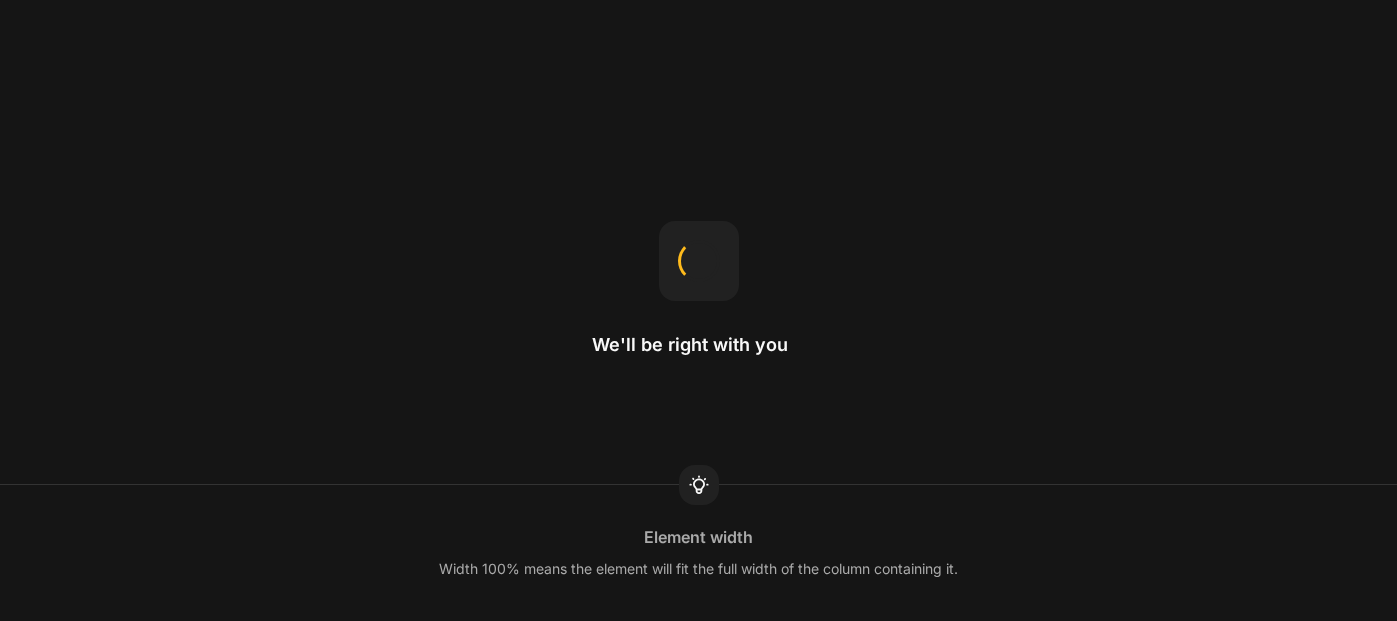 scroll, scrollTop: 0, scrollLeft: 0, axis: both 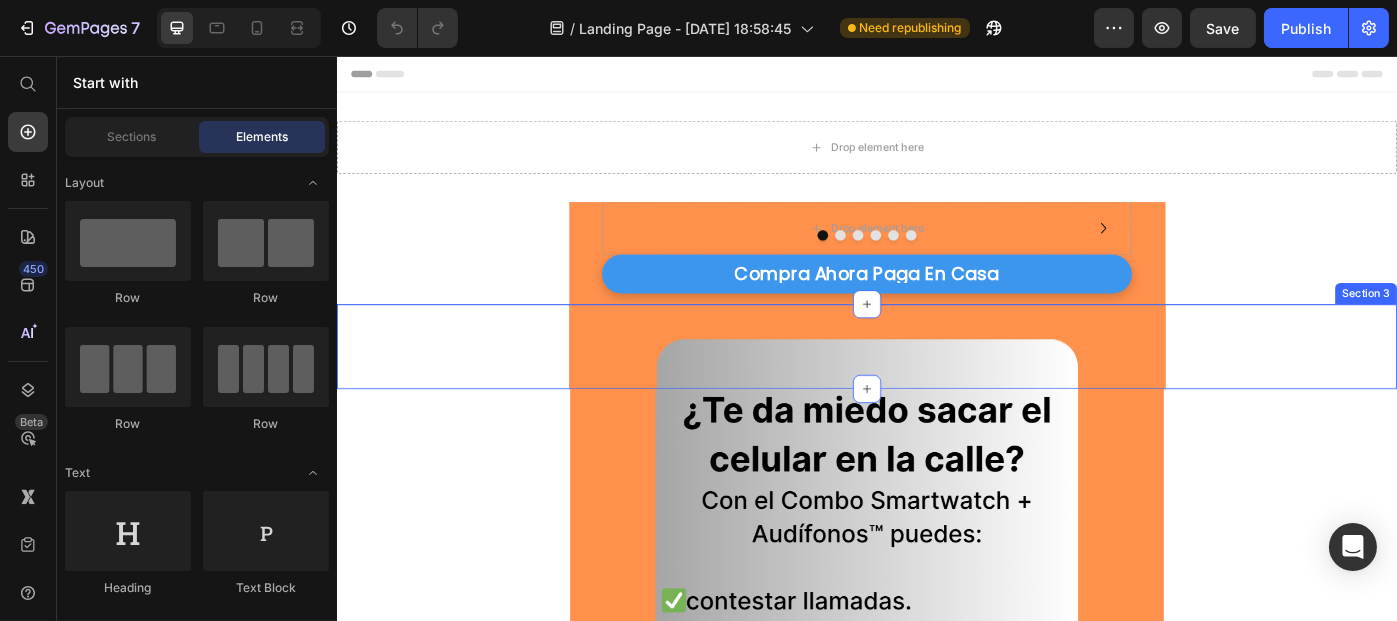 click on "Image Row" at bounding box center (936, 385) 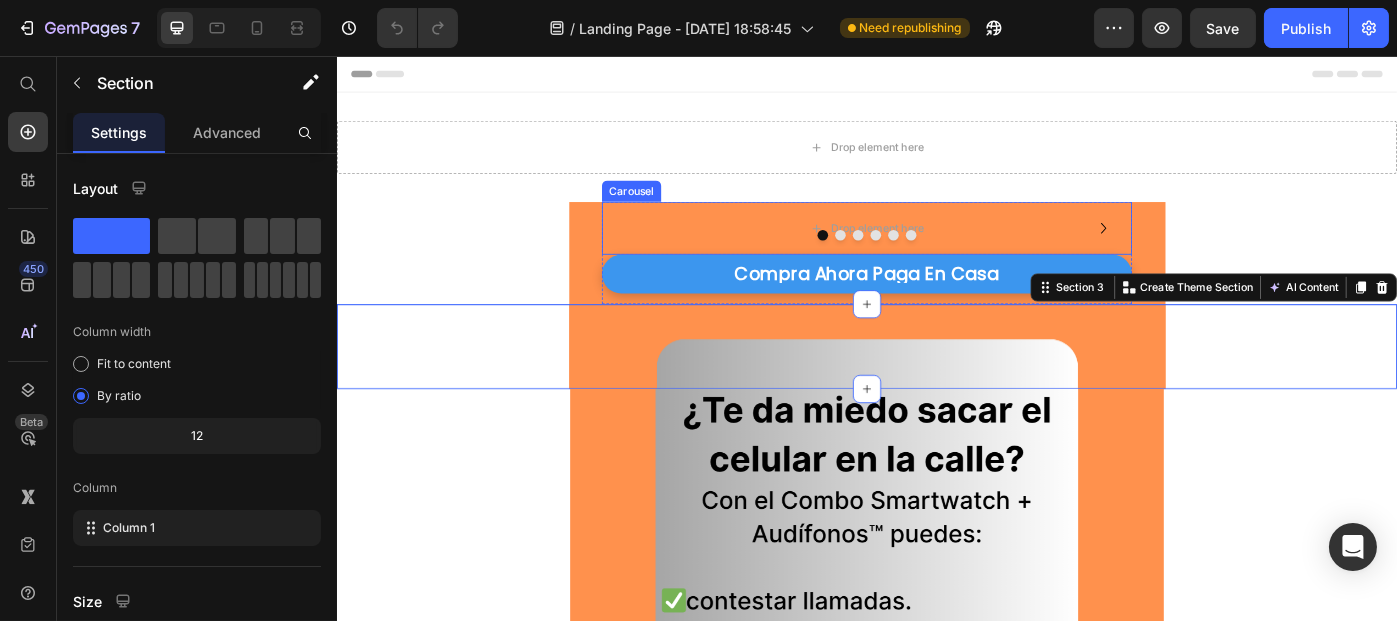 click at bounding box center [886, 259] 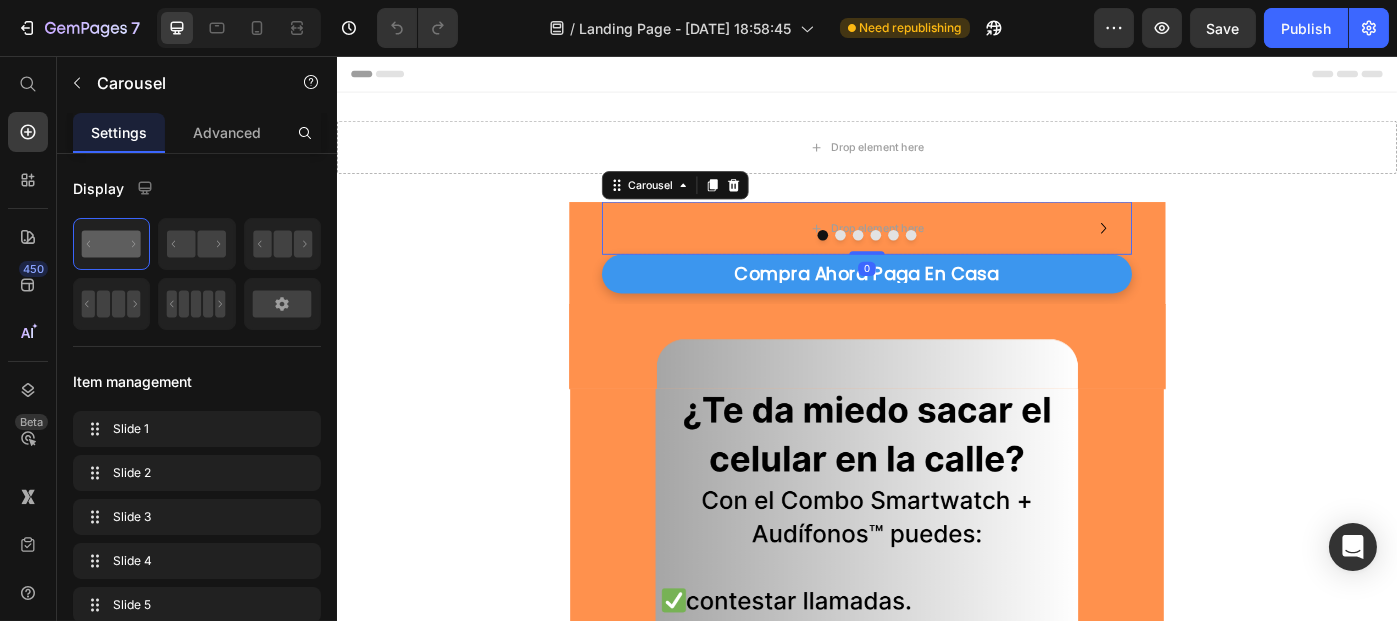 click at bounding box center [936, 259] 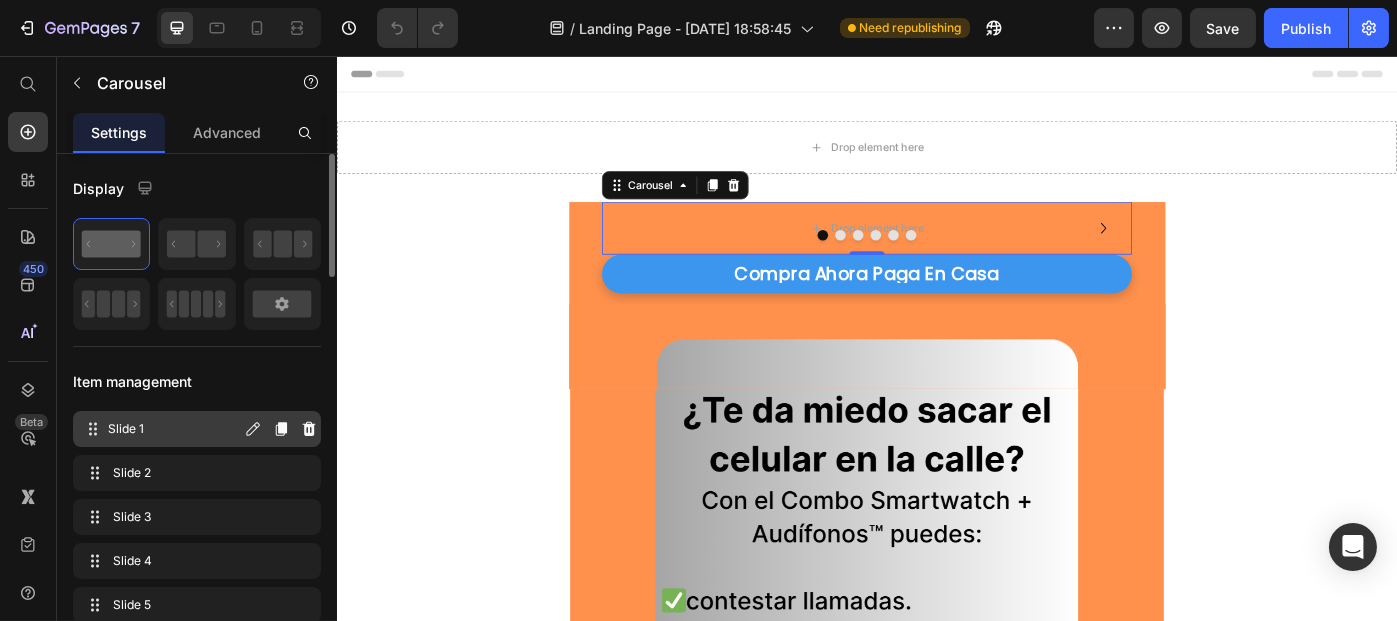 click on "Slide 1" at bounding box center [174, 429] 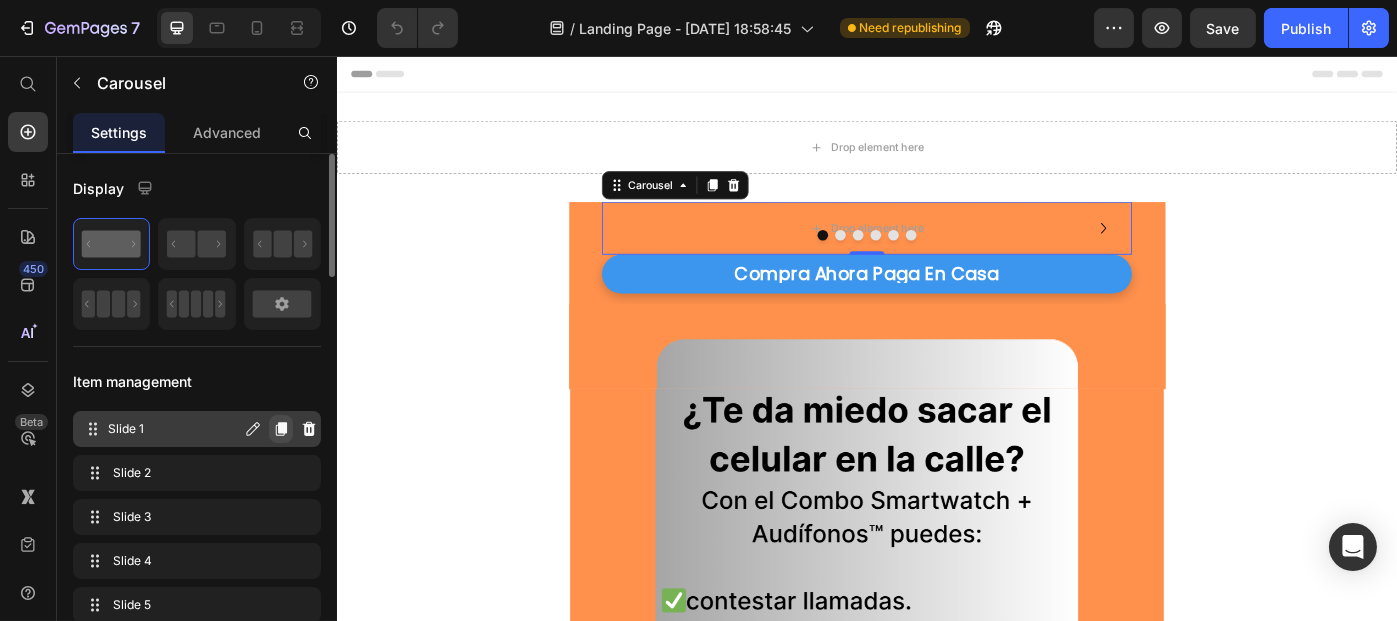 click 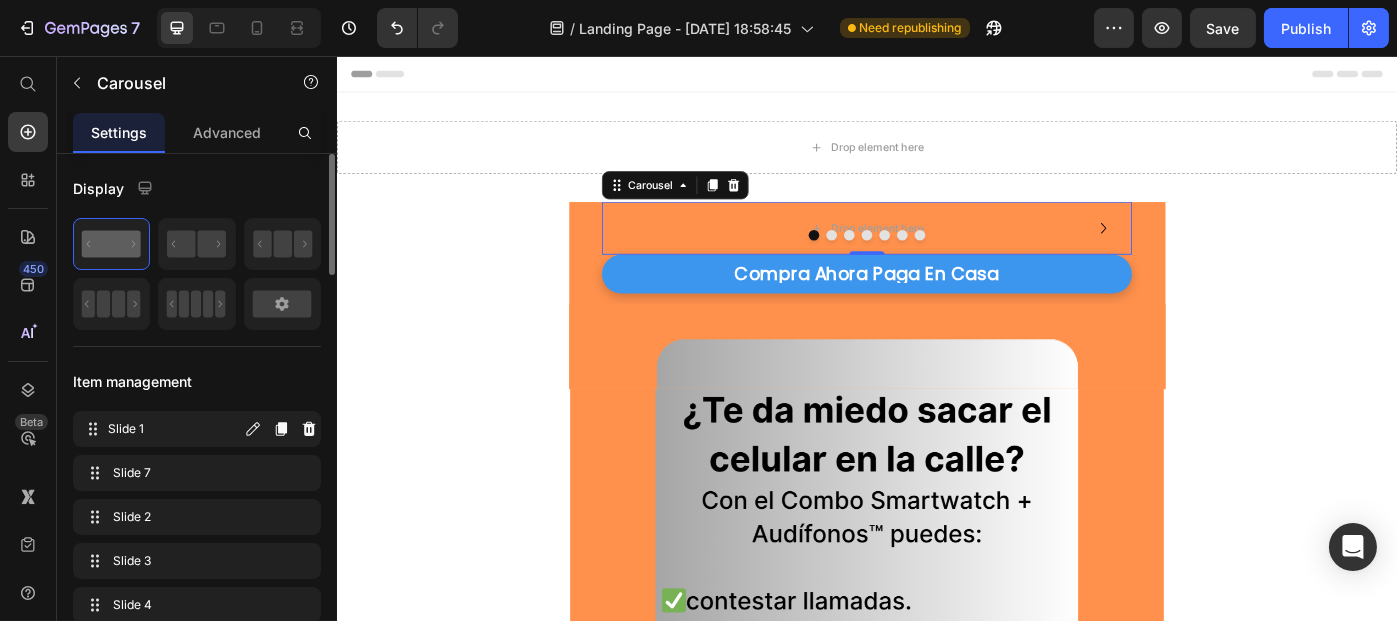 click 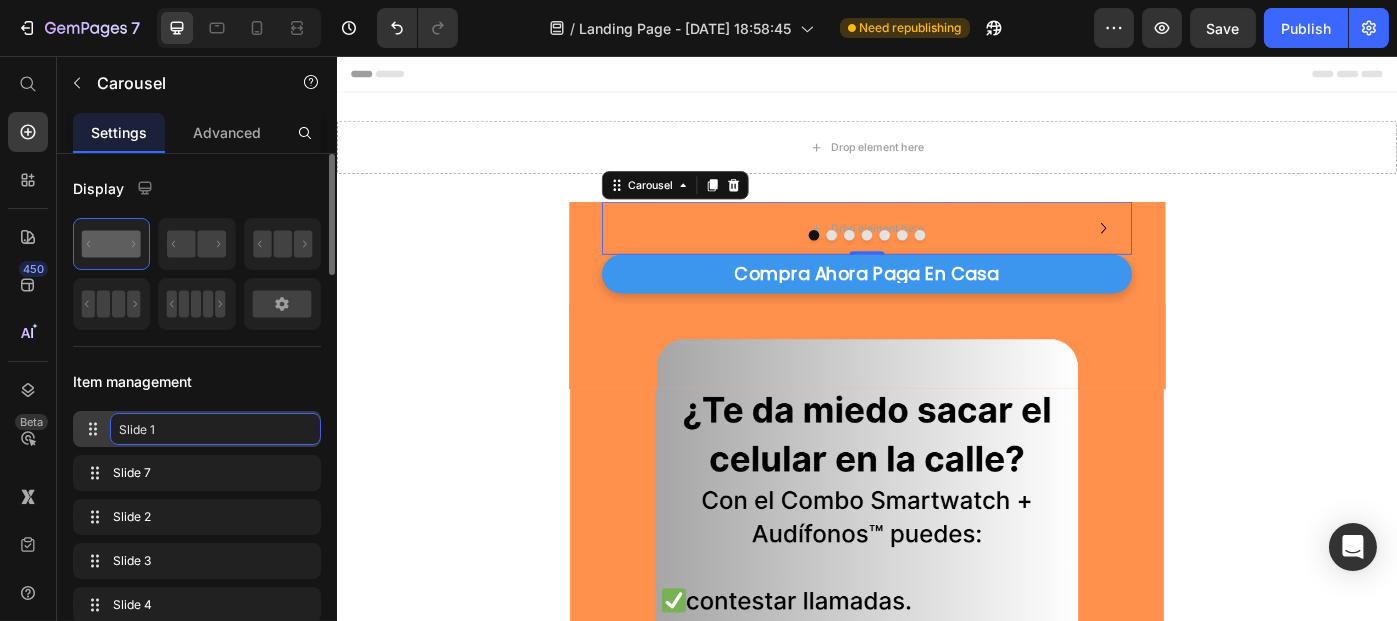 click on "Slide 1" 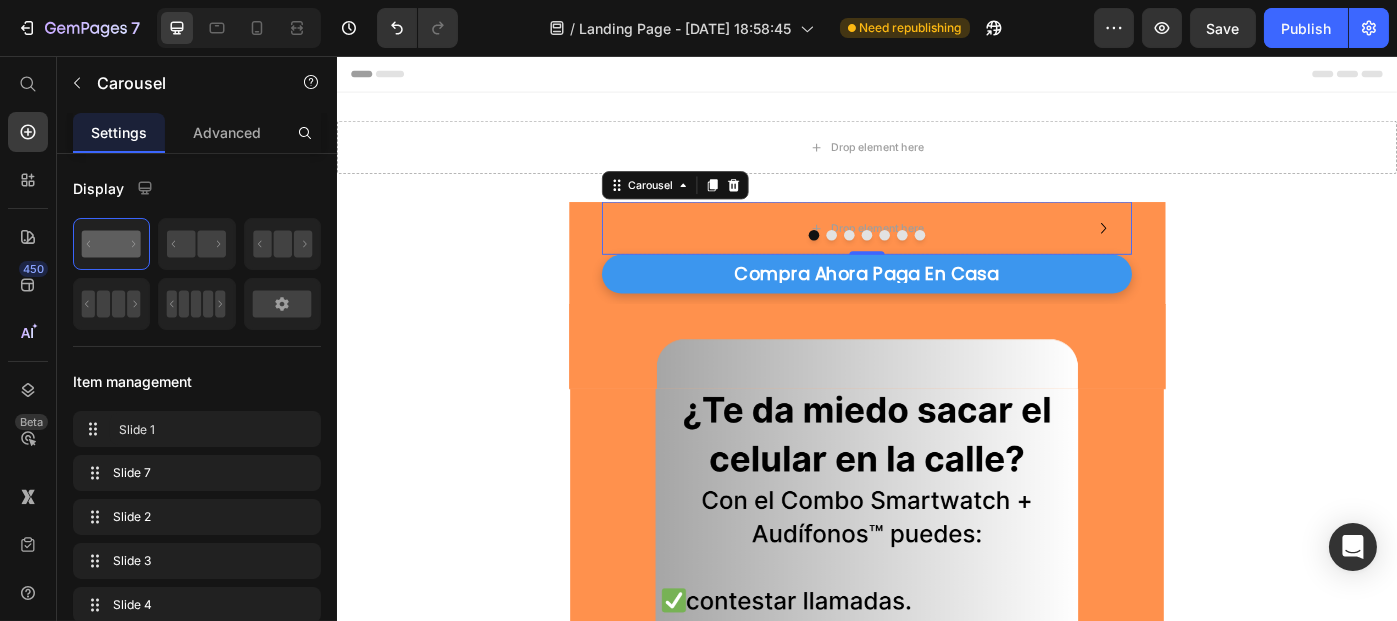 click at bounding box center [0, 0] 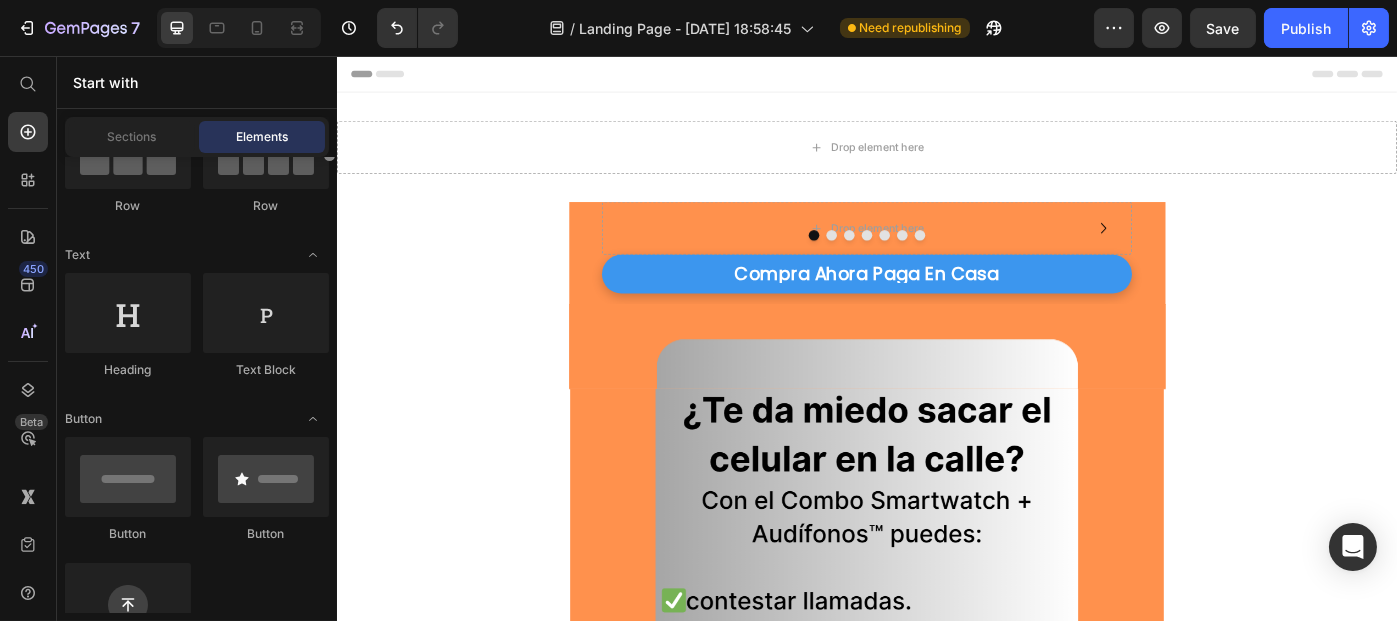 scroll, scrollTop: 0, scrollLeft: 0, axis: both 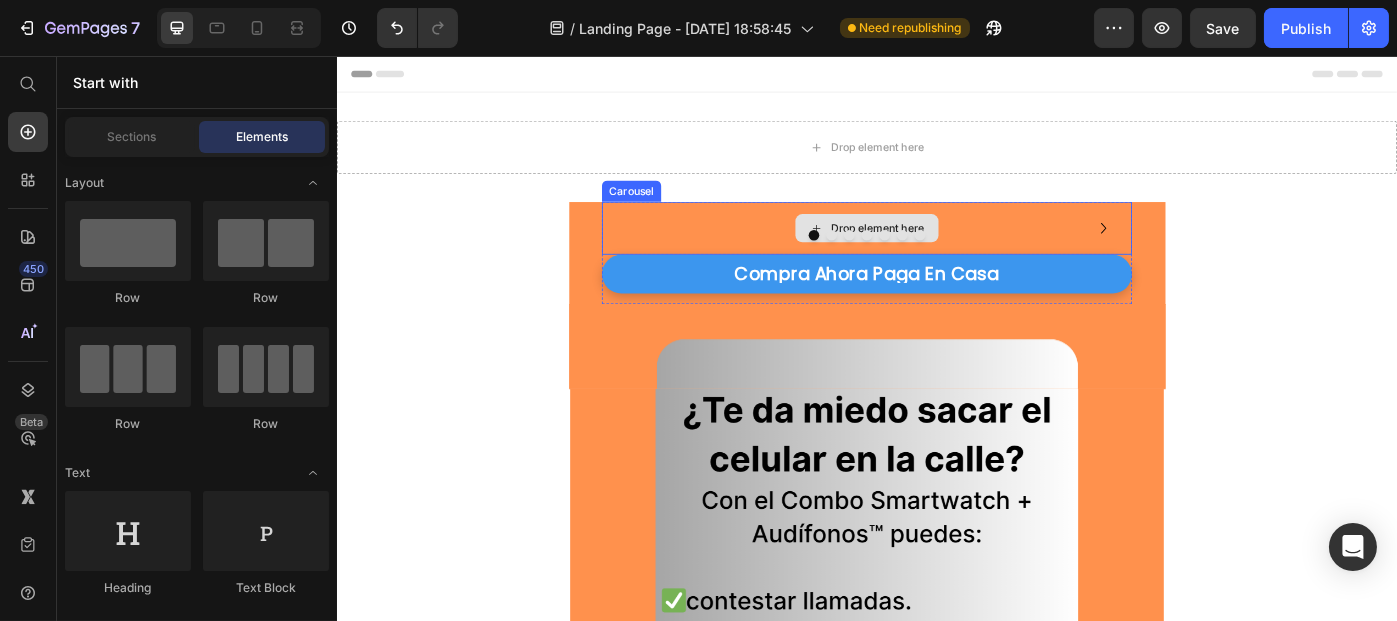 click on "Carousel" at bounding box center (669, 209) 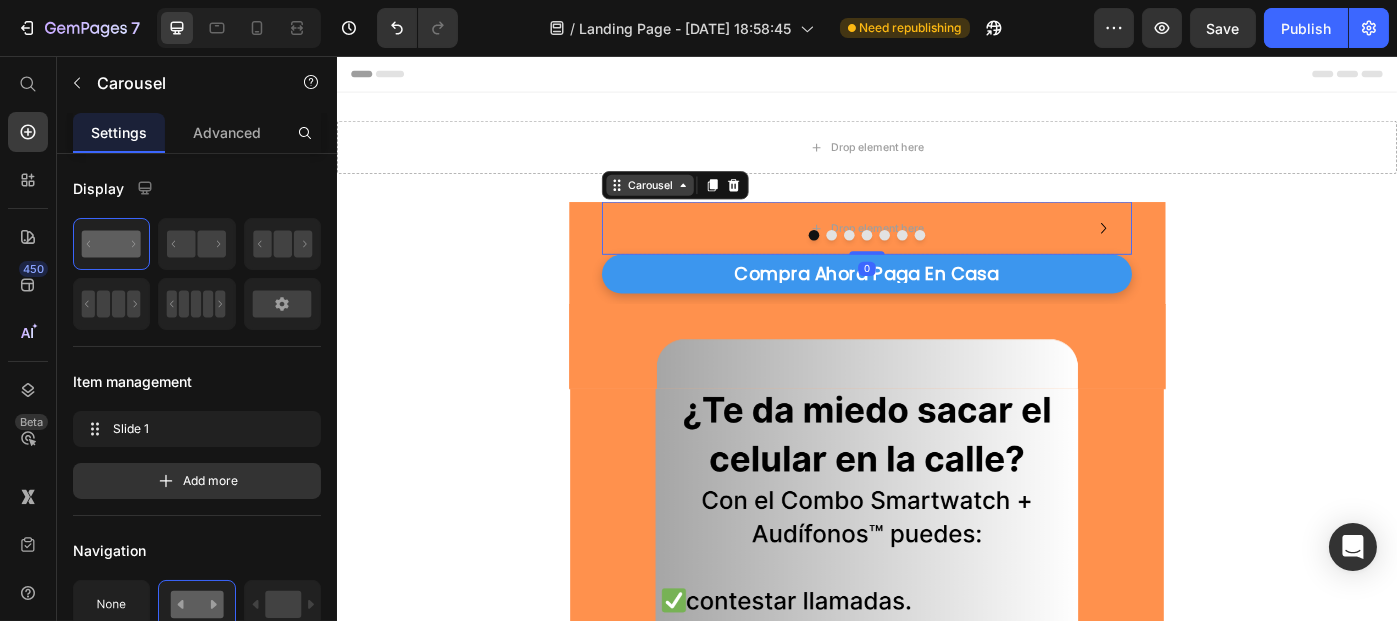 click on "Carousel" at bounding box center (690, 202) 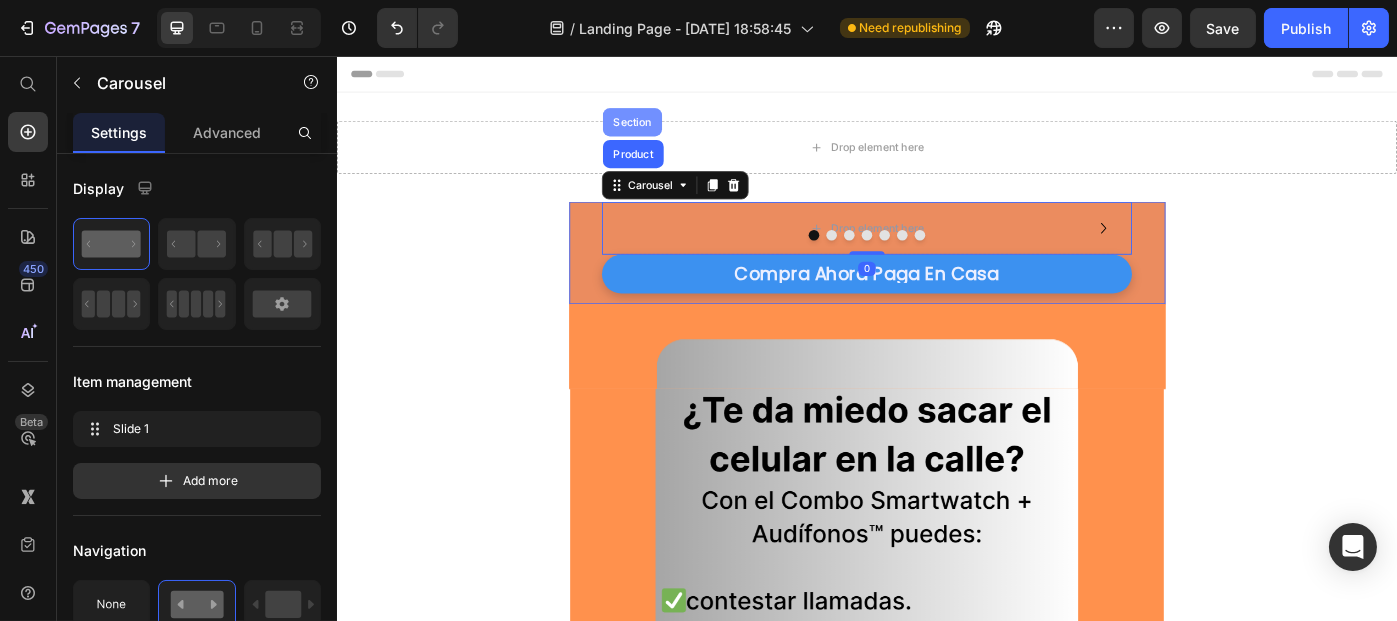 click on "Section" at bounding box center (670, 131) 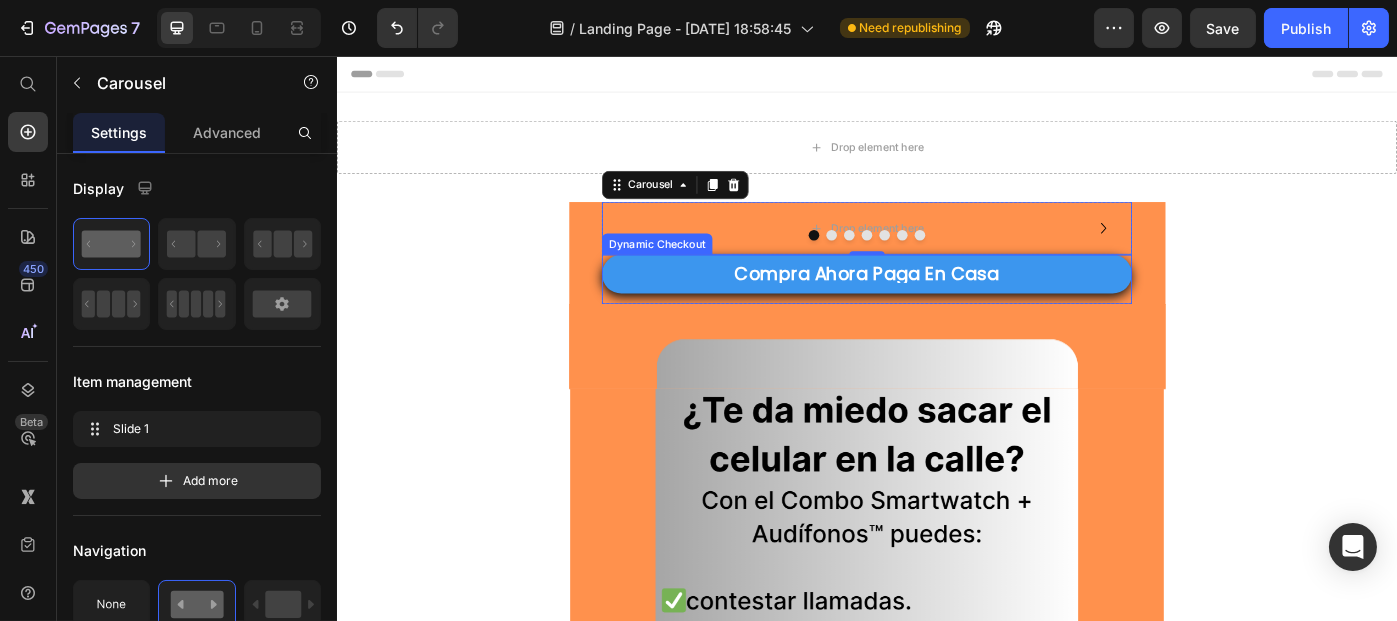 click on "compra ahora paga en casa" at bounding box center (936, 303) 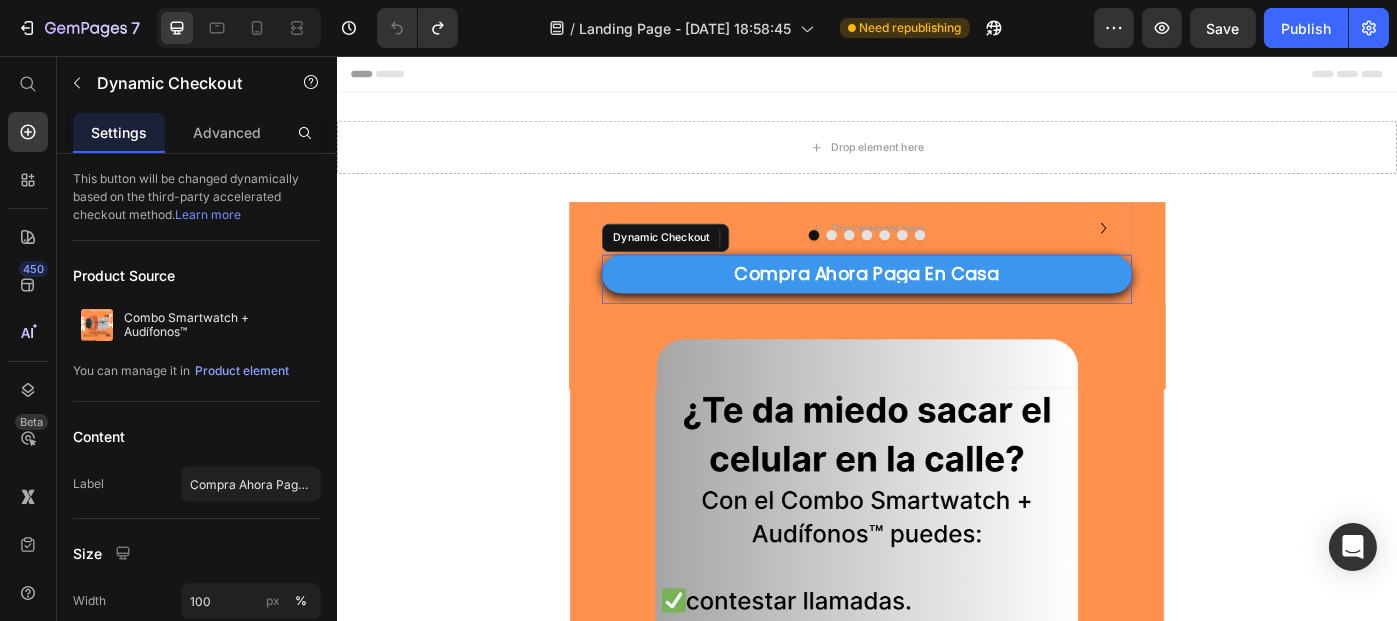 click on "compra ahora paga en casa" at bounding box center (936, 303) 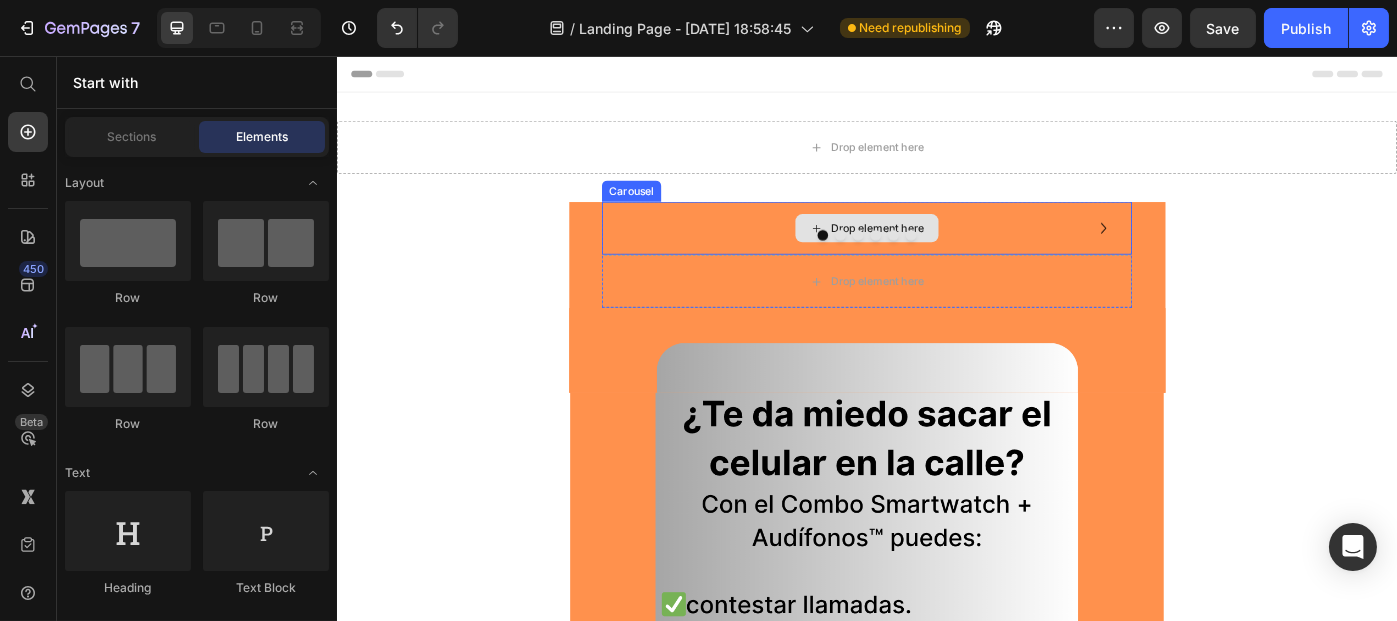 click on "Drop element here" at bounding box center [948, 251] 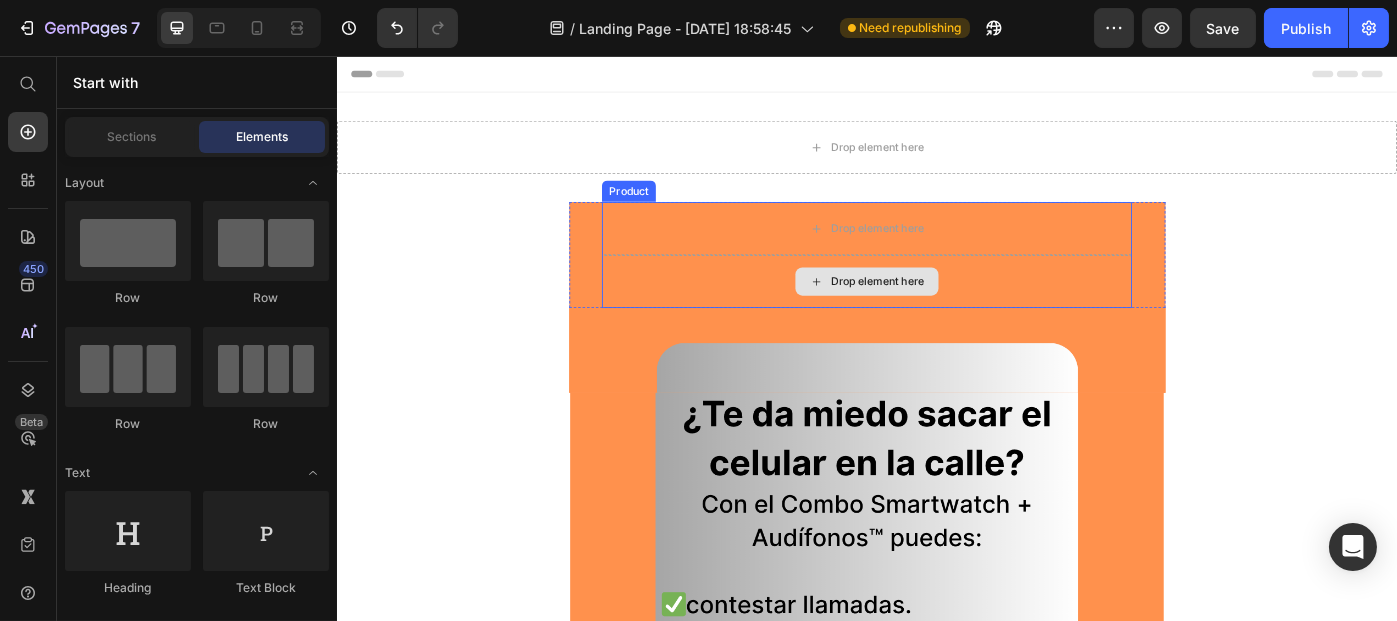 click on "Drop element here" at bounding box center [936, 311] 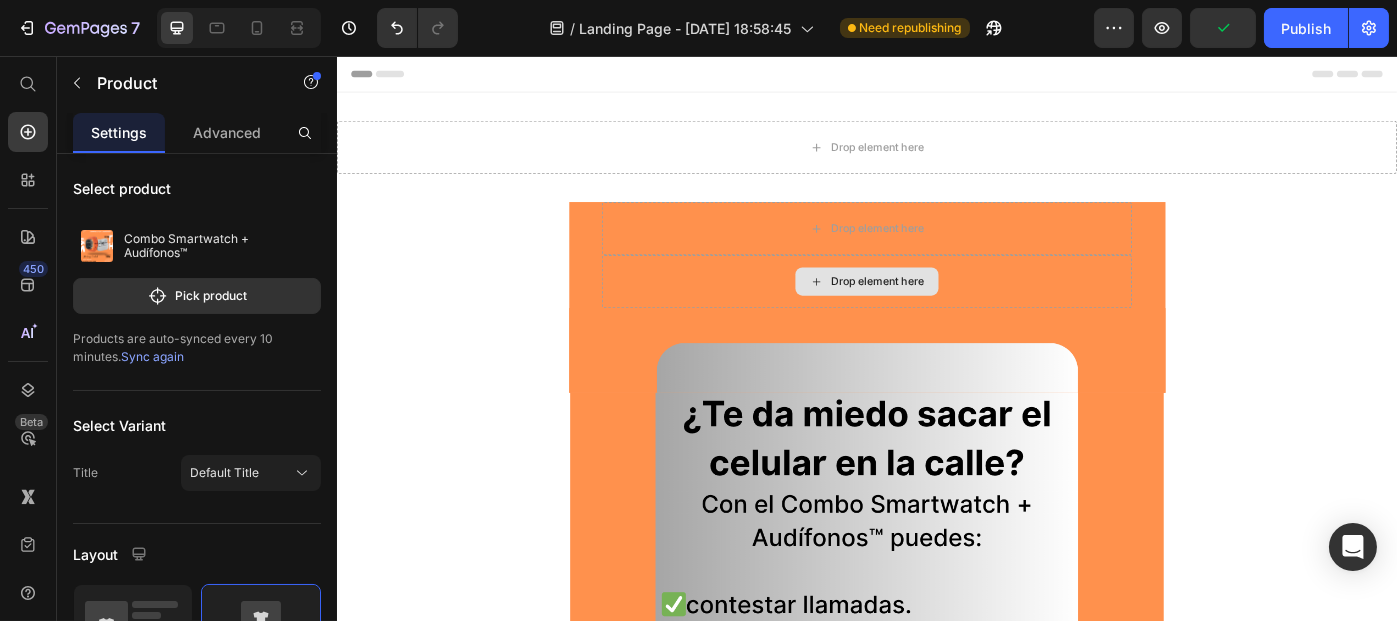 click on "Drop element here" at bounding box center (936, 311) 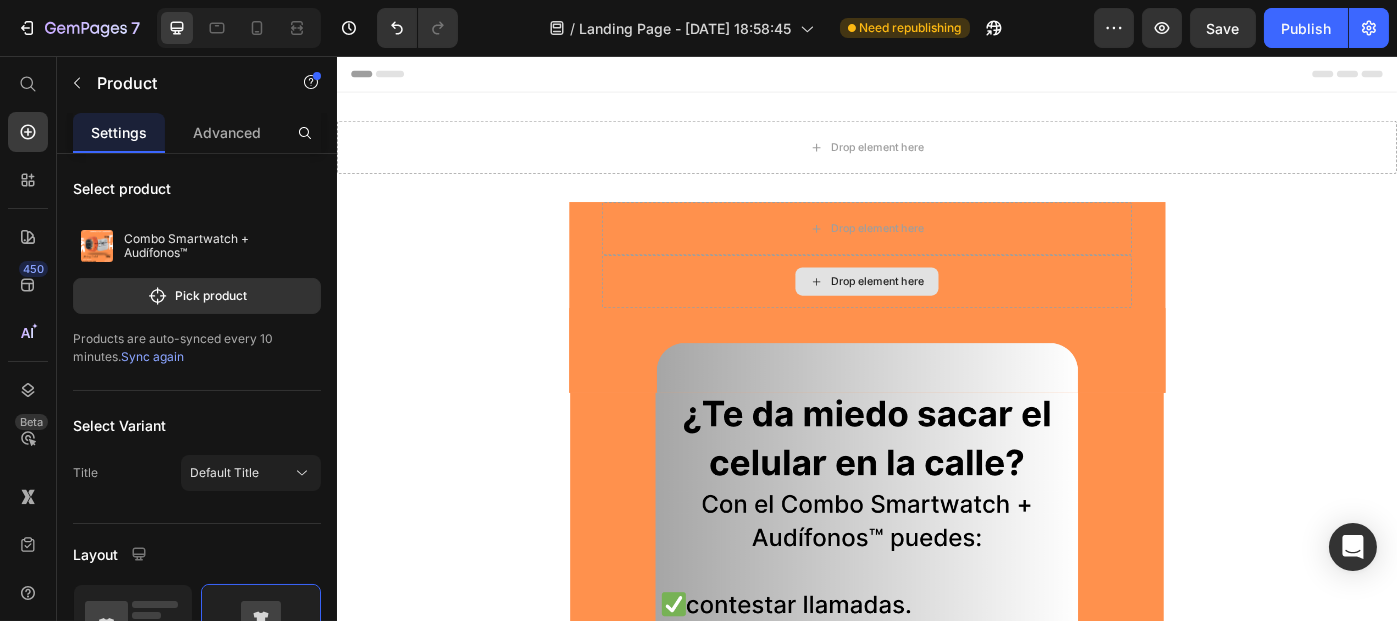 click on "Drop element here" at bounding box center (936, 311) 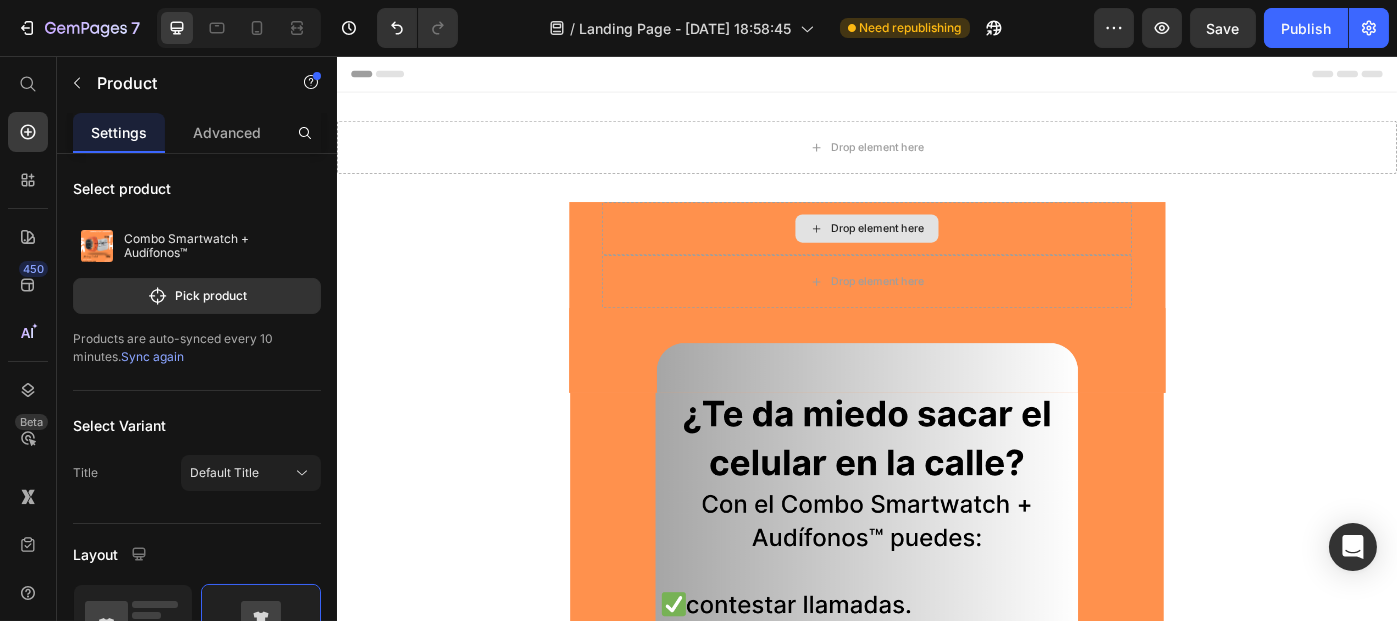 click on "Drop element here" at bounding box center [936, 251] 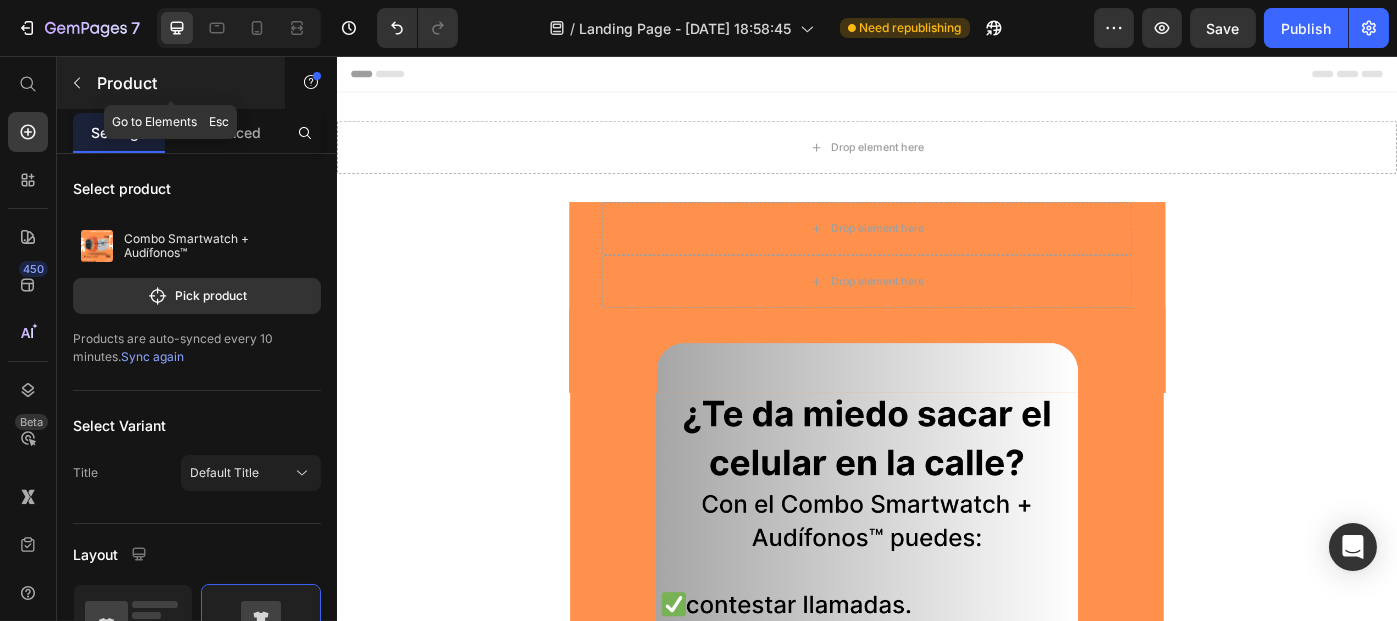 click 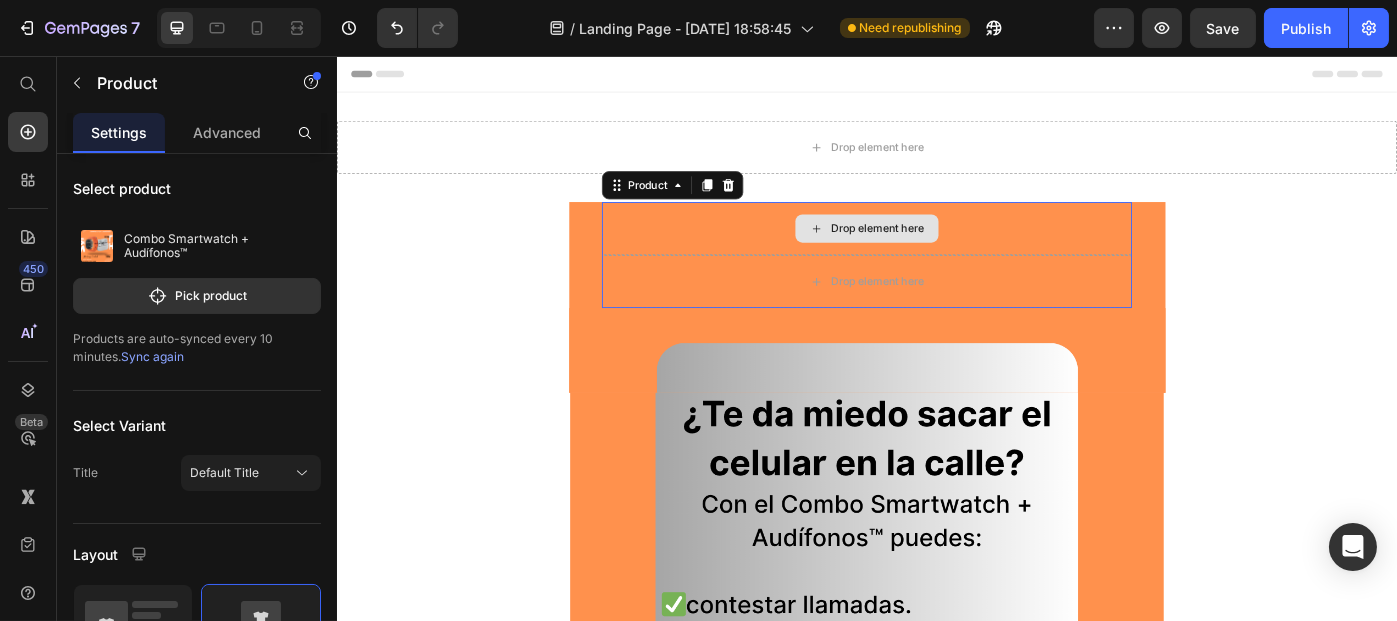 click on "Drop element here" at bounding box center [936, 251] 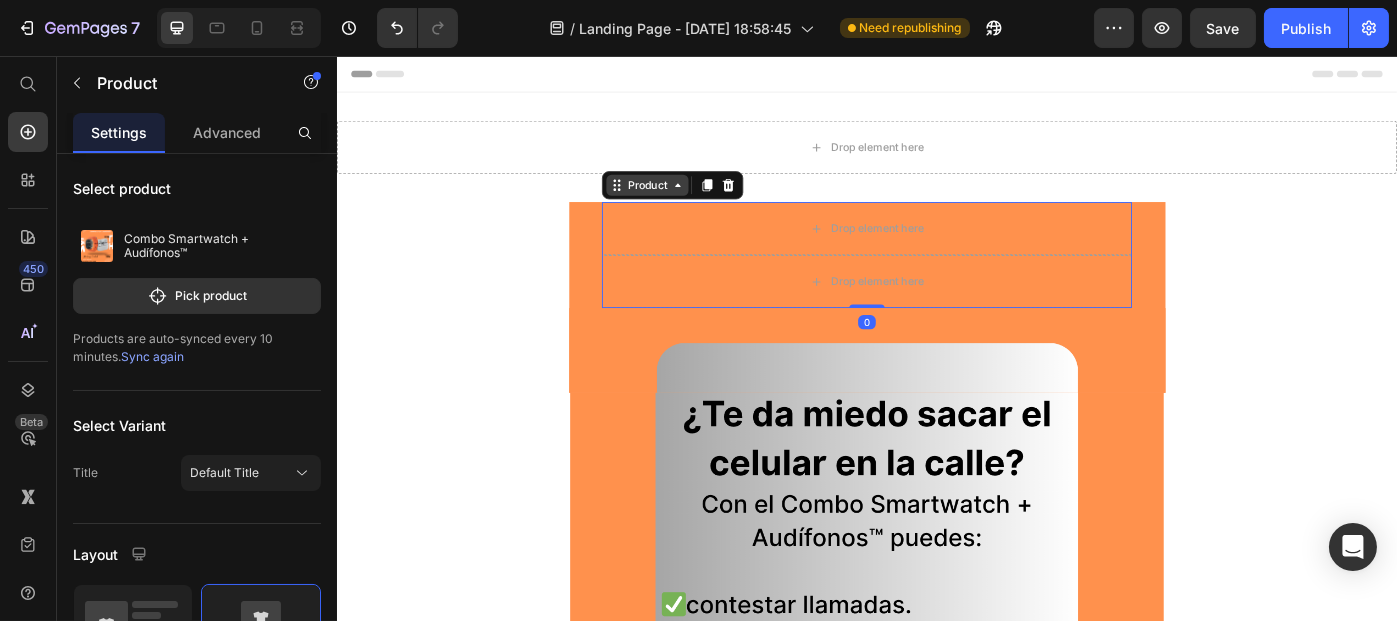 click on "Product" at bounding box center [687, 202] 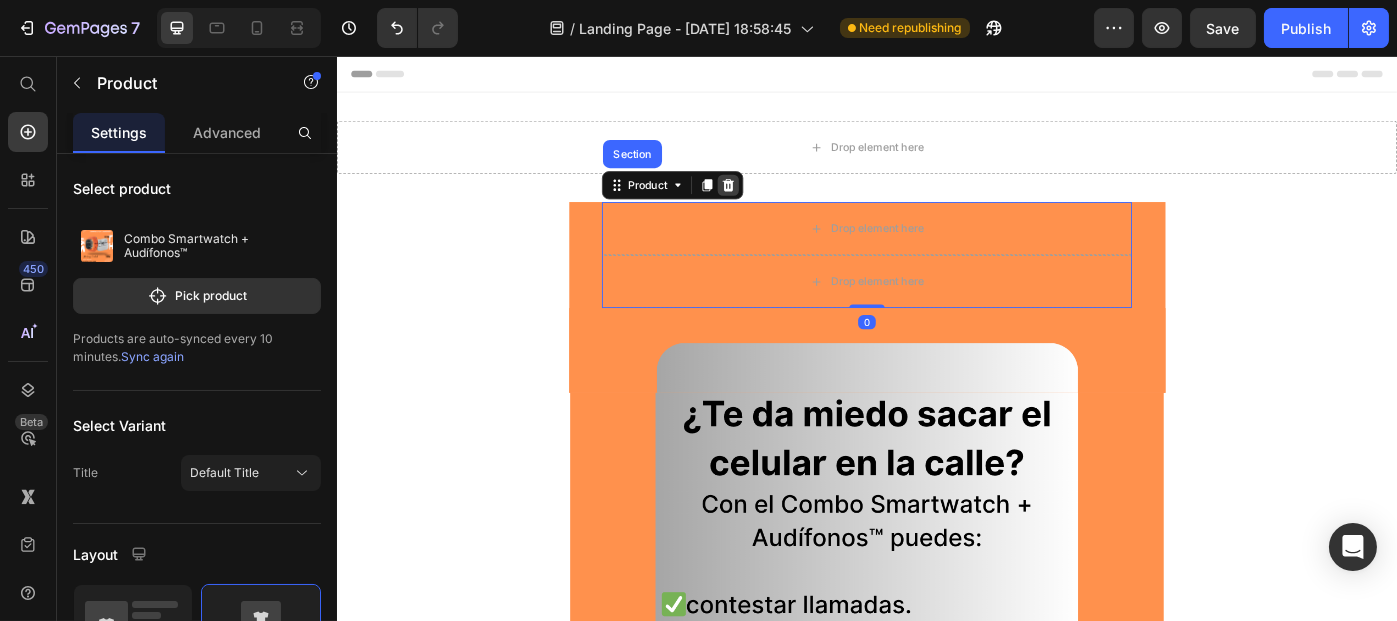 click at bounding box center (779, 202) 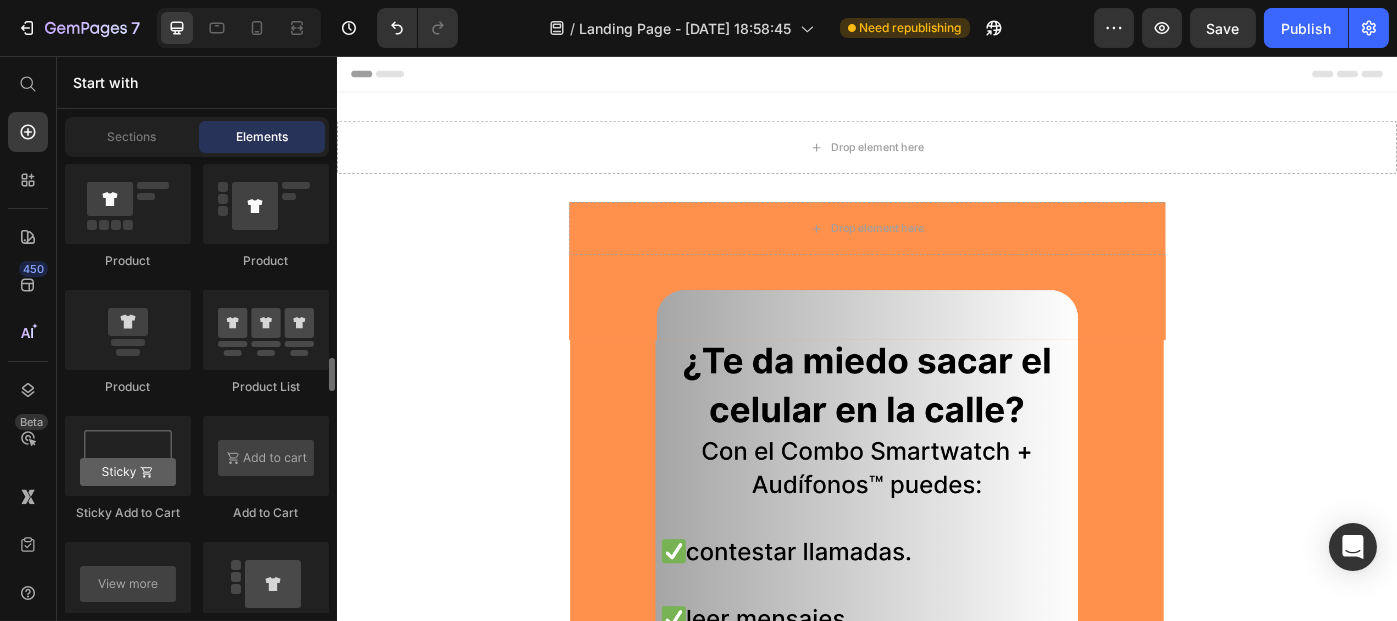 scroll, scrollTop: 2711, scrollLeft: 0, axis: vertical 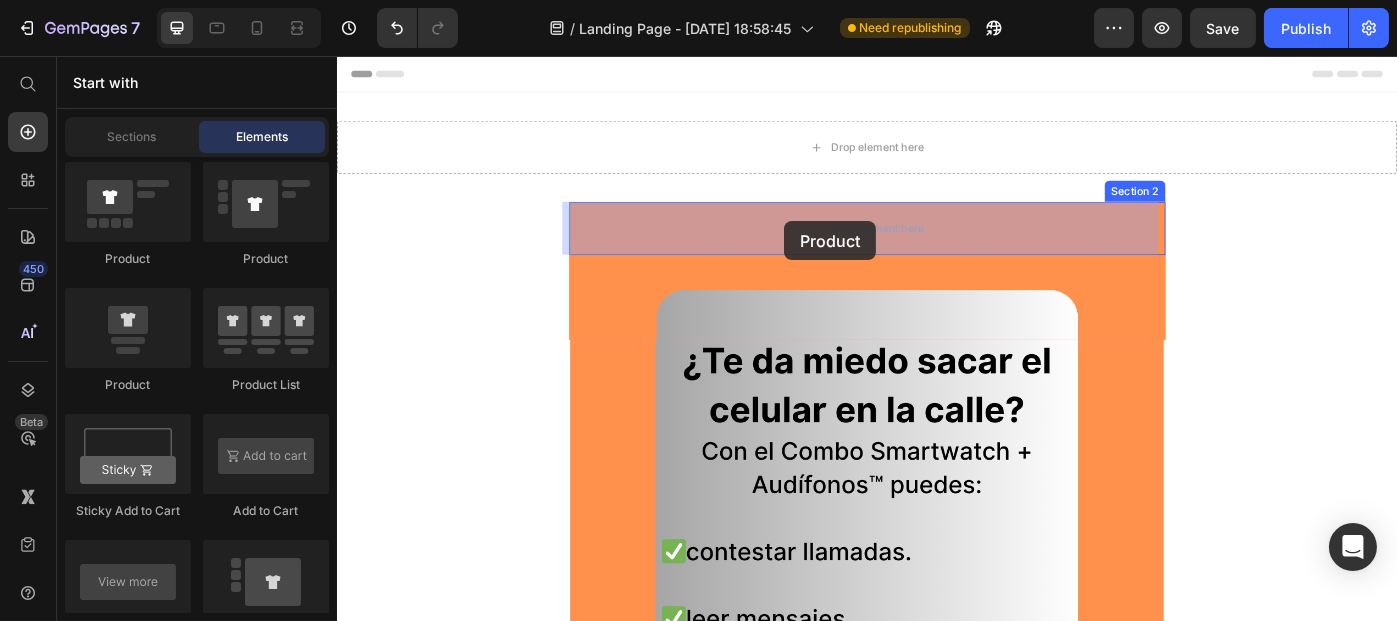 drag, startPoint x: 605, startPoint y: 409, endPoint x: 853, endPoint y: 239, distance: 300.67258 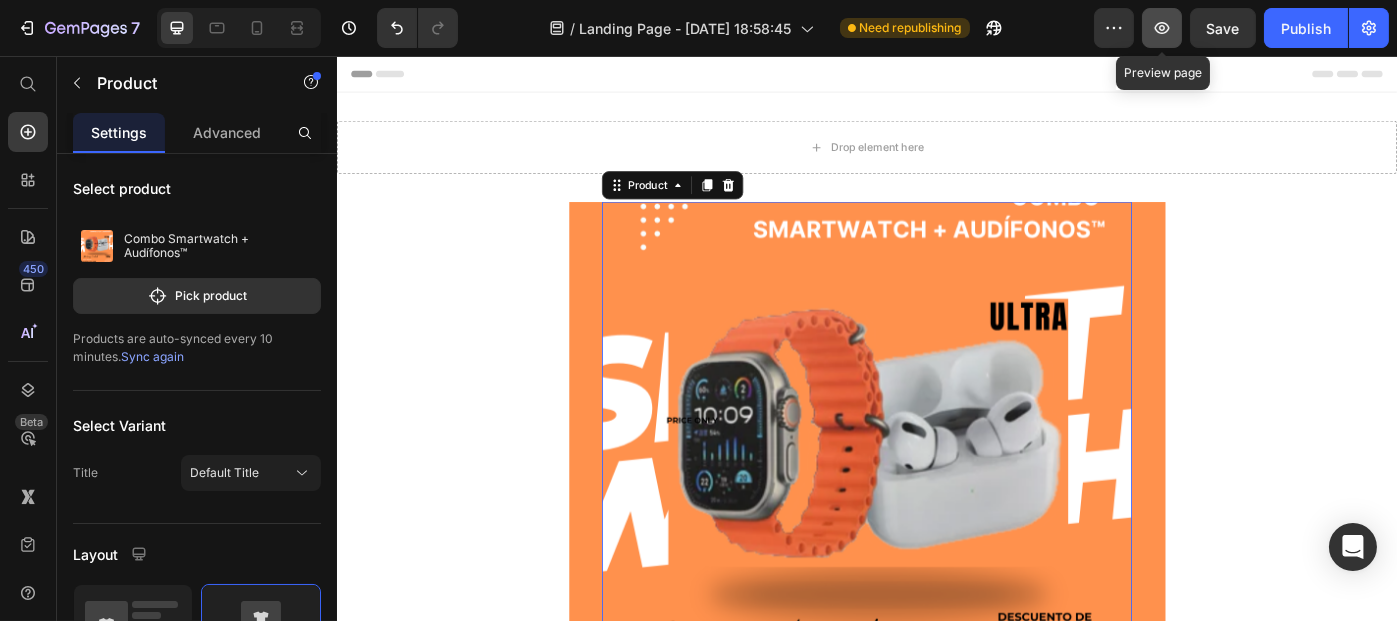 click 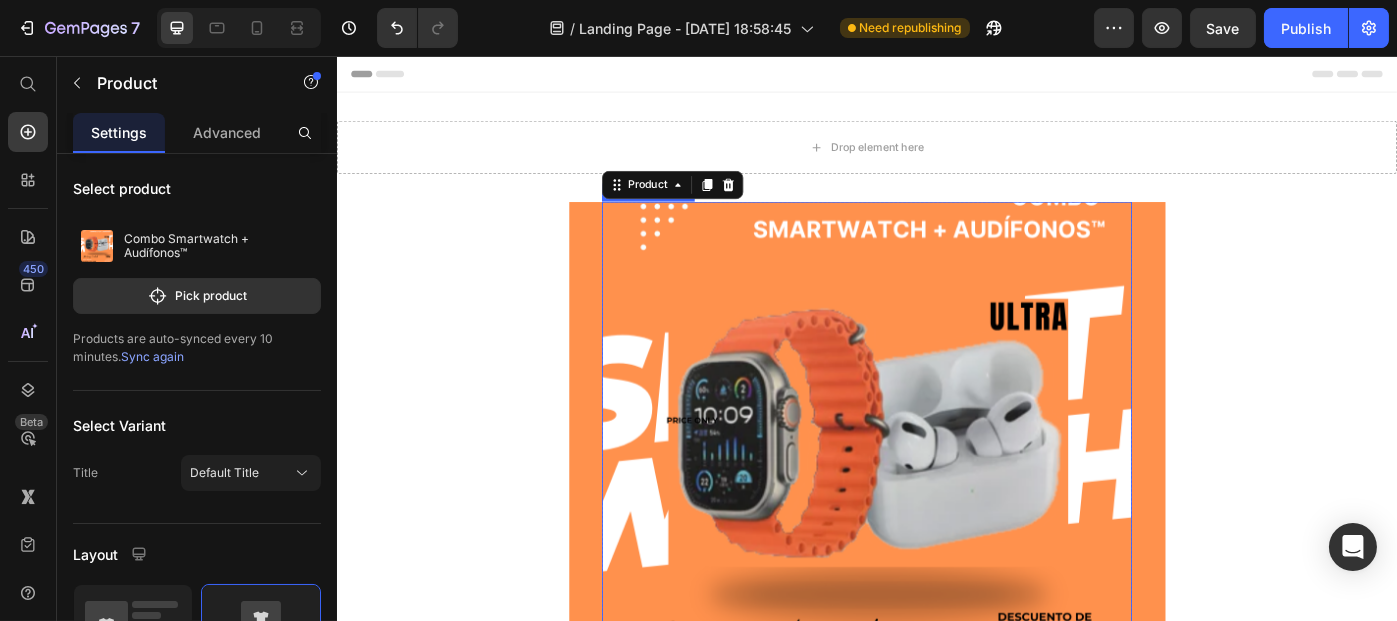 scroll, scrollTop: 114, scrollLeft: 0, axis: vertical 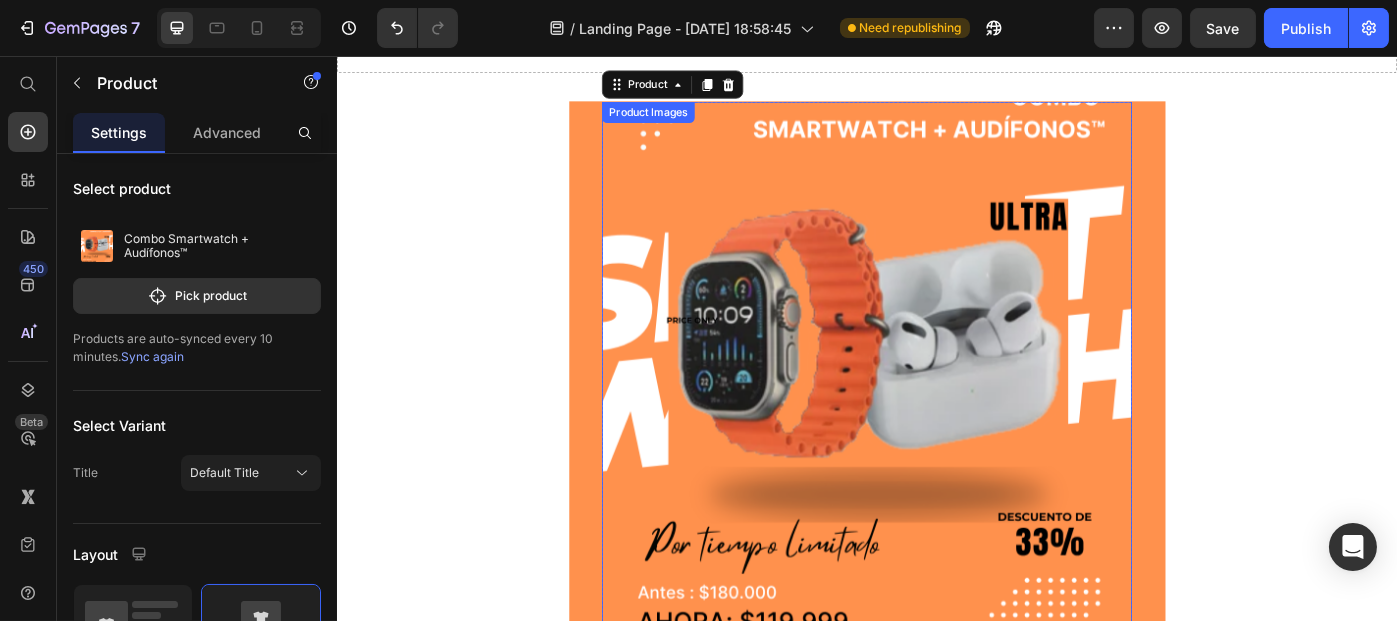 type 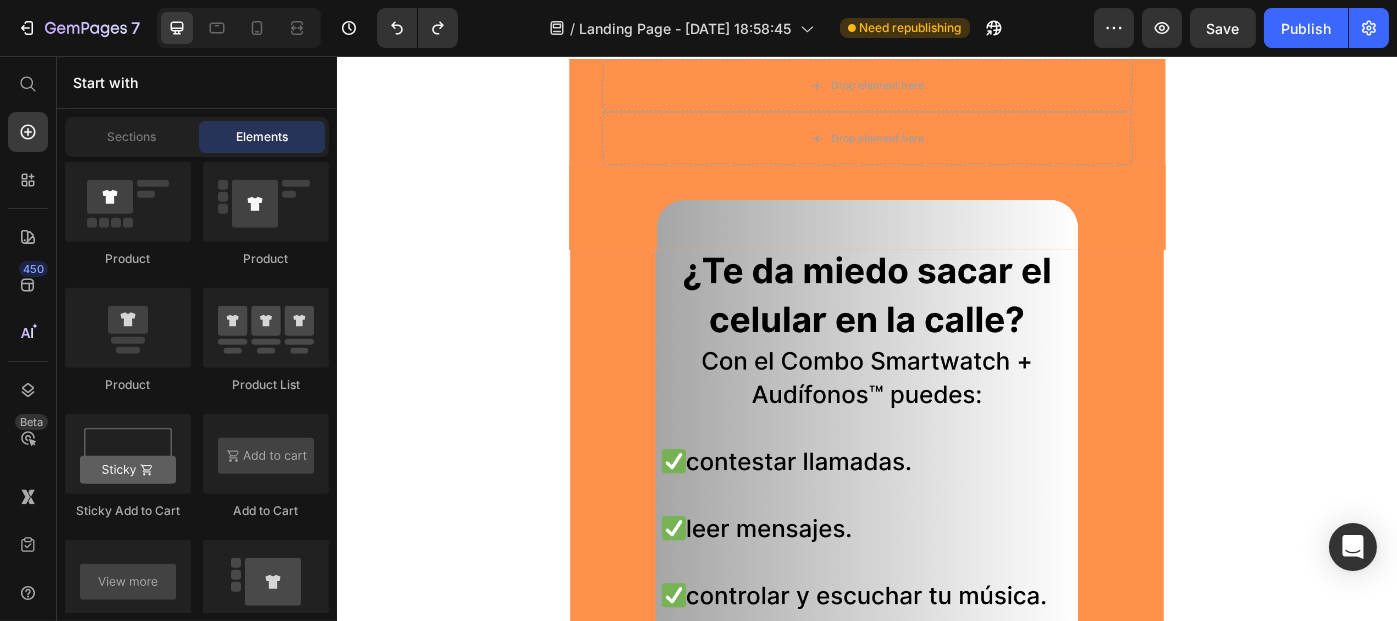 scroll, scrollTop: 0, scrollLeft: 0, axis: both 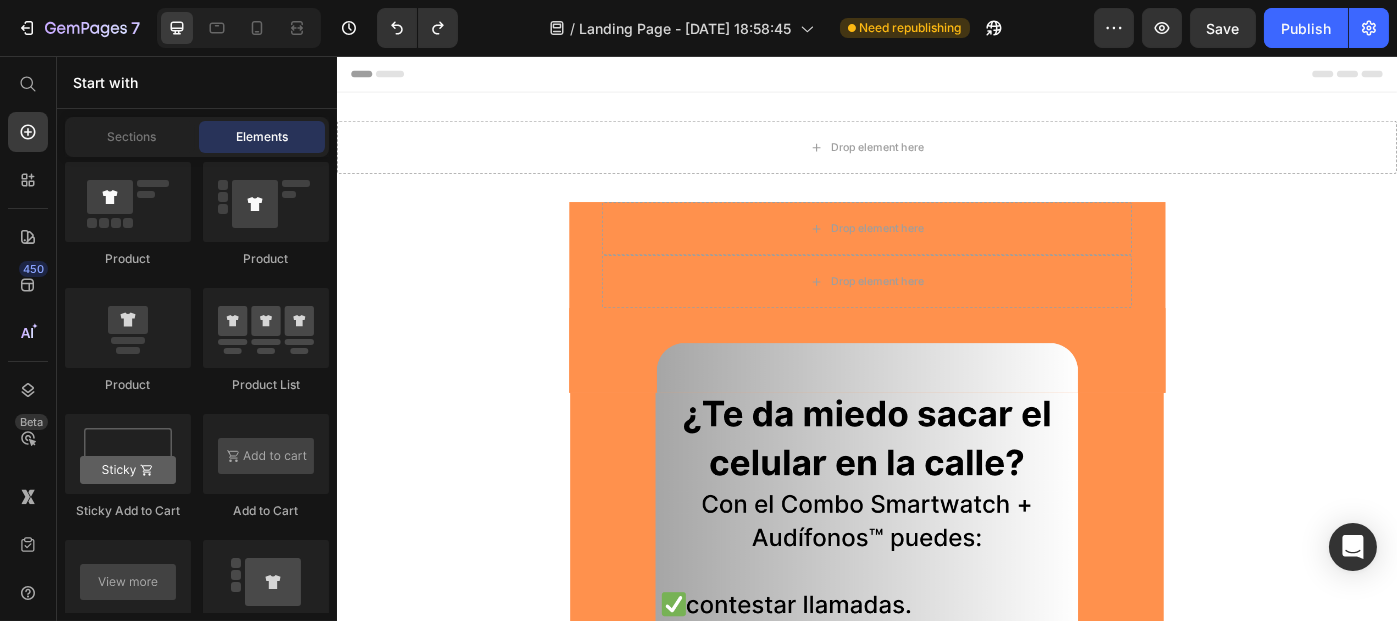click 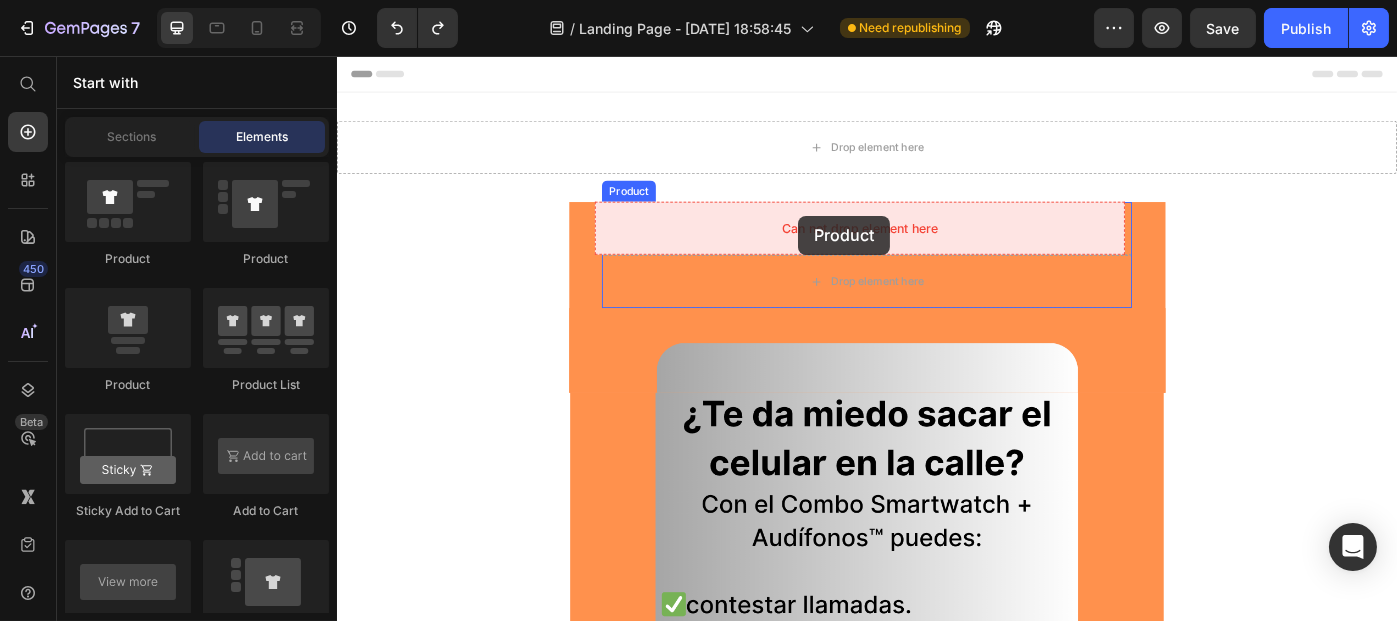 drag, startPoint x: 672, startPoint y: 274, endPoint x: 858, endPoint y: 237, distance: 189.64441 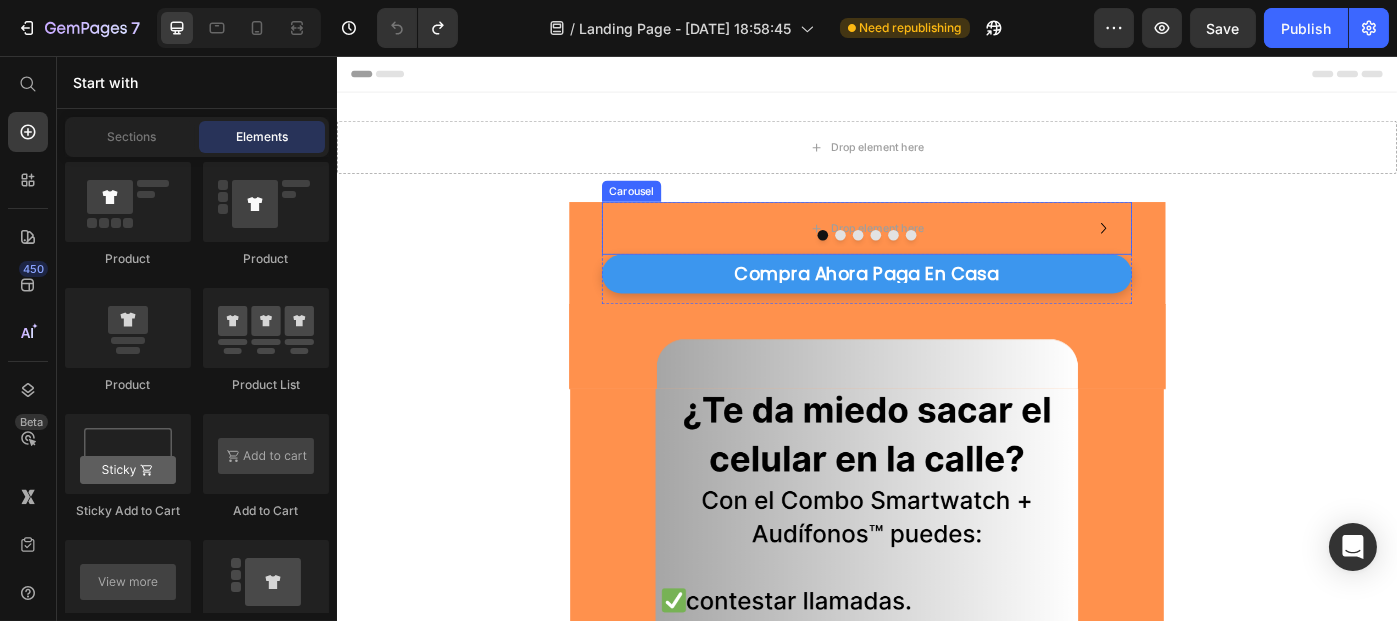 click at bounding box center [936, 259] 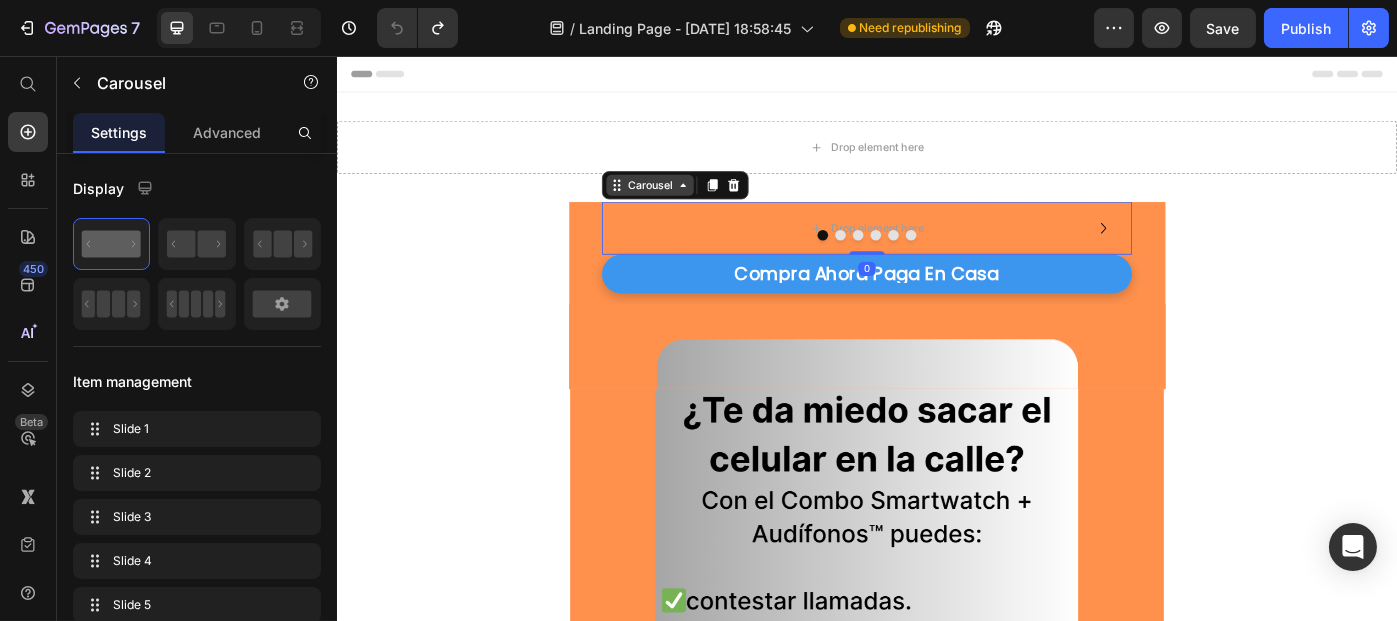 click on "Carousel" at bounding box center [690, 202] 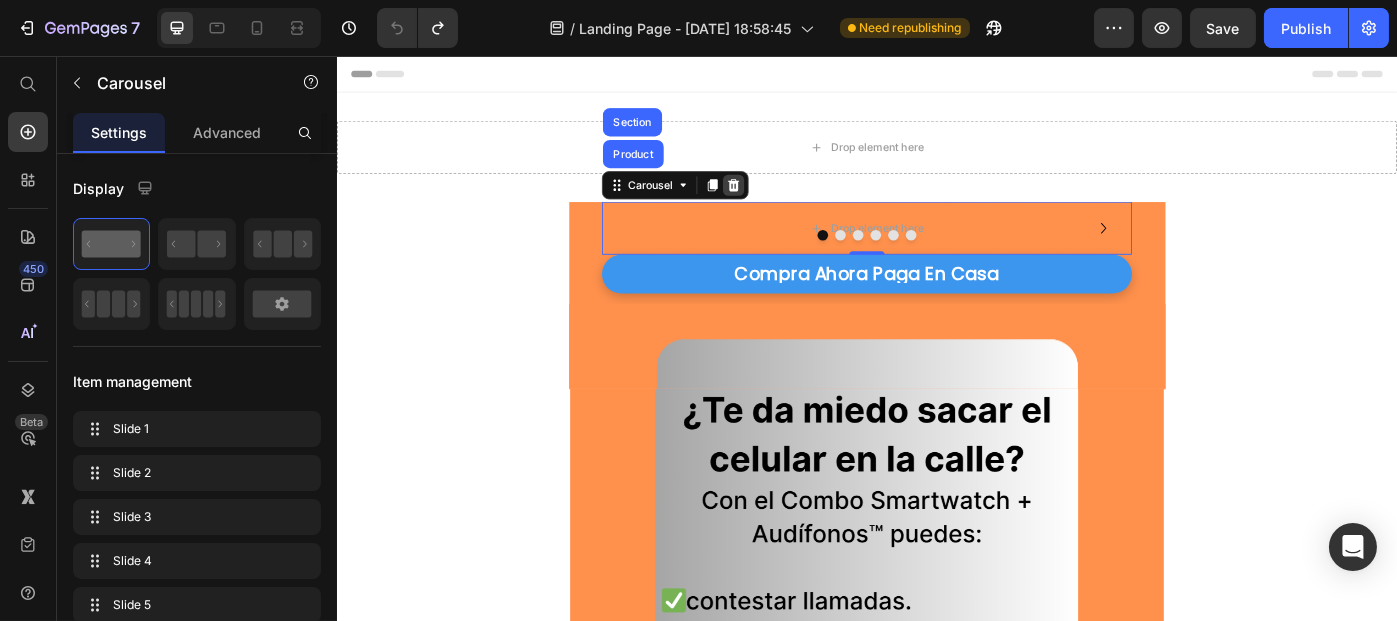 click 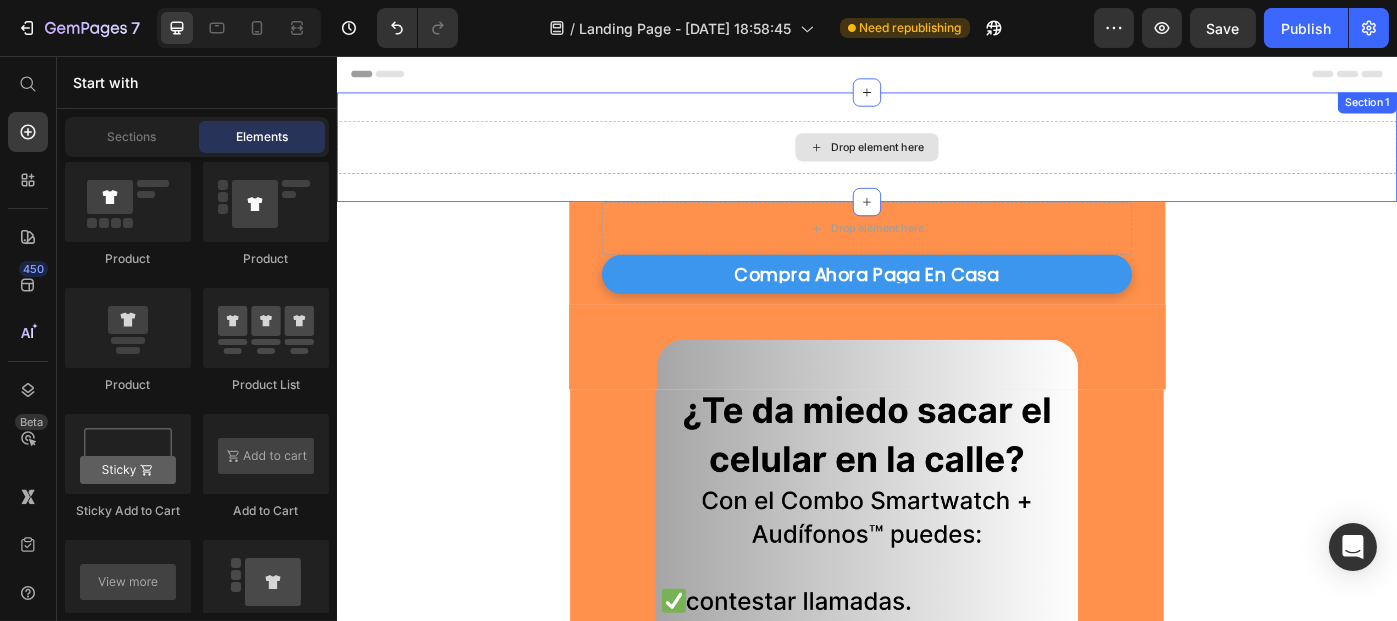 click on "Drop element here" at bounding box center (936, 251) 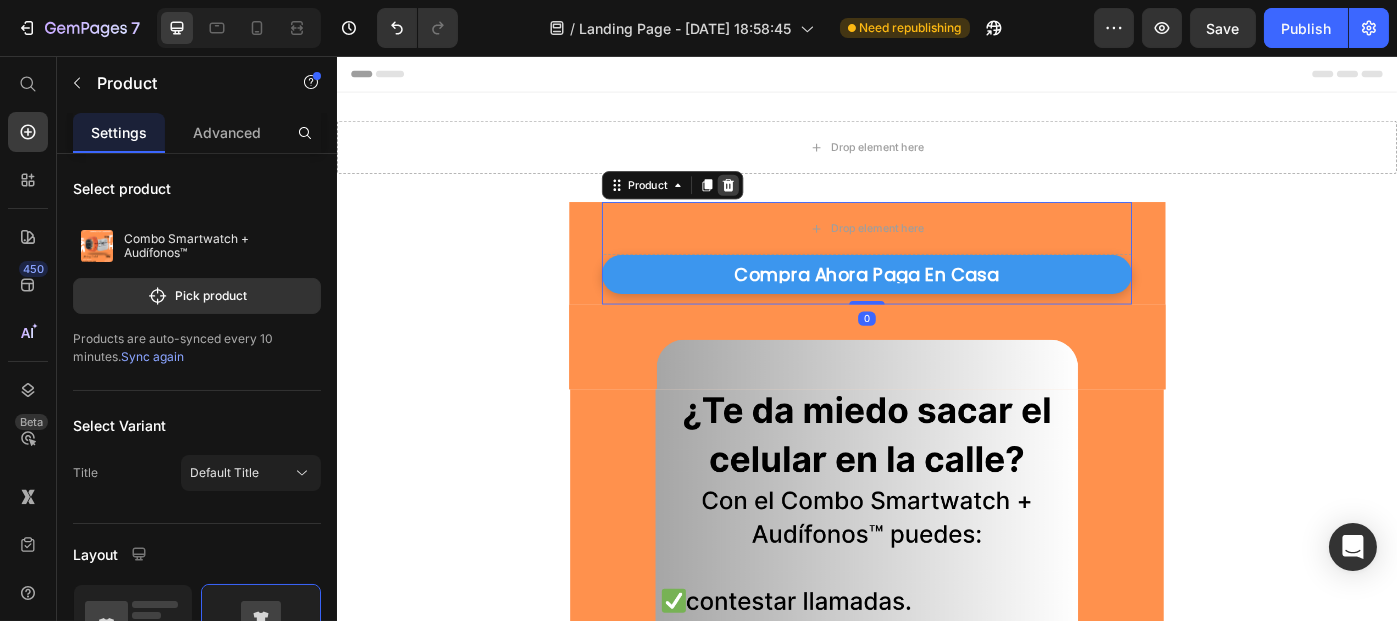 click 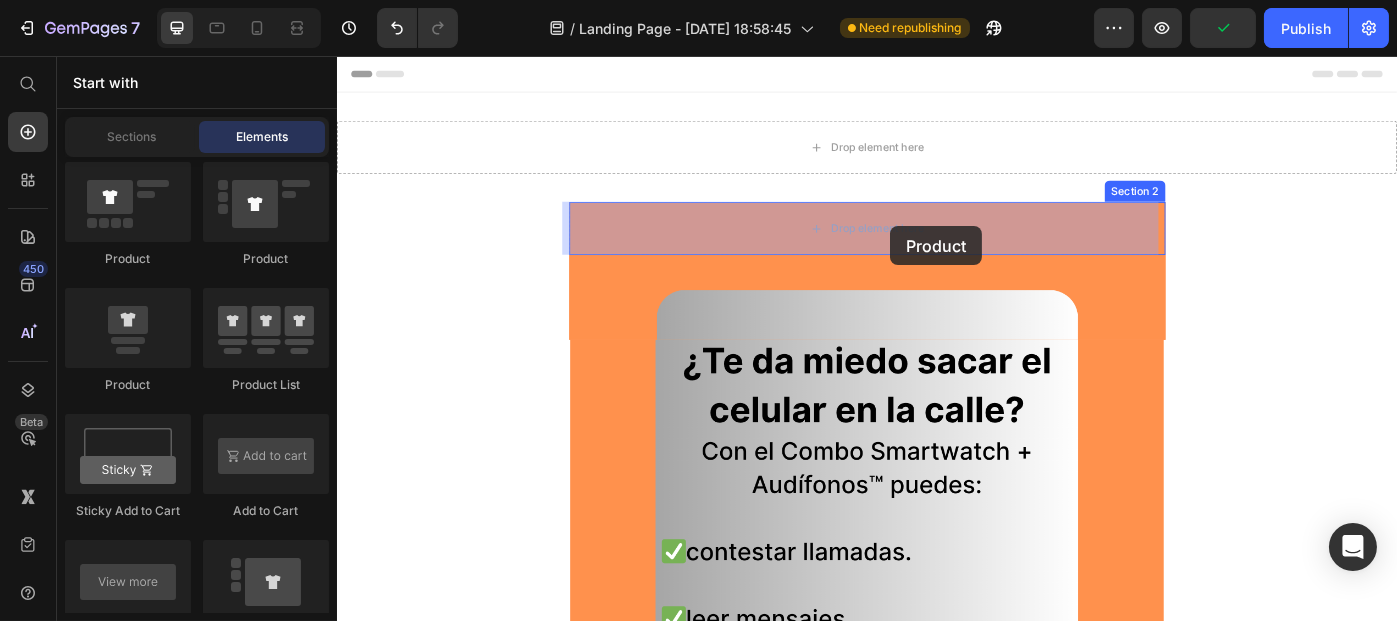 drag, startPoint x: 613, startPoint y: 248, endPoint x: 962, endPoint y: 249, distance: 349.00143 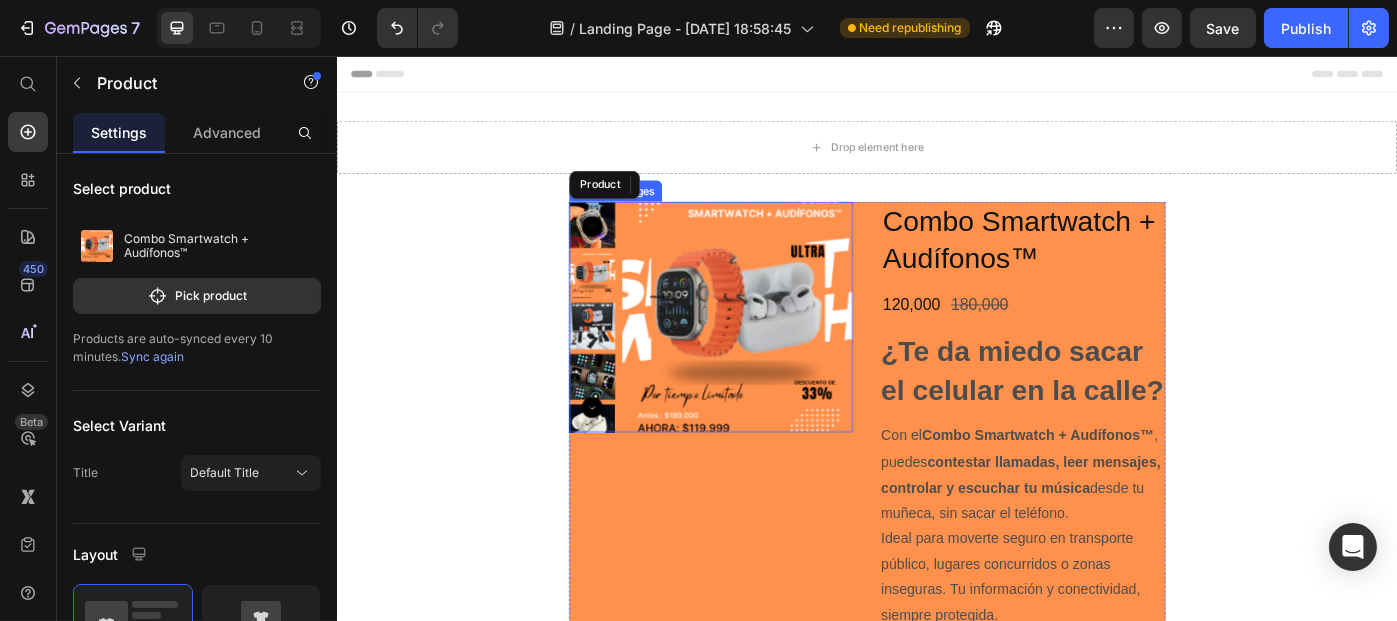 click at bounding box center [789, 351] 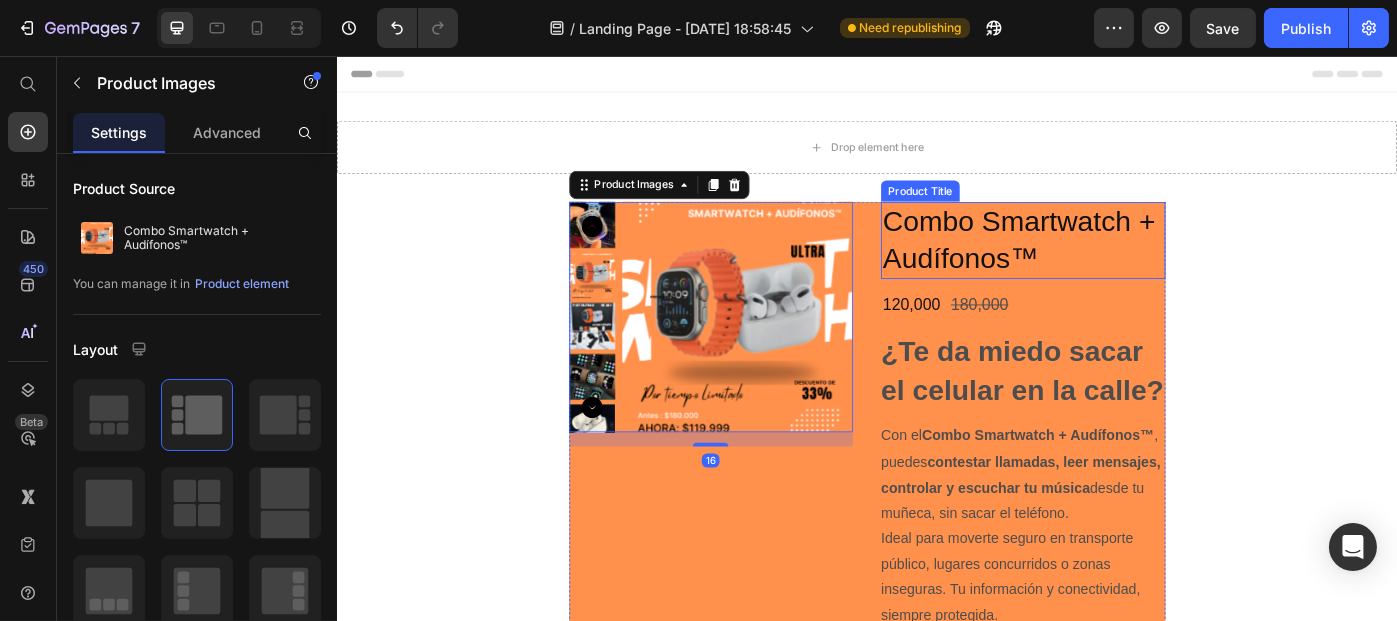 click on "Combo Smartwatch + Audífonos™" at bounding box center [1113, 264] 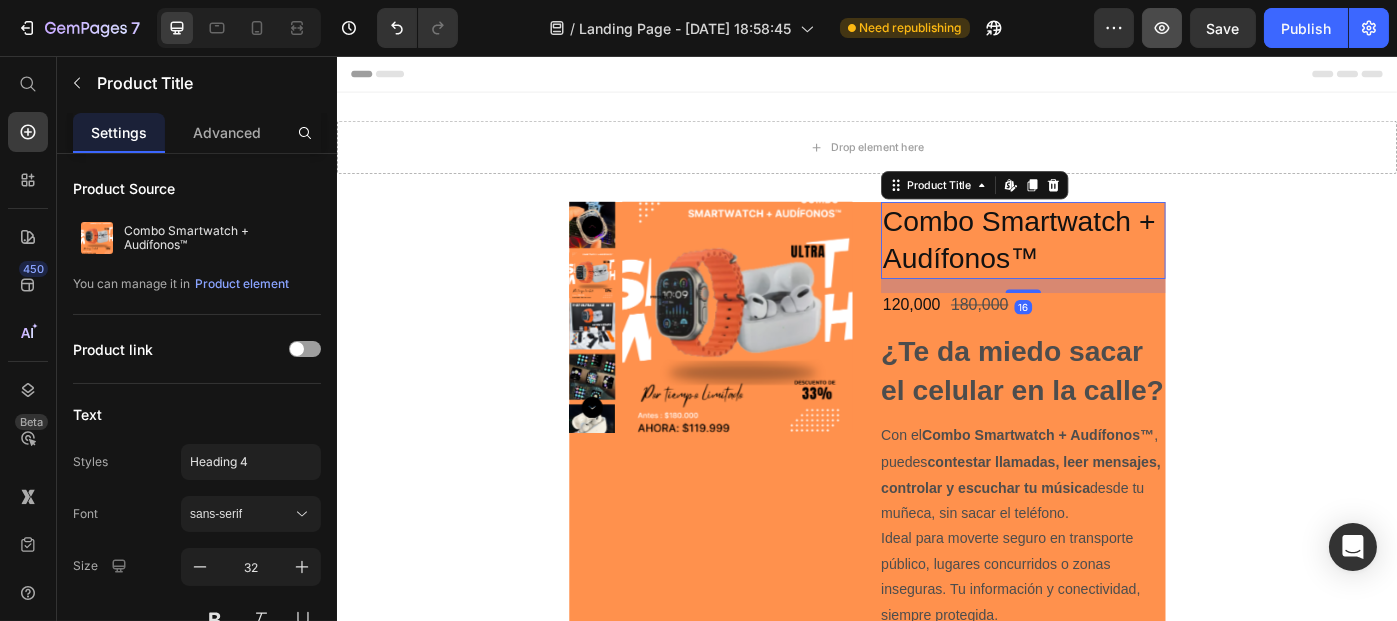 click 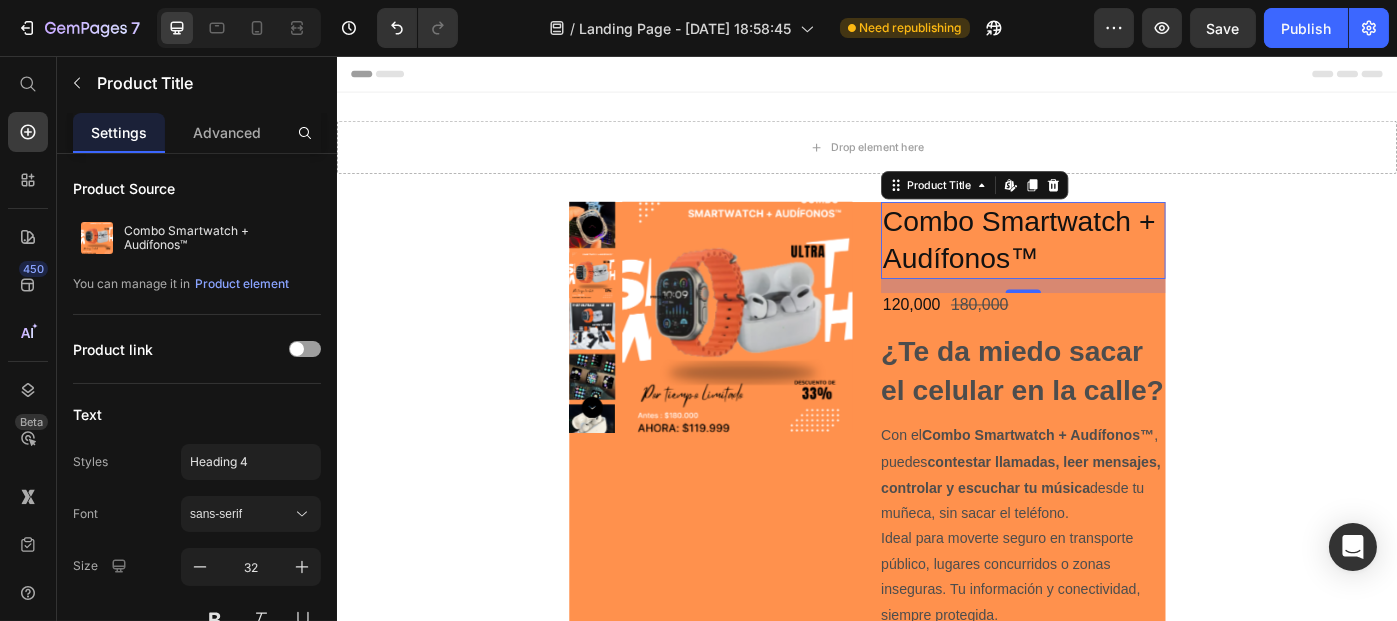 click on "Combo Smartwatch + Audífonos™" at bounding box center (1113, 264) 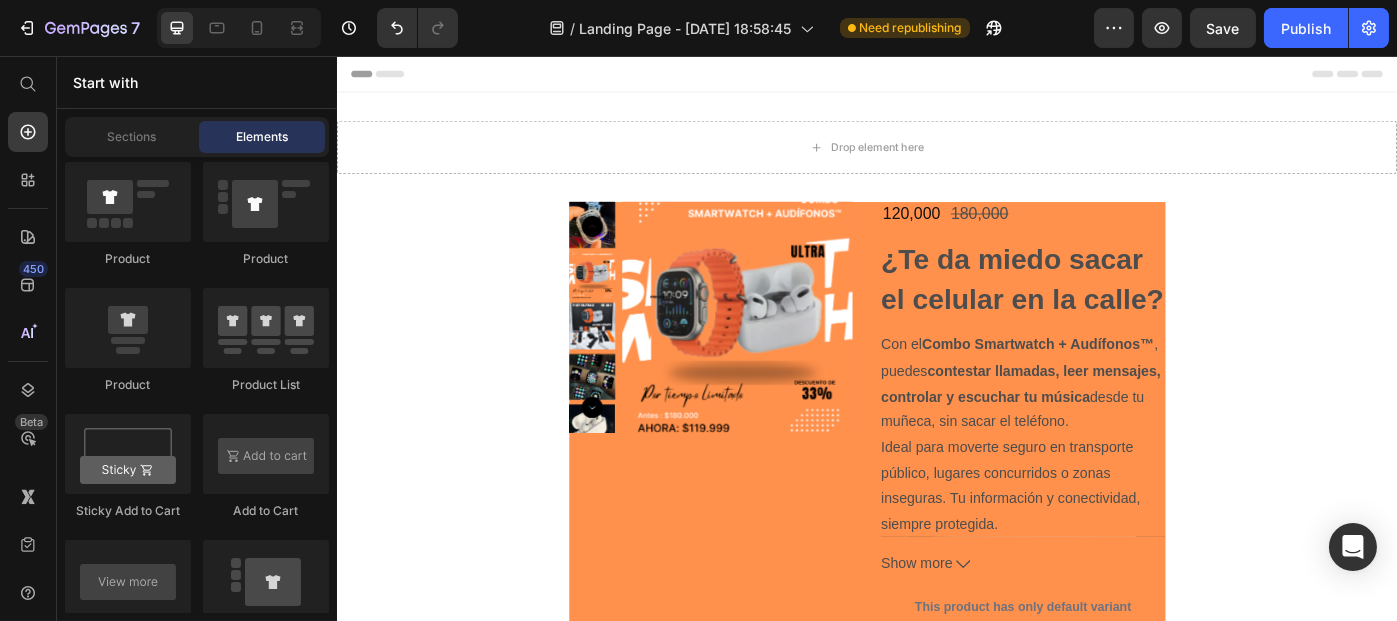 click on "¿Te da miedo sacar el celular en la calle?" at bounding box center (1112, 308) 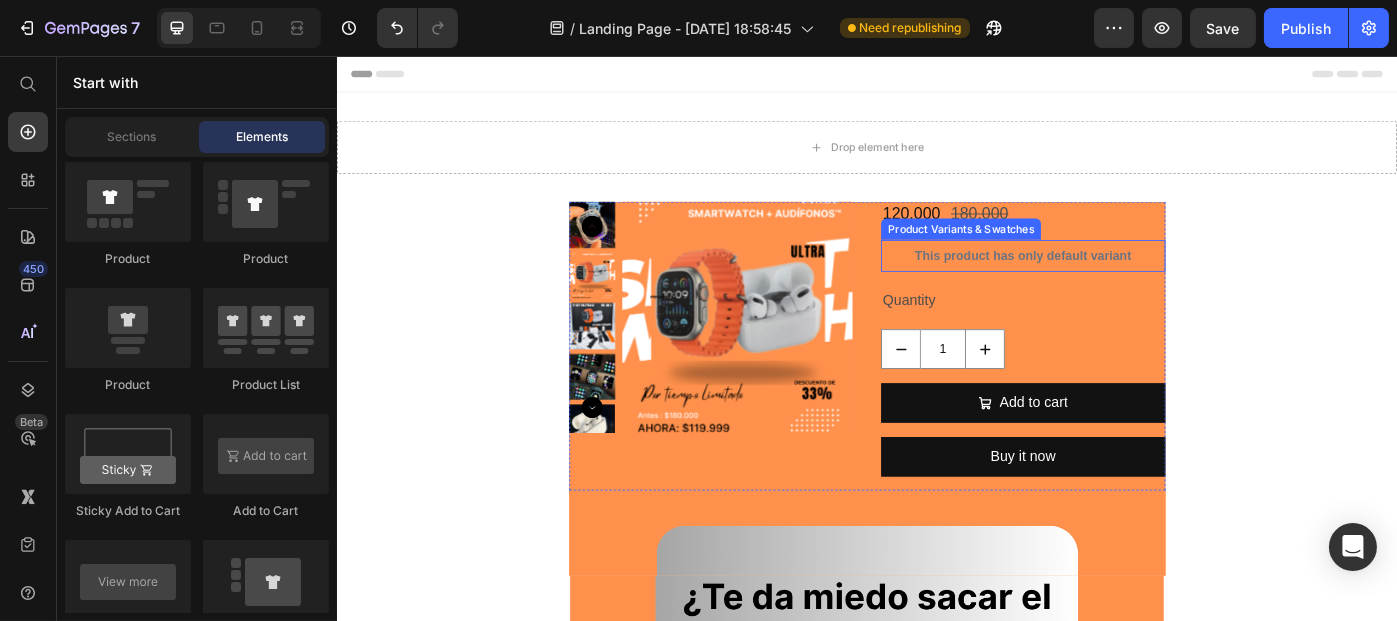 click on "Product Variants & Swatches" at bounding box center [1042, 252] 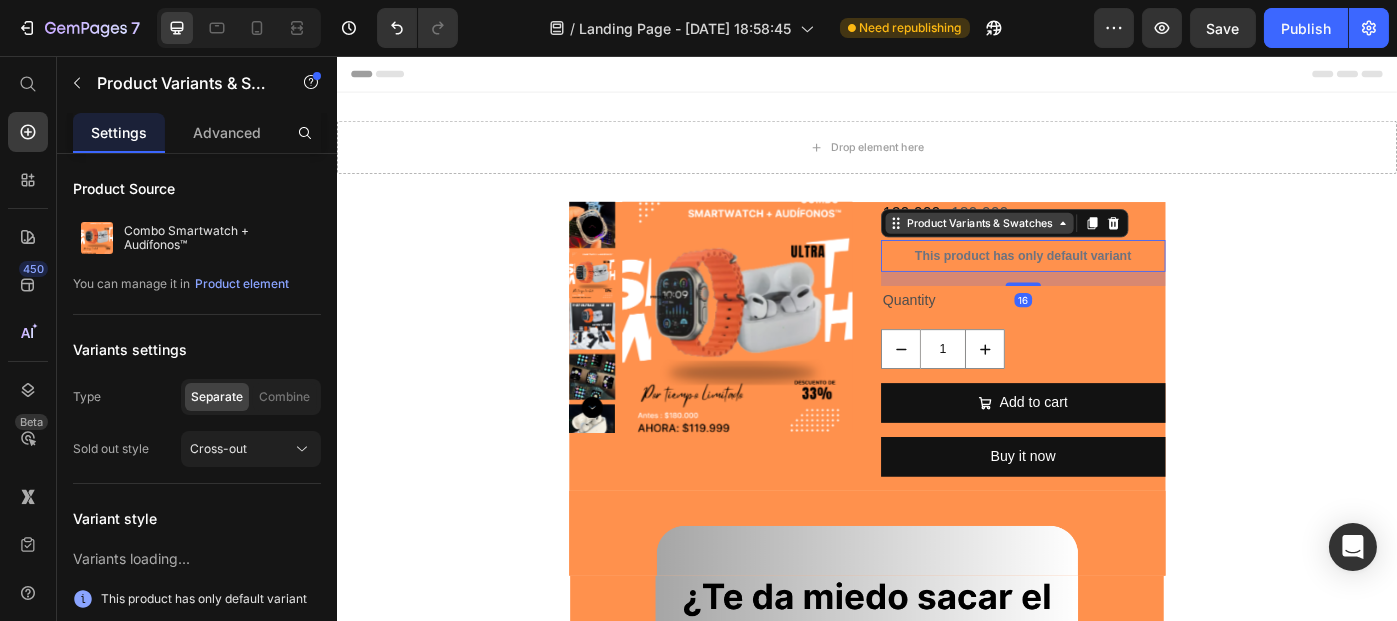 click on "Product Variants & Swatches" at bounding box center [1063, 245] 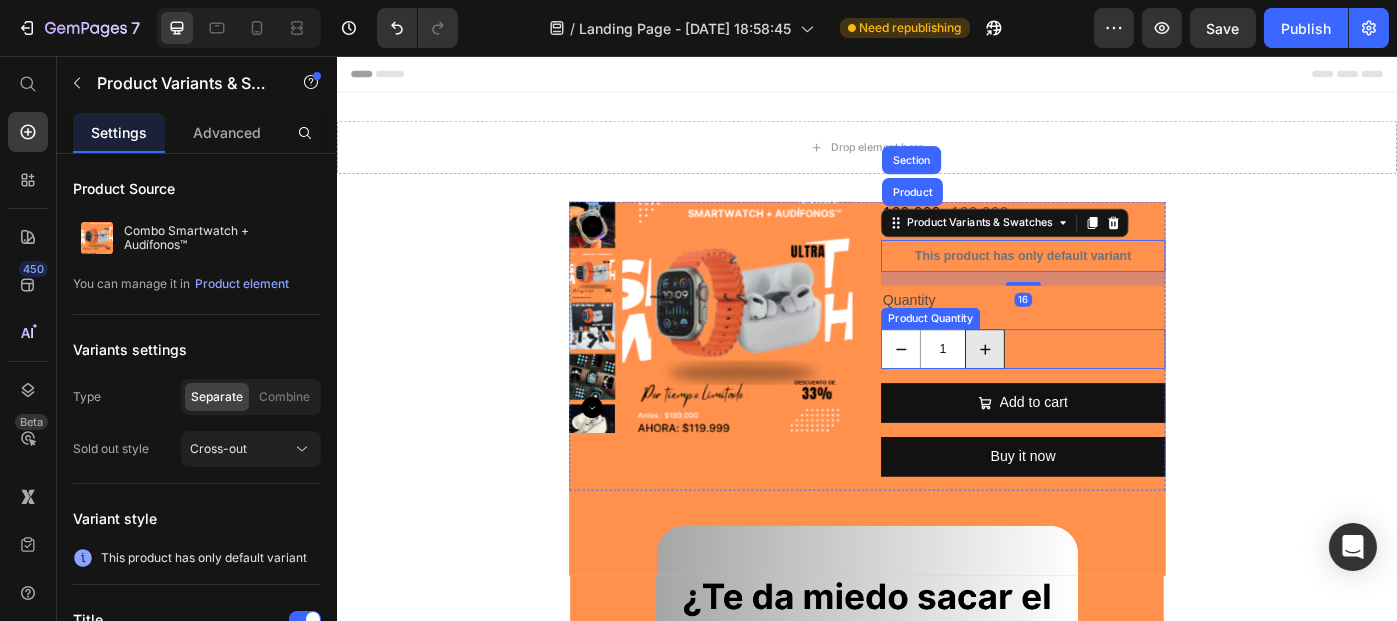 click 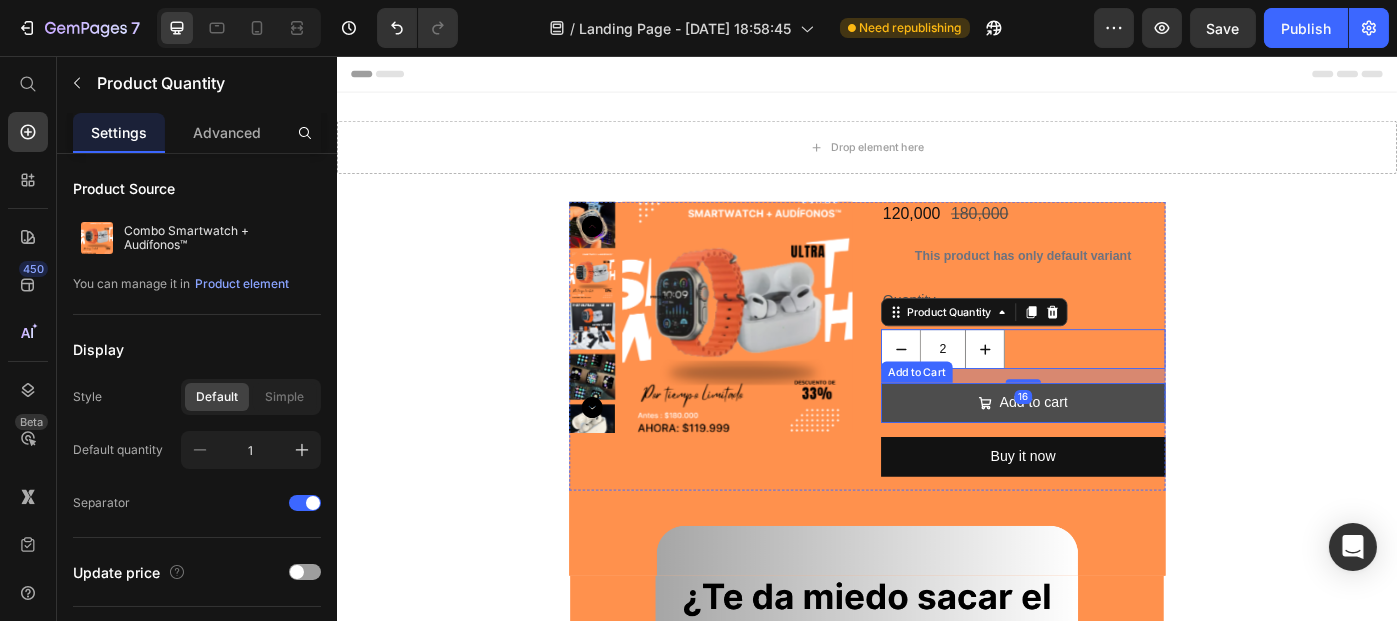 click on "Add to cart" at bounding box center [1113, 448] 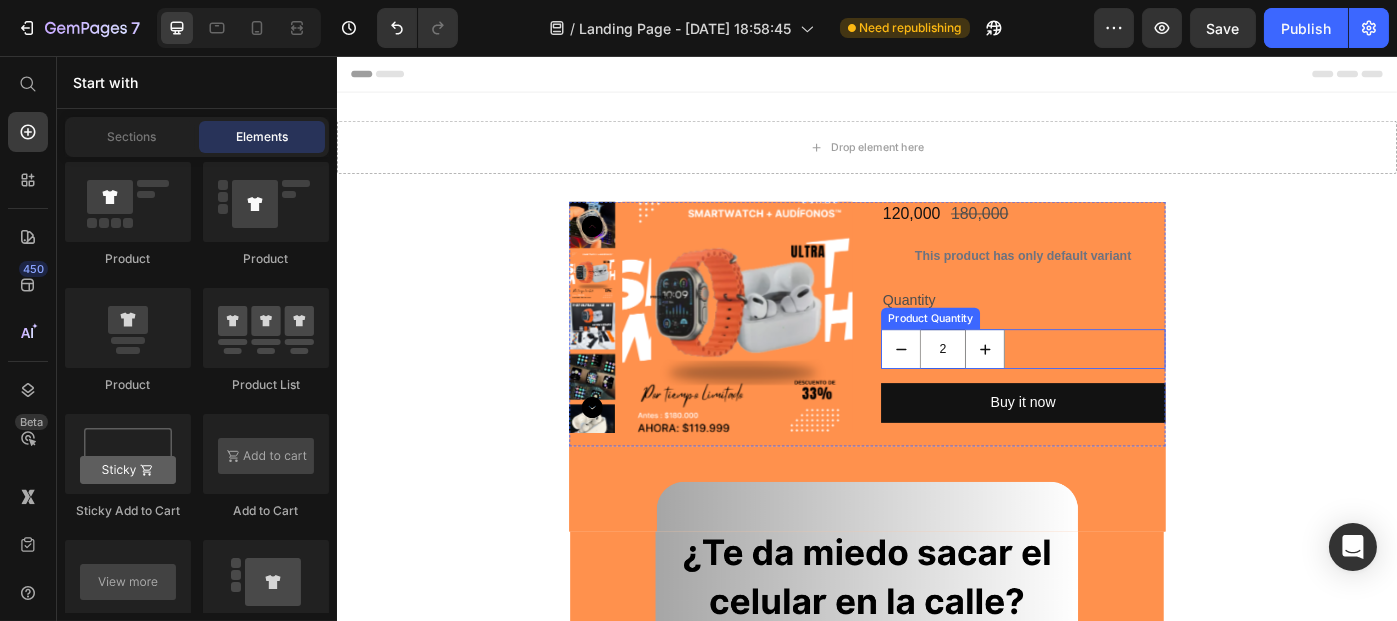 click on "2" at bounding box center (1022, 387) 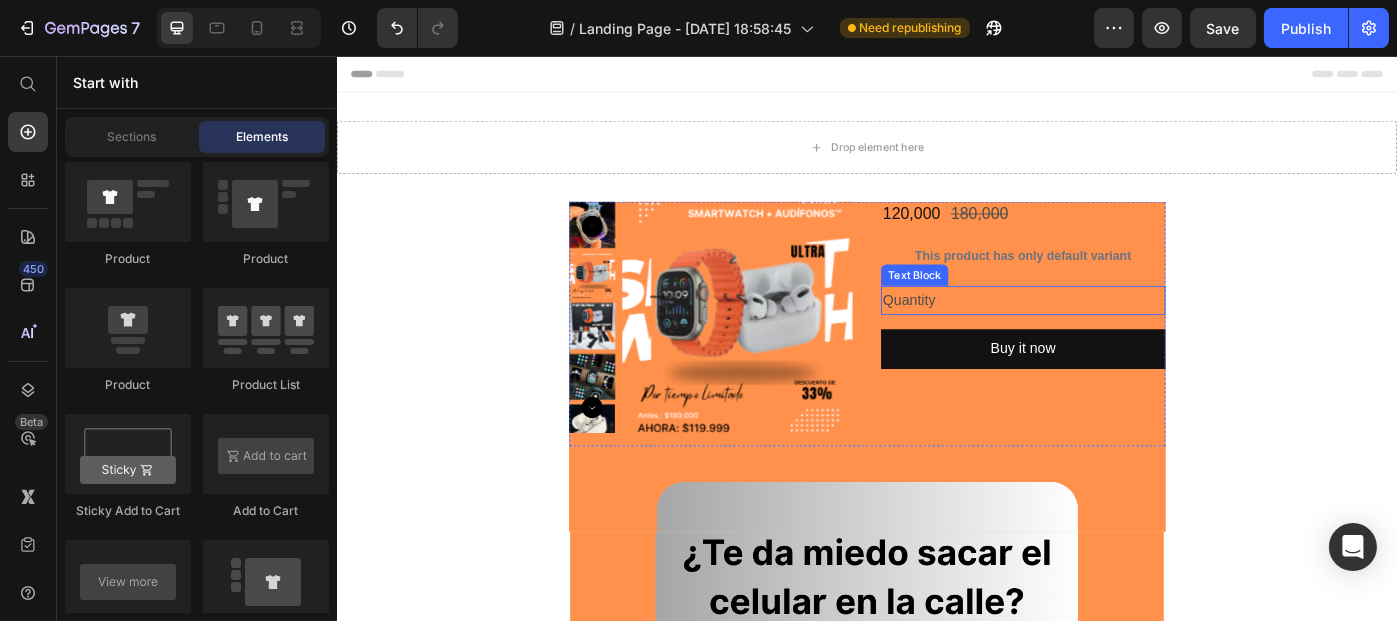 click on "Quantity" at bounding box center (1113, 332) 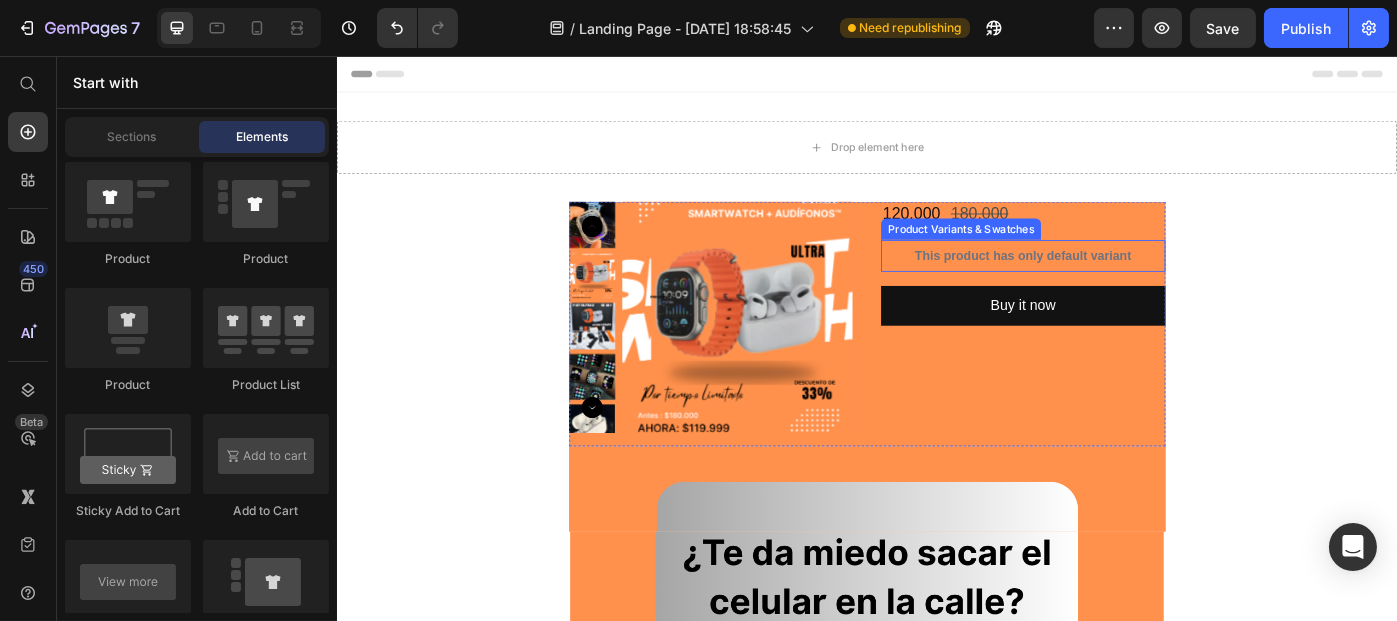 click on "This product has only default variant" at bounding box center (1113, 282) 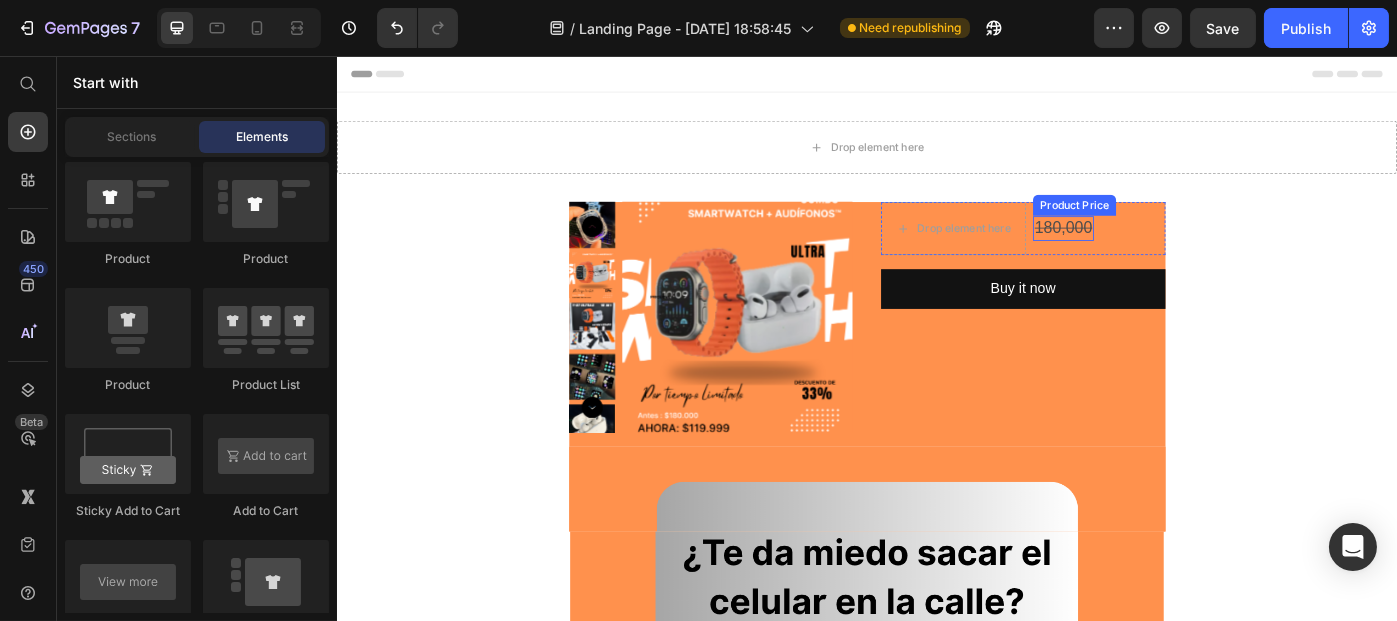click on "180,000" at bounding box center [1158, 250] 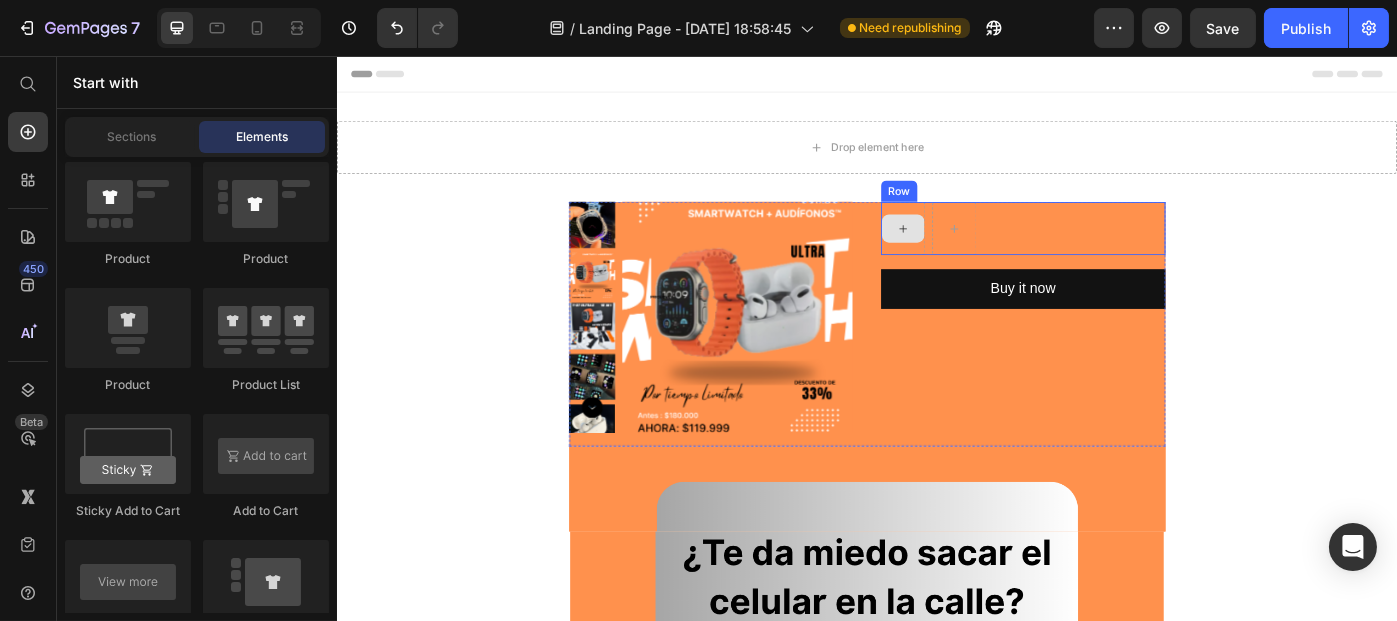 click at bounding box center (977, 251) 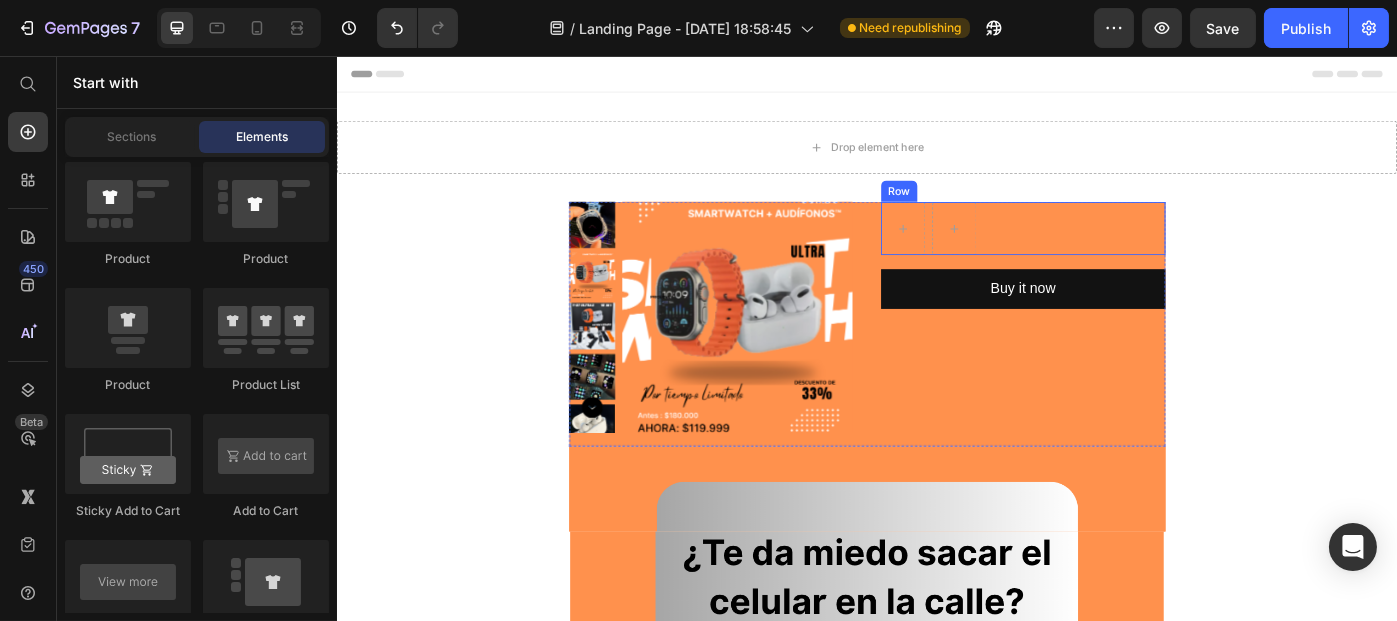 click on "Row" at bounding box center [972, 209] 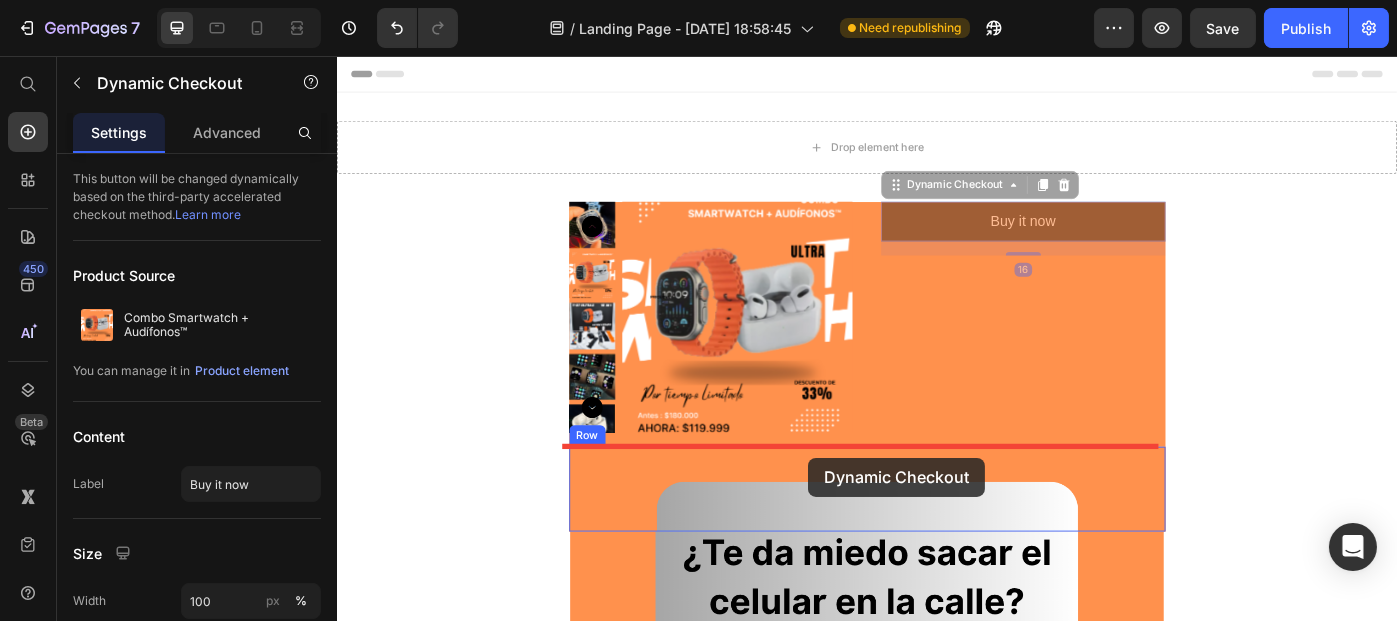 drag, startPoint x: 893, startPoint y: 607, endPoint x: 869, endPoint y: 511, distance: 98.95454 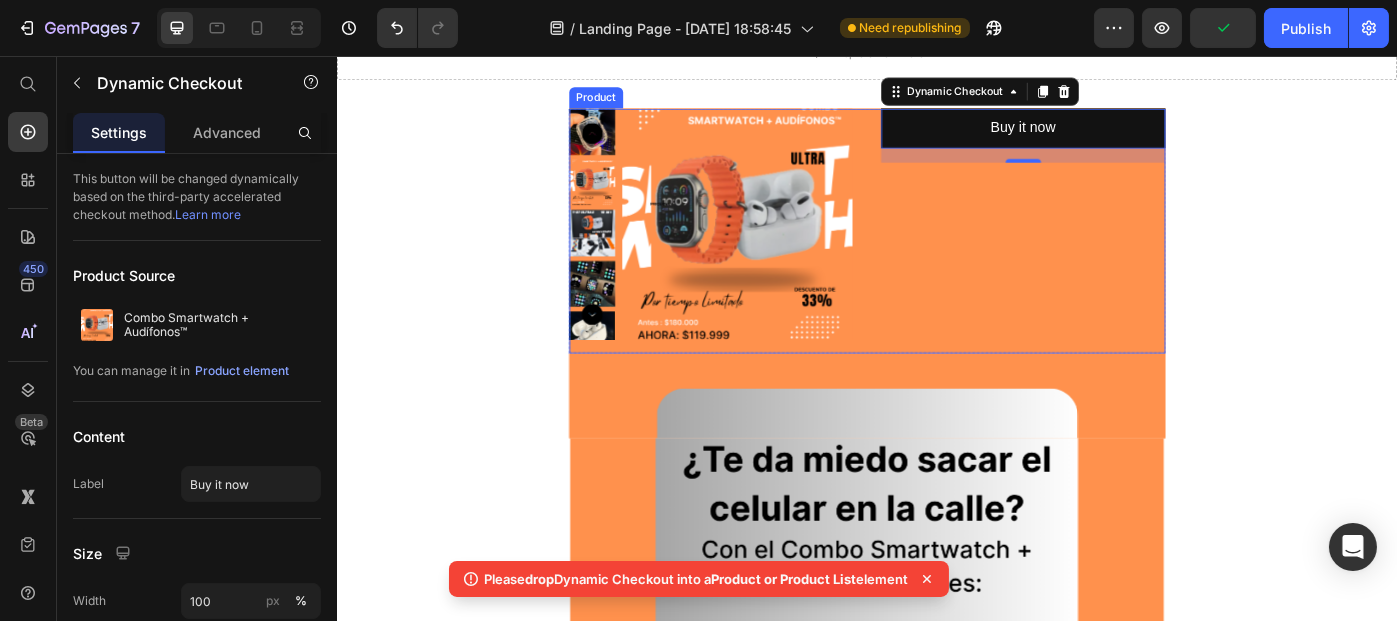 scroll, scrollTop: 109, scrollLeft: 0, axis: vertical 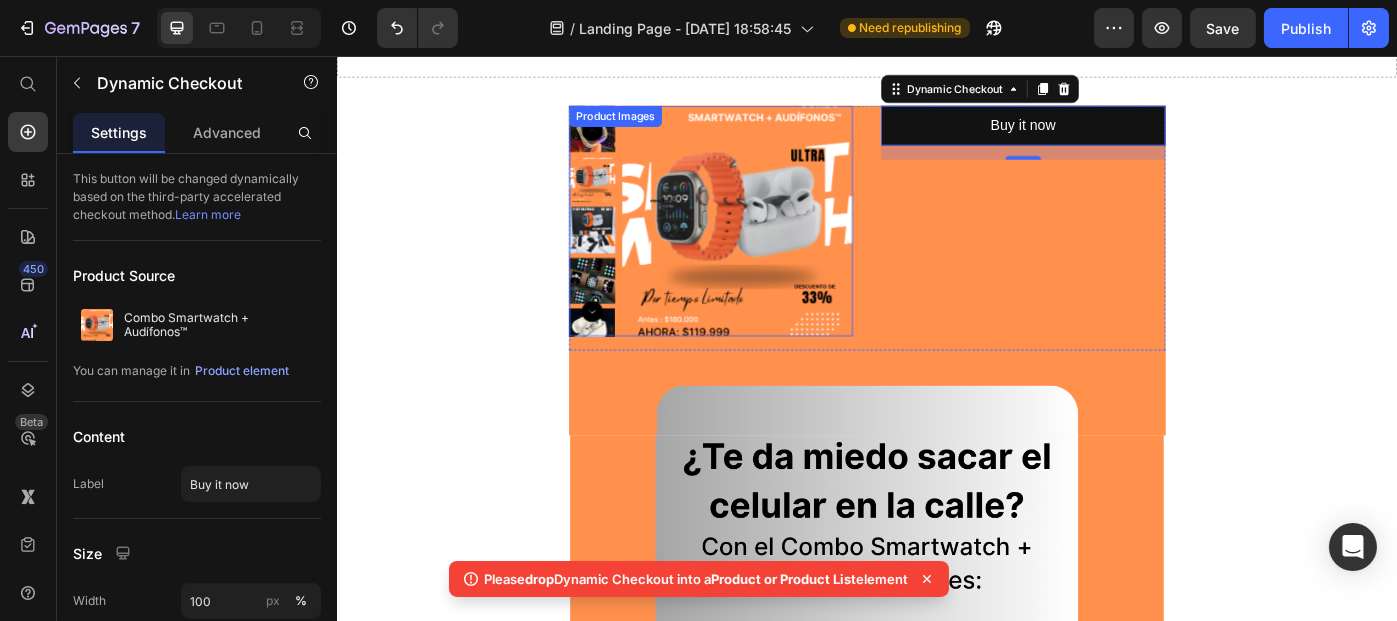 click at bounding box center [789, 242] 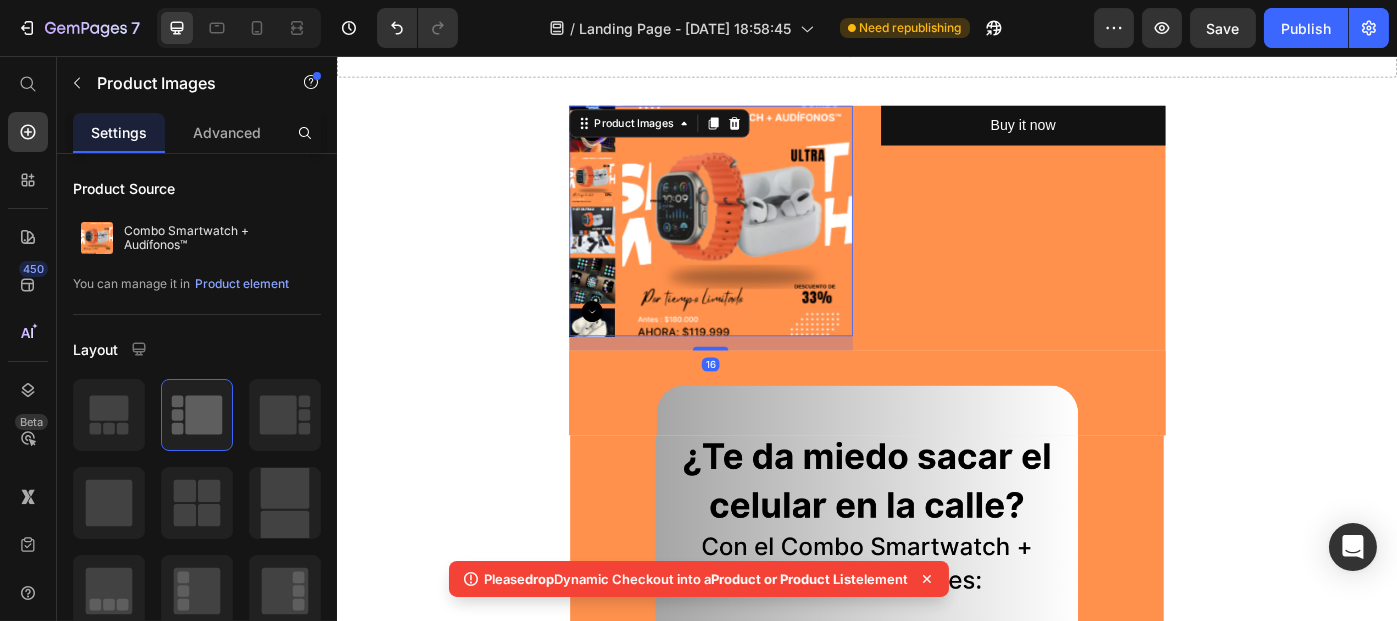 click at bounding box center (625, 195) 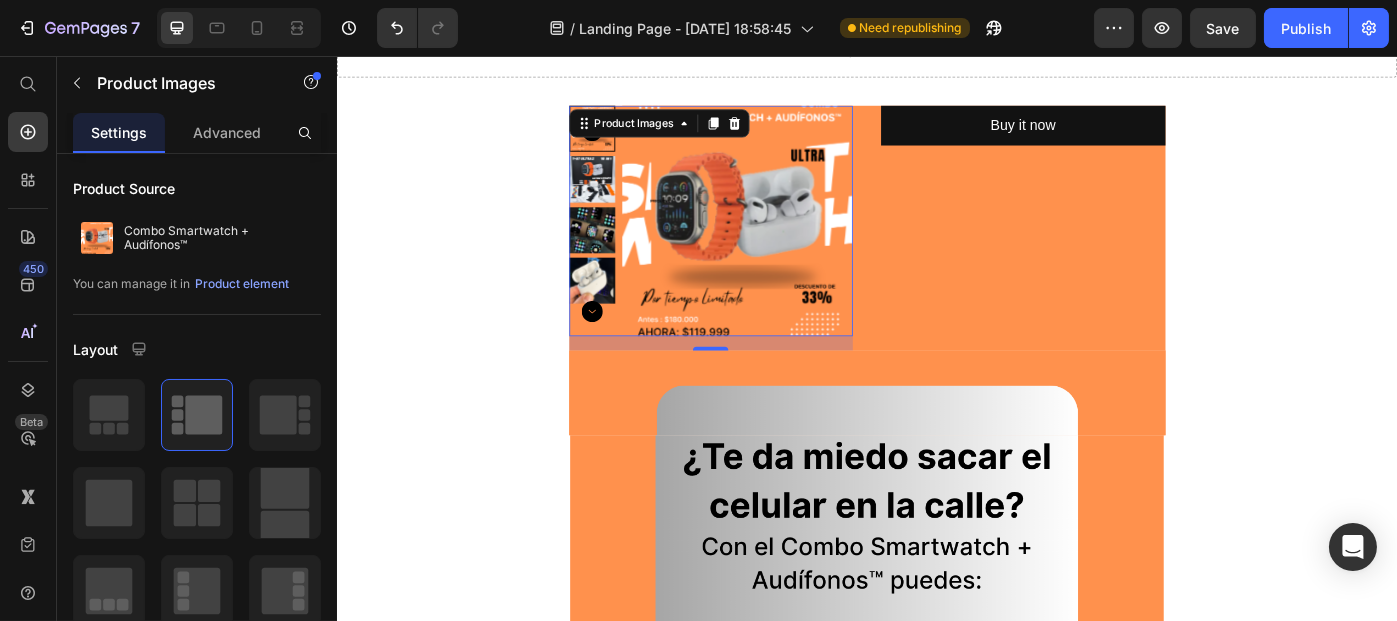 click at bounding box center [625, 310] 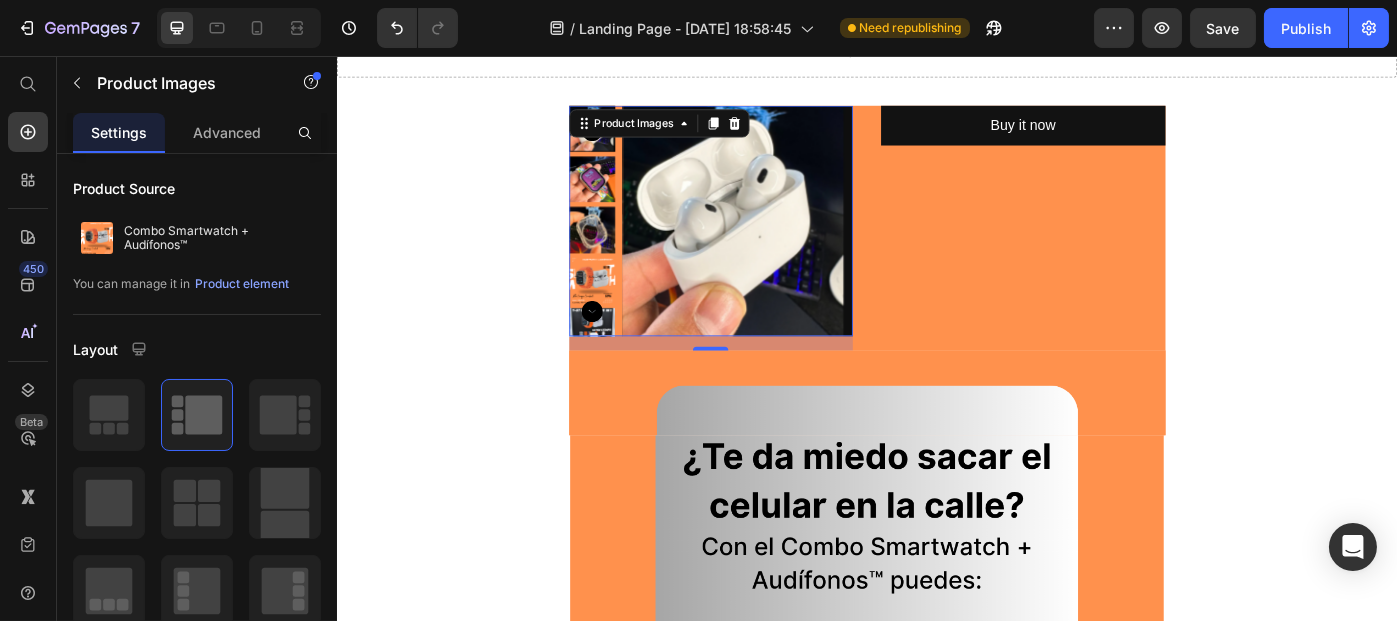click at bounding box center (625, 195) 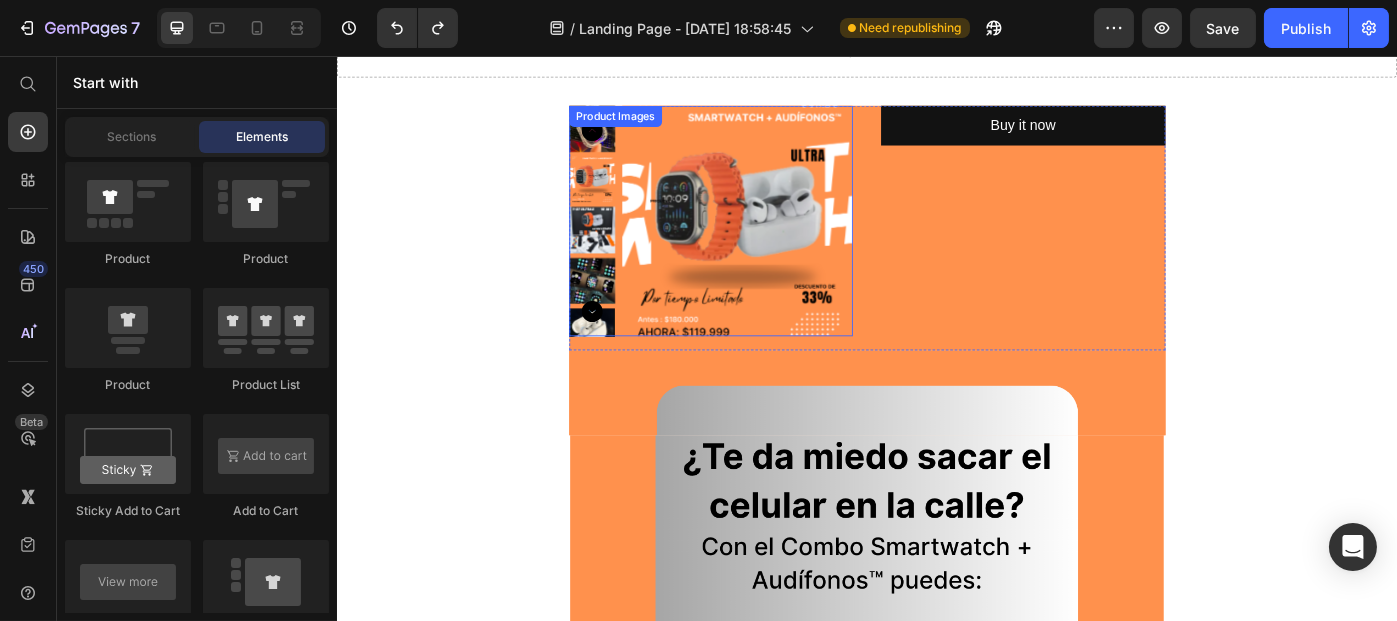 click at bounding box center [789, 242] 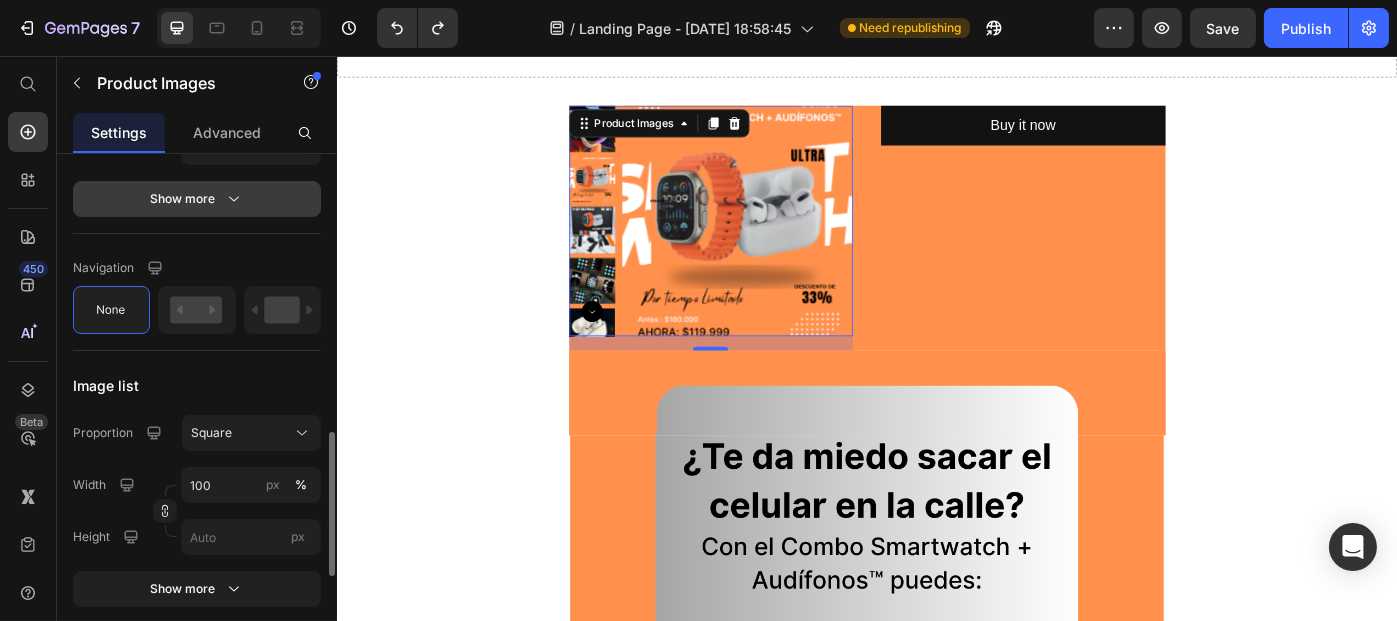 scroll, scrollTop: 1020, scrollLeft: 0, axis: vertical 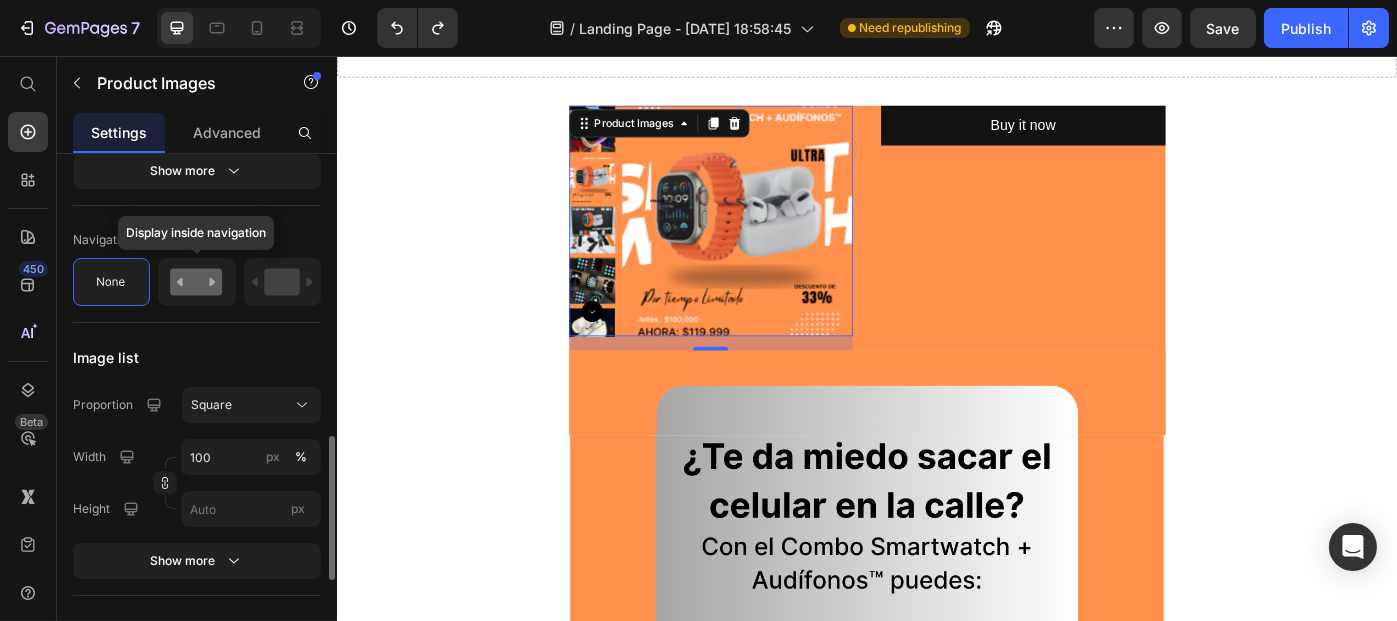 click 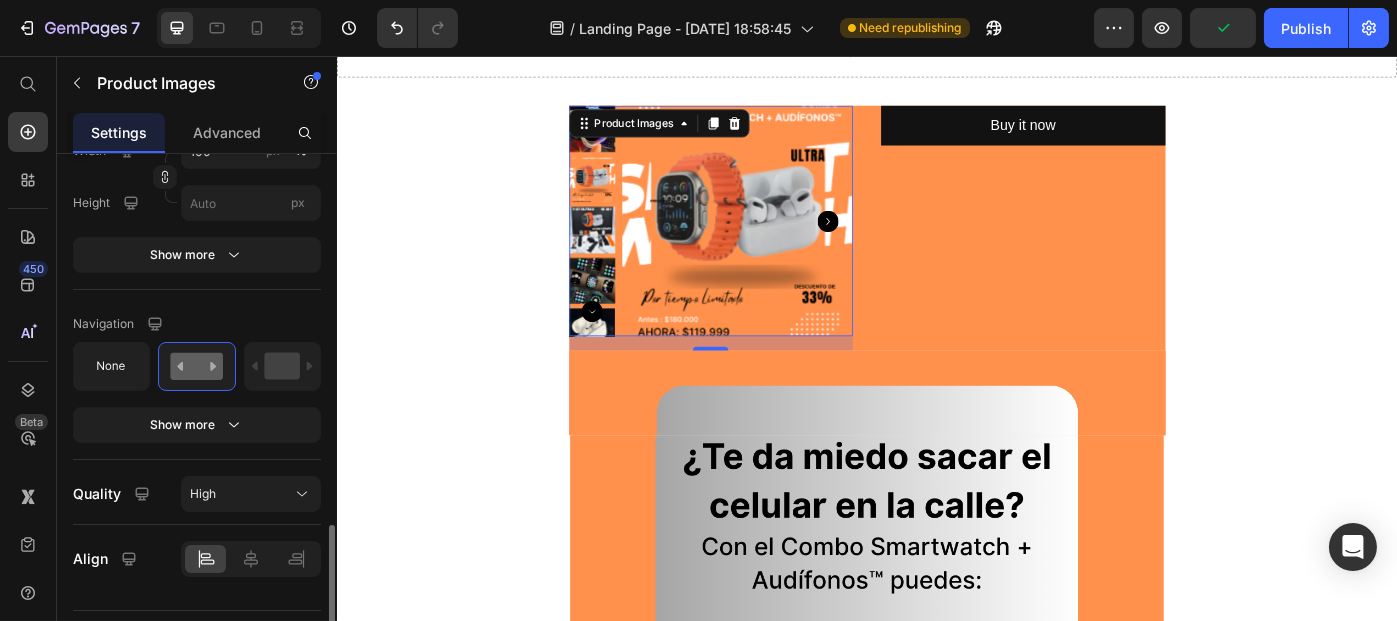 scroll, scrollTop: 1378, scrollLeft: 0, axis: vertical 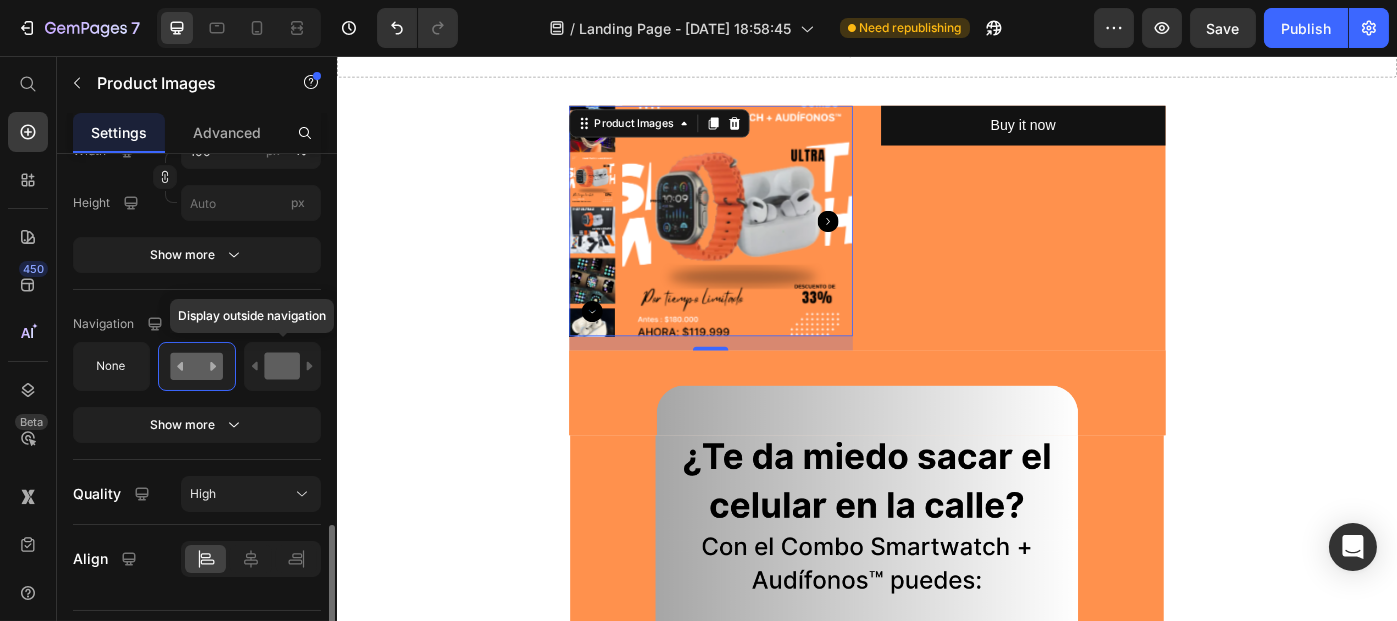 click 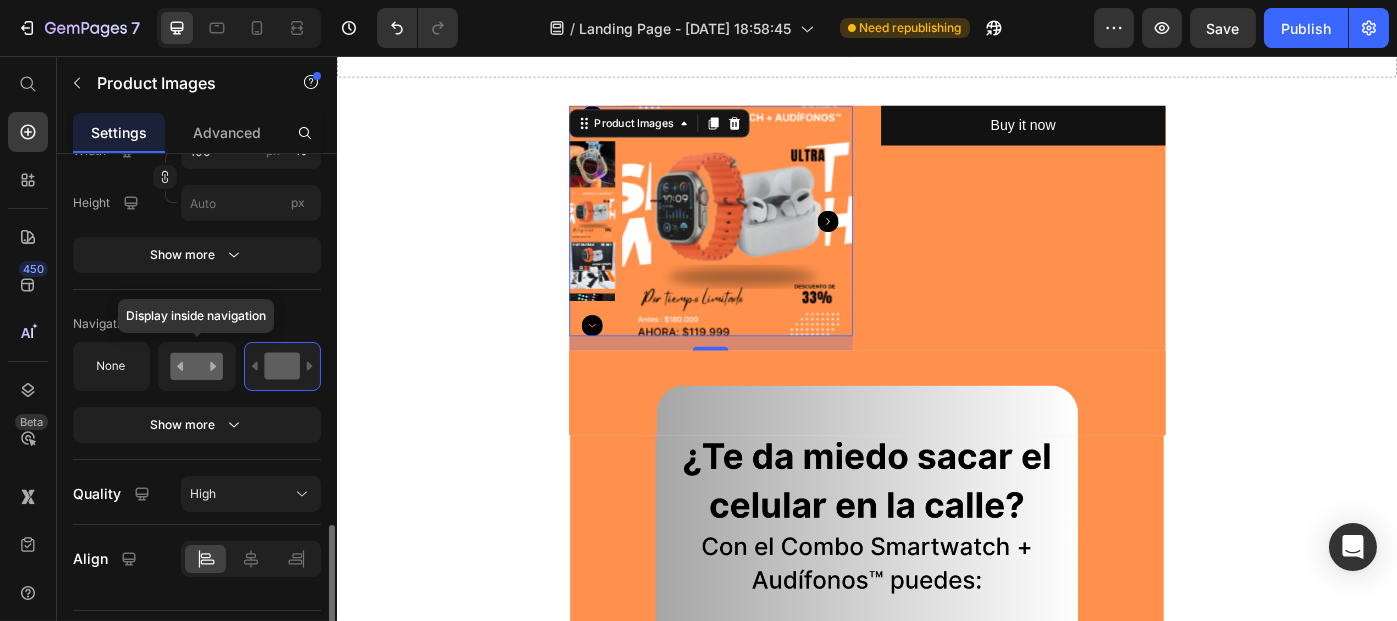 click 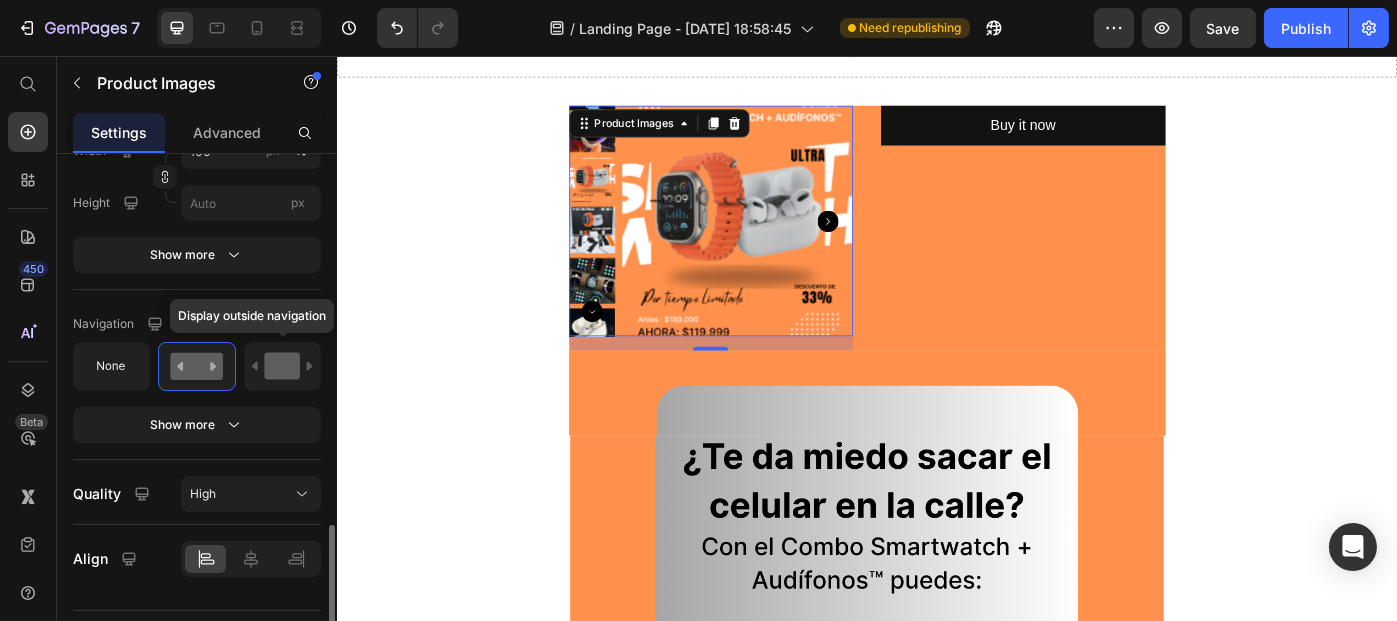 click 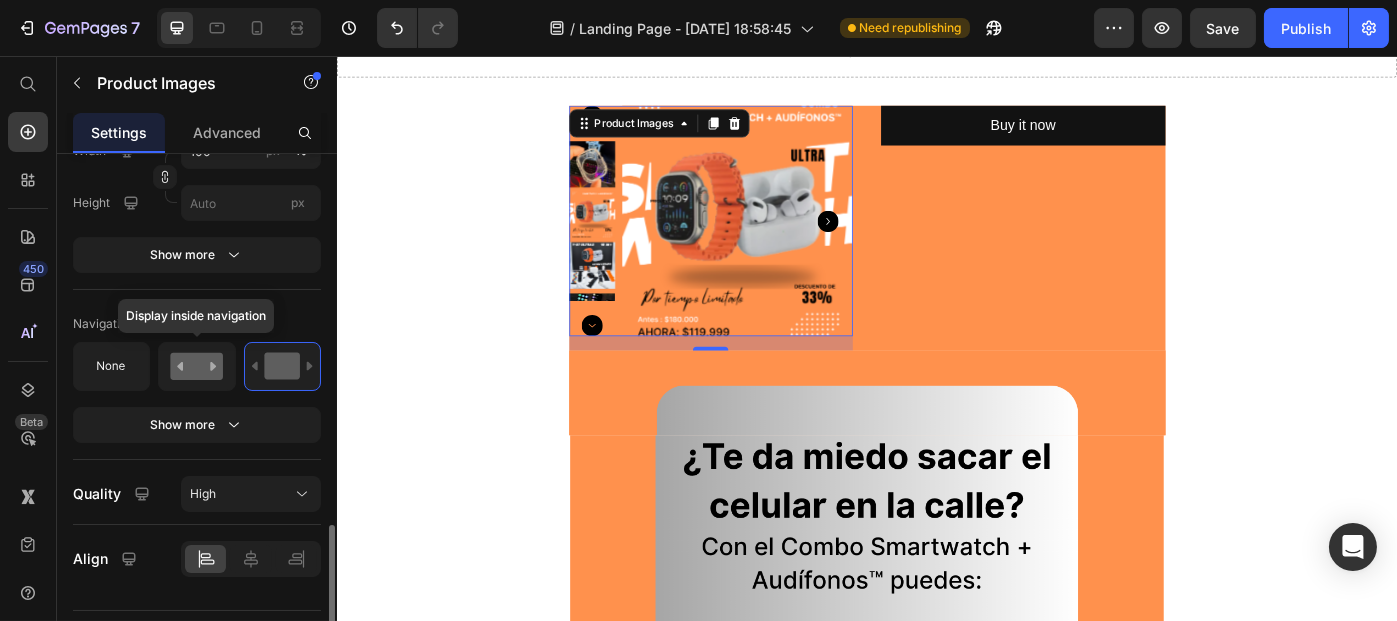 click 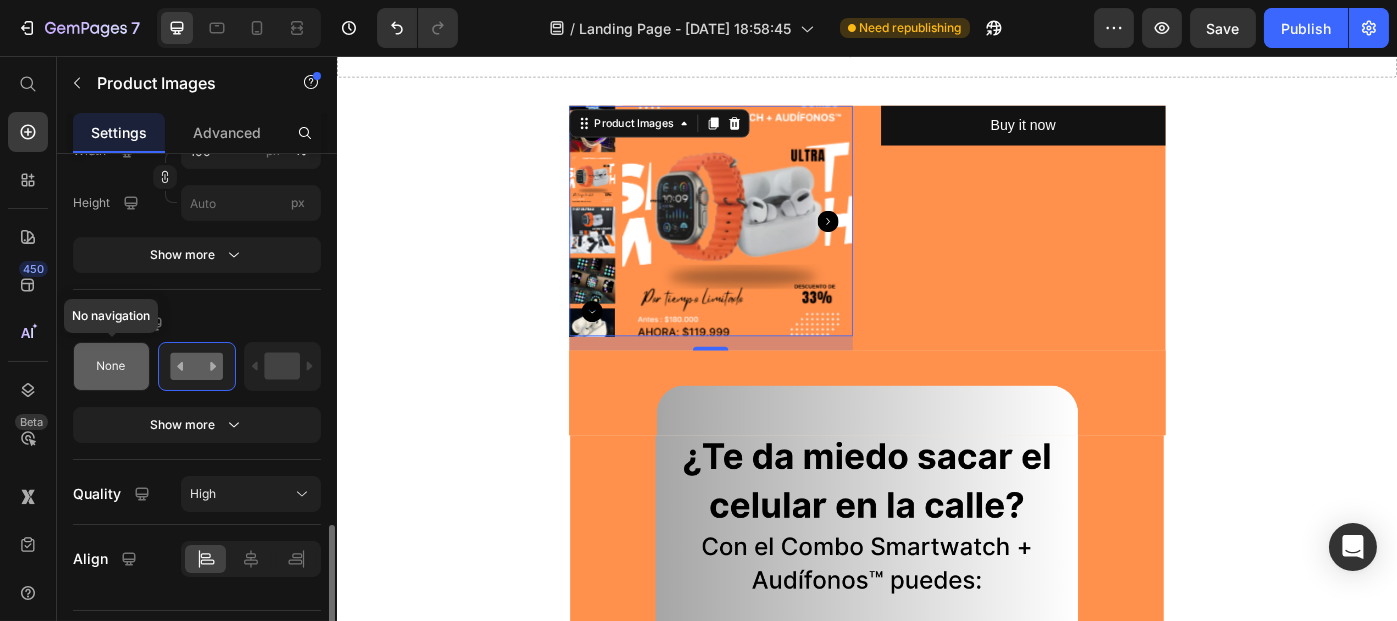 click 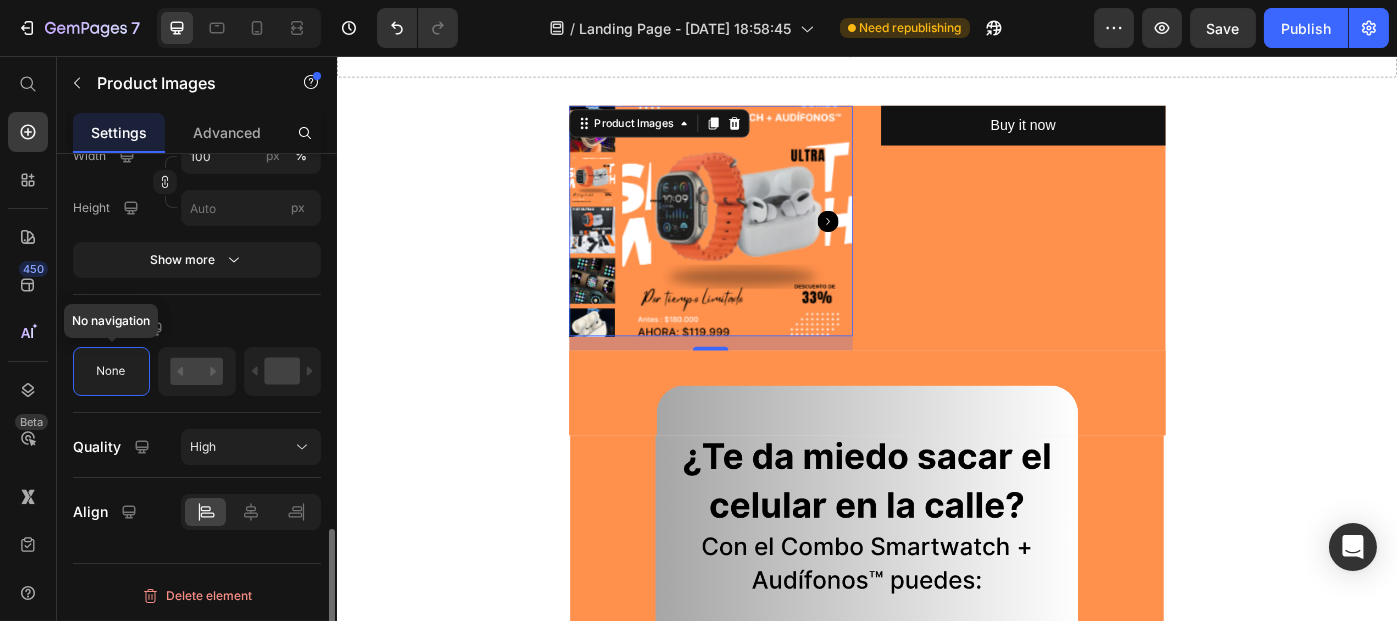 scroll, scrollTop: 1369, scrollLeft: 0, axis: vertical 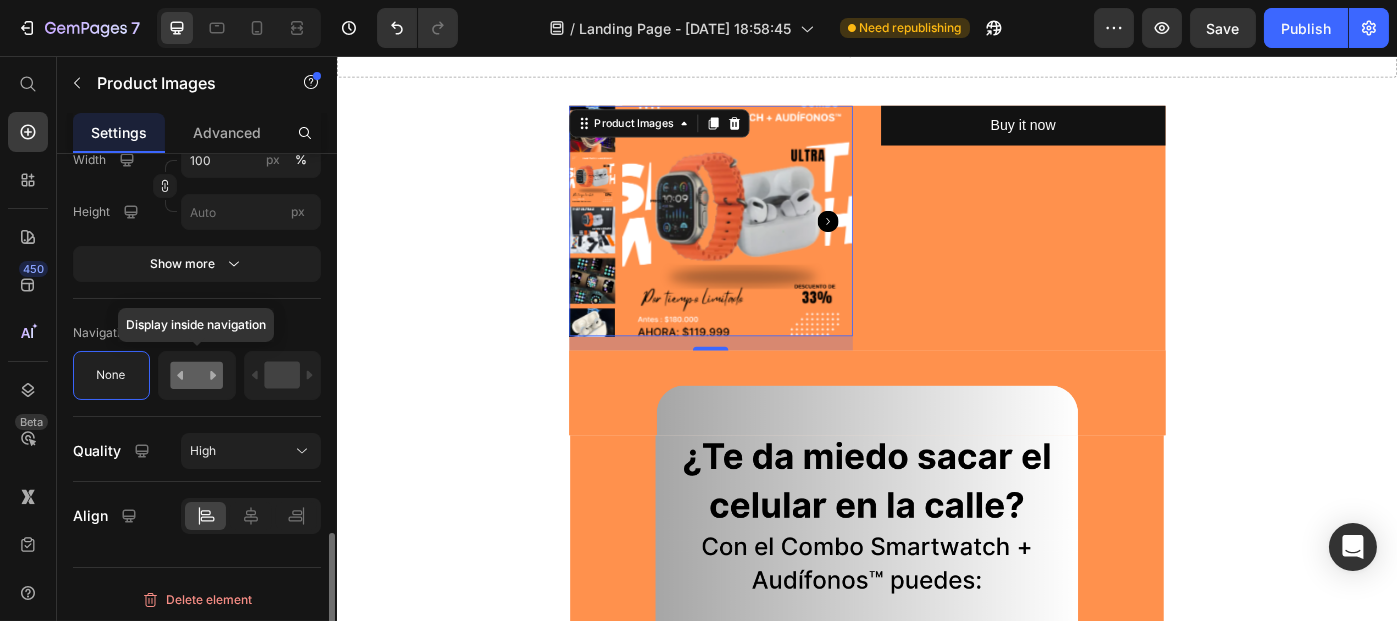 click 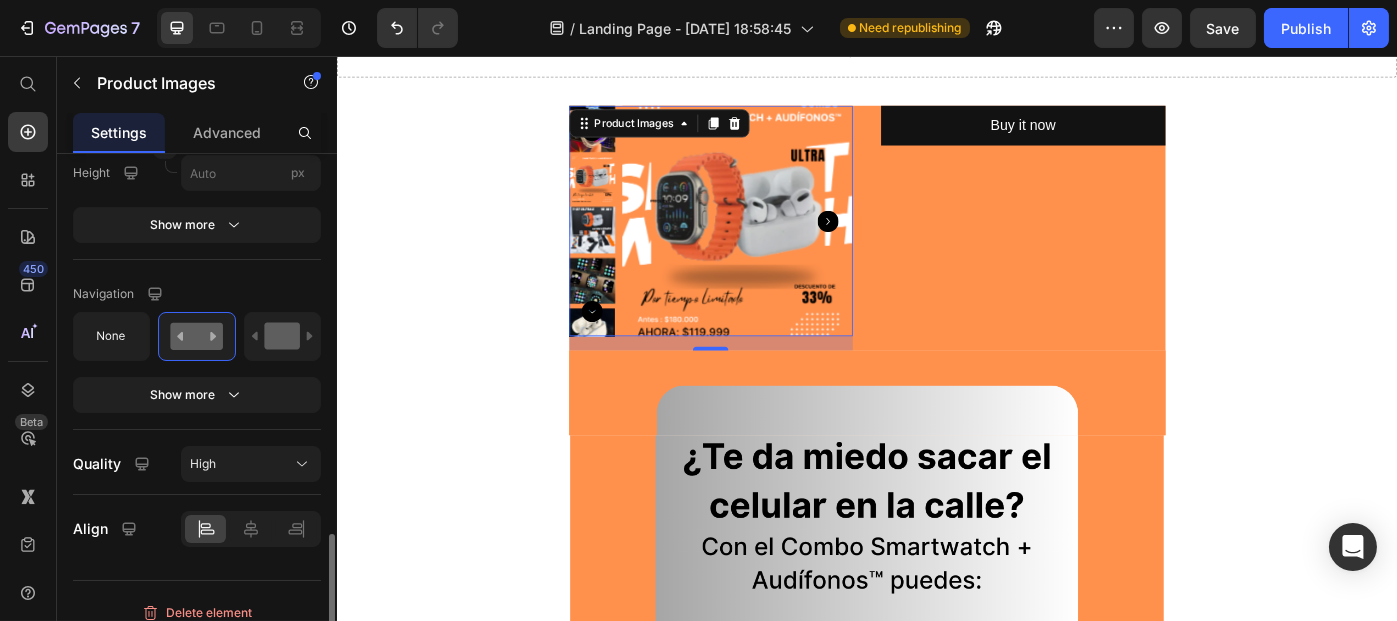 scroll, scrollTop: 1409, scrollLeft: 0, axis: vertical 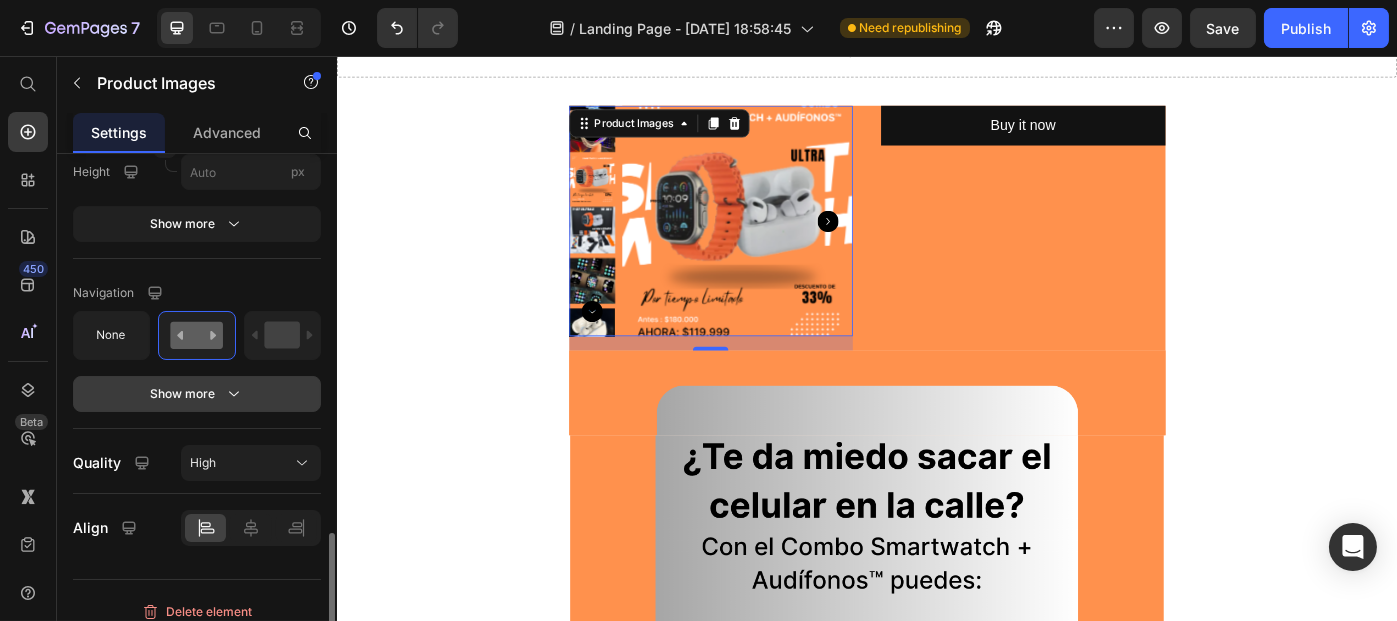 drag, startPoint x: 264, startPoint y: 387, endPoint x: 240, endPoint y: 397, distance: 26 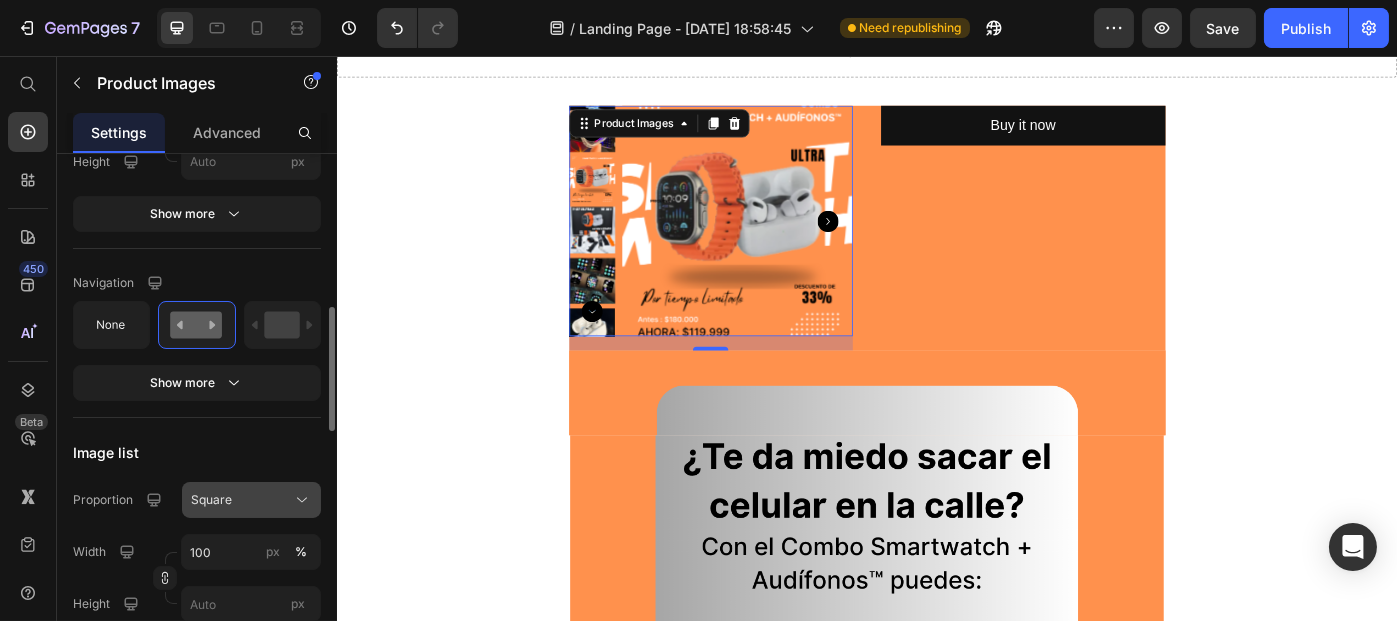 scroll, scrollTop: 880, scrollLeft: 0, axis: vertical 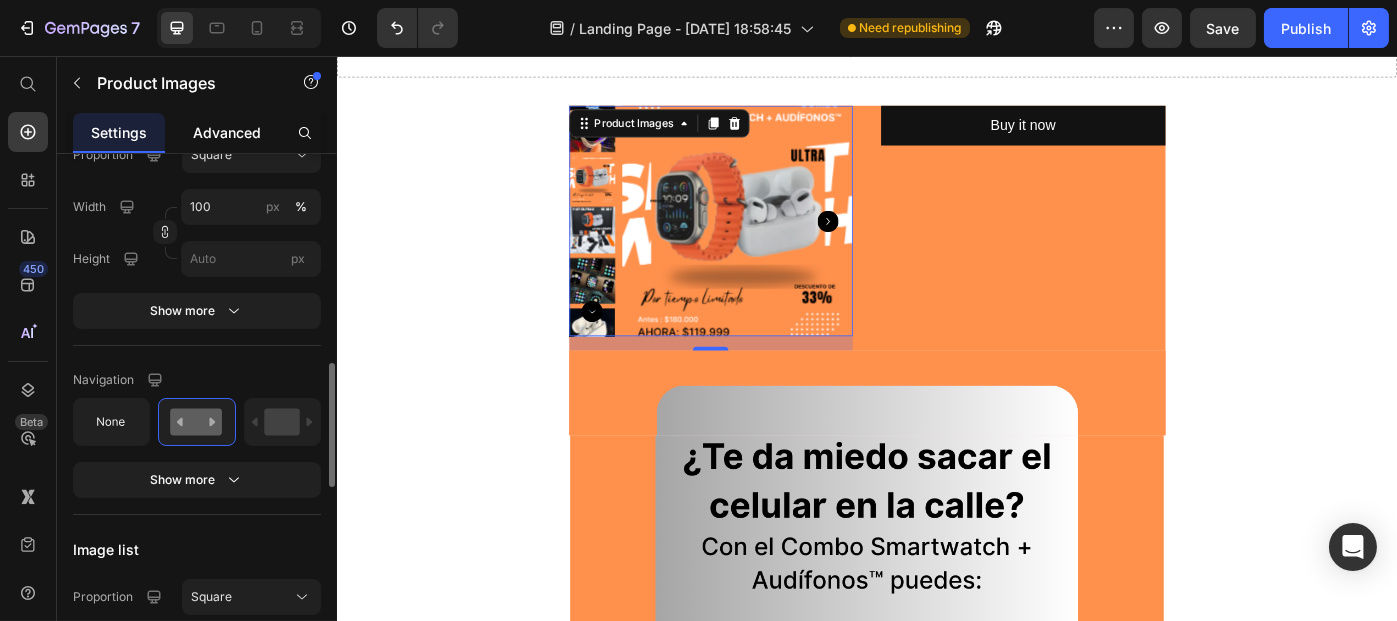click on "Advanced" at bounding box center (227, 132) 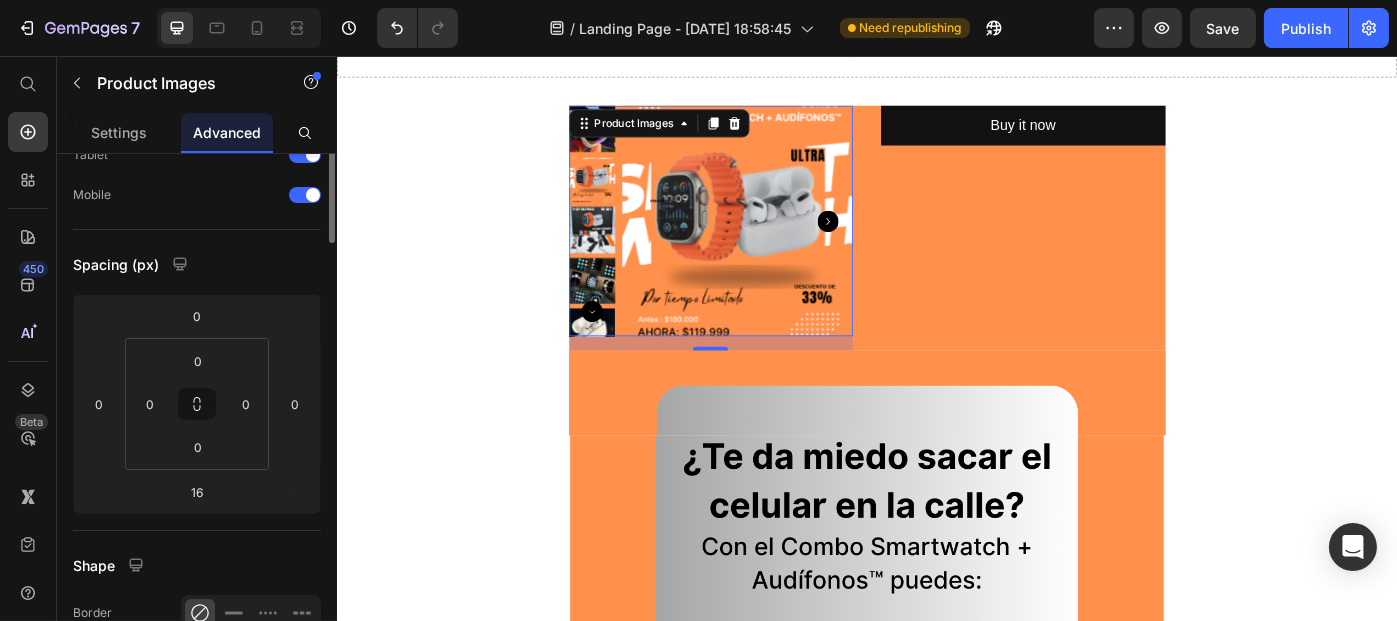 scroll, scrollTop: 0, scrollLeft: 0, axis: both 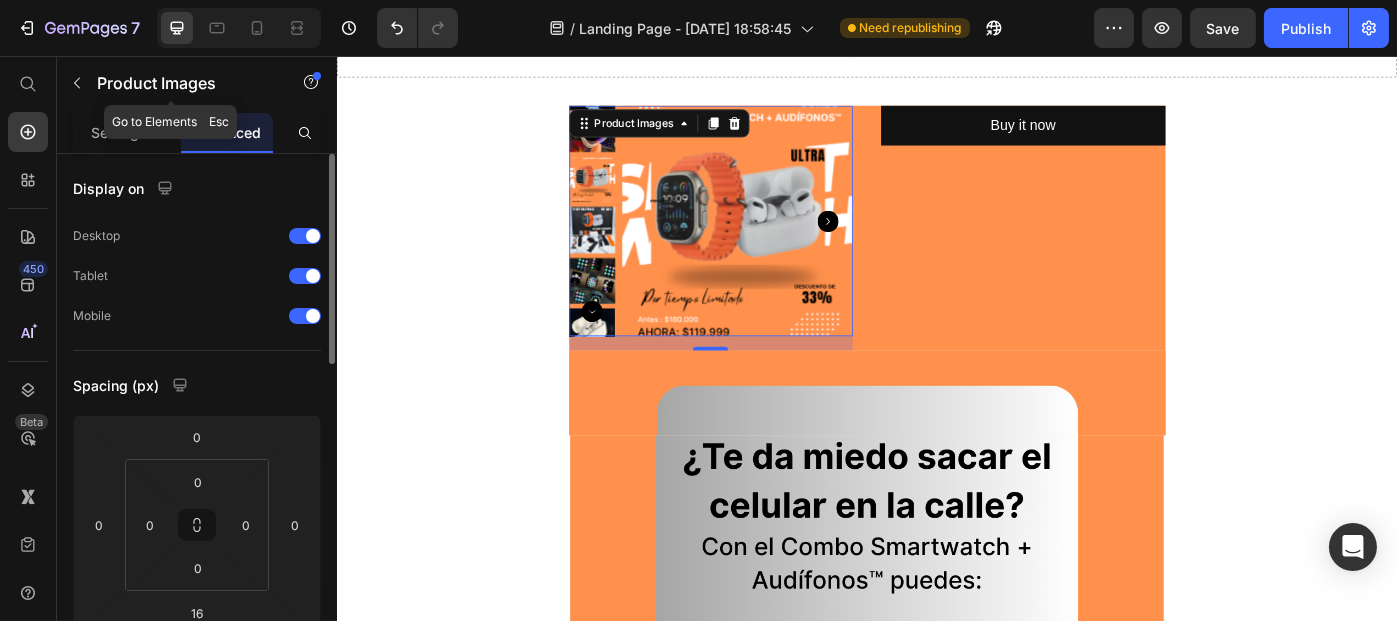 click on "Product Images" 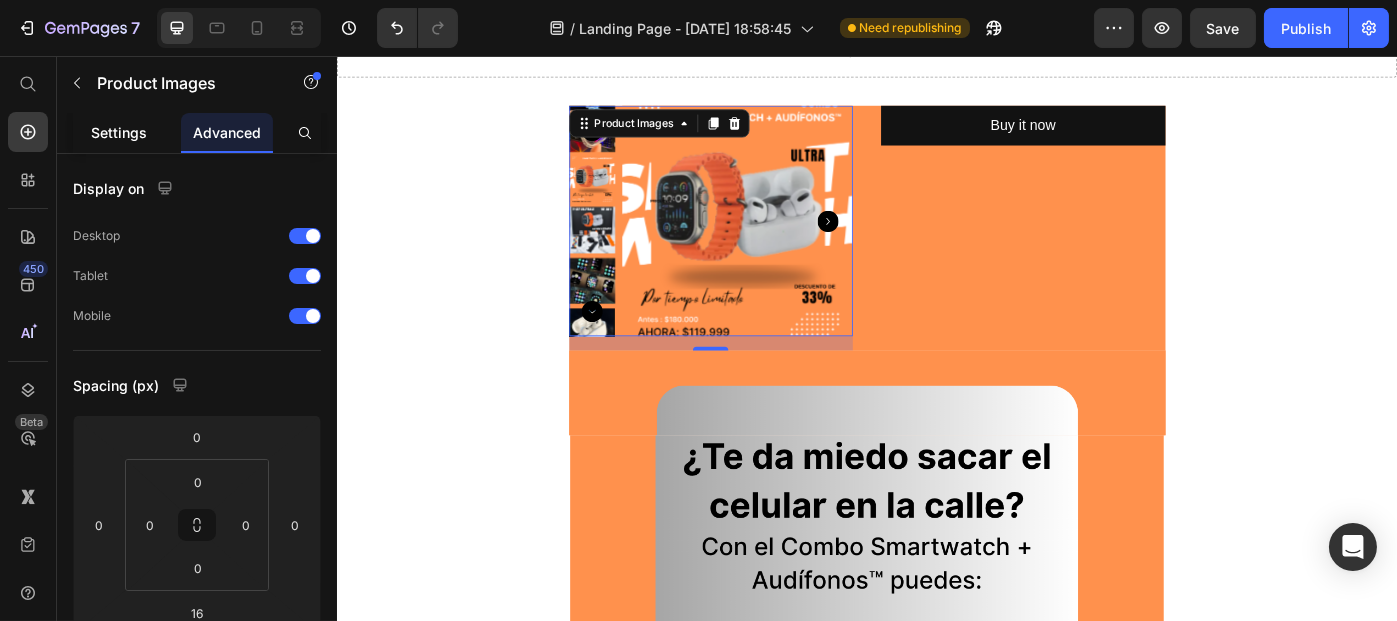 click on "Settings" at bounding box center (119, 132) 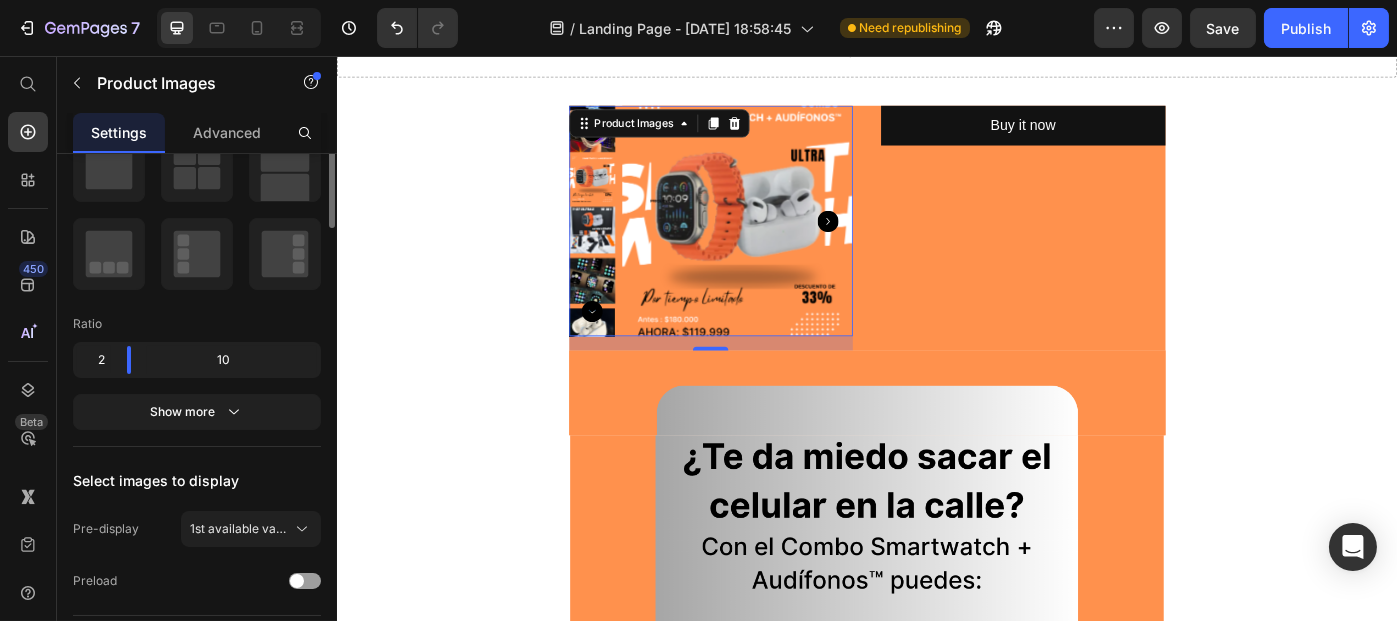 scroll, scrollTop: 103, scrollLeft: 0, axis: vertical 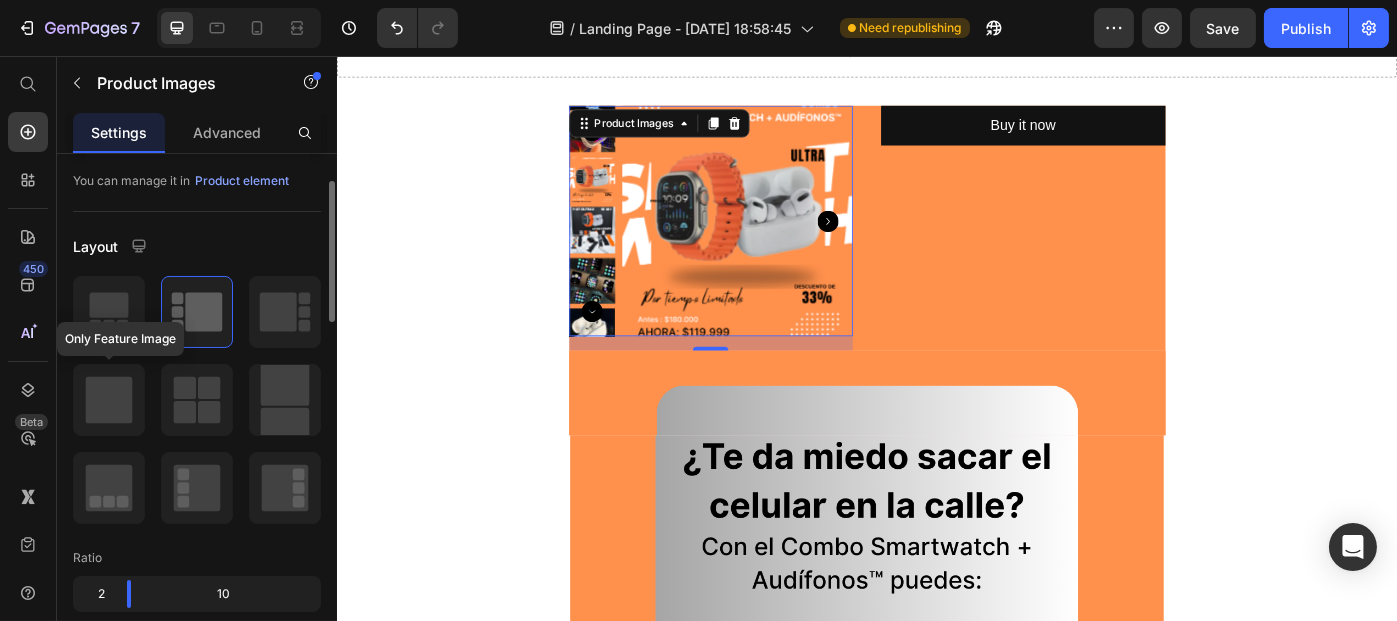 click 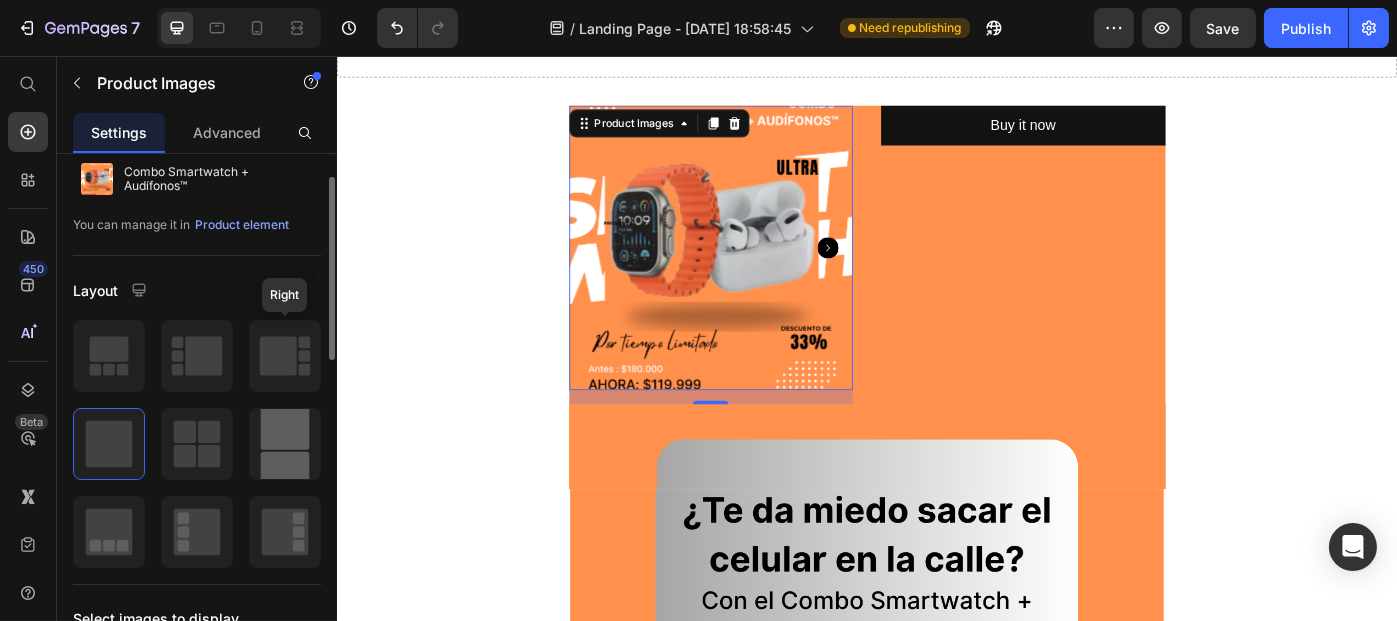 scroll, scrollTop: 73, scrollLeft: 0, axis: vertical 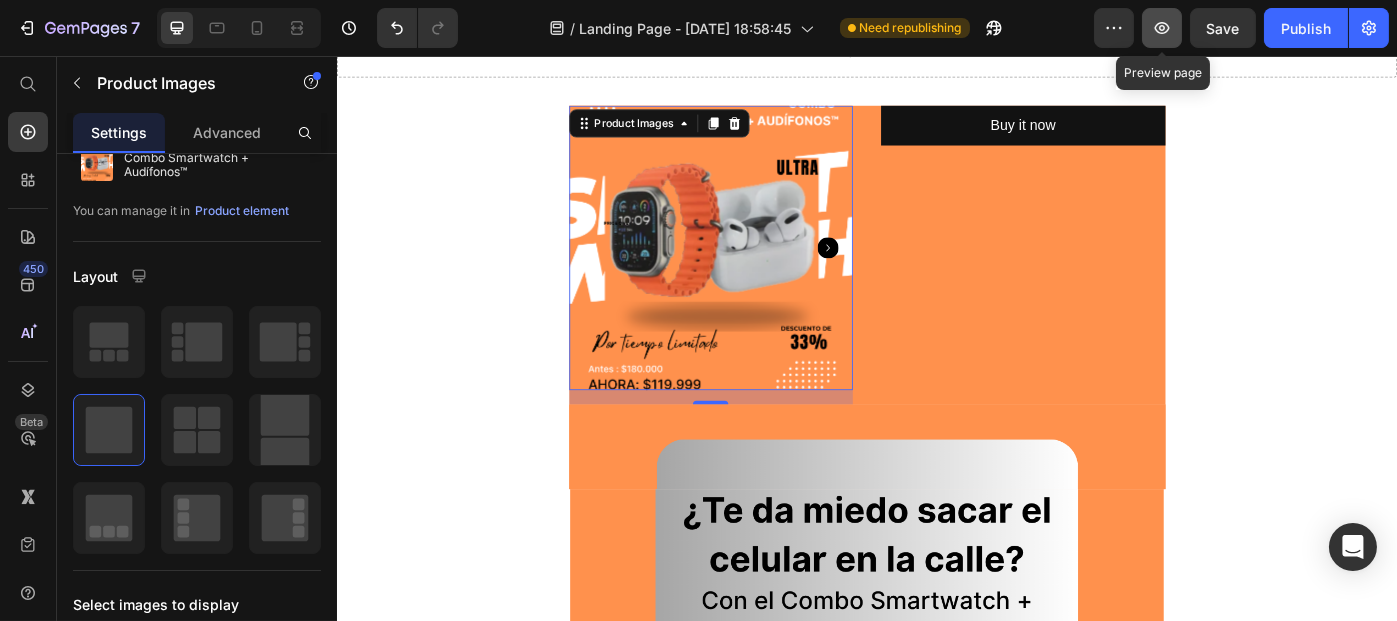 click 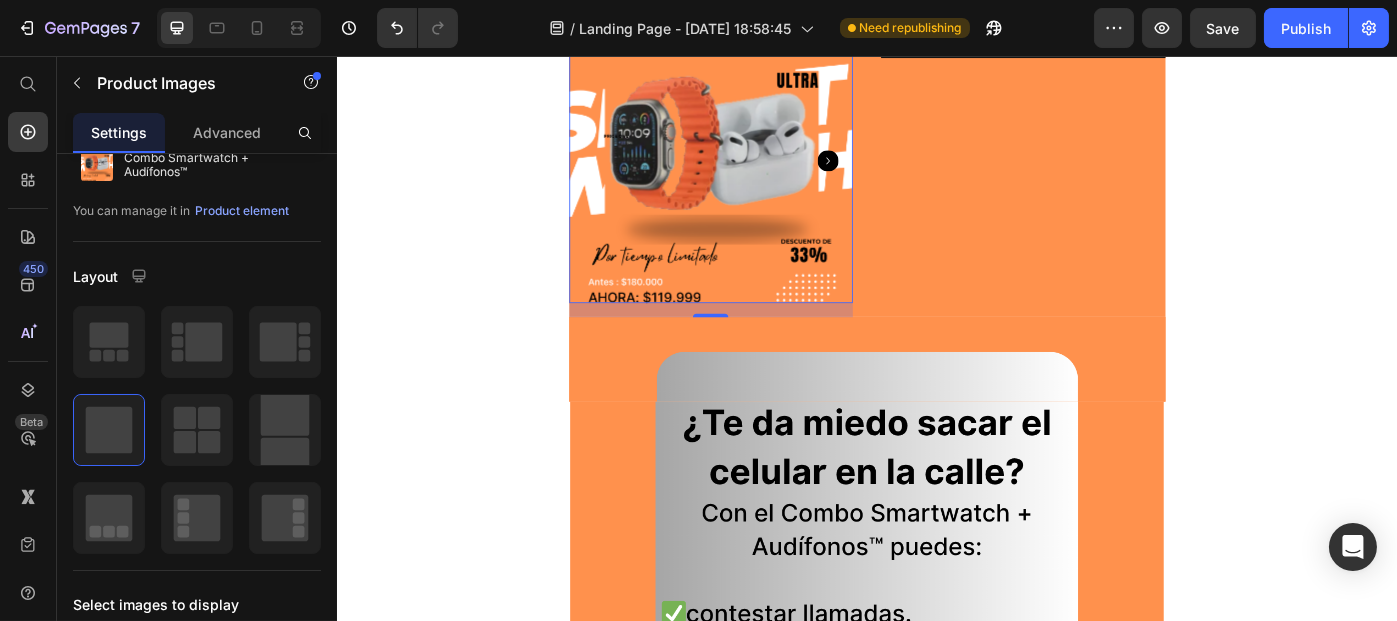 scroll, scrollTop: 207, scrollLeft: 0, axis: vertical 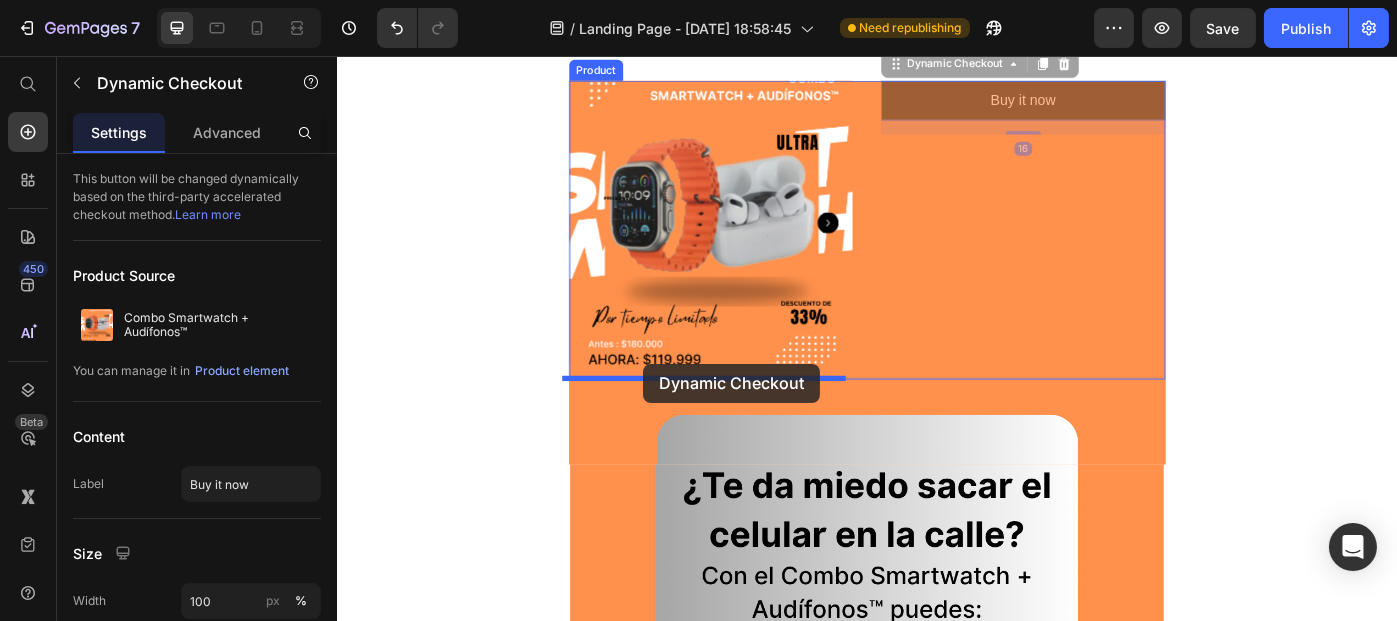 drag, startPoint x: 888, startPoint y: 408, endPoint x: 682, endPoint y: 405, distance: 206.02185 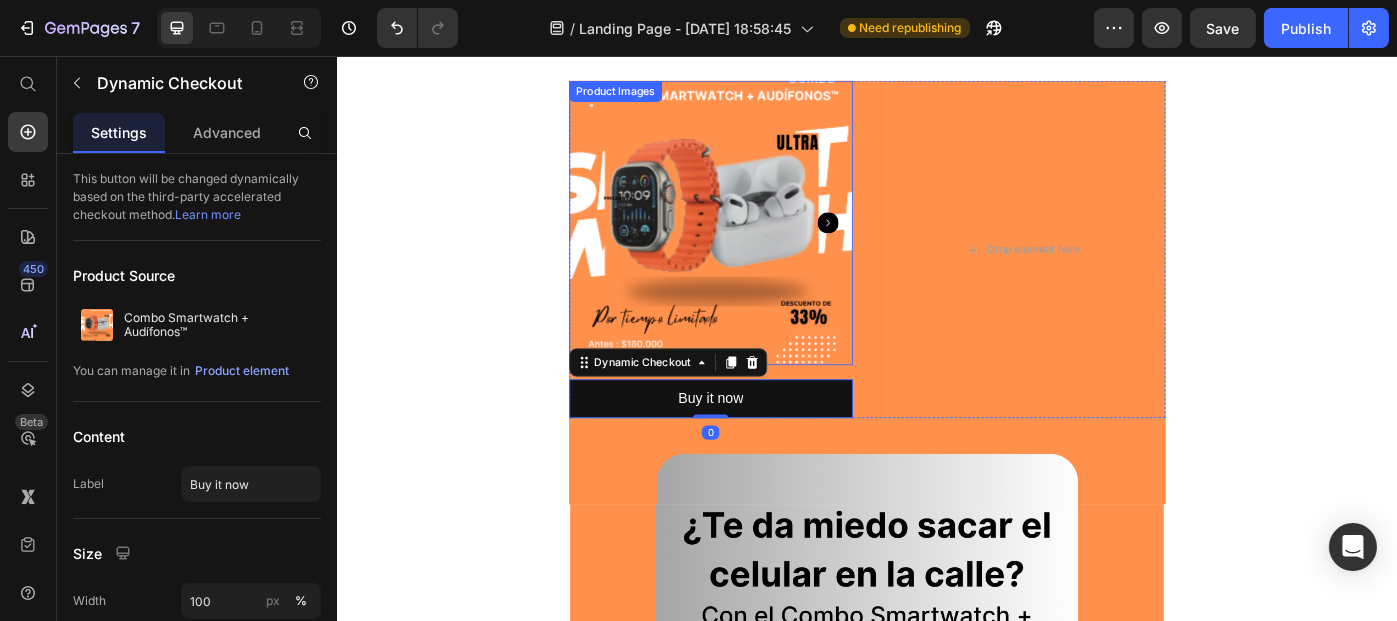 click at bounding box center [760, 245] 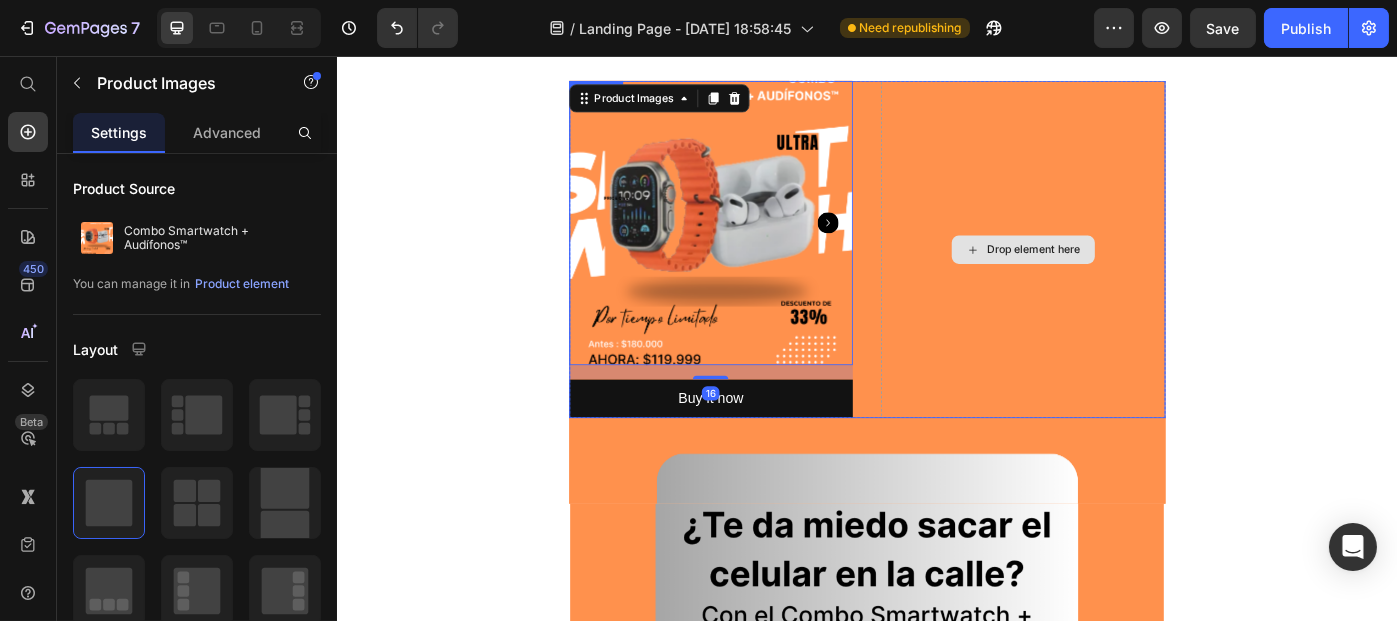 click on "Drop element here" at bounding box center (1113, 275) 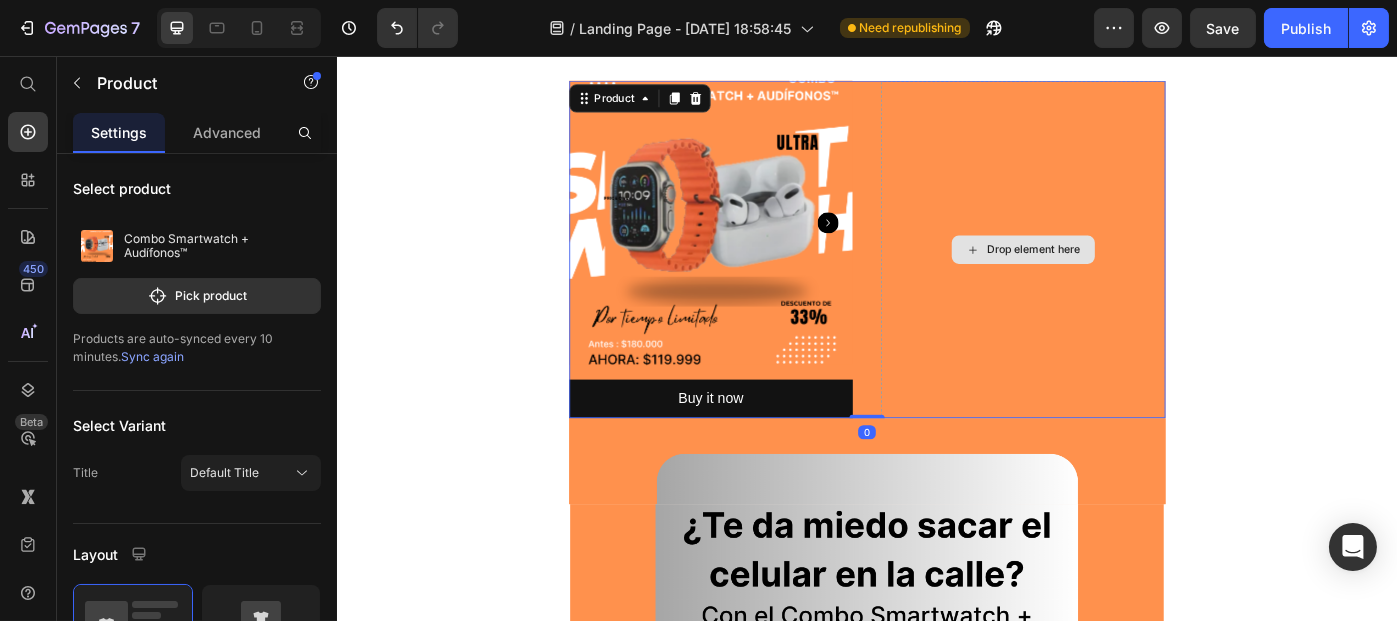click on "Drop element here" at bounding box center (1113, 275) 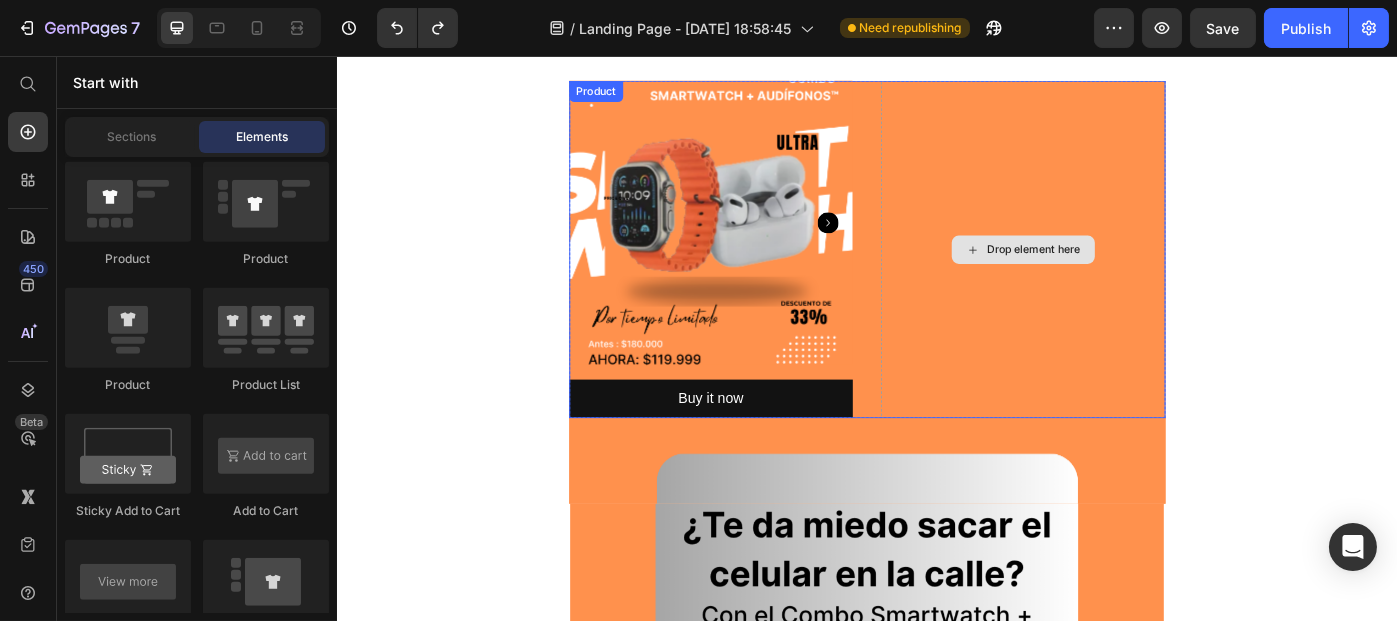 click on "Drop element here" at bounding box center (1113, 275) 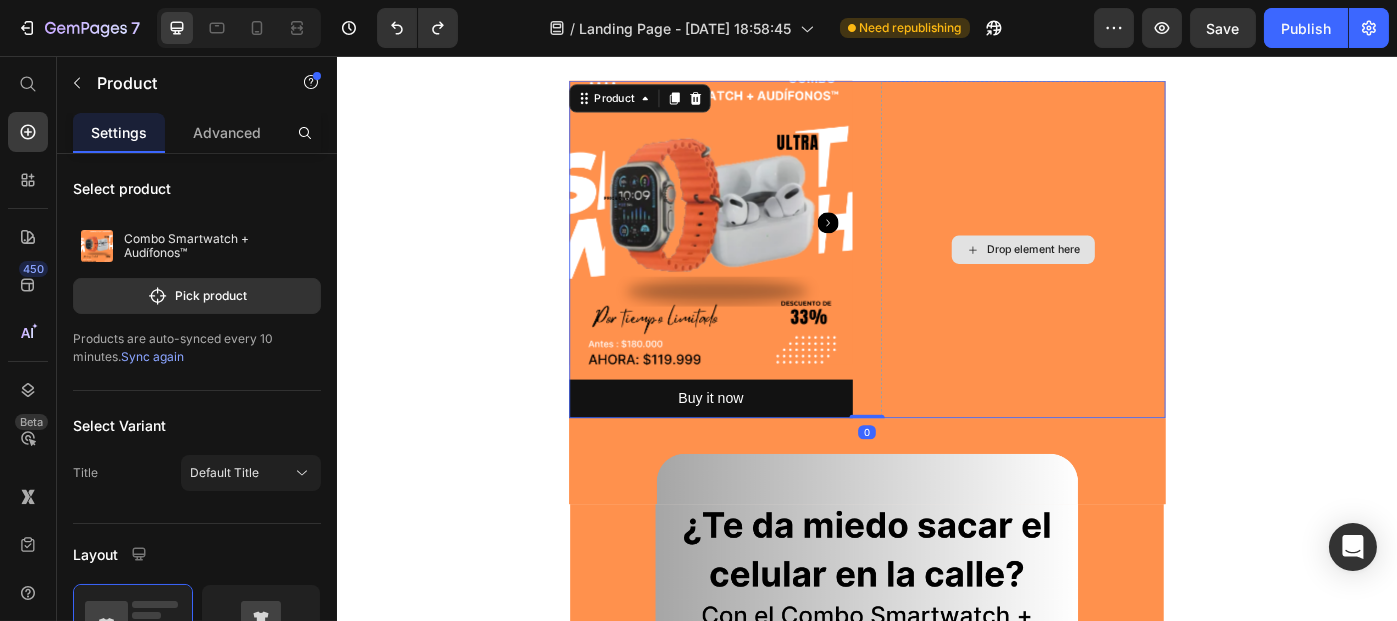 click on "Drop element here" at bounding box center (1113, 275) 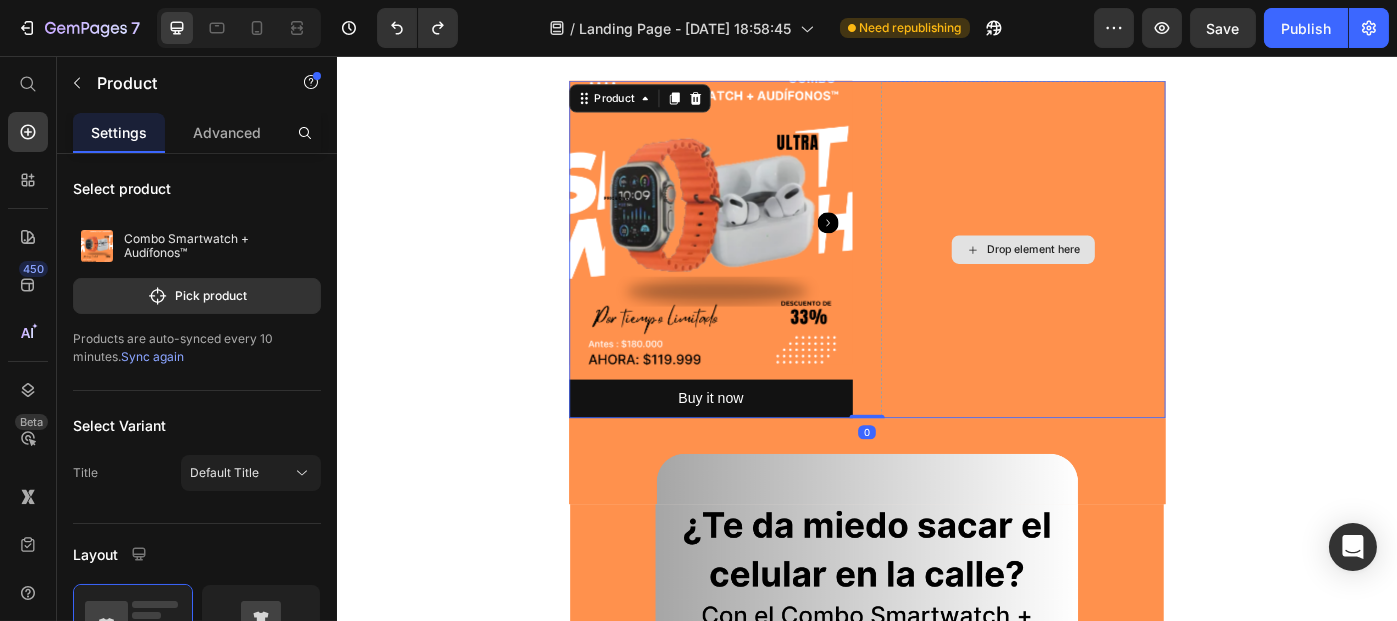 click on "Product Images Buy it now Dynamic Checkout
Drop element here Product   0" at bounding box center [936, 275] 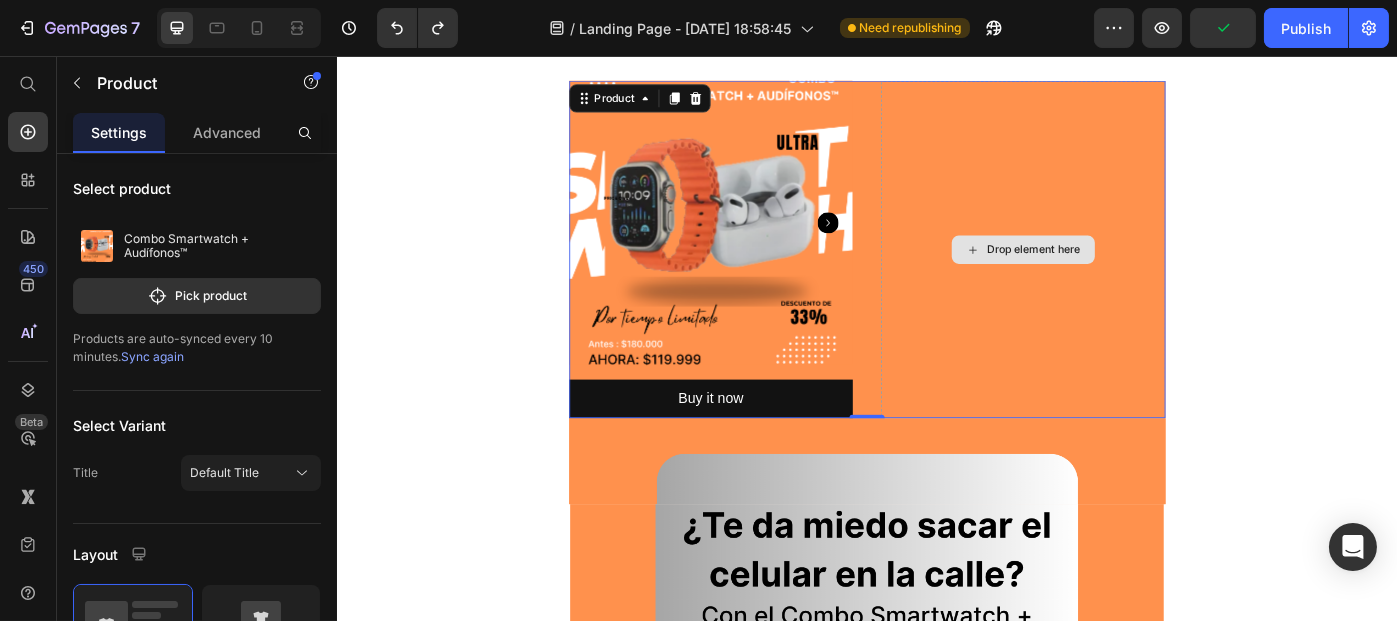 click on "Drop element here" at bounding box center [1113, 275] 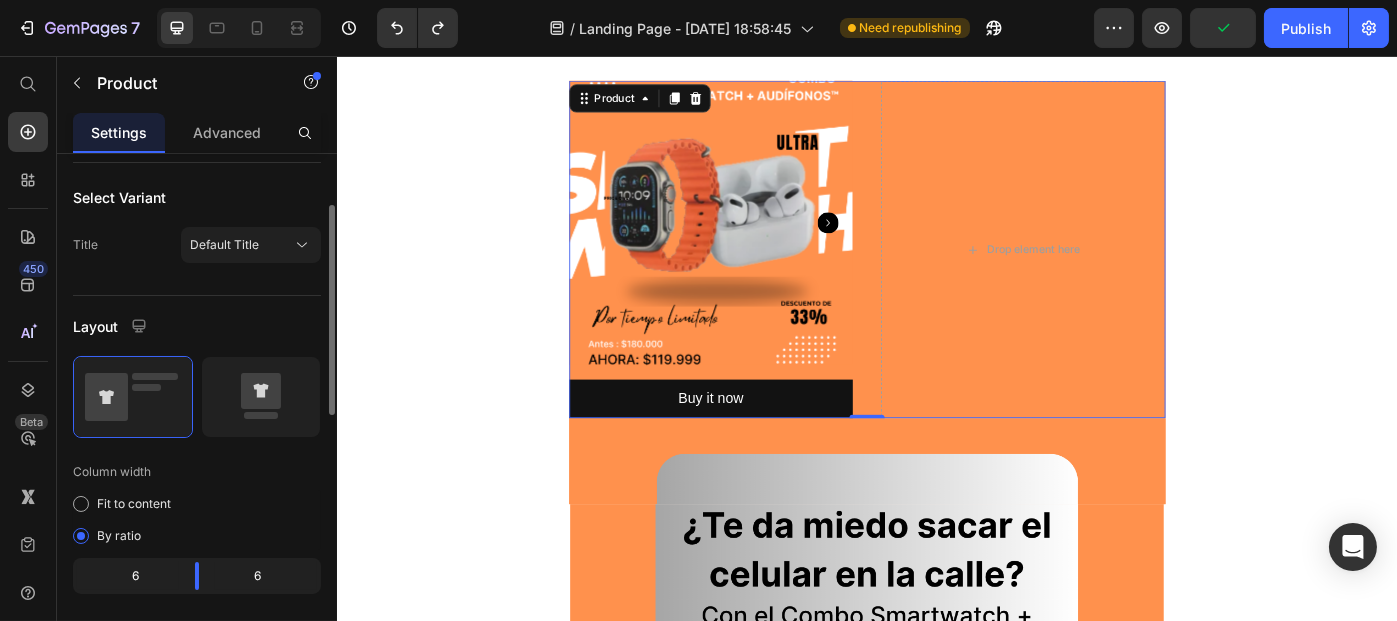 scroll, scrollTop: 230, scrollLeft: 0, axis: vertical 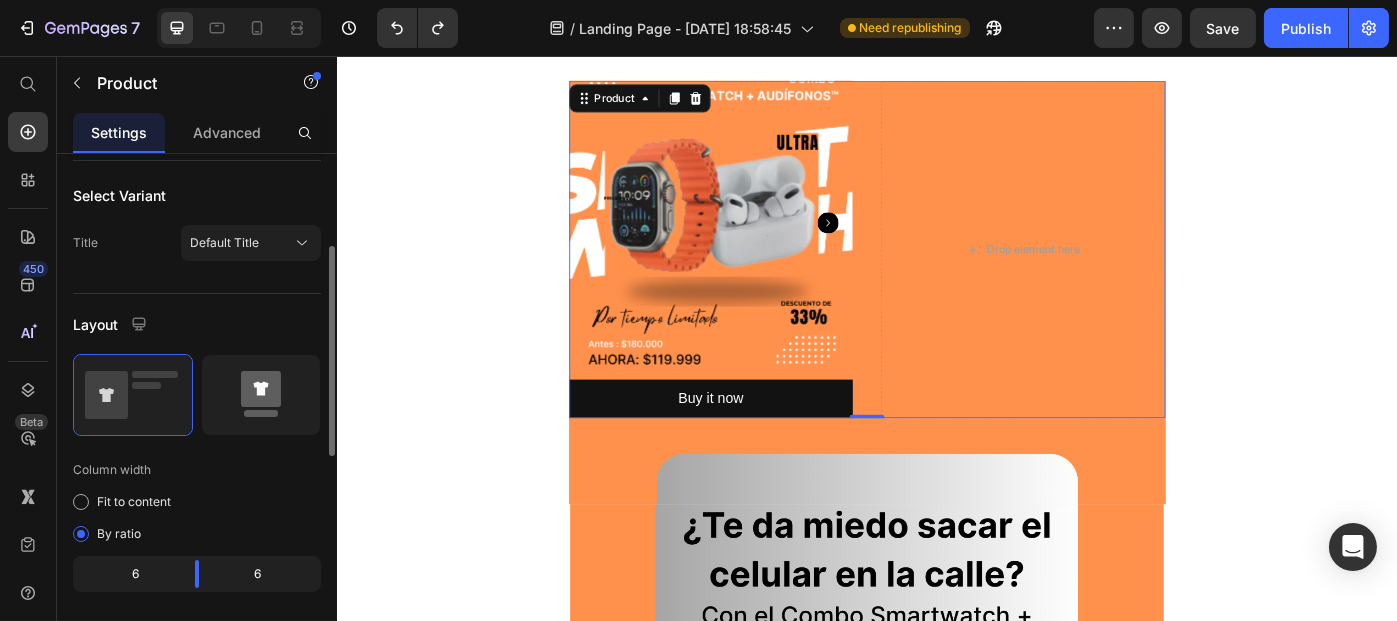 click 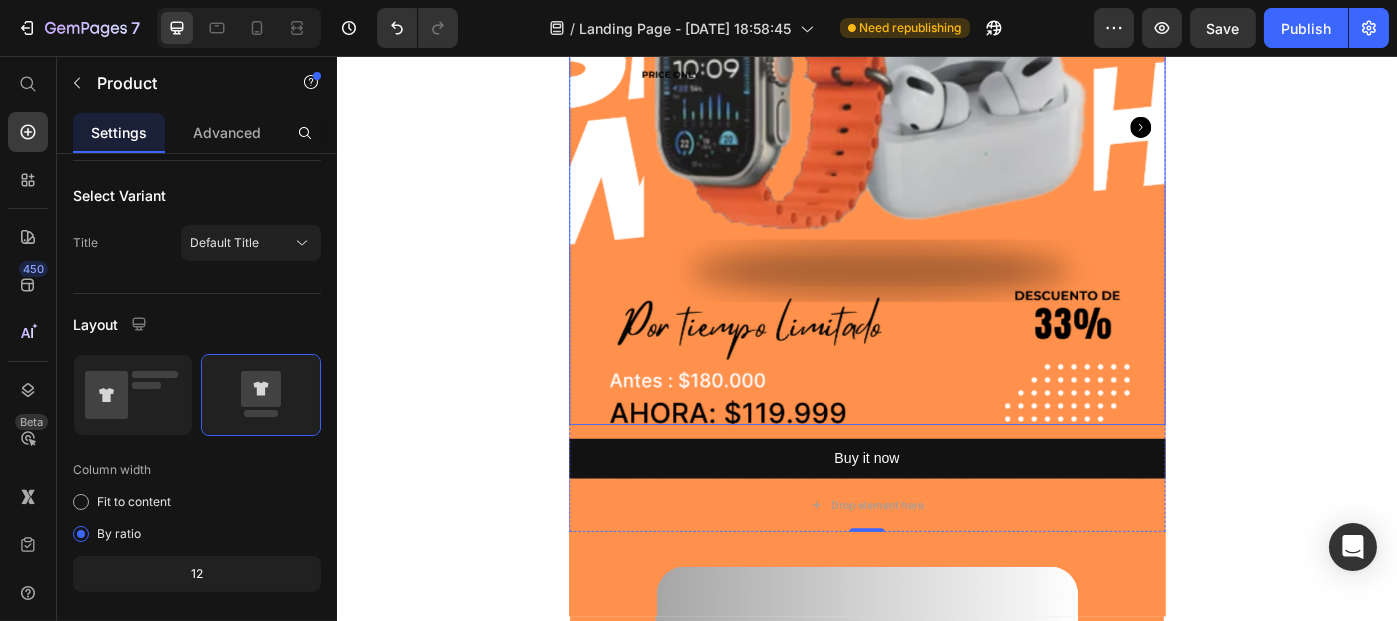 scroll, scrollTop: 468, scrollLeft: 0, axis: vertical 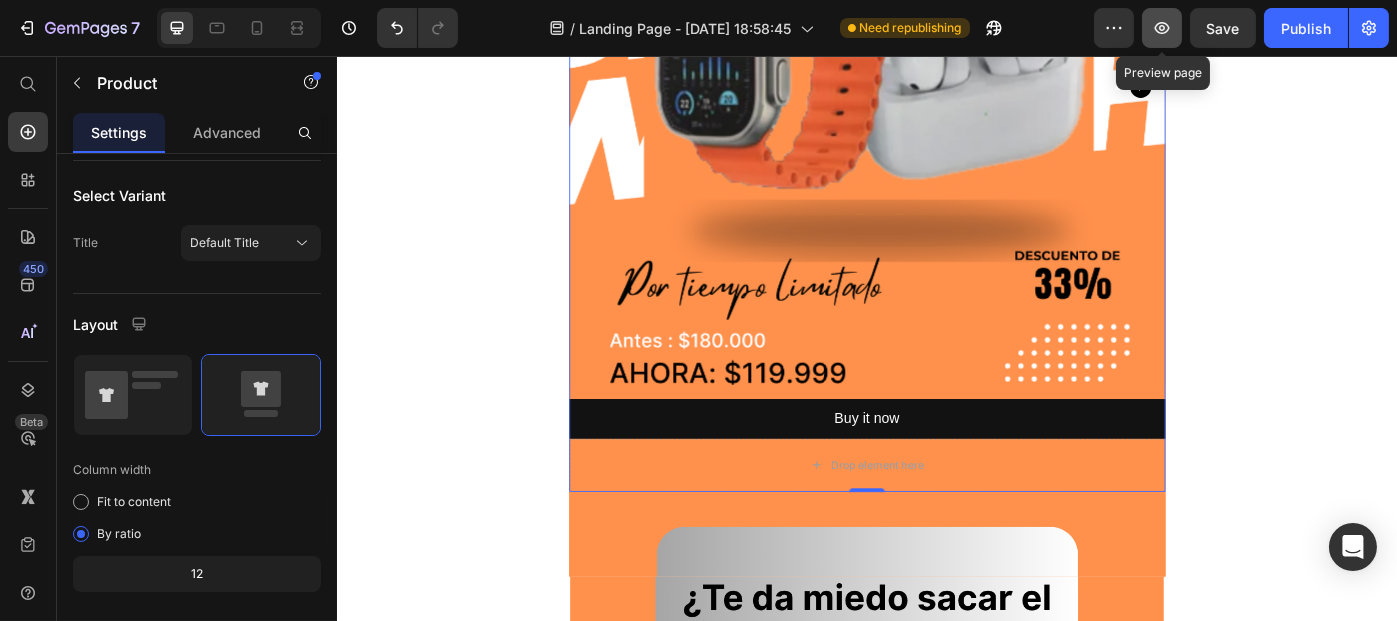click 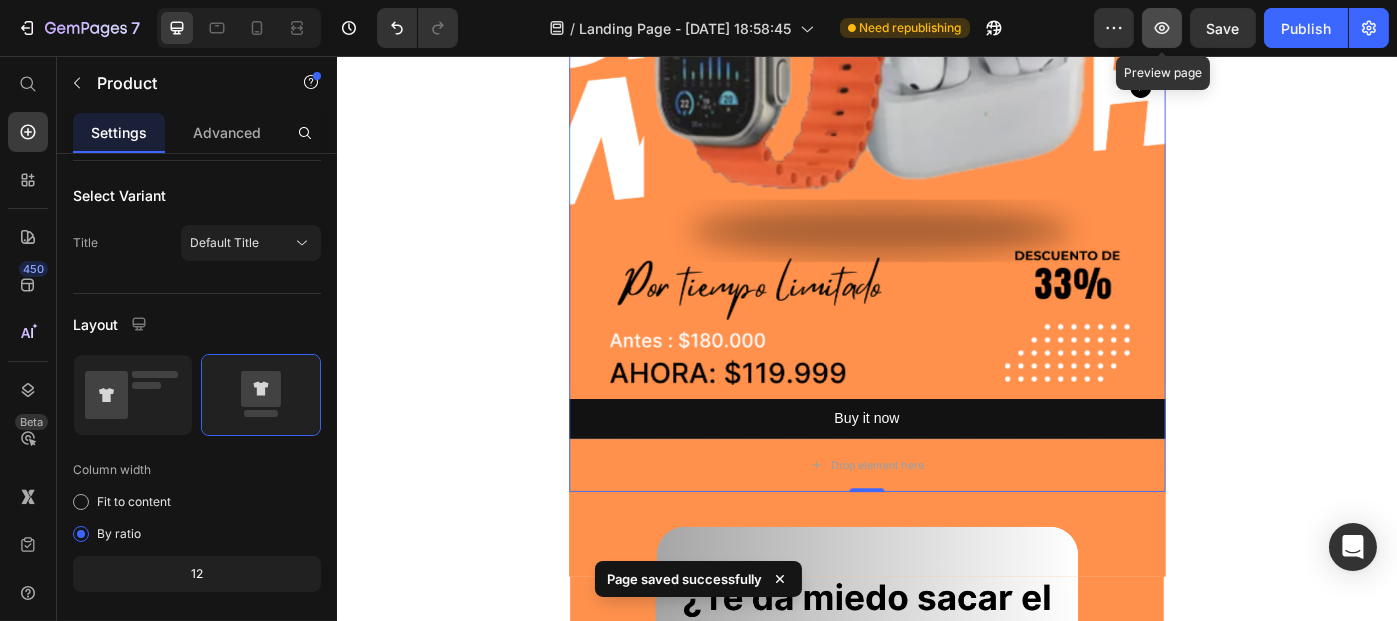 click 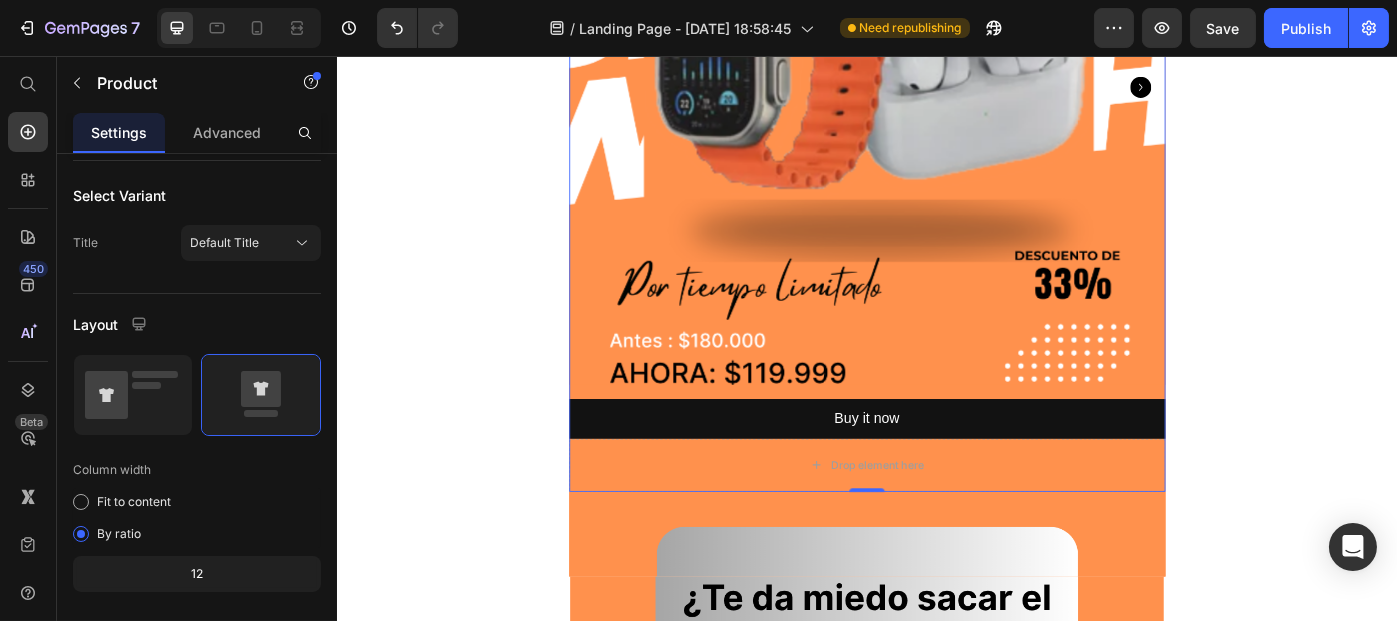 scroll, scrollTop: 575, scrollLeft: 0, axis: vertical 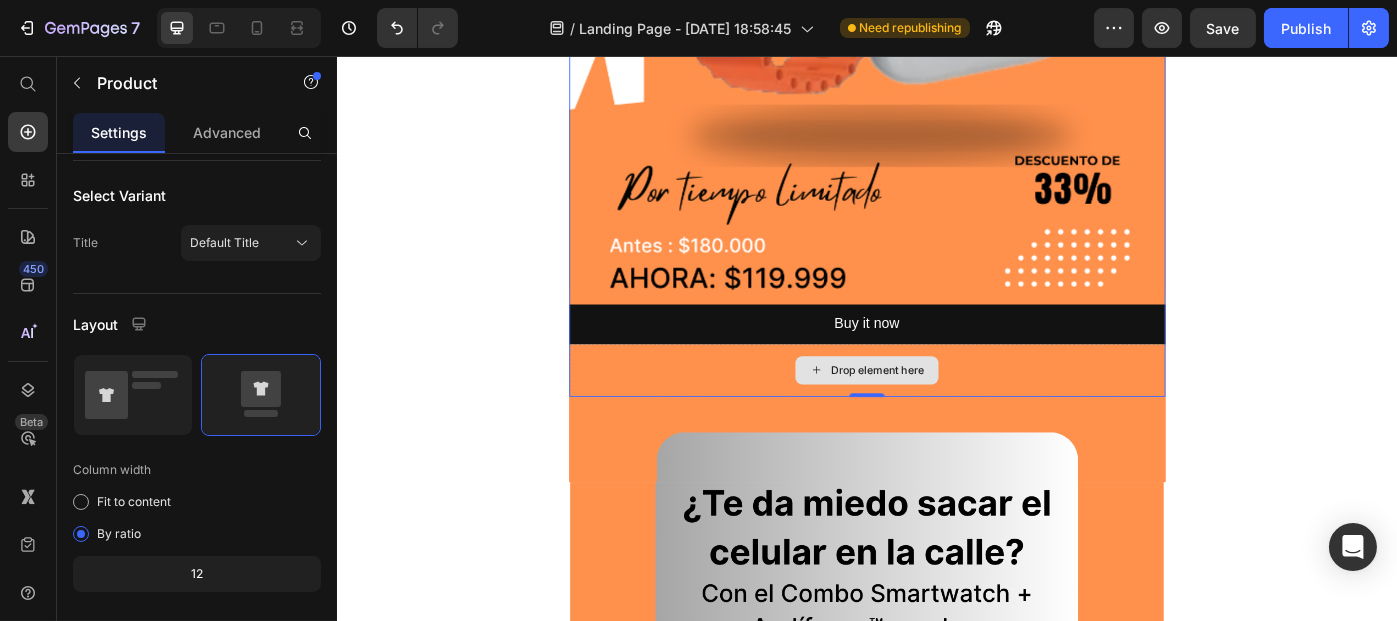 click on "Drop element here" at bounding box center [936, 412] 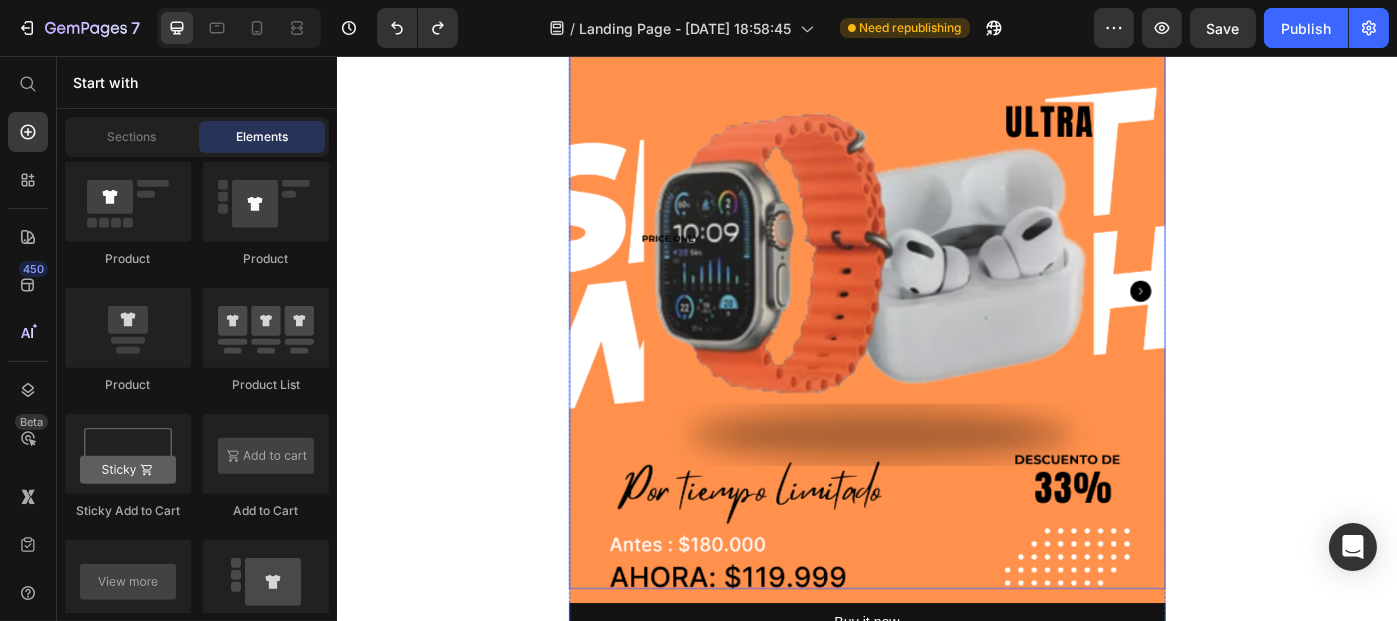 scroll, scrollTop: 237, scrollLeft: 0, axis: vertical 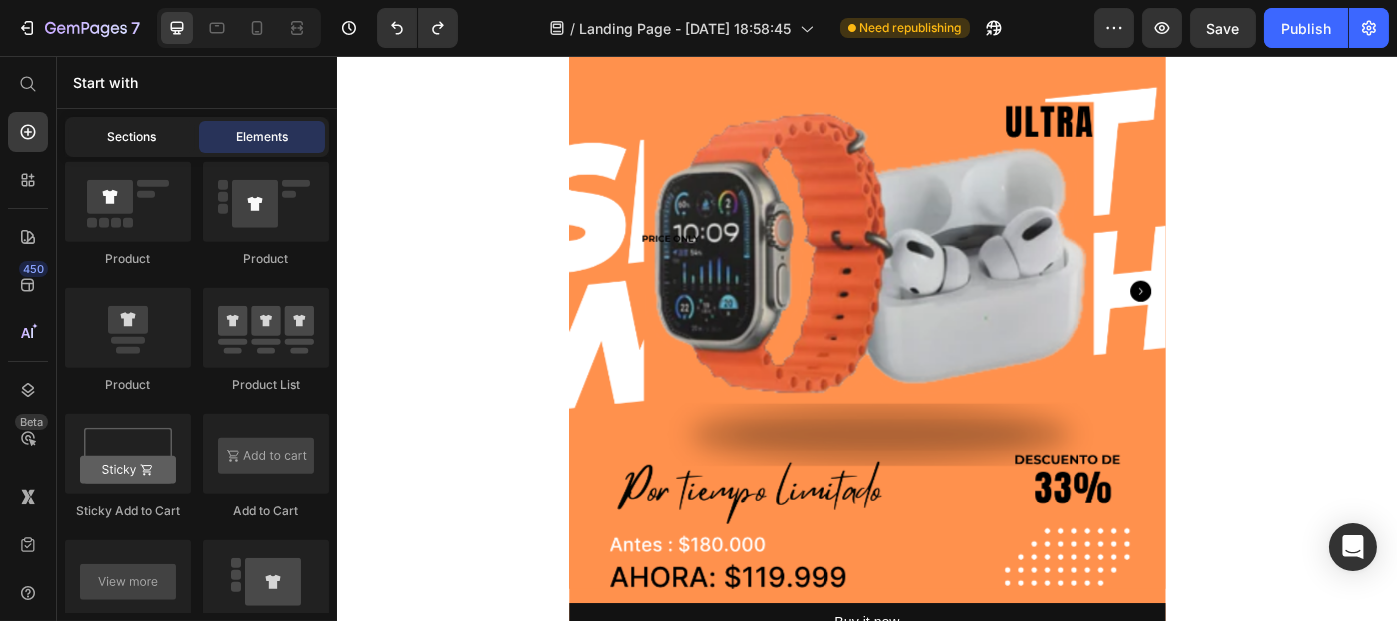 click on "Sections" at bounding box center [132, 137] 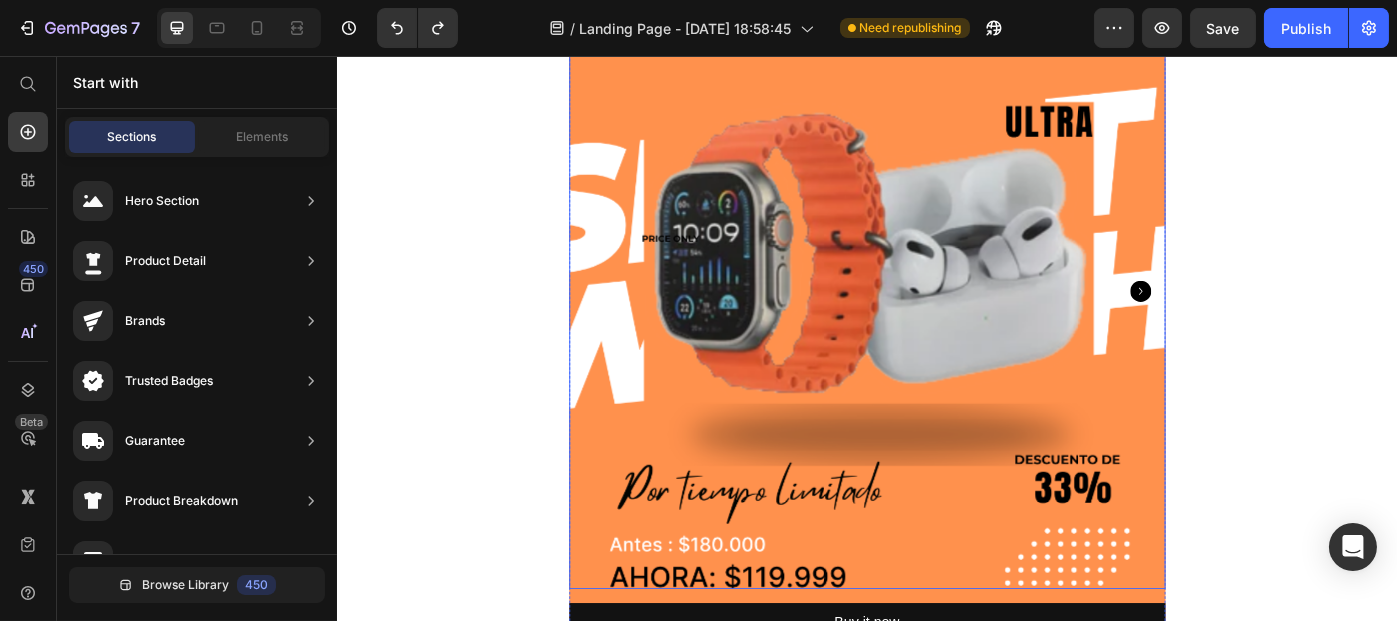 click at bounding box center (936, 321) 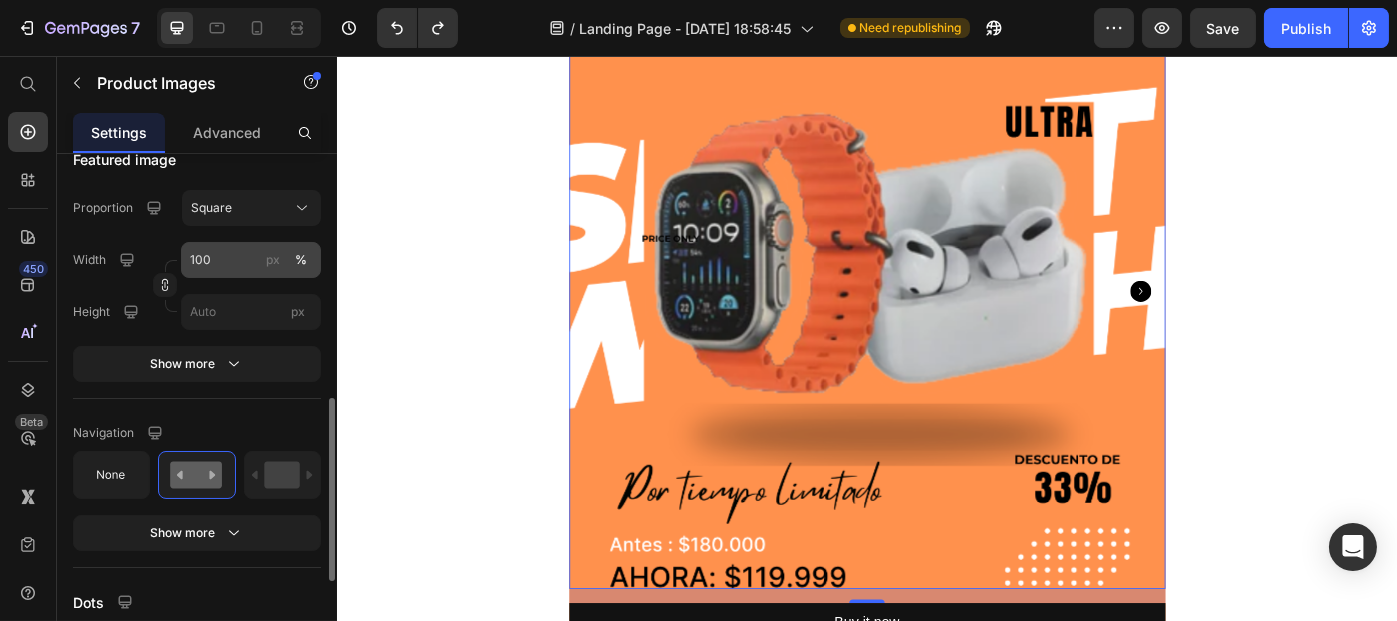 scroll, scrollTop: 689, scrollLeft: 0, axis: vertical 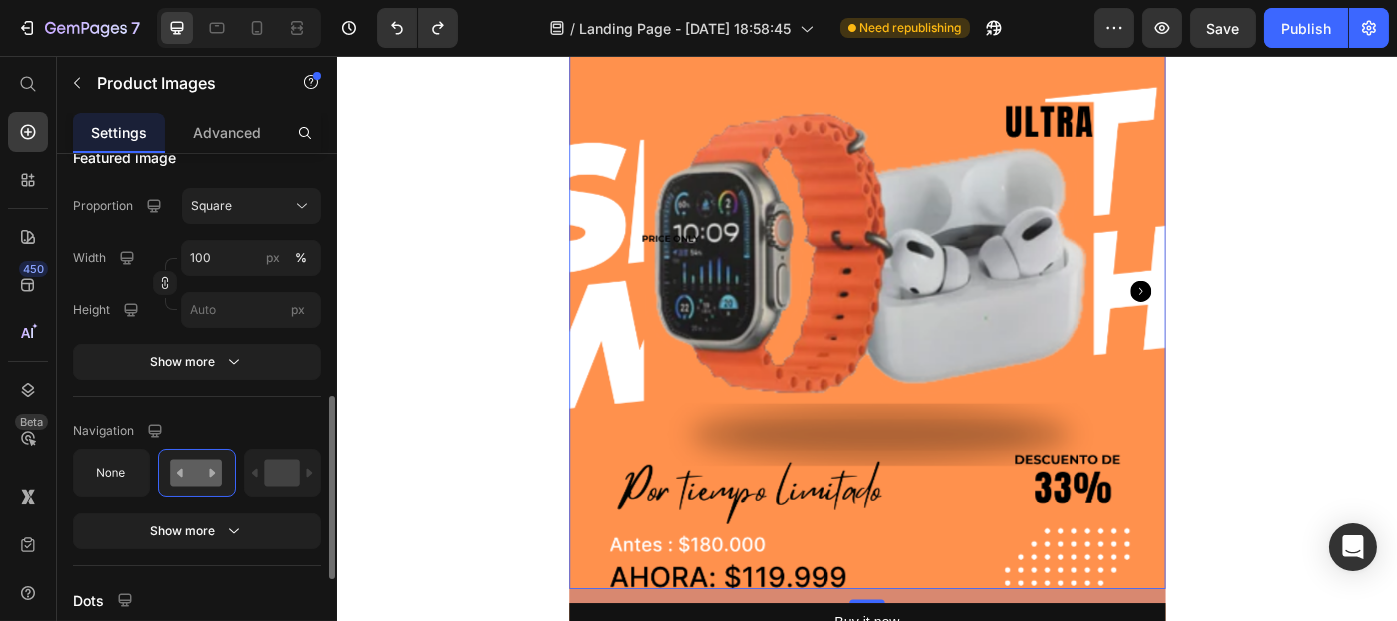 click on "Featured image Proportion Square Width 100 px % Height px Show more" 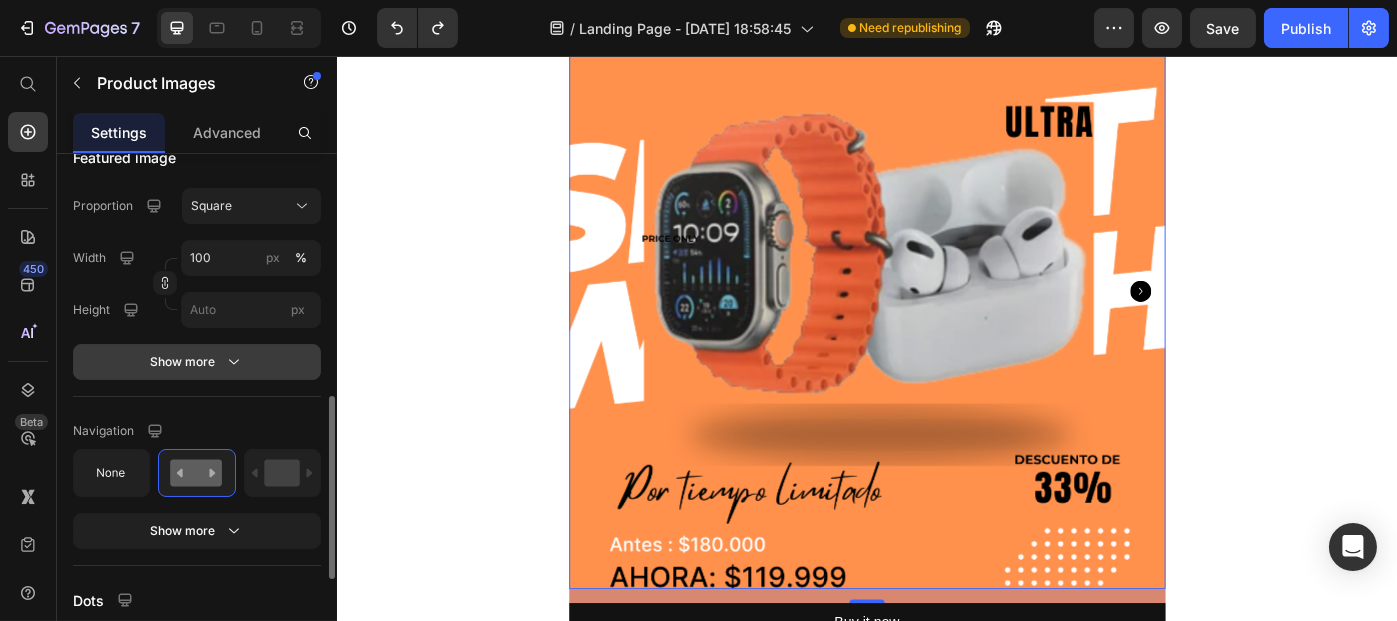 click 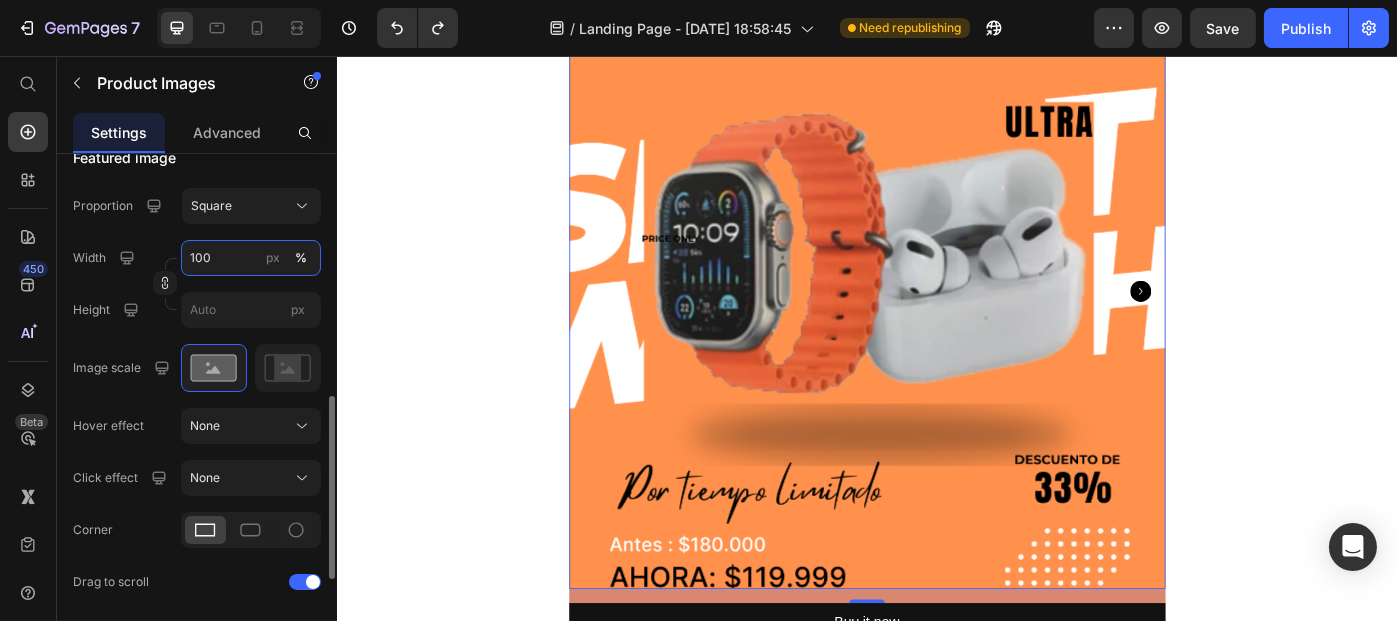 click on "100" at bounding box center [251, 258] 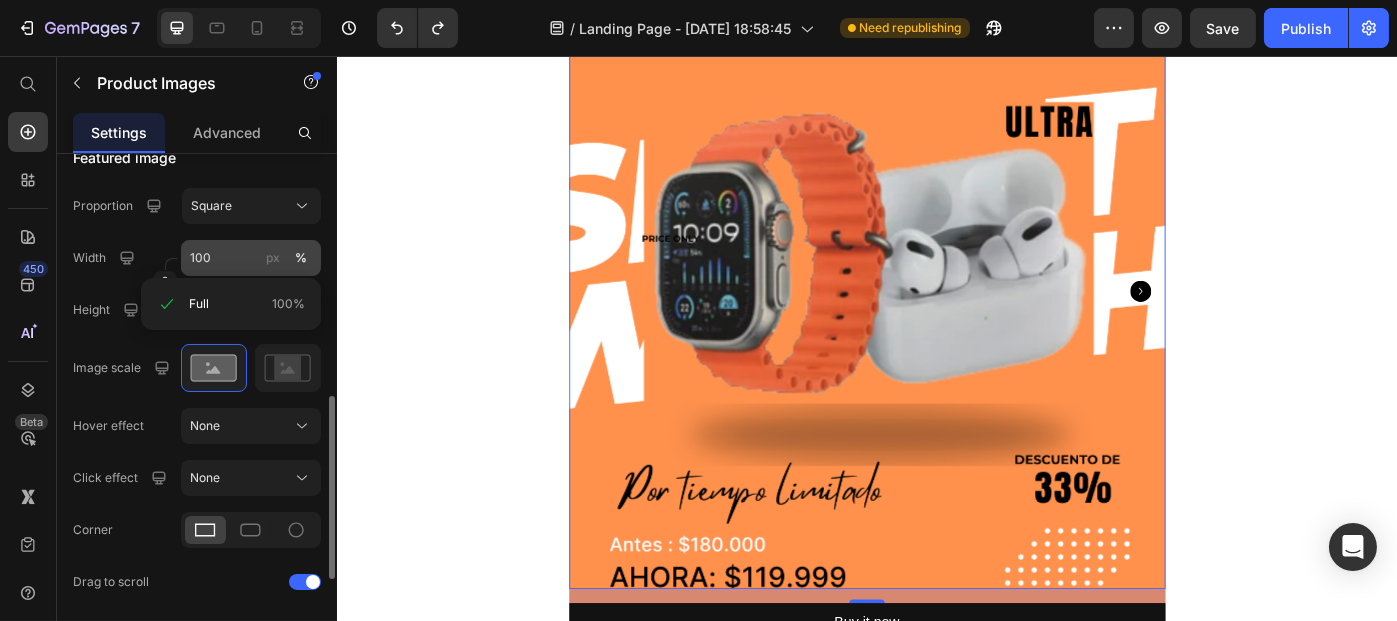 click on "px" at bounding box center (273, 258) 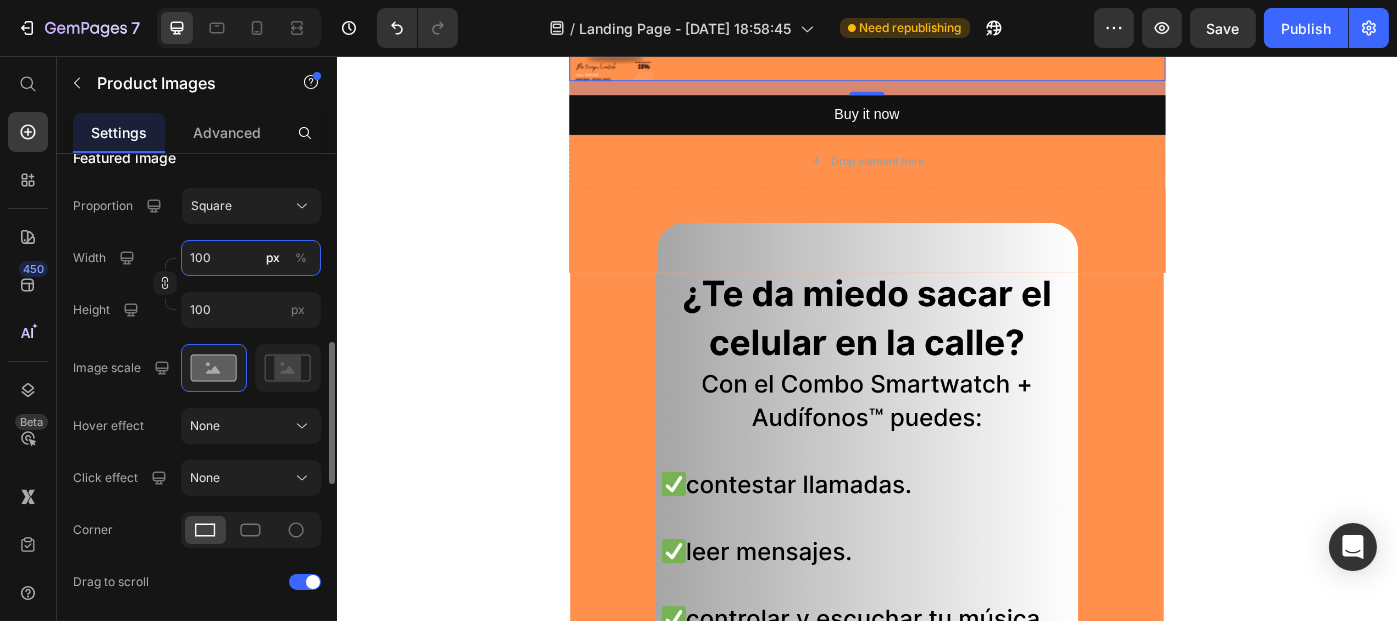 click on "100" at bounding box center (251, 258) 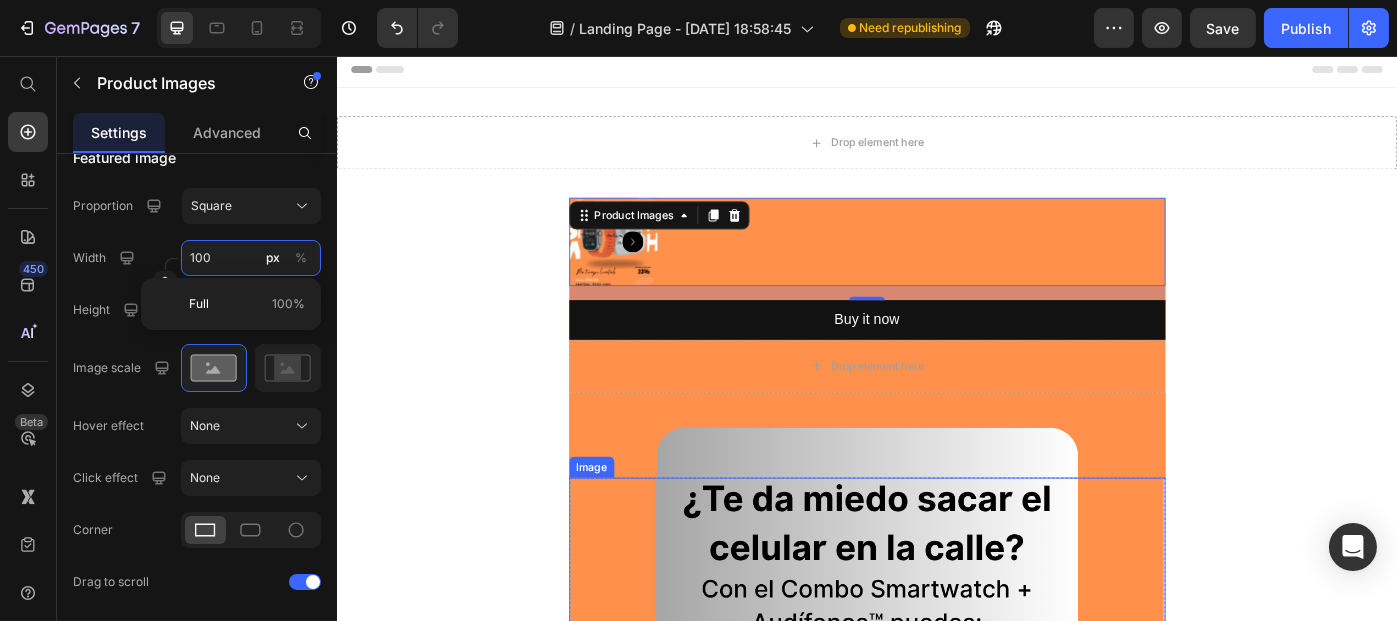 scroll, scrollTop: 0, scrollLeft: 0, axis: both 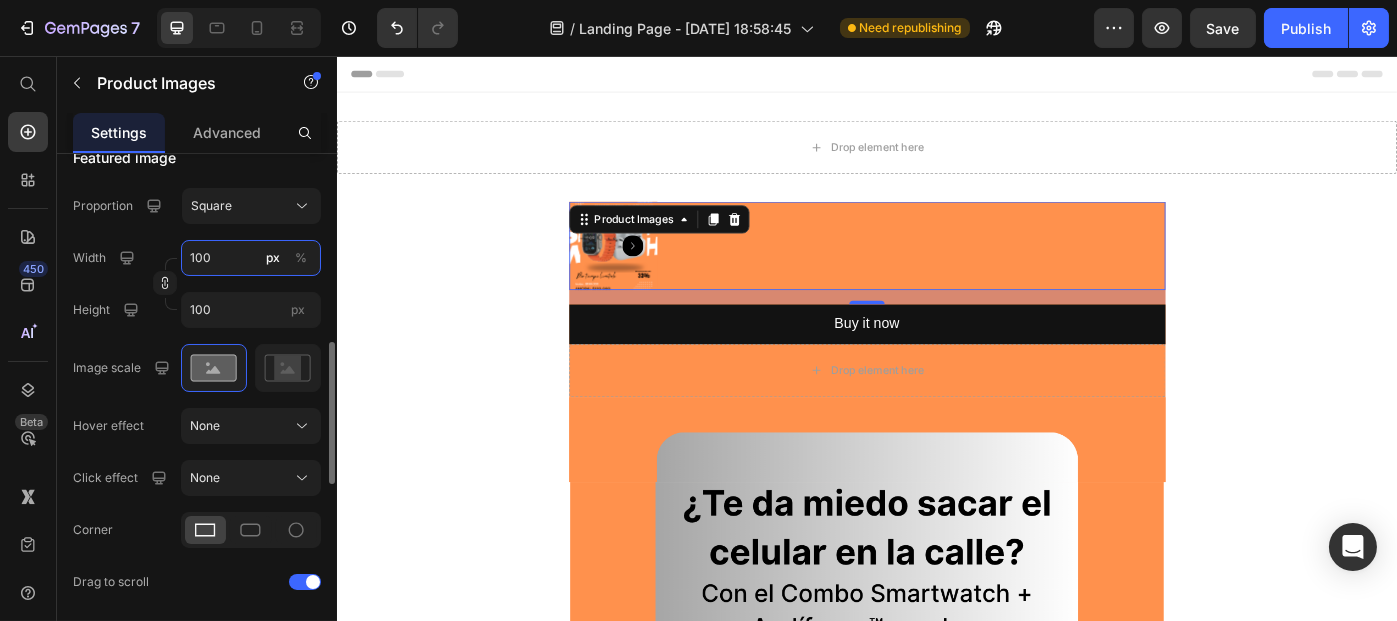drag, startPoint x: 233, startPoint y: 257, endPoint x: 159, endPoint y: 248, distance: 74.54529 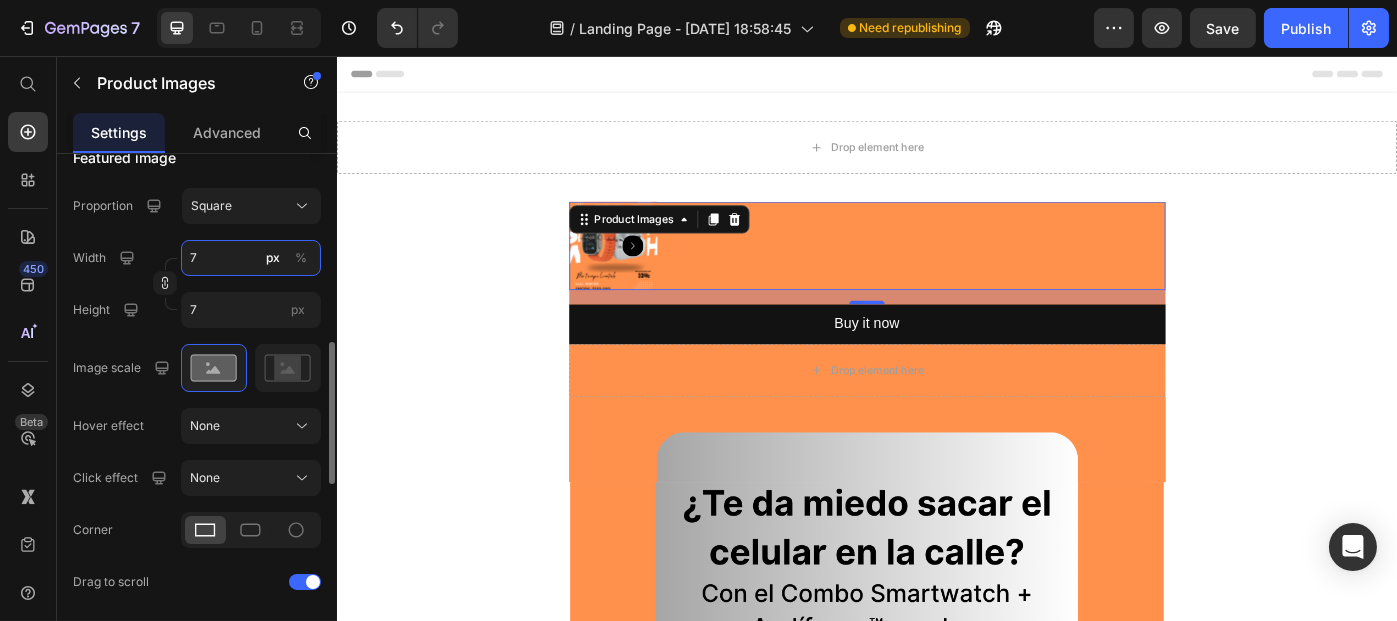 type on "76" 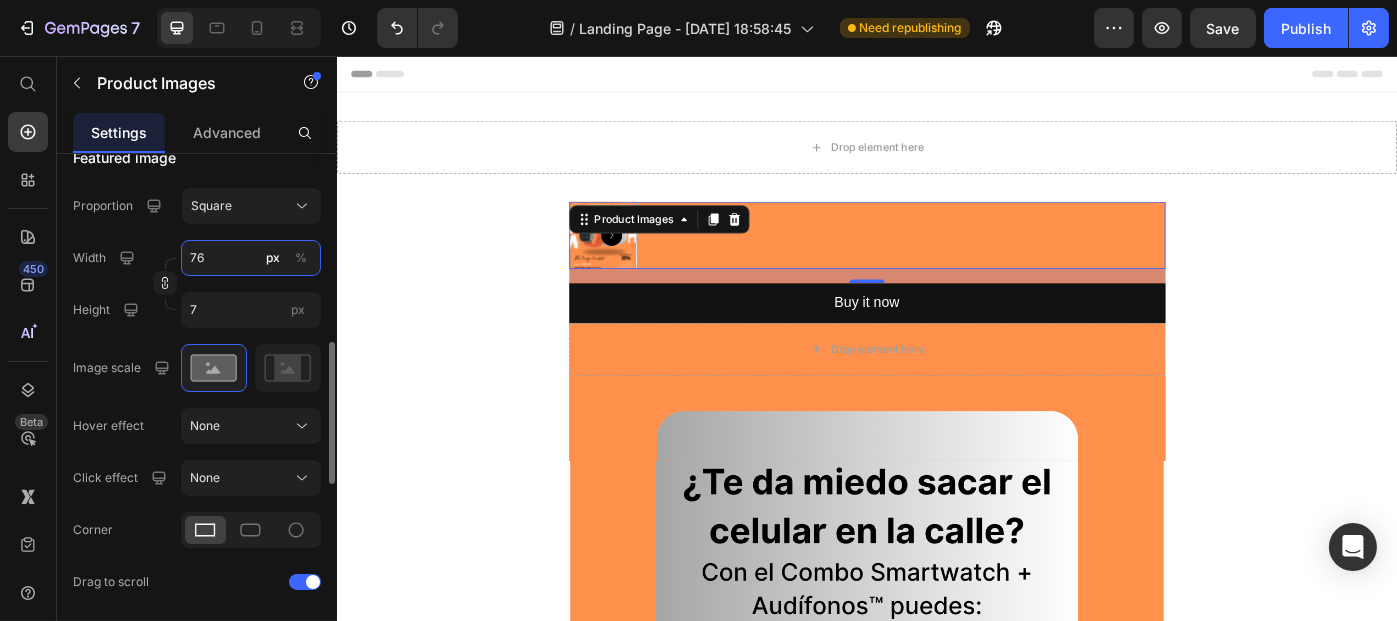 type on "76" 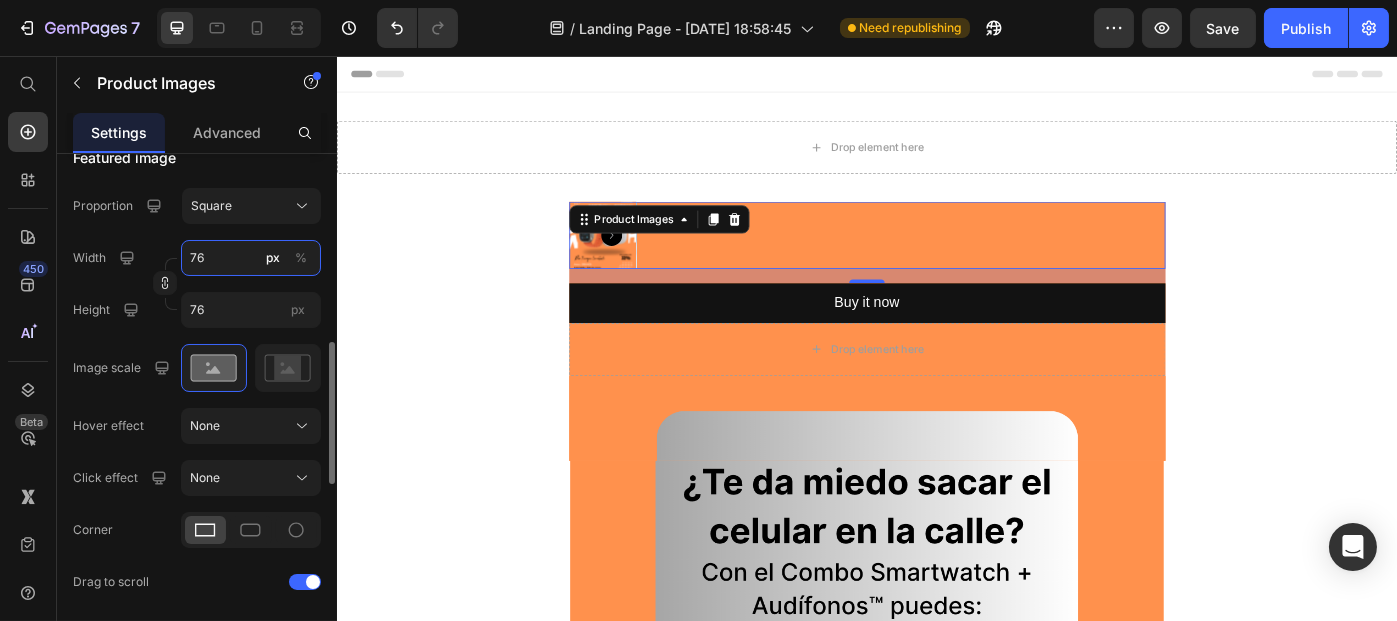 type on "765" 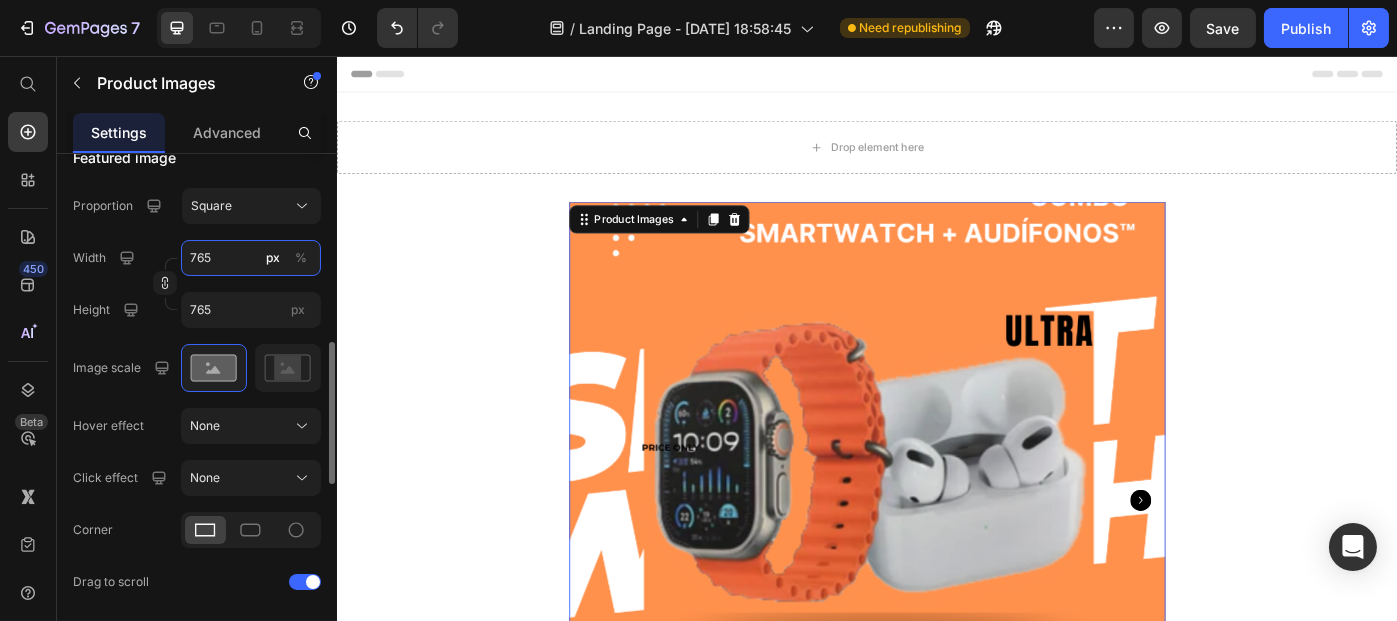 type on "76" 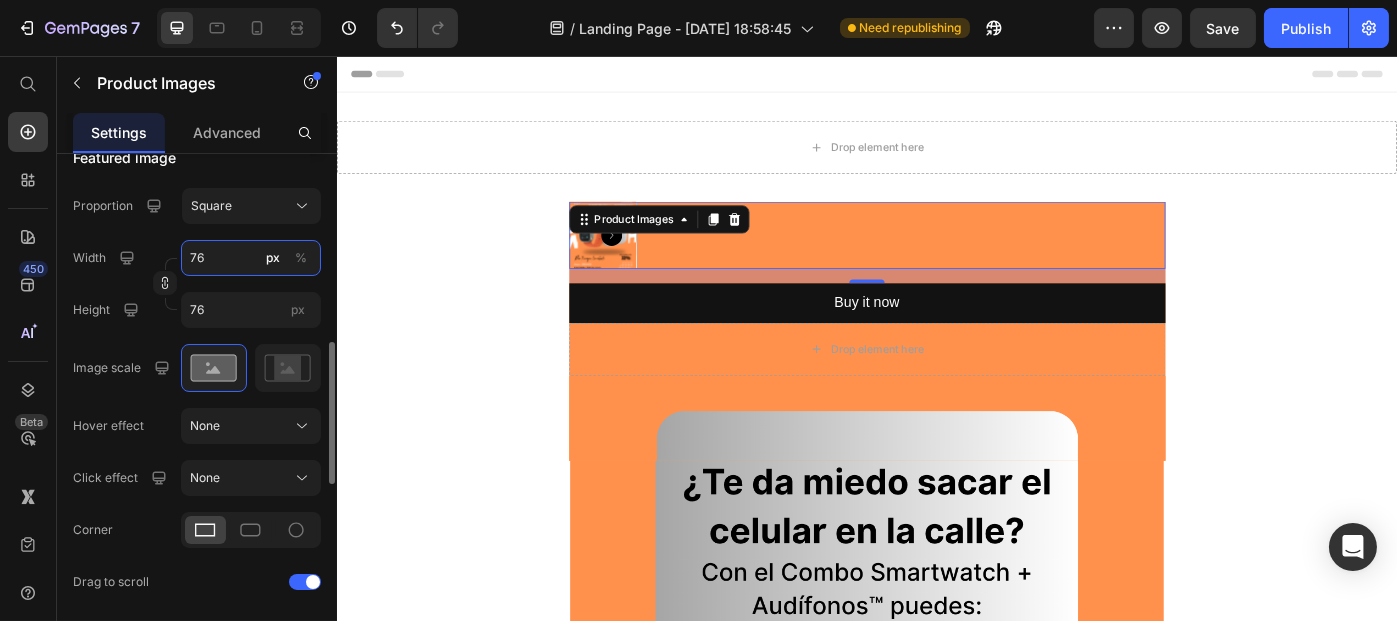 type on "7" 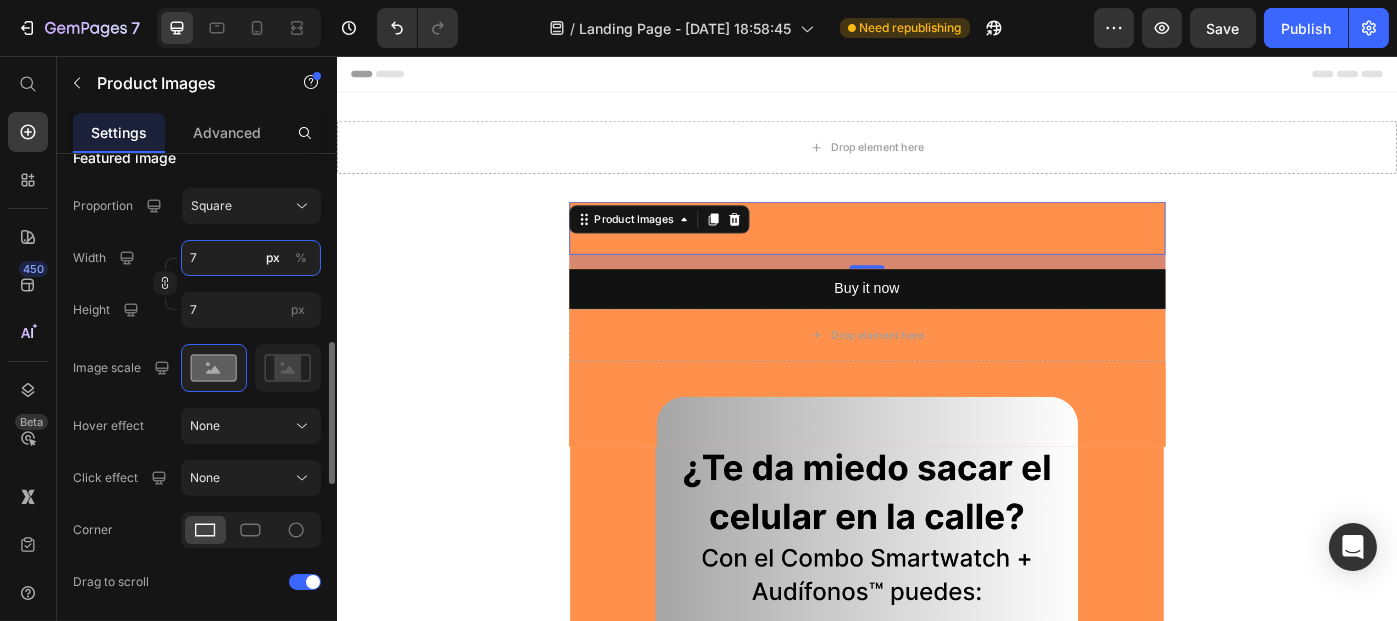 type on "76" 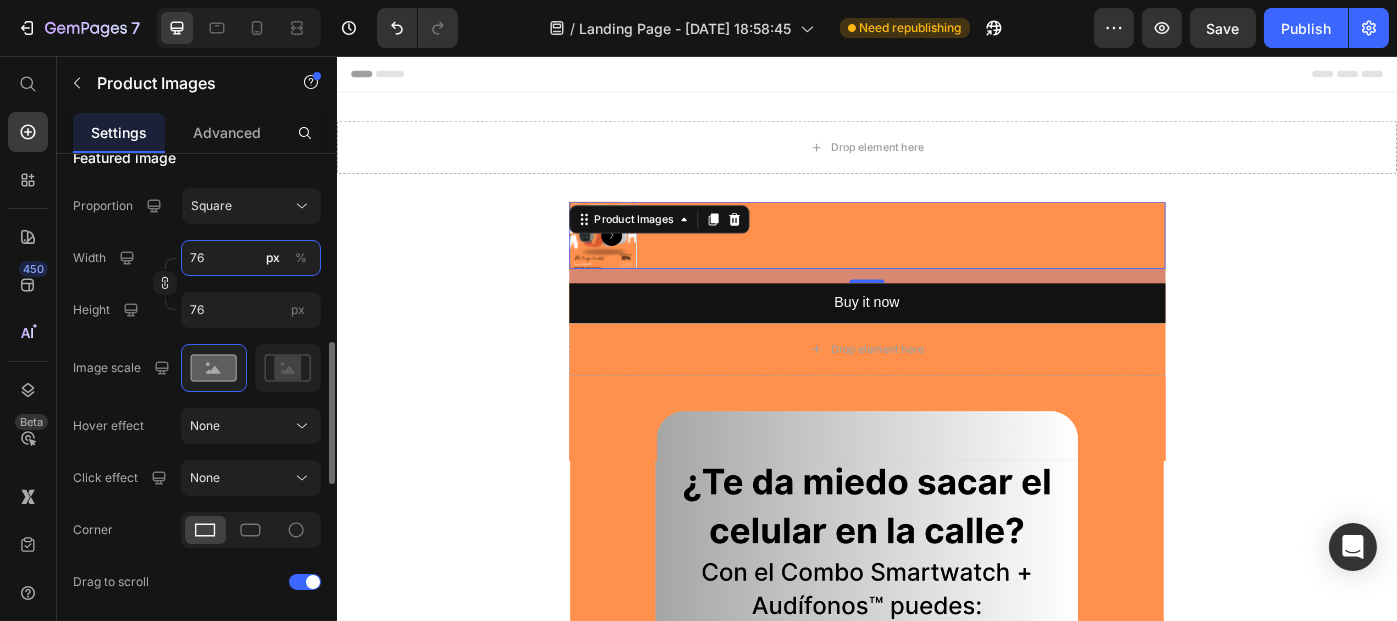 type on "767" 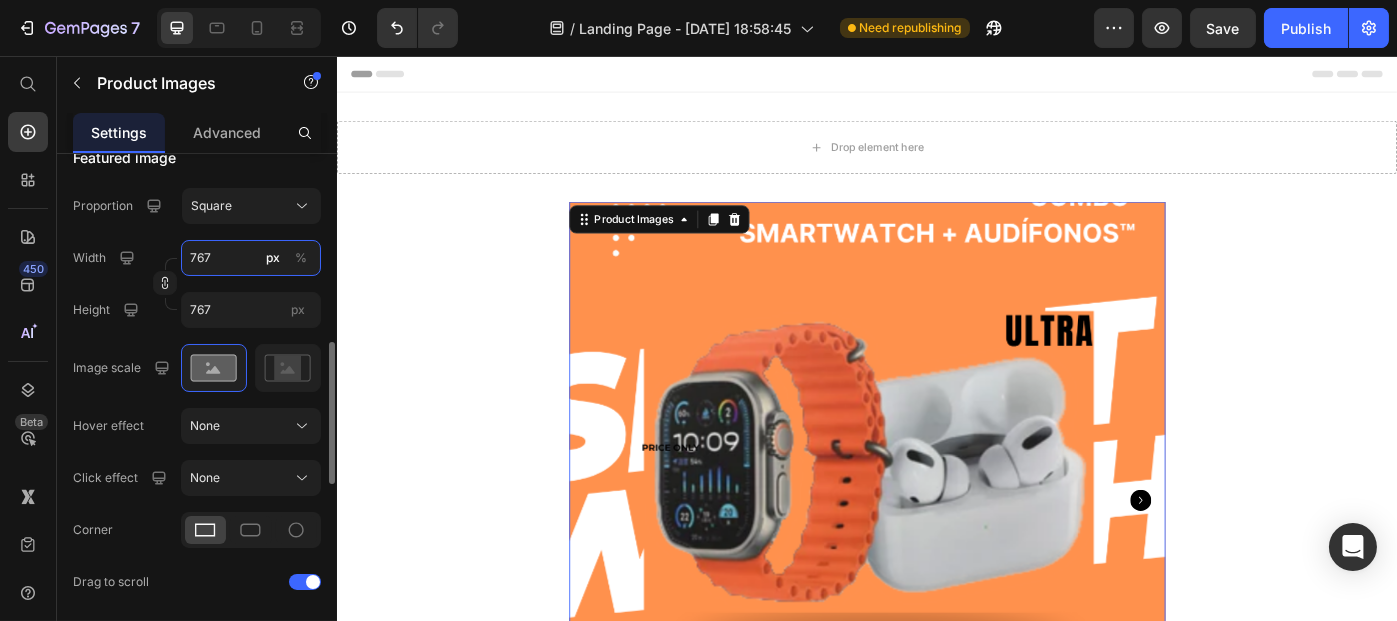 type on "7675" 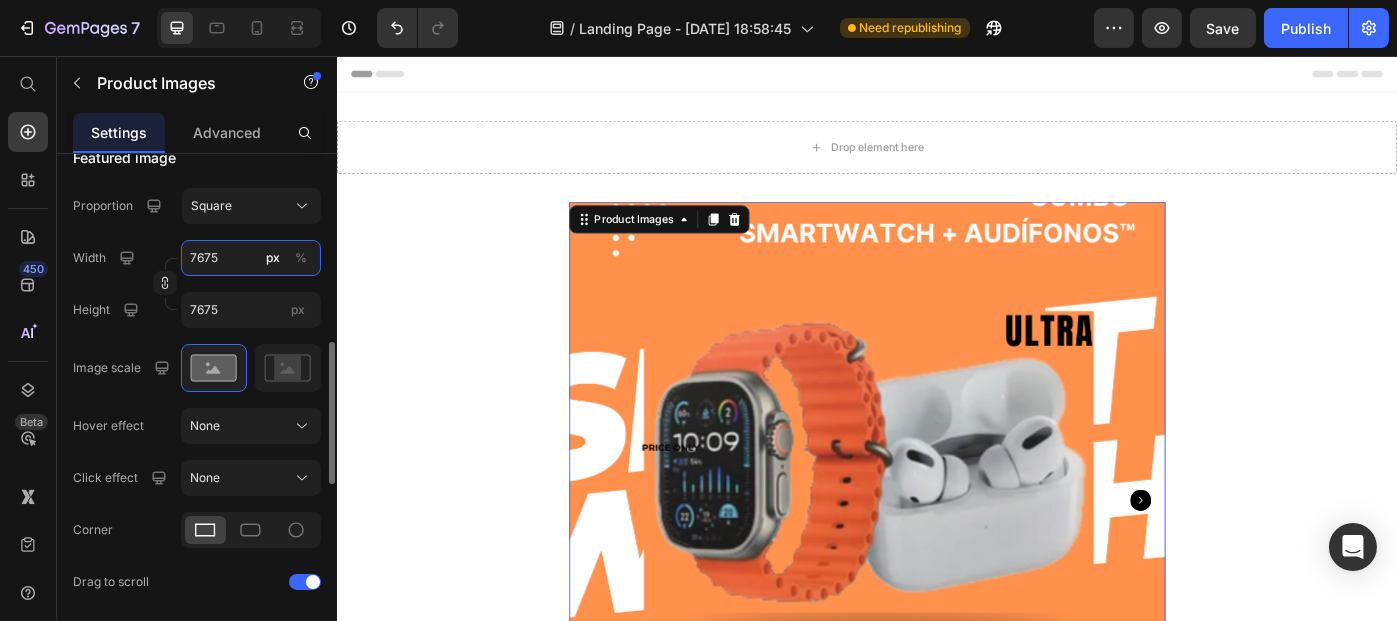type on "767" 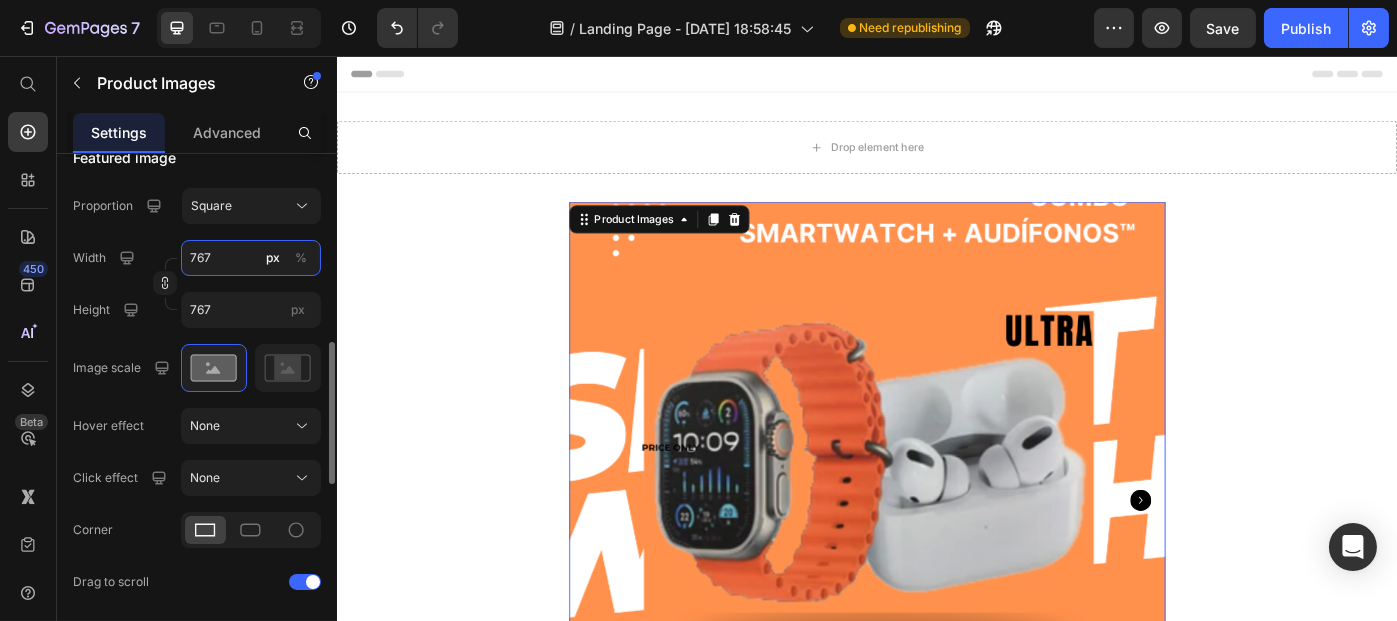 type on "76" 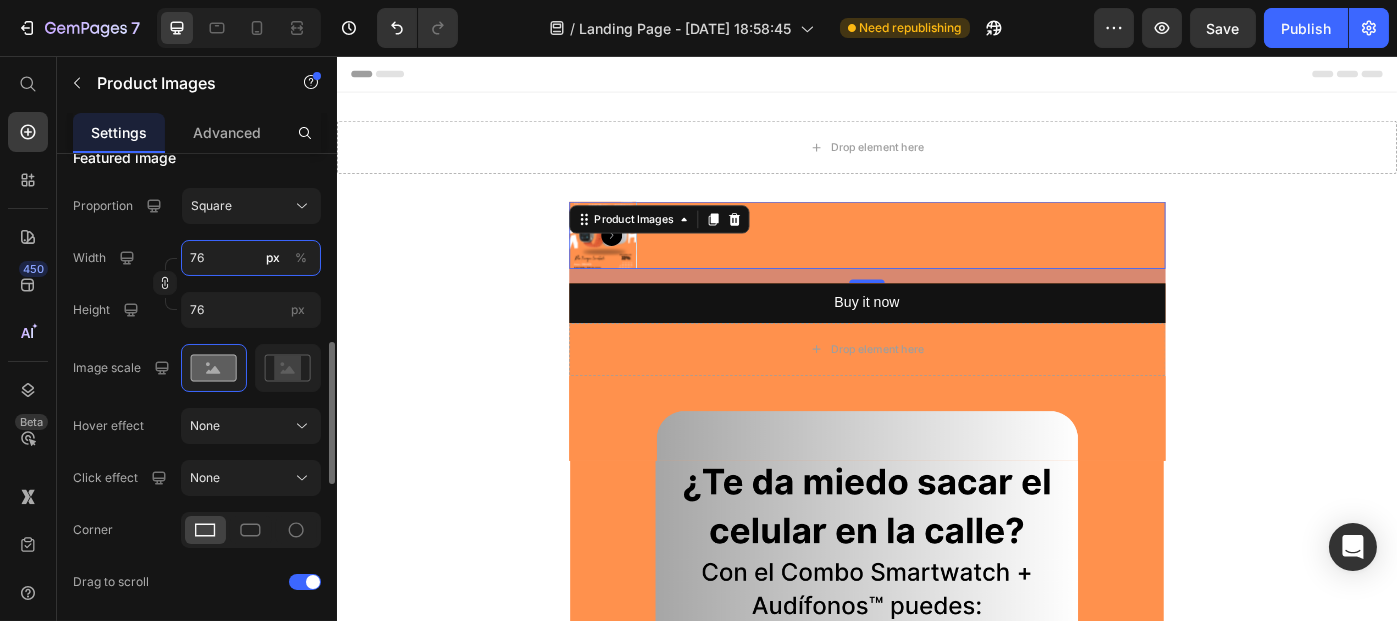 type on "7" 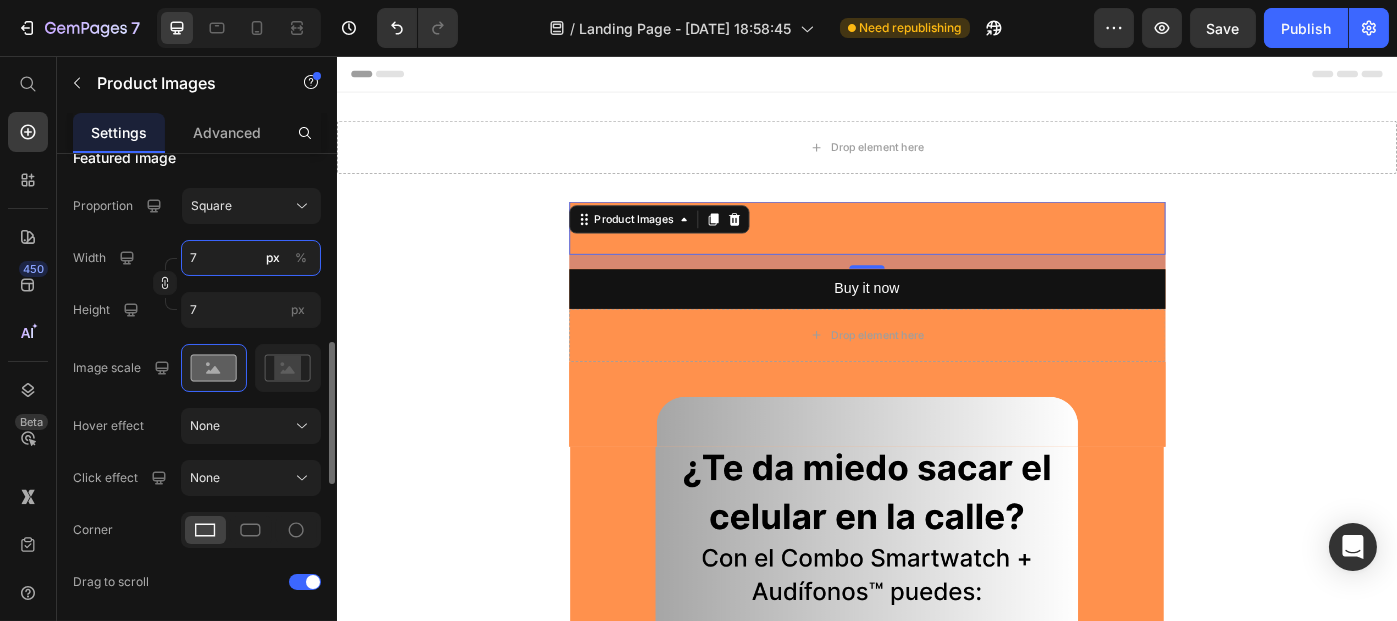 type 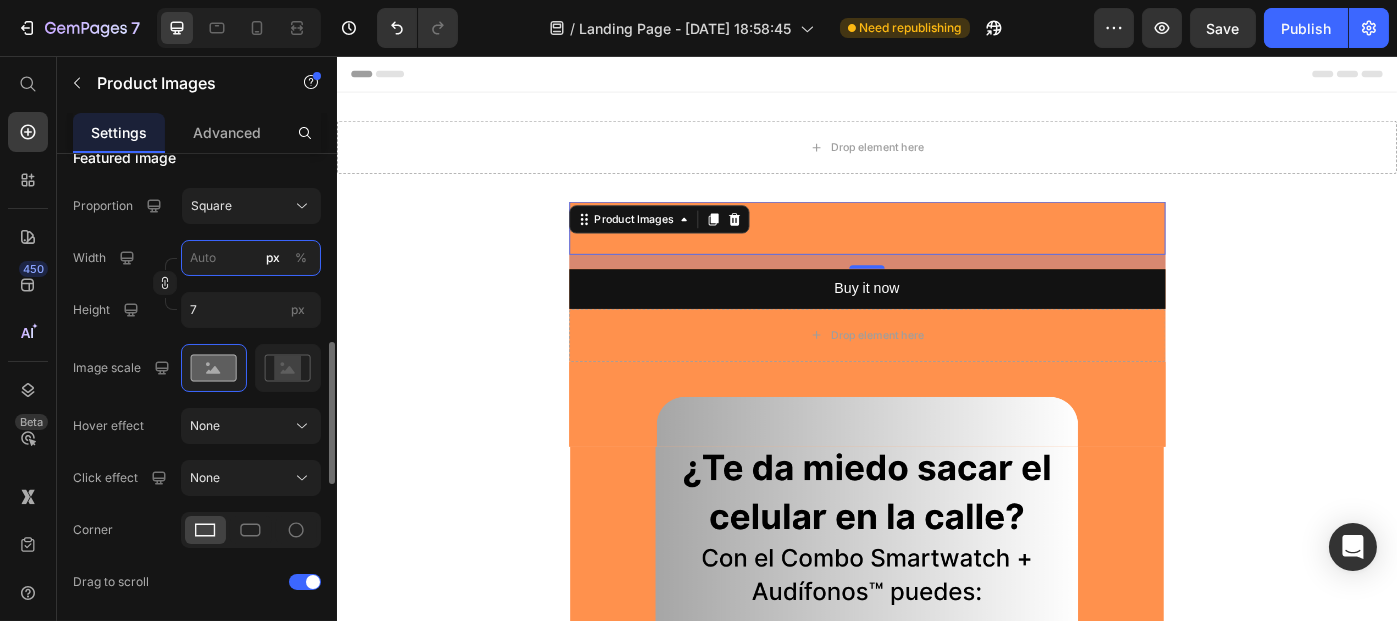 type 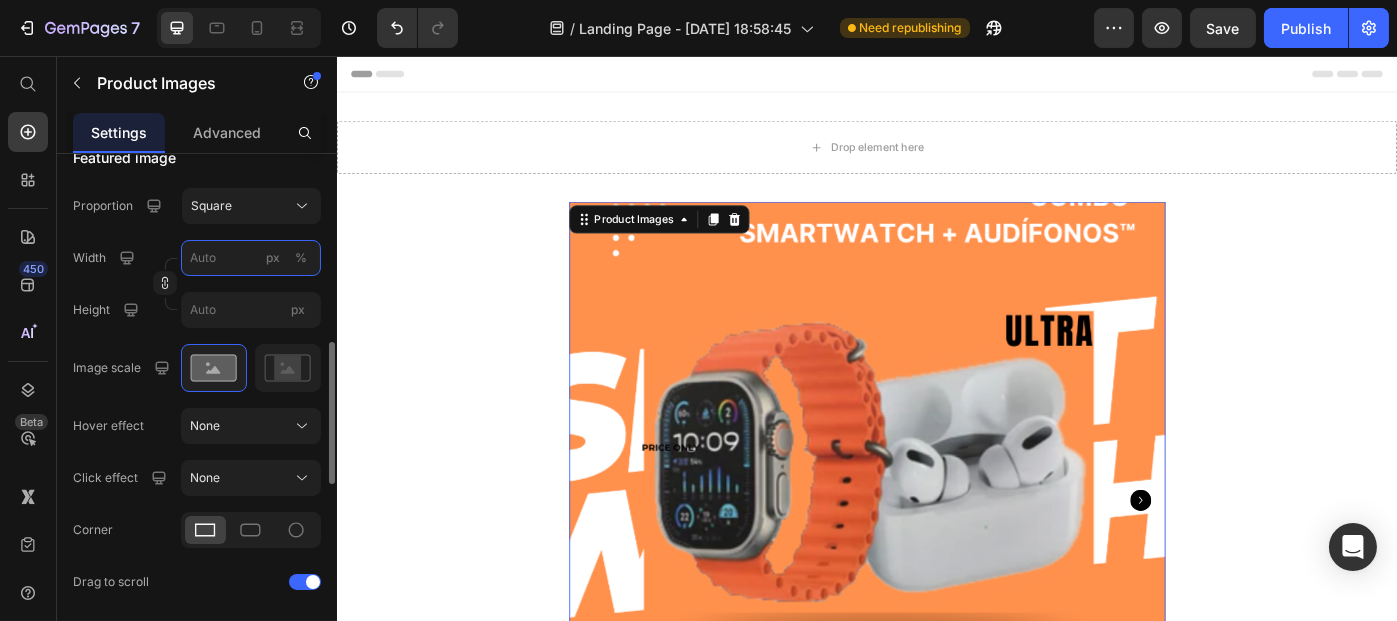 type on "6" 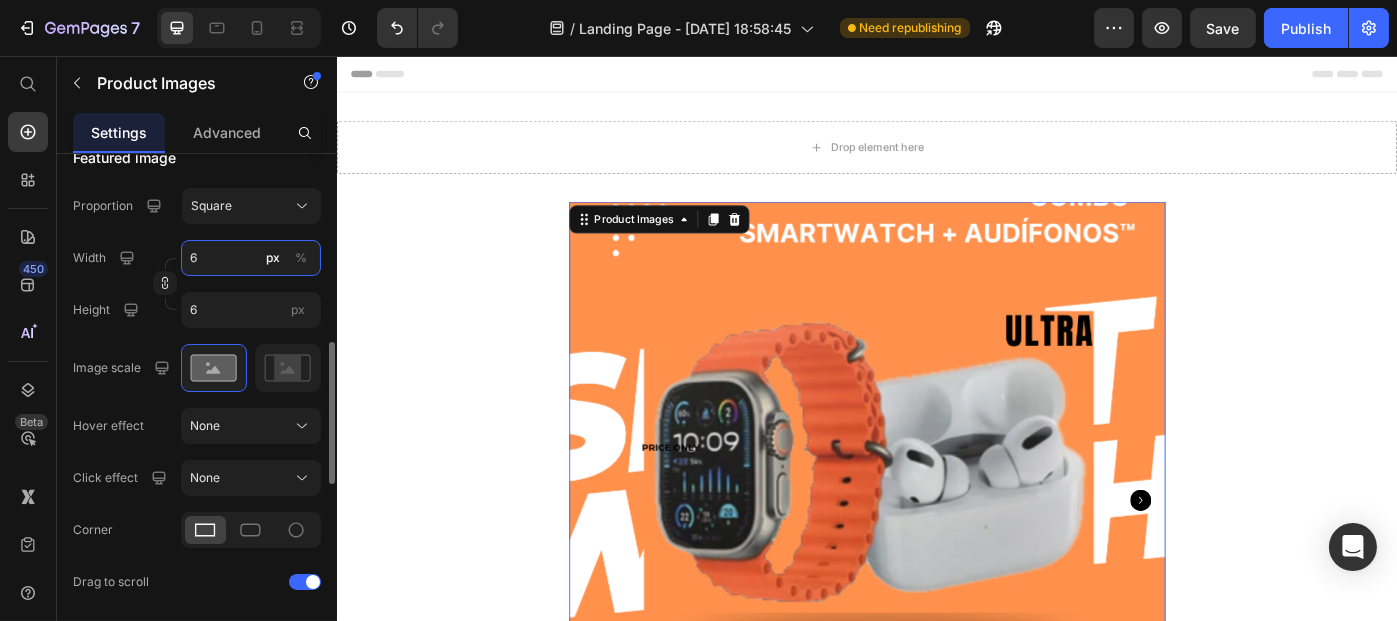 type on "67" 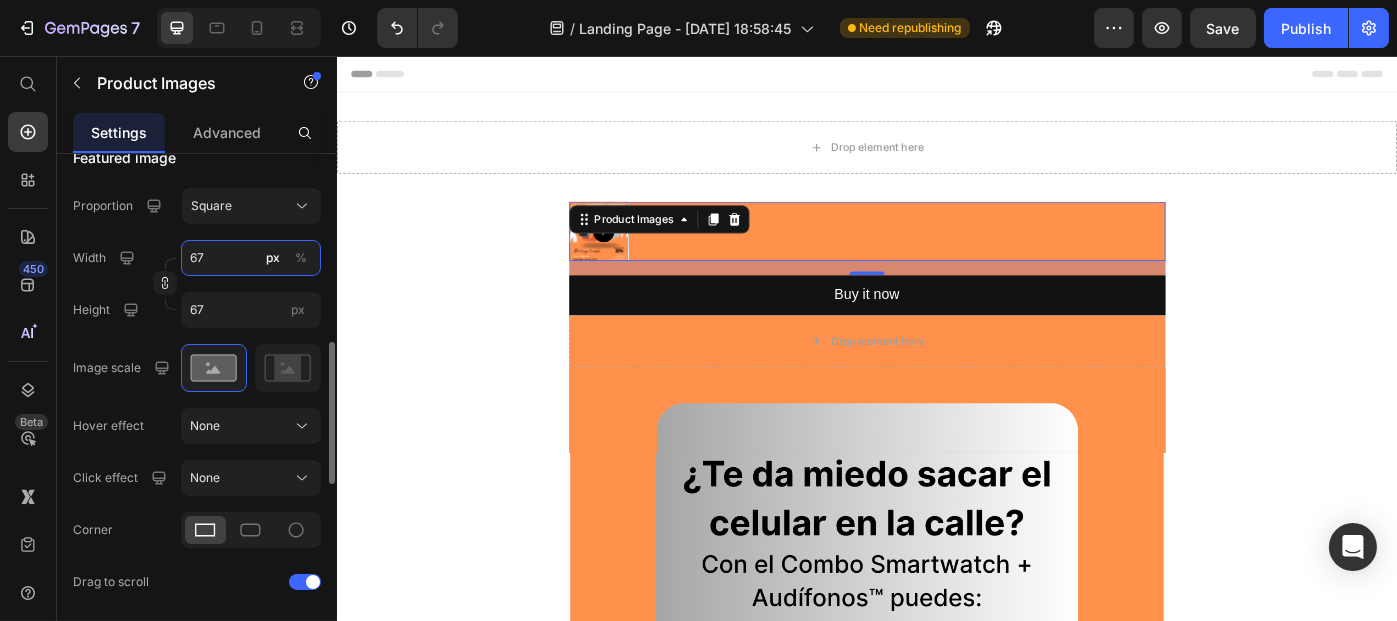 type on "675" 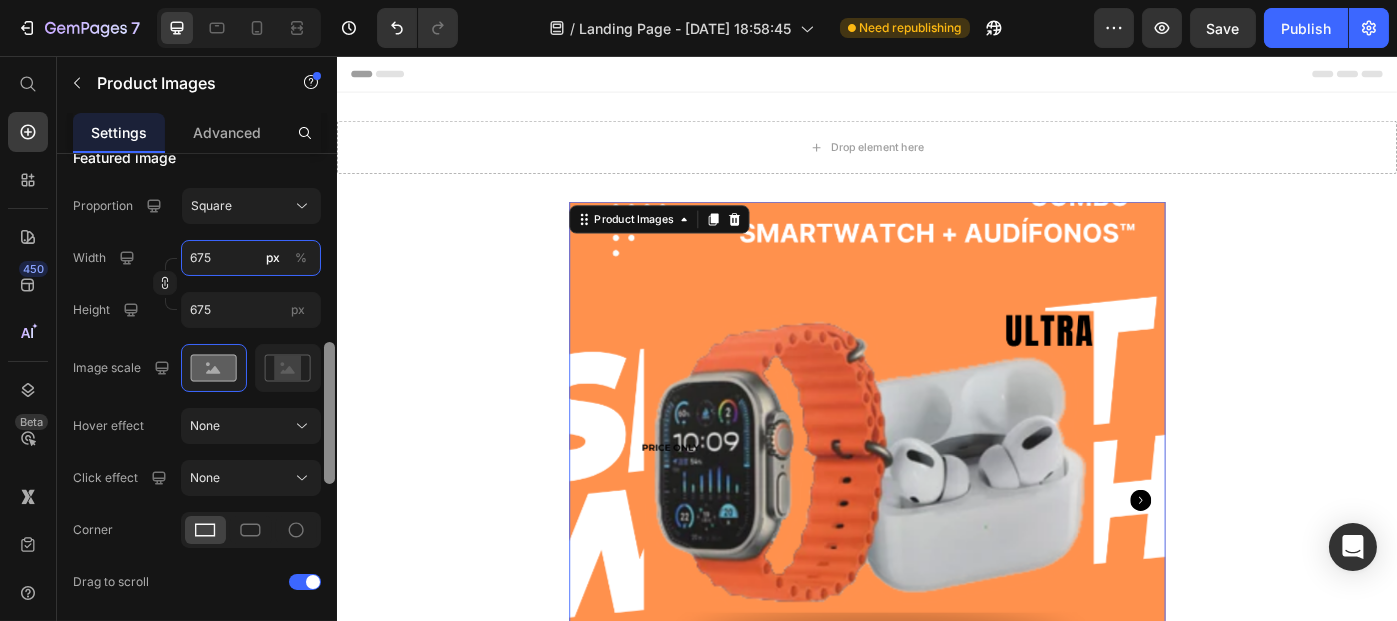 type on "67" 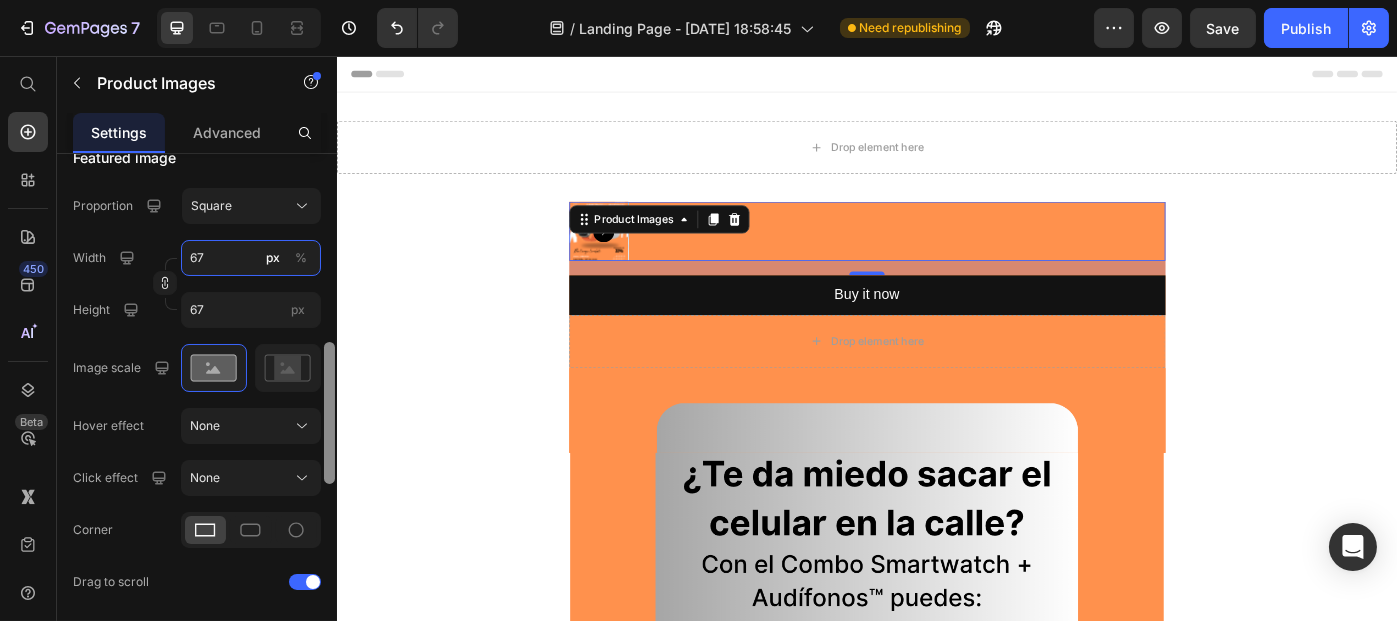 type on "6" 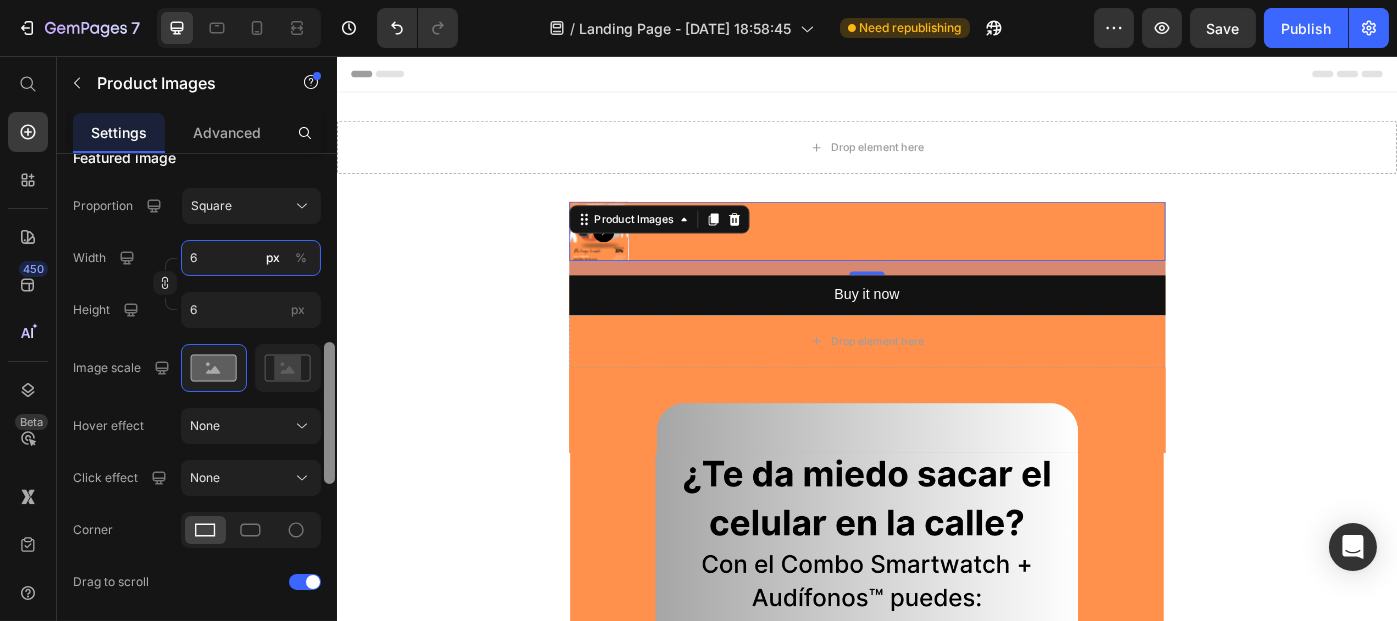 type 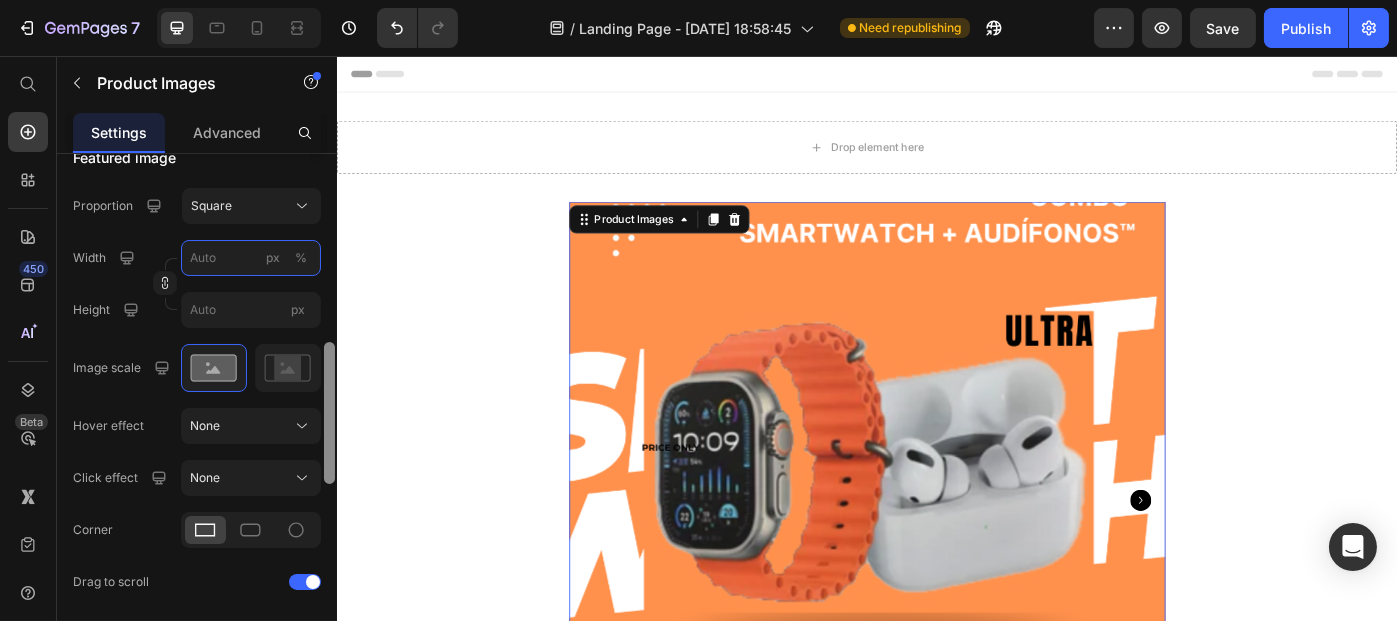 type on "6" 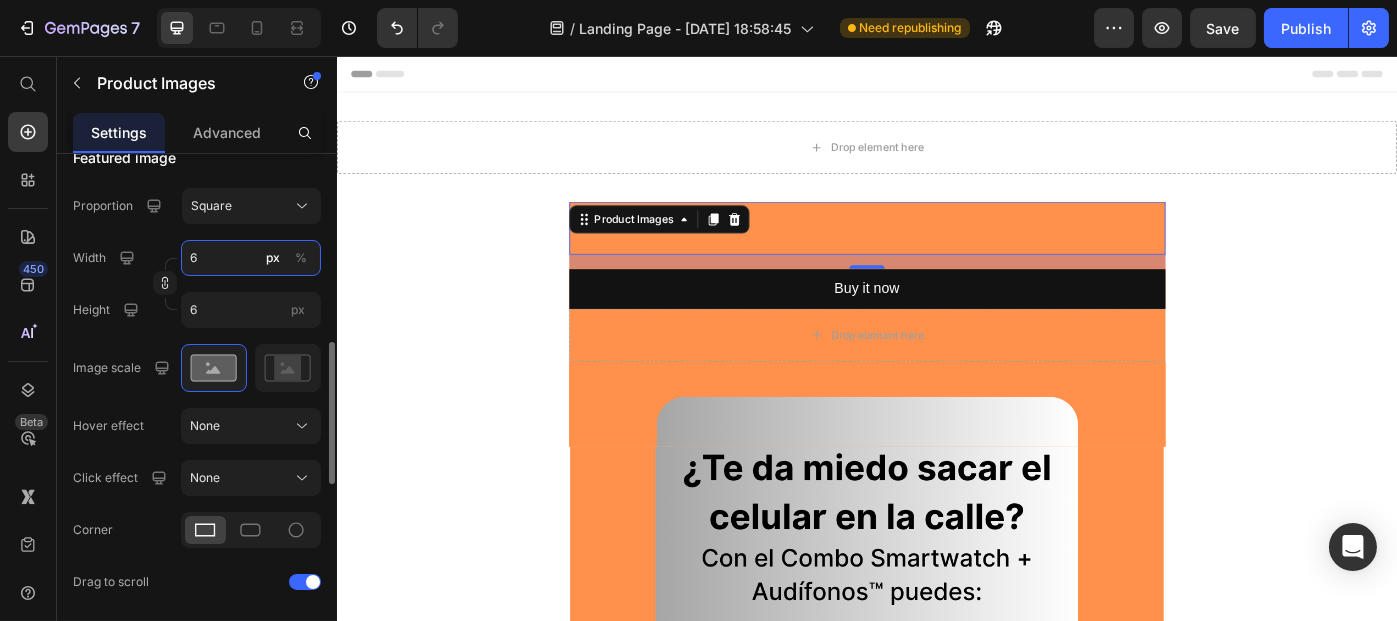 drag, startPoint x: 222, startPoint y: 252, endPoint x: 186, endPoint y: 251, distance: 36.013885 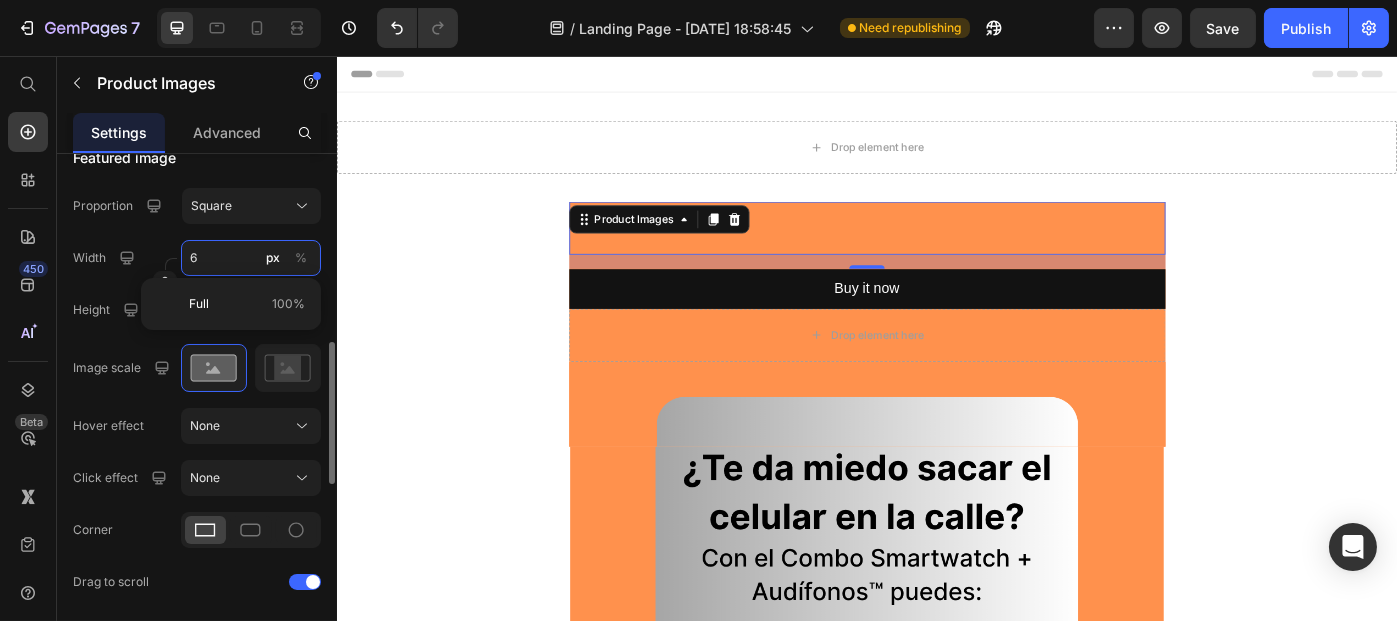 type on "6" 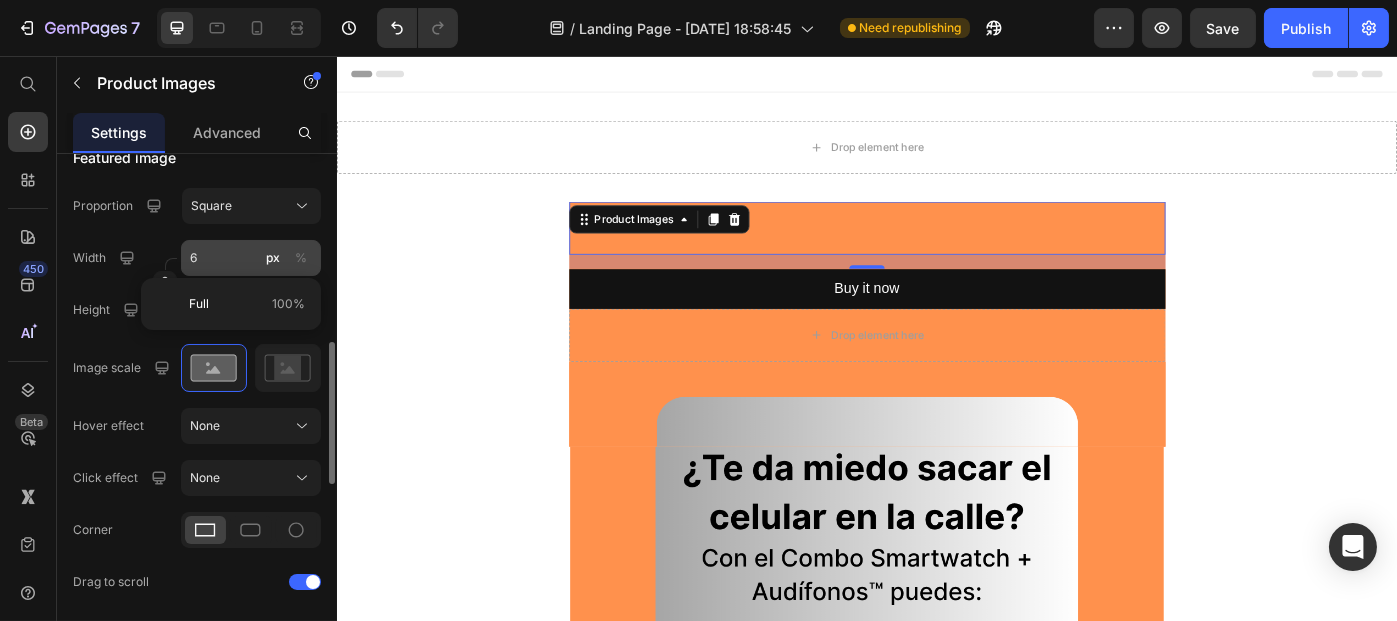 click on "%" at bounding box center [301, 258] 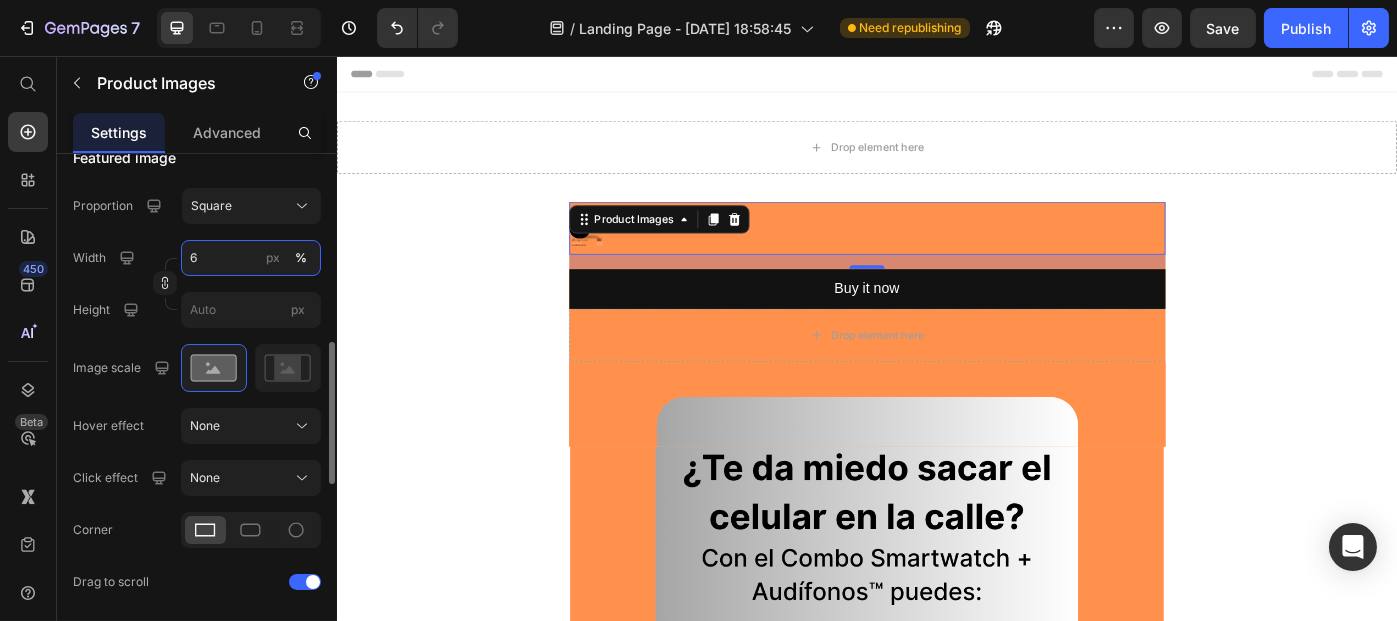 click on "6" at bounding box center [251, 258] 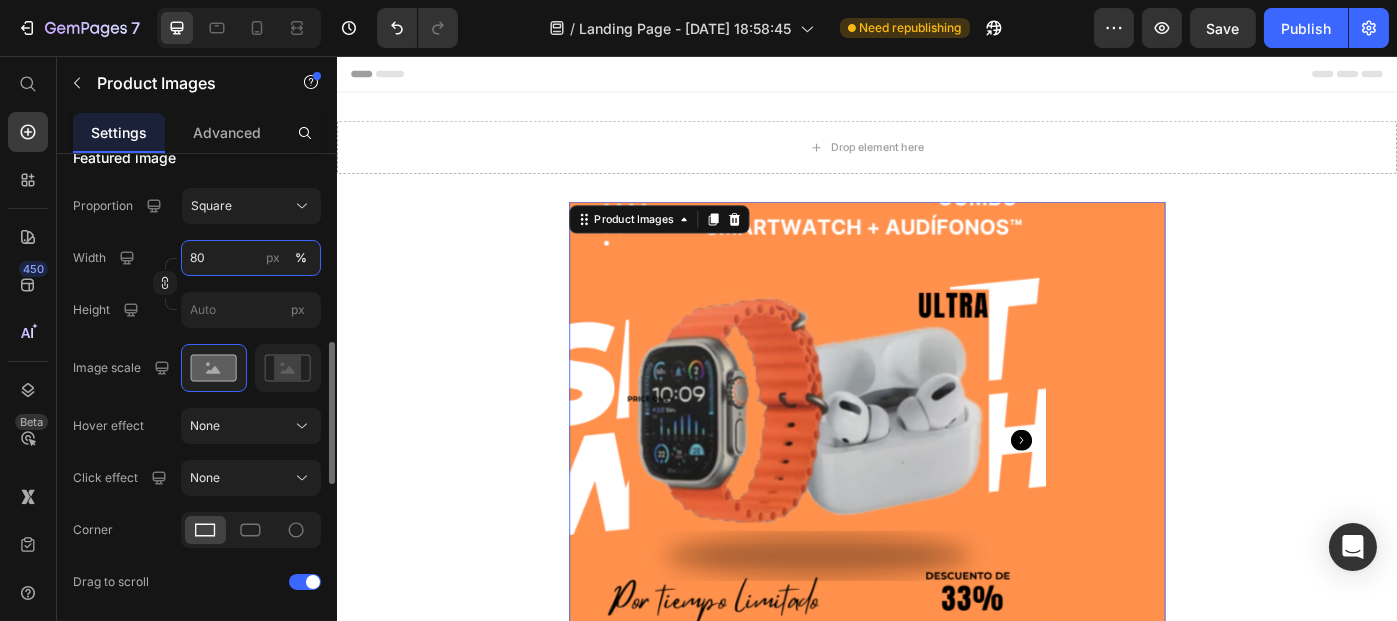 type on "8" 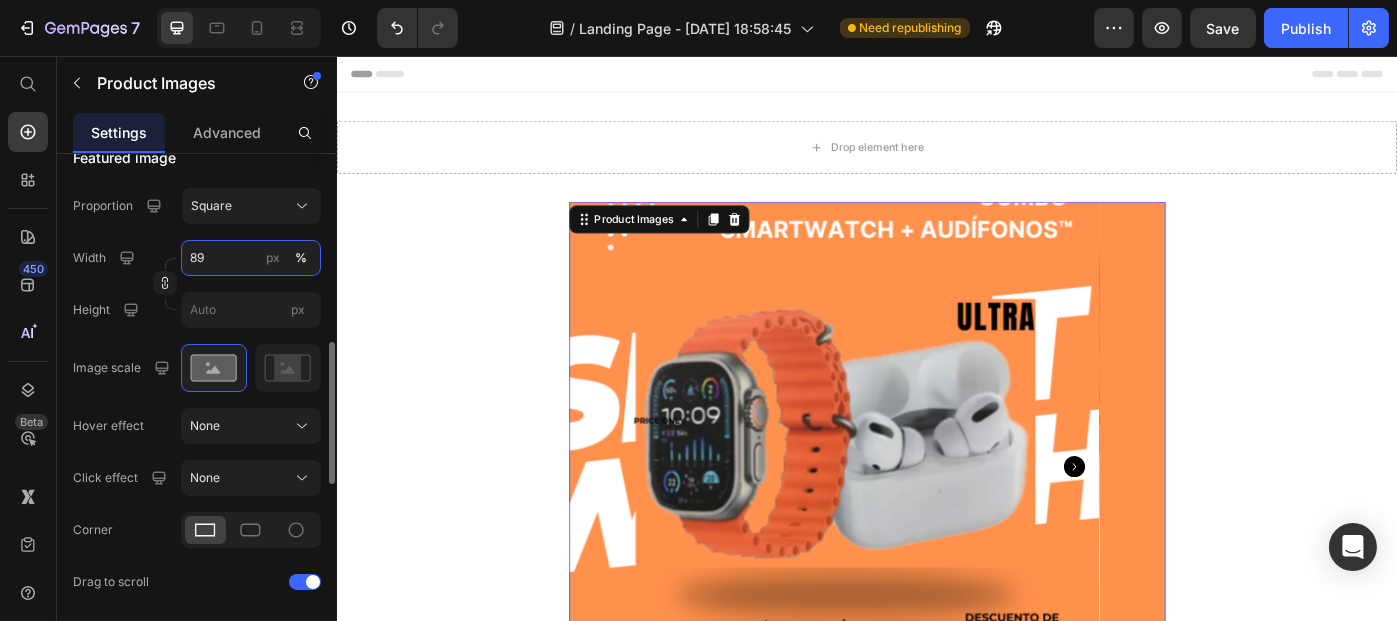 type on "8" 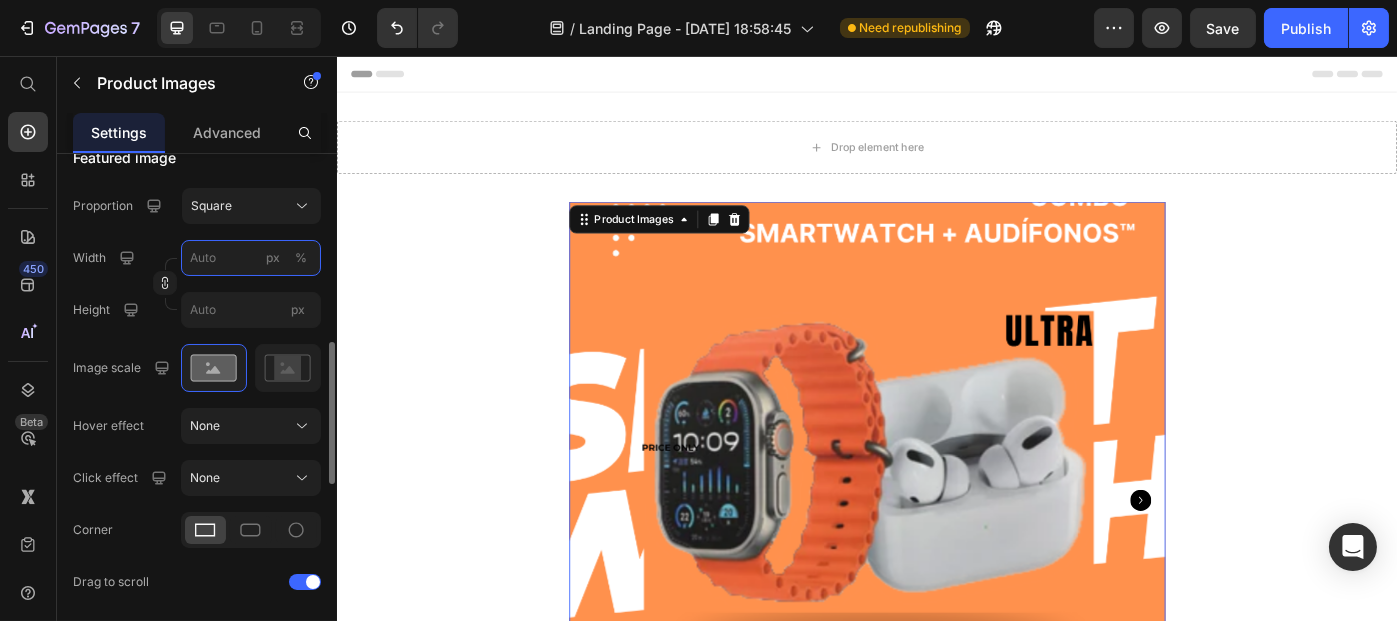 type on "1" 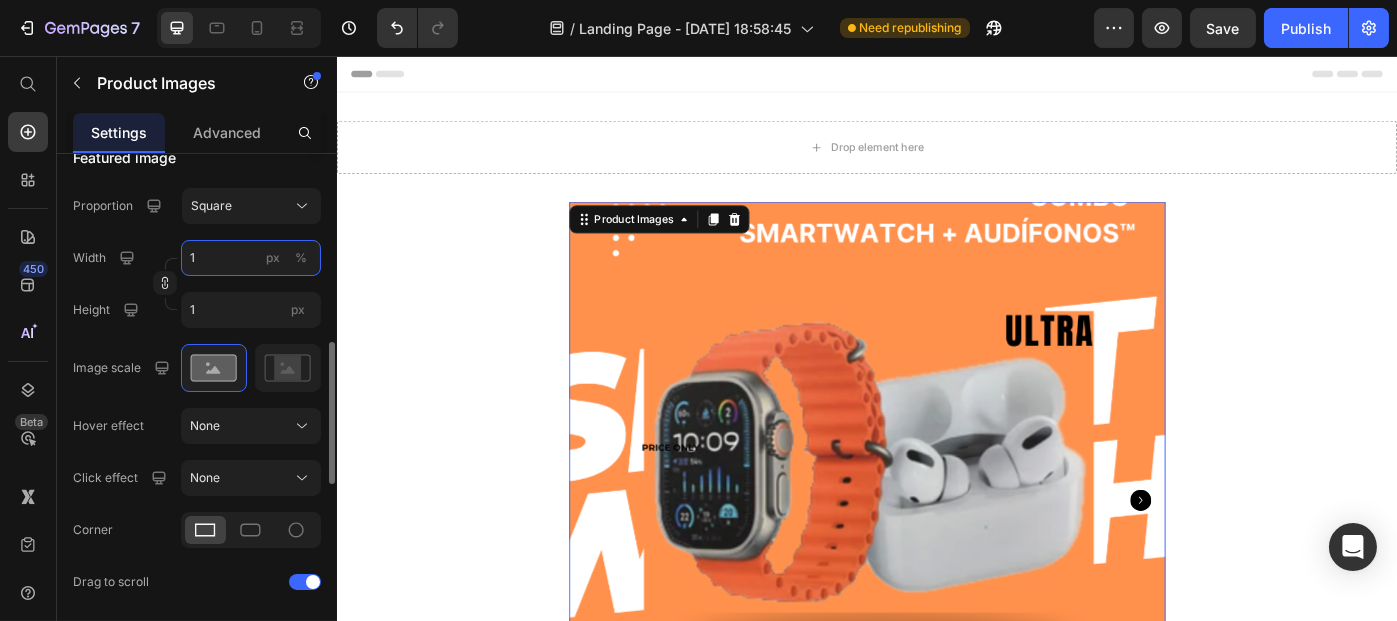 type on "10" 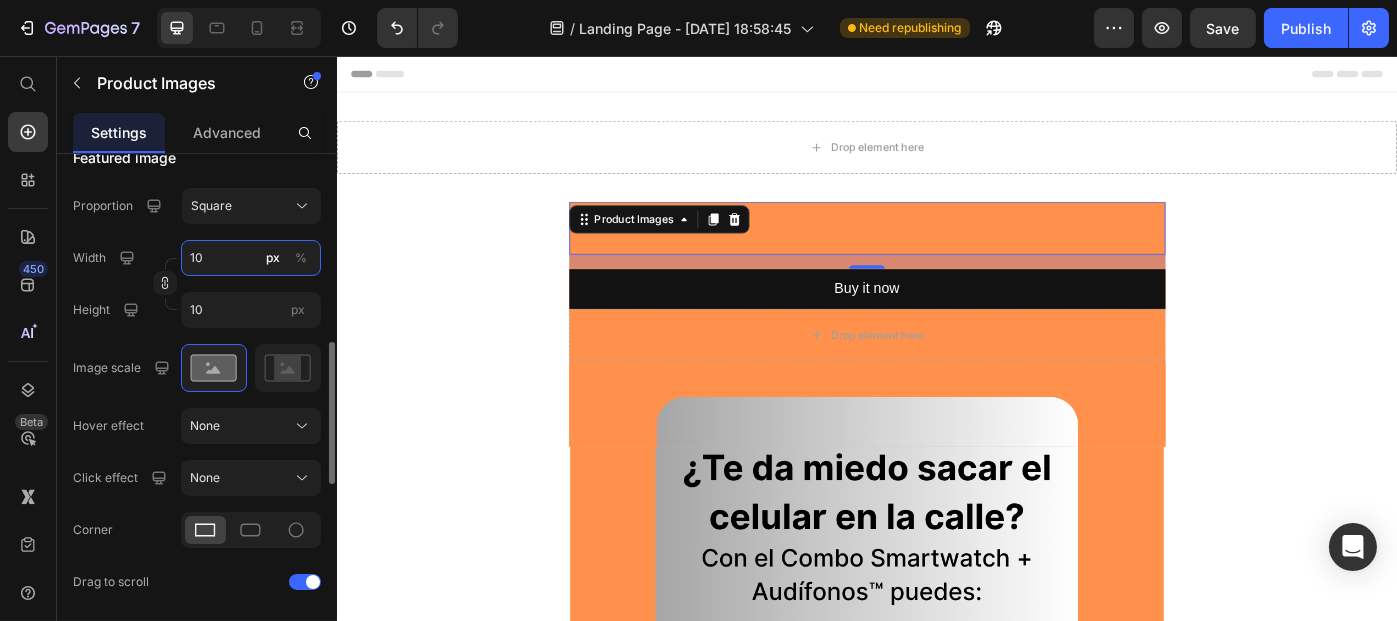 type on "100" 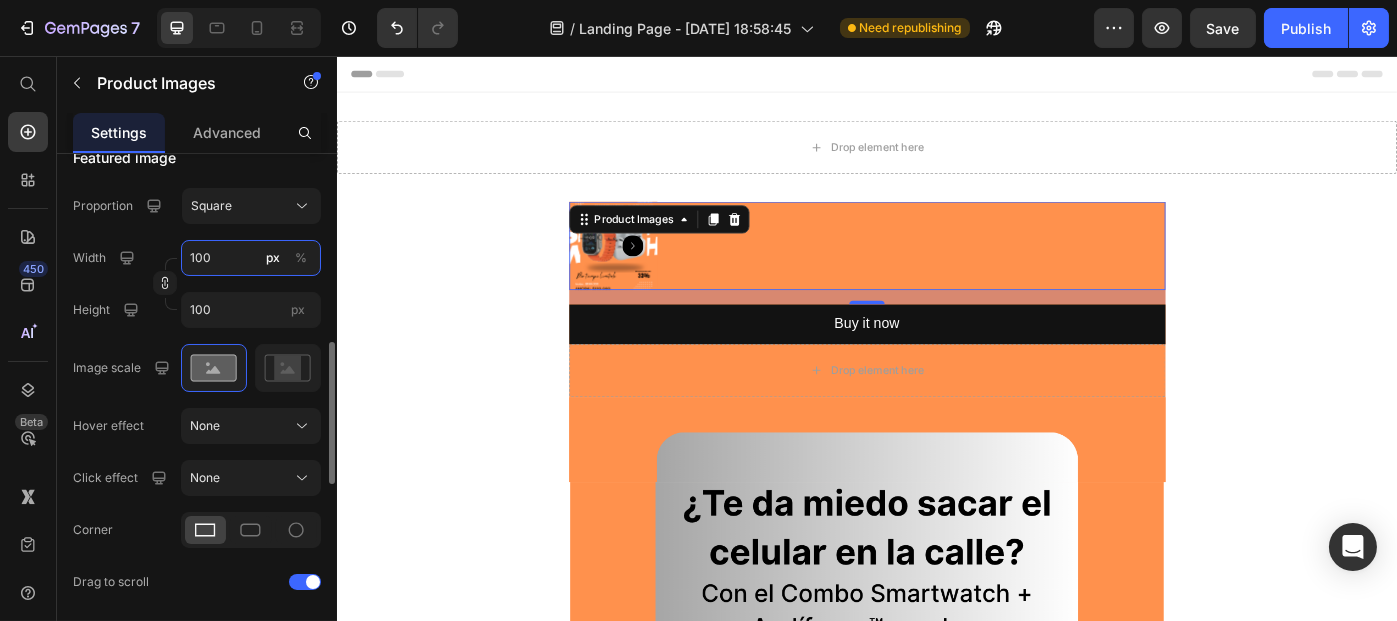 type on "1000" 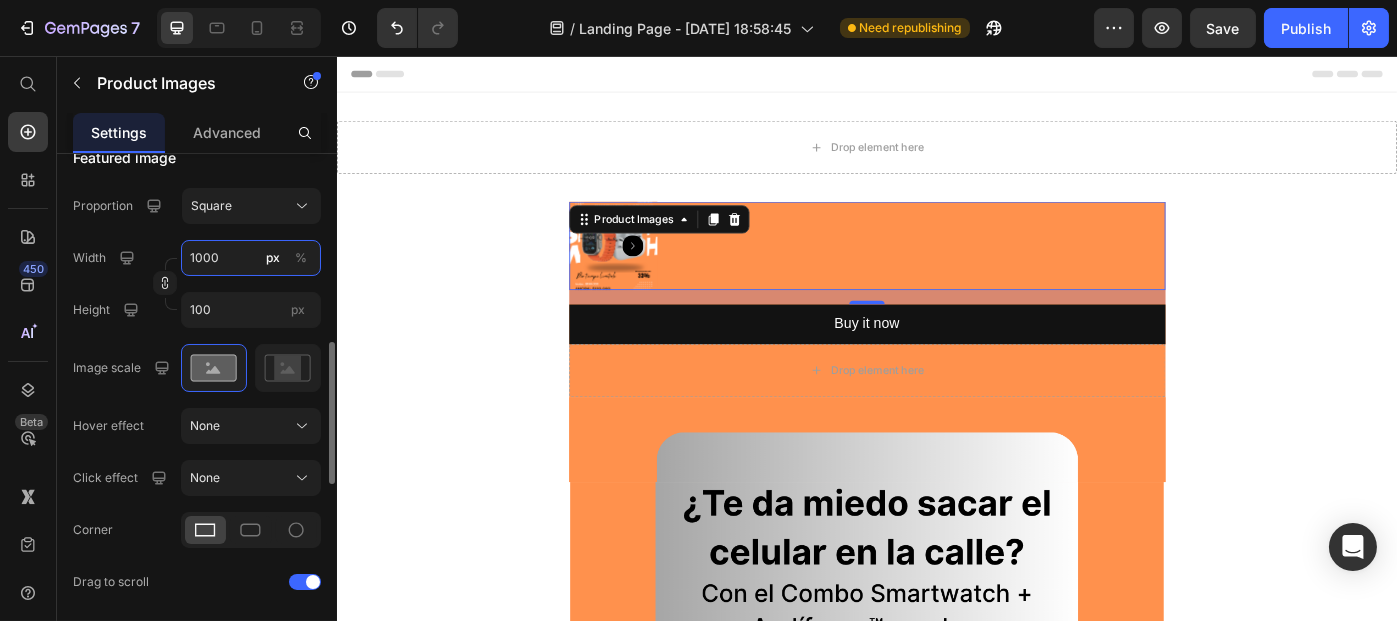 type on "1000" 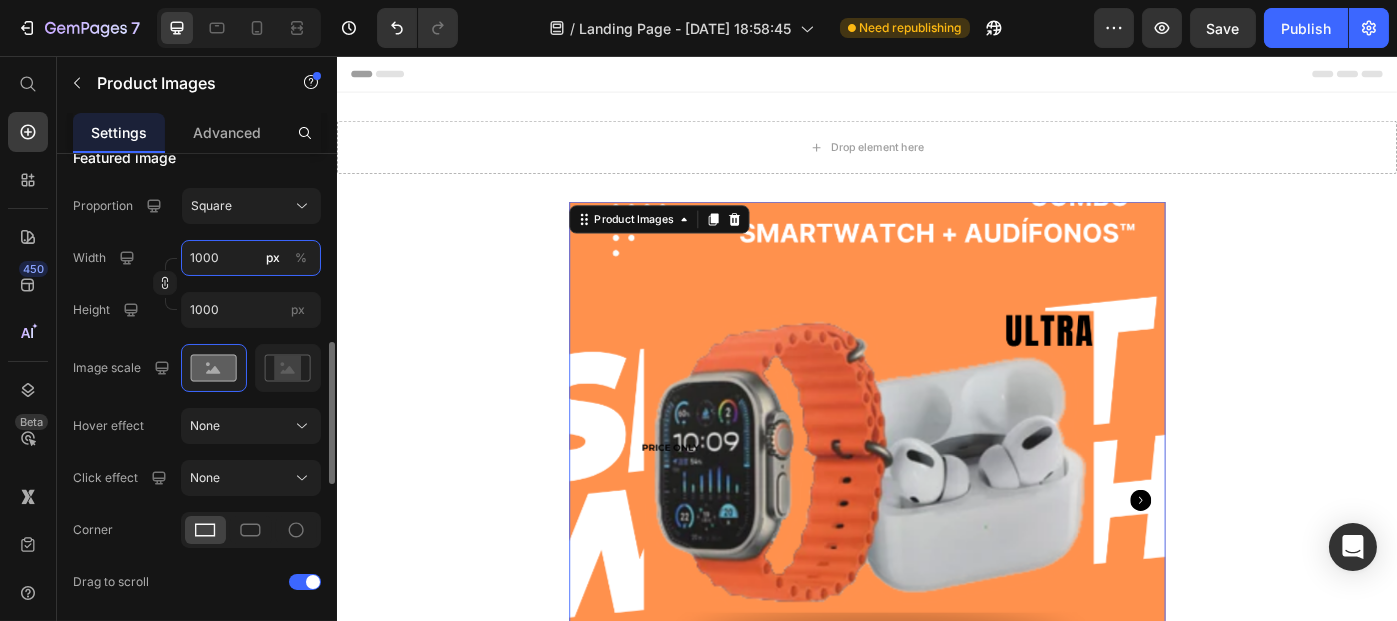 type on "100" 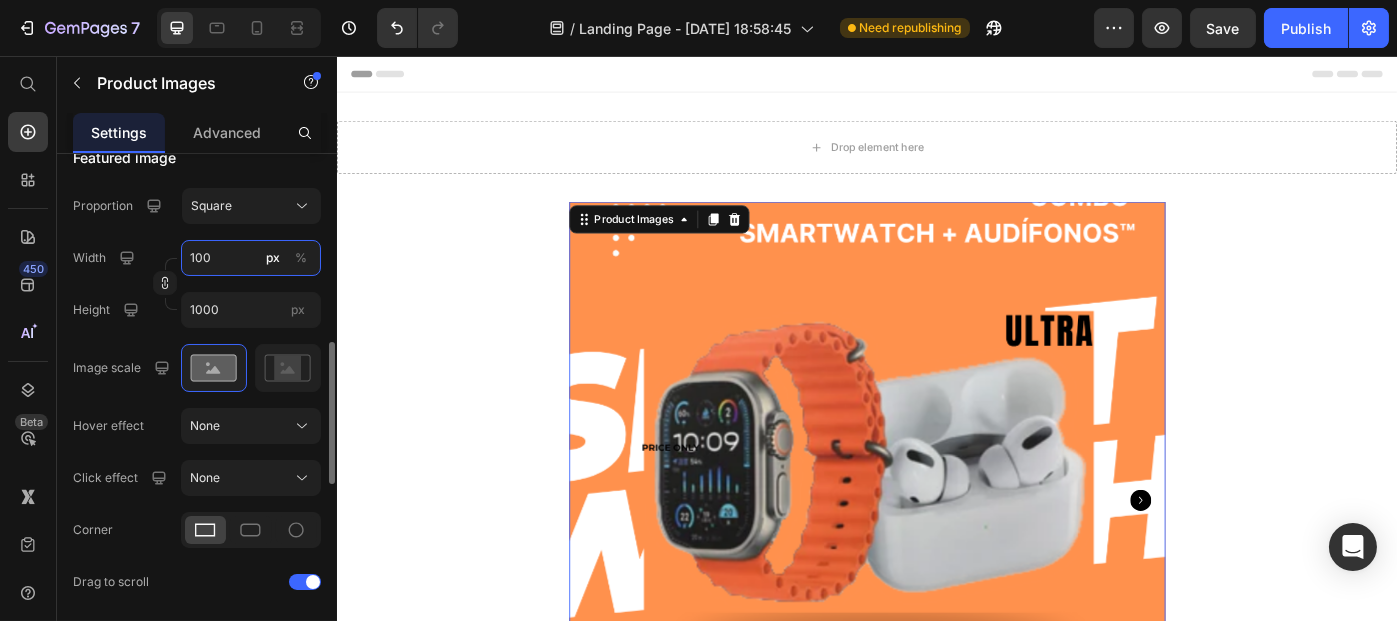 type on "100" 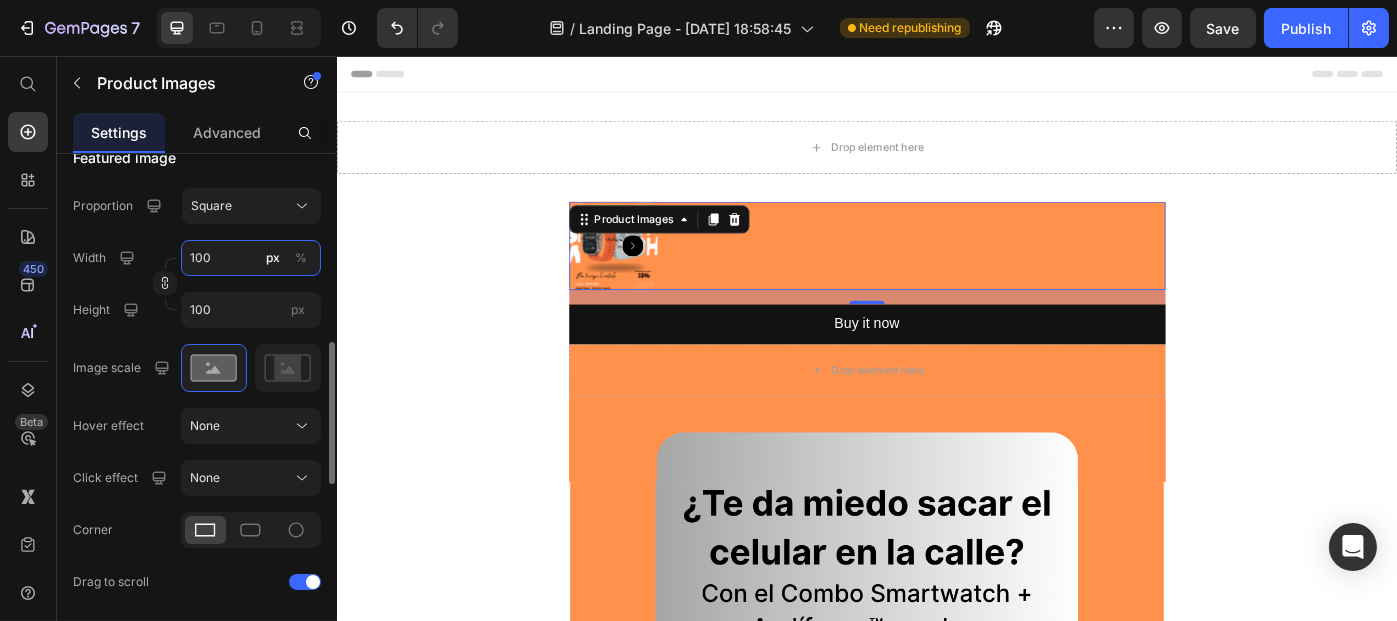 type on "10" 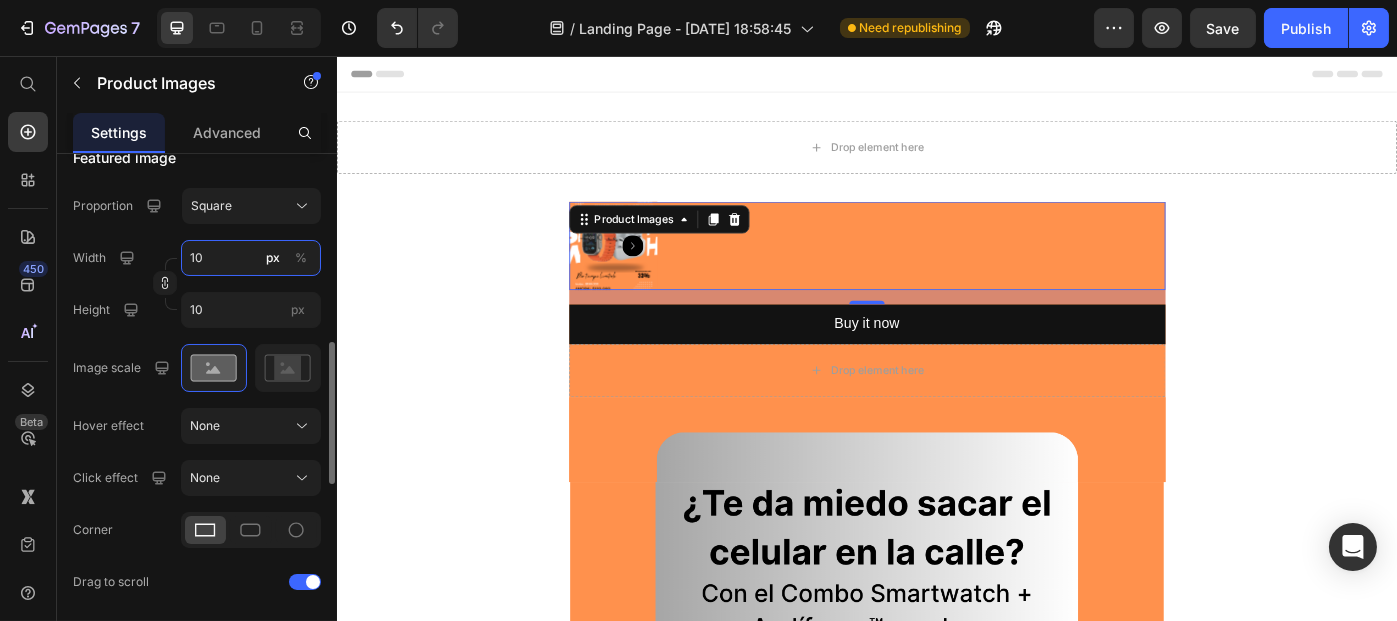 type on "1" 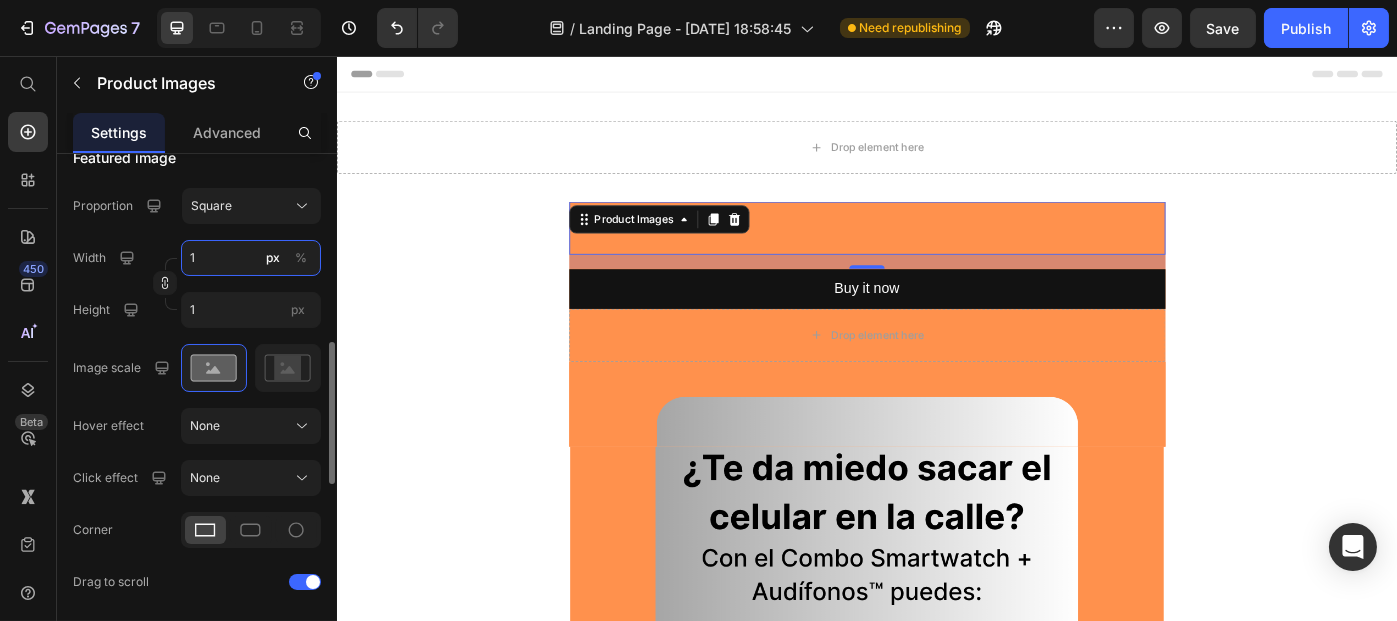 type 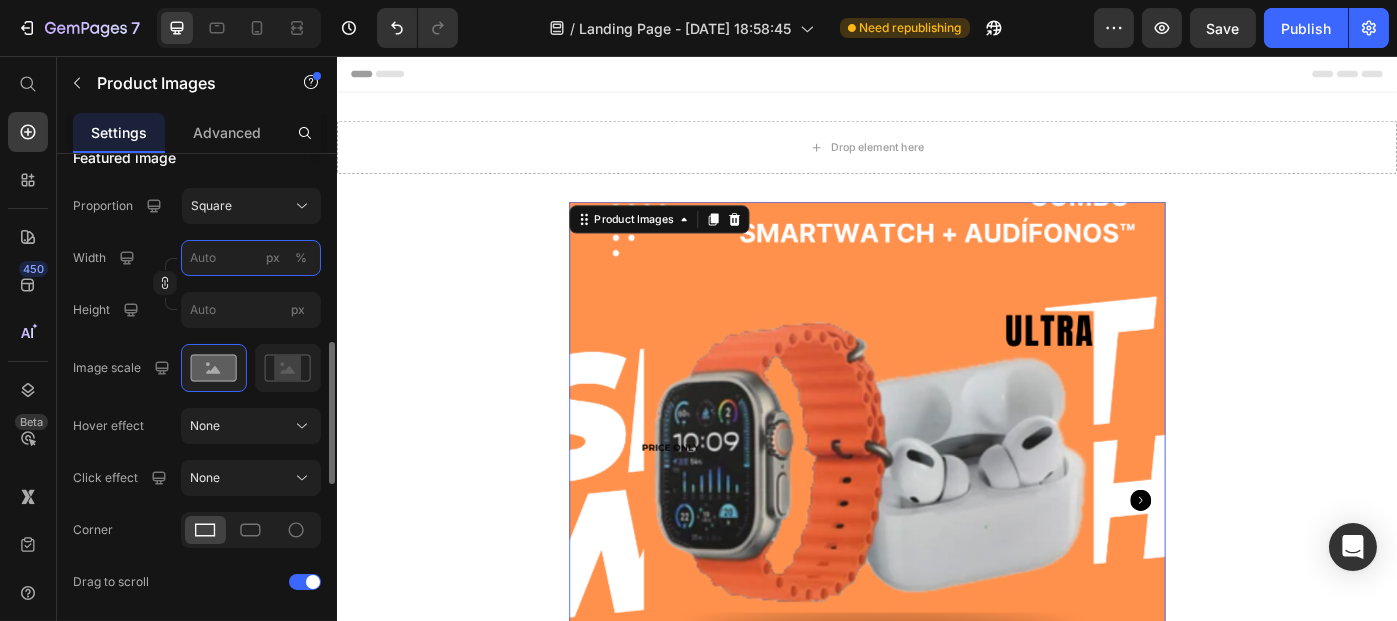 type on "1" 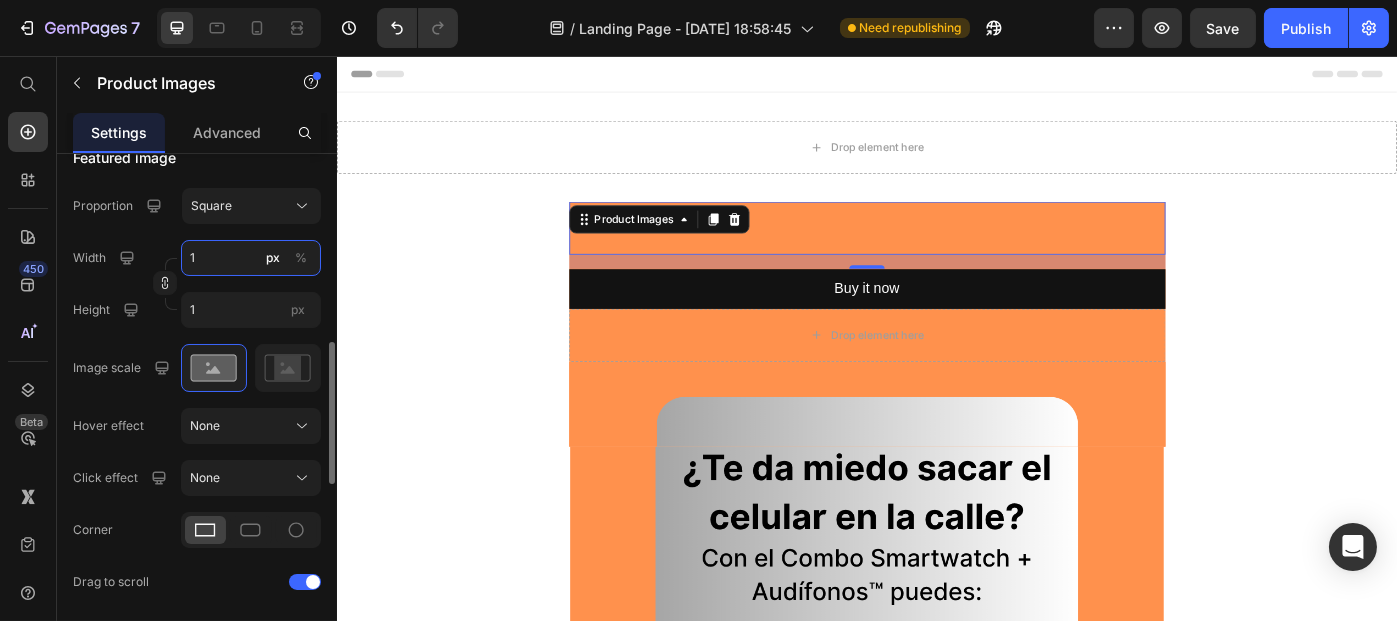 type on "16" 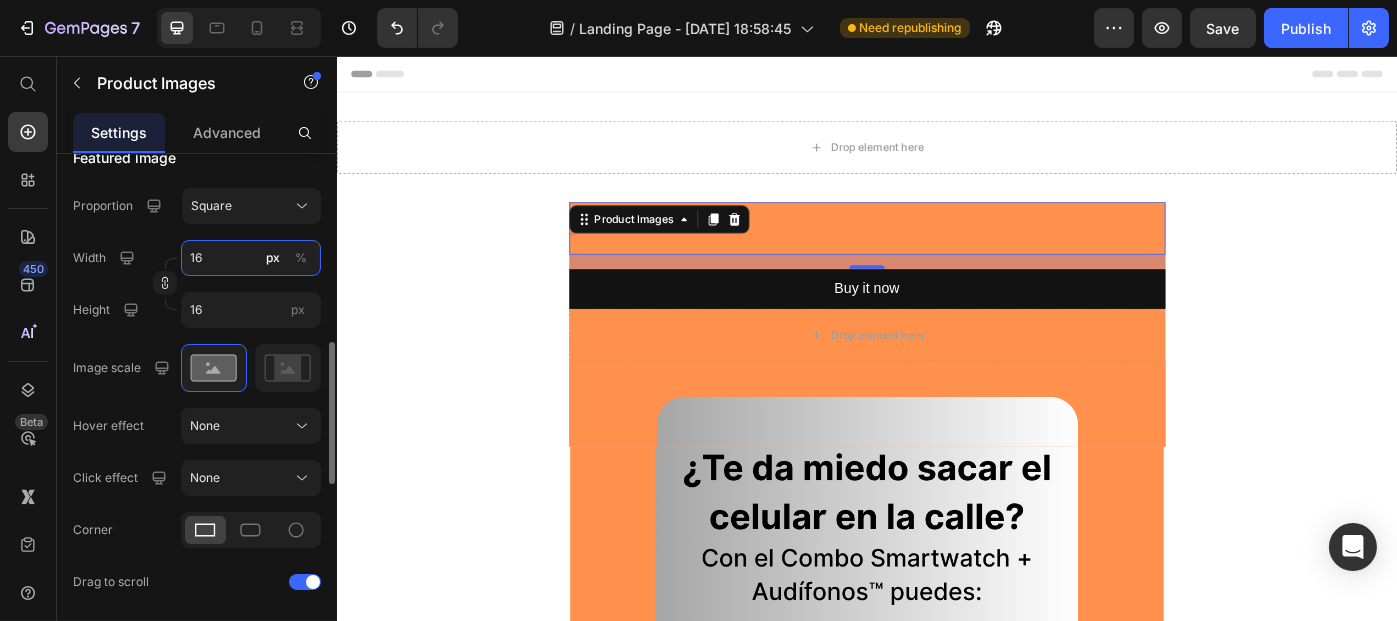 type on "167" 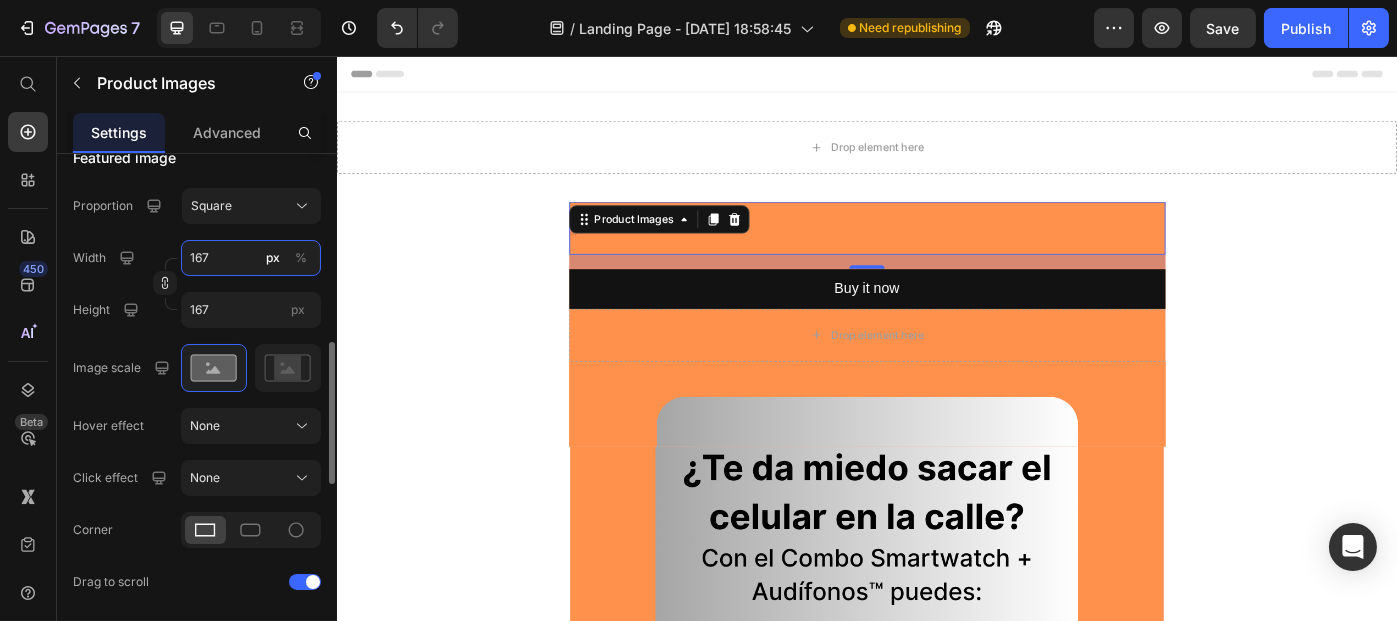 type on "1675" 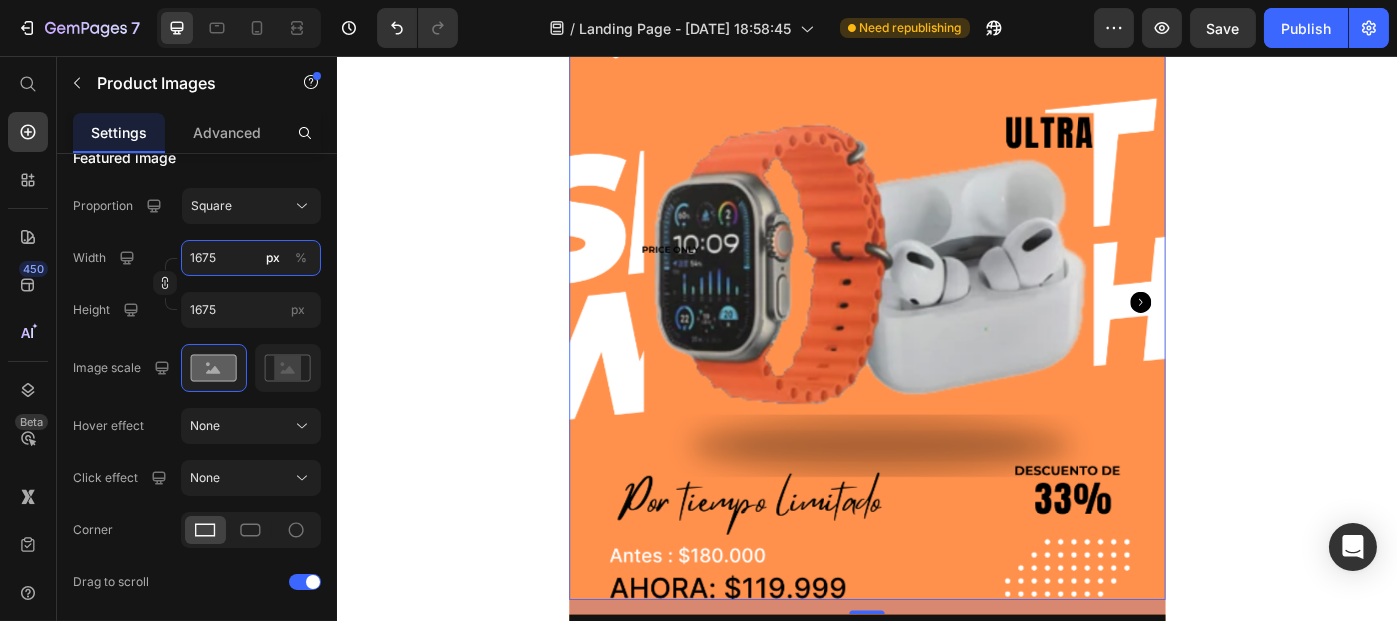 scroll, scrollTop: 226, scrollLeft: 0, axis: vertical 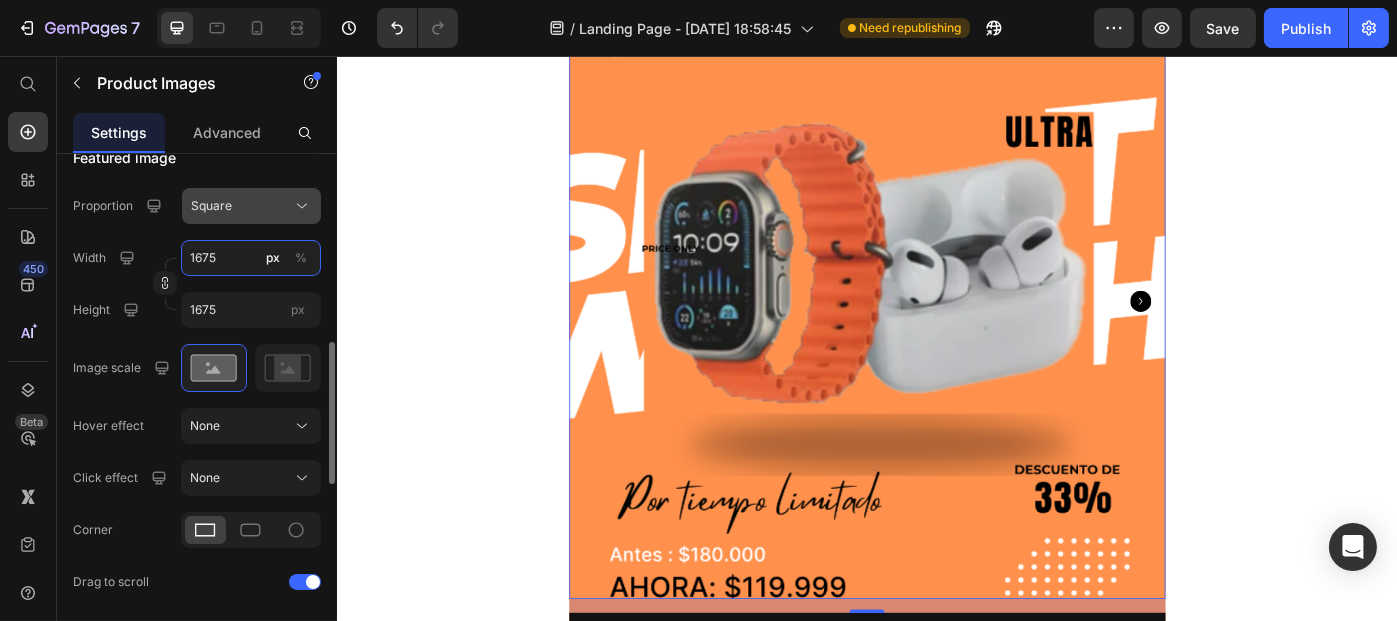 type on "1675" 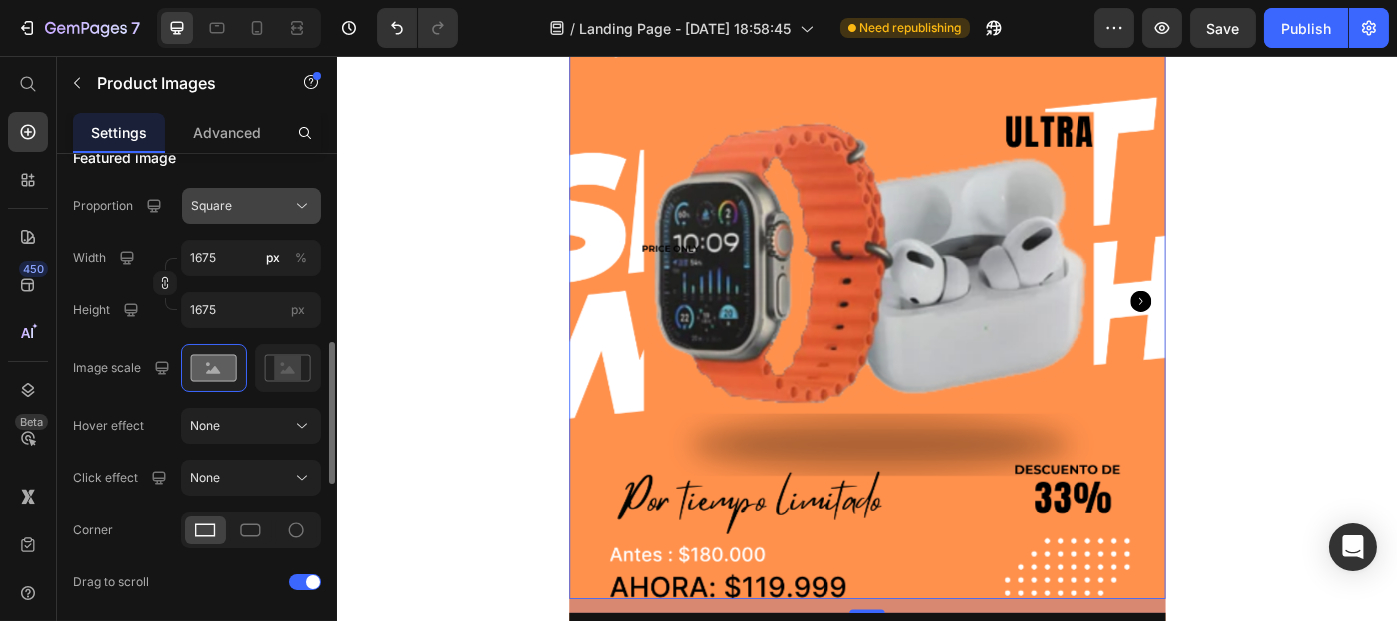 click on "Square" at bounding box center [251, 206] 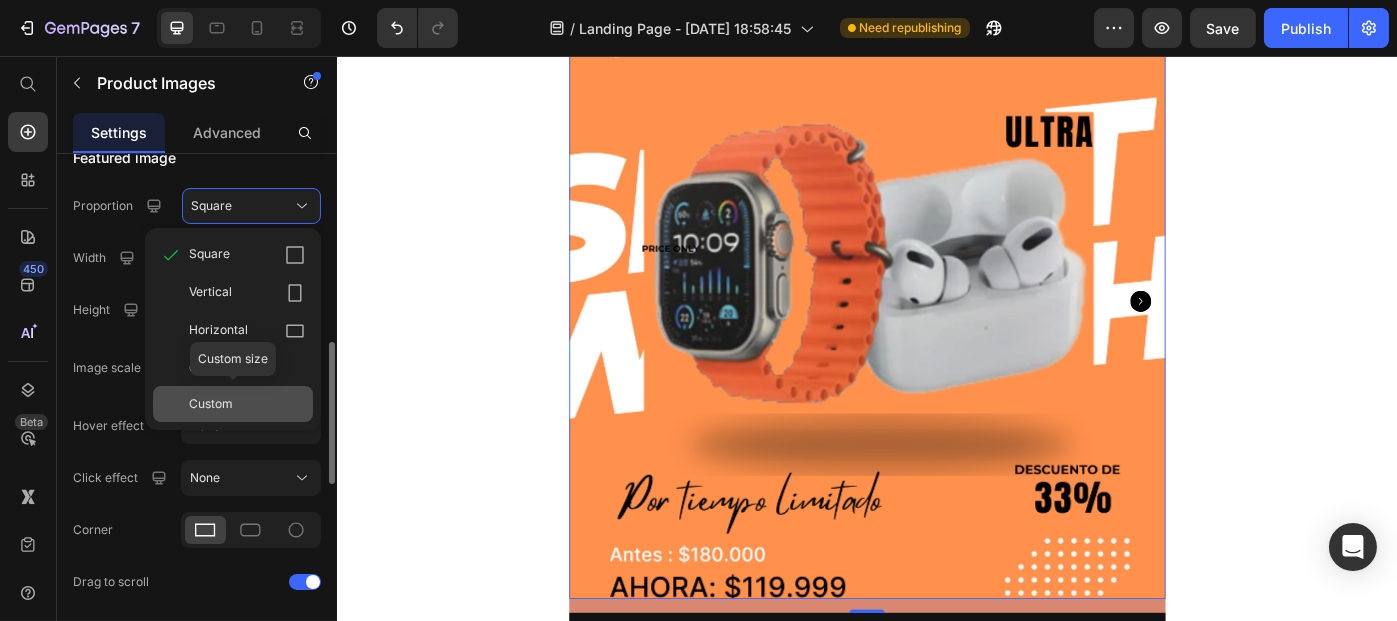 click on "Custom" at bounding box center [211, 404] 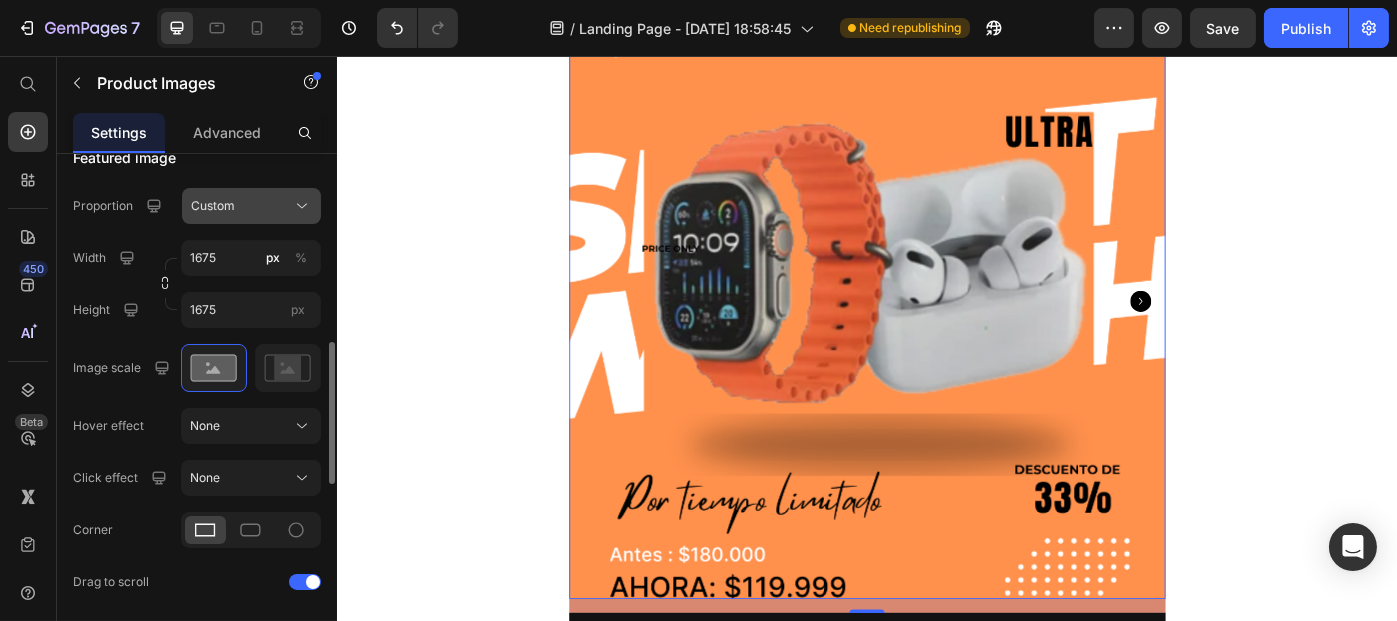click on "Custom" at bounding box center (213, 206) 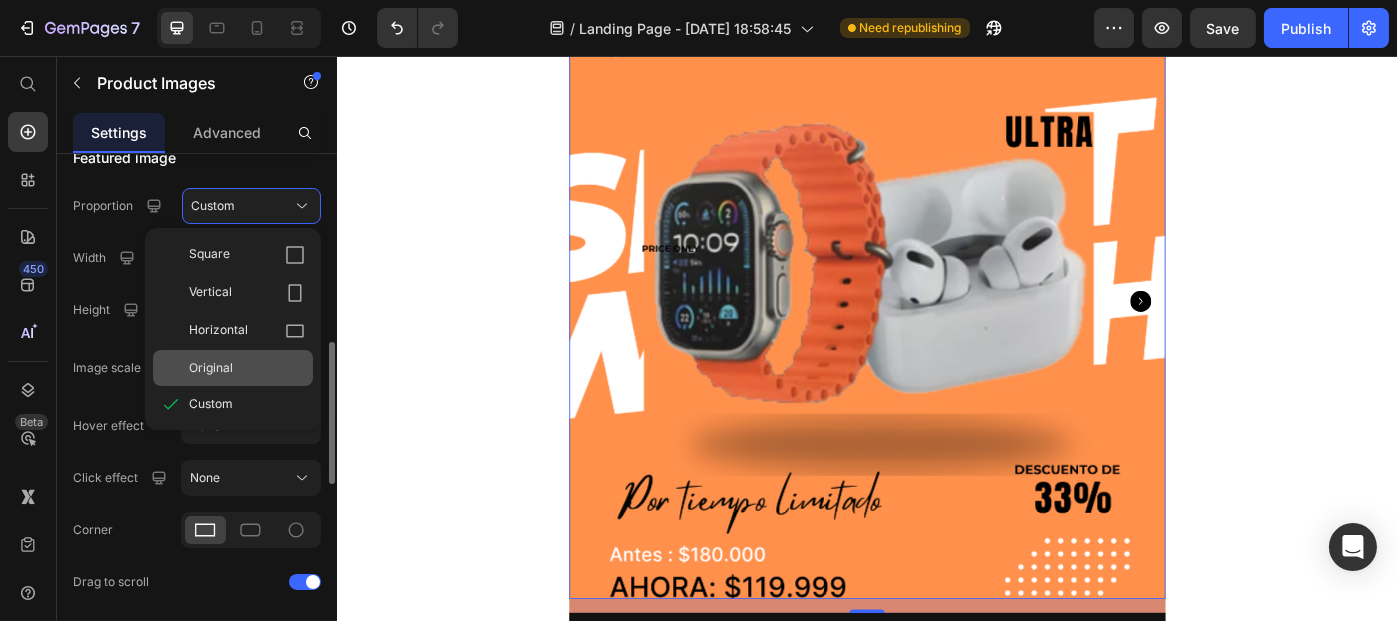click on "Original" at bounding box center (211, 368) 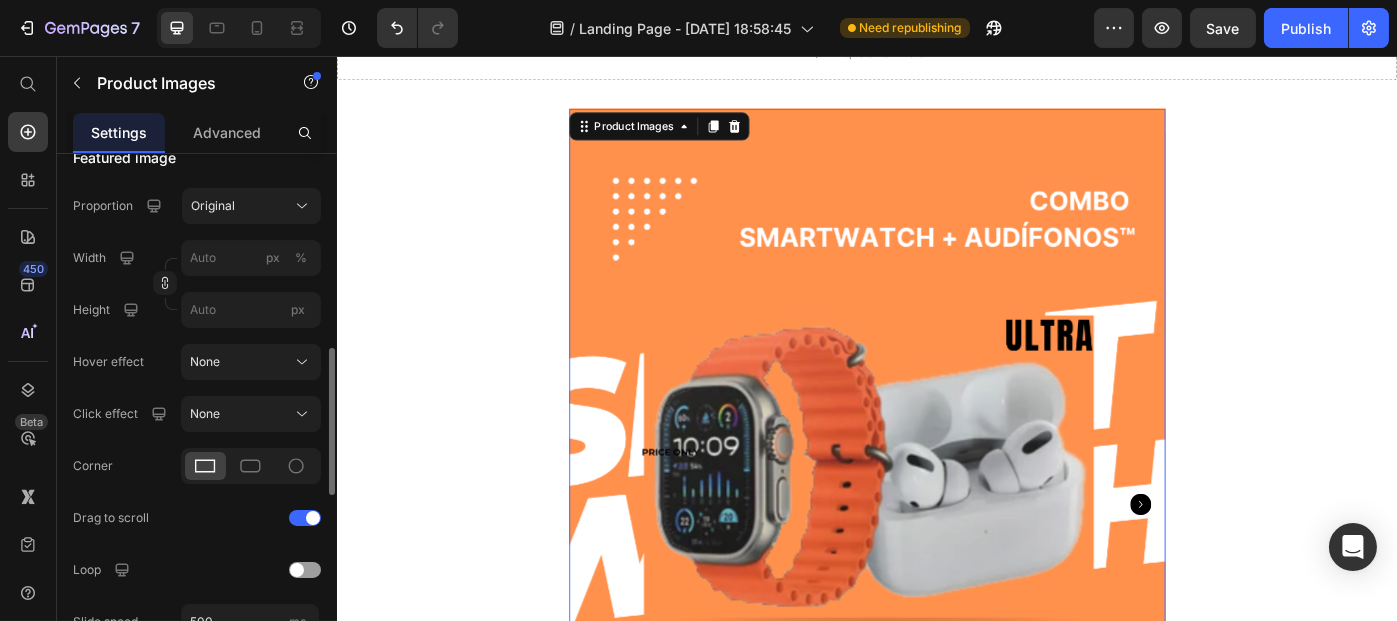 scroll, scrollTop: 109, scrollLeft: 0, axis: vertical 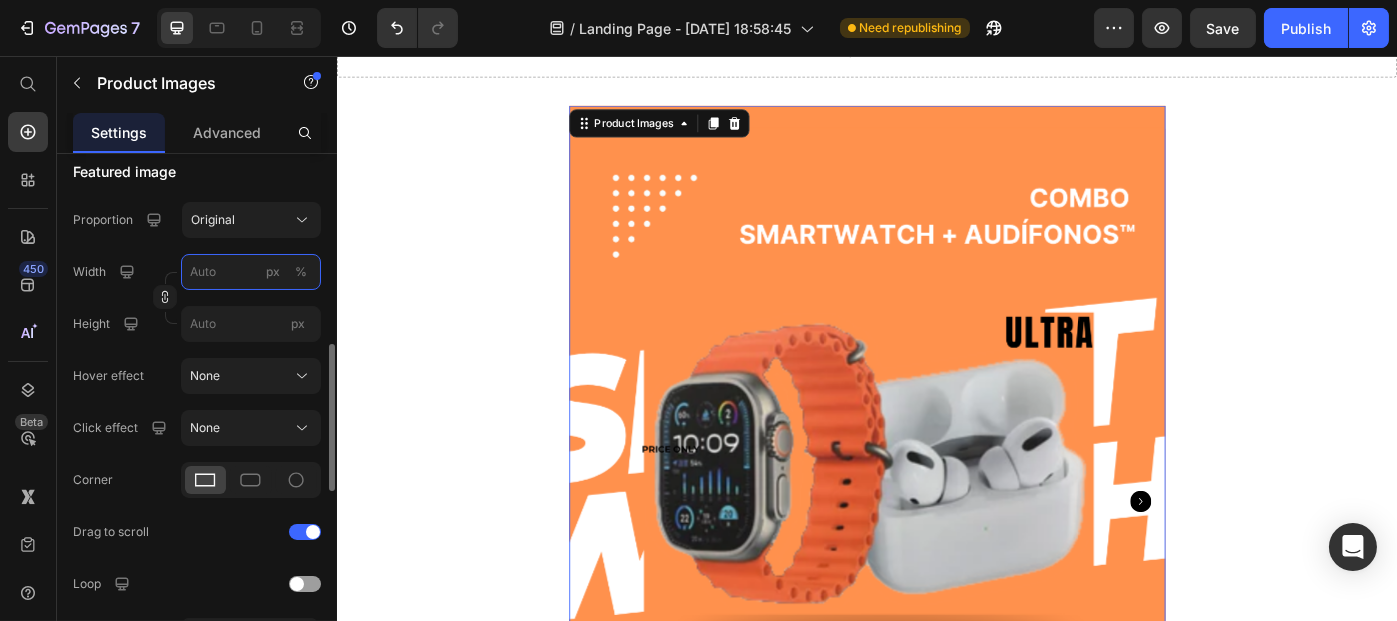 click on "px %" at bounding box center (251, 272) 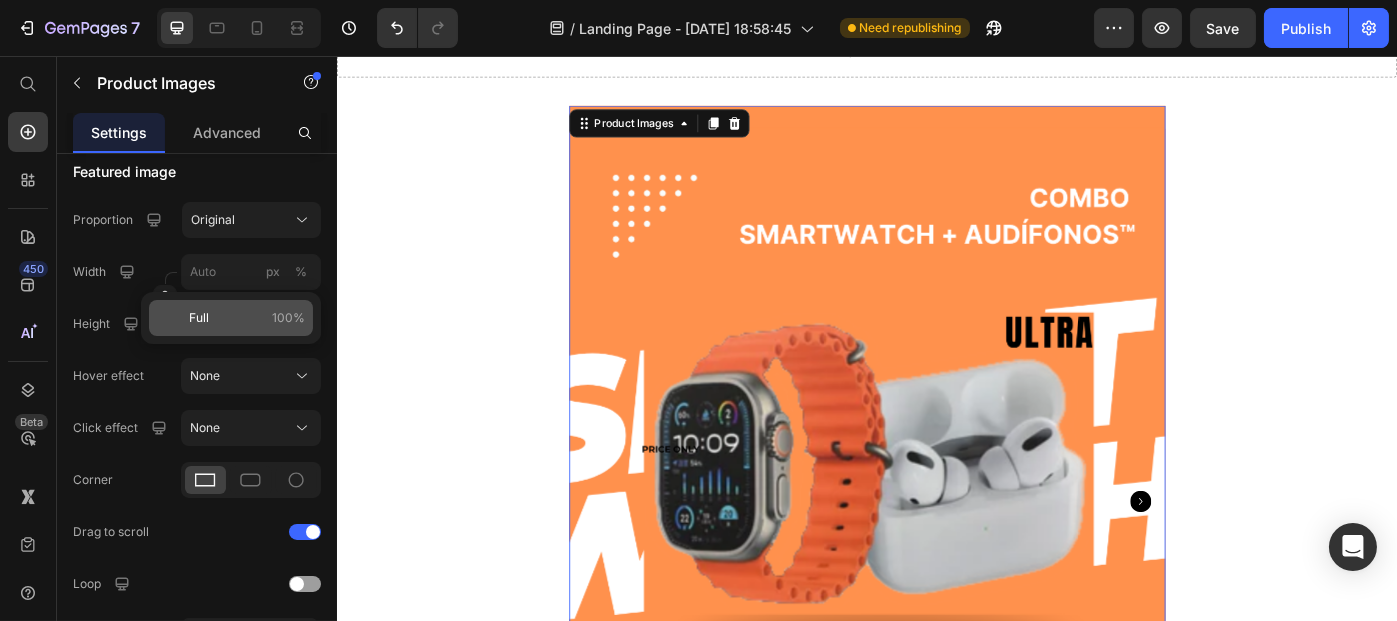 click on "Full 100%" at bounding box center (247, 318) 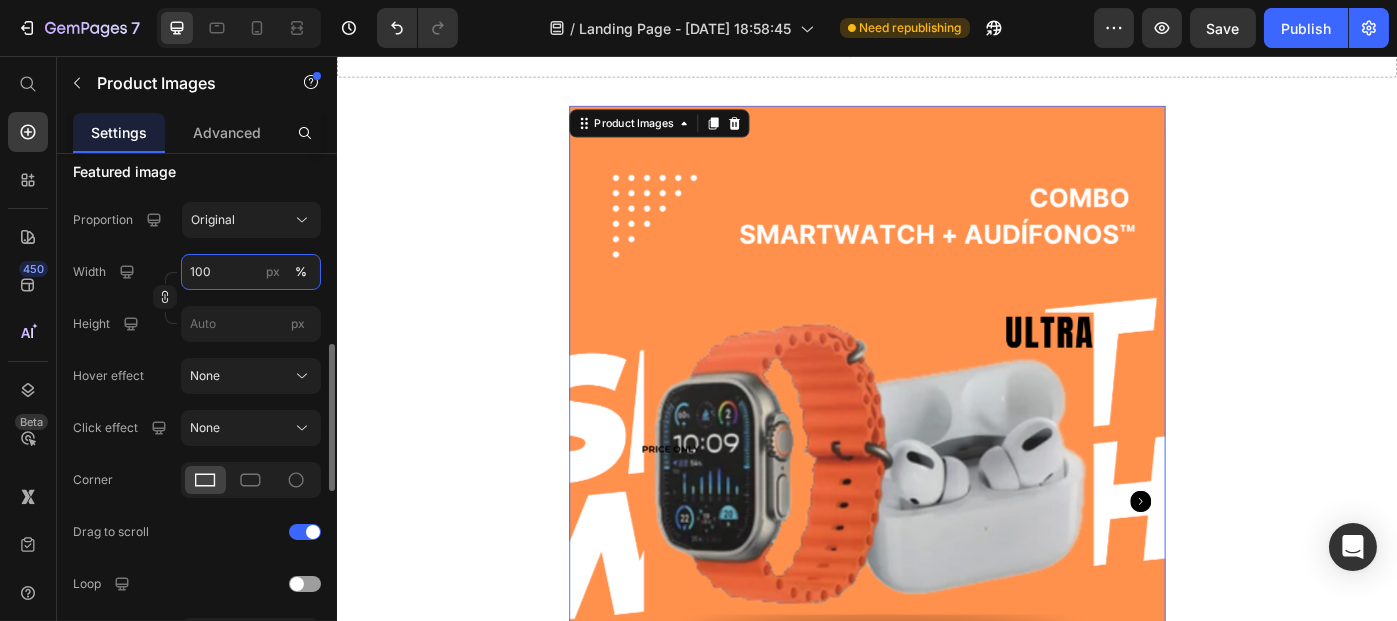 click on "100" at bounding box center [251, 272] 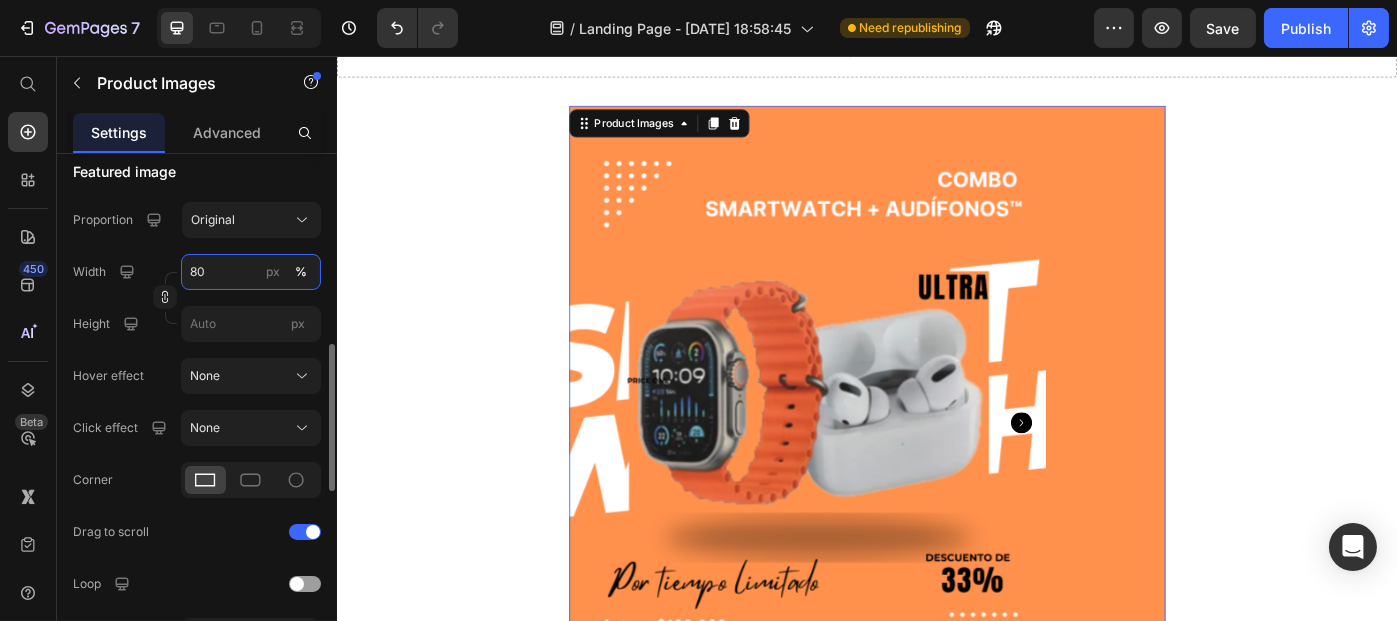 type on "100" 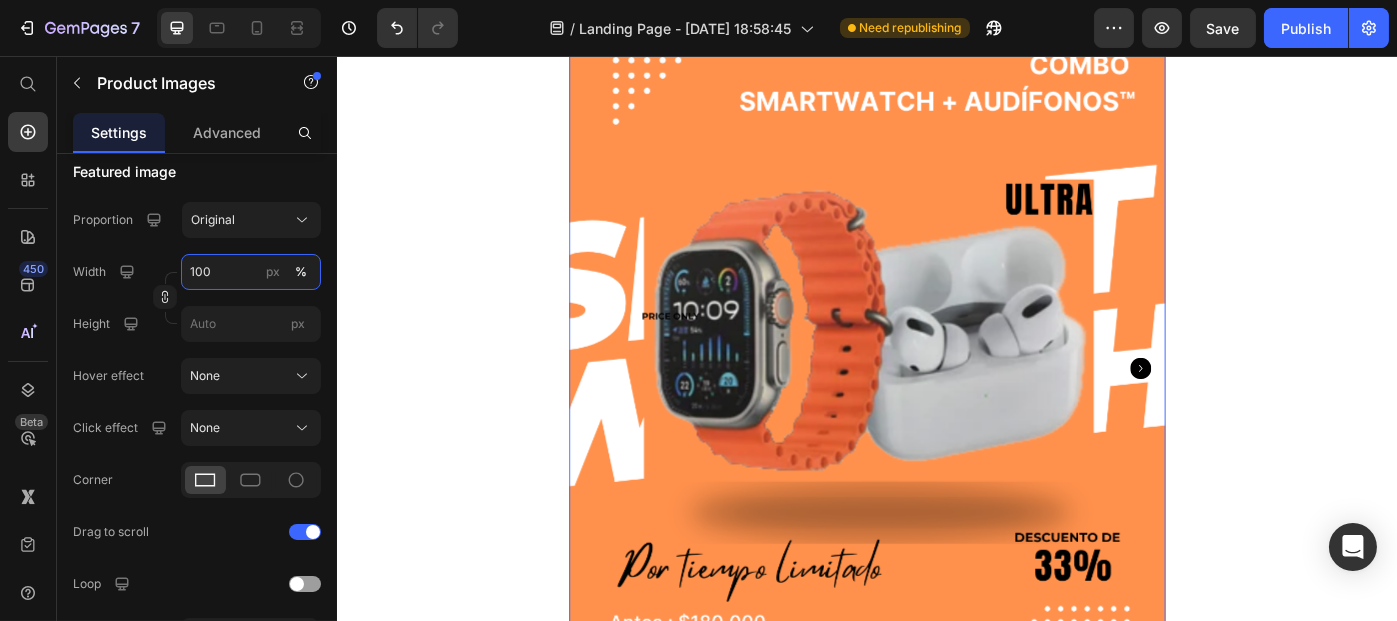 scroll, scrollTop: 0, scrollLeft: 0, axis: both 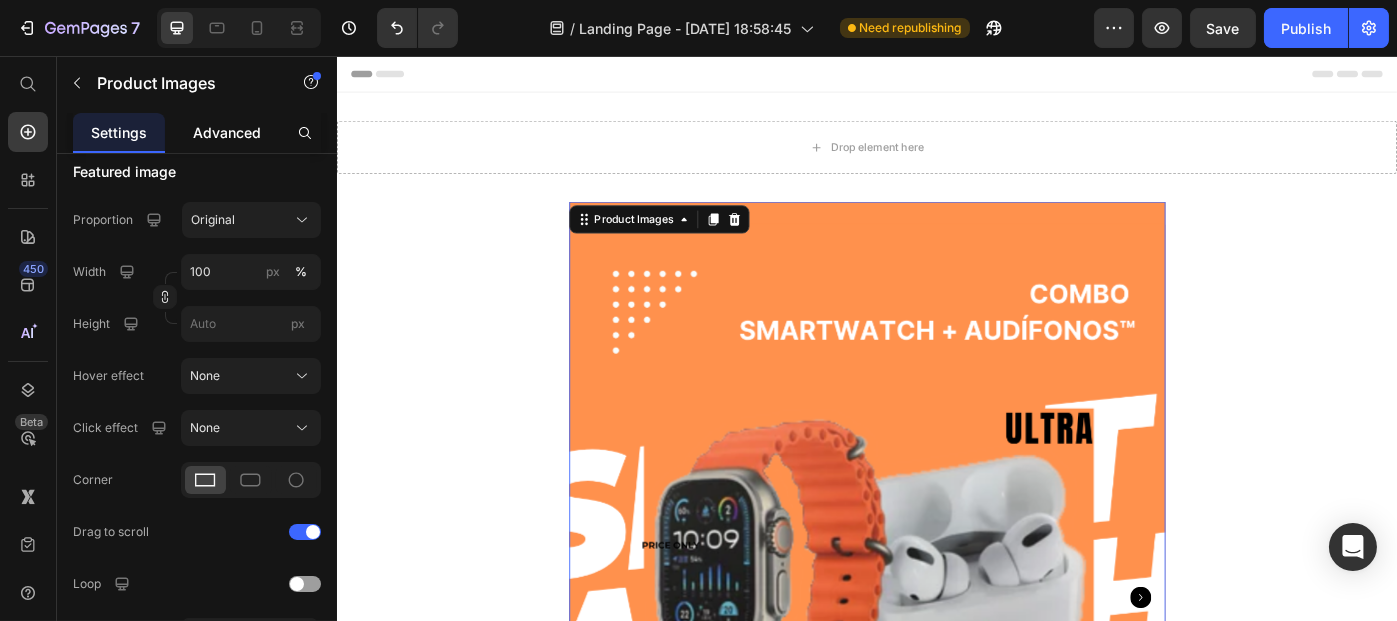 click on "Advanced" at bounding box center (227, 132) 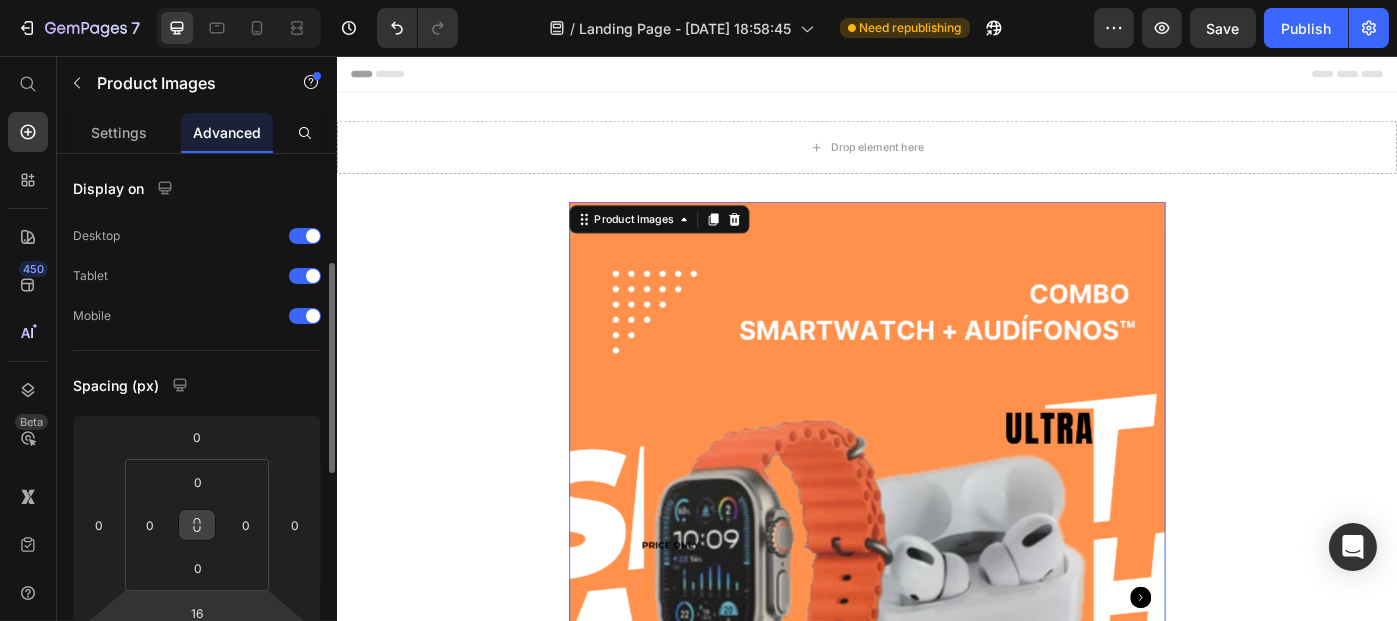 scroll, scrollTop: 88, scrollLeft: 0, axis: vertical 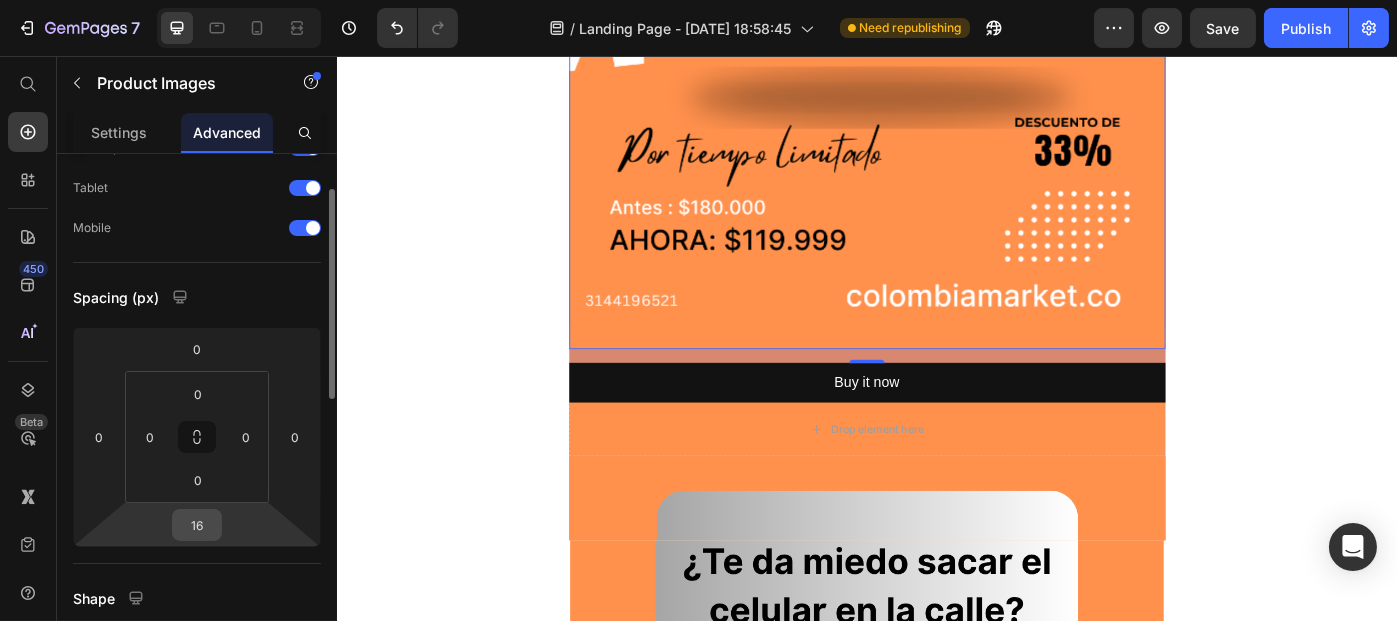 click on "16" at bounding box center [197, 525] 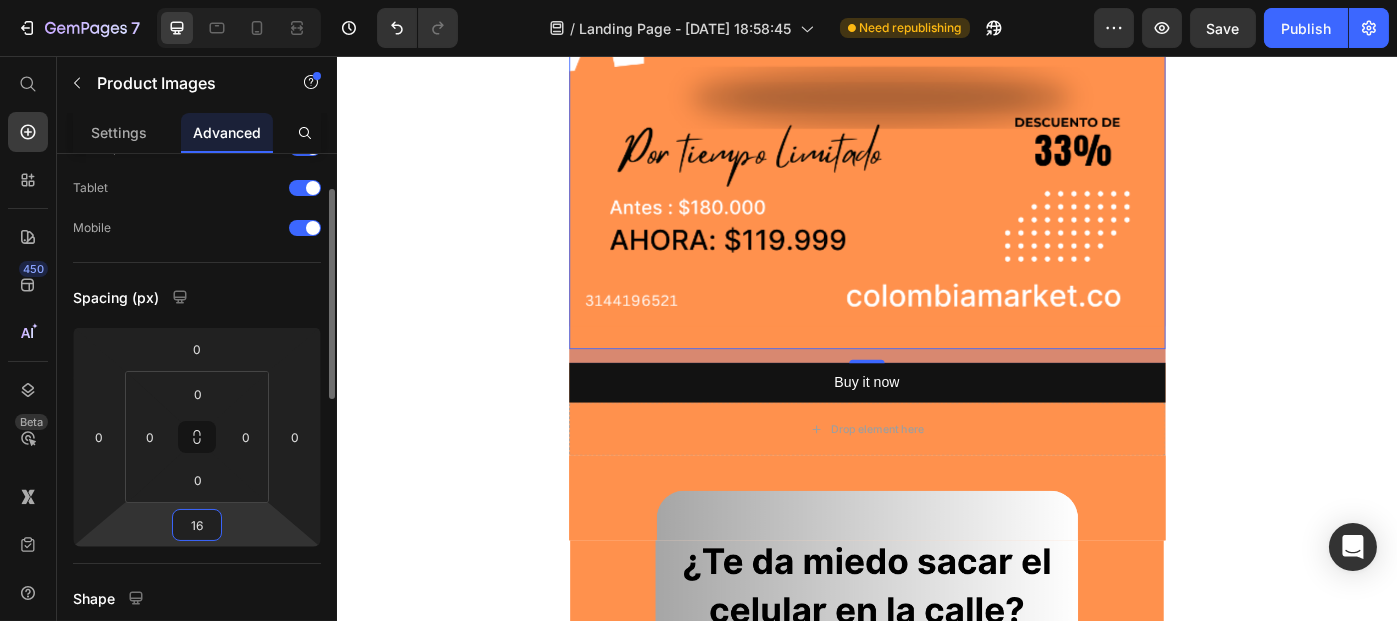 click on "16" at bounding box center [197, 525] 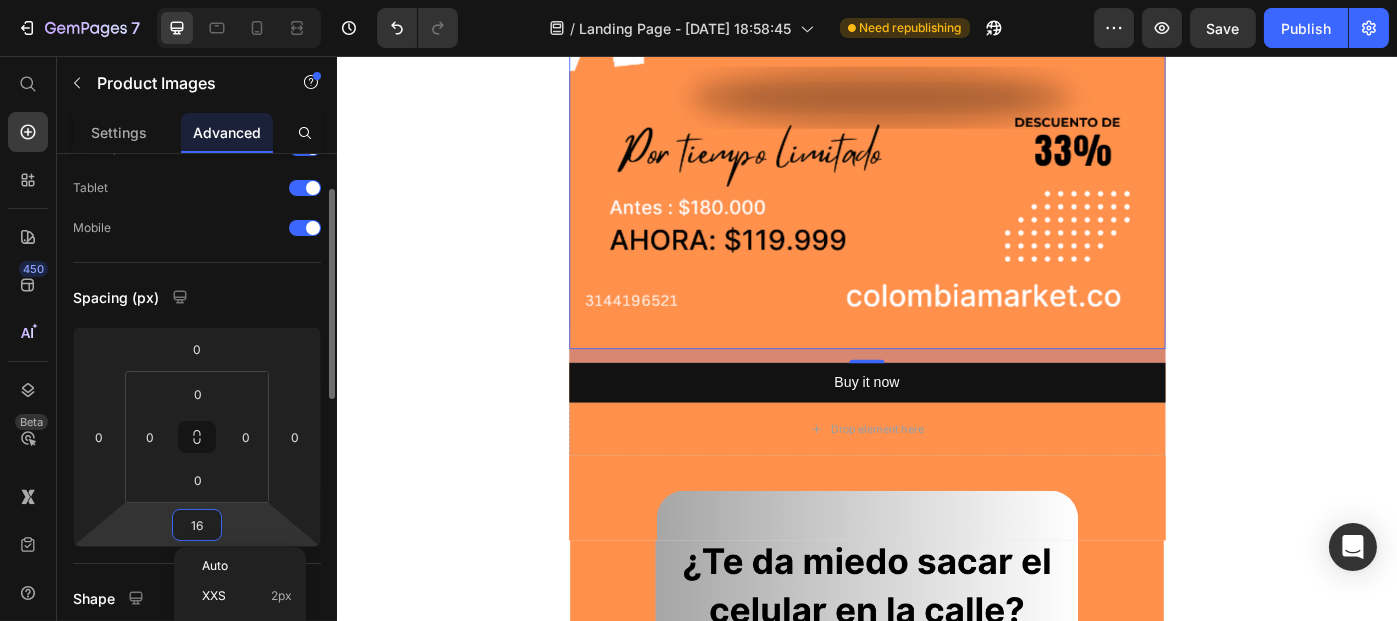 type on "0" 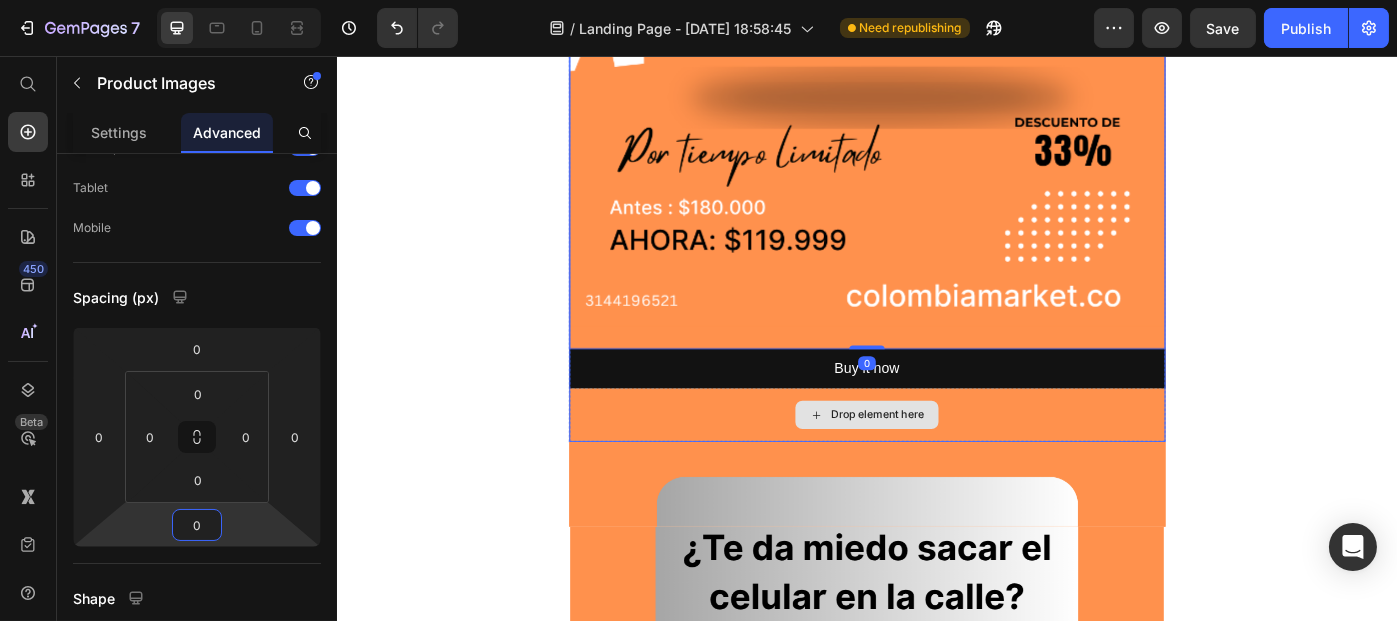 click on "Drop element here" at bounding box center (936, 462) 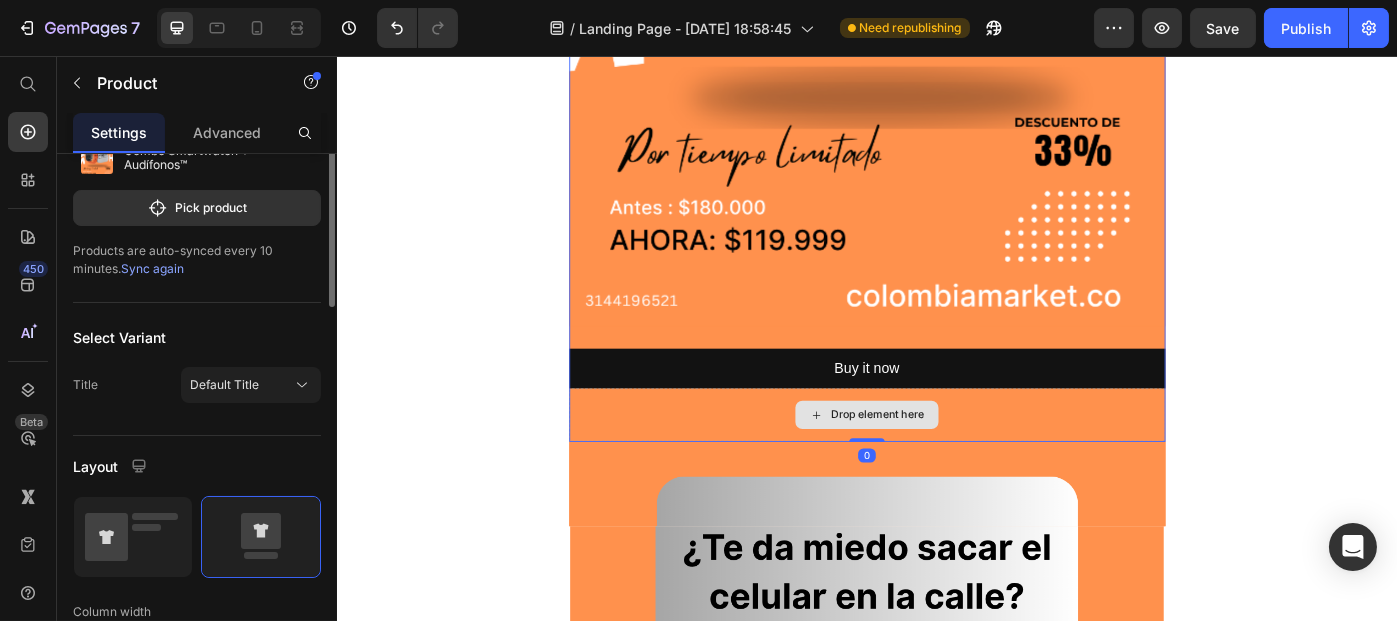 scroll, scrollTop: 0, scrollLeft: 0, axis: both 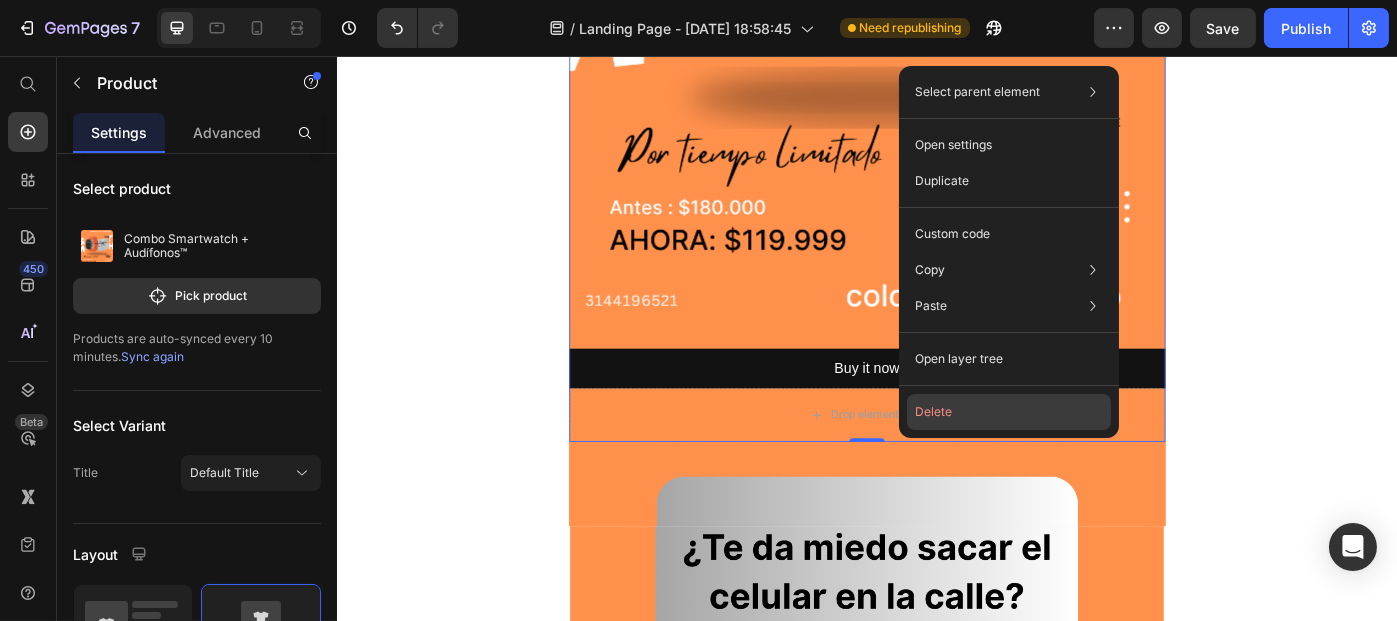 click on "Delete" 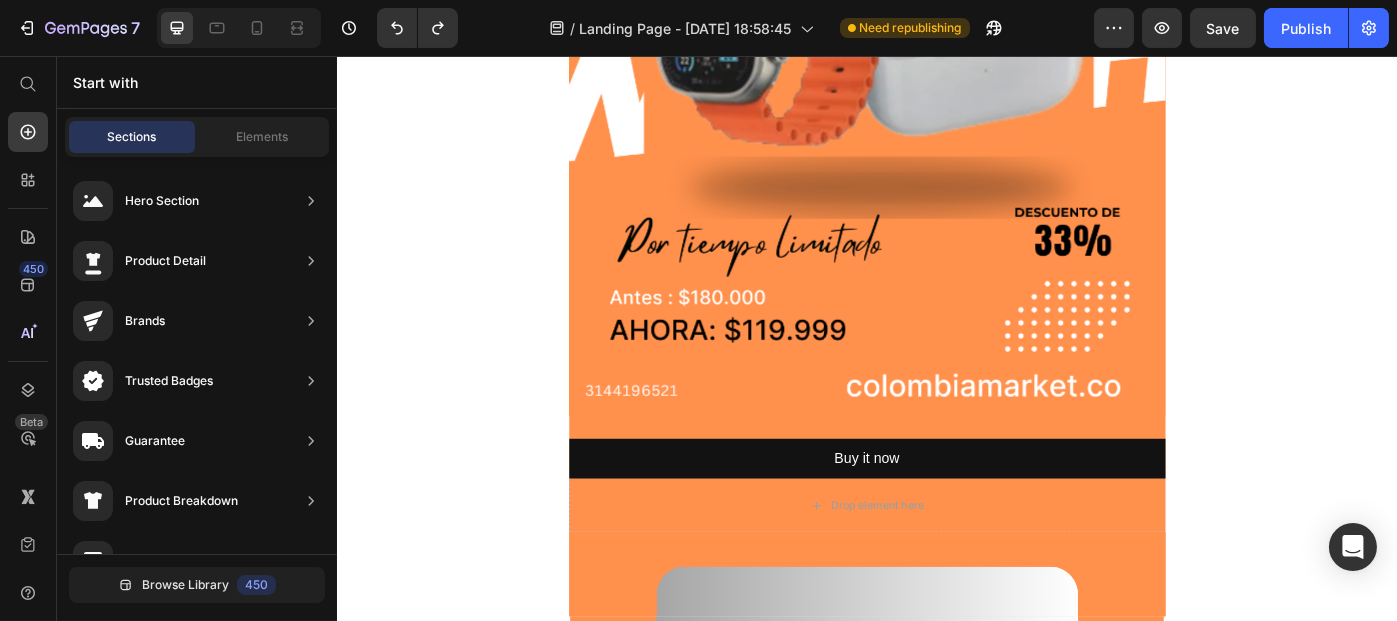 scroll, scrollTop: 674, scrollLeft: 0, axis: vertical 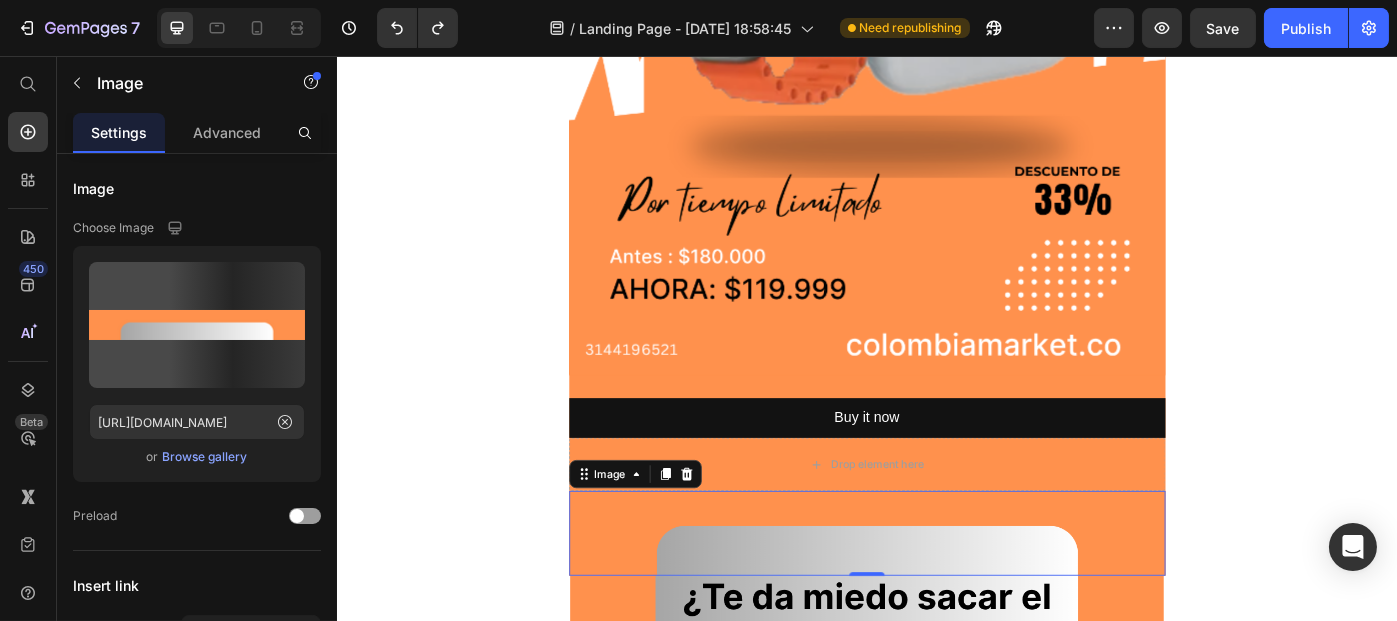 click at bounding box center [936, 596] 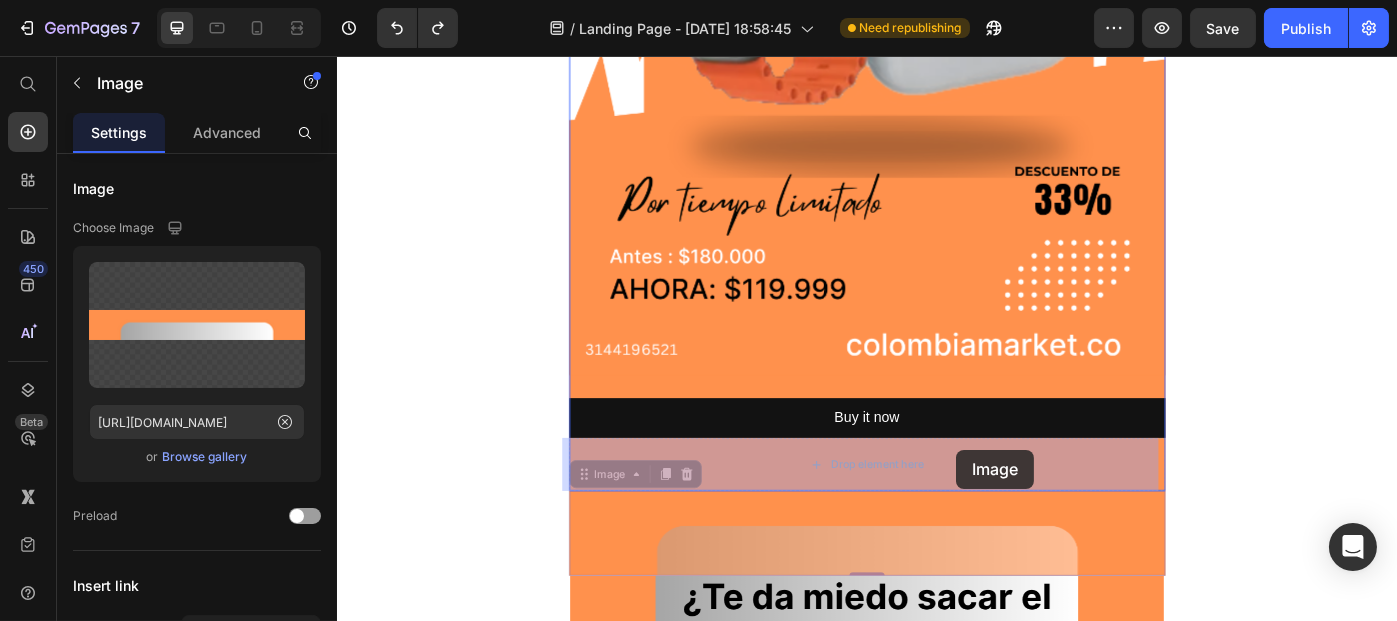 drag, startPoint x: 1077, startPoint y: 613, endPoint x: 1037, endPoint y: 502, distance: 117.98729 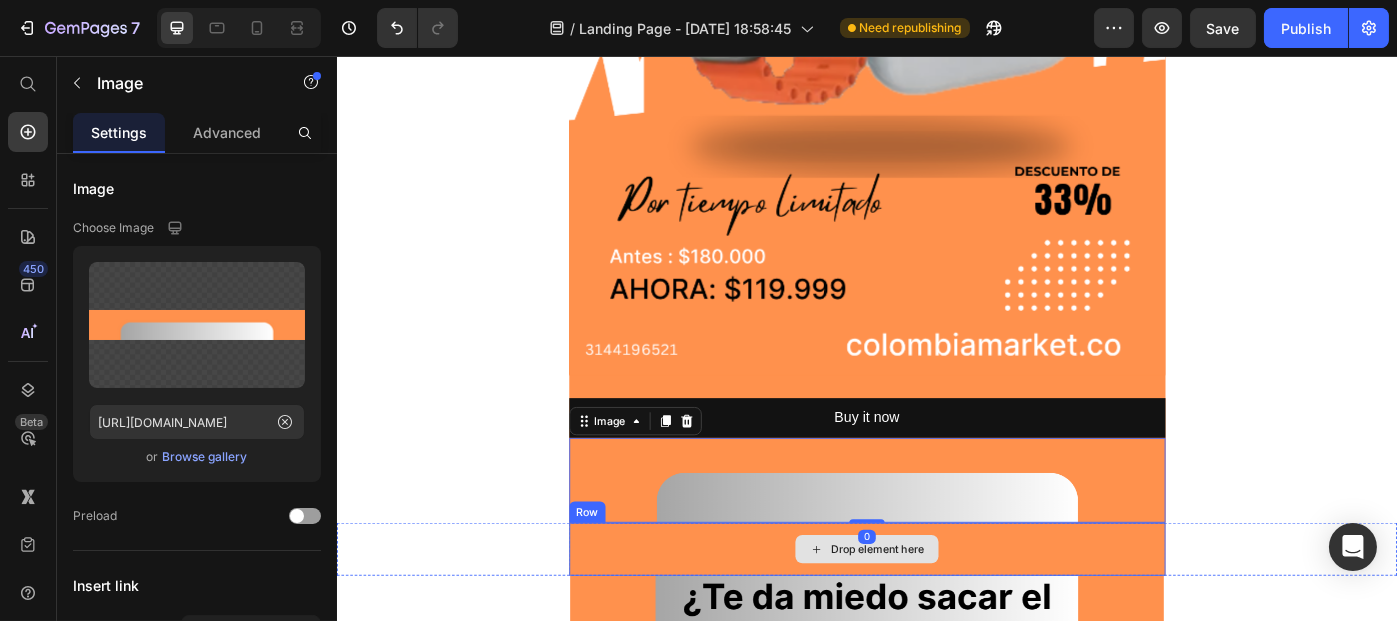 click on "Drop element here" at bounding box center [936, 614] 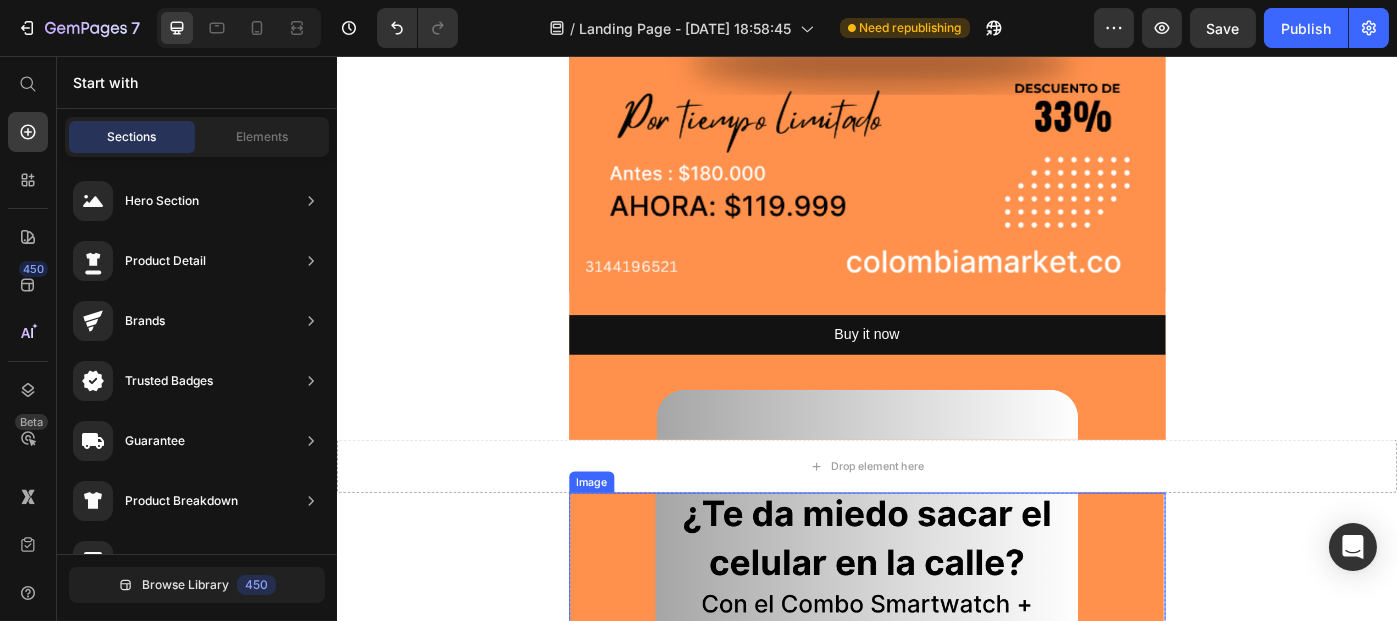 scroll, scrollTop: 770, scrollLeft: 0, axis: vertical 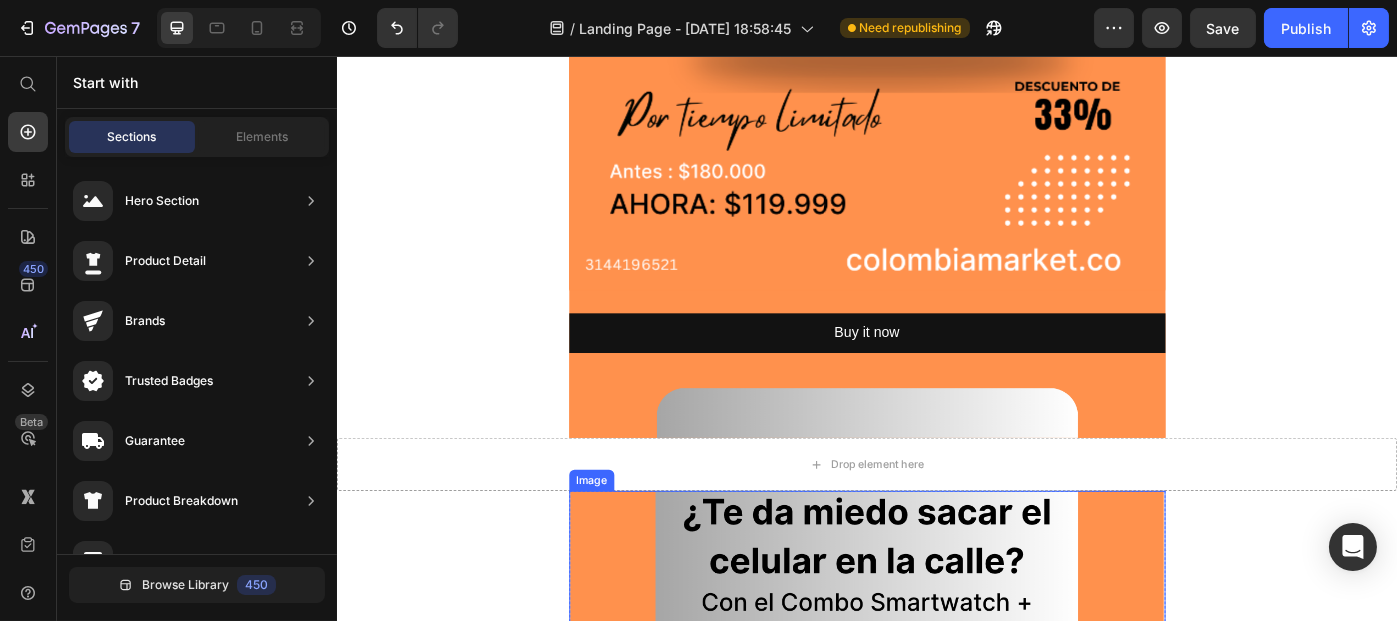click at bounding box center (936, 968) 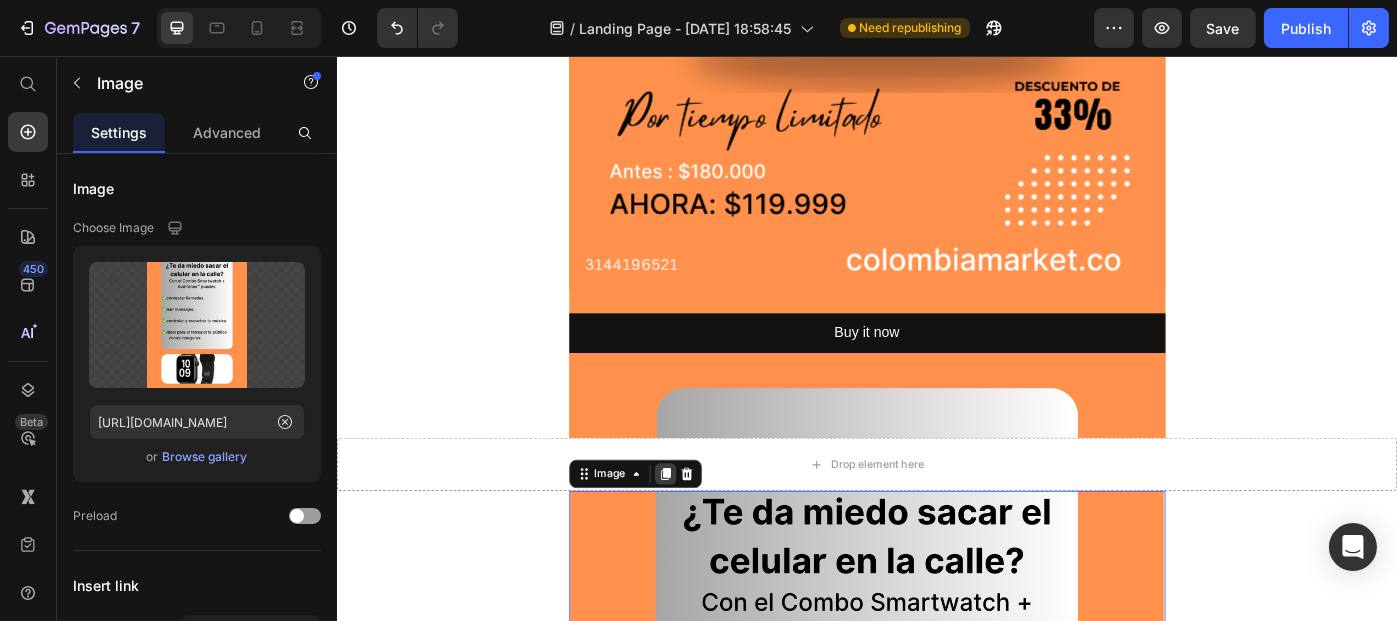 click at bounding box center (708, 529) 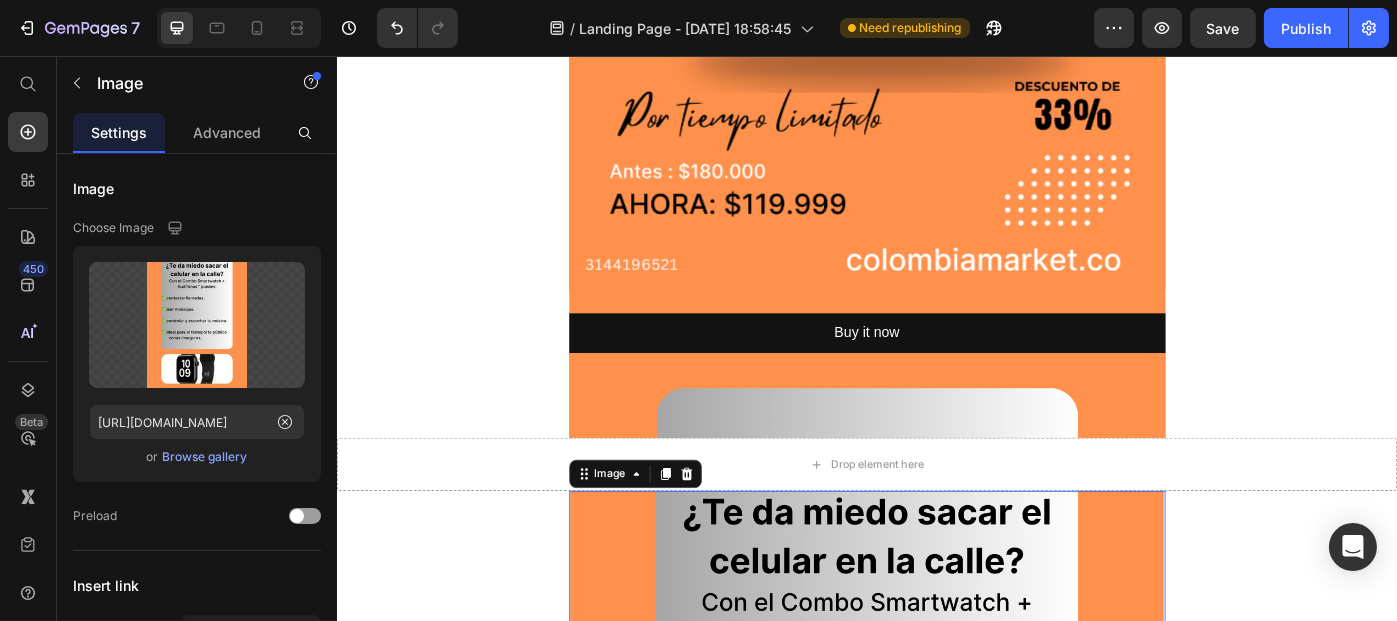 click on "Drop element here" at bounding box center [936, 518] 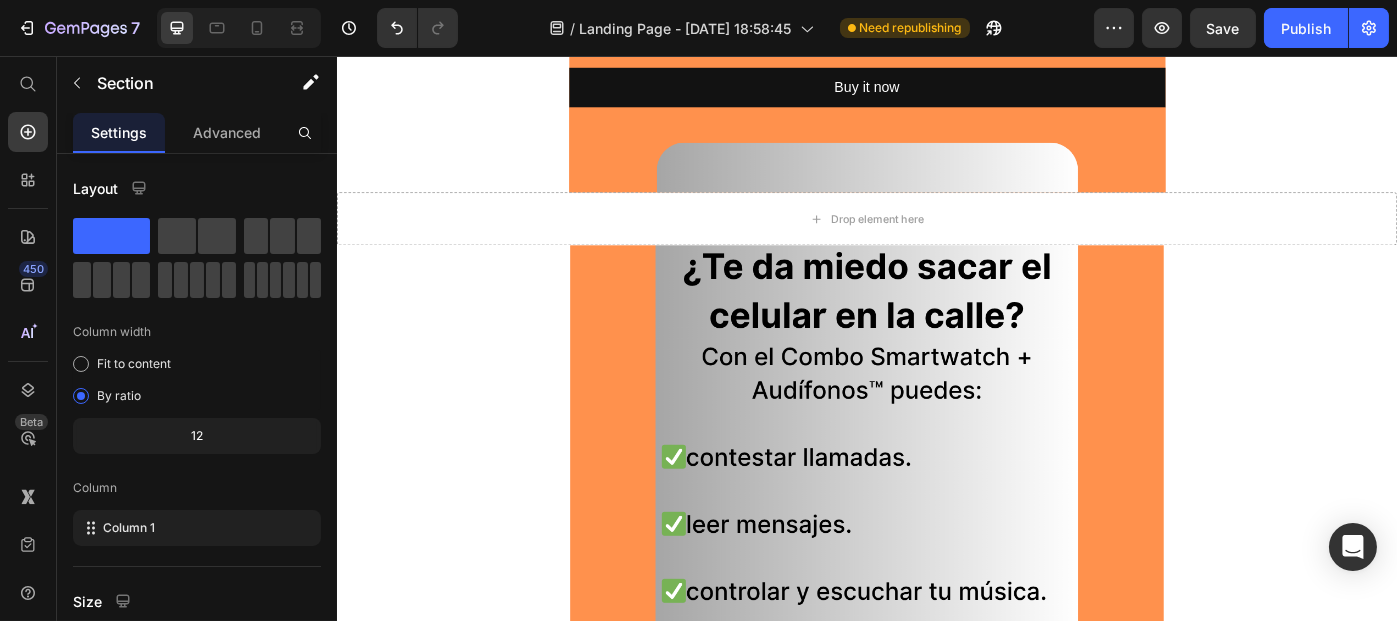 scroll, scrollTop: 1042, scrollLeft: 0, axis: vertical 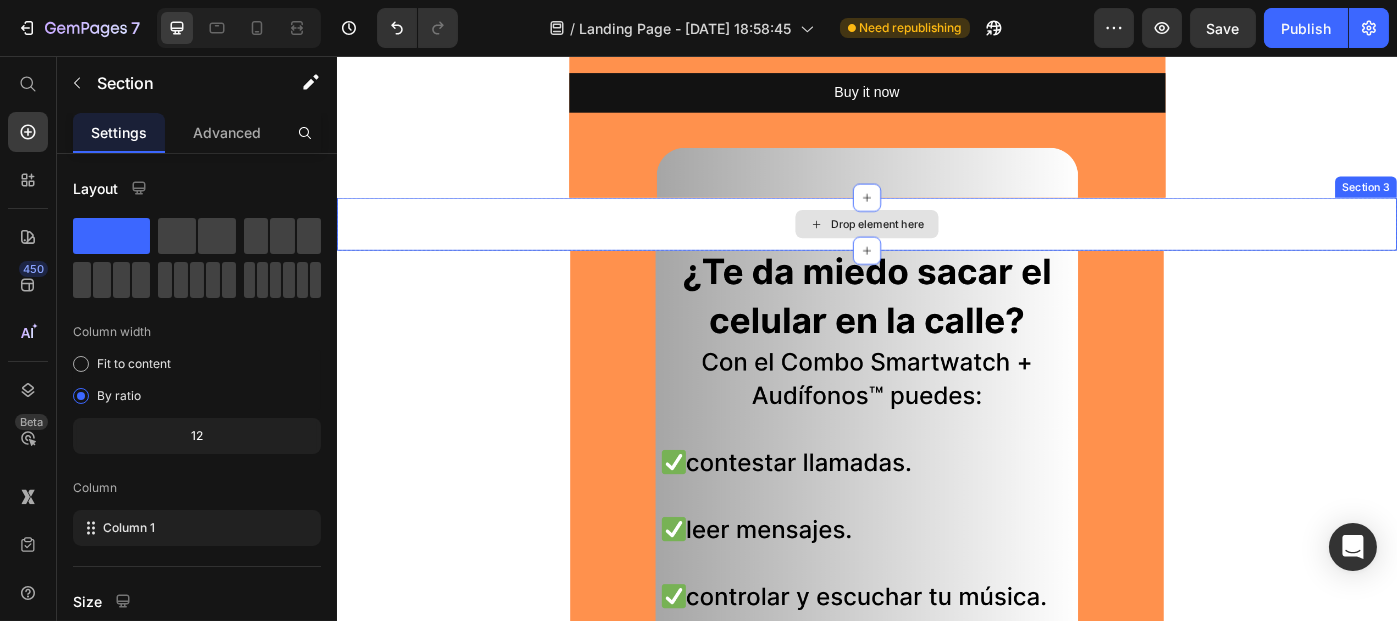click on "Drop element here" at bounding box center [936, 246] 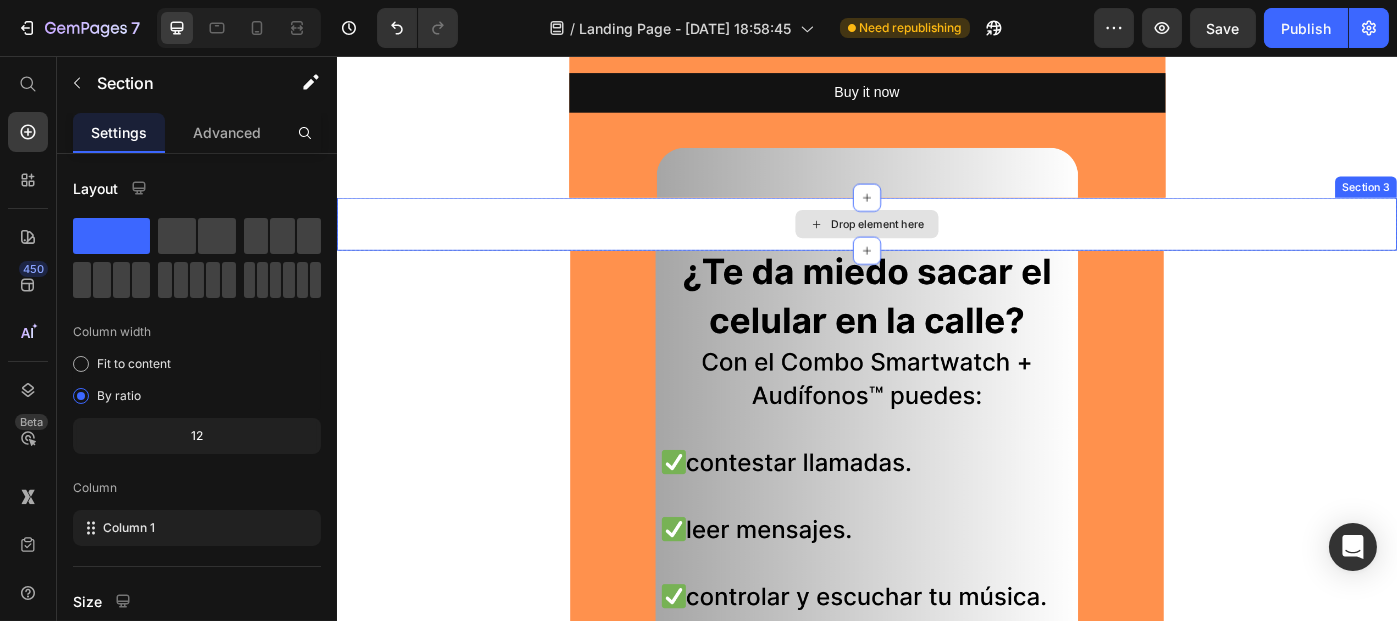 click on "Drop element here" at bounding box center (936, 246) 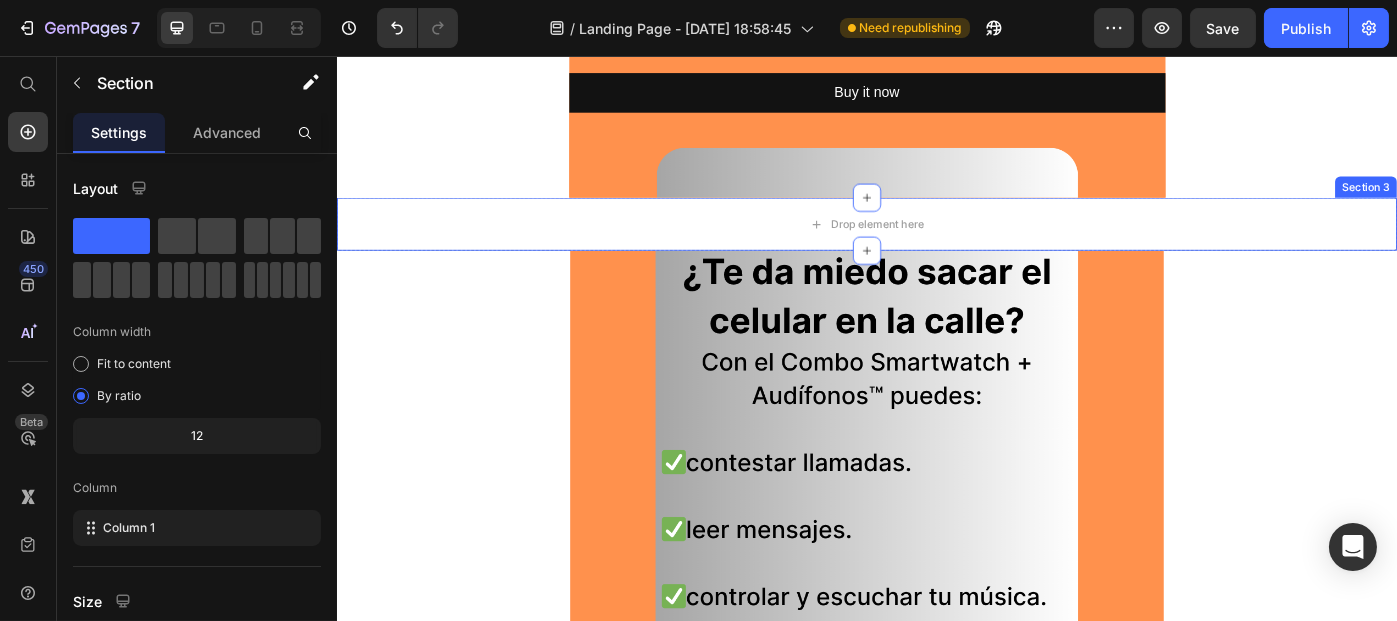 click on "Section 3" at bounding box center [1501, 204] 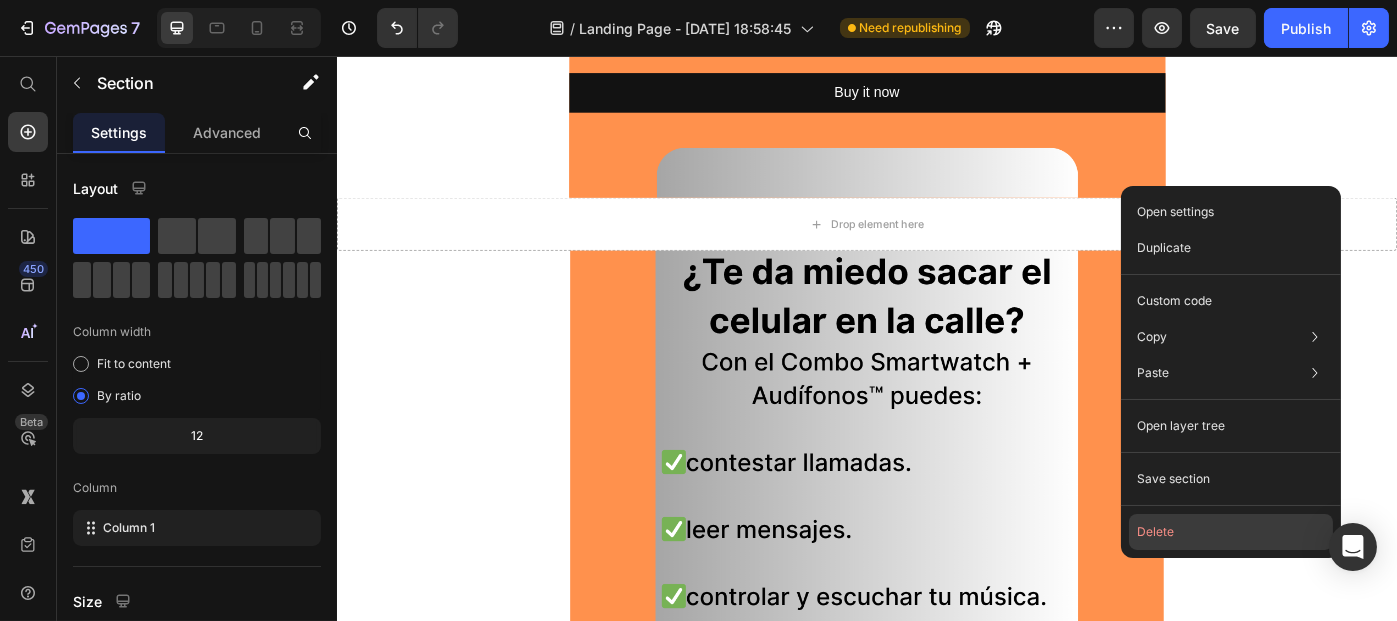click on "Delete" 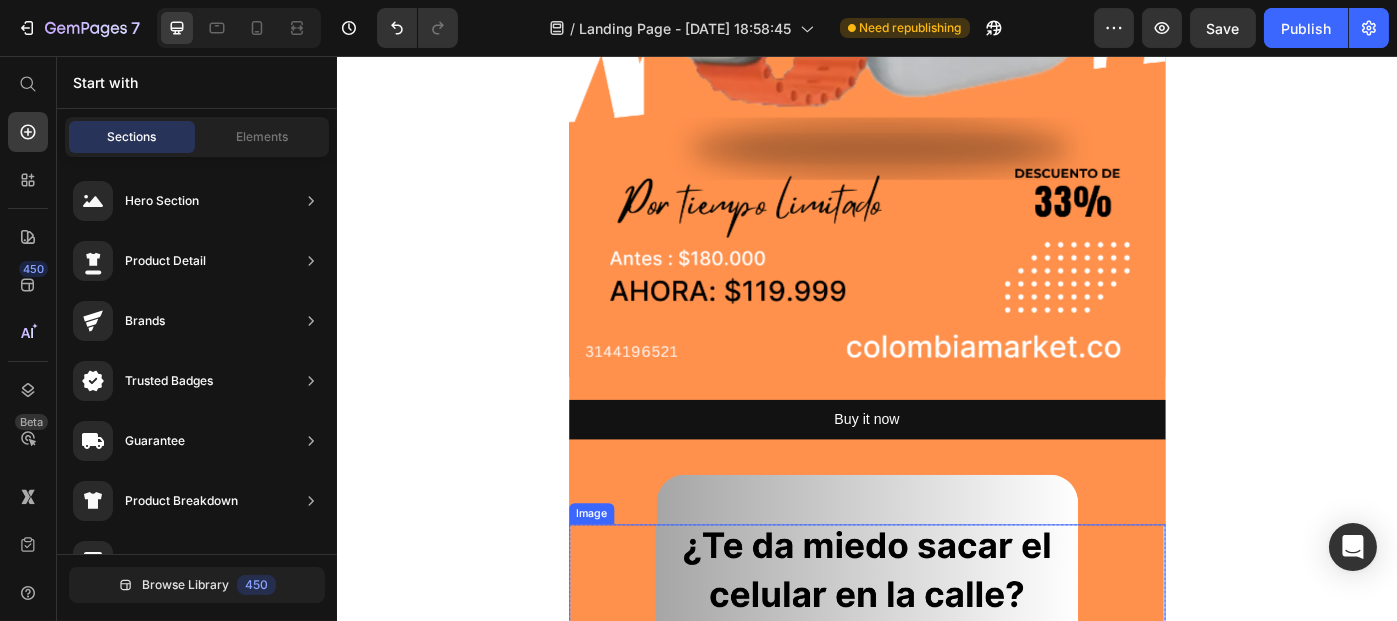 scroll, scrollTop: 586, scrollLeft: 0, axis: vertical 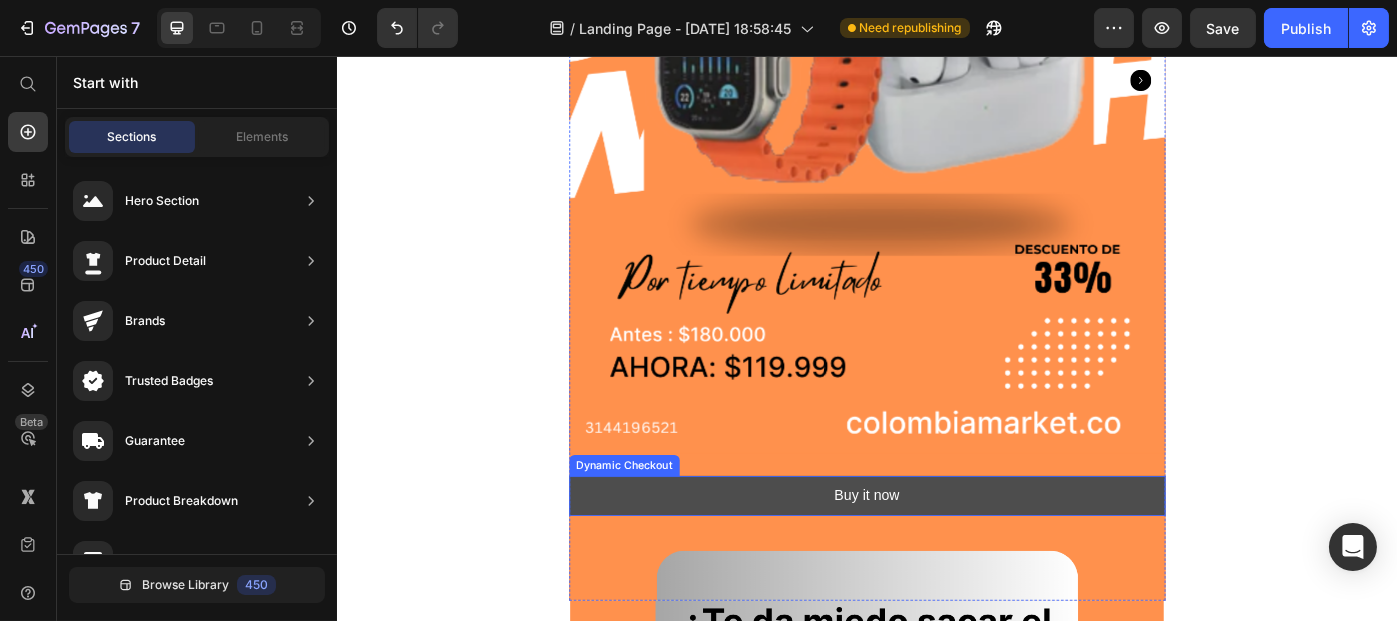click on "Buy it now" at bounding box center (936, 553) 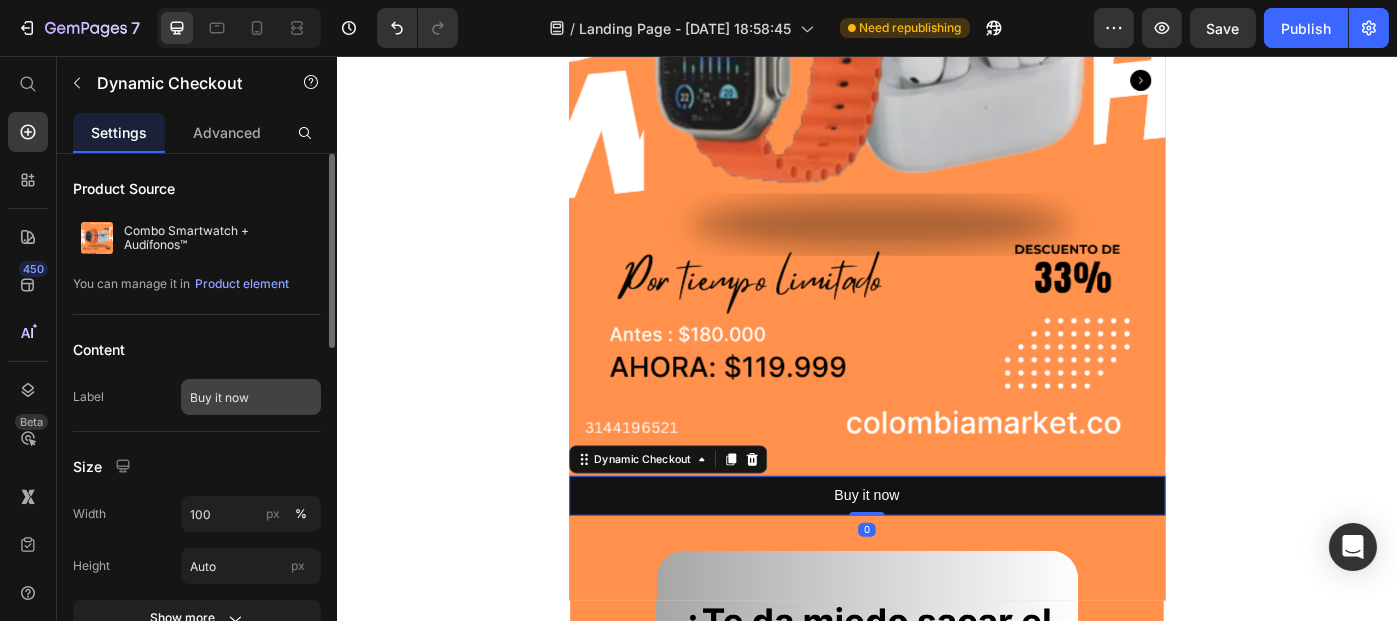 scroll, scrollTop: 93, scrollLeft: 0, axis: vertical 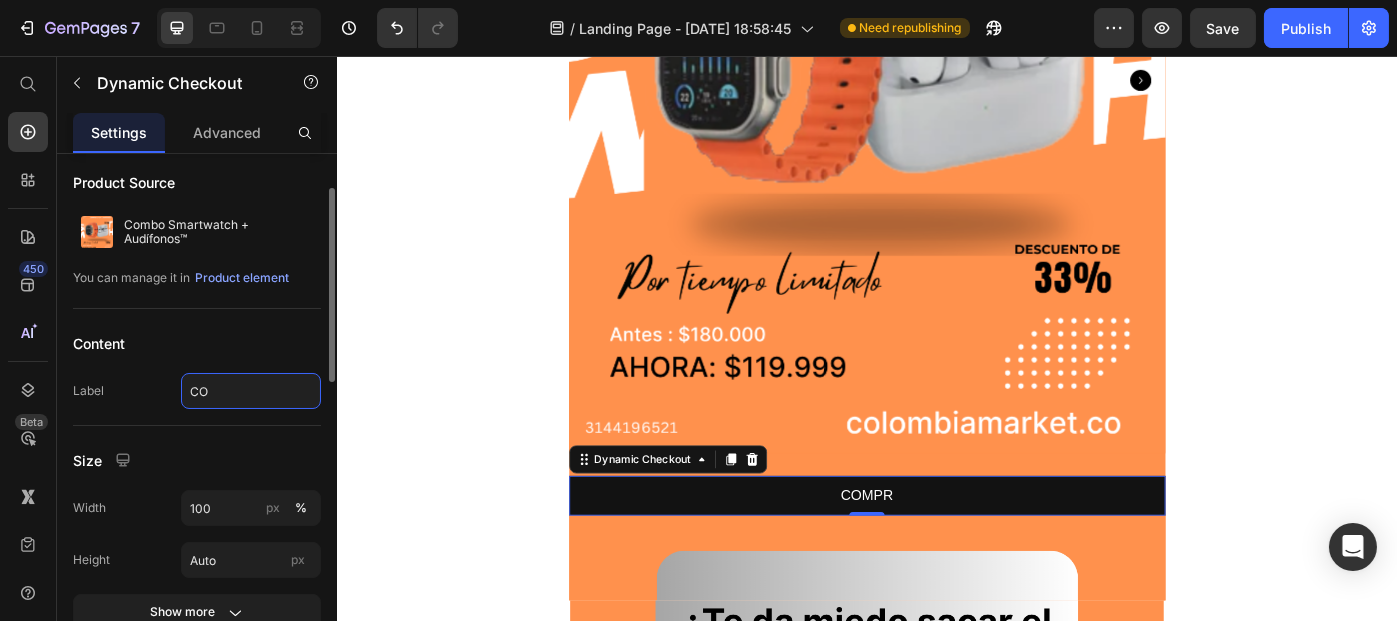 type on "C" 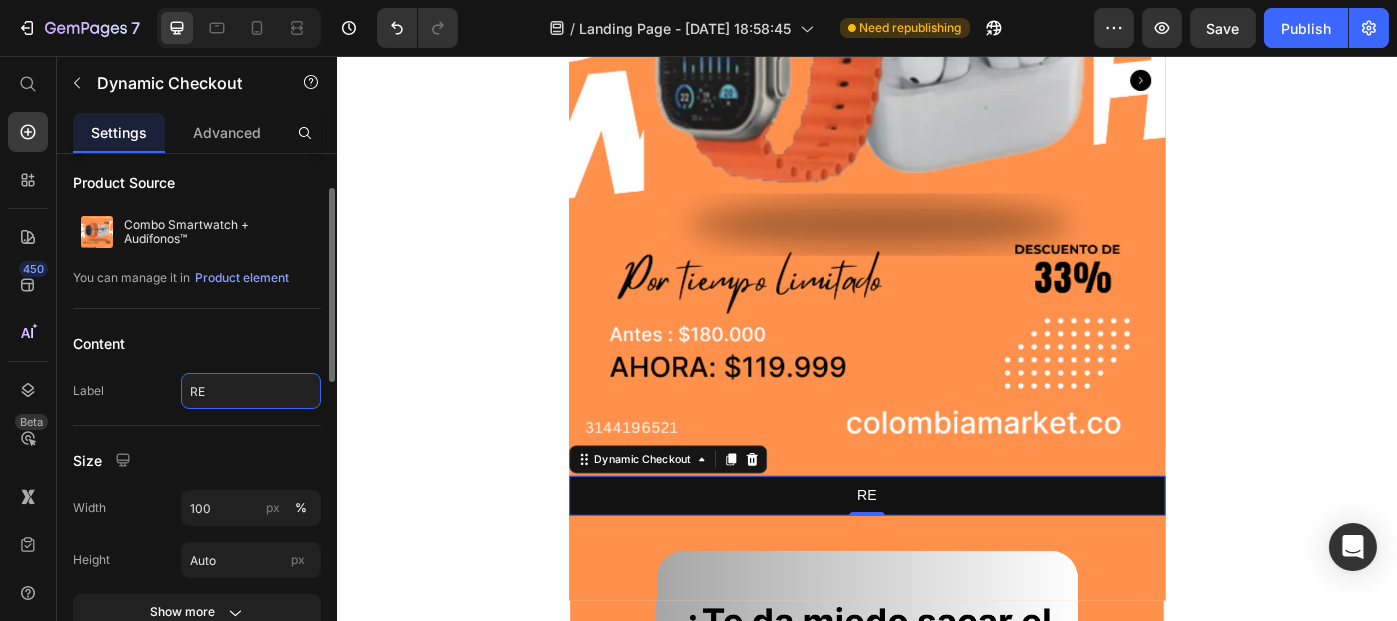 type on "R" 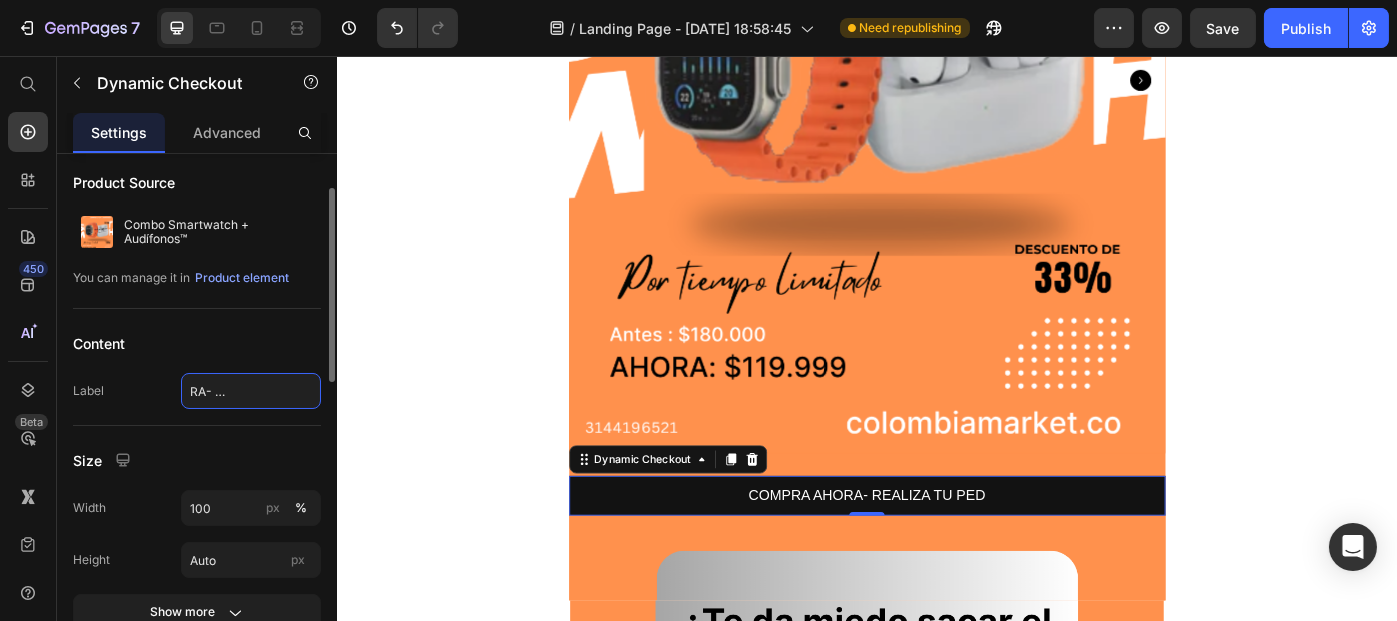 scroll, scrollTop: 0, scrollLeft: 101, axis: horizontal 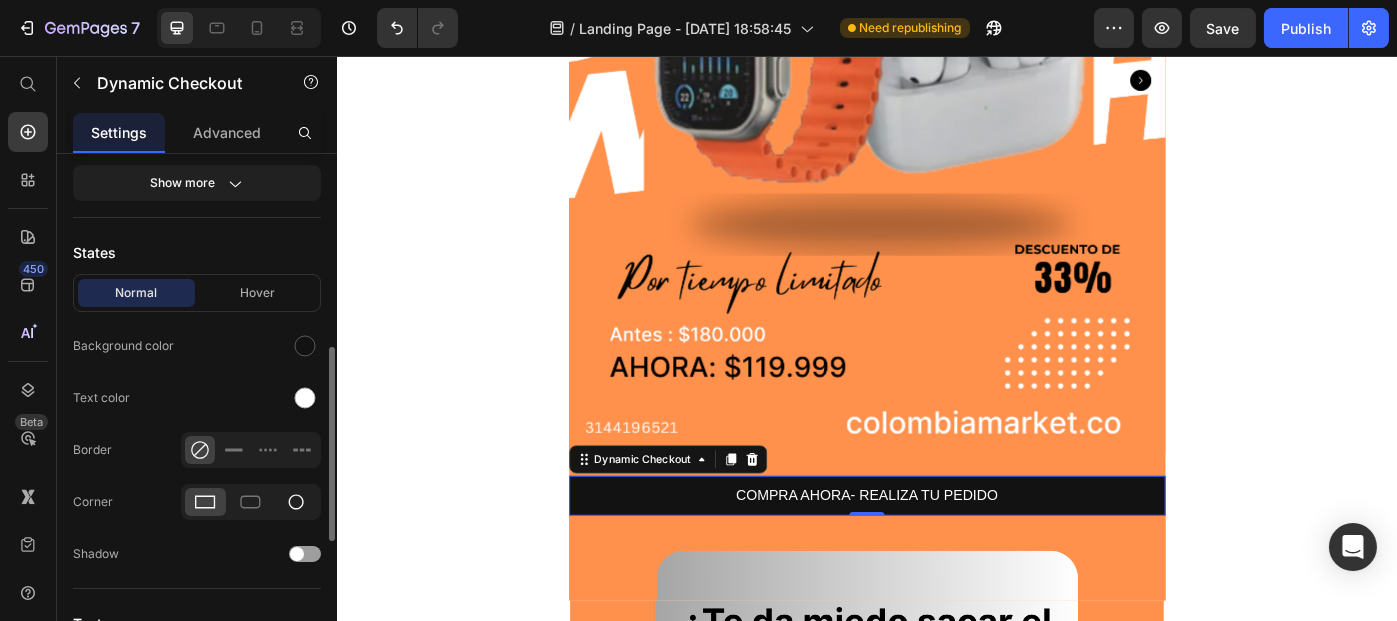 click 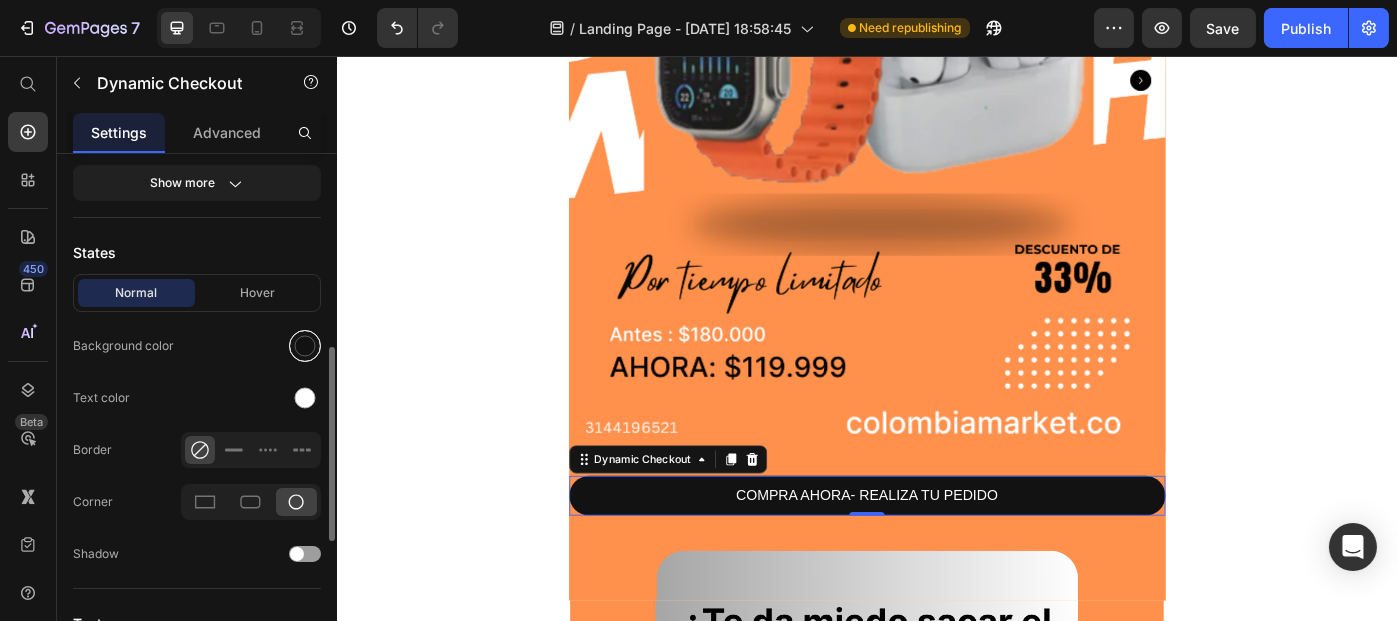 click at bounding box center [305, 346] 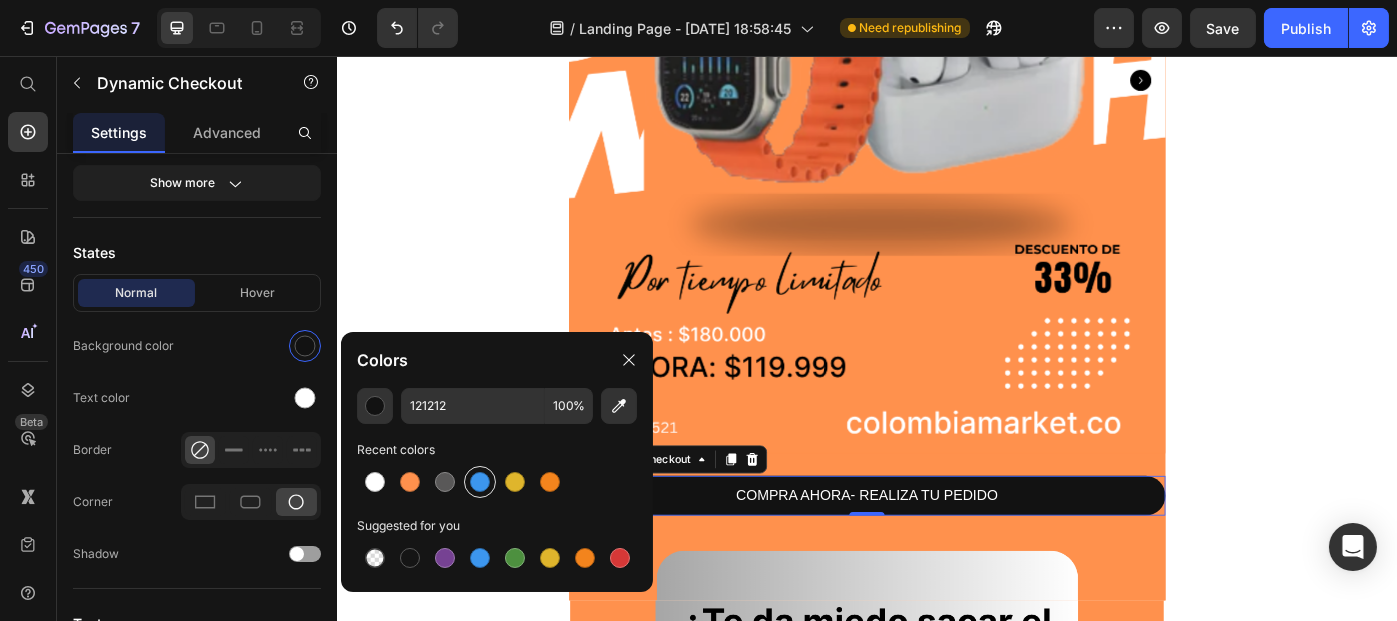 click at bounding box center (480, 482) 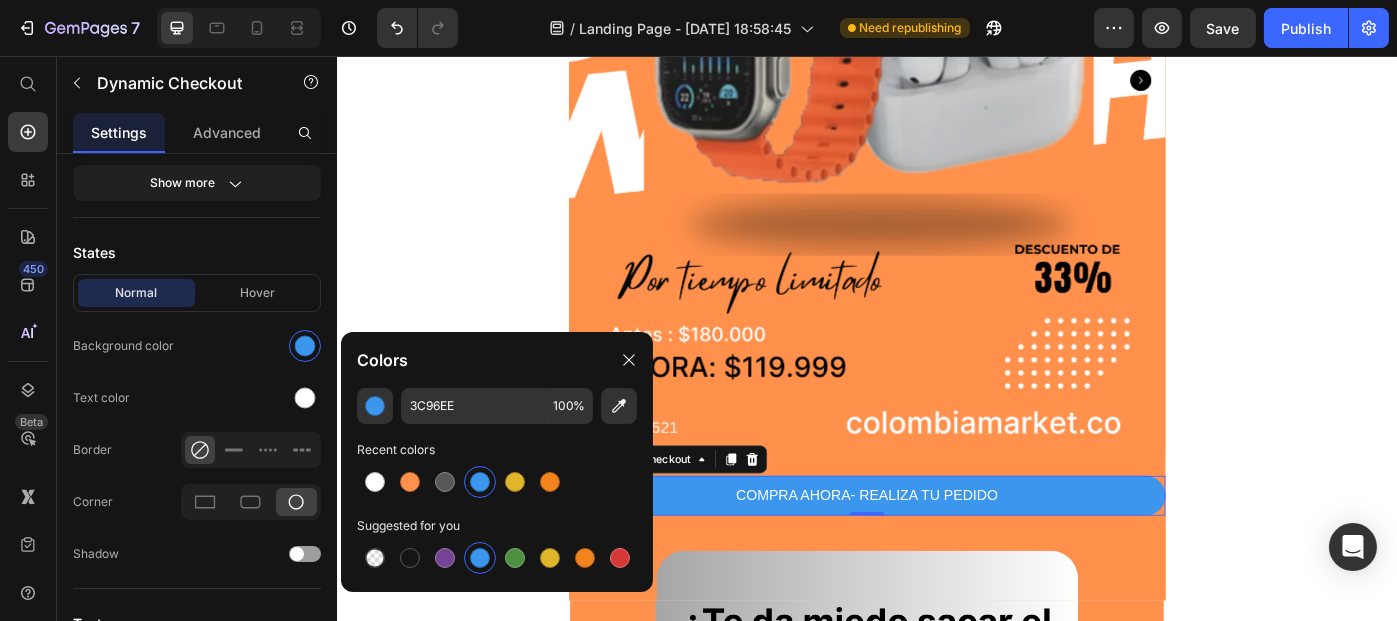click on "Drop element here Section 1
Product Images COMPRA AHORA- REALIZA TU PEDIDO Dynamic Checkout   0 Image Product Section 2 Image Image Section 3 Root" at bounding box center [936, 2291] 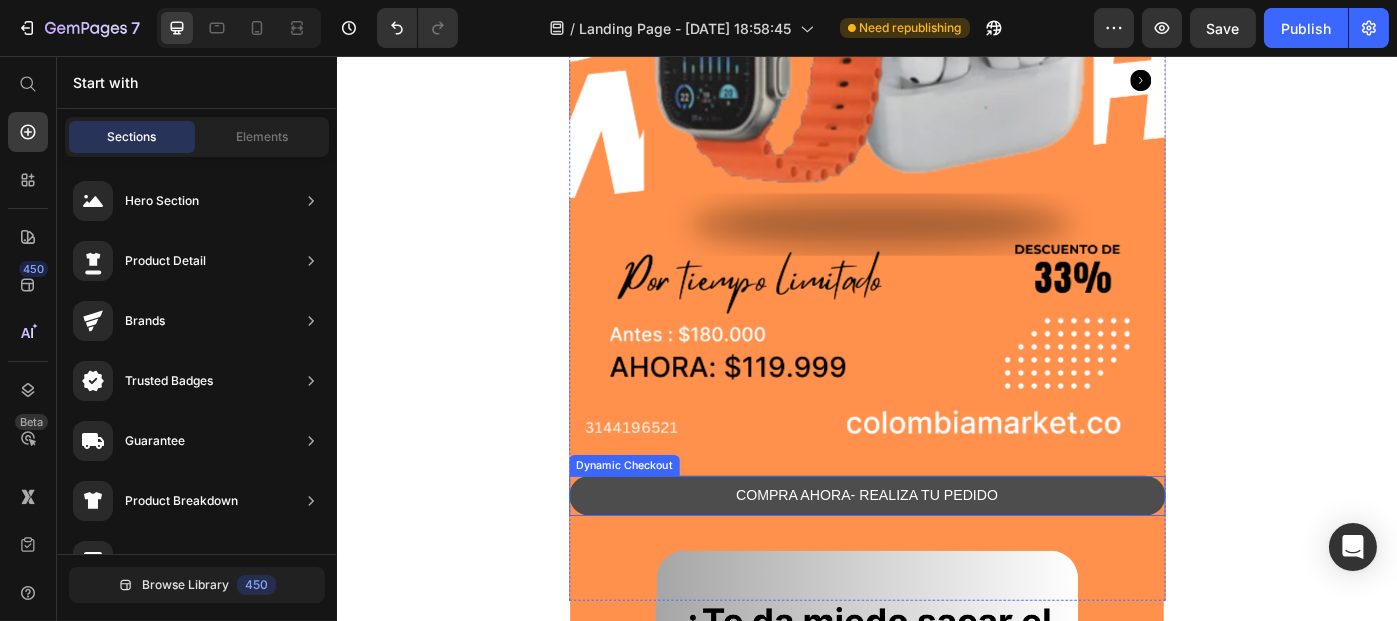 click on "COMPRA AHORA- REALIZA TU PEDIDO" at bounding box center (936, 553) 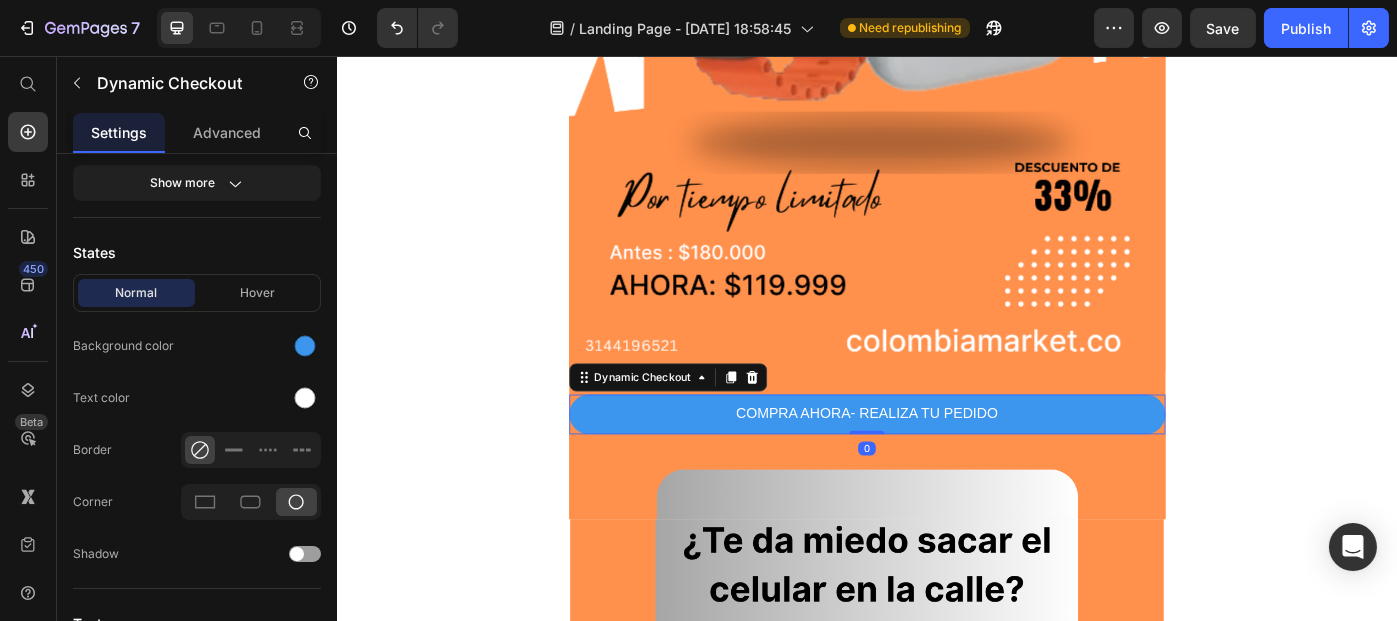 scroll, scrollTop: 680, scrollLeft: 0, axis: vertical 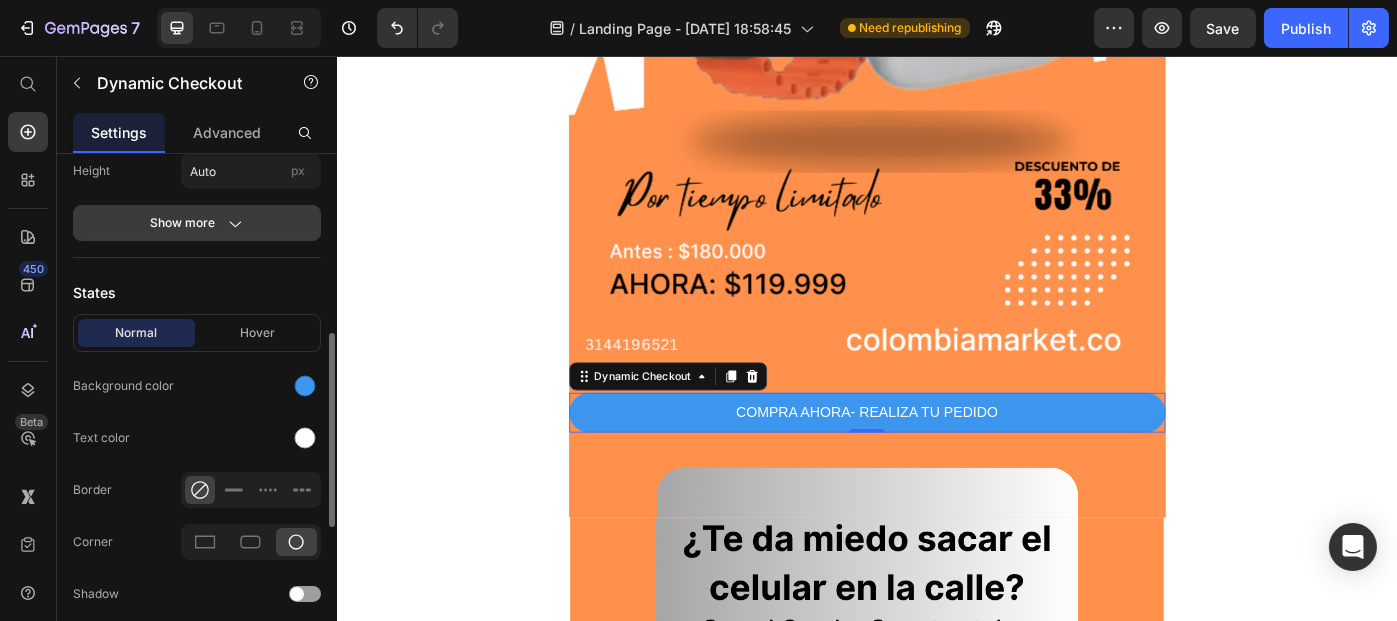 click on "Show more" at bounding box center [197, 223] 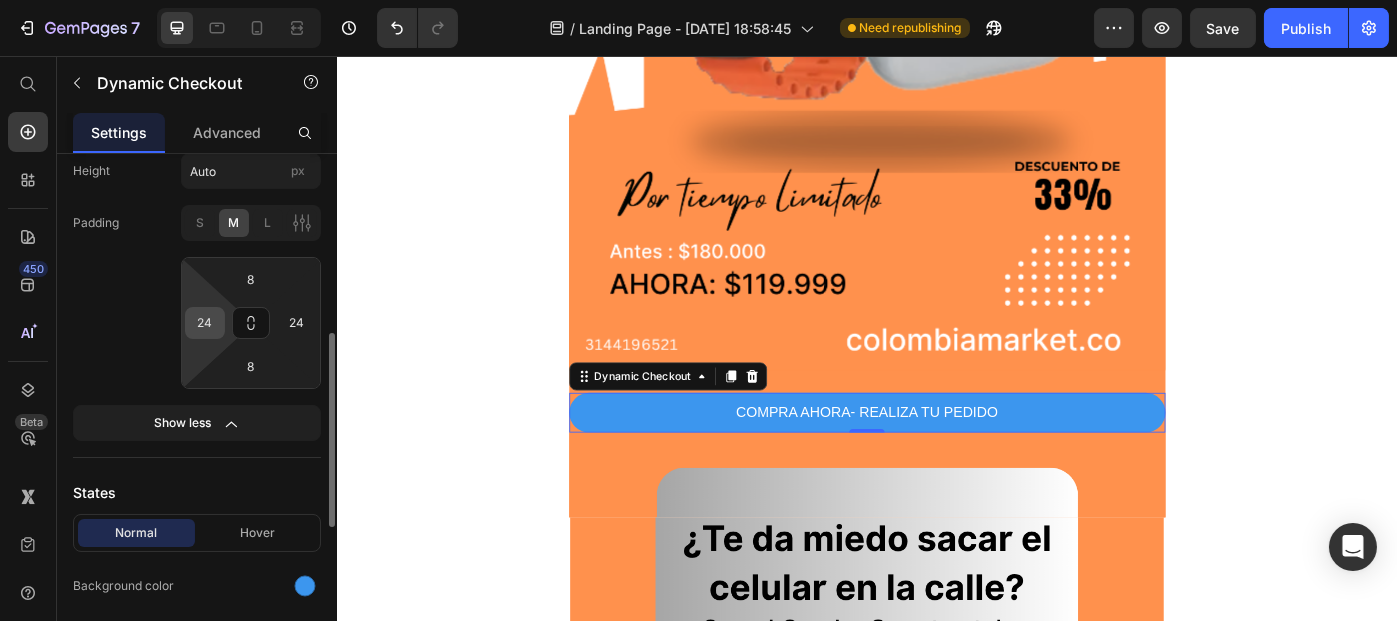 click on "24" at bounding box center (205, 323) 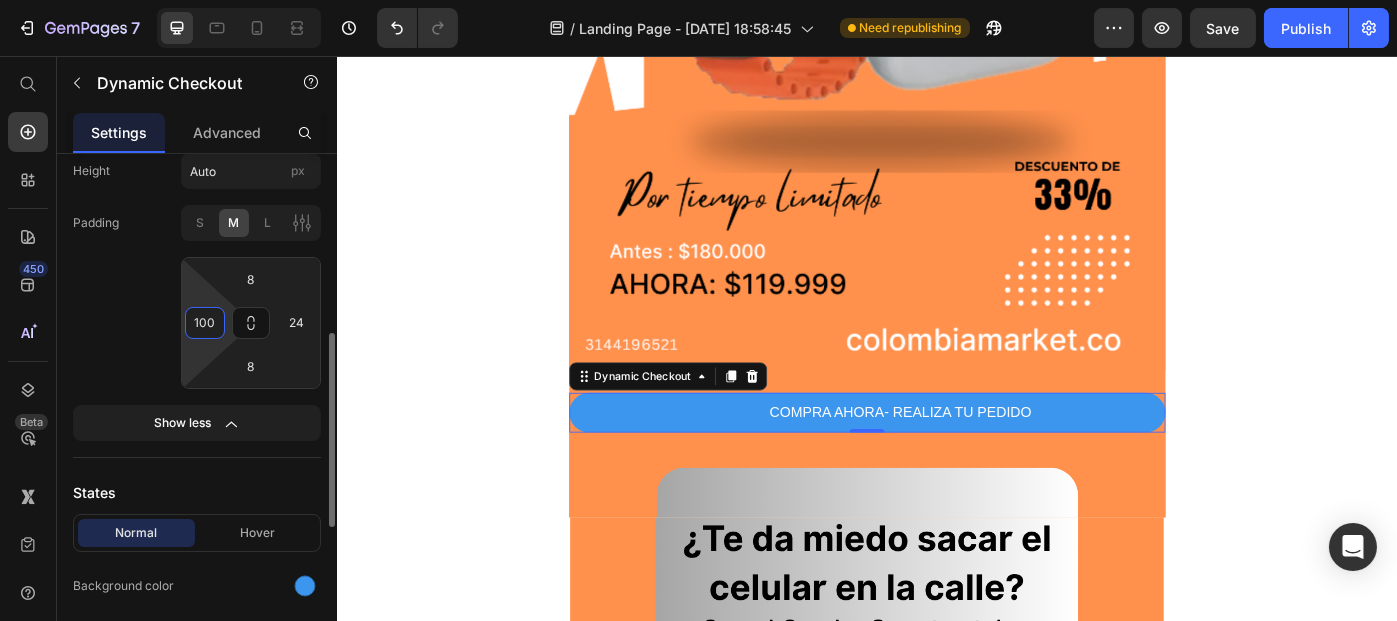 type on "24" 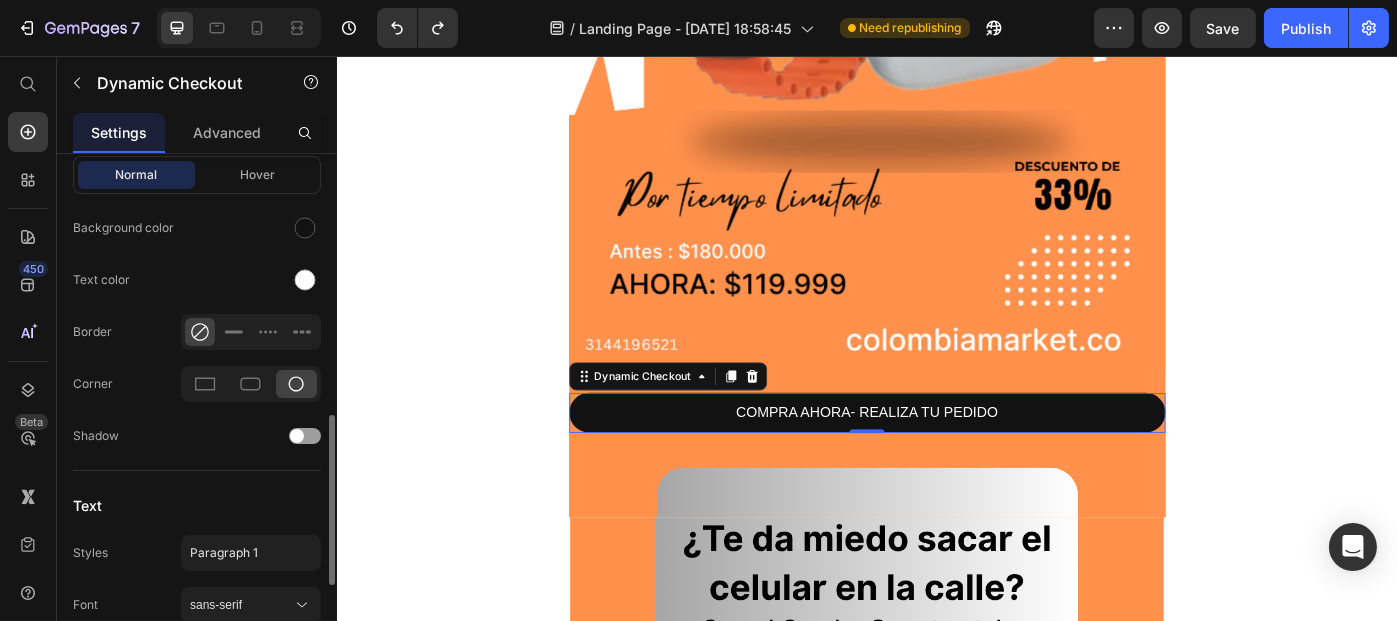 scroll, scrollTop: 830, scrollLeft: 0, axis: vertical 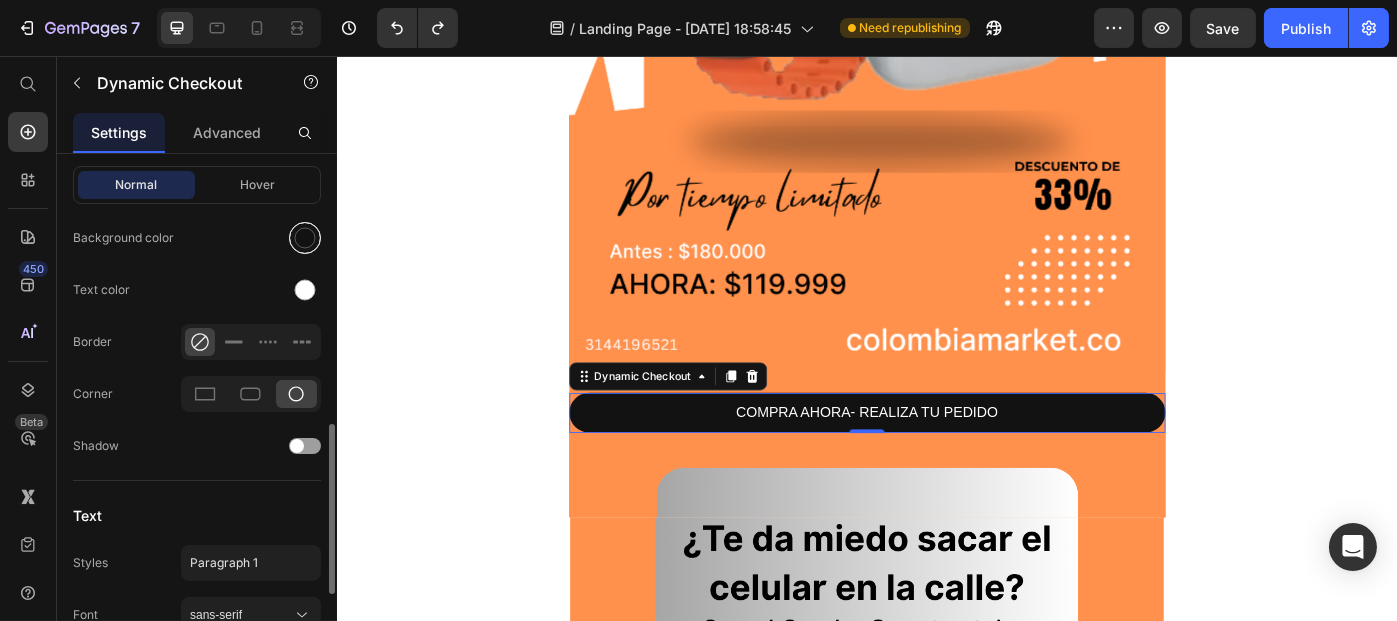 click at bounding box center (305, 238) 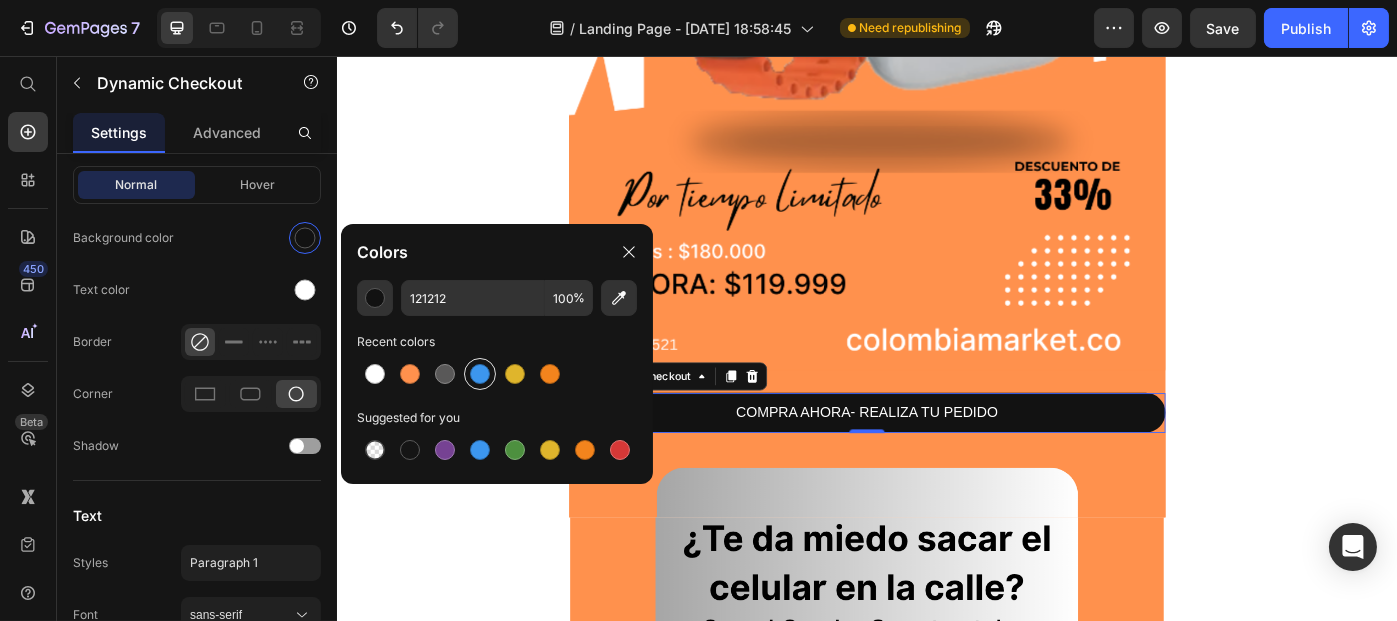 click at bounding box center [480, 374] 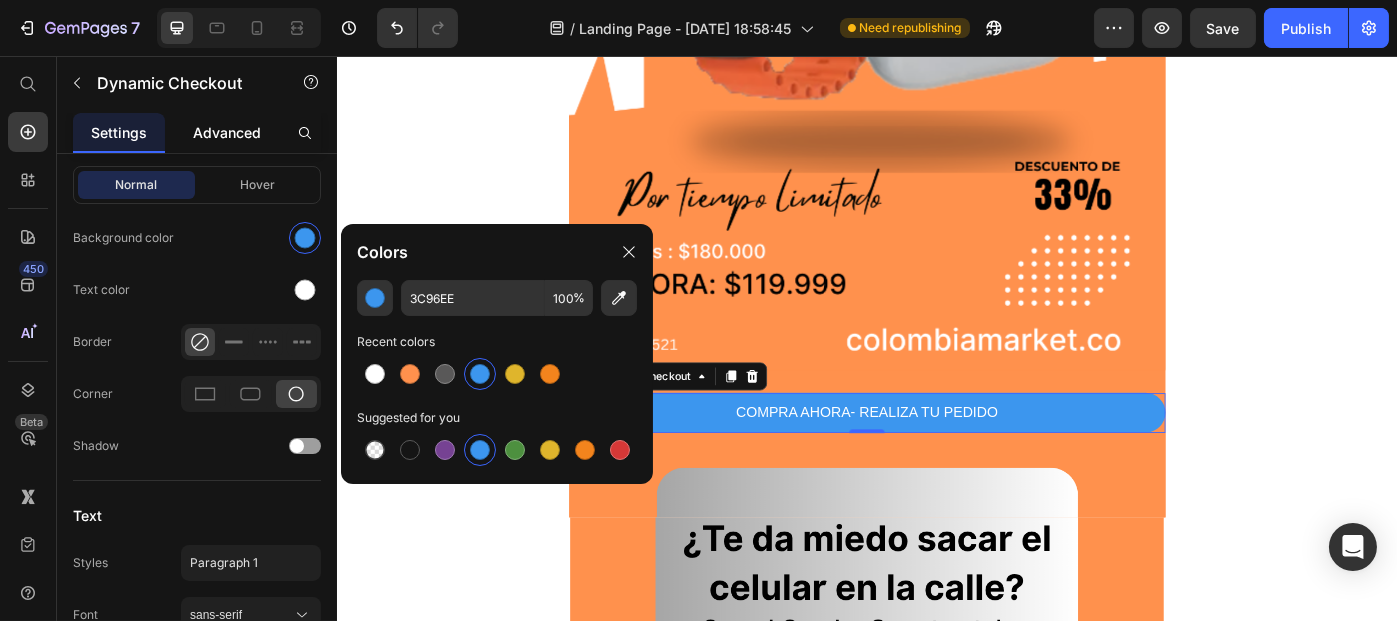click on "Advanced" at bounding box center [227, 132] 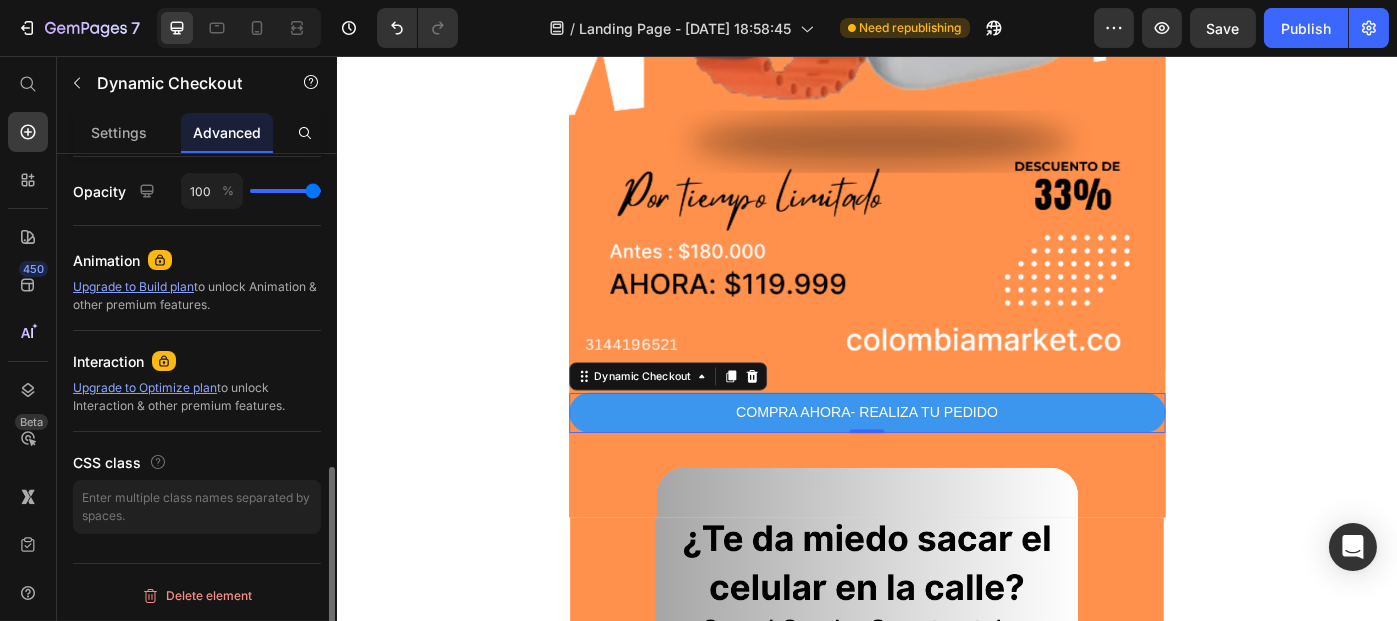 scroll, scrollTop: 0, scrollLeft: 0, axis: both 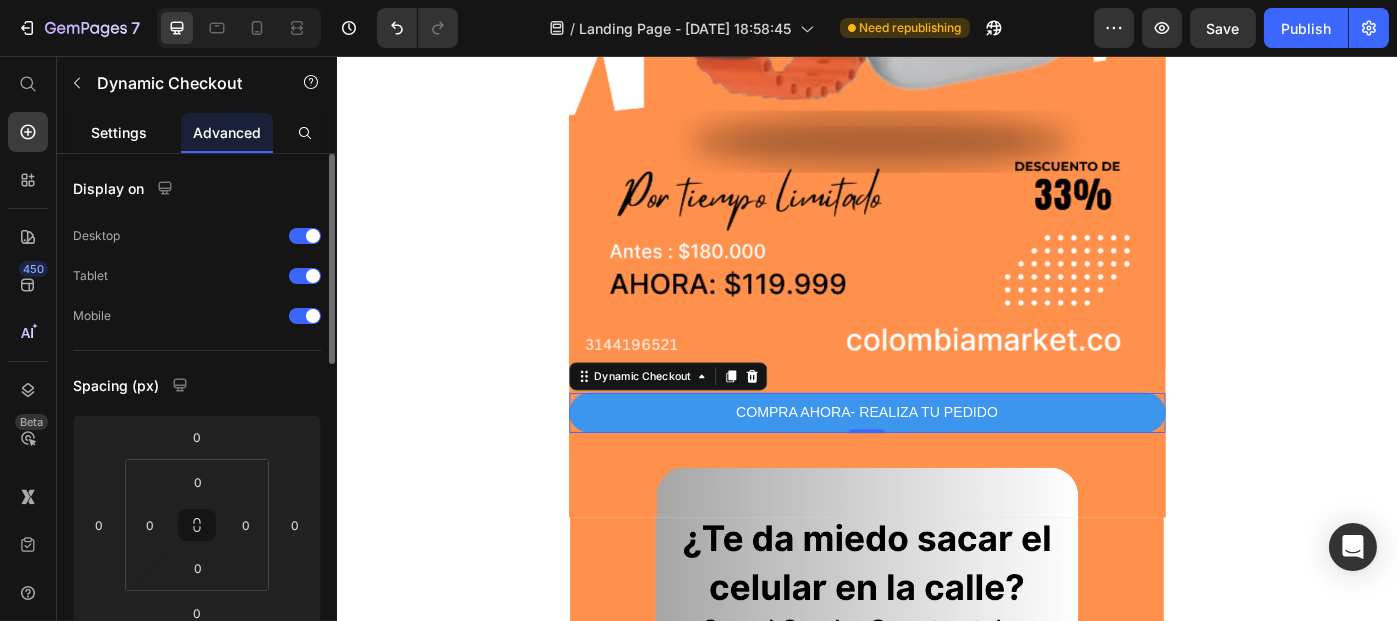click on "Settings" at bounding box center [119, 132] 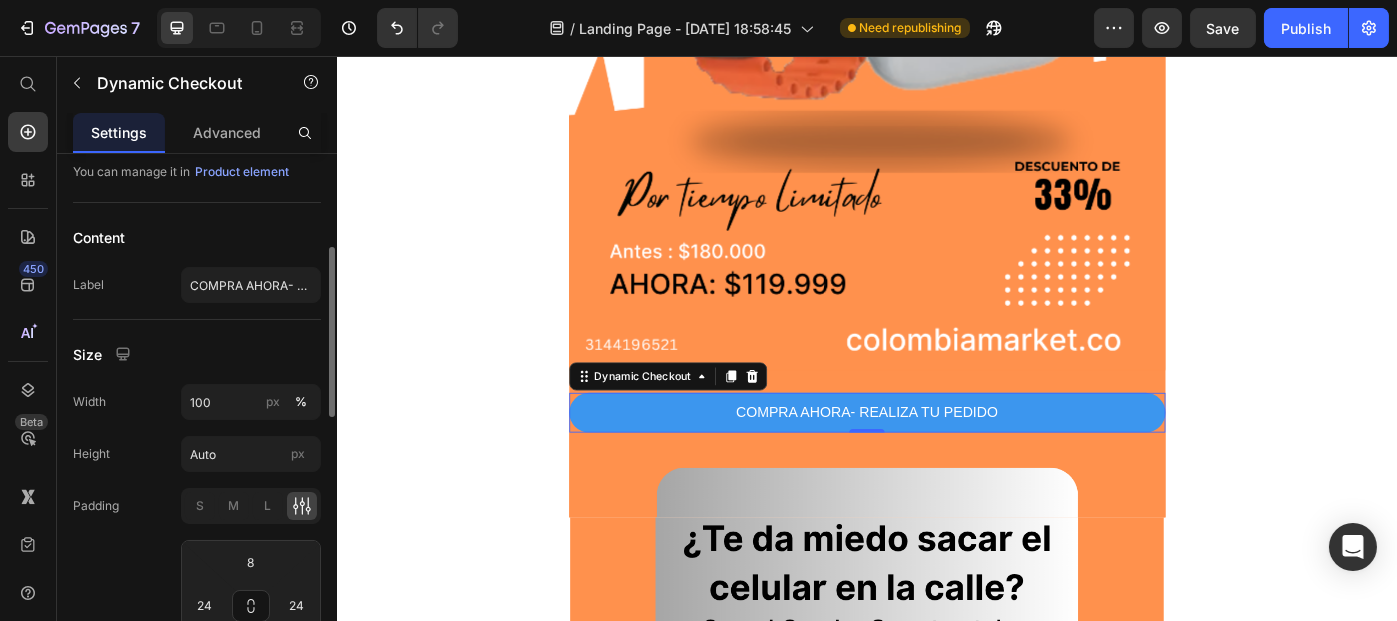 scroll, scrollTop: 222, scrollLeft: 0, axis: vertical 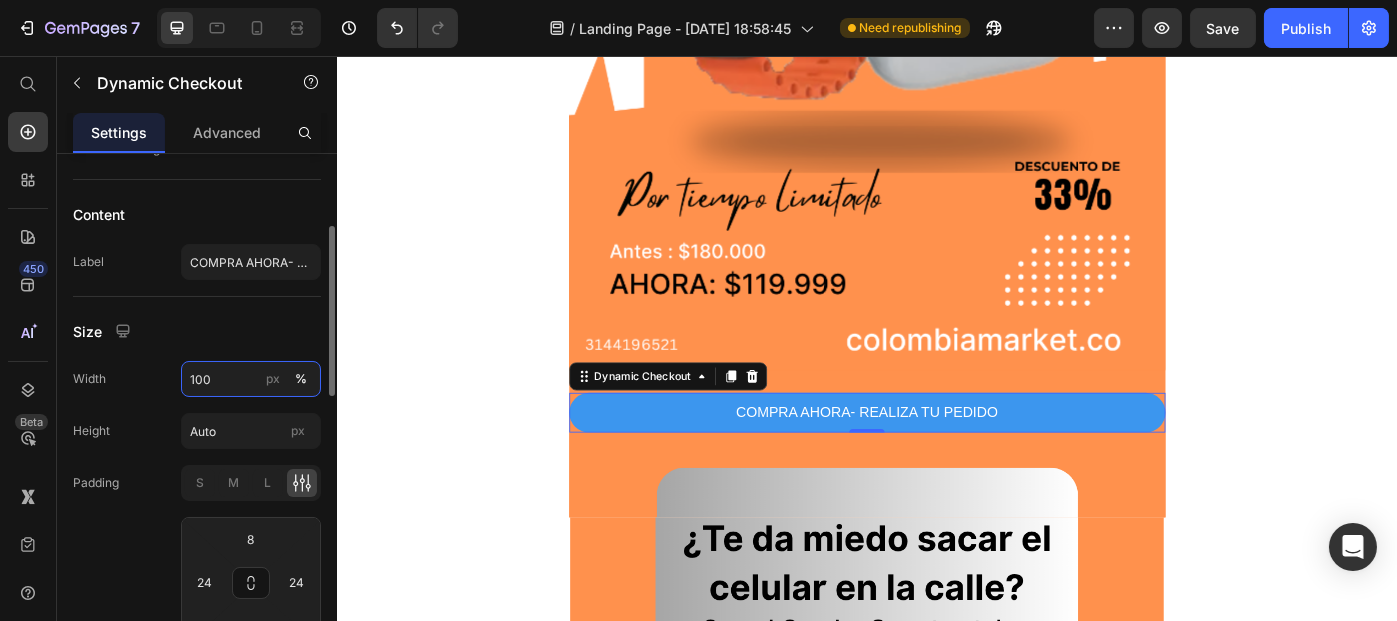 click on "100" at bounding box center [251, 379] 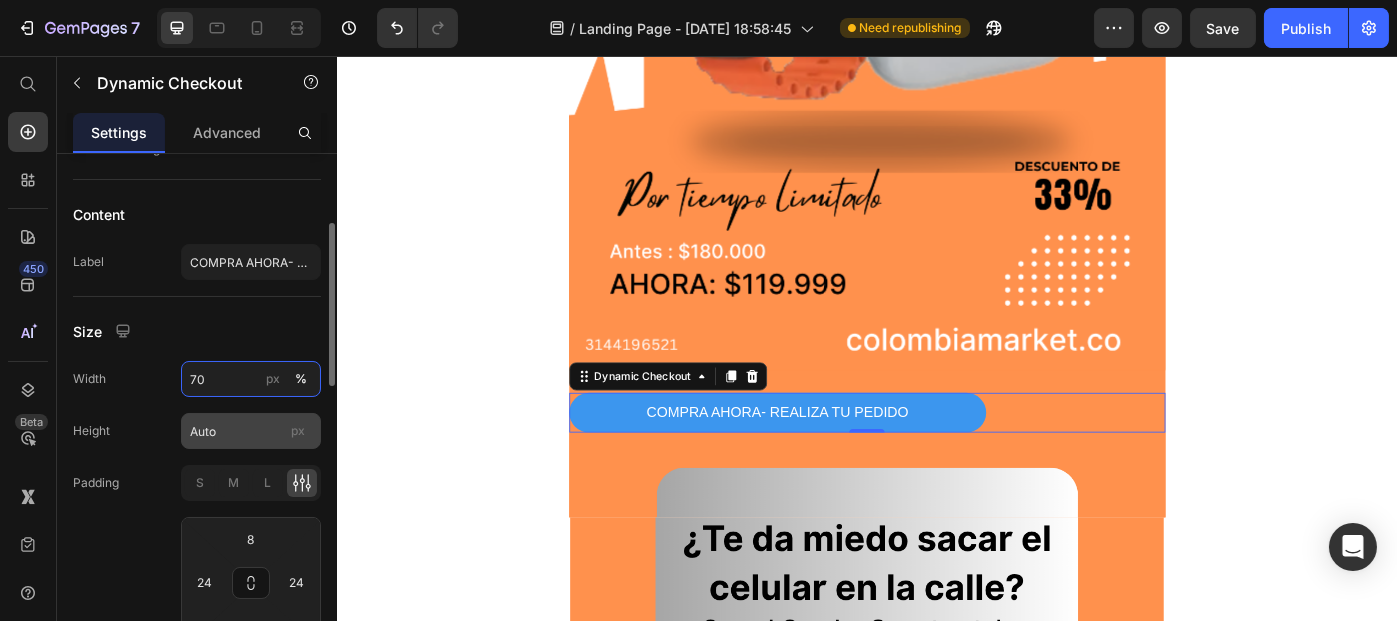 type on "70" 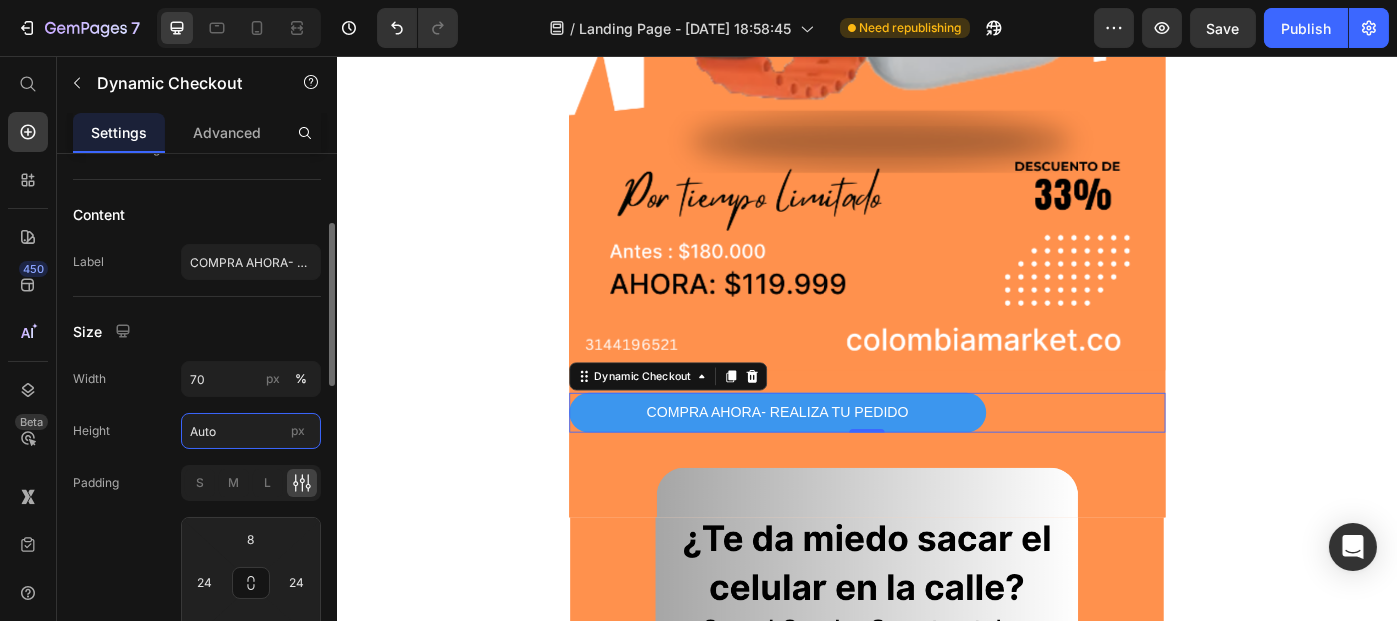 click on "Auto" at bounding box center (251, 431) 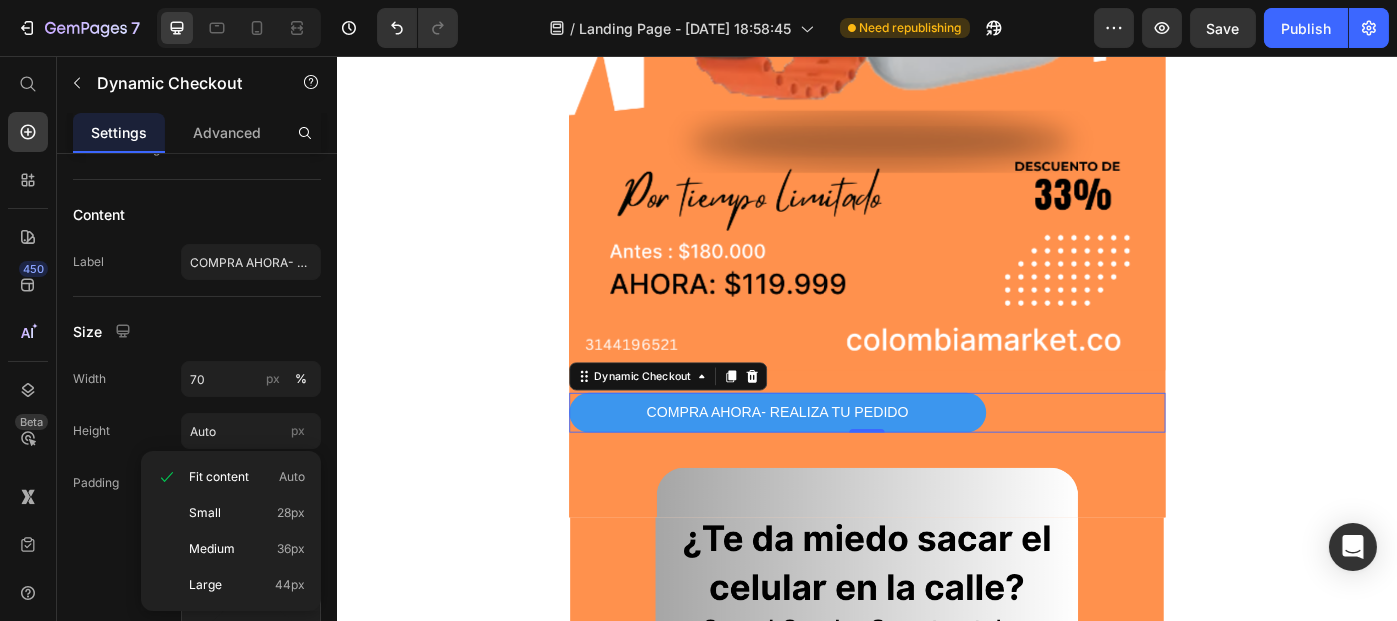 click on "Product Images COMPRA AHORA- REALIZA TU PEDIDO Dynamic Checkout   0 Image Product Section 2 Image Image Section 3 Root" at bounding box center [936, 2197] 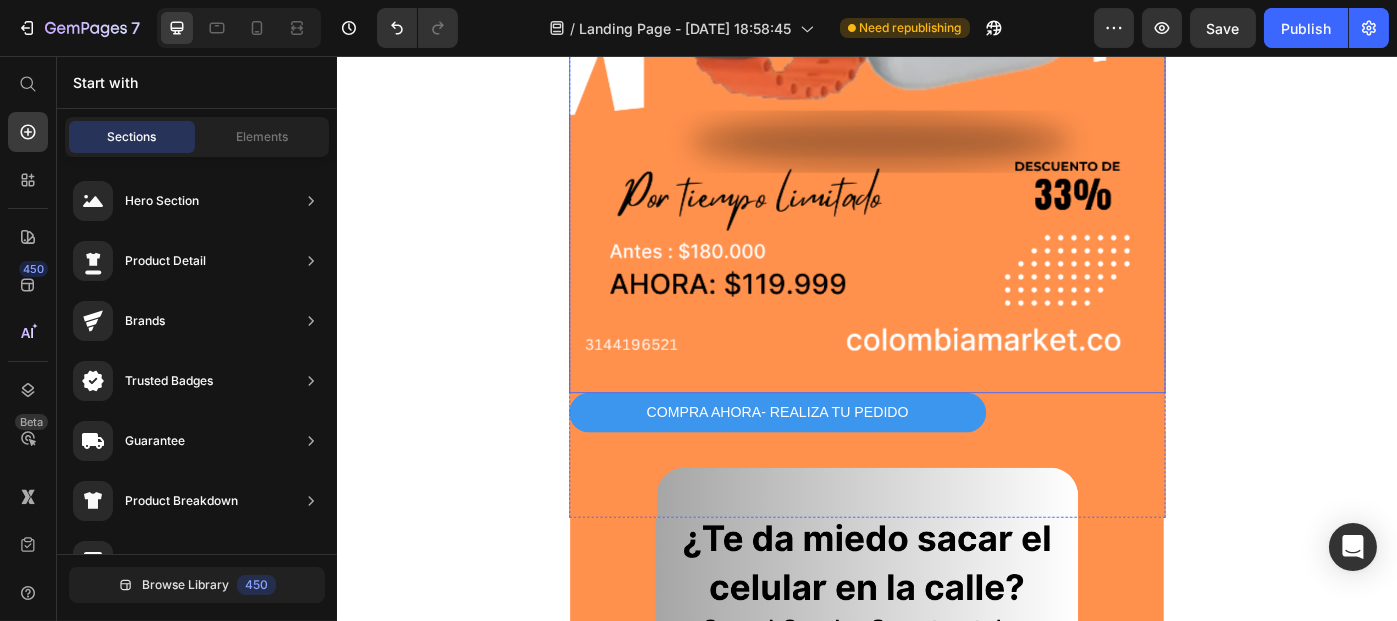 click at bounding box center [936, -11] 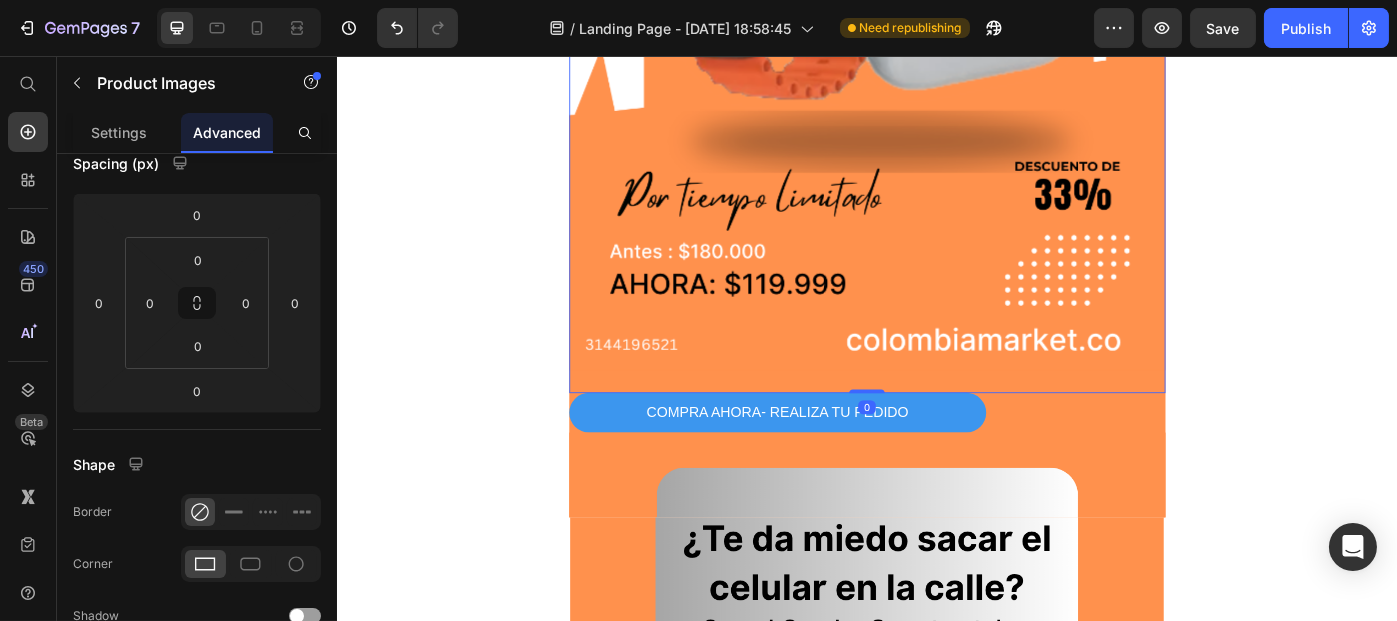 scroll, scrollTop: 0, scrollLeft: 0, axis: both 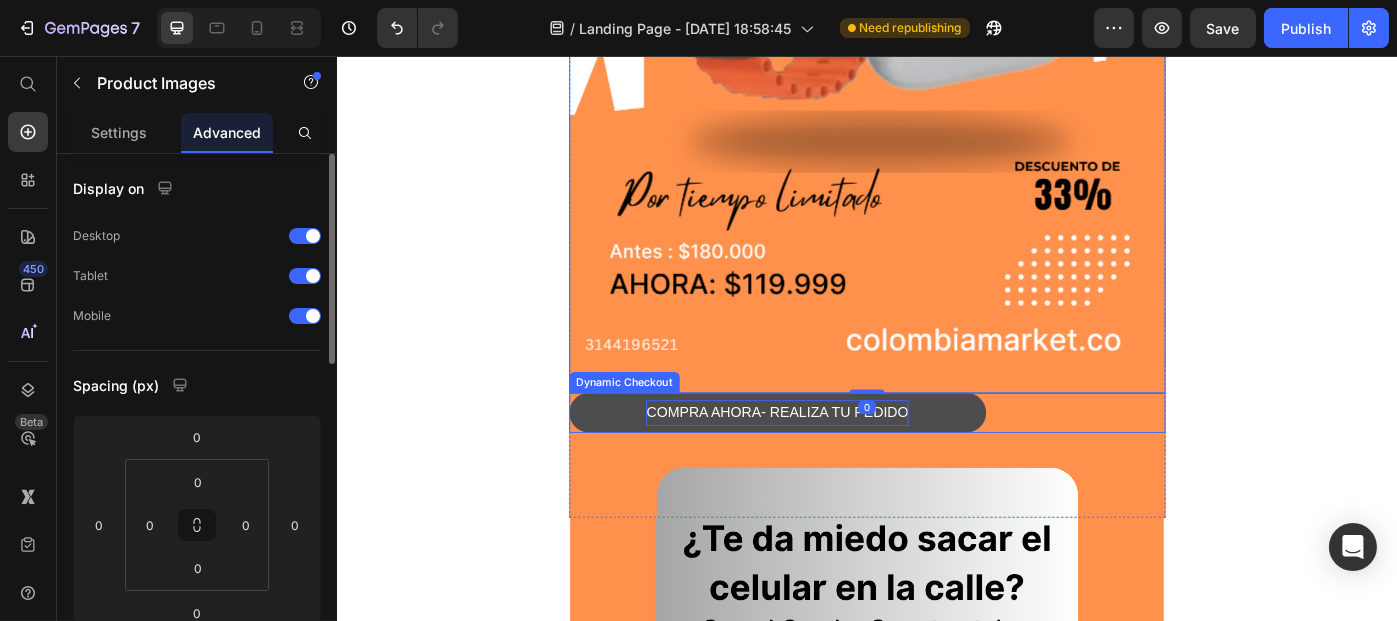 click on "COMPRA AHORA- REALIZA TU PEDIDO" at bounding box center (834, 459) 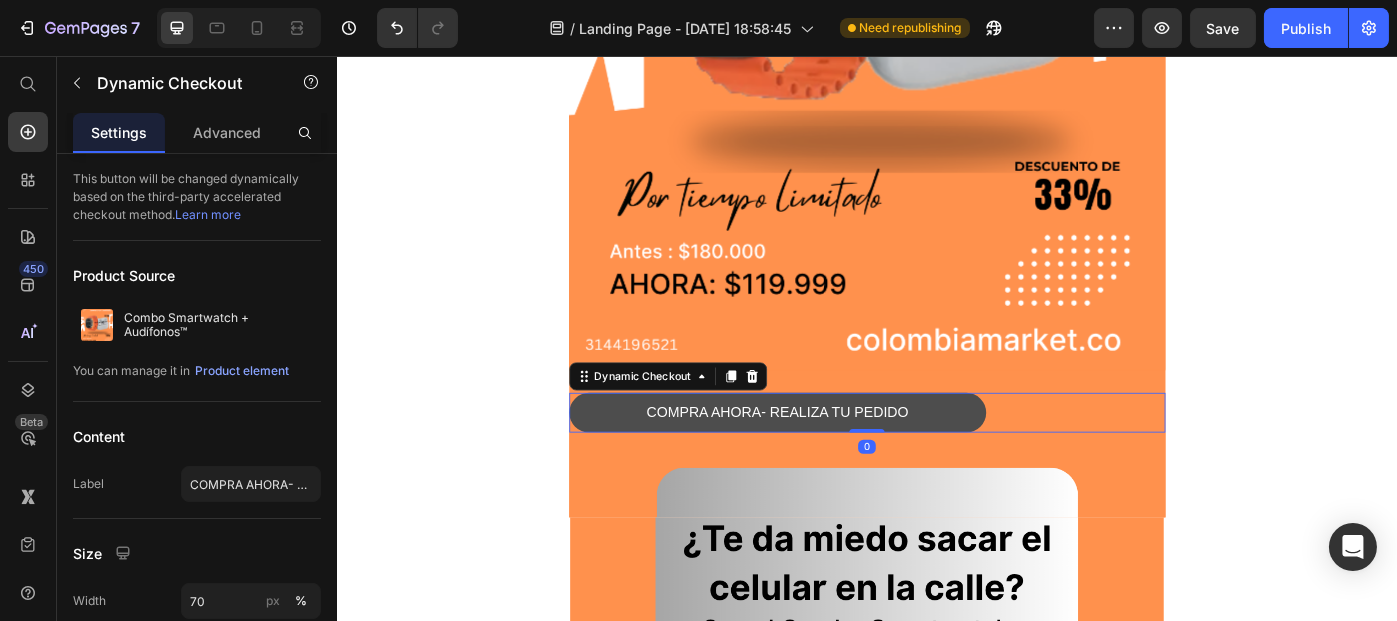 click on "COMPRA AHORA- REALIZA TU PEDIDO" at bounding box center [835, 459] 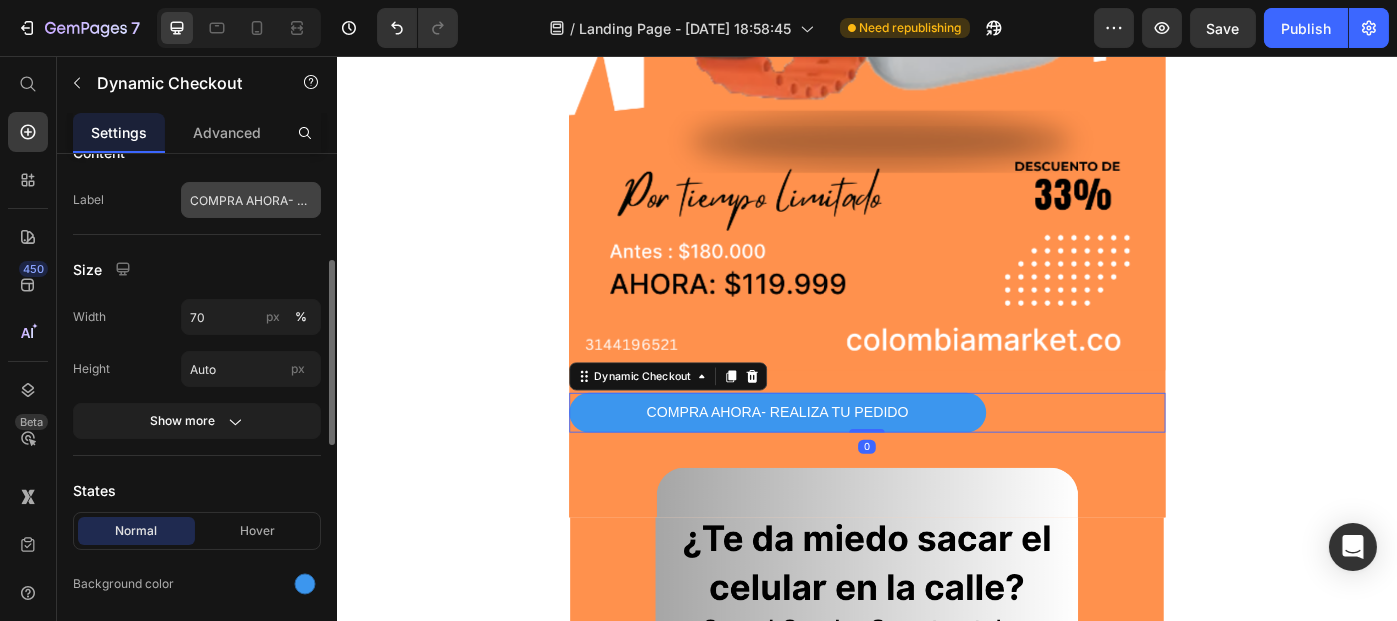 scroll, scrollTop: 288, scrollLeft: 0, axis: vertical 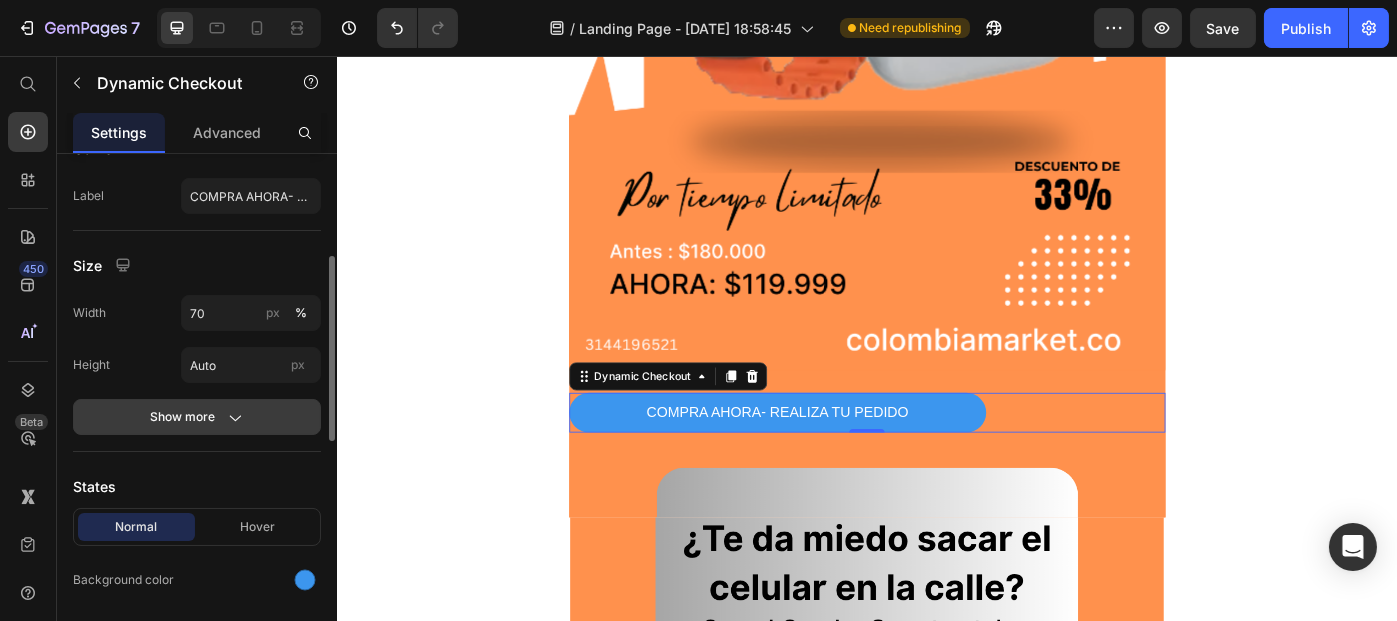 click 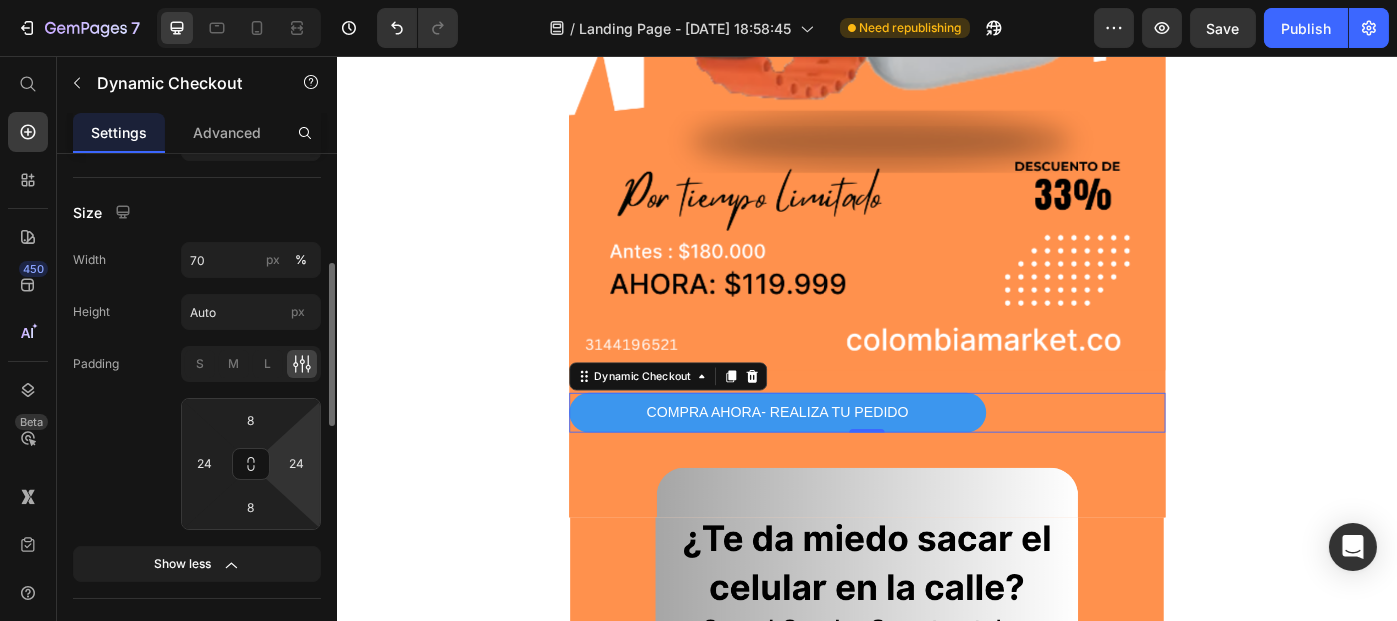 scroll, scrollTop: 343, scrollLeft: 0, axis: vertical 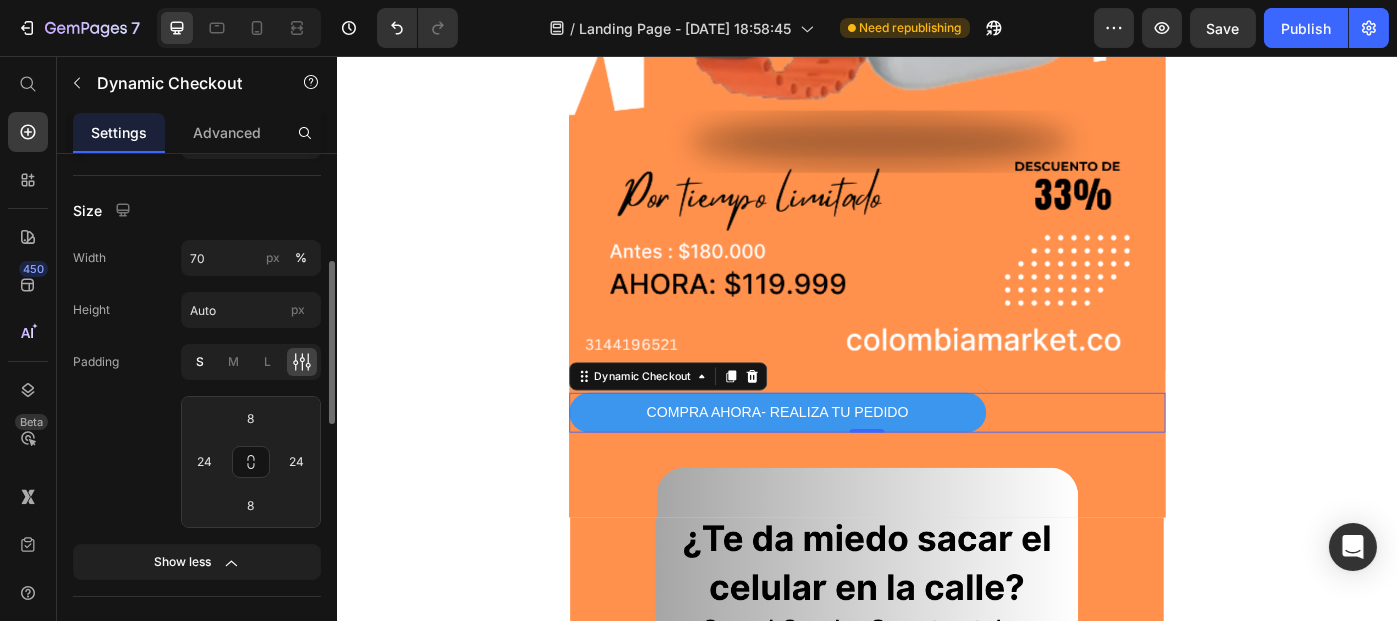 click on "S" 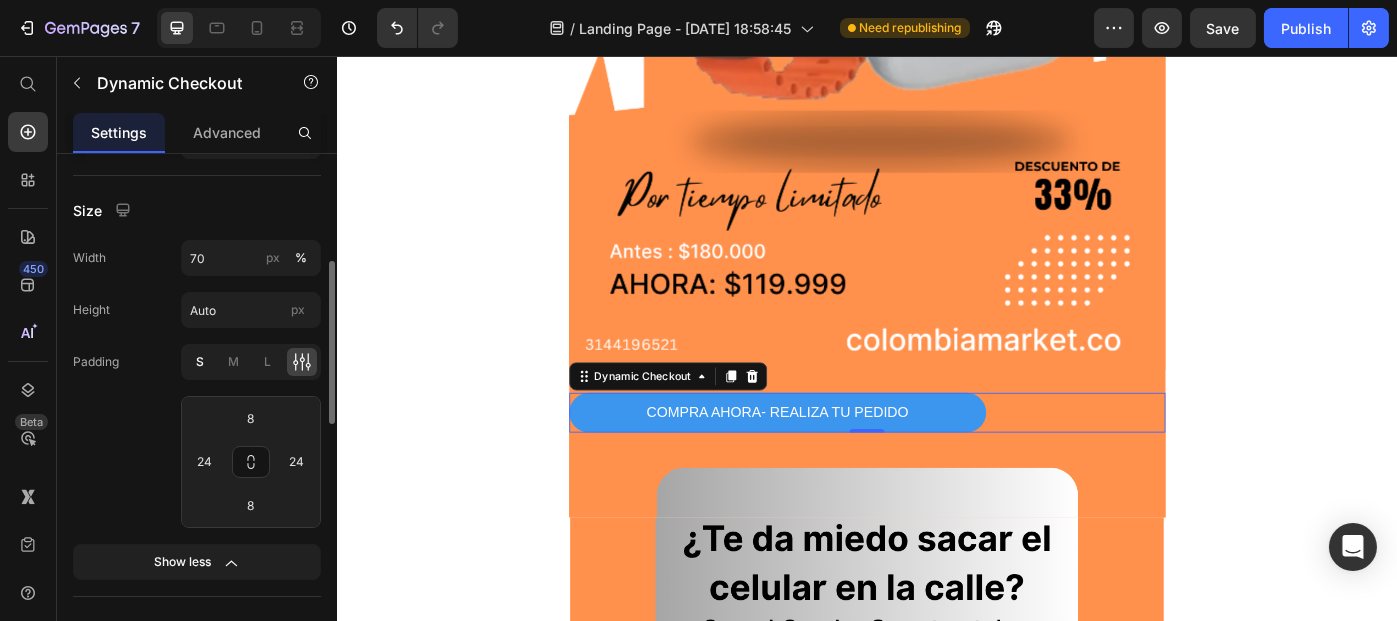 type on "4" 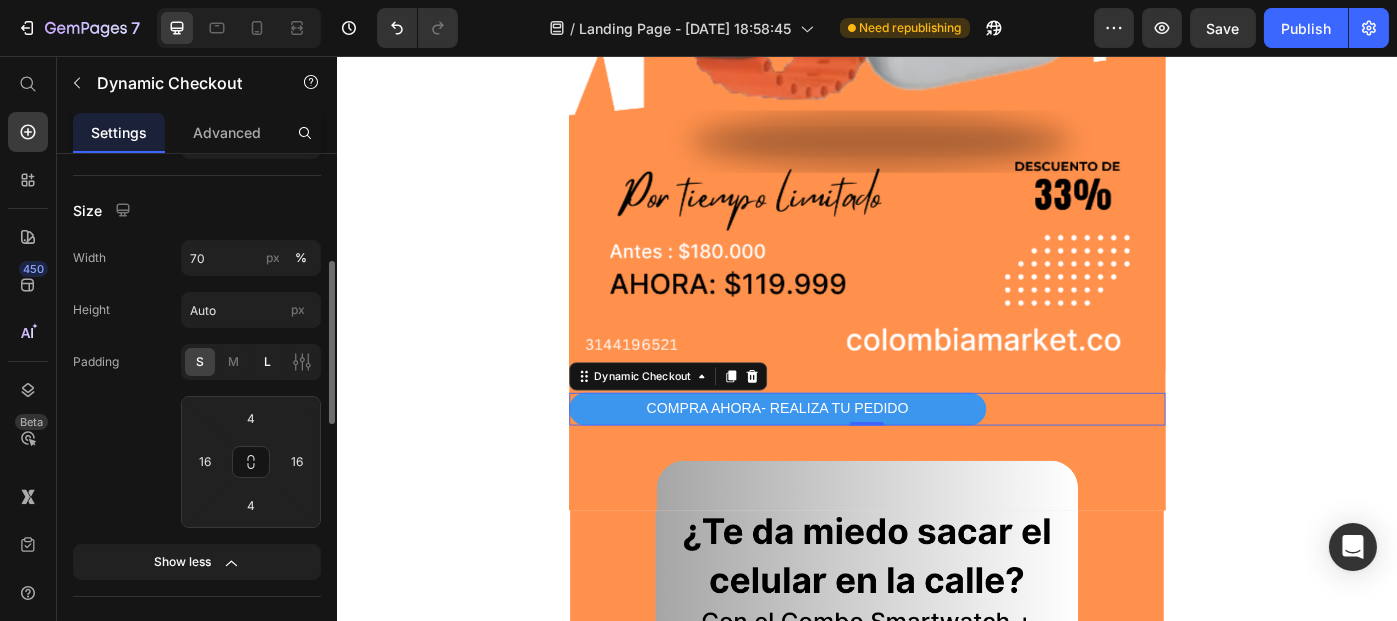 click on "L" 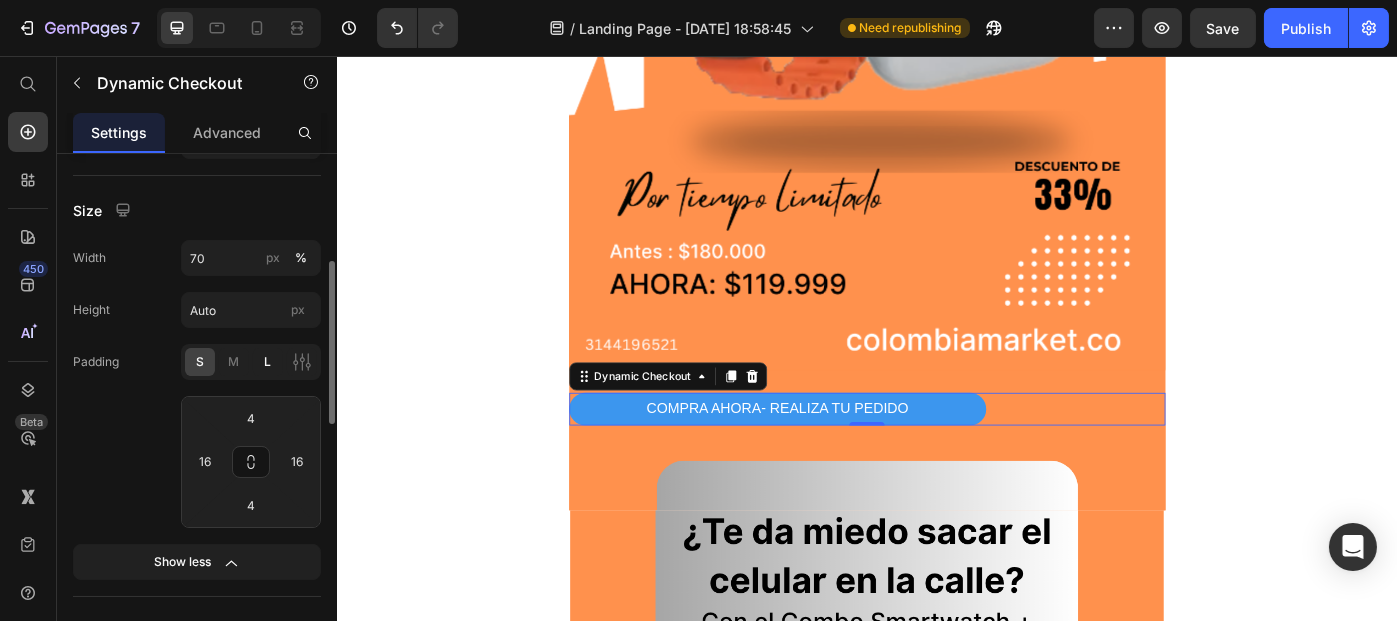 type on "12" 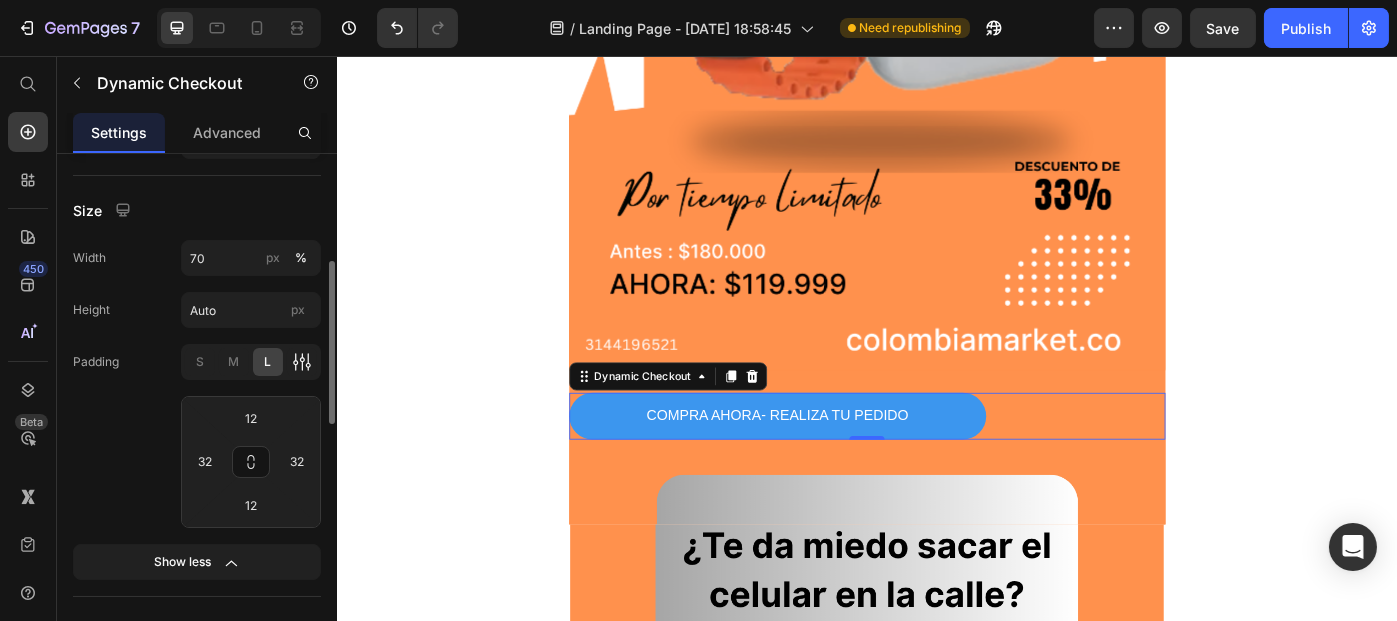 click 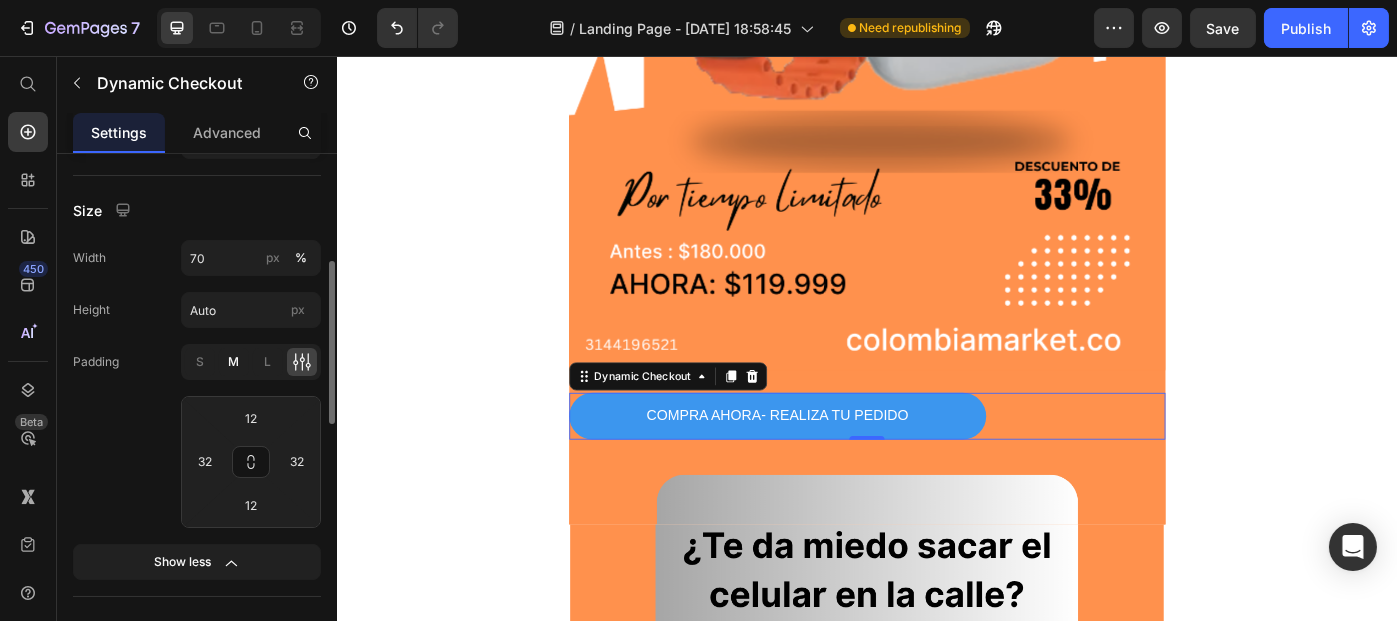 click on "M" 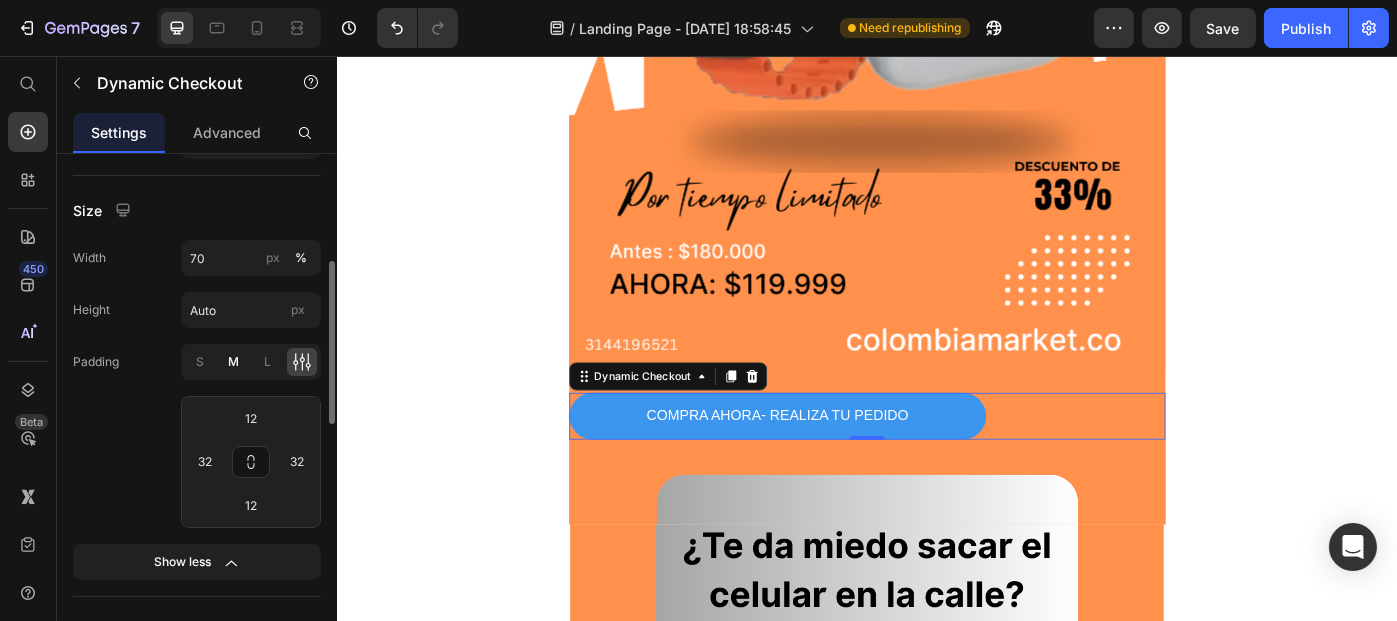 type on "8" 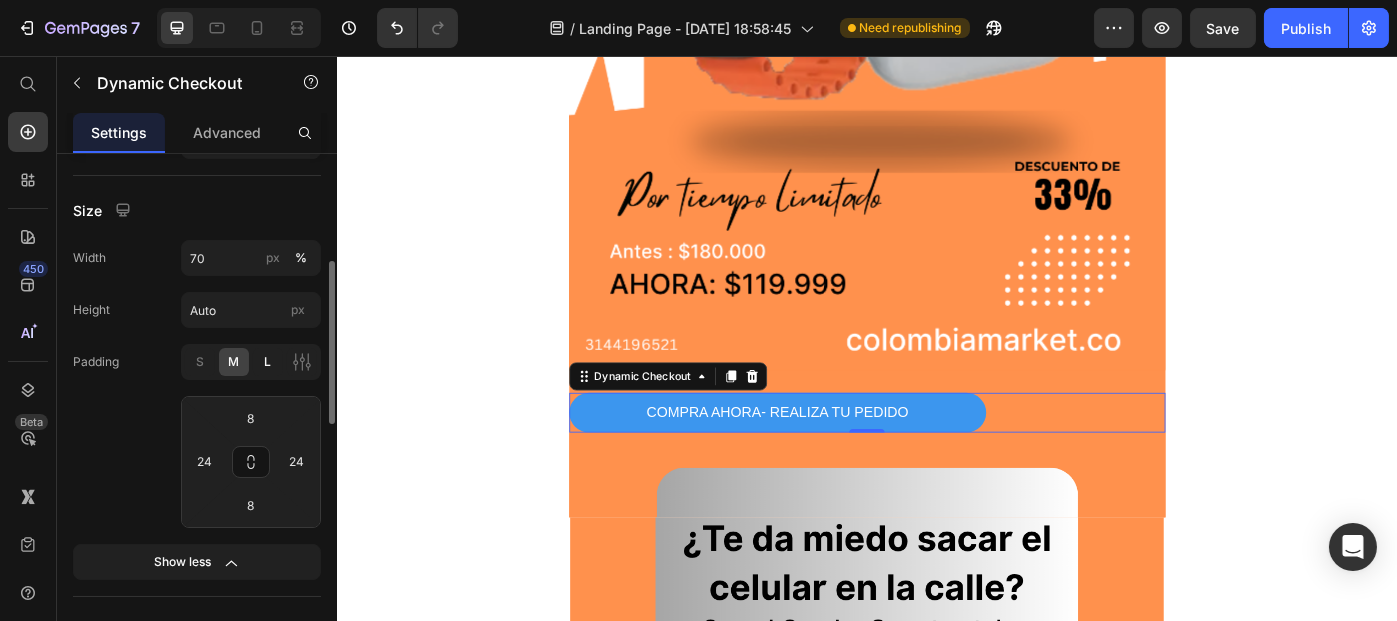 click on "L" 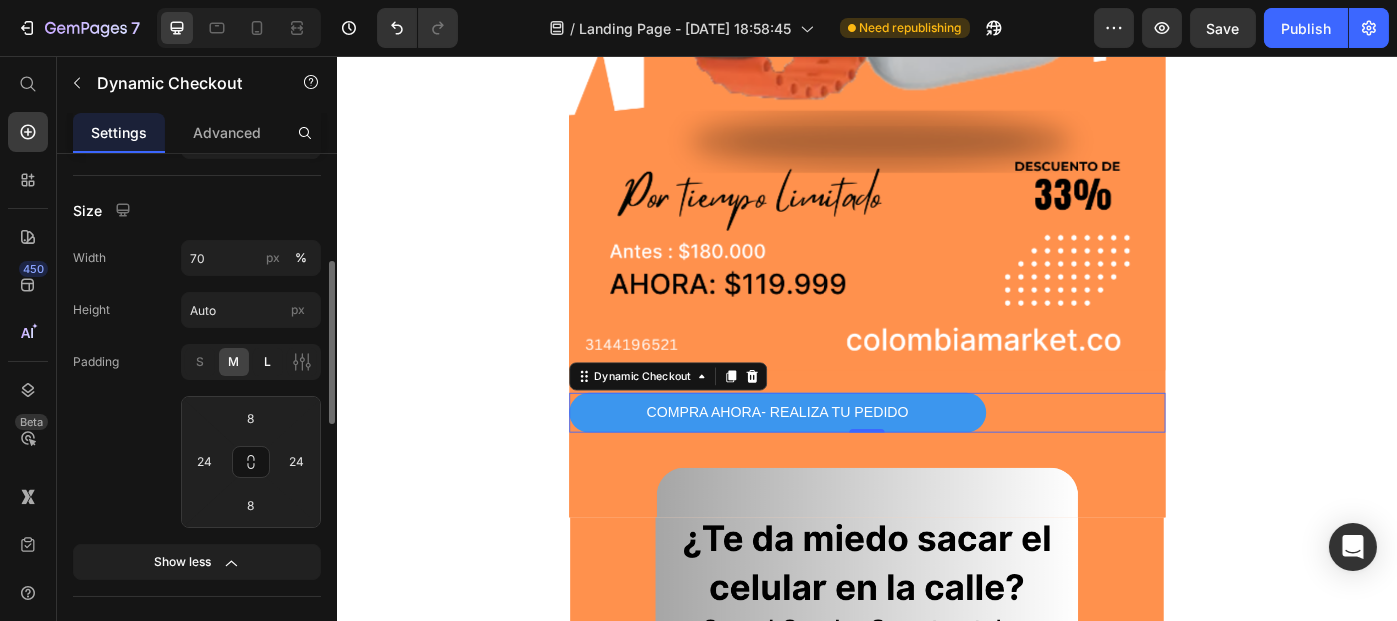 type on "12" 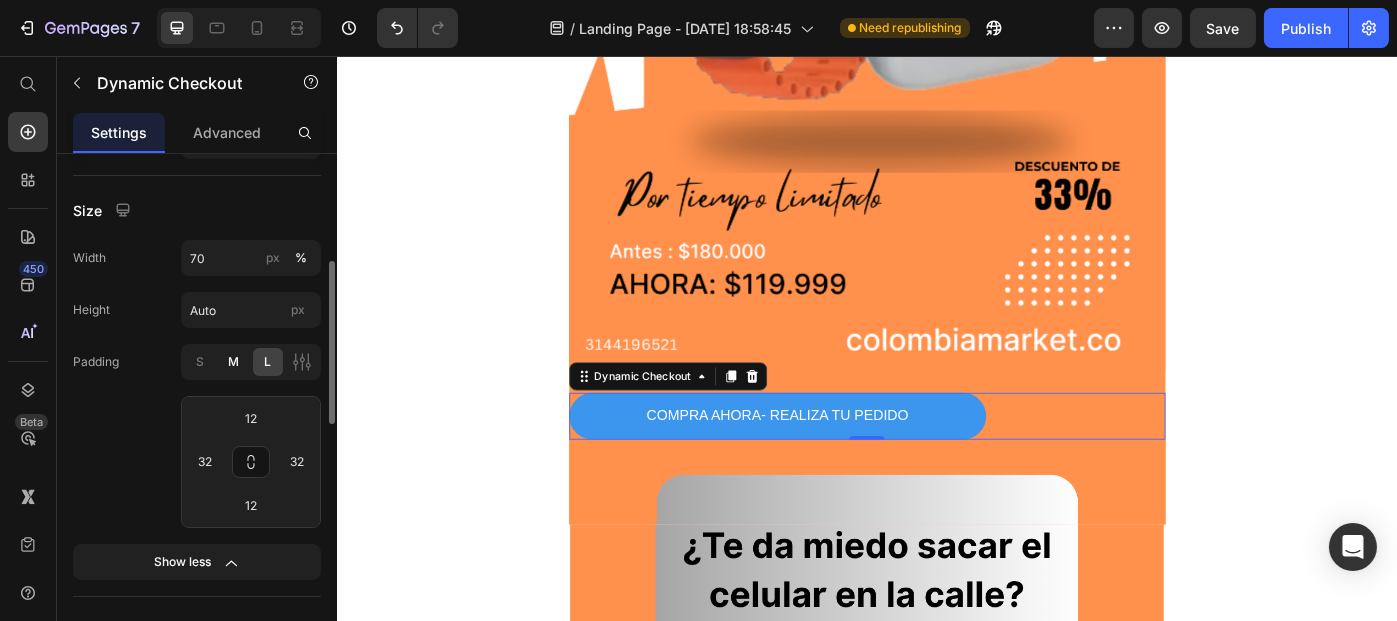 click on "M" 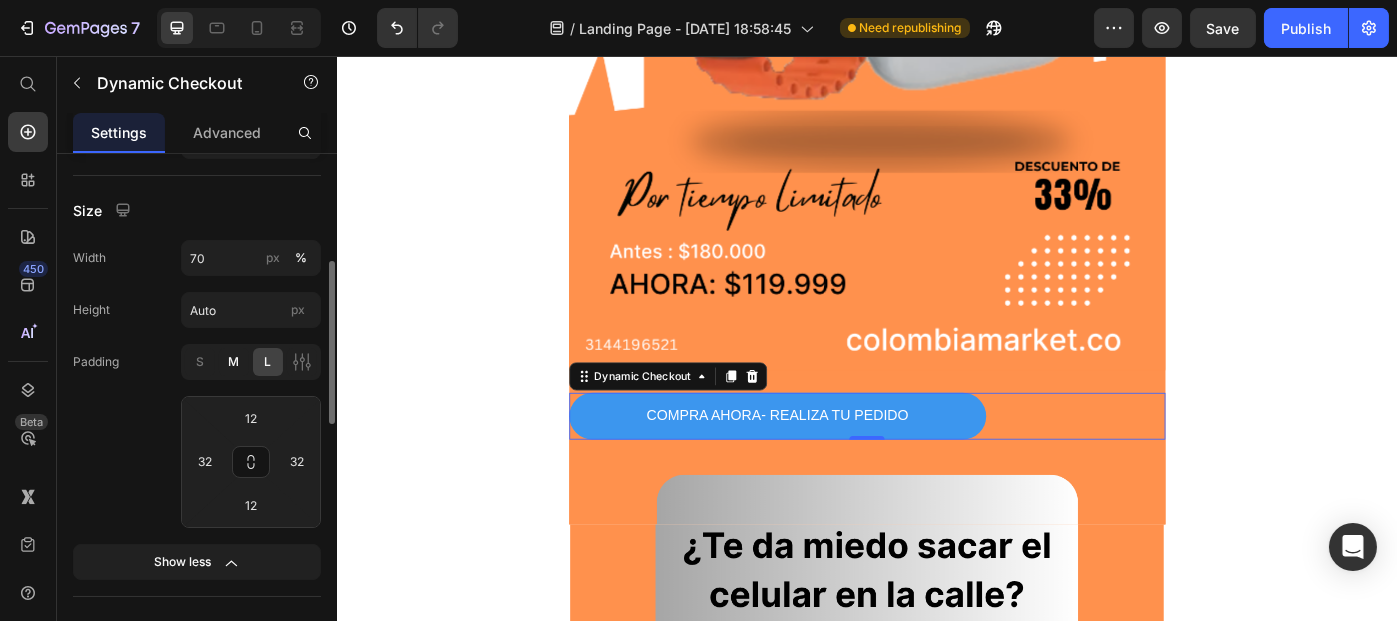 type on "8" 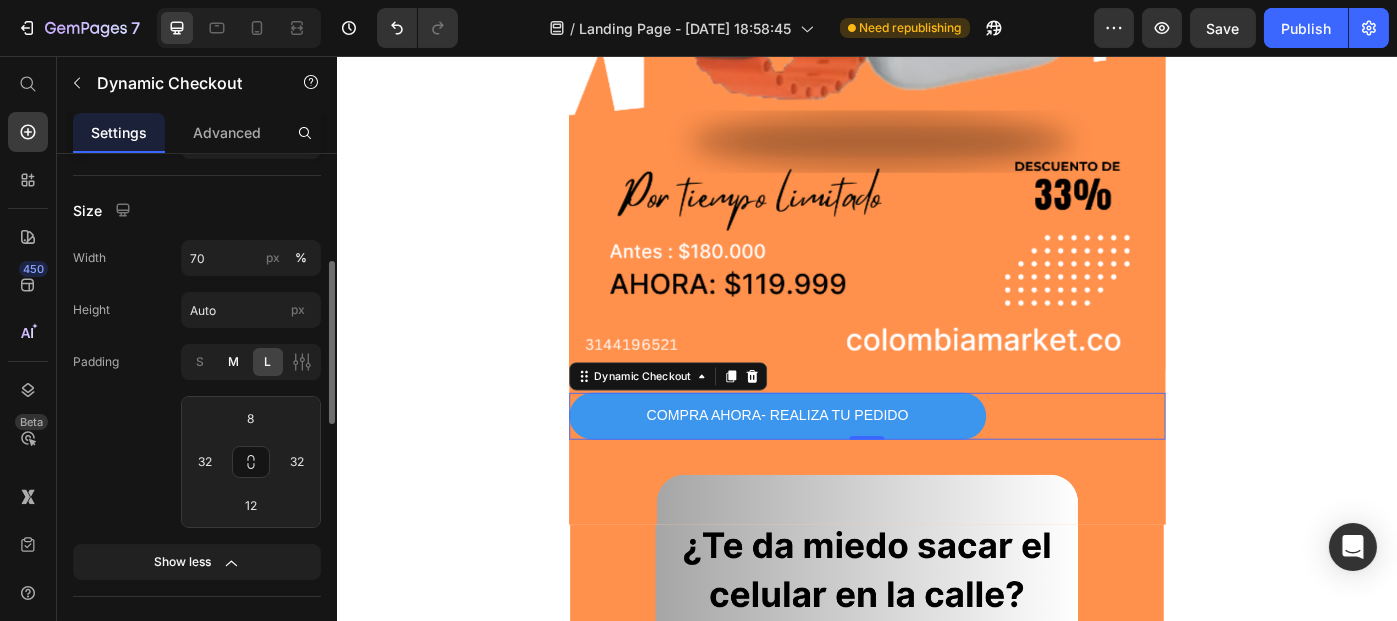 type on "24" 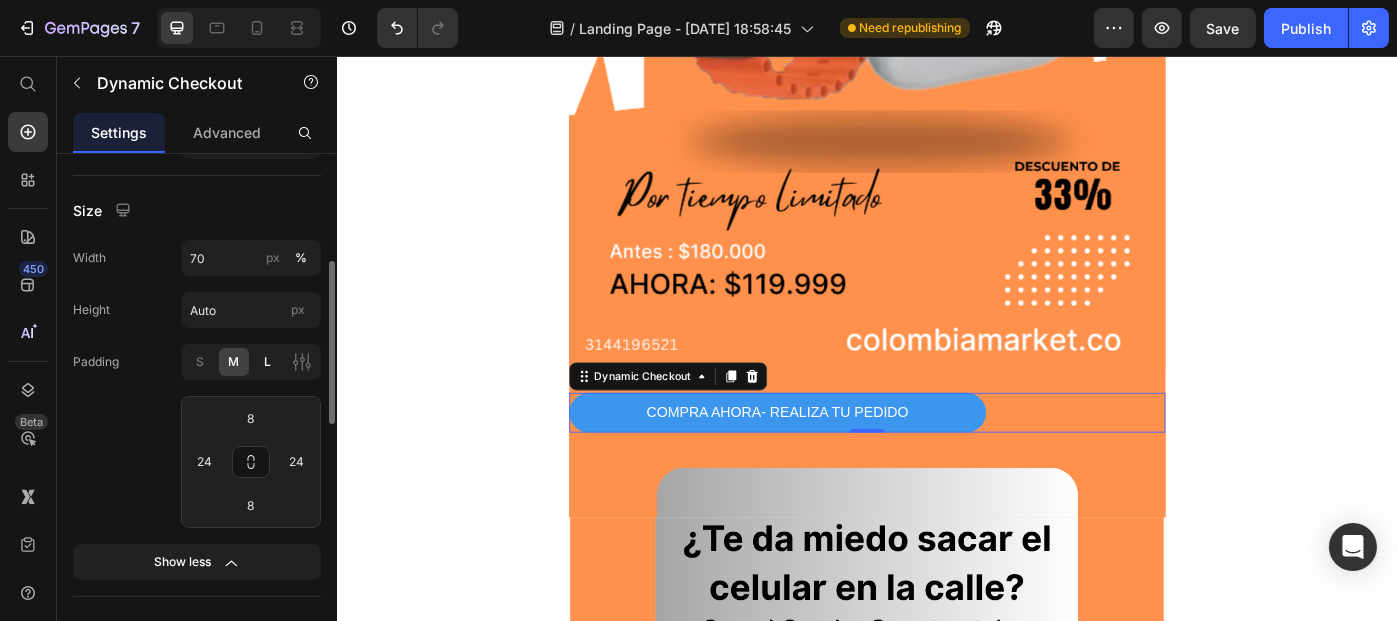click on "L" 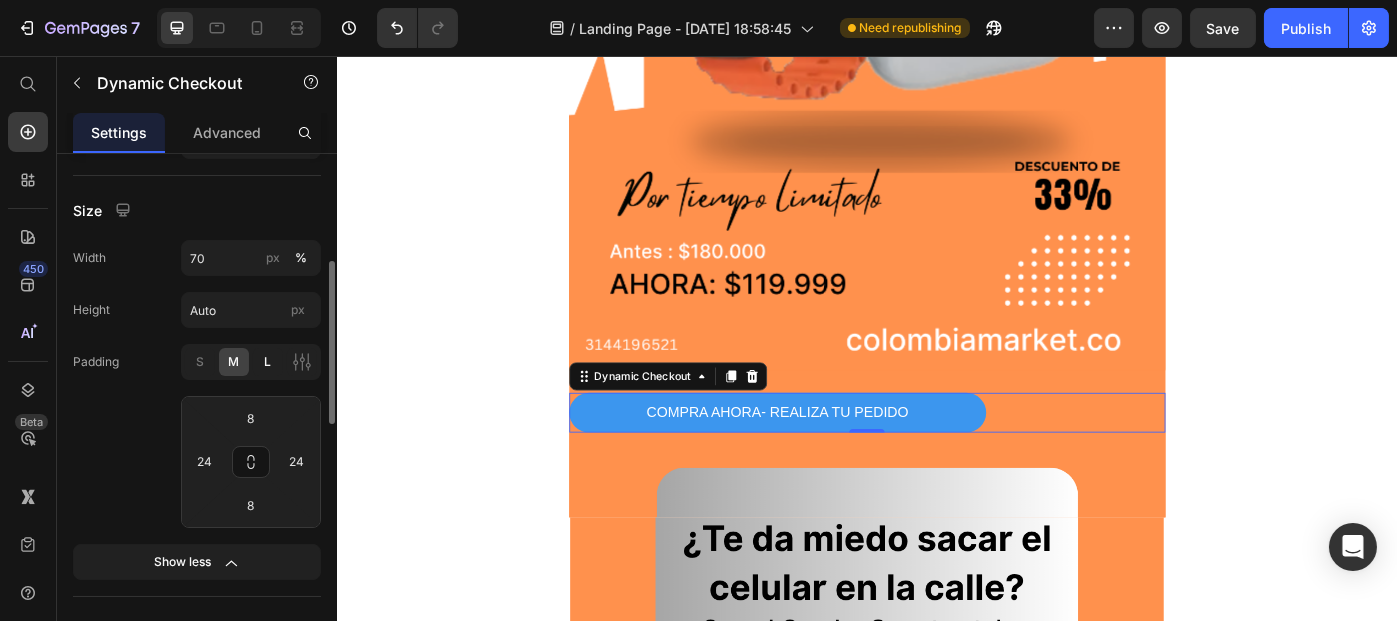 type on "12" 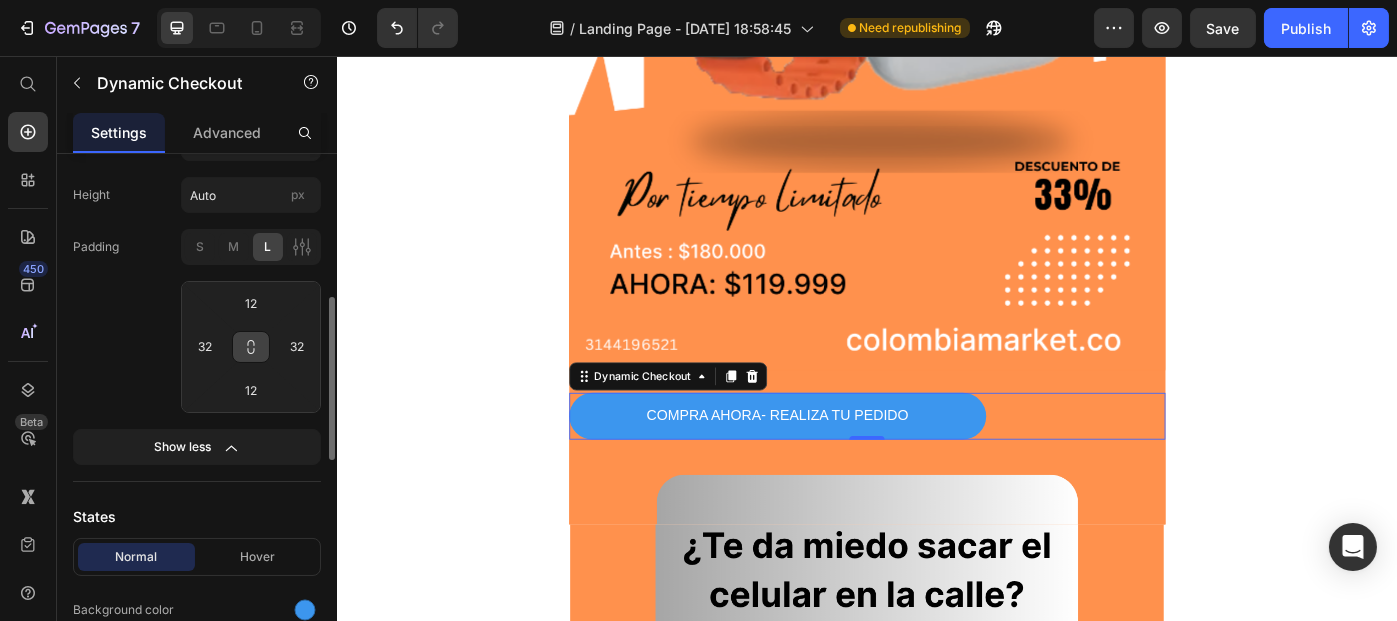 scroll, scrollTop: 458, scrollLeft: 0, axis: vertical 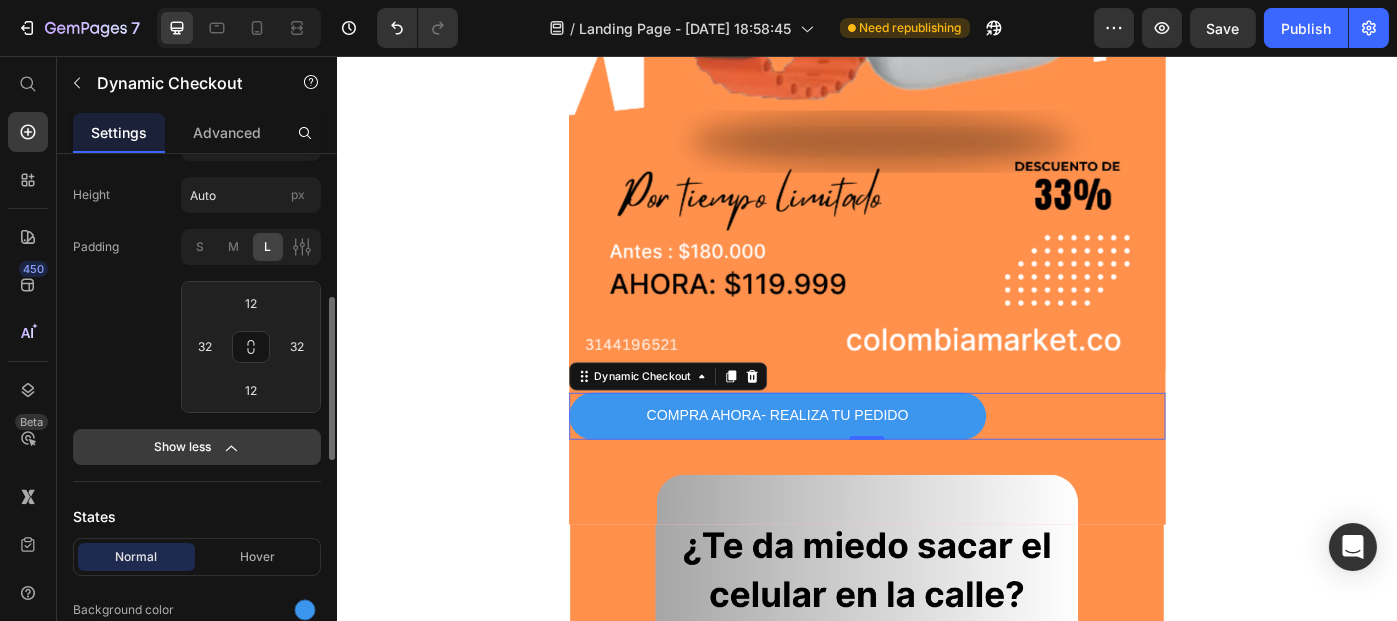 click 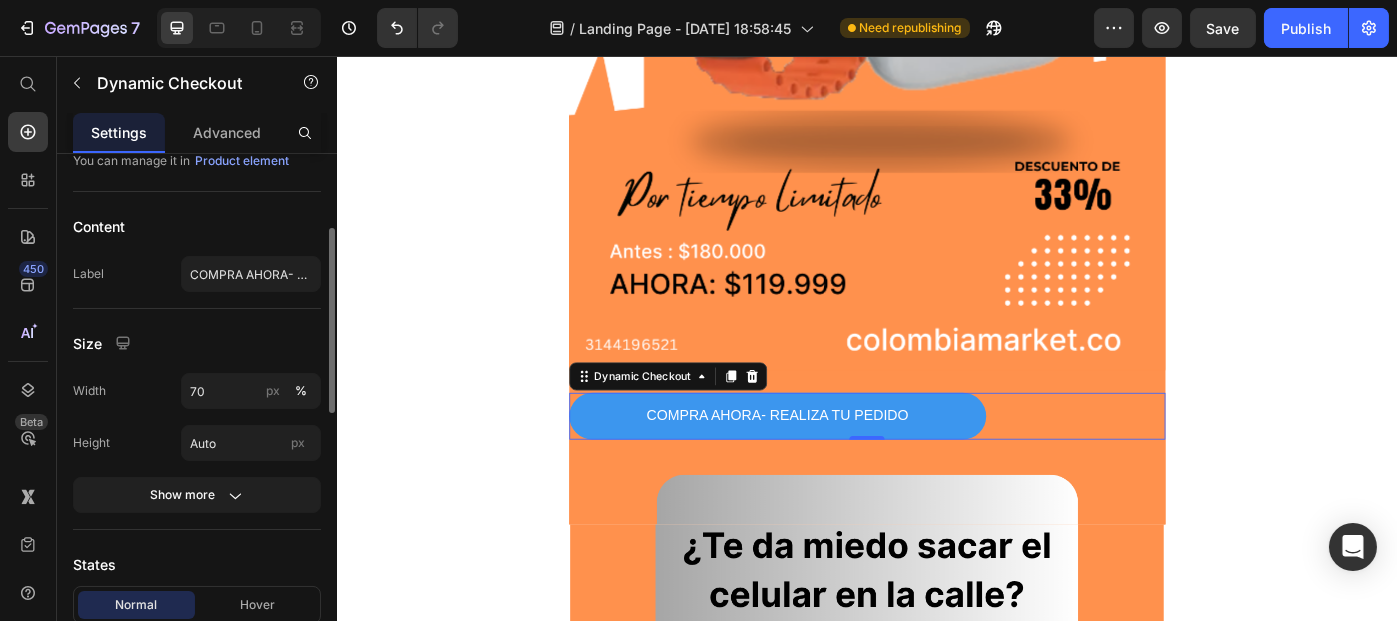 scroll, scrollTop: 210, scrollLeft: 0, axis: vertical 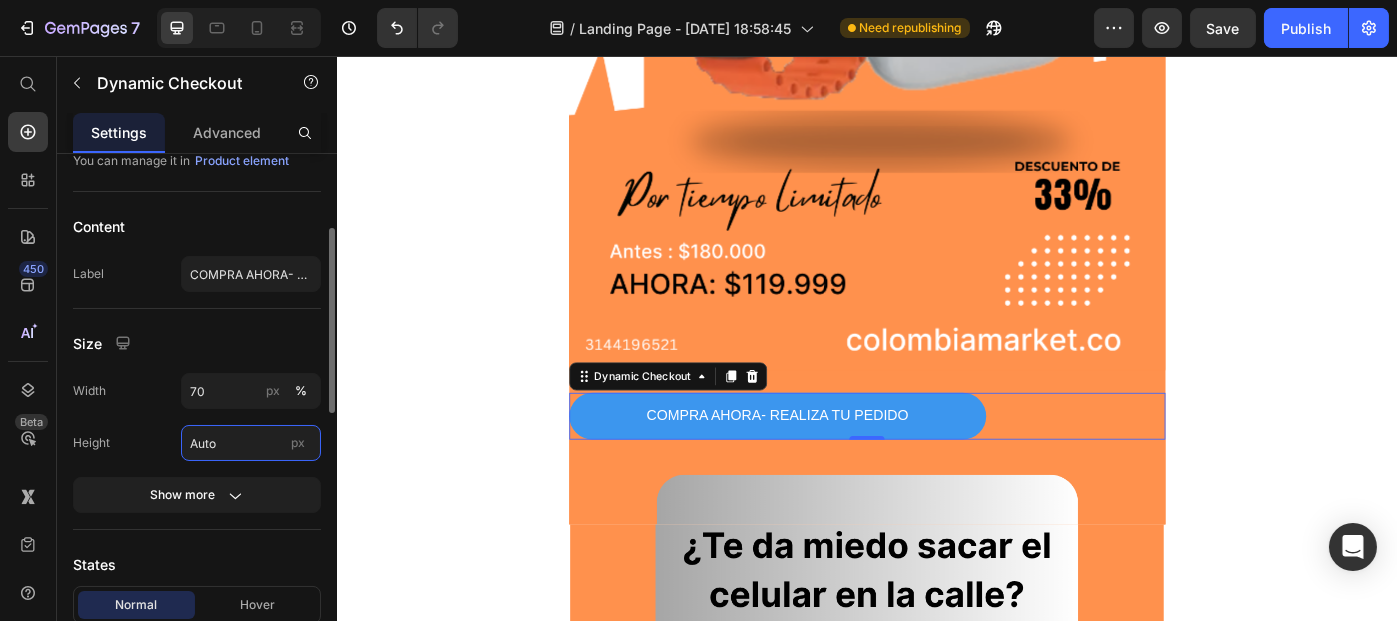 click on "Auto" at bounding box center (251, 443) 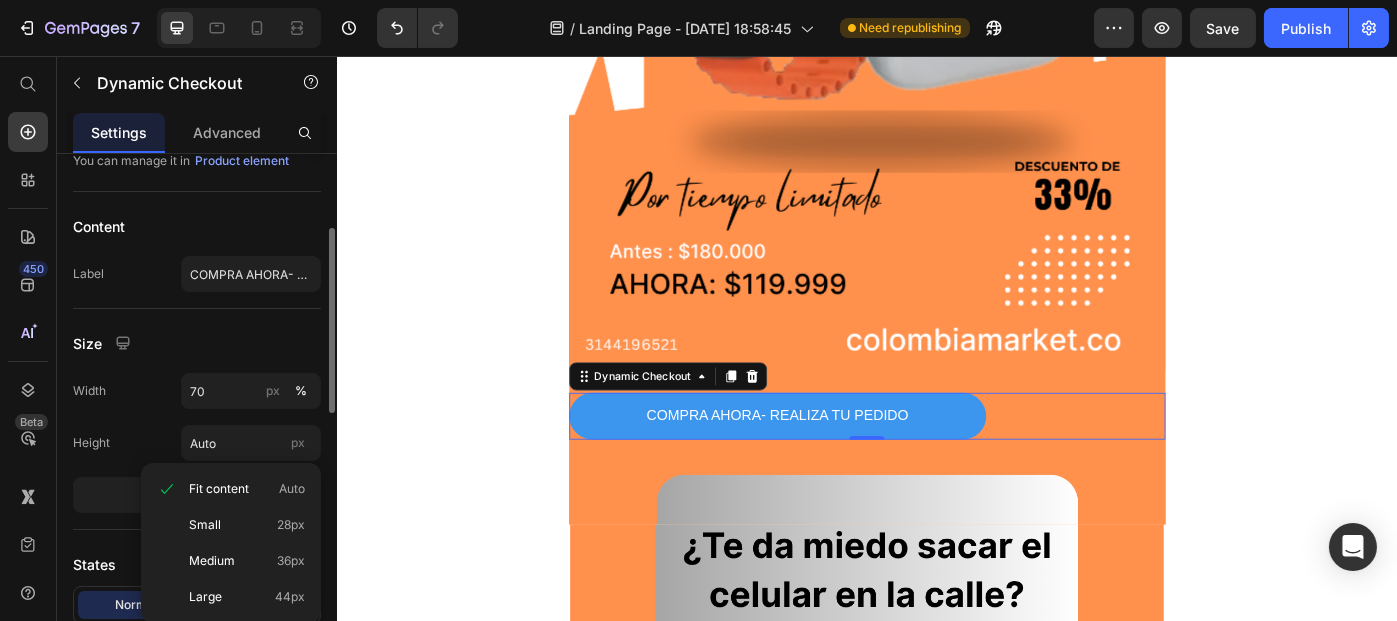 click on "Height Auto px" at bounding box center (197, 443) 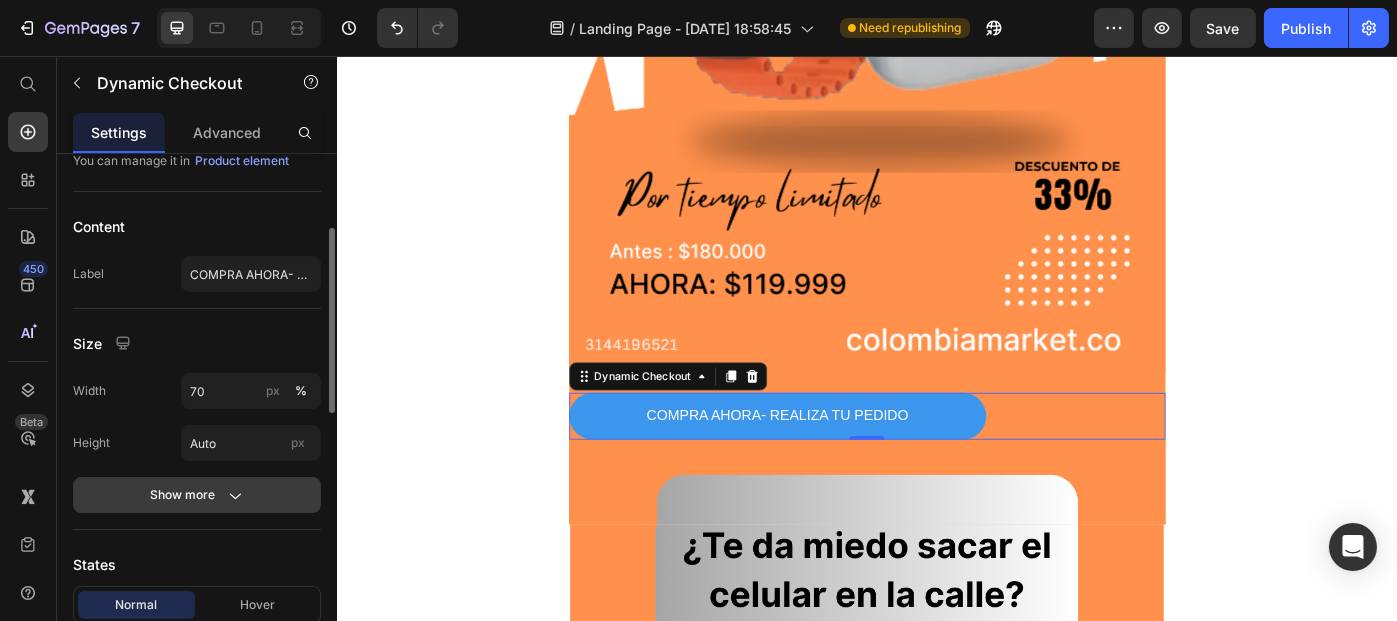 click on "Show more" at bounding box center (197, 495) 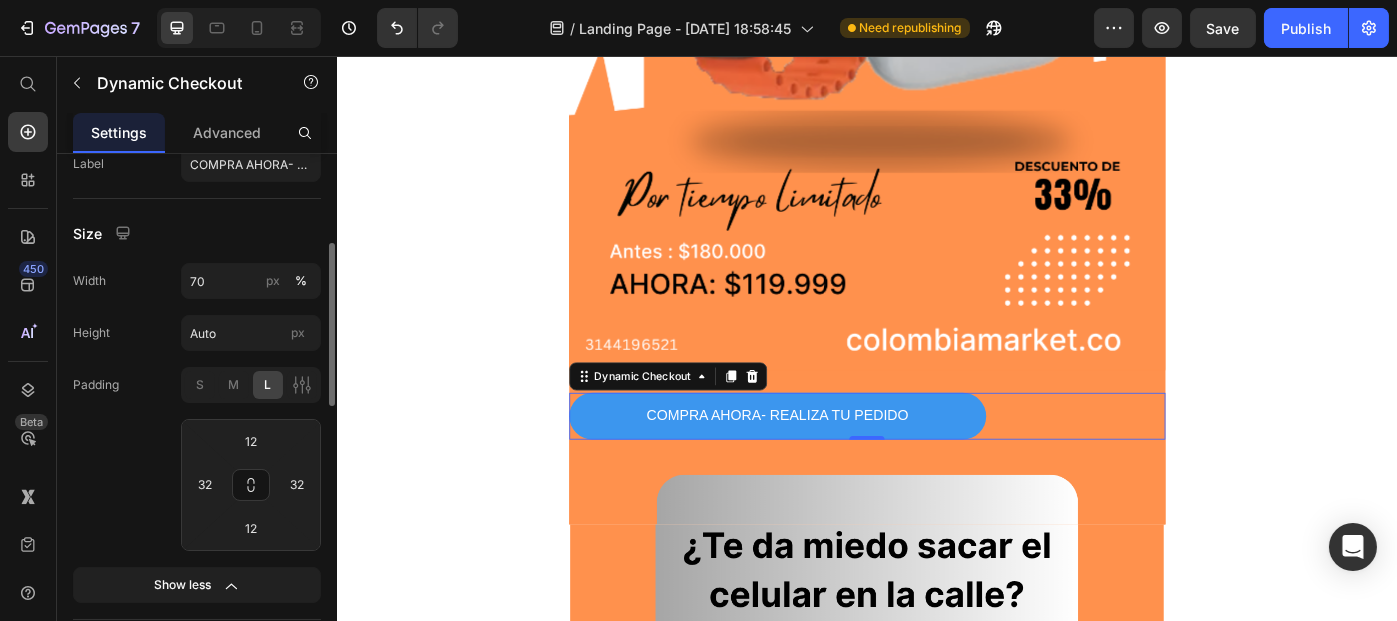 scroll, scrollTop: 312, scrollLeft: 0, axis: vertical 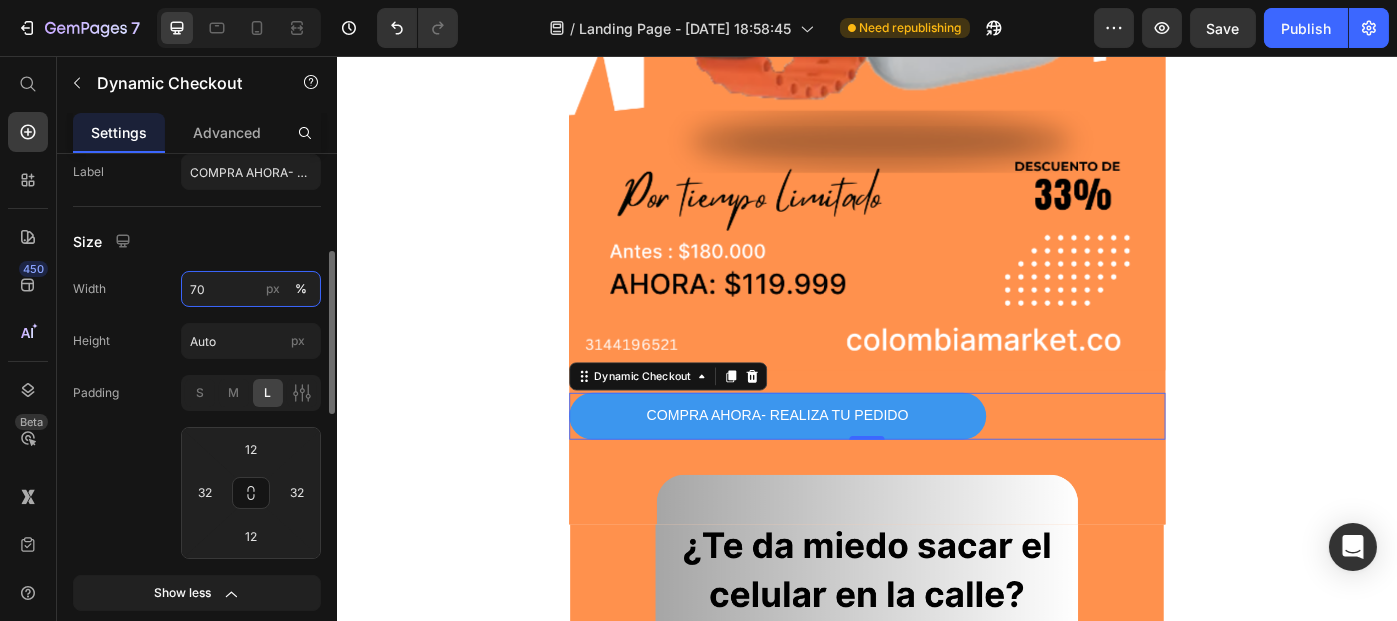 click on "70" at bounding box center [251, 289] 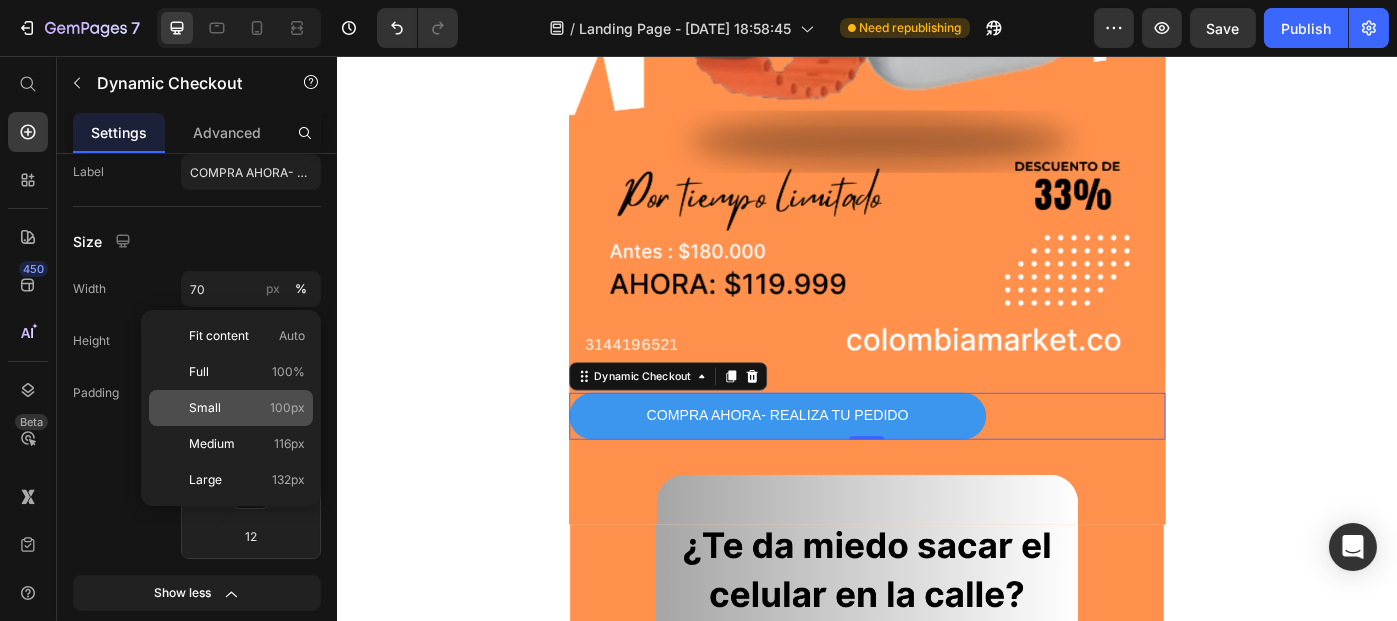 click on "Small 100px" 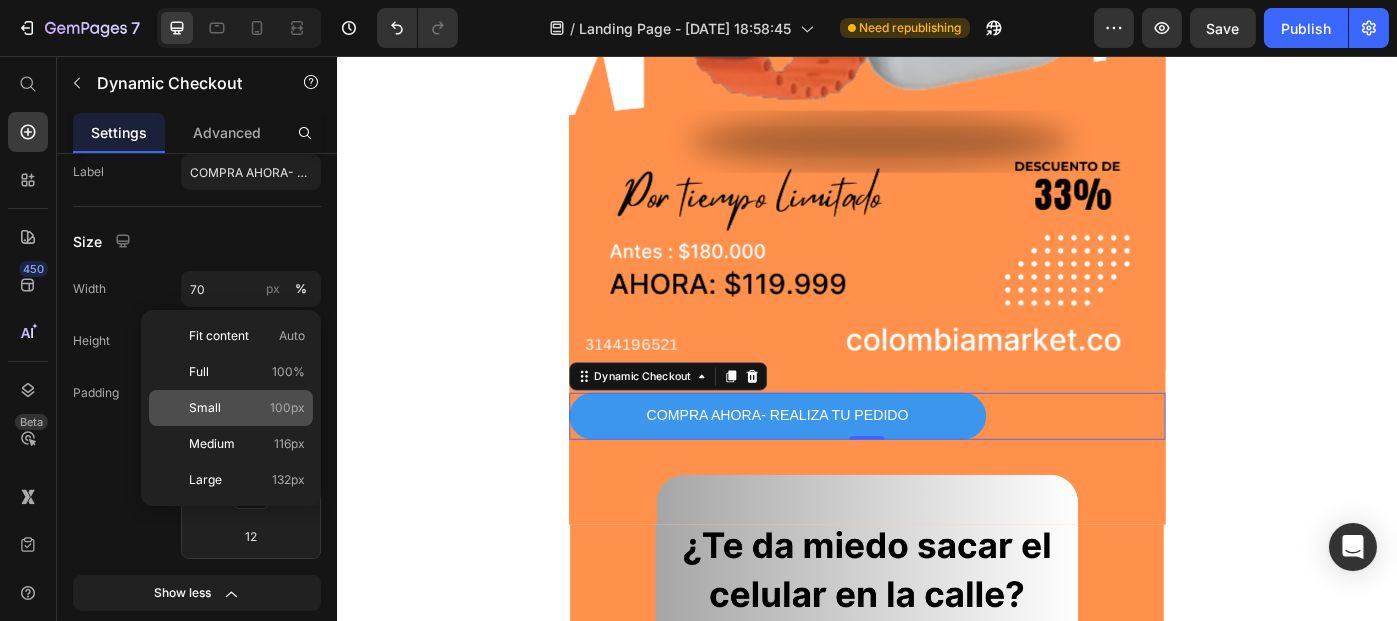 type on "100" 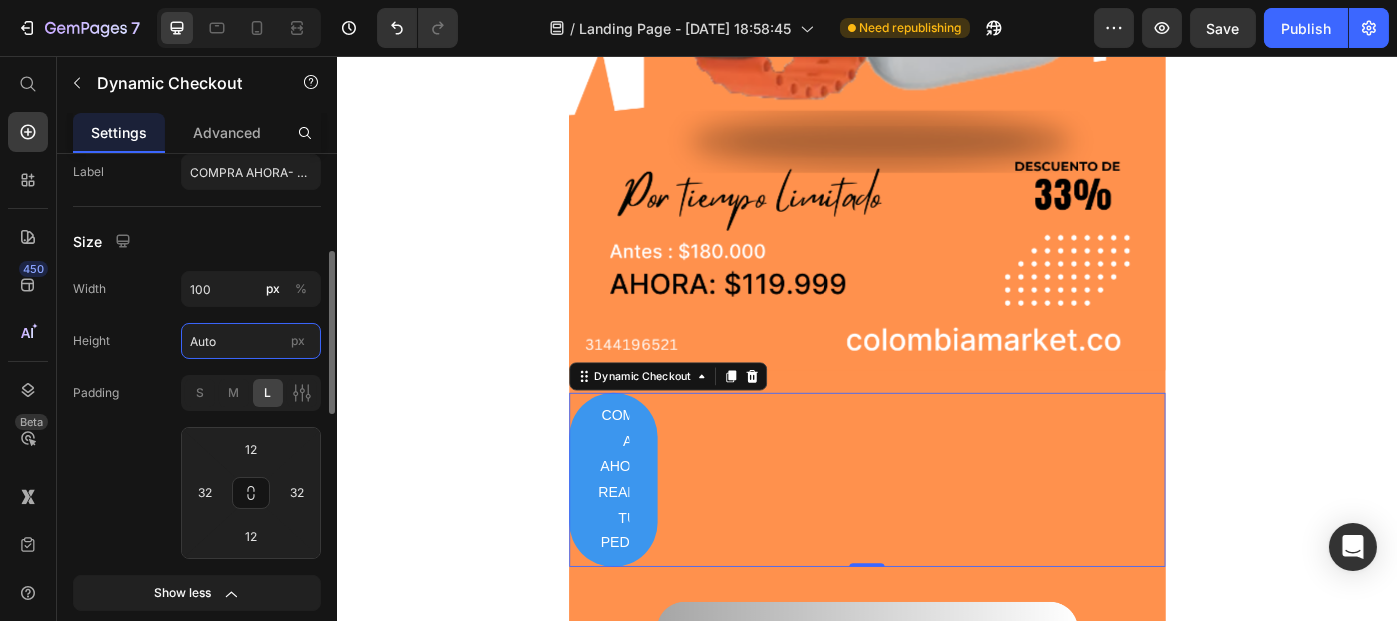 click on "Auto" at bounding box center [251, 341] 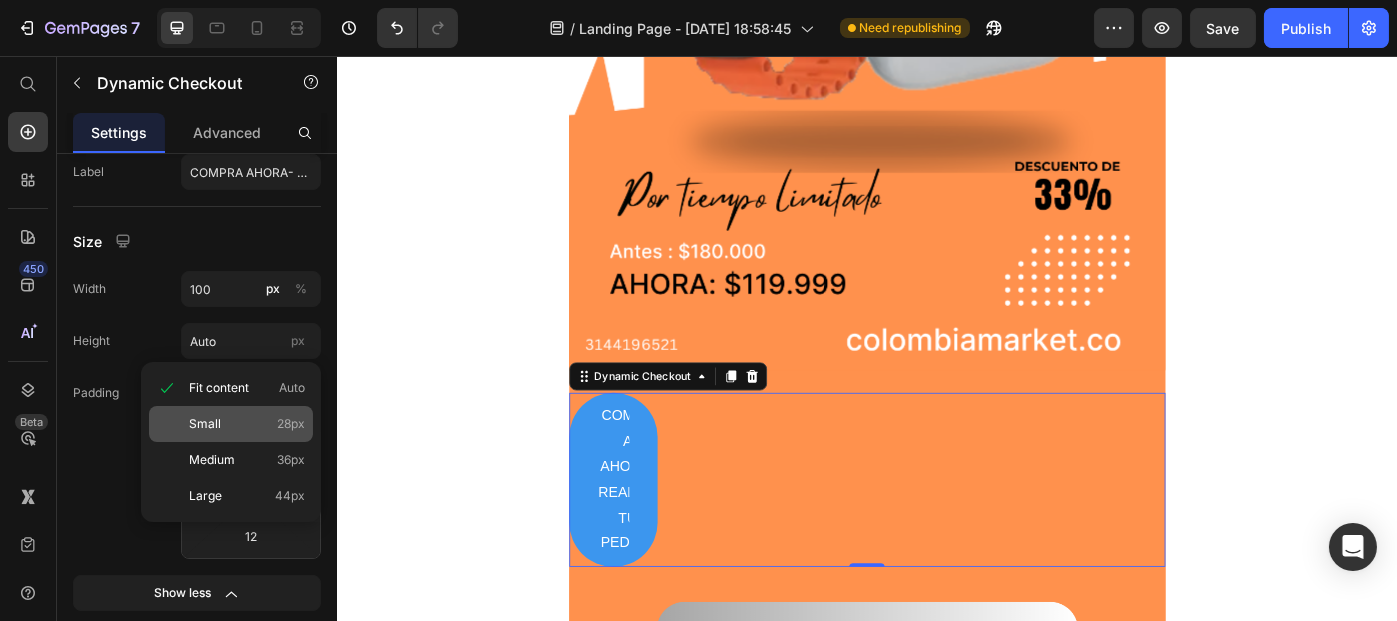 click on "Small" at bounding box center [205, 424] 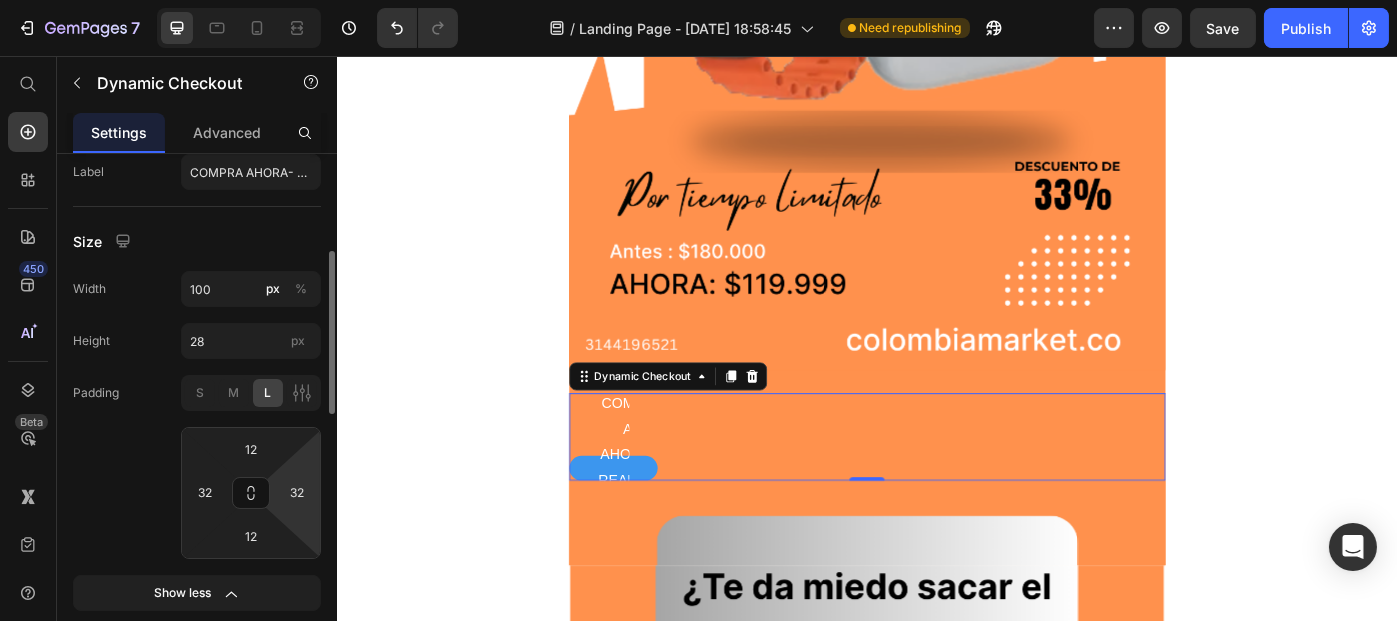 type on "Auto" 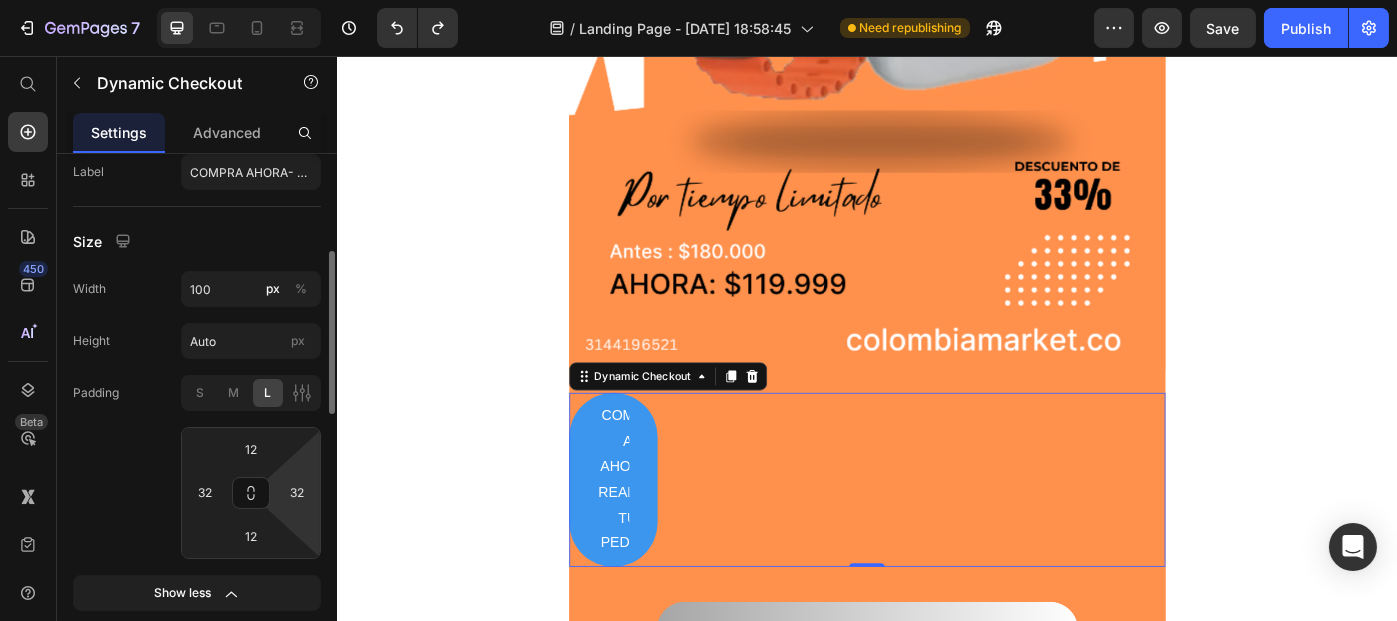 type on "70" 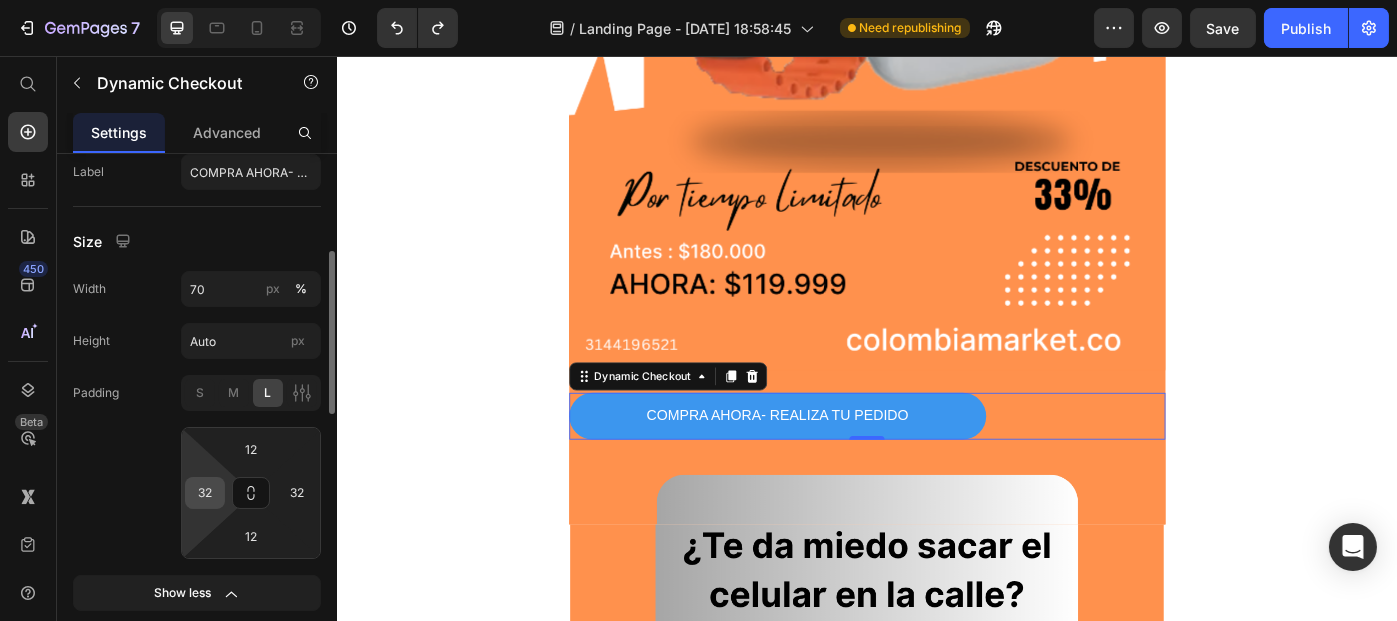 click on "32" at bounding box center [205, 493] 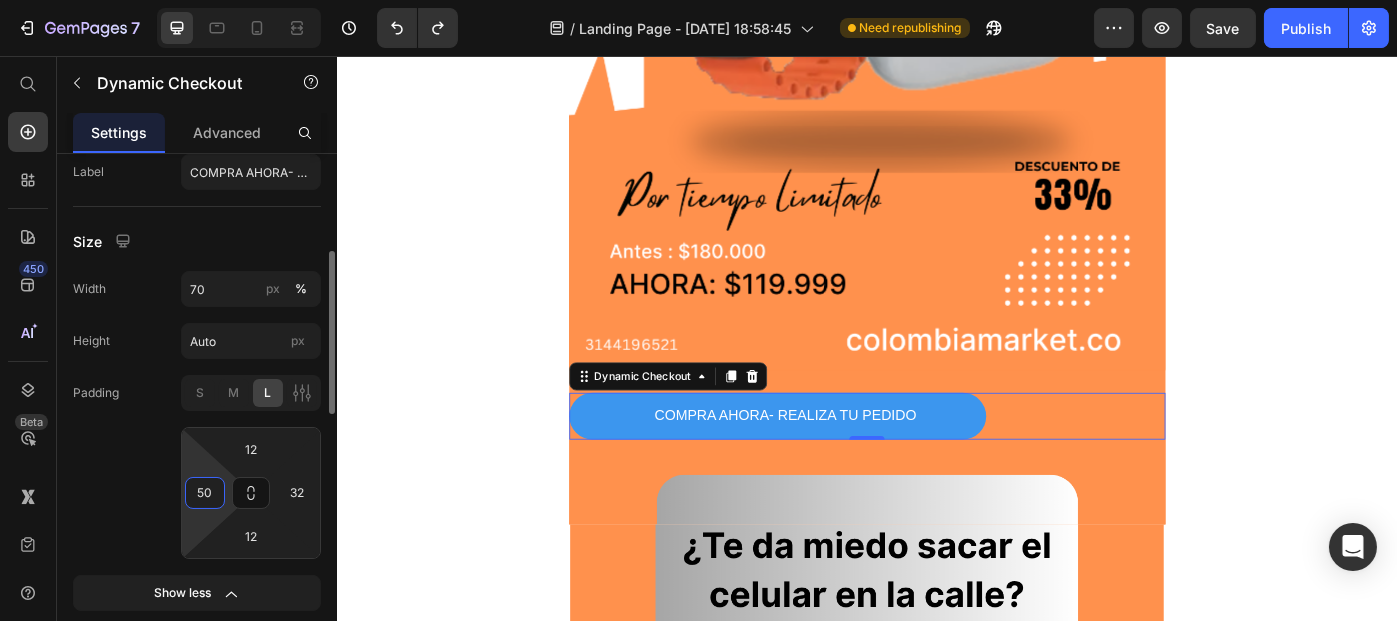 type on "32" 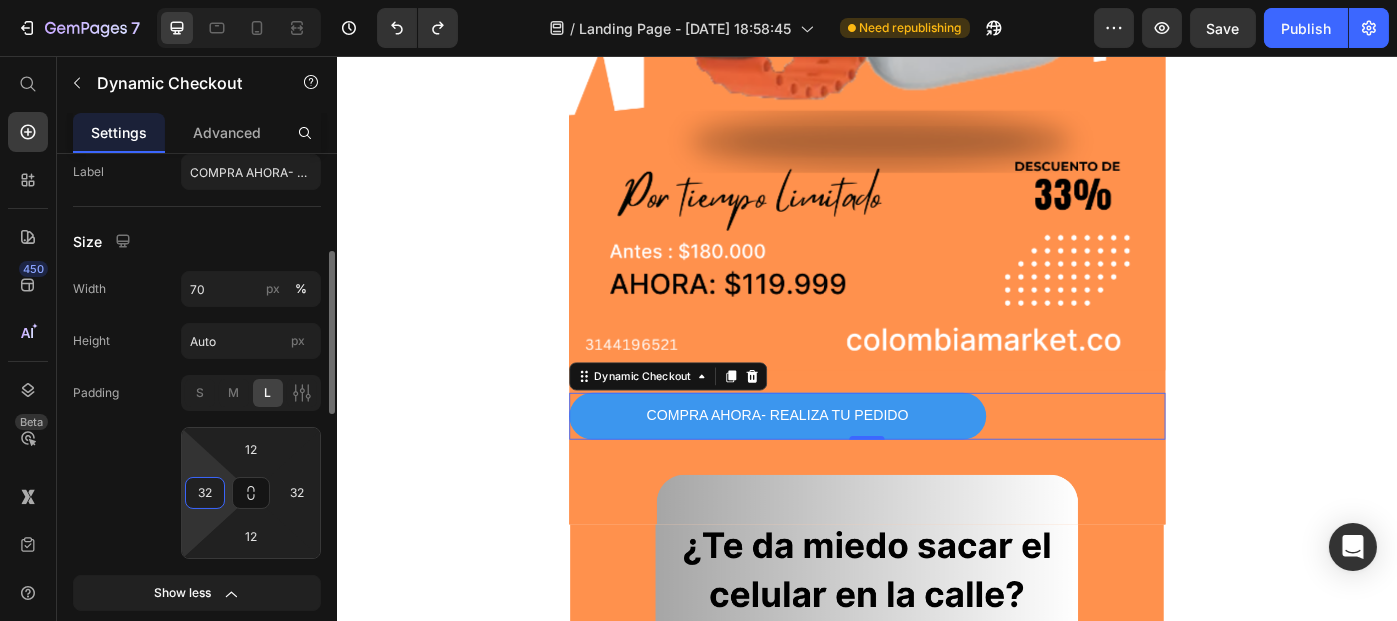 click on "Padding S M L 12 32 12 32" 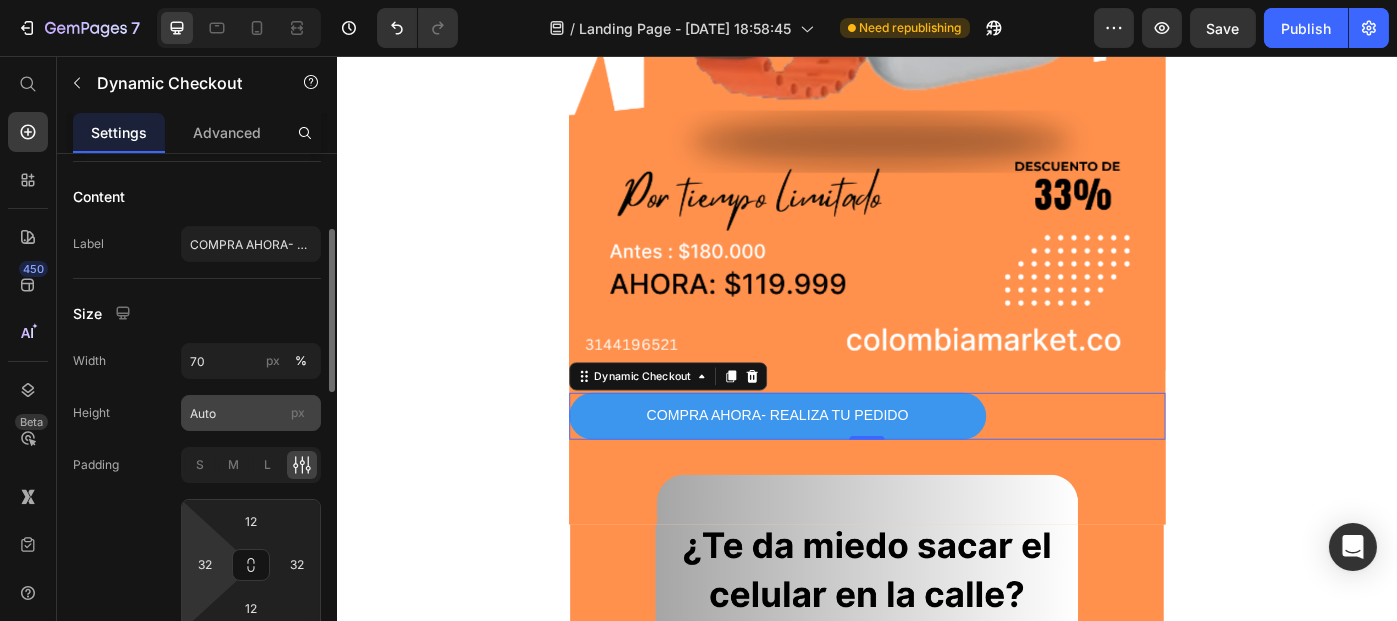 scroll, scrollTop: 241, scrollLeft: 0, axis: vertical 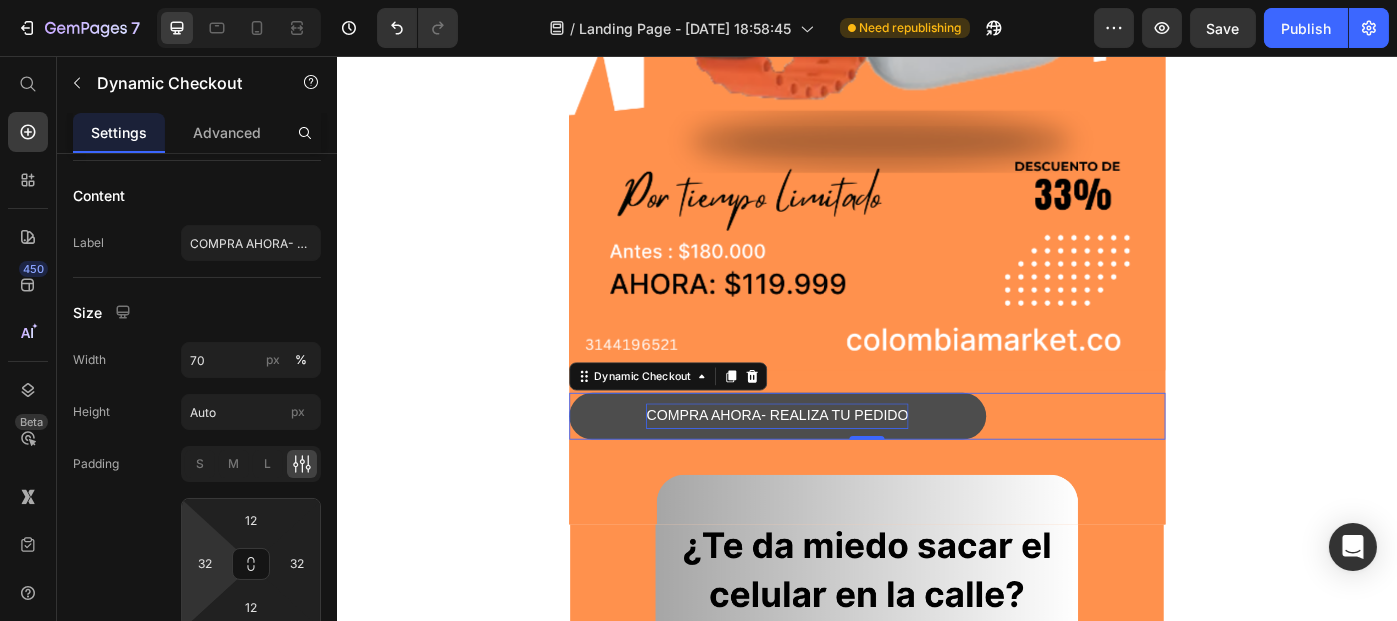 click on "COMPRA AHORA- REALIZA TU PEDIDO" at bounding box center [834, 463] 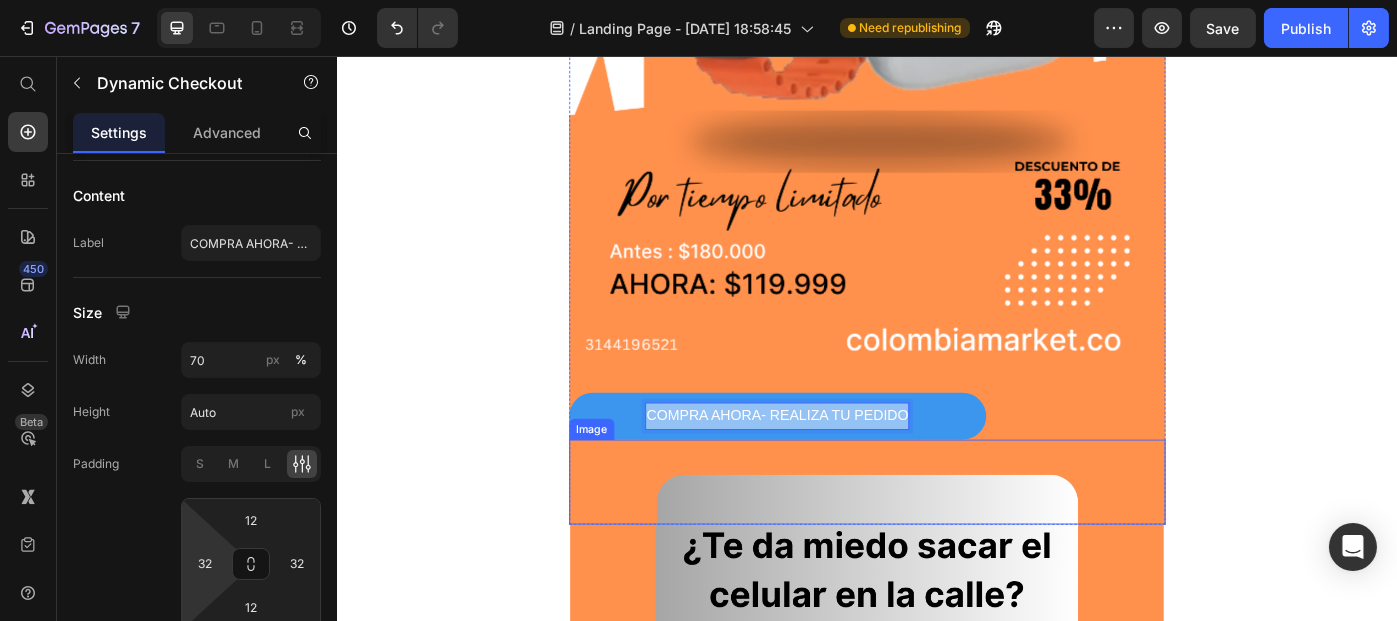 drag, startPoint x: 682, startPoint y: 460, endPoint x: 976, endPoint y: 496, distance: 296.1959 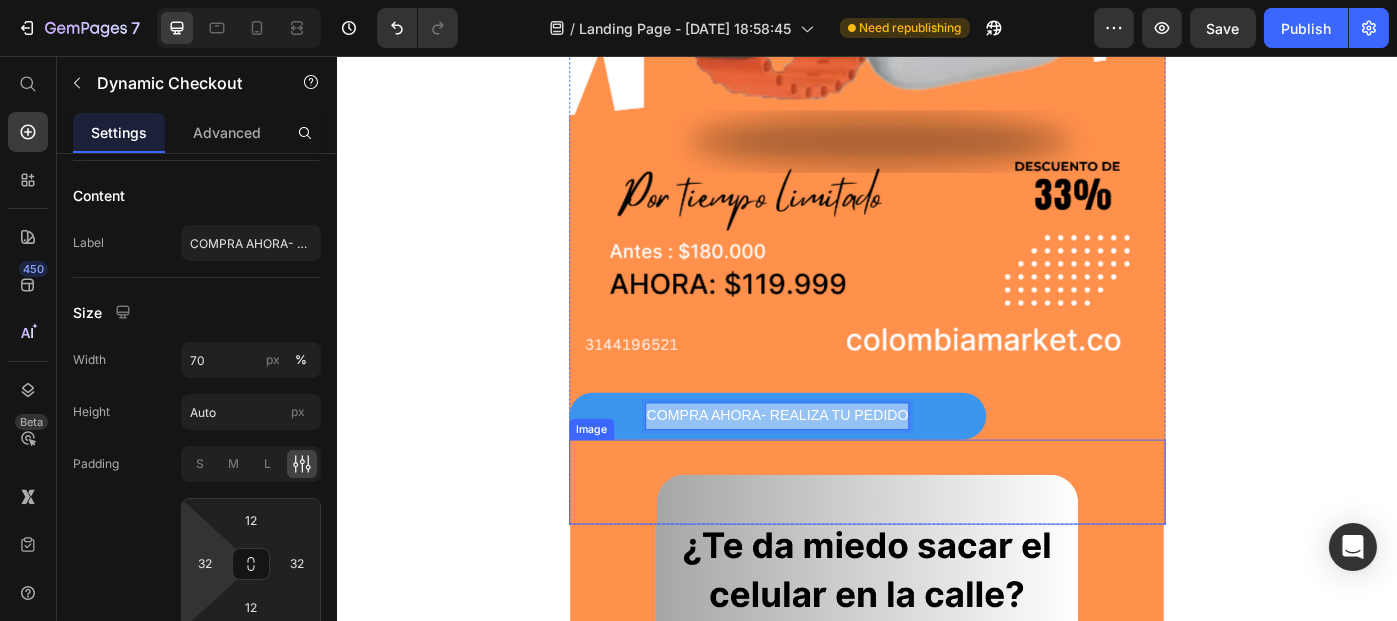 click on "Product Images COMPRA AHORA- REALIZA TU PEDIDO Dynamic Checkout   0 Image Product" at bounding box center [936, 63] 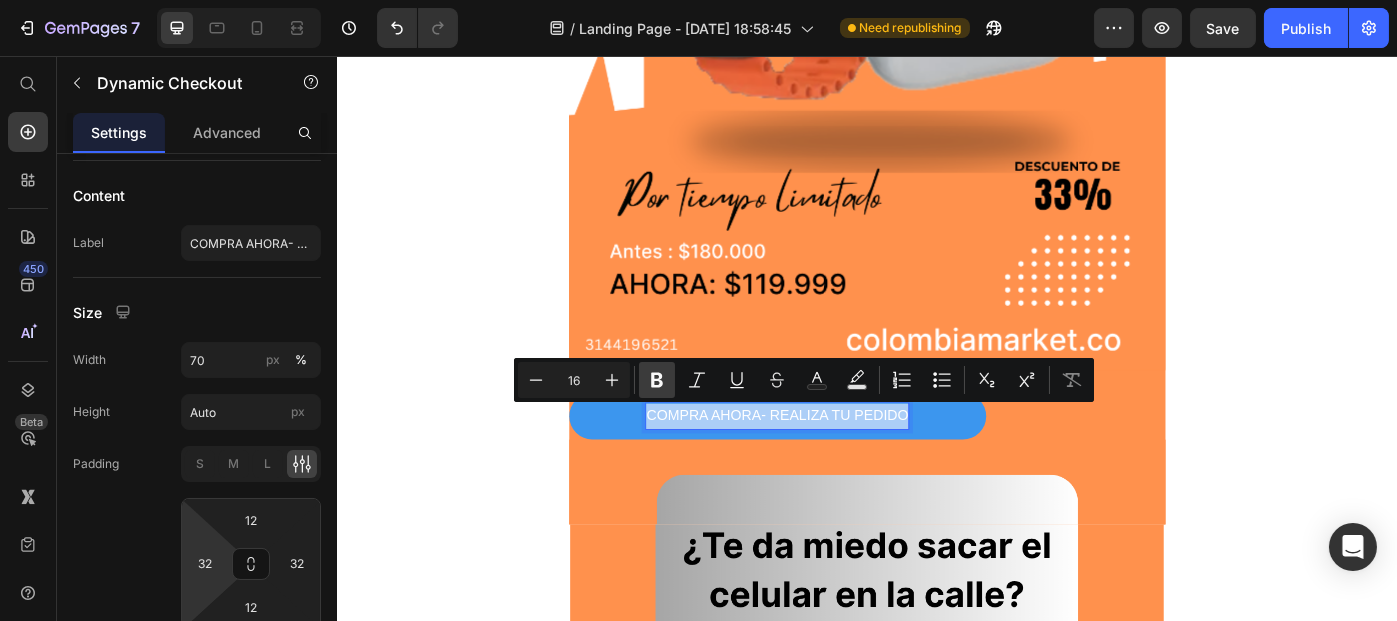 click on "Bold" at bounding box center (657, 380) 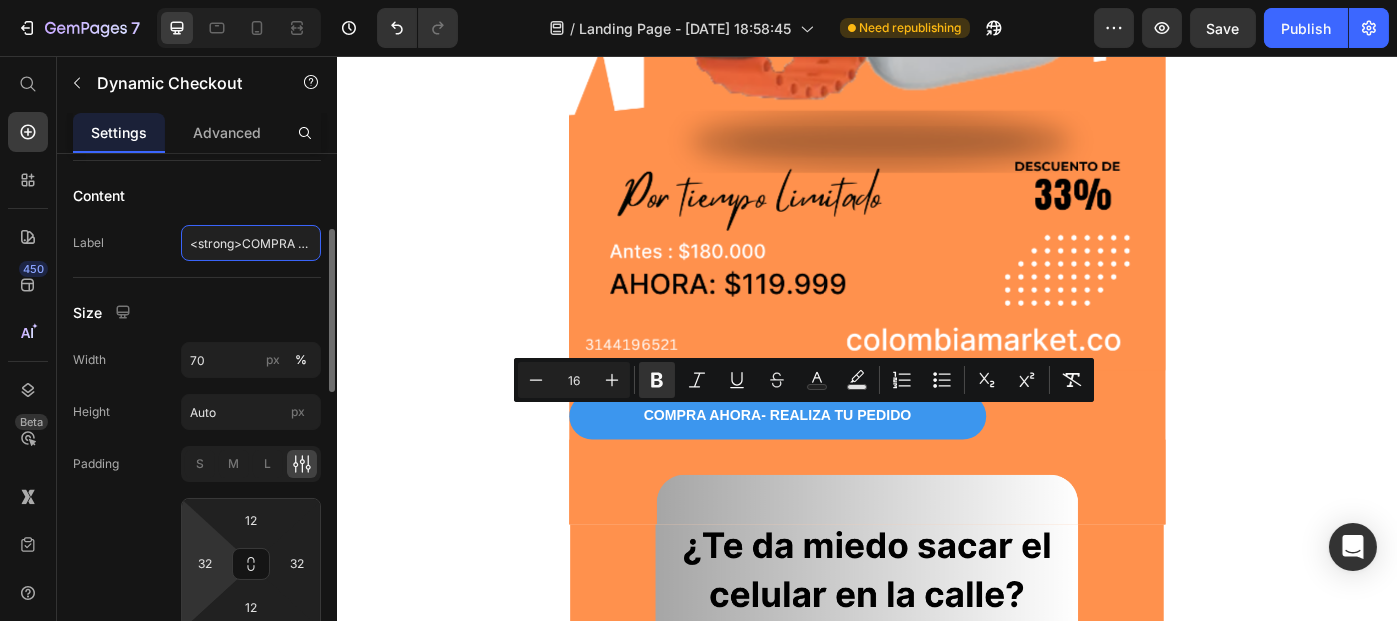 click on "<strong>COMPRA AHORA- REALIZA TU PEDIDO</strong>" 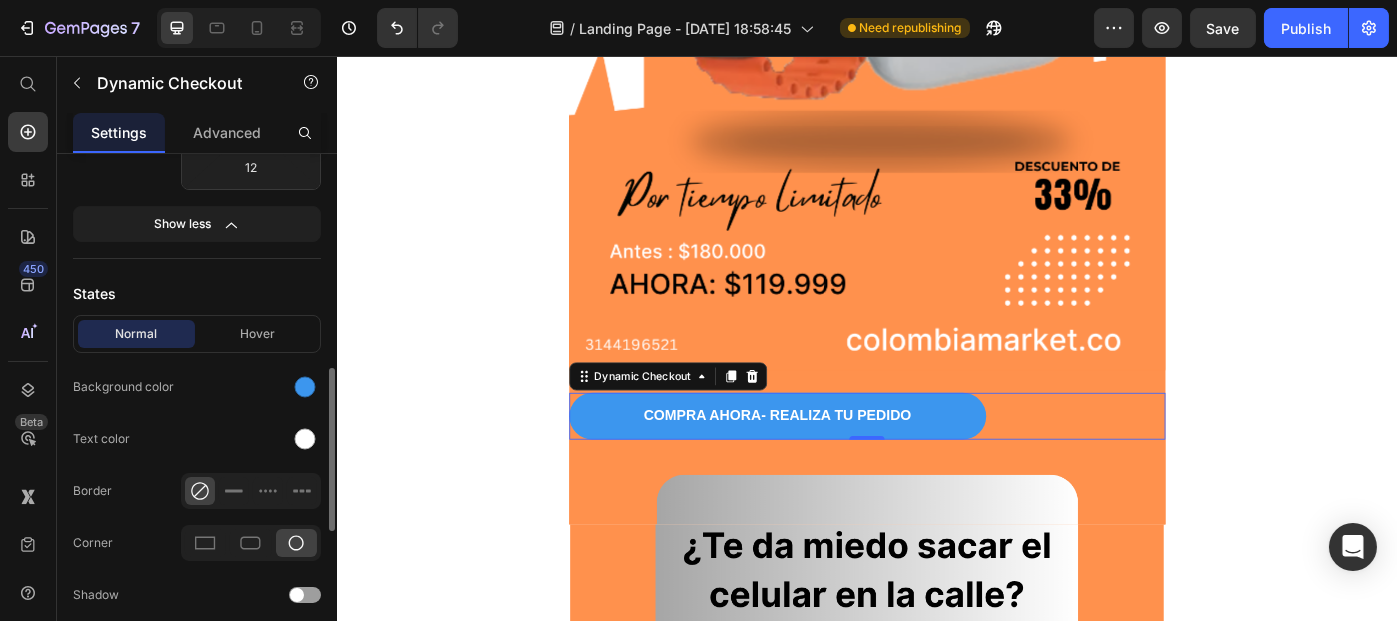 scroll, scrollTop: 682, scrollLeft: 0, axis: vertical 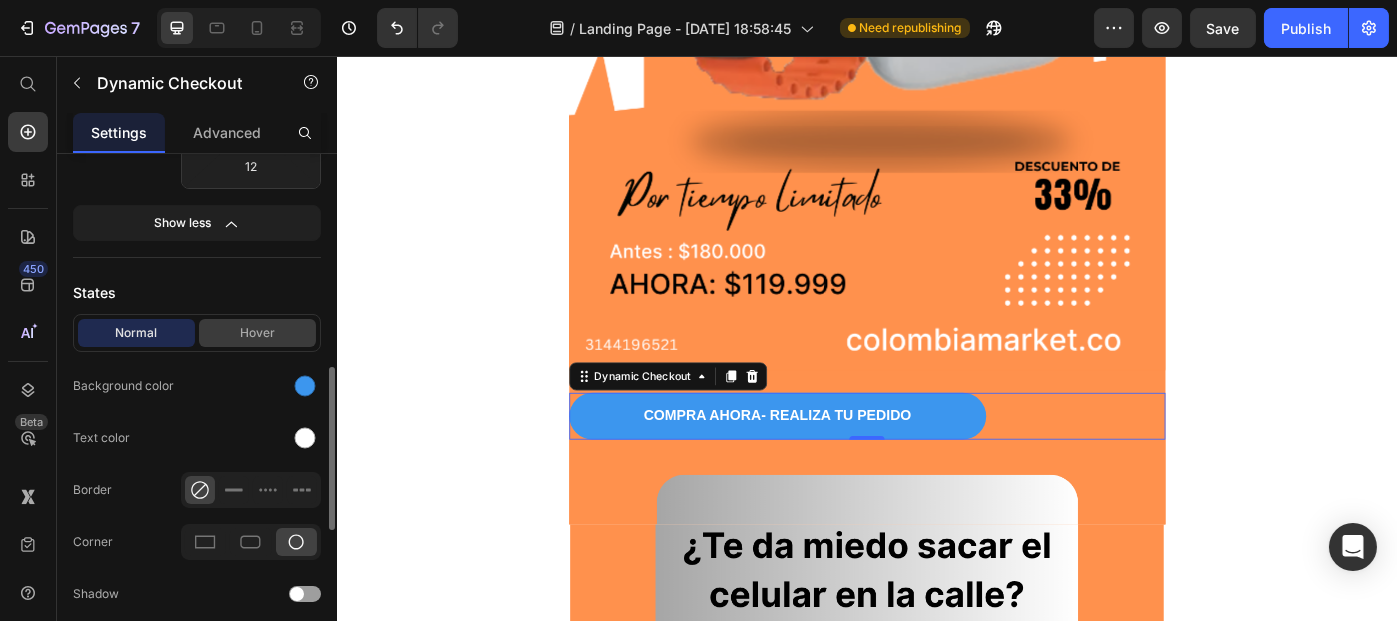 click on "Hover" at bounding box center (257, 333) 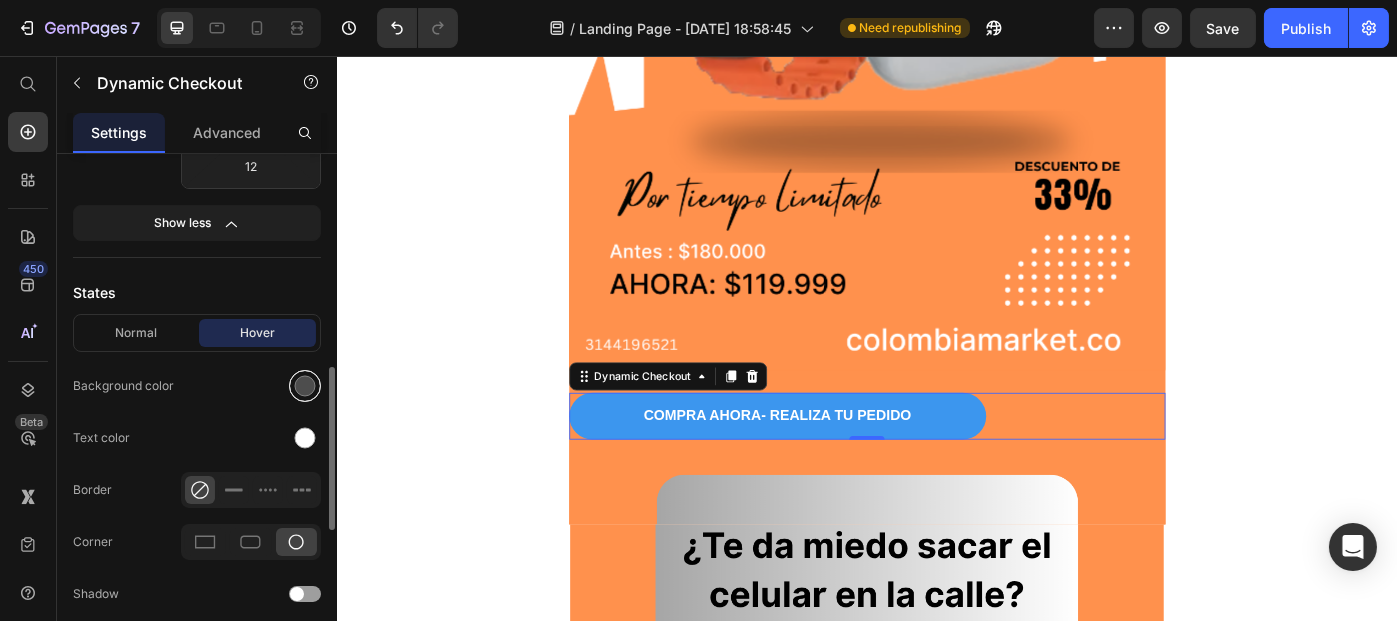 click at bounding box center (305, 386) 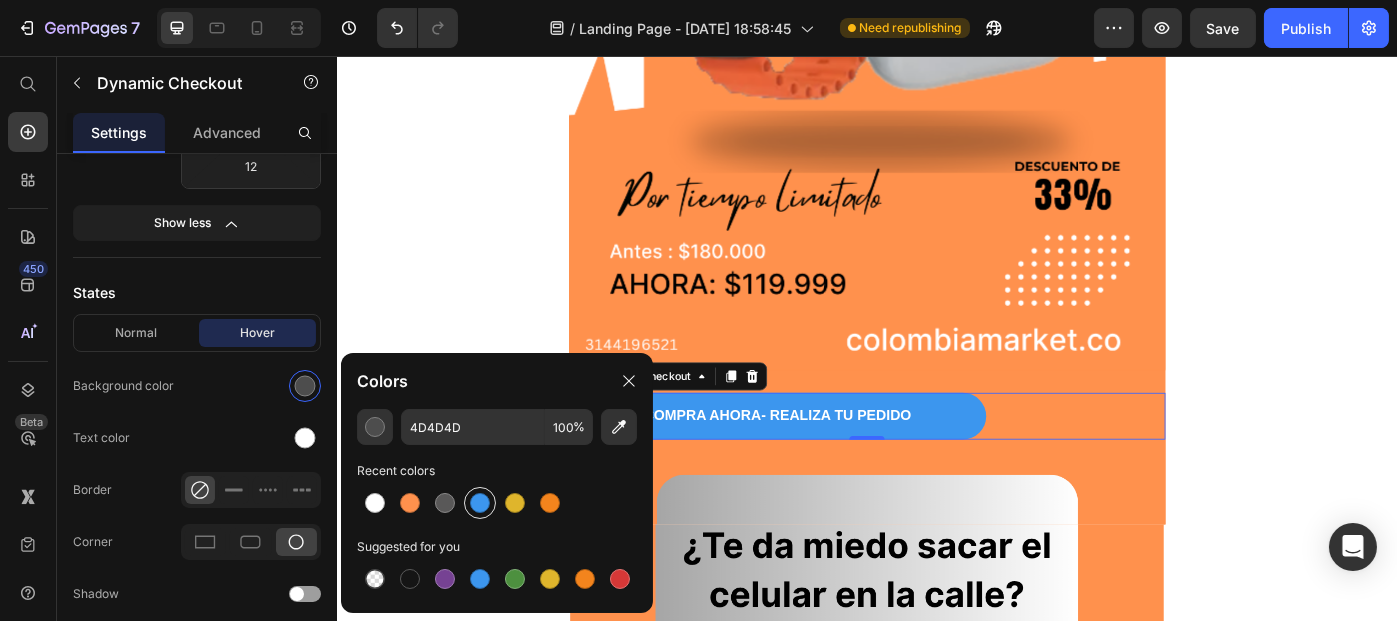 click at bounding box center [480, 503] 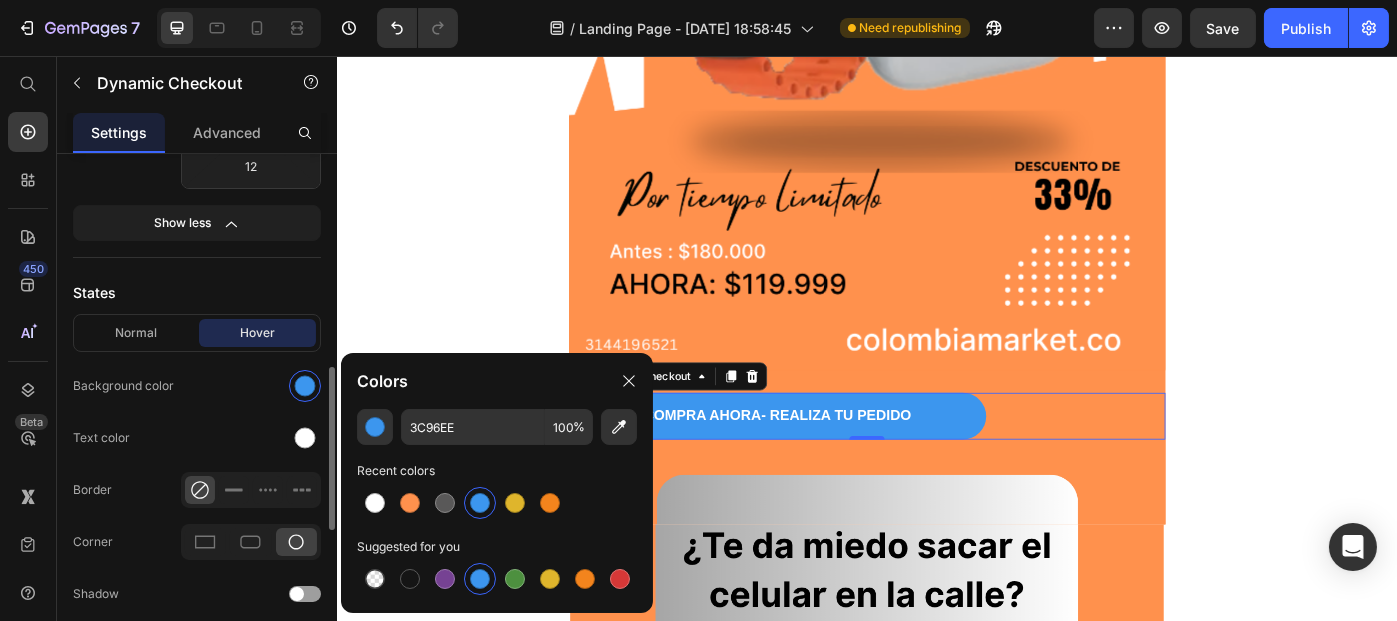 click on "Text color" 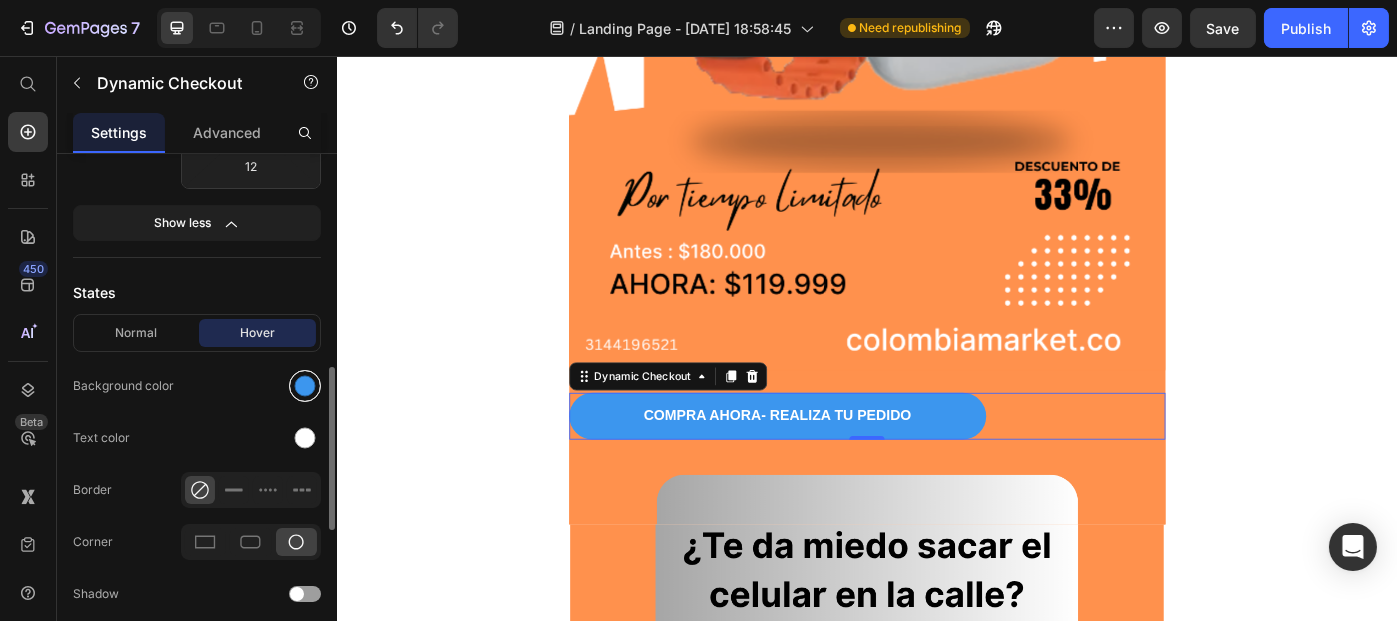 click at bounding box center (305, 386) 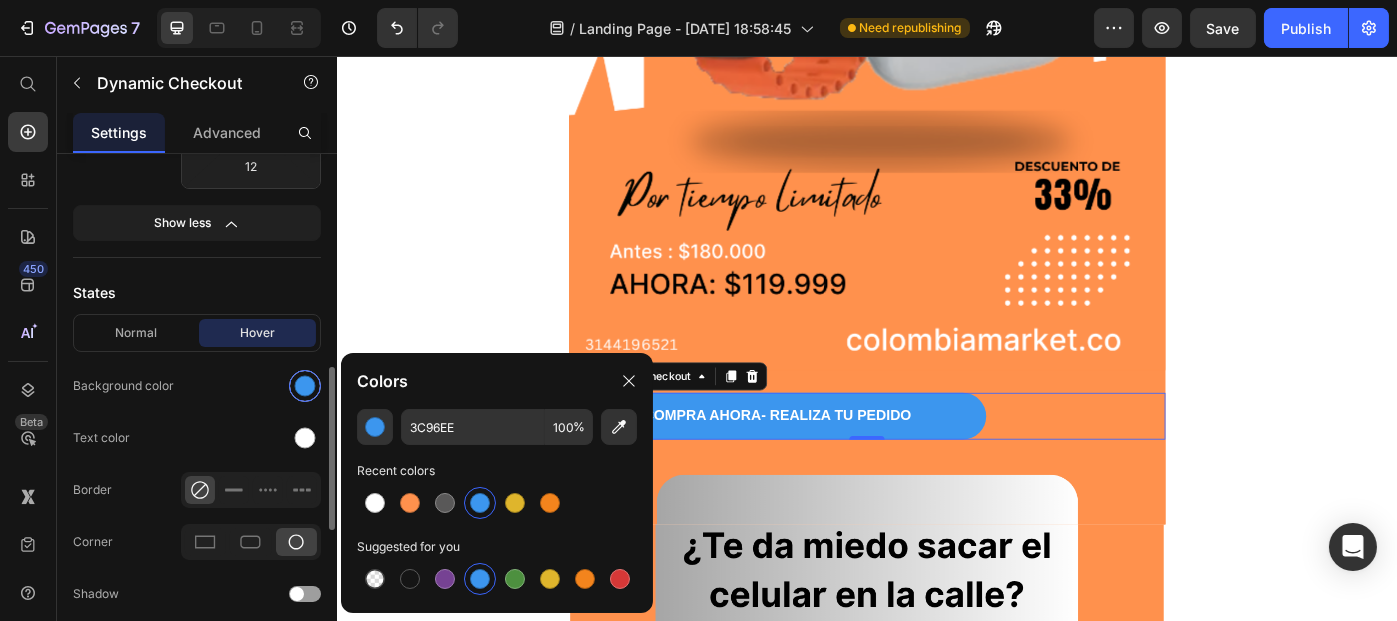 click at bounding box center (305, 386) 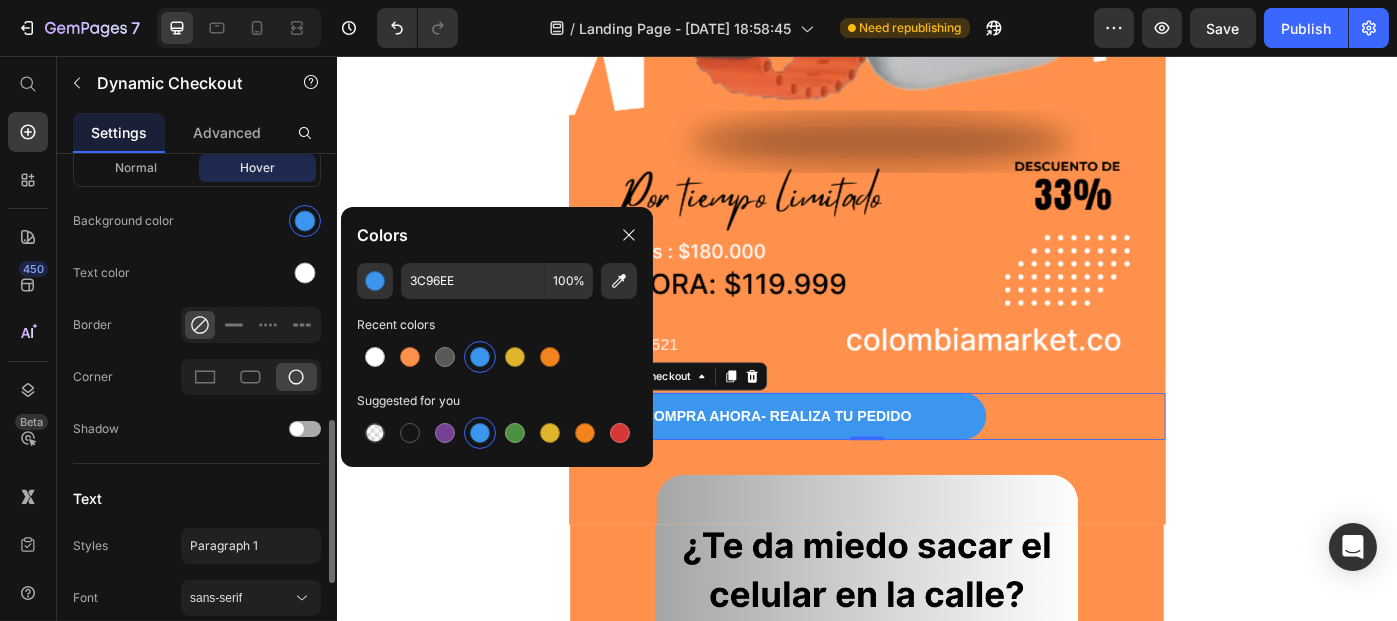 scroll, scrollTop: 848, scrollLeft: 0, axis: vertical 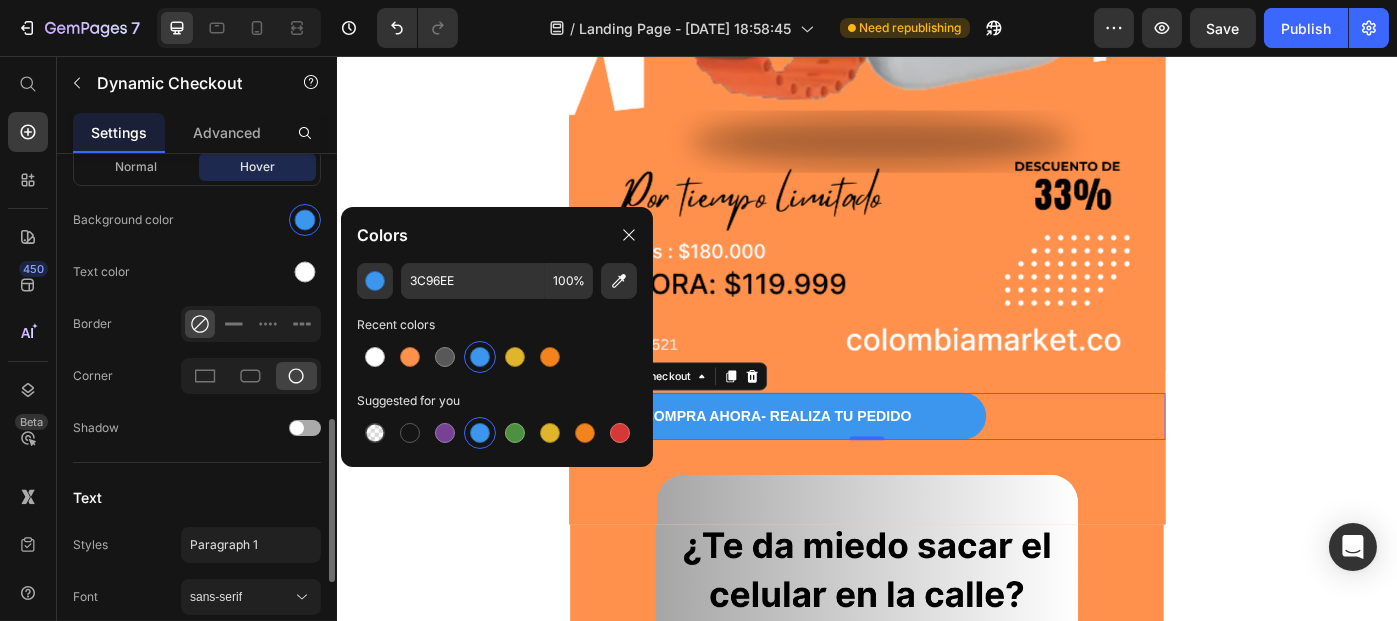 click at bounding box center [297, 428] 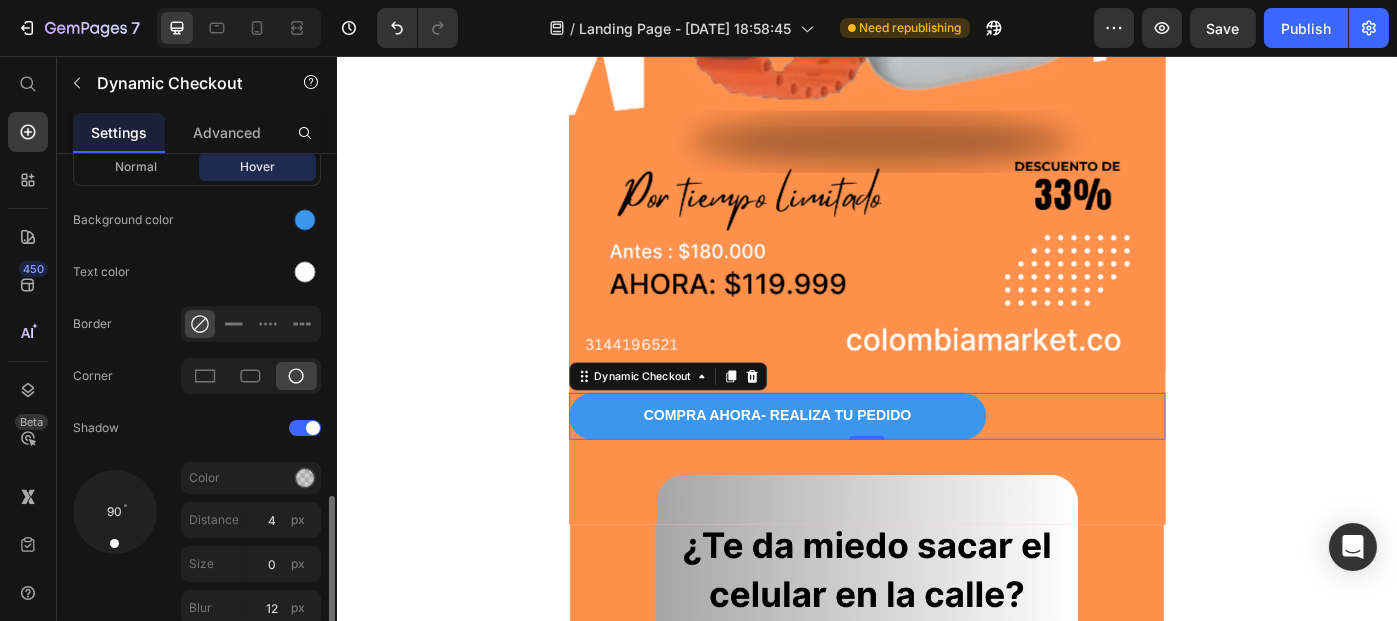 scroll, scrollTop: 930, scrollLeft: 0, axis: vertical 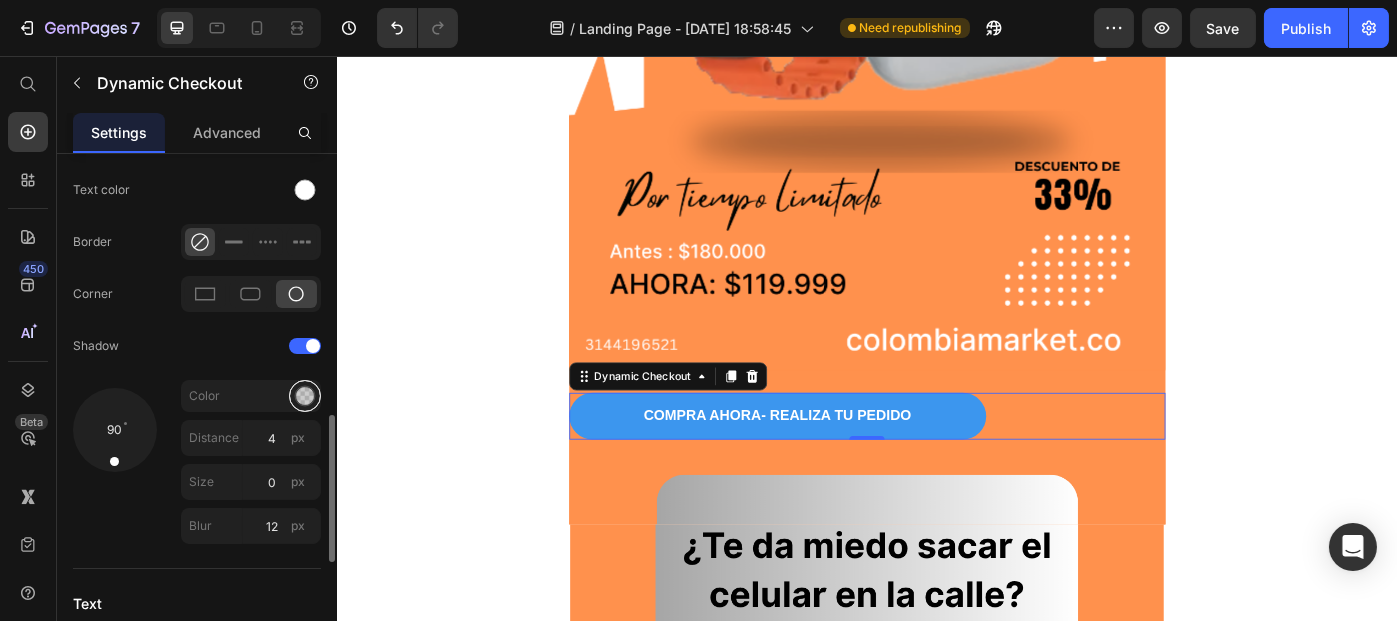 click at bounding box center [305, 396] 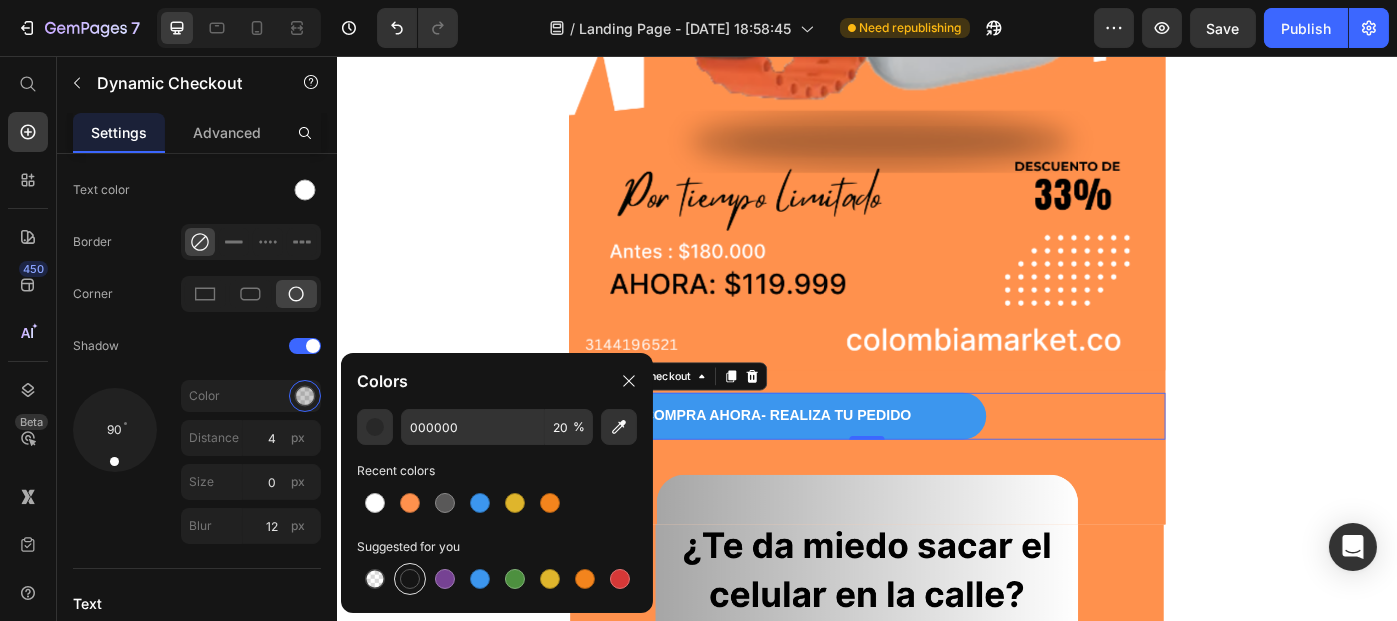 click at bounding box center (410, 579) 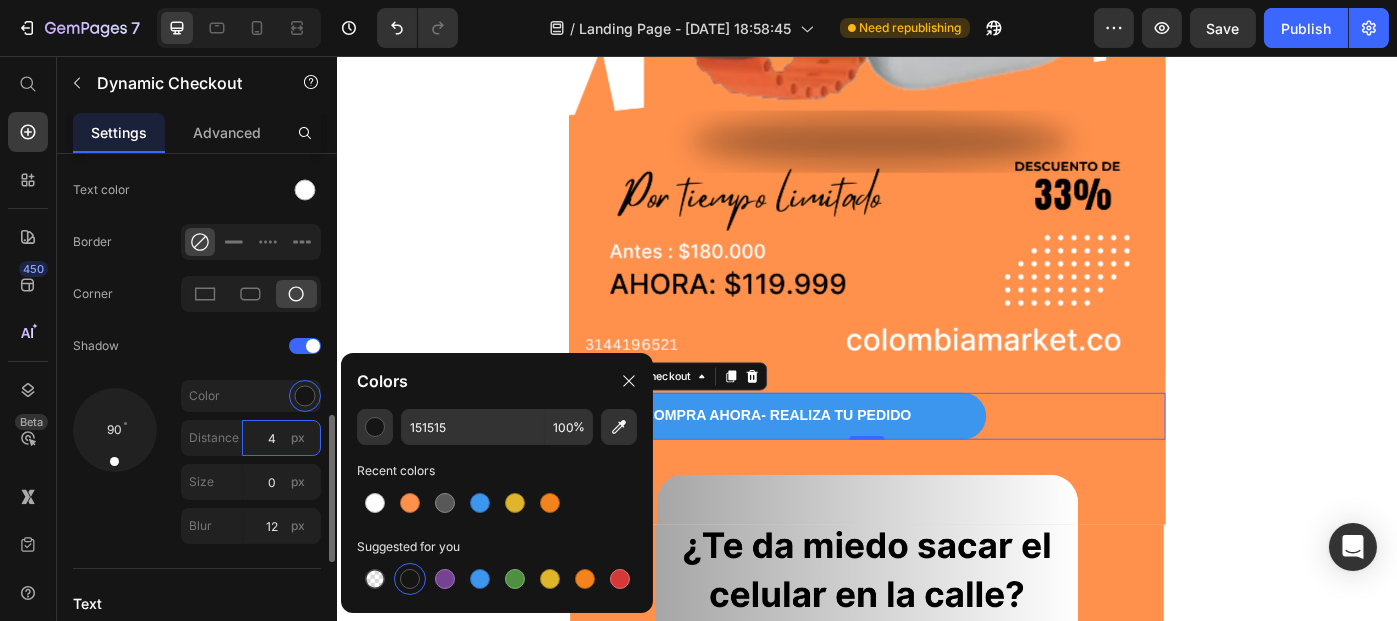 click on "4" at bounding box center (281, 438) 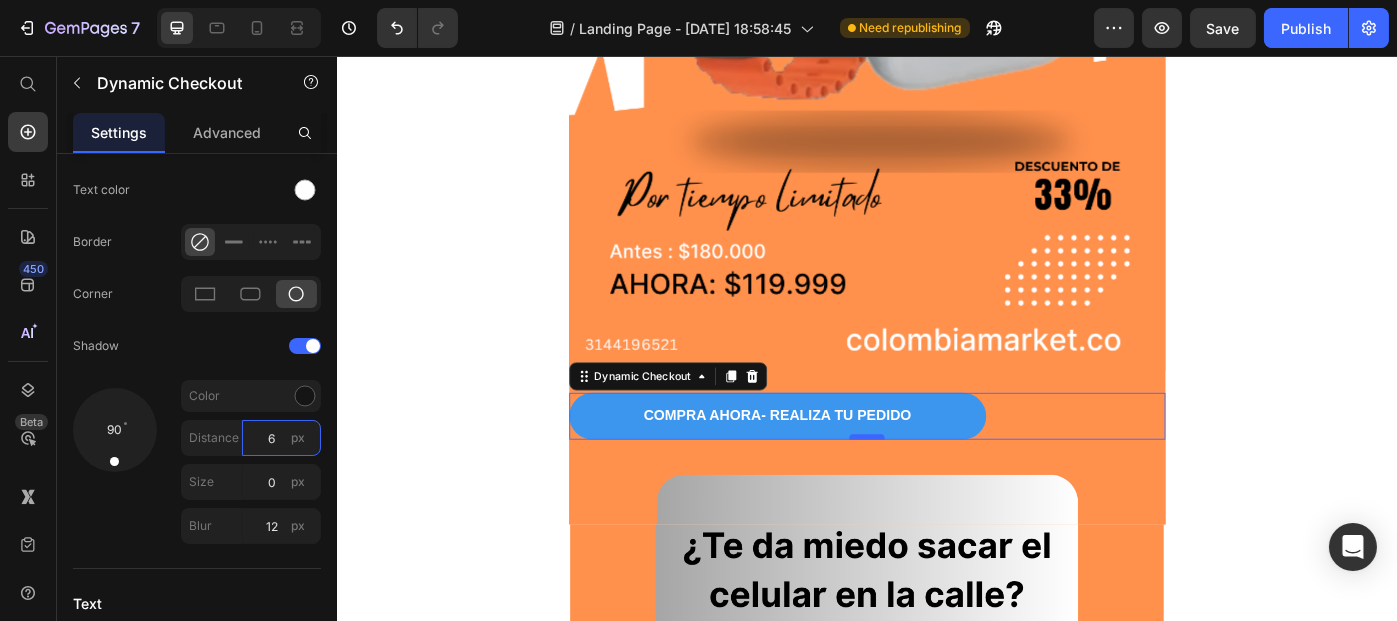 type on "6" 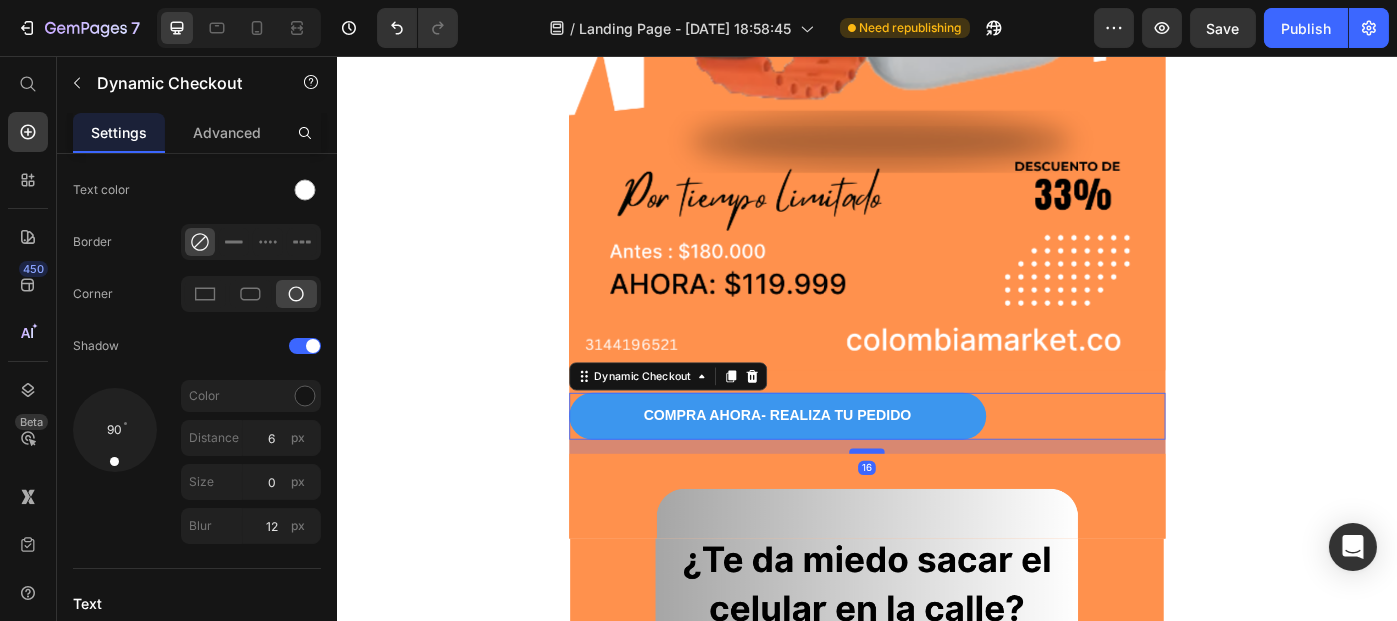 drag, startPoint x: 935, startPoint y: 485, endPoint x: 933, endPoint y: 502, distance: 17.117243 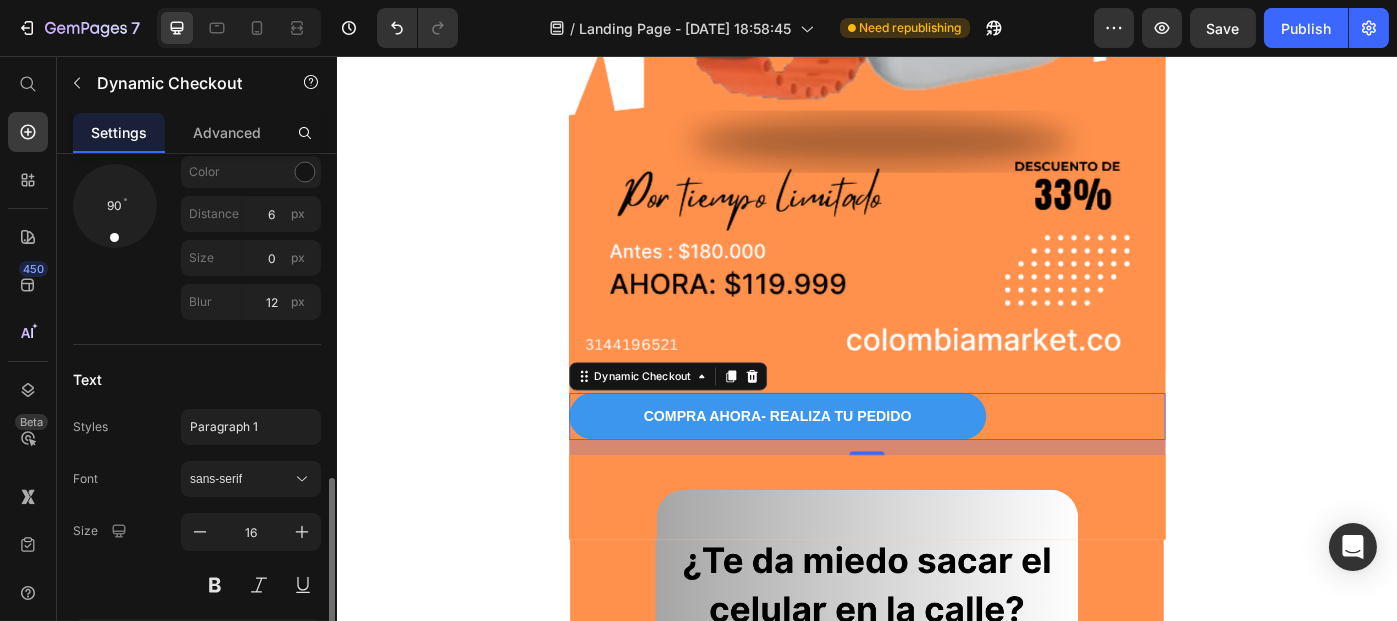 scroll, scrollTop: 1154, scrollLeft: 0, axis: vertical 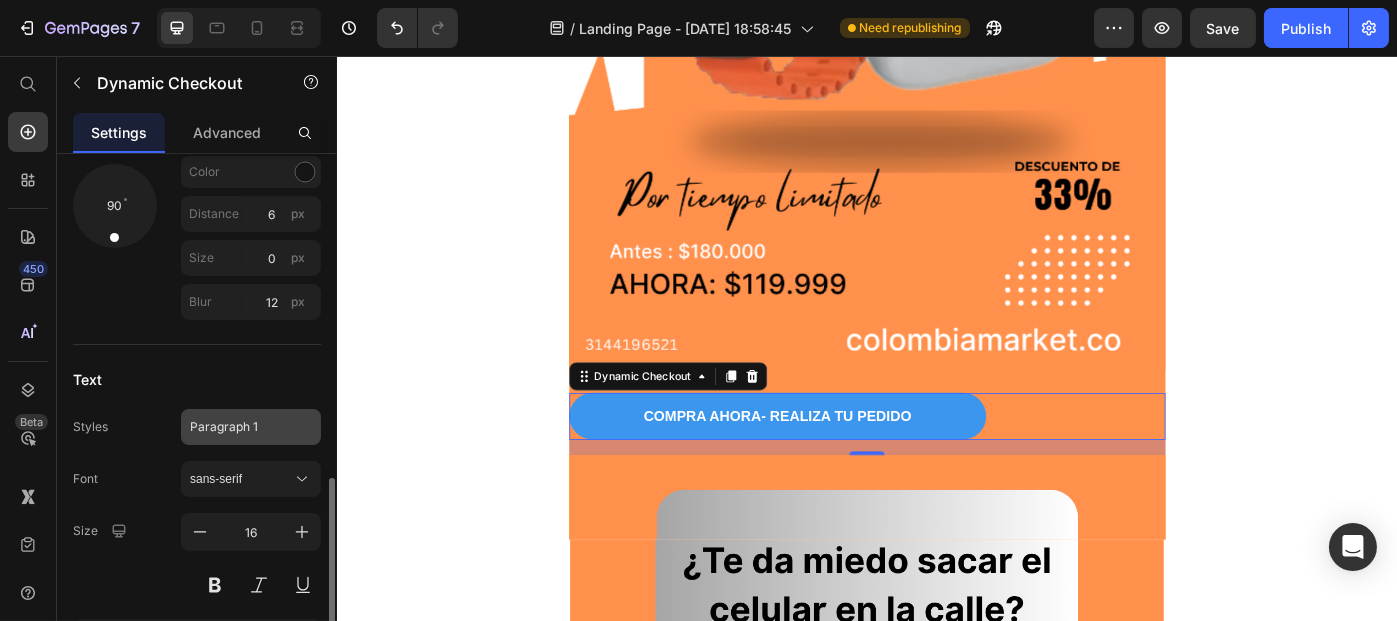 click on "Paragraph 1" at bounding box center [239, 427] 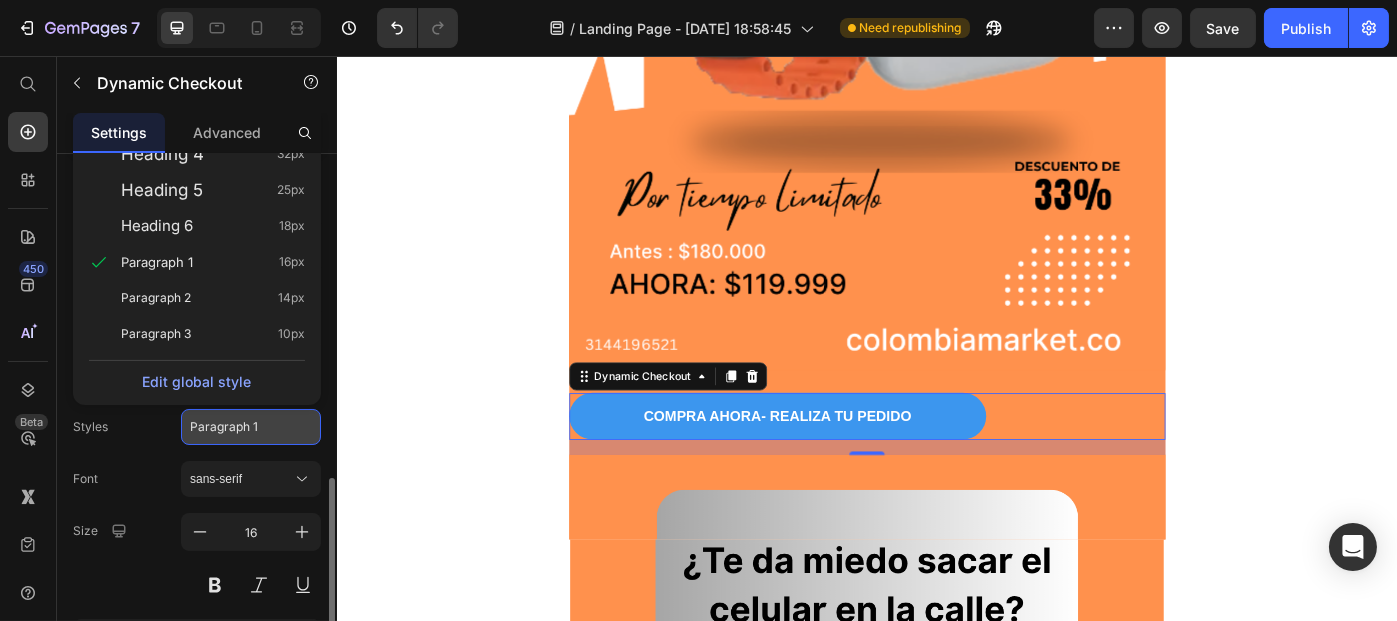 click on "Paragraph 1" at bounding box center (239, 427) 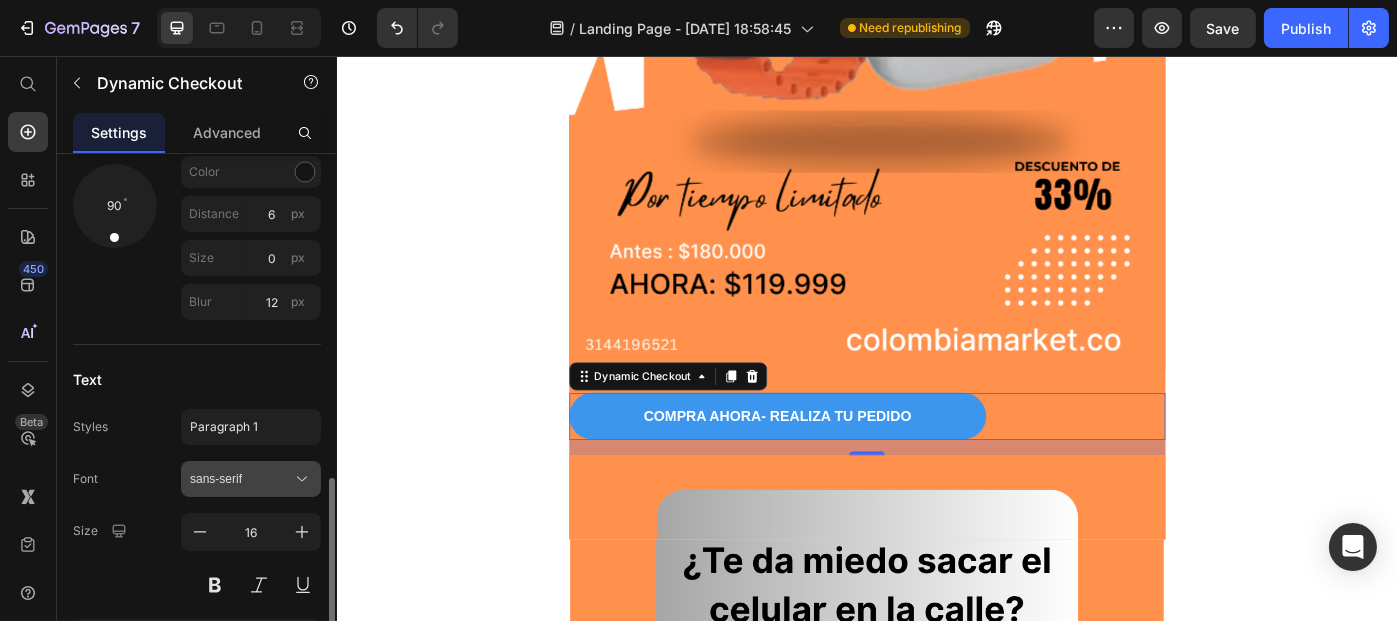 click on "sans-serif" at bounding box center [251, 479] 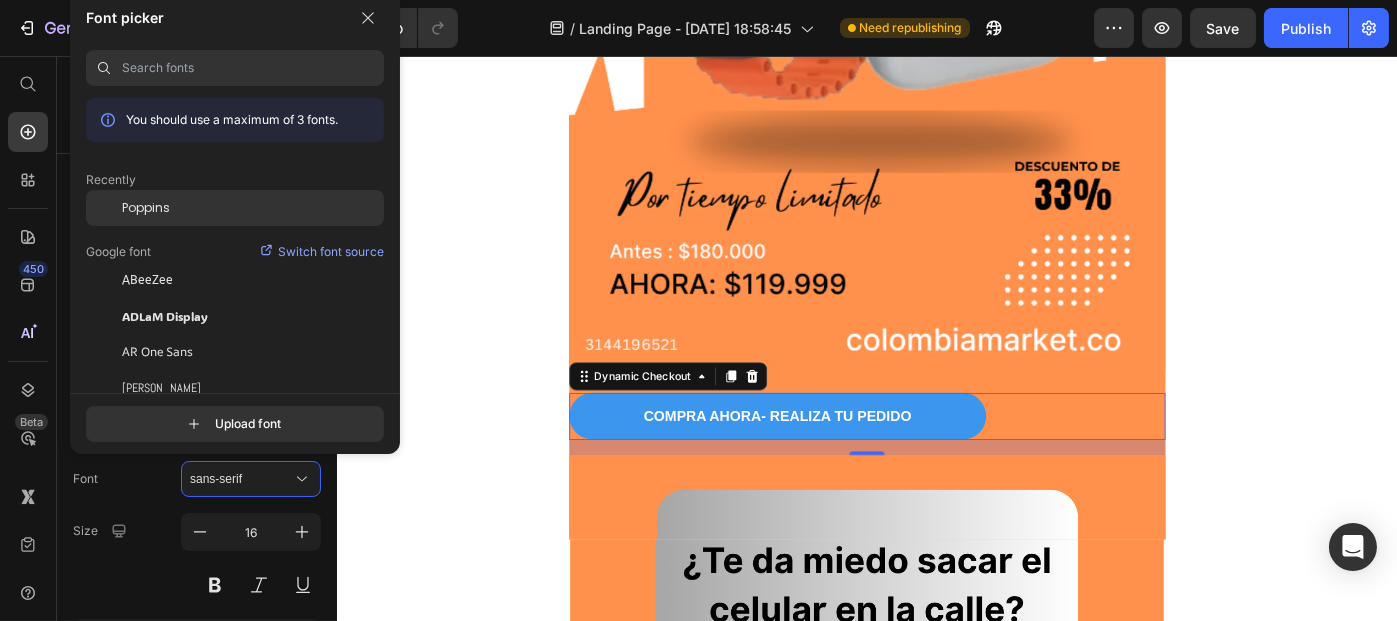 click on "Poppins" at bounding box center (146, 208) 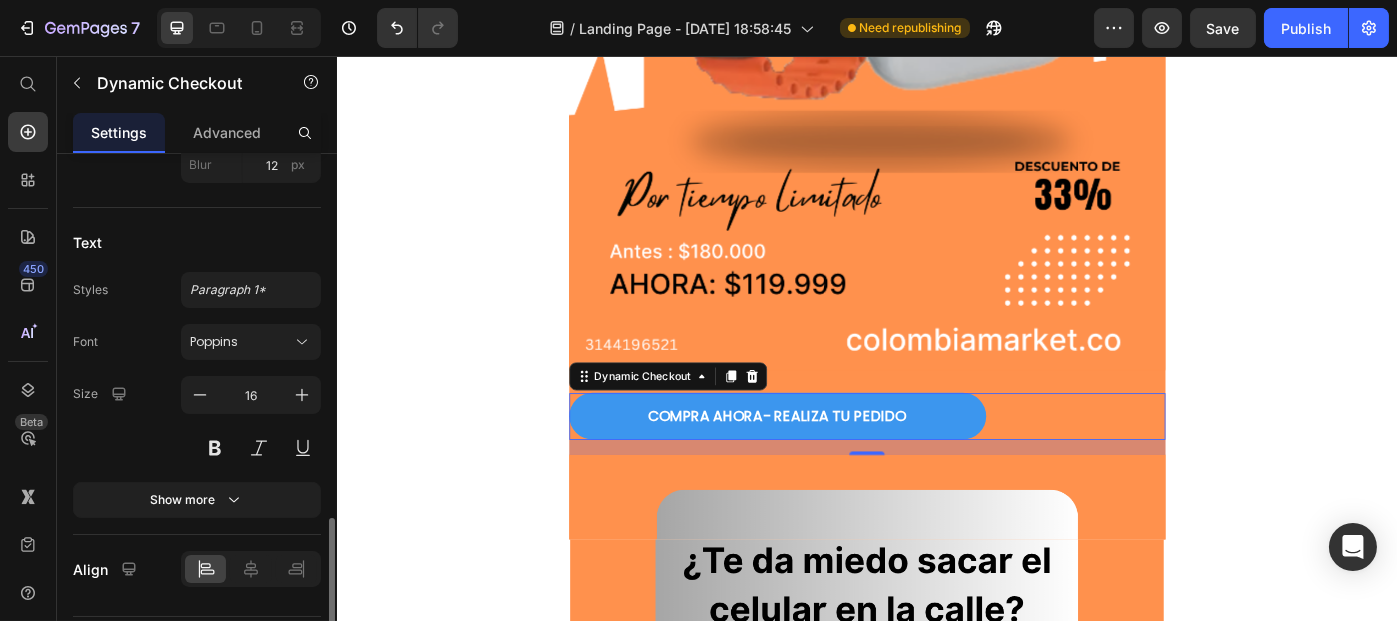 scroll, scrollTop: 1292, scrollLeft: 0, axis: vertical 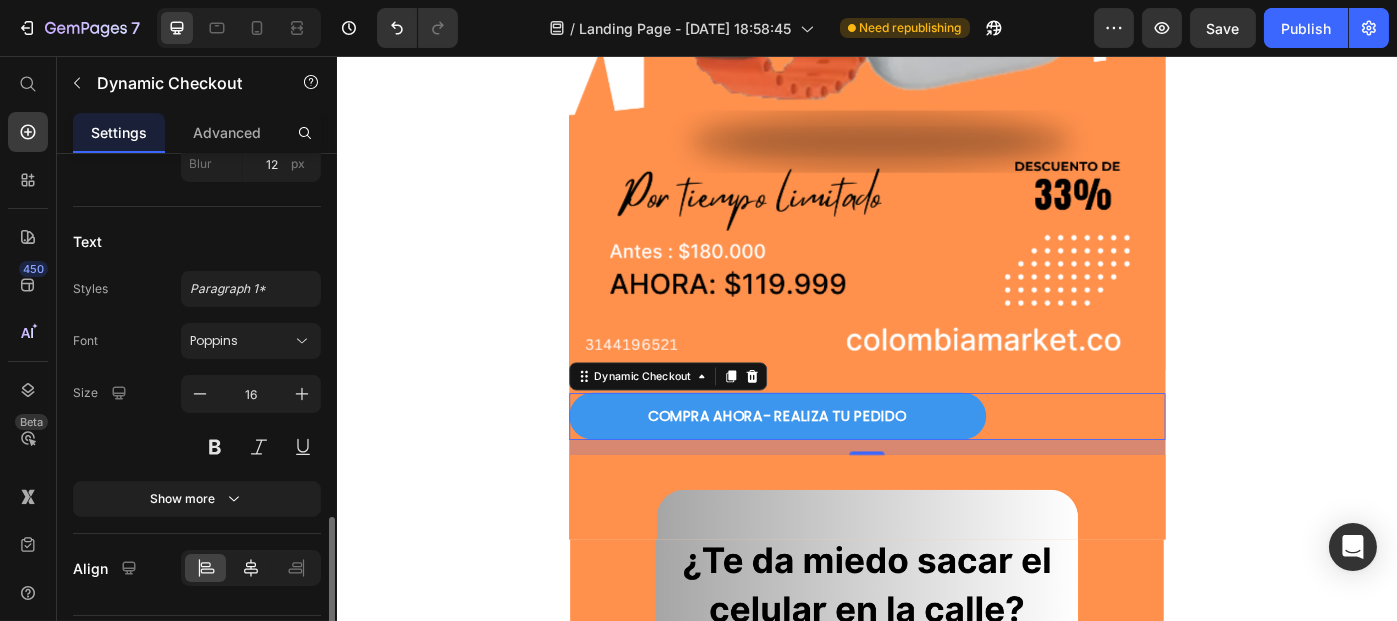 click 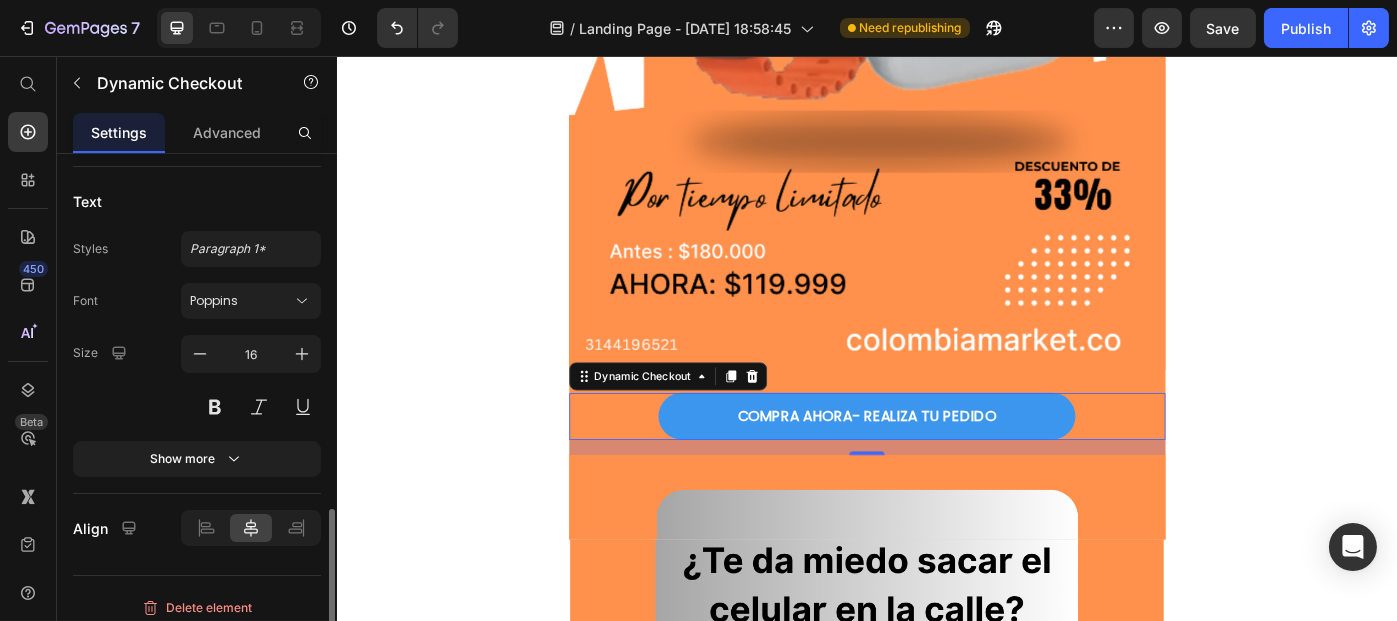 scroll, scrollTop: 1336, scrollLeft: 0, axis: vertical 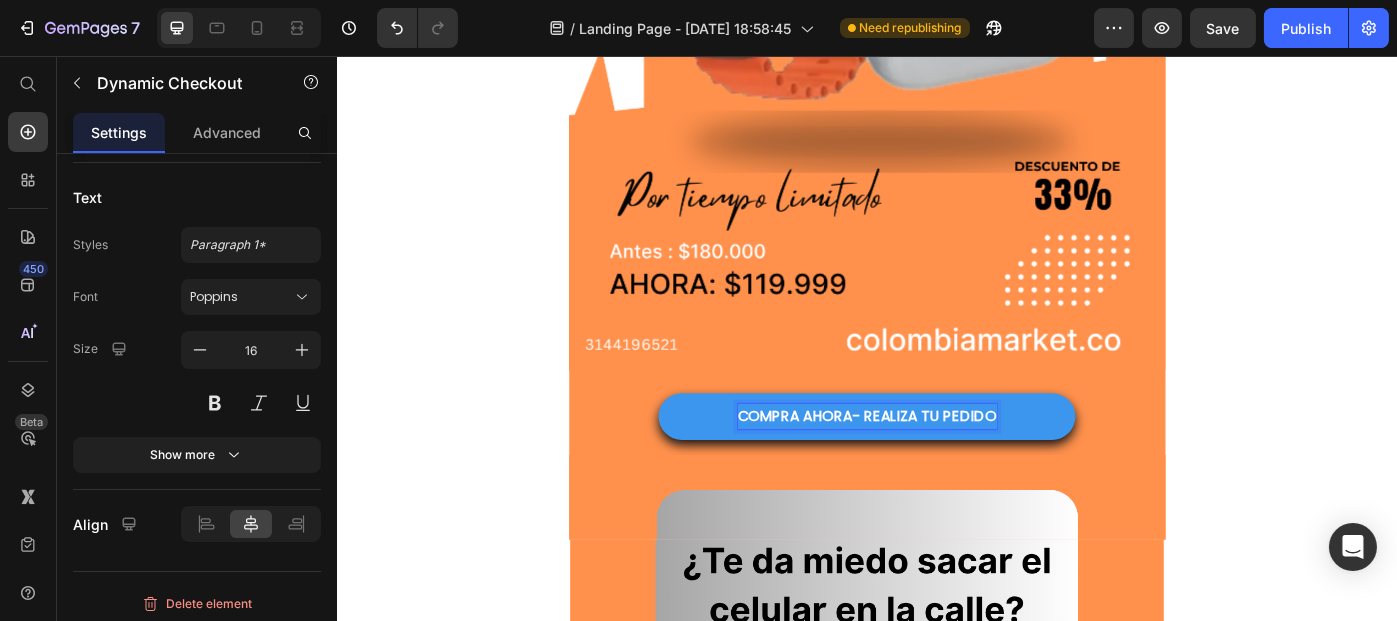 click on "COMPRA AHORA- REALIZA TU PEDIDO" at bounding box center [936, 463] 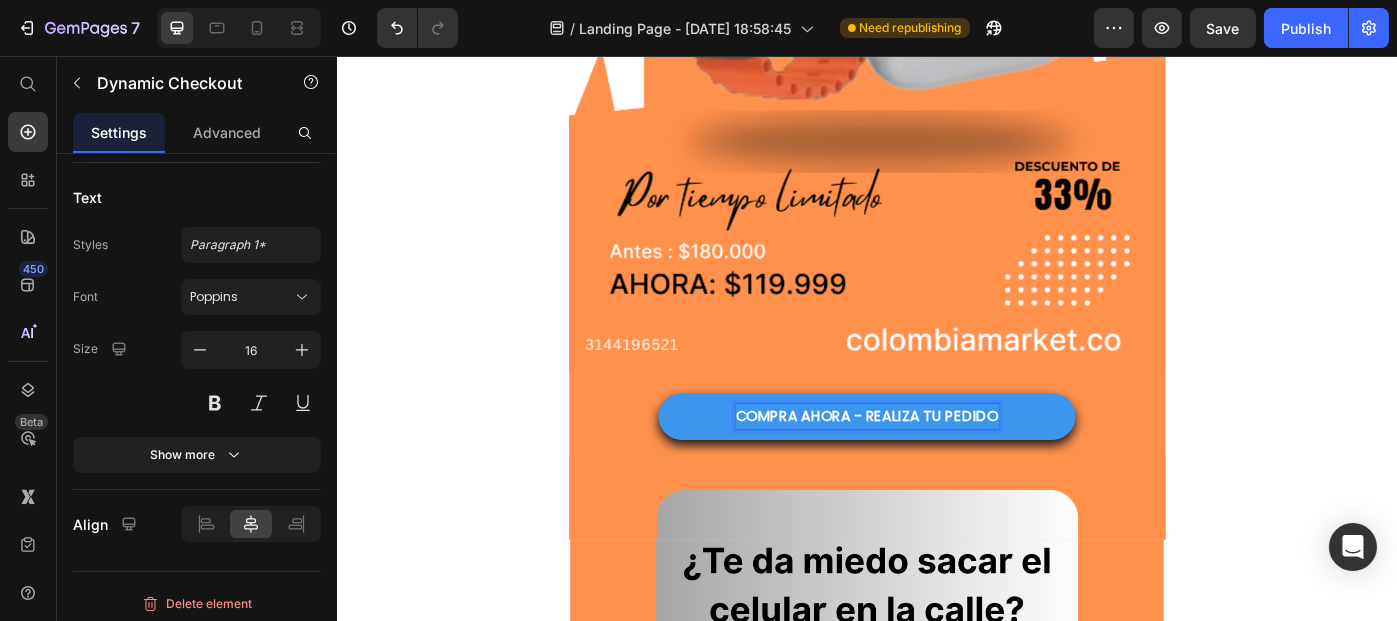 click on "COMPRA AHORA - REALIZA TU PEDIDO" at bounding box center (936, 463) 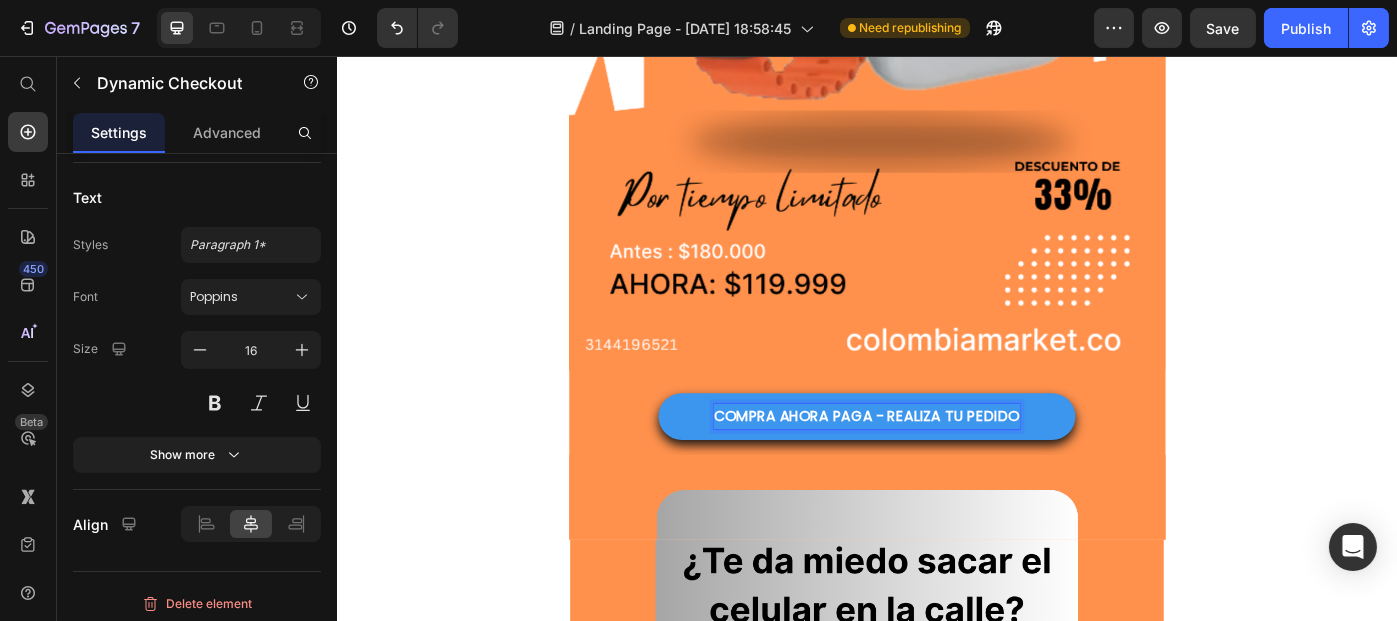 click on "COMPRA AHORA PAGA - REALIZA TU PEDIDO" at bounding box center (936, 463) 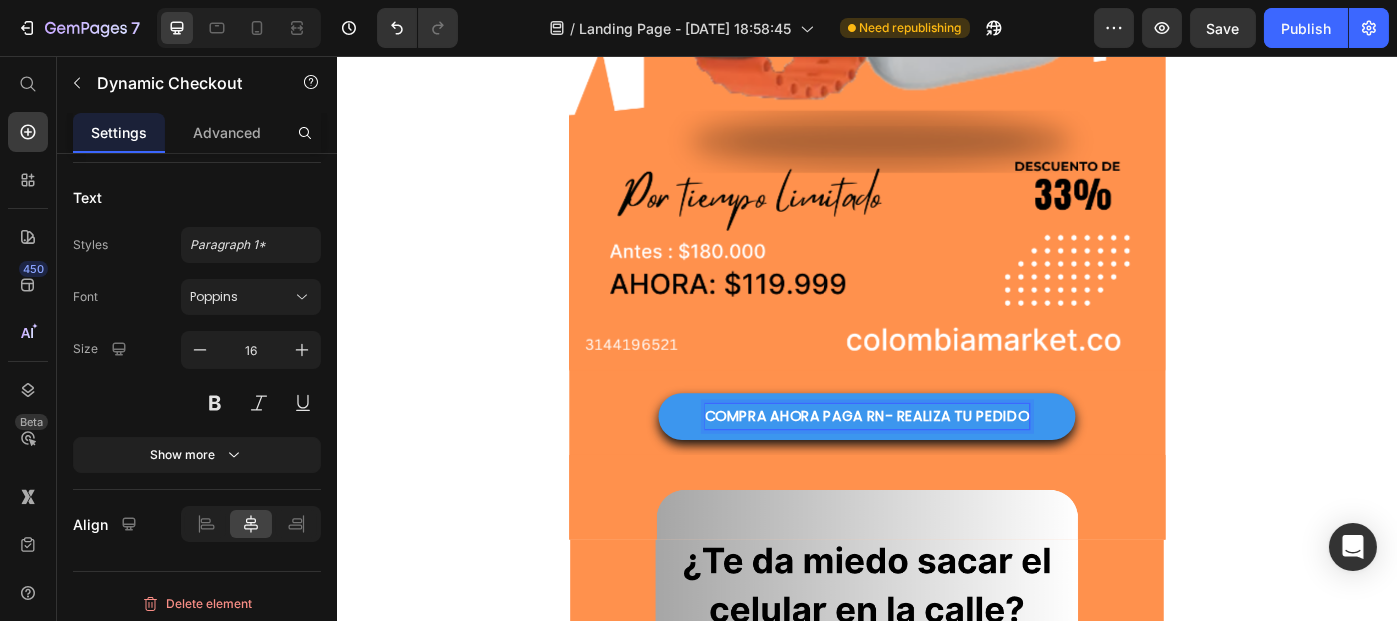 click on "COMPRA AHORA PAGA RN- REALIZA TU PEDIDO" at bounding box center (936, 463) 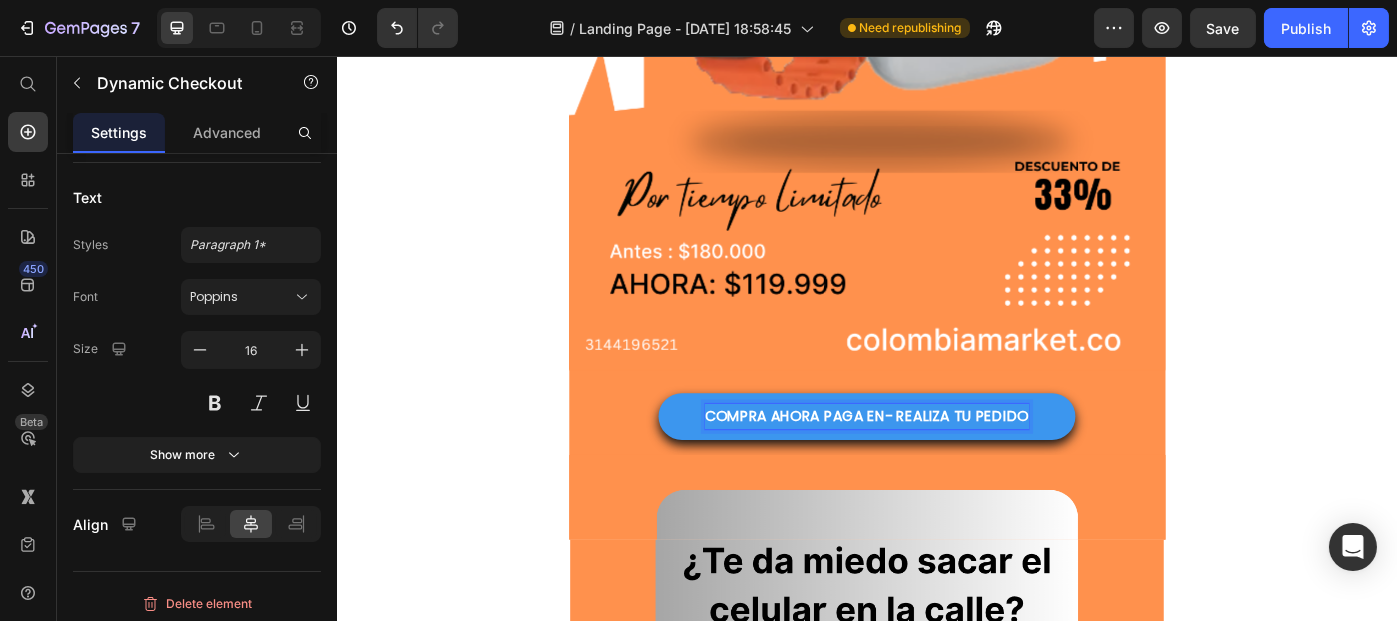 click on "COMPRA AHORA PAGA EN- REALIZA TU PEDIDO" at bounding box center (936, 463) 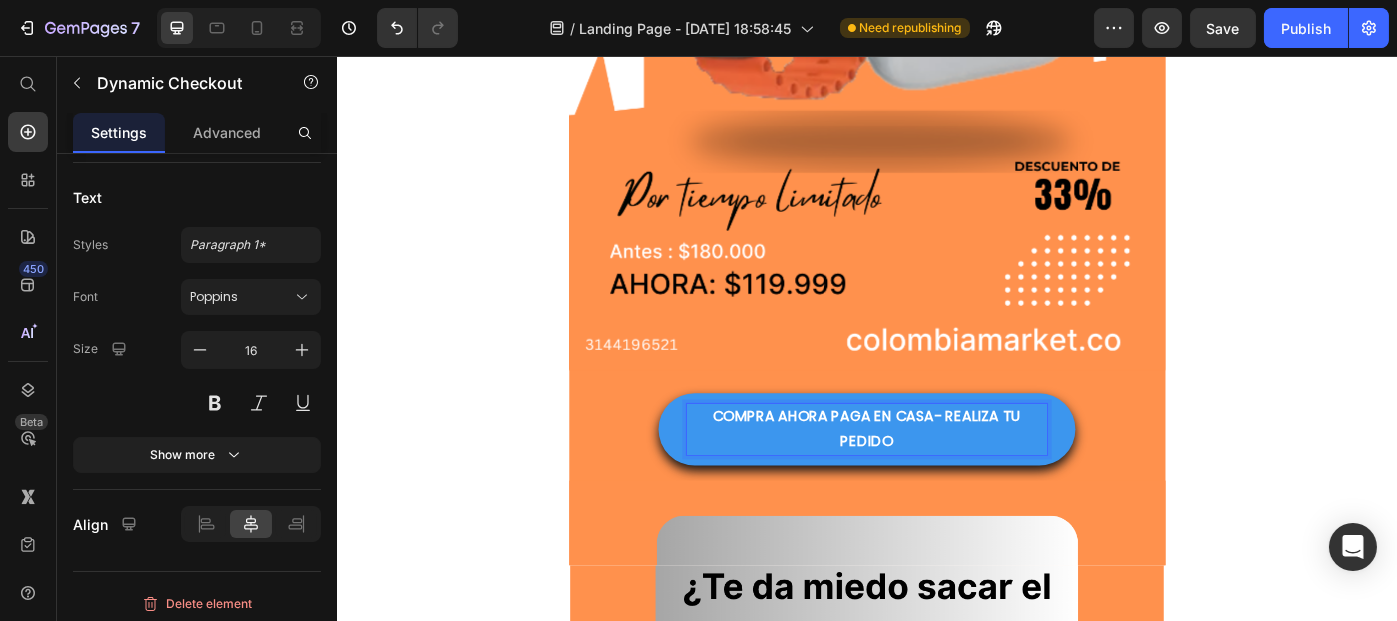 click on "COMPRA AHORA PAGA EN CASA- REALIZA TU PEDIDO" at bounding box center [936, 478] 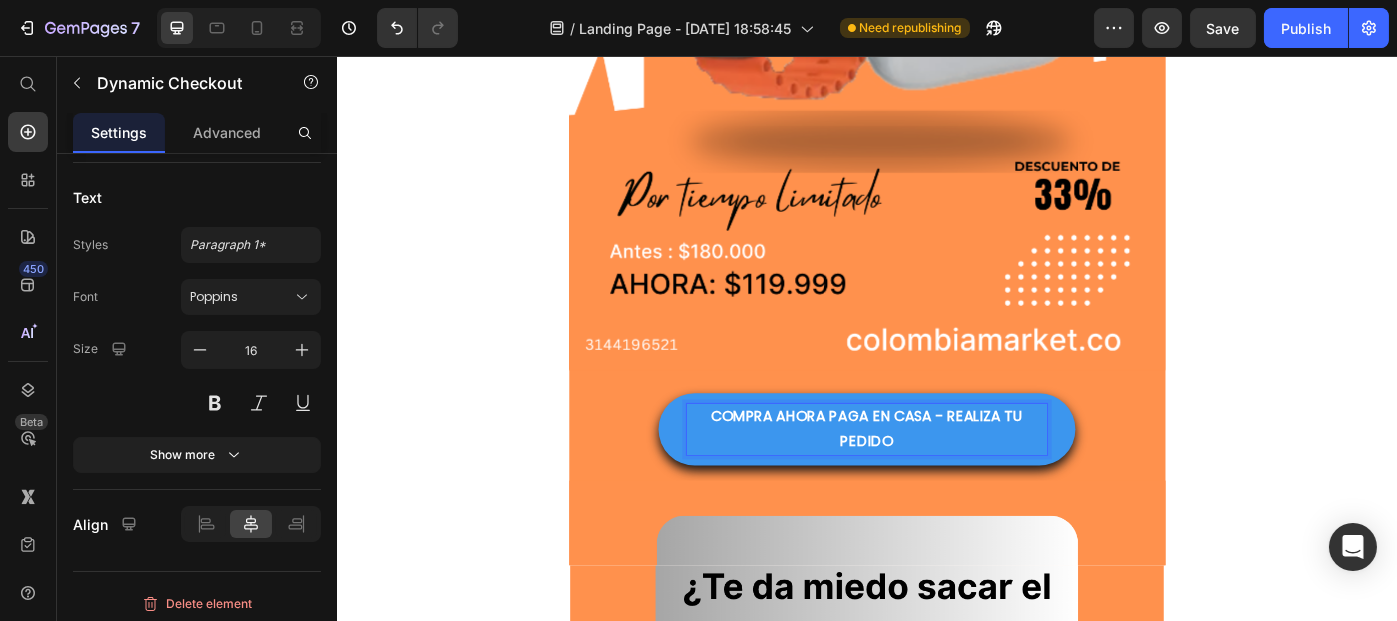 click on "COMPRA AHORA PAGA EN CASA - REALIZA TU PEDIDO" at bounding box center (936, 478) 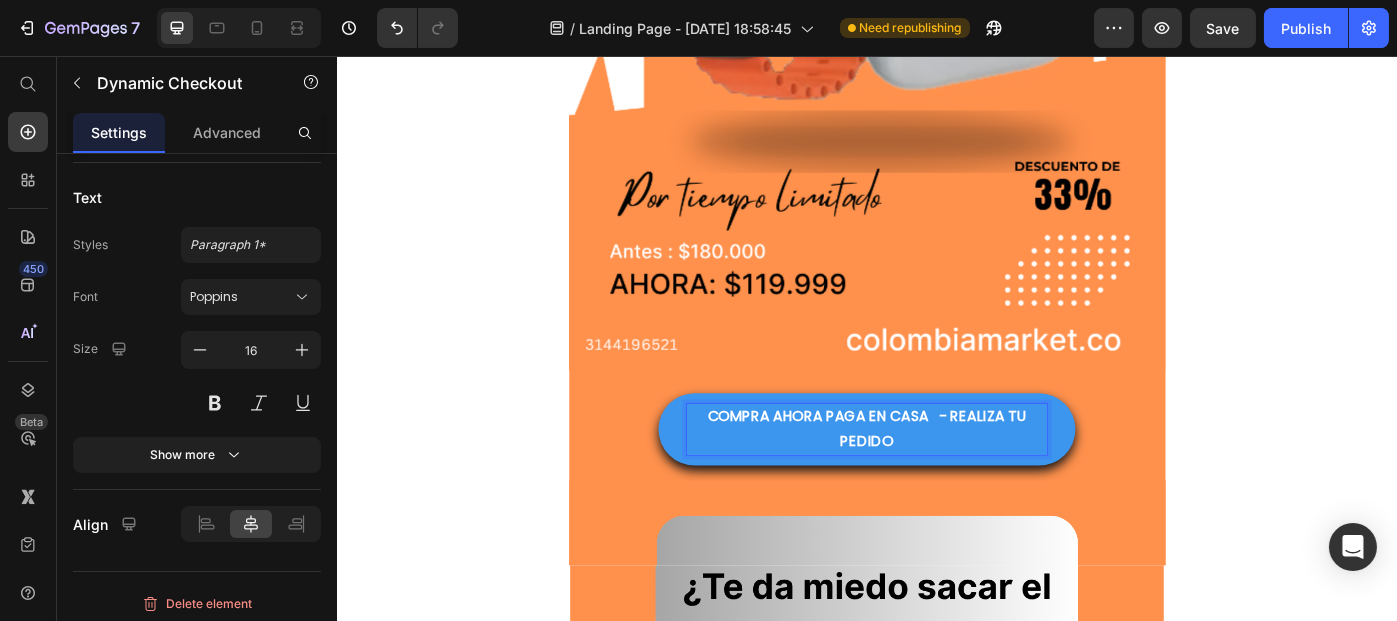 click on "COMPRA AHORA PAGA EN CASA   - REALIZA TU PEDIDO" at bounding box center [936, 478] 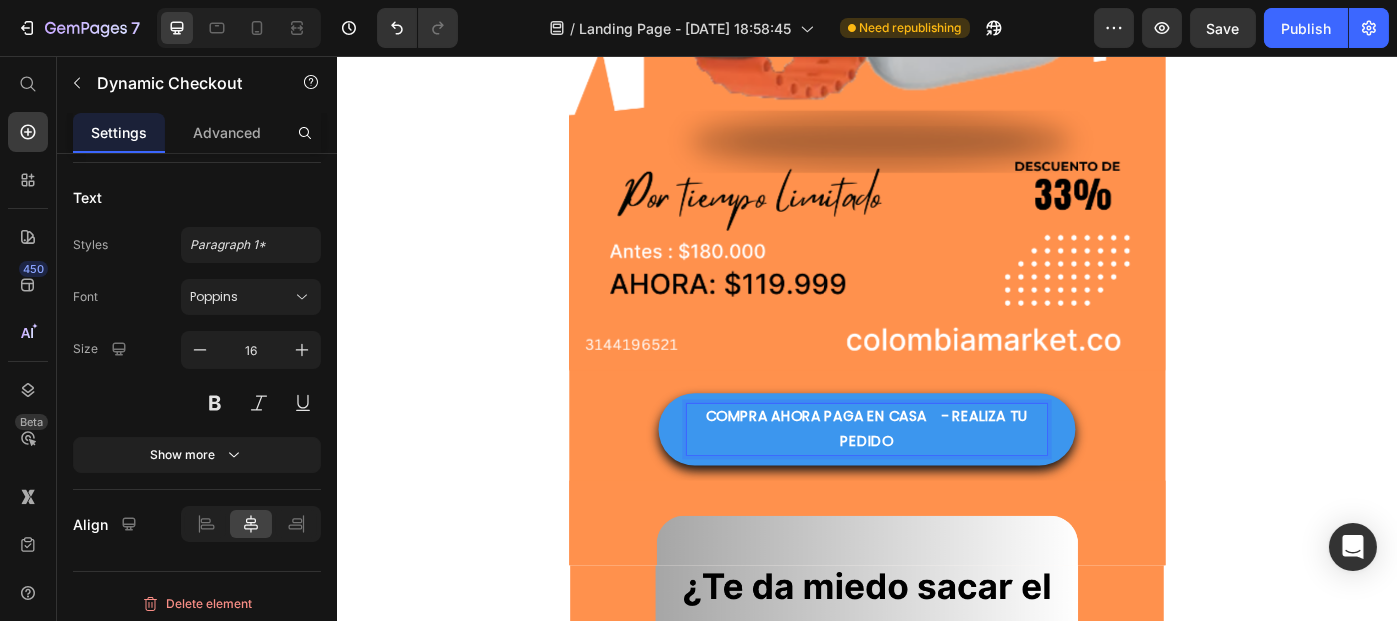 click on "COMPRA AHORA PAGA EN CASA    - REALIZA TU PEDIDO" at bounding box center [936, 478] 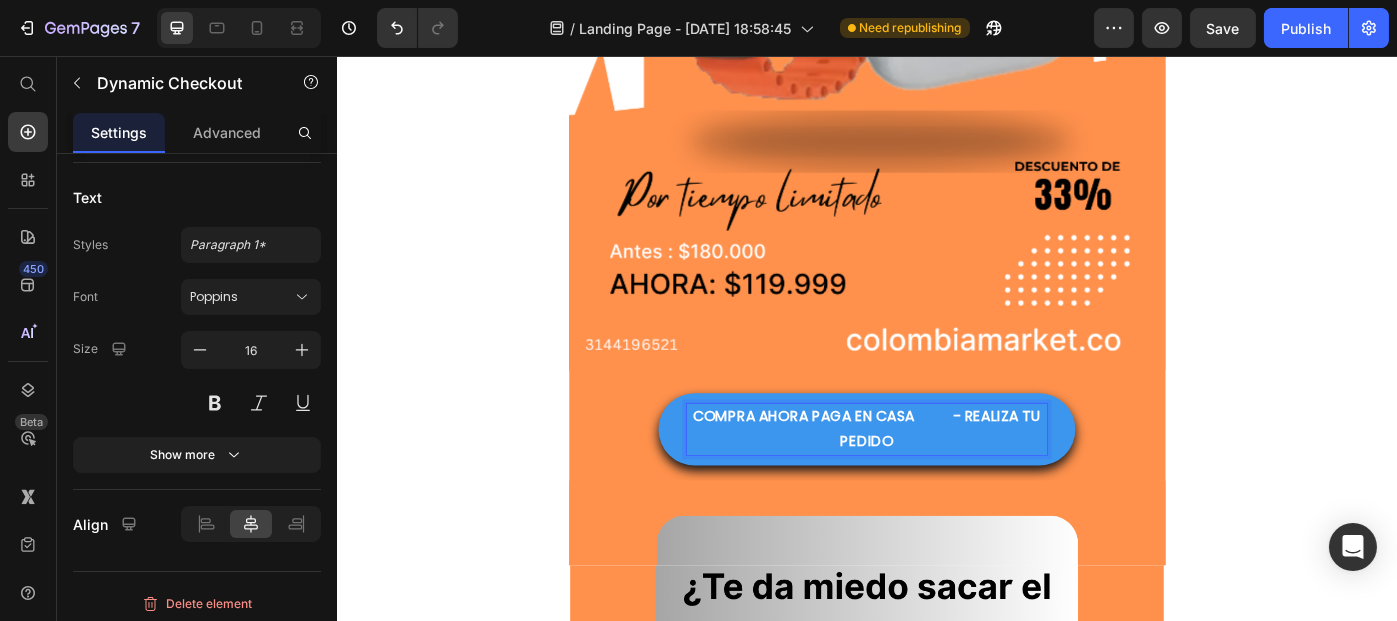 click on "COMPRA AHORA PAGA EN CASA           - REALIZA TU PEDIDO" at bounding box center [936, 478] 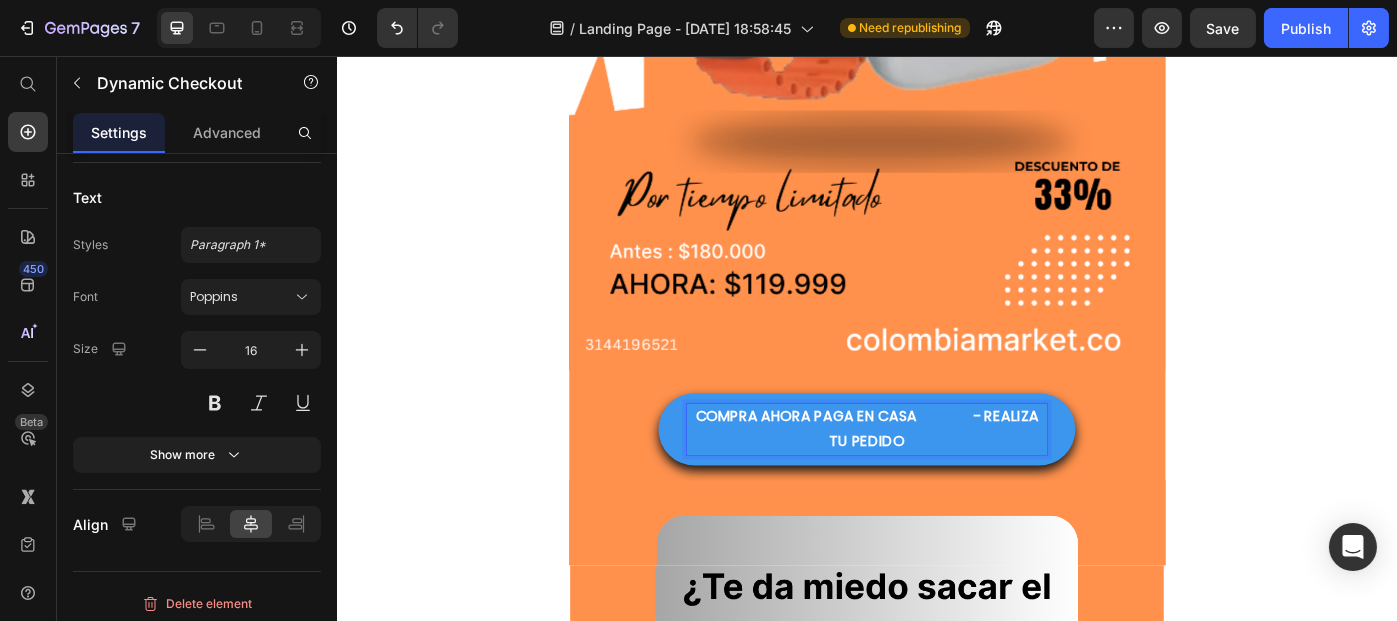 click on "COMPRA AHORA PAGA EN CASA                - REALIZA TU PEDIDO" at bounding box center [936, 478] 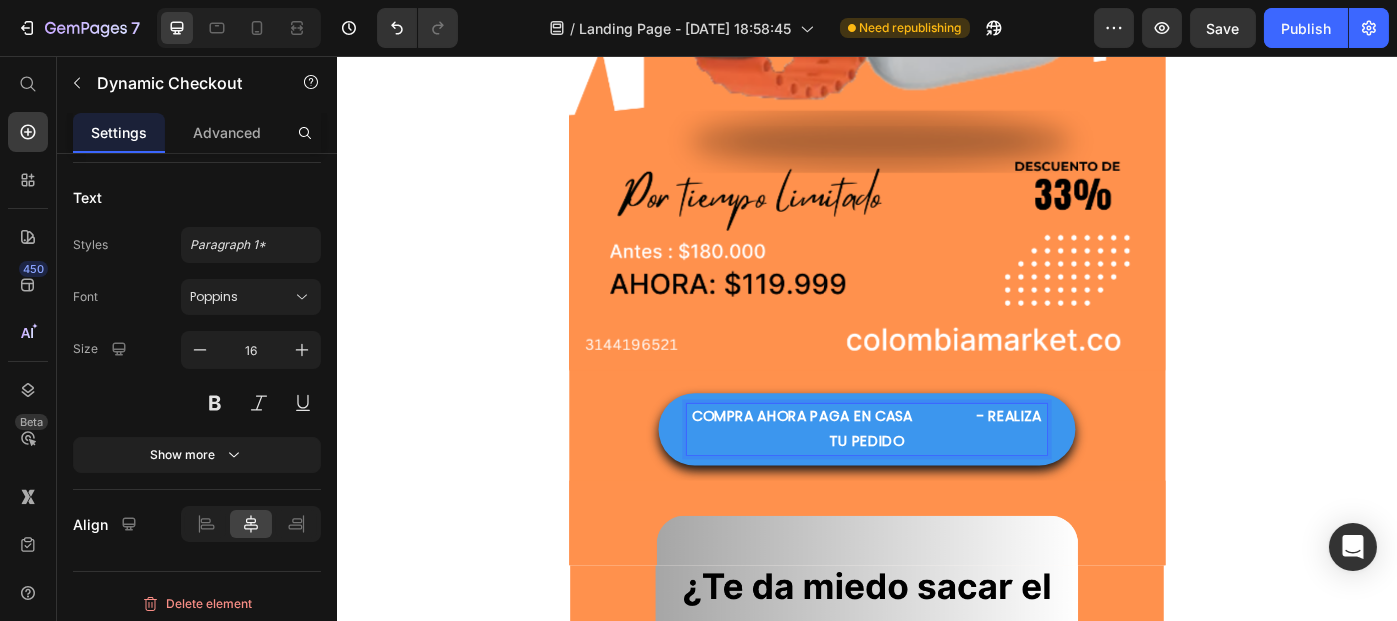 click on "COMPRA AHORA PAGA EN CASA                  - REALIZA TU PEDIDO" at bounding box center (936, 478) 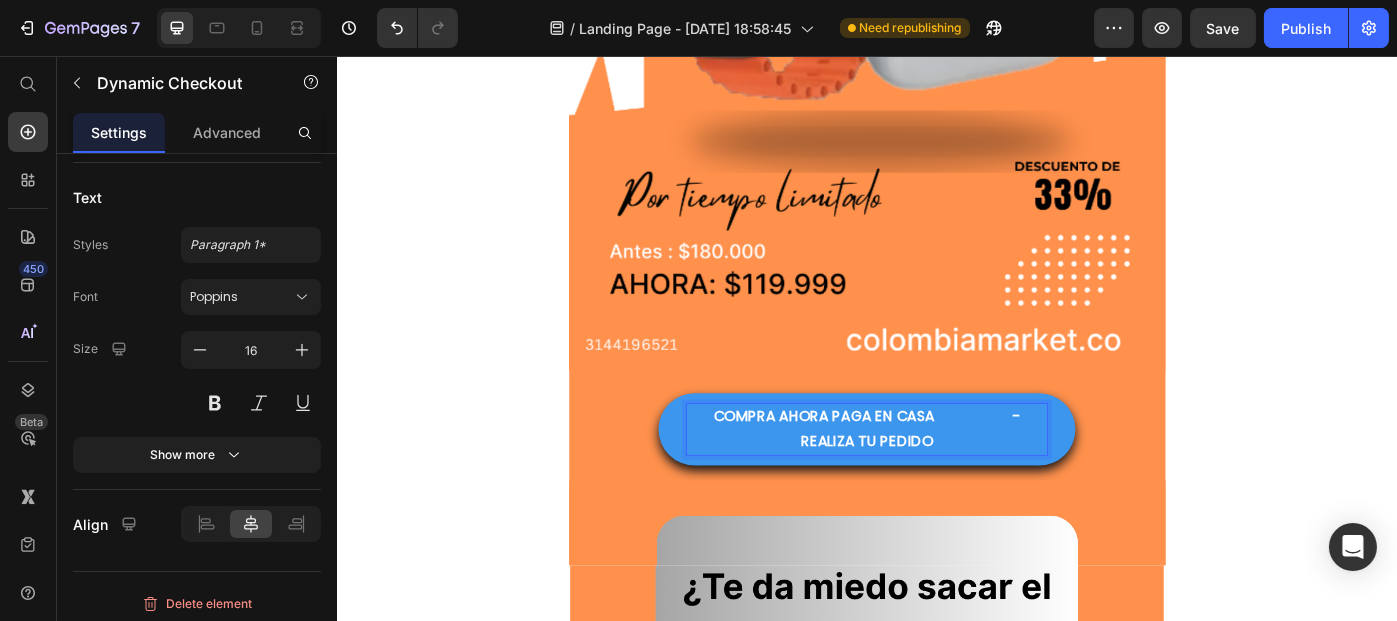 click on "COMPRA AHORA PAGA EN CASA                      - REALIZA TU PEDIDO" at bounding box center (936, 478) 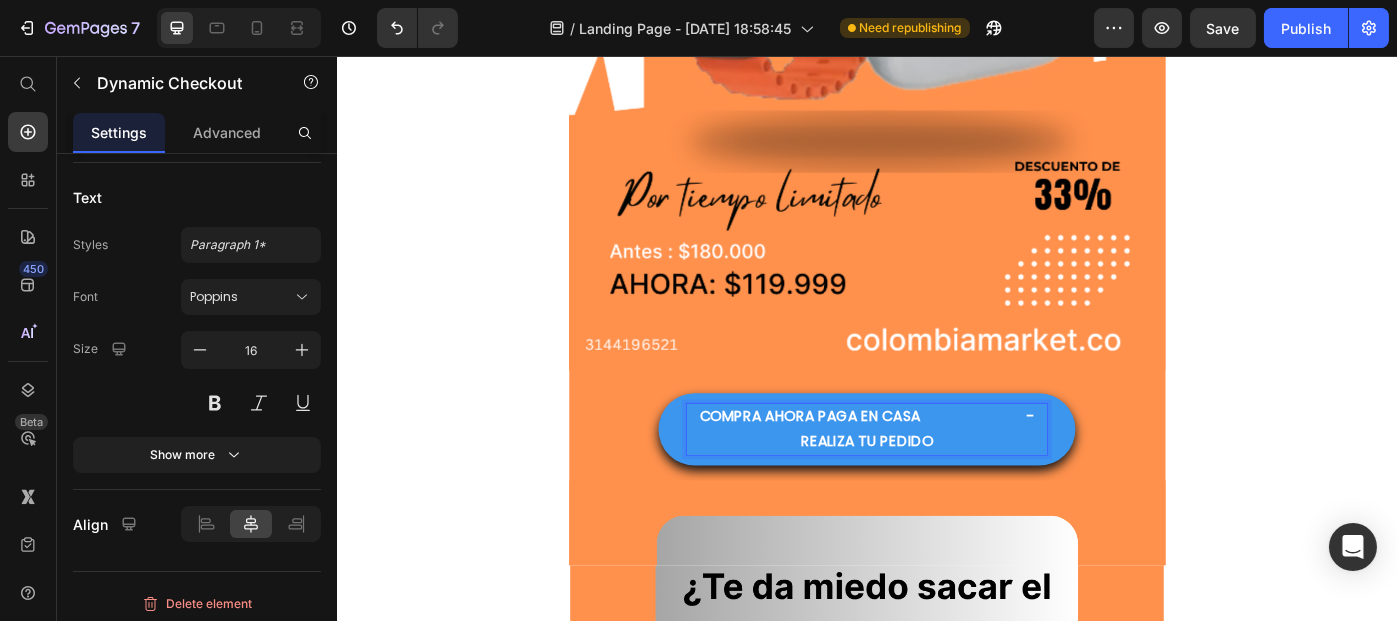 click on "COMPRA AHORA PAGA EN CASA                              - REALIZA TU PEDIDO" at bounding box center [936, 478] 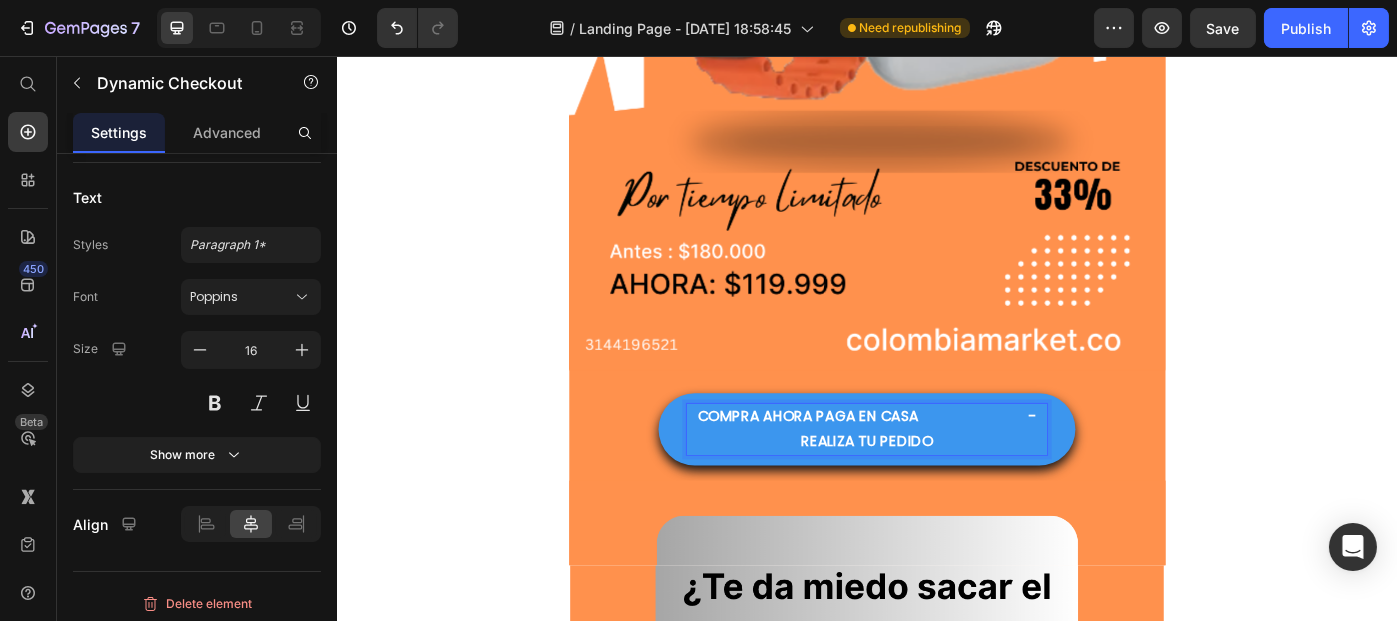 click on "COMPRA AHORA PAGA EN CASA                               - REALIZA TU PEDIDO" at bounding box center (936, 478) 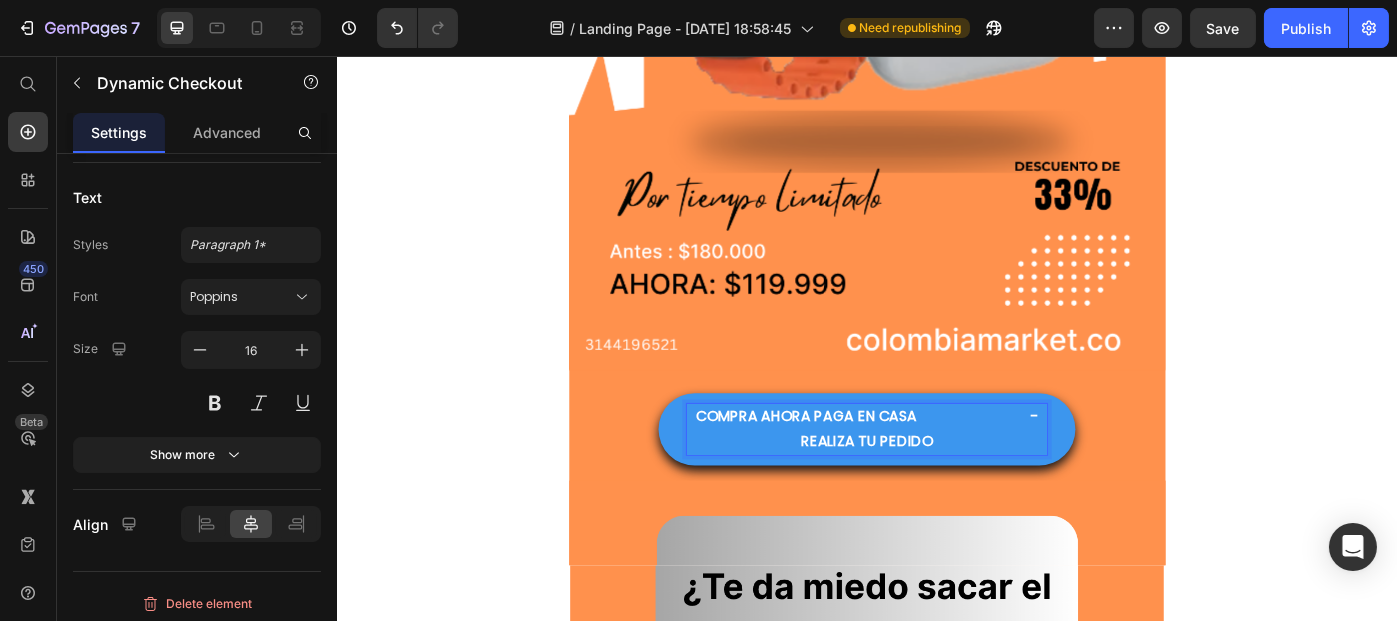 click on "COMPRA AHORA PAGA EN CASA                                - REALIZA TU PEDIDO" at bounding box center (936, 478) 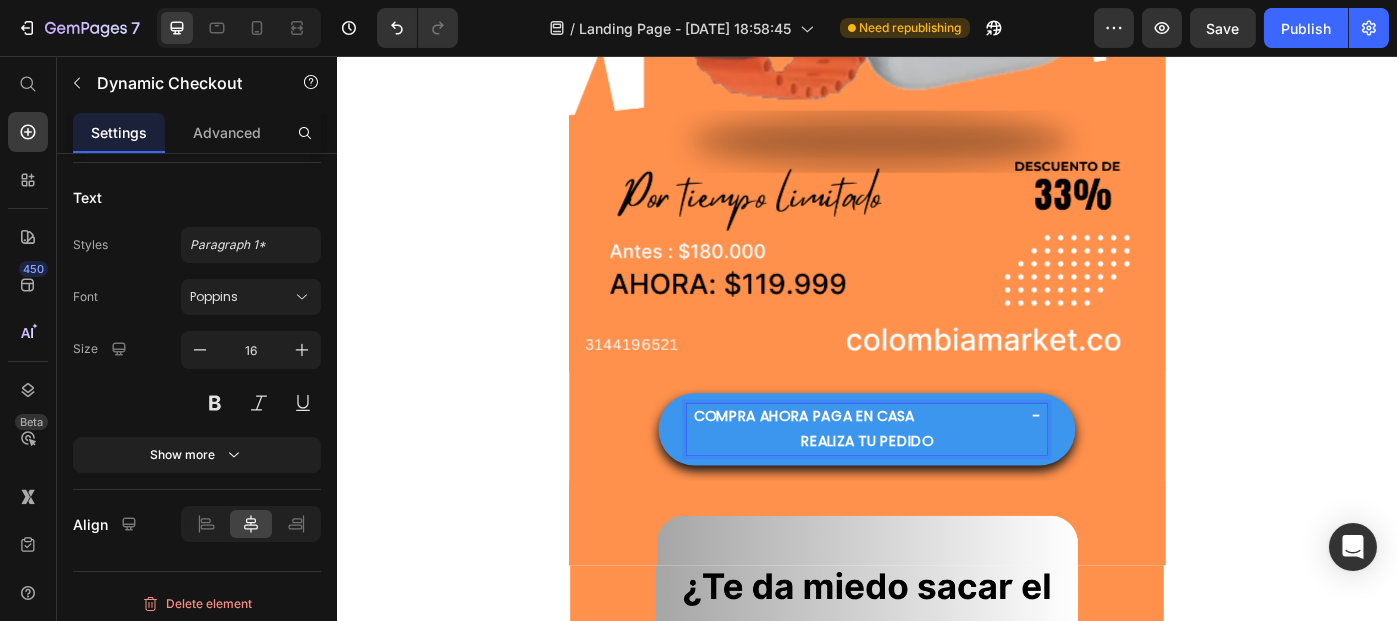 click on "COMPRA AHORA PAGA EN CASA                                 - REALIZA TU PEDIDO" at bounding box center (936, 478) 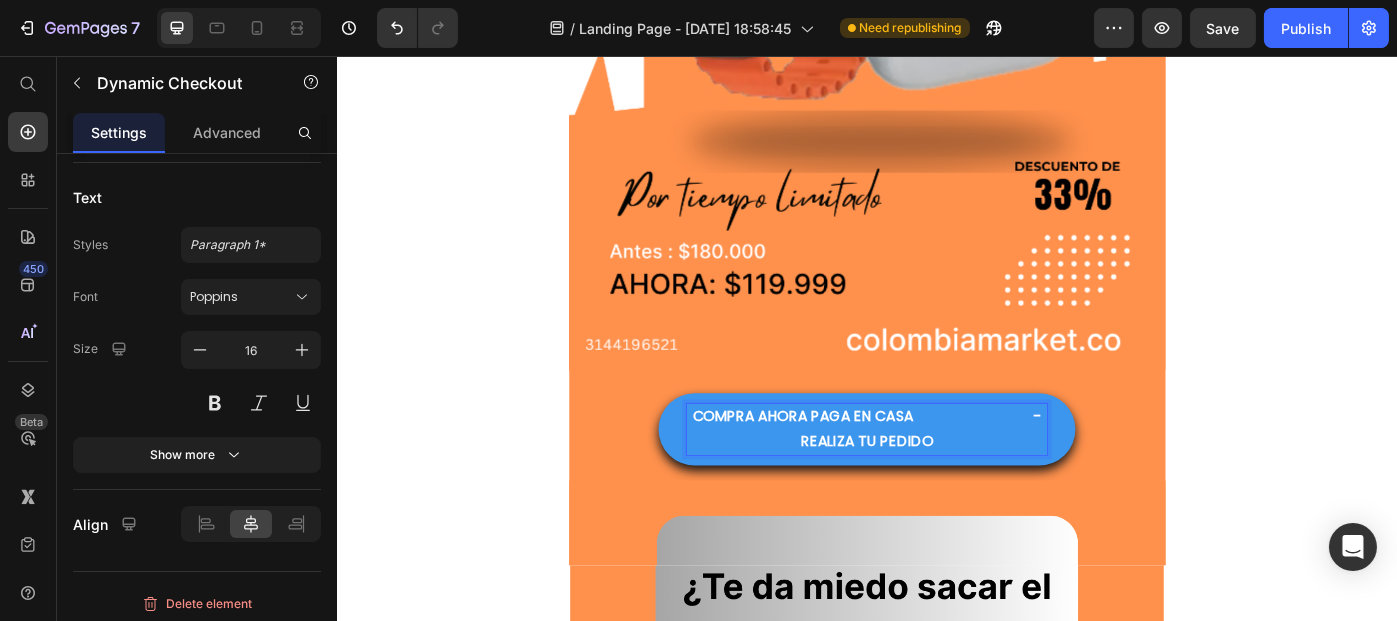 click on "COMPRA AHORA PAGA EN CASA                                  - REALIZA TU PEDIDO" at bounding box center (936, 478) 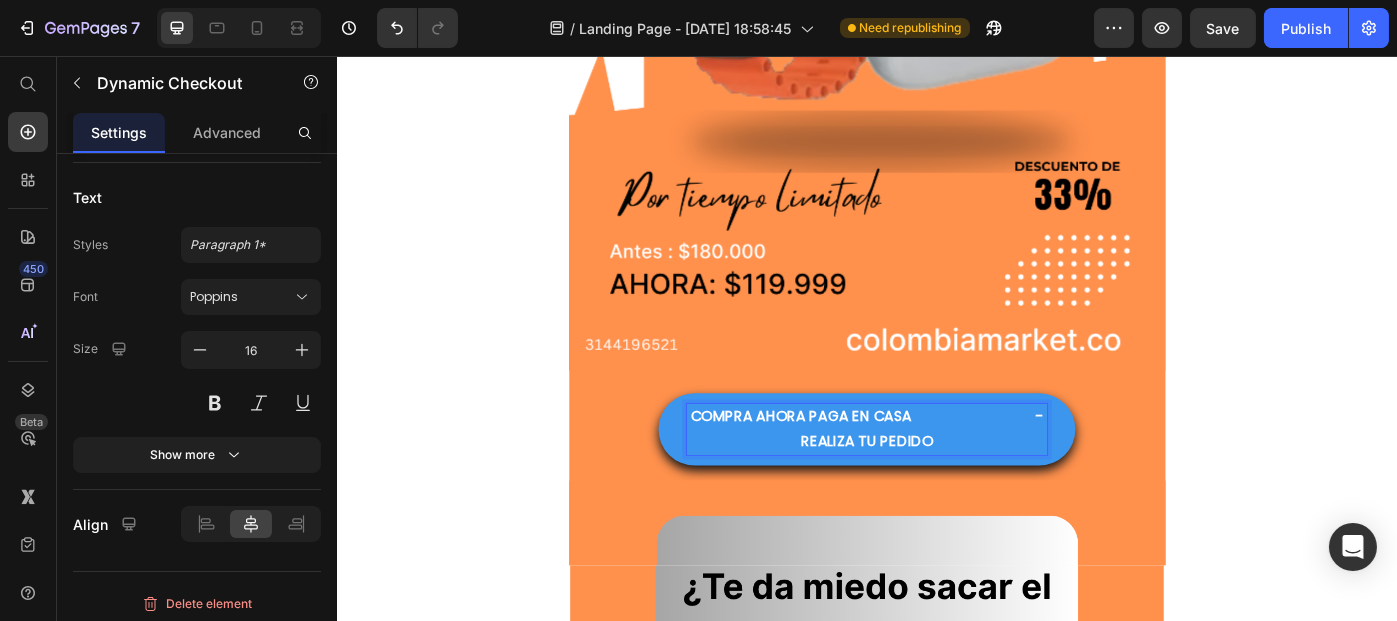 click on "COMPRA AHORA PAGA EN CASA                                   - REALIZA TU PEDIDO" at bounding box center (936, 477) 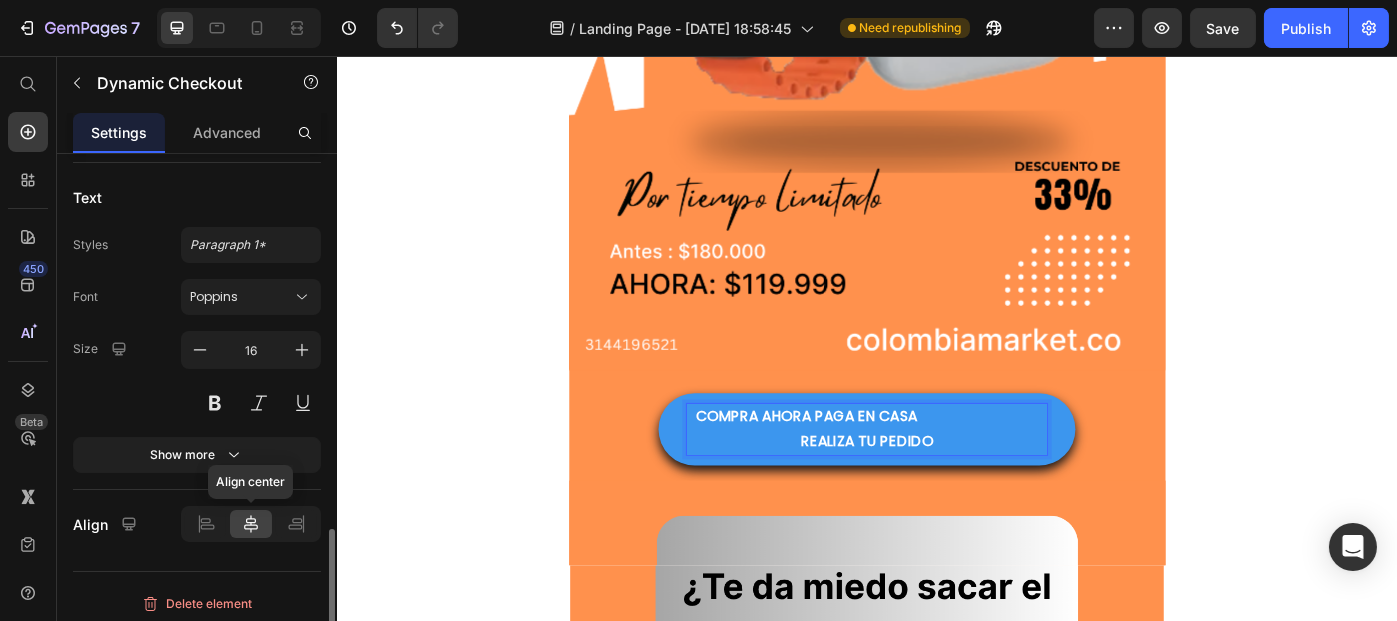 click 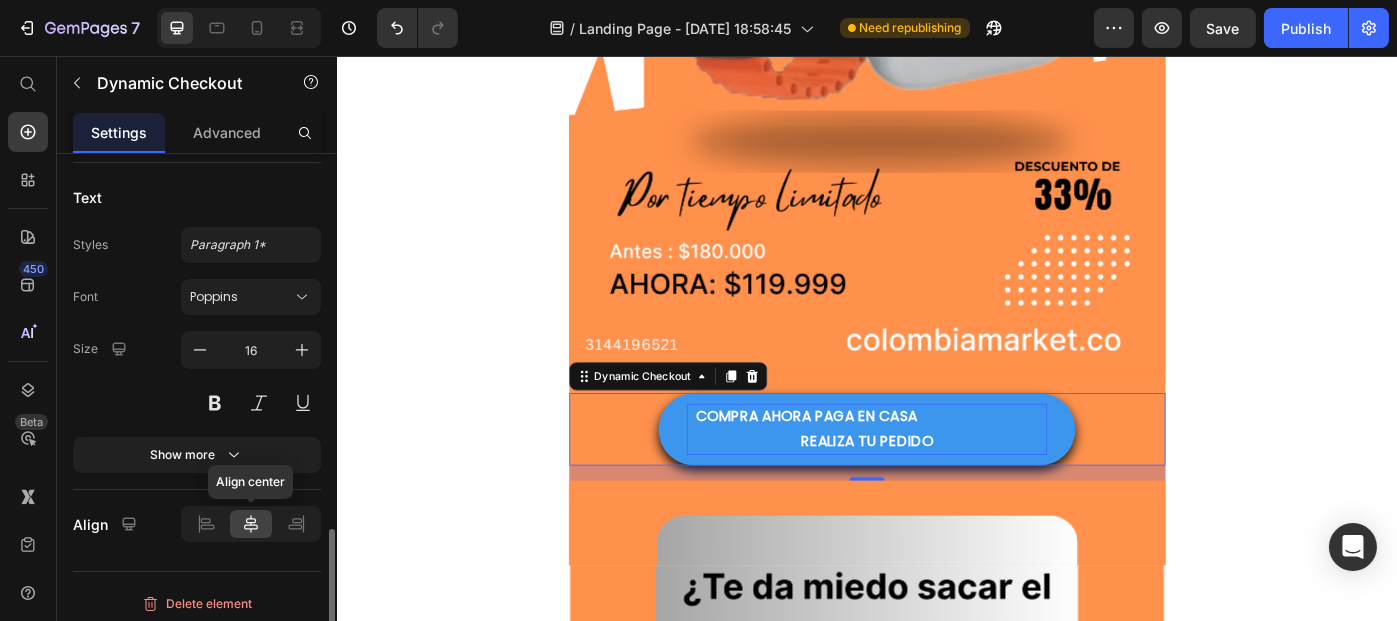 click 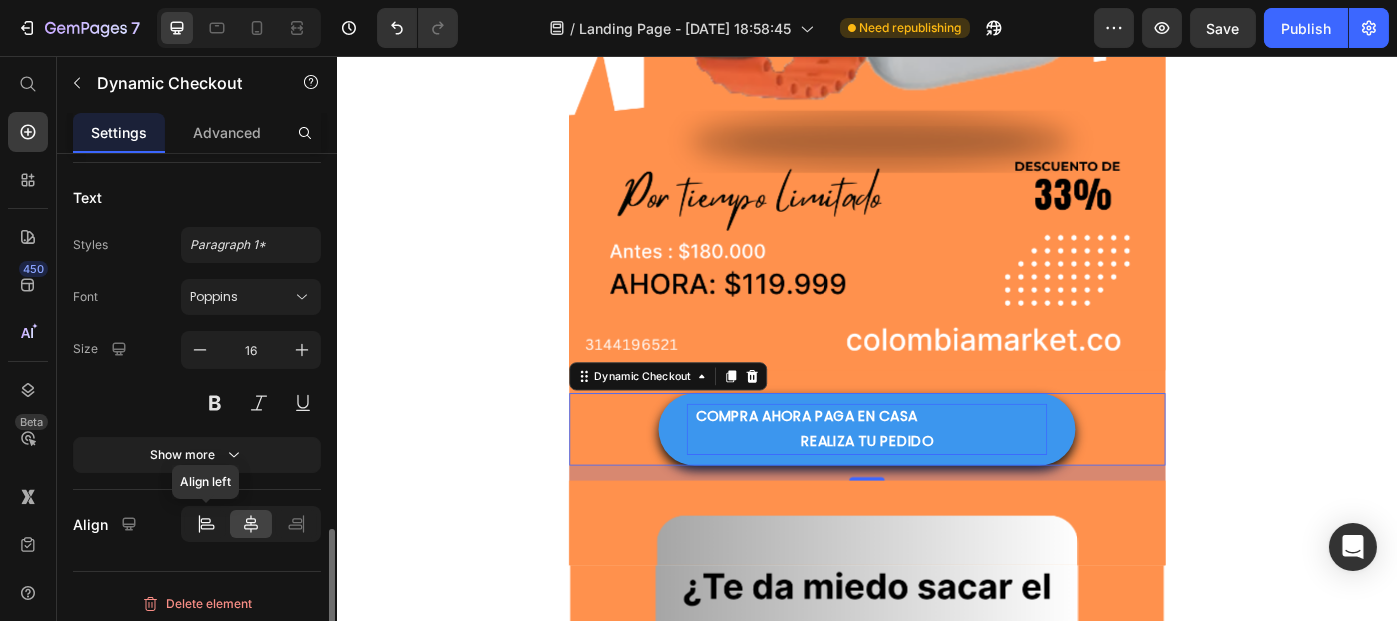 click 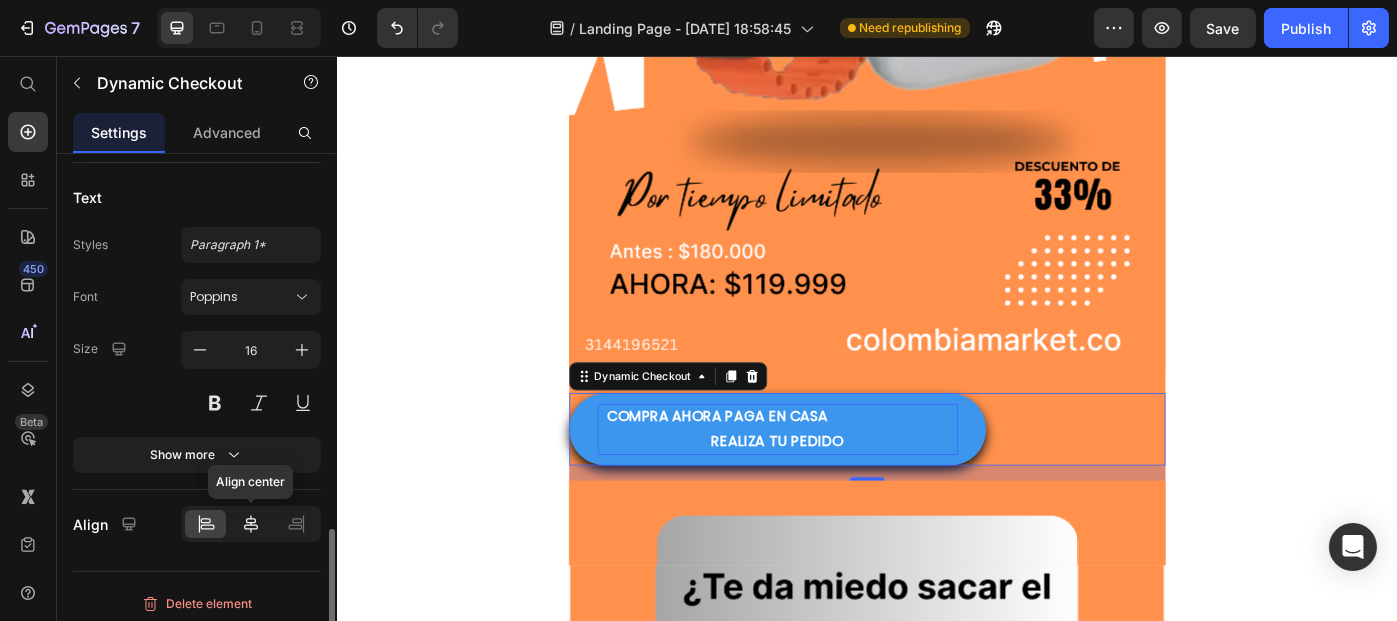 click 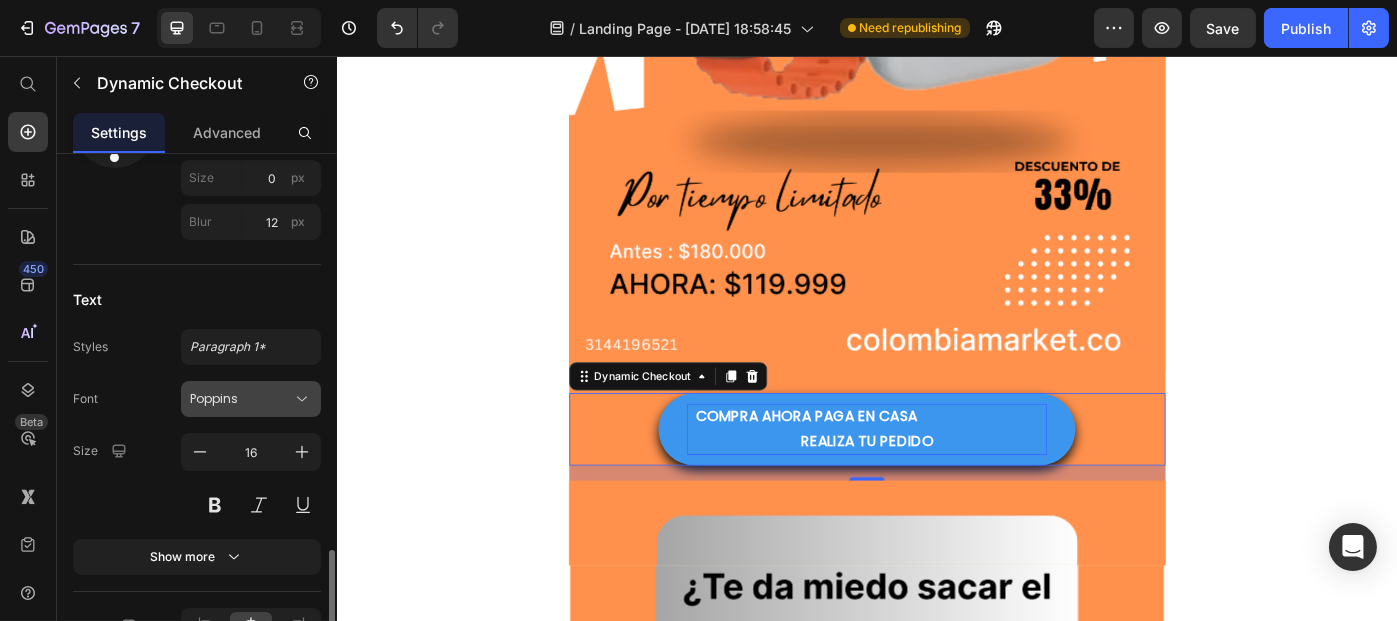 scroll, scrollTop: 1273, scrollLeft: 0, axis: vertical 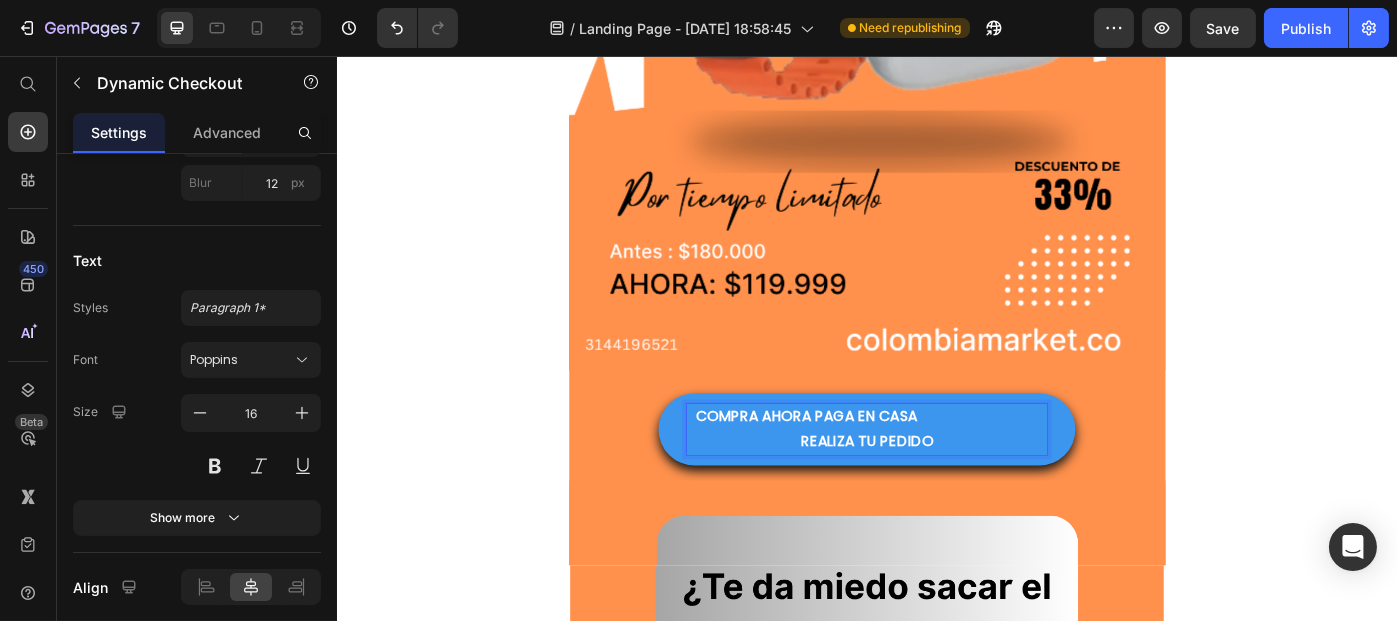 drag, startPoint x: 734, startPoint y: 464, endPoint x: 995, endPoint y: 472, distance: 261.1226 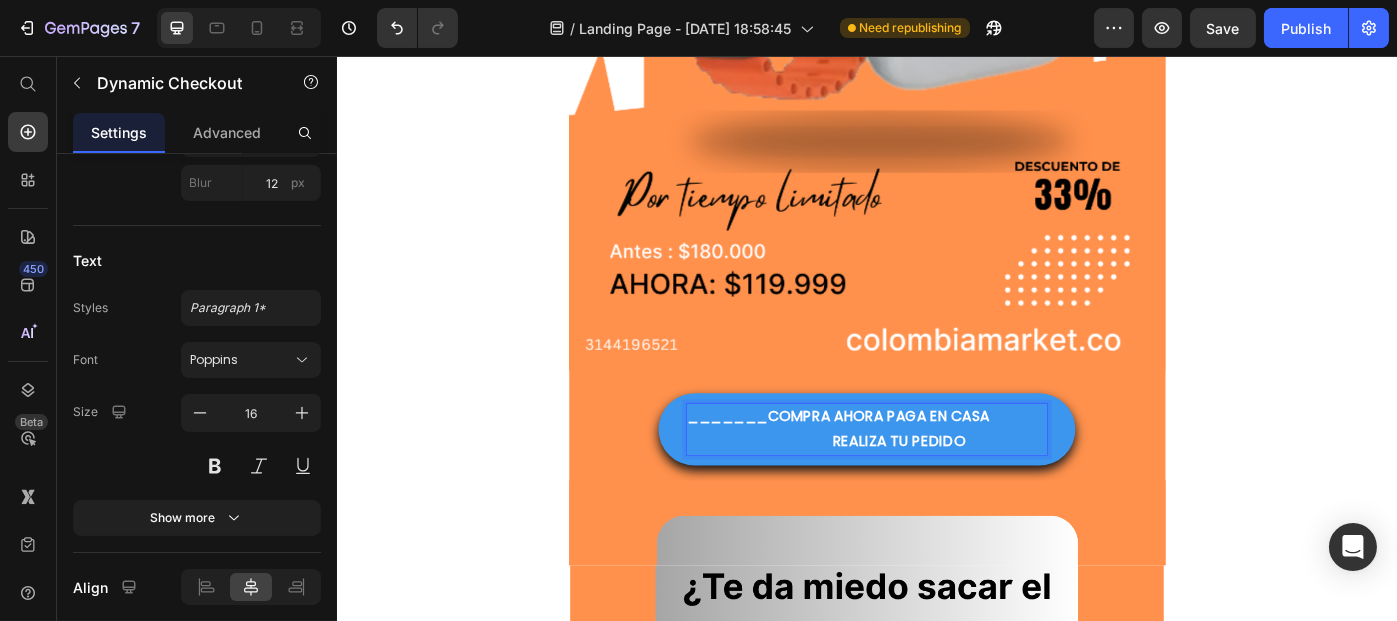 click on "_______COMPRA AHORA PAGA EN CASA                                   REALIZA TU PEDIDO" at bounding box center (936, 477) 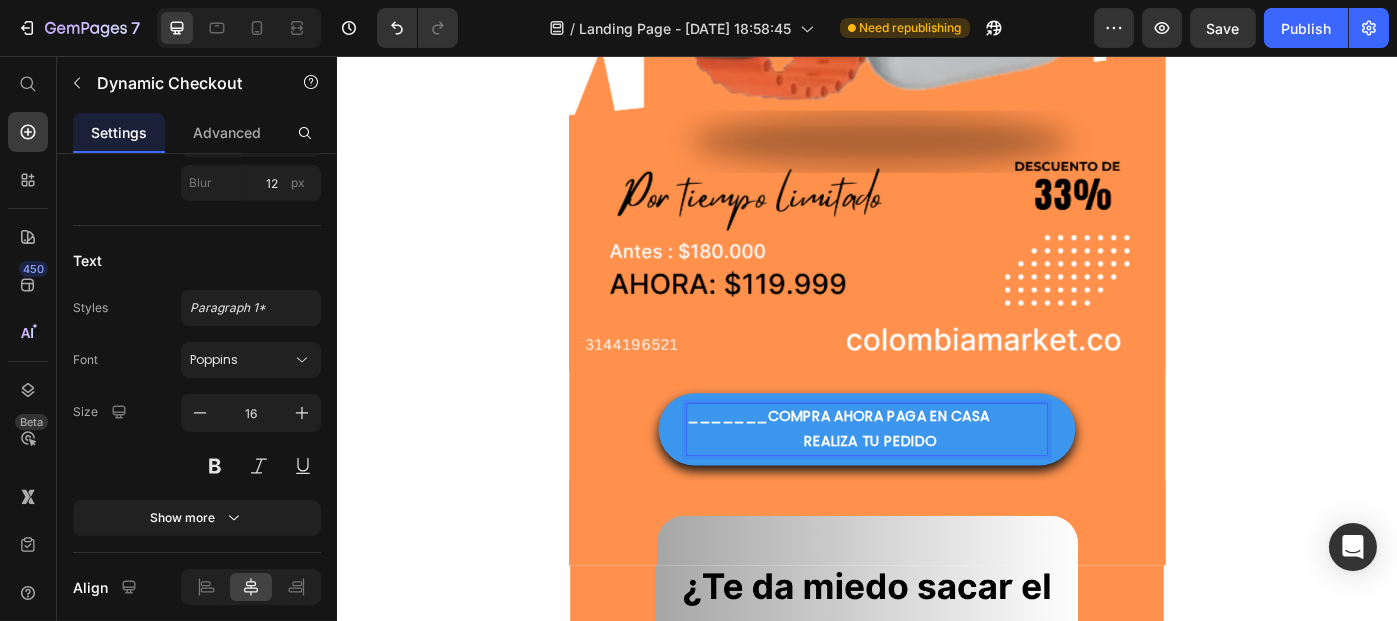 click on "_______COMPRA AHORA PAGA EN CASA                   REALIZA TU PEDIDO" at bounding box center [936, 478] 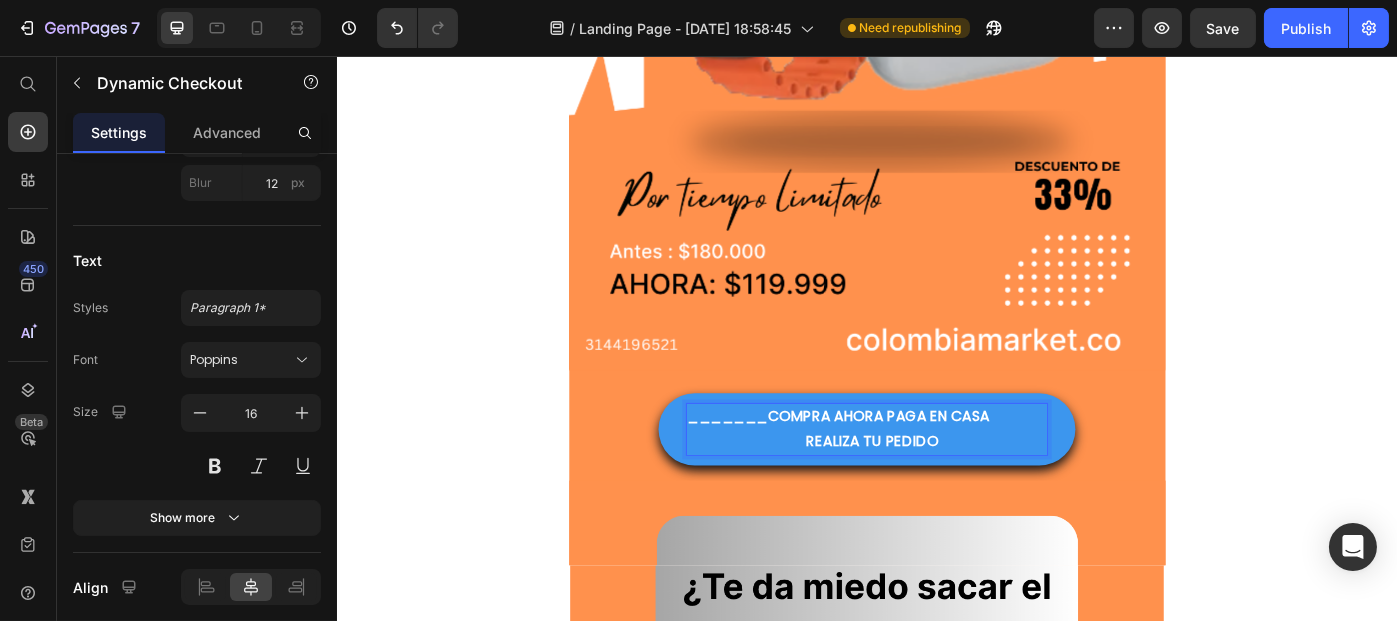click on "_______COMPRA AHORA PAGA EN CASA                    REALIZA TU PEDIDO" at bounding box center [936, 477] 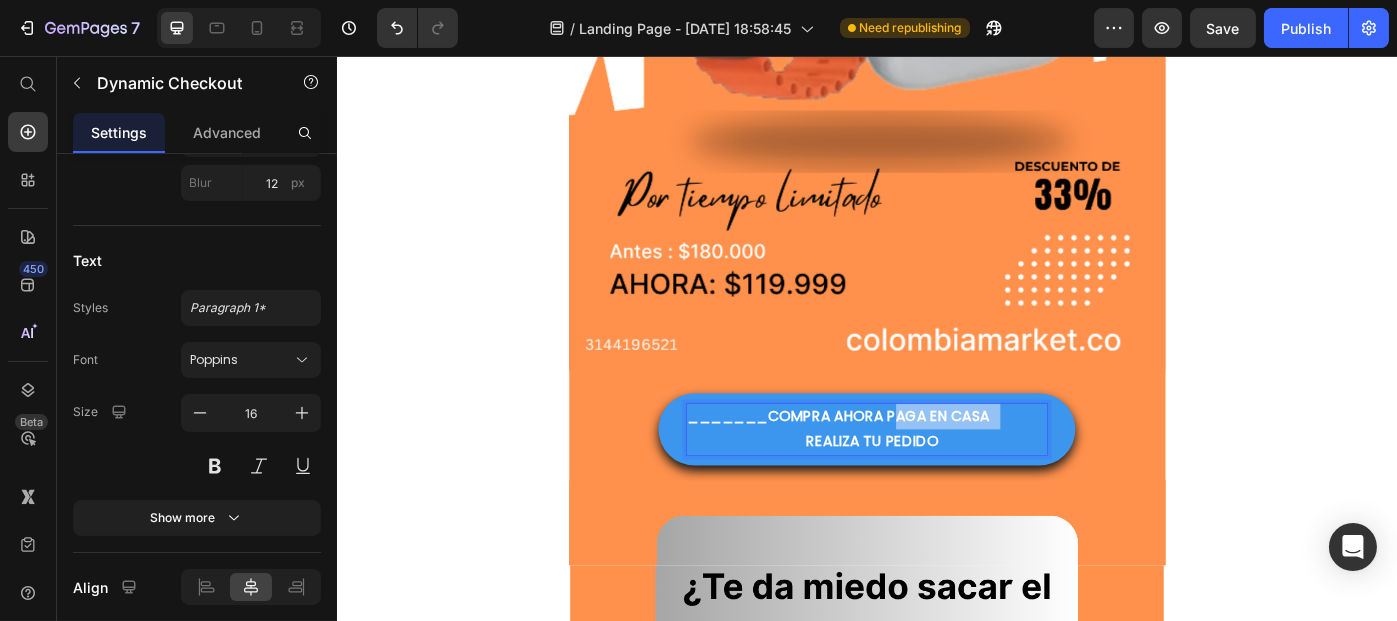 drag, startPoint x: 1070, startPoint y: 464, endPoint x: 944, endPoint y: 465, distance: 126.00397 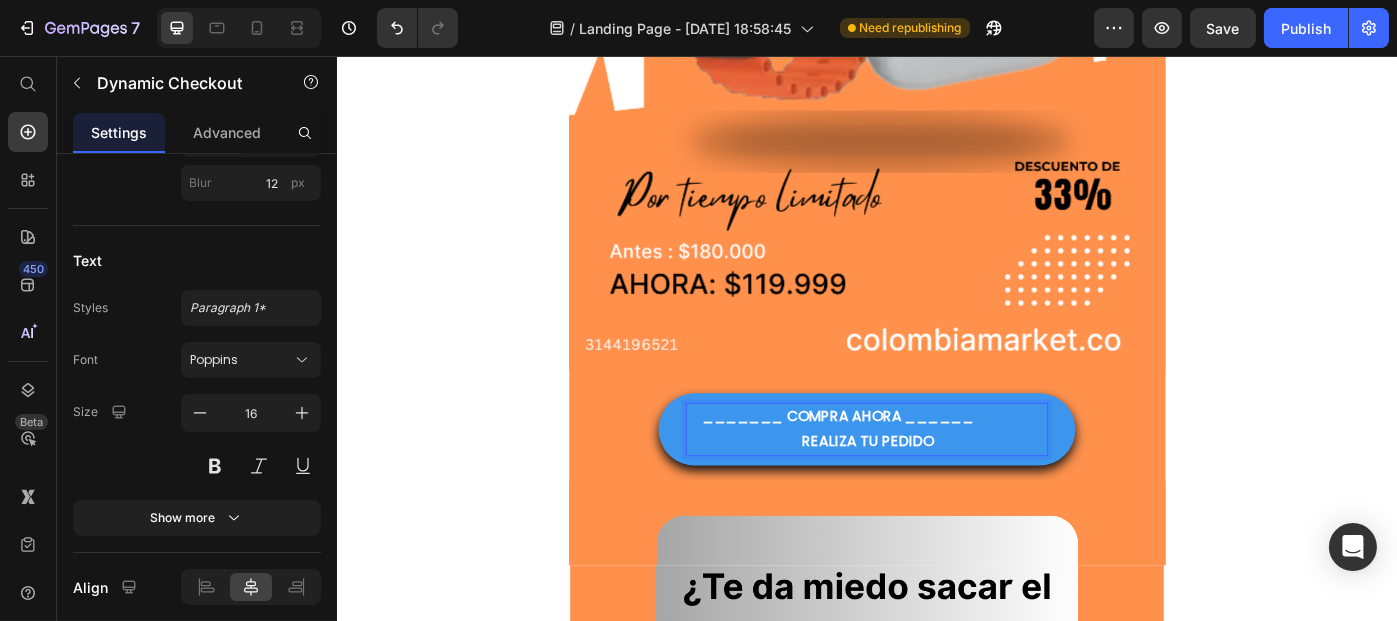 click on "_______ COMPRA AHORA ______                  REALIZA TU PEDIDO" at bounding box center [936, 478] 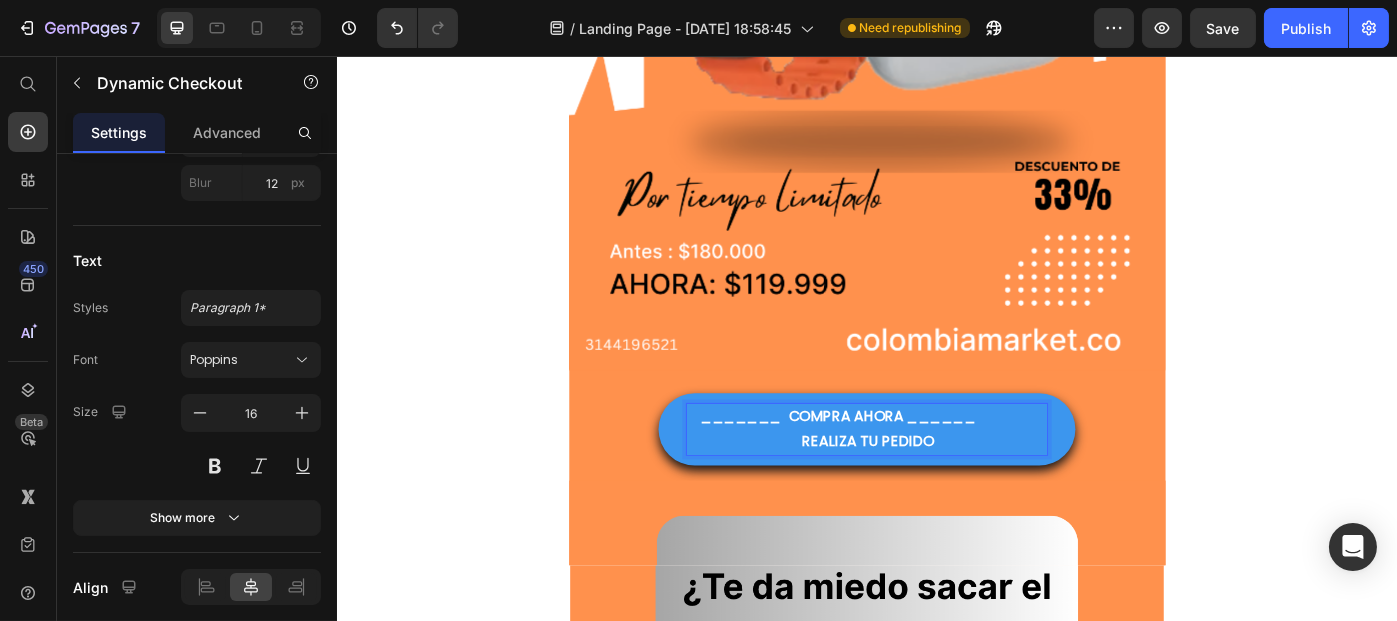 click on "_______  COMPRA AHORA ______                  REALIZA TU PEDIDO" at bounding box center [936, 478] 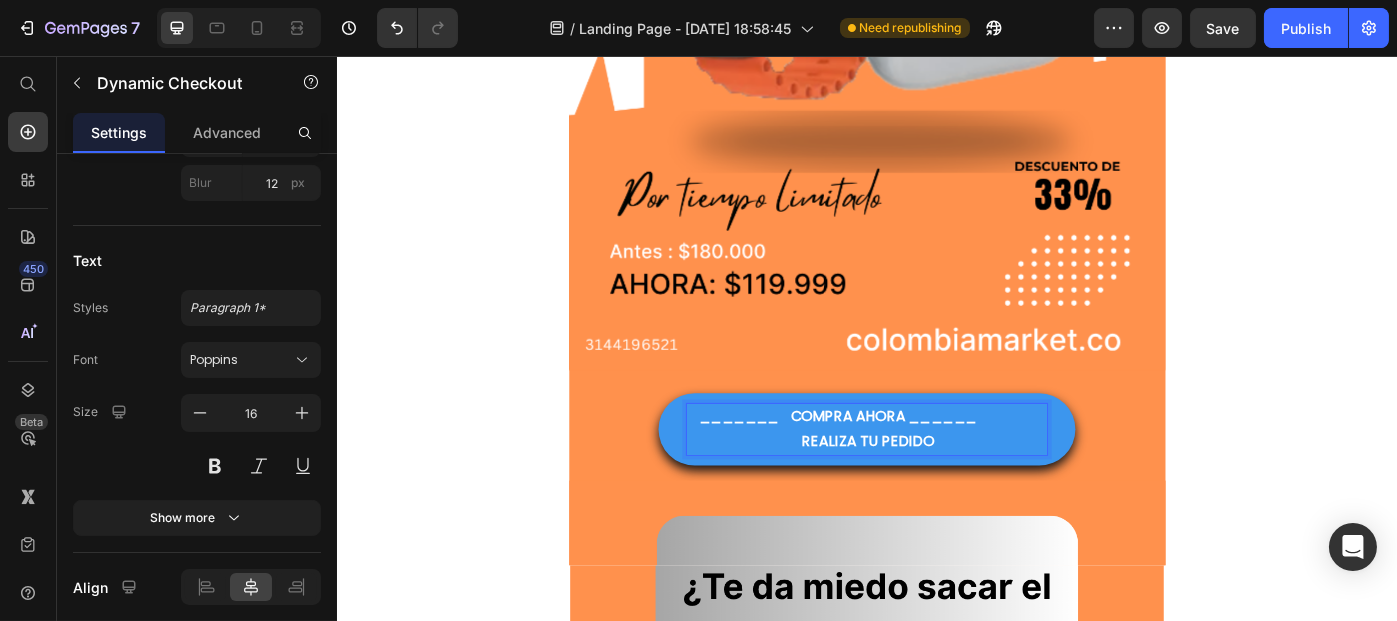 click on "_______   COMPRA AHORA ______                  REALIZA TU PEDIDO" at bounding box center [936, 478] 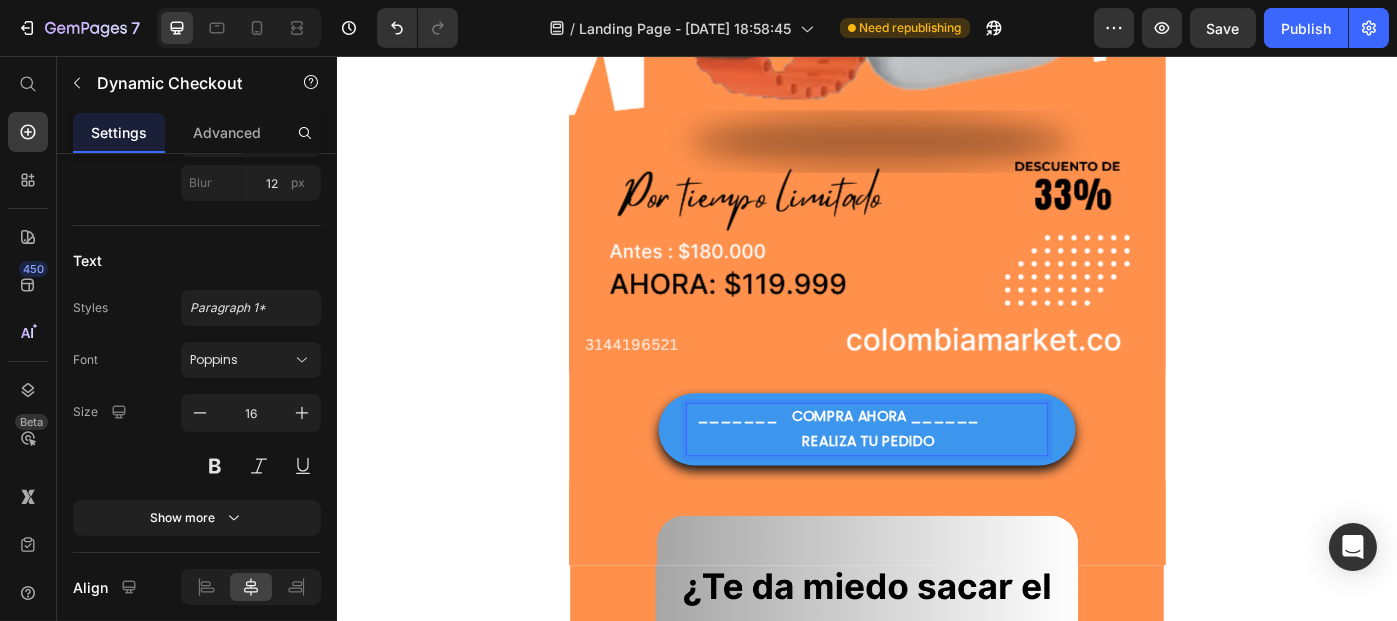 click on "_______    COMPRA AHORA ______                  REALIZA TU PEDIDO" at bounding box center (936, 478) 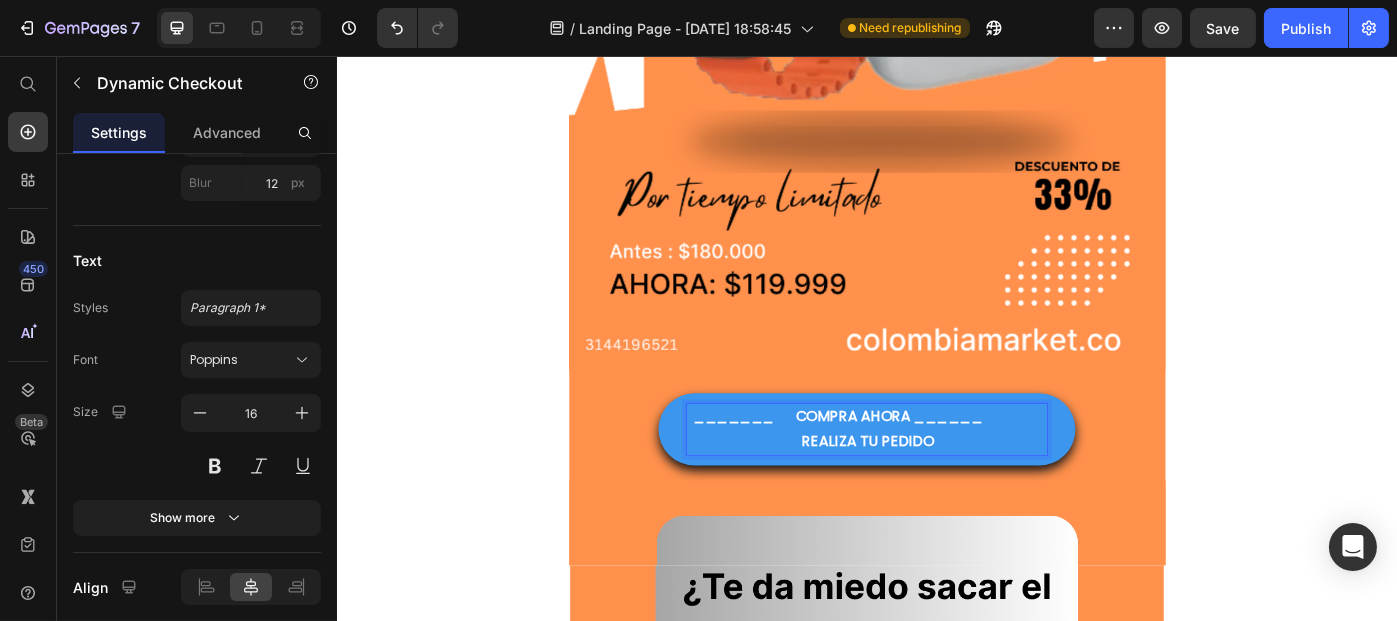 click on "_______      COMPRA AHORA ______                  REALIZA TU PEDIDO" at bounding box center (936, 478) 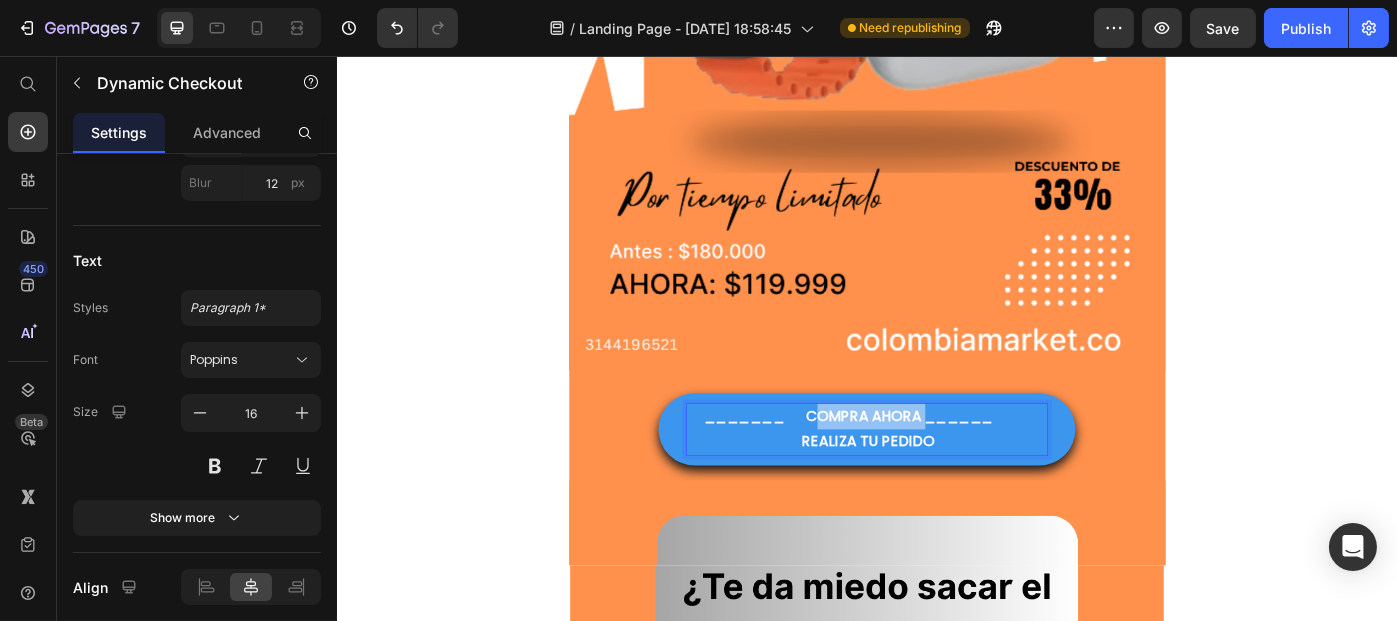 drag, startPoint x: 860, startPoint y: 468, endPoint x: 987, endPoint y: 469, distance: 127.00394 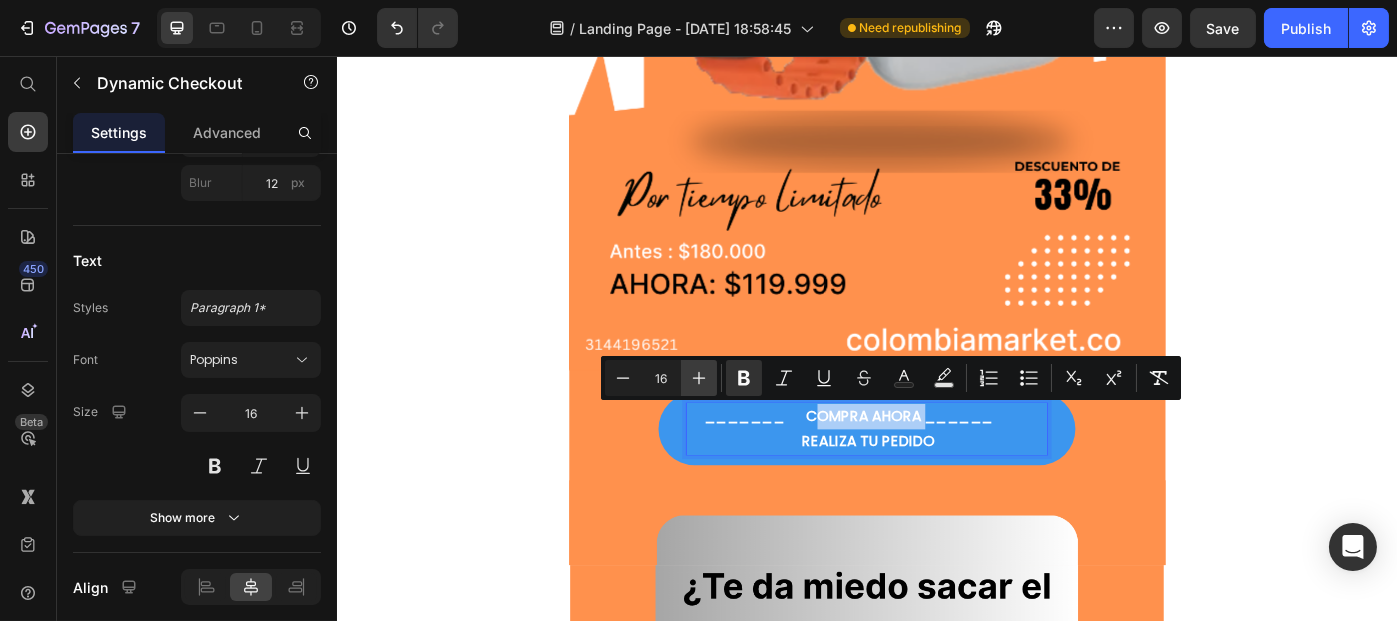 click 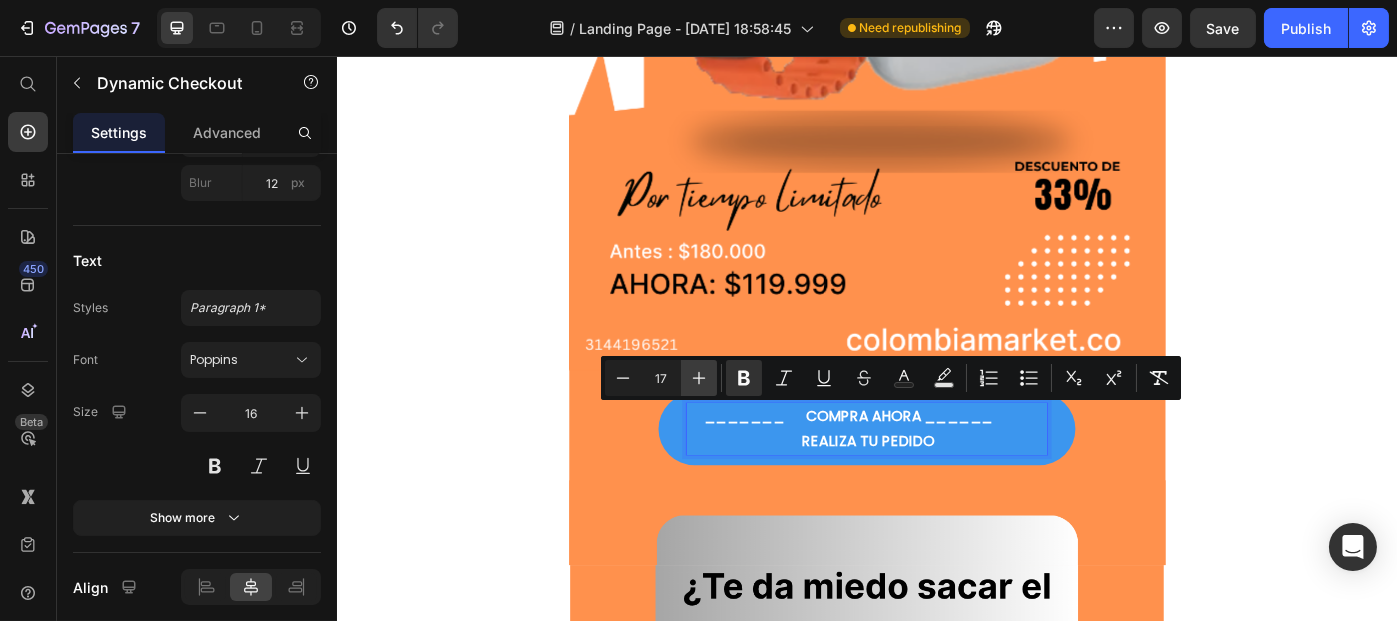 click 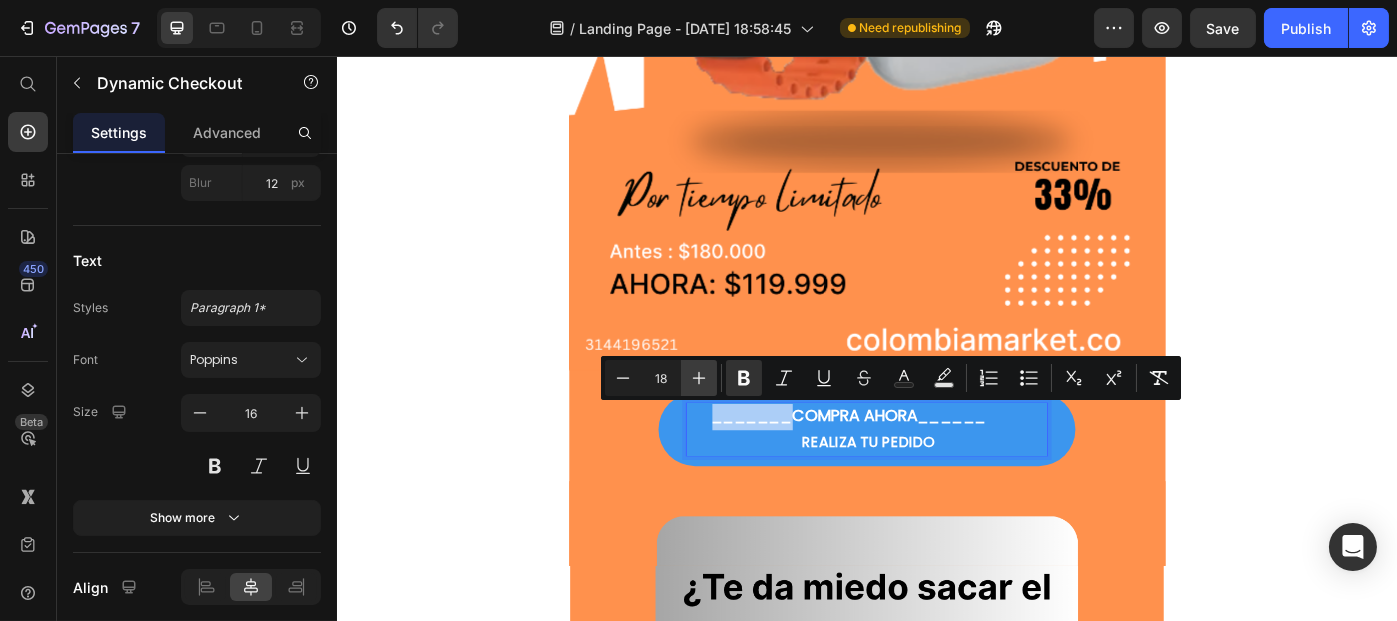 click 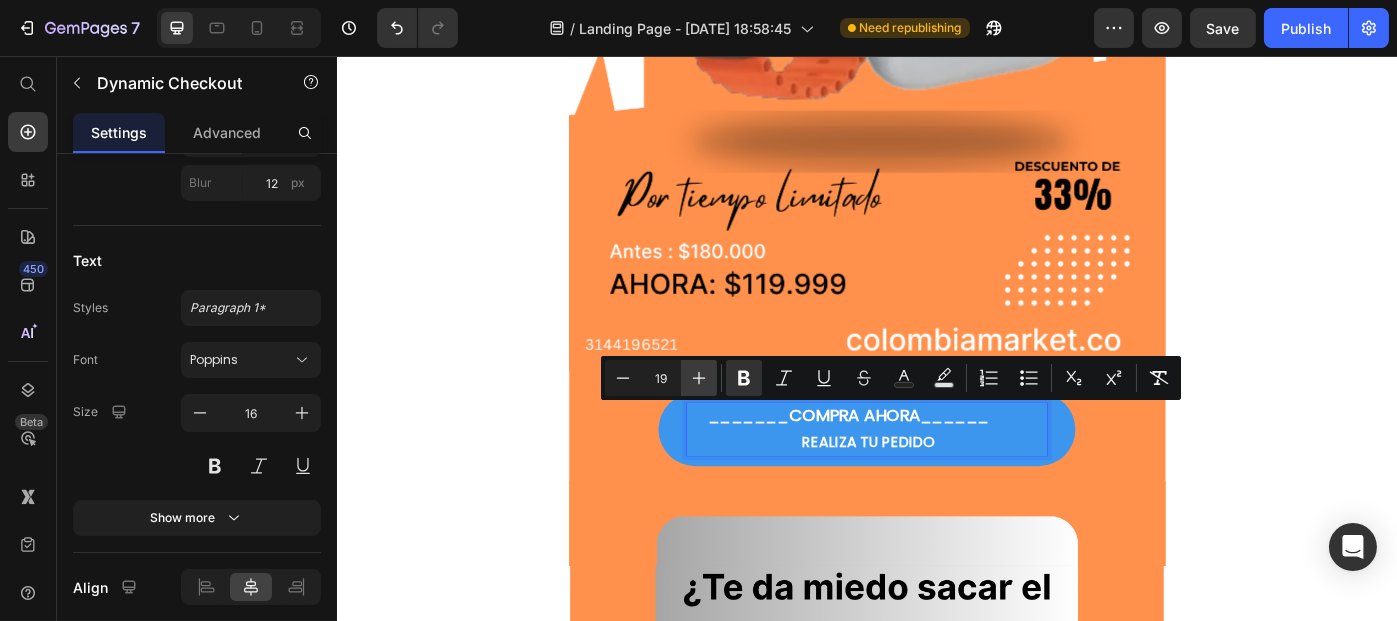 click 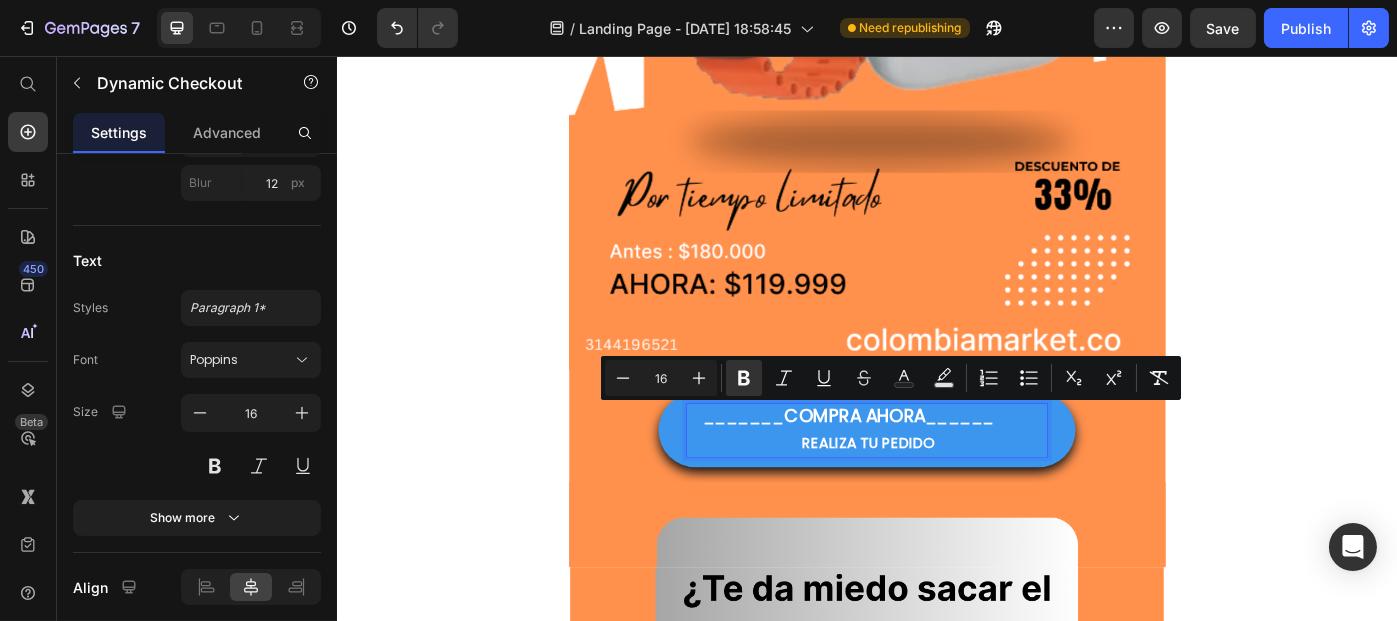 click on "______            REALIZA TU PEDIDO" at bounding box center (990, 479) 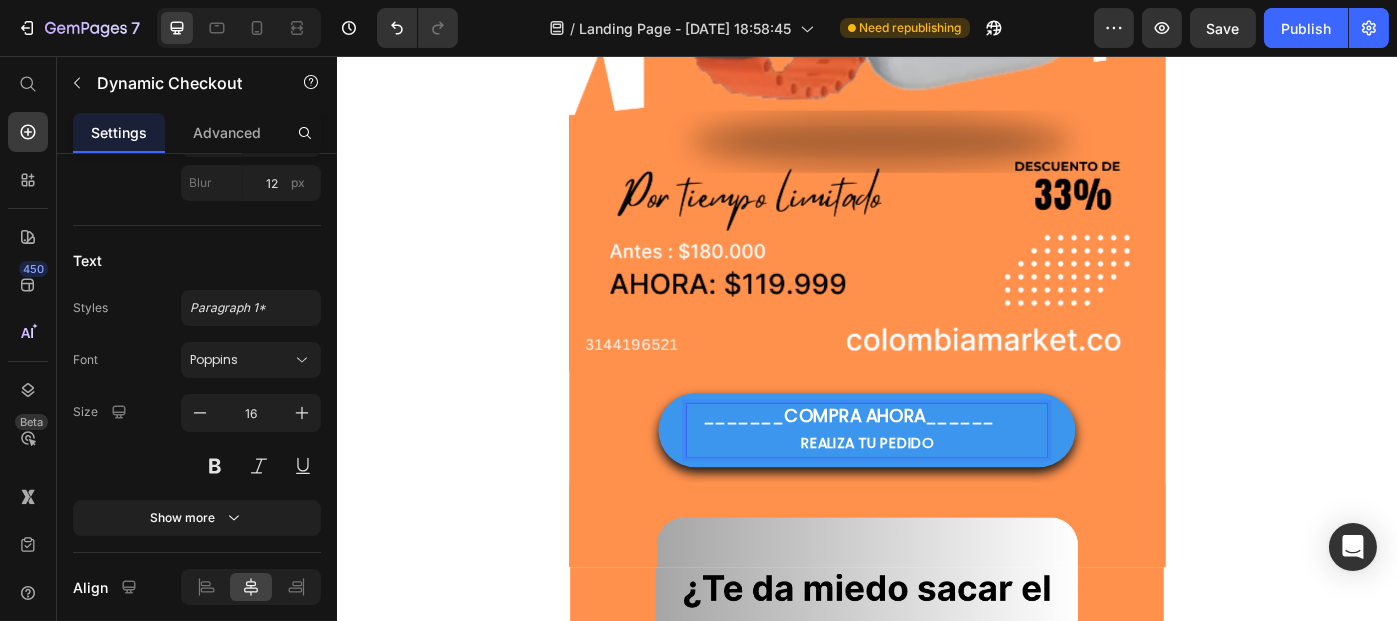 drag, startPoint x: 838, startPoint y: 468, endPoint x: 706, endPoint y: 473, distance: 132.09467 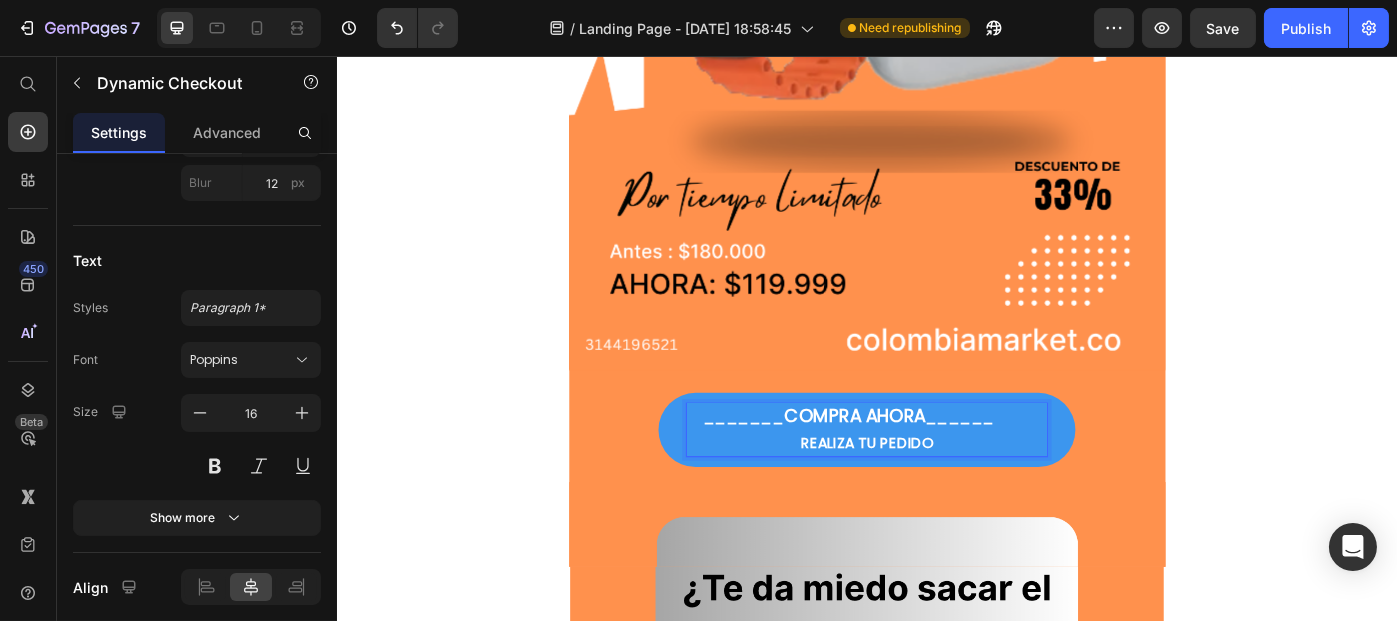 drag, startPoint x: 740, startPoint y: 470, endPoint x: 846, endPoint y: 459, distance: 106.56923 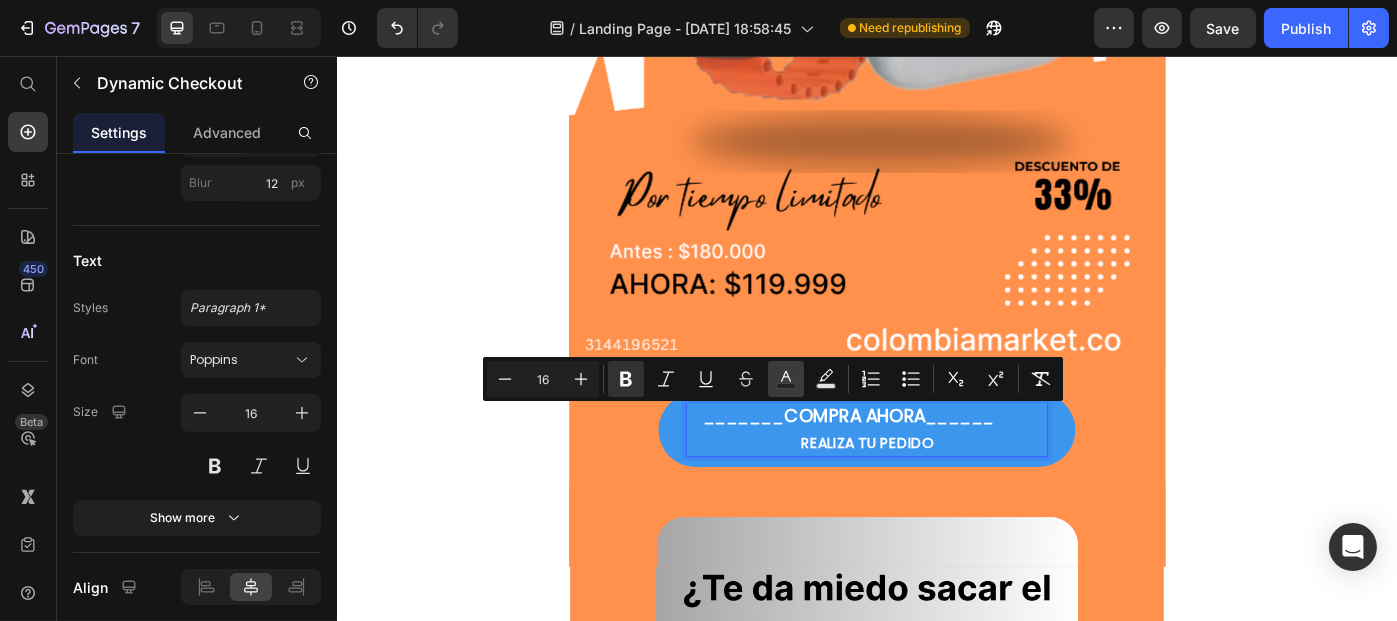 click 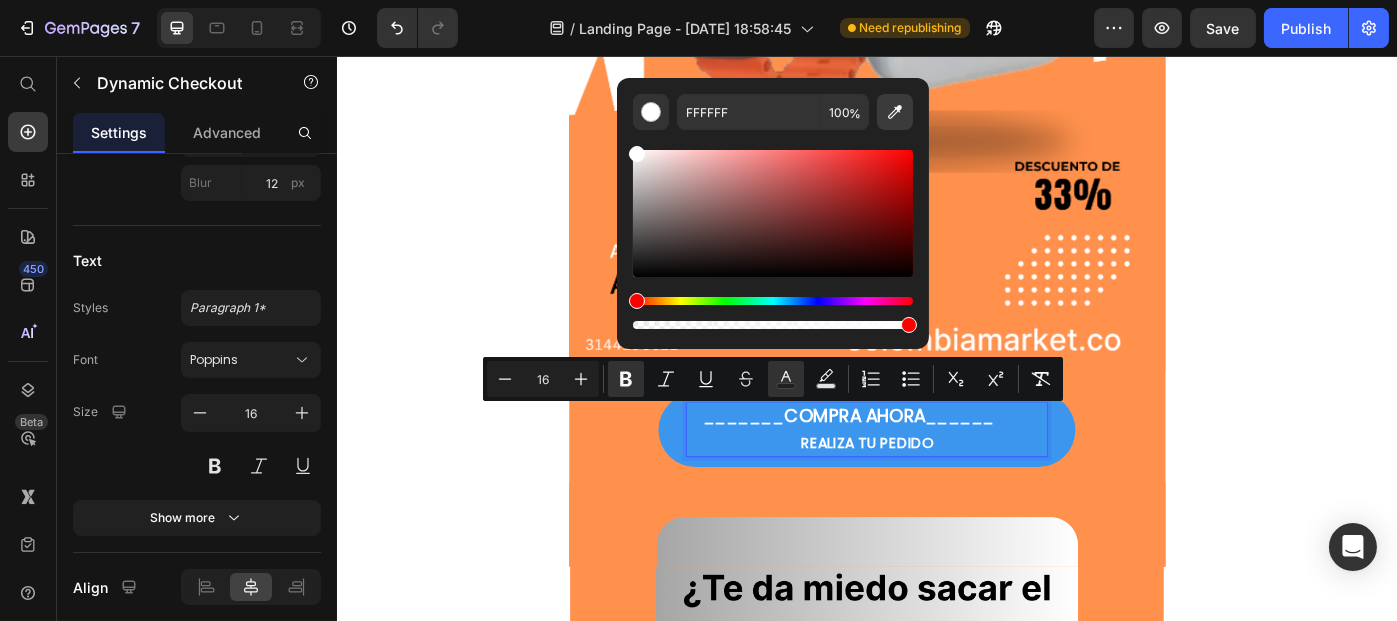 click 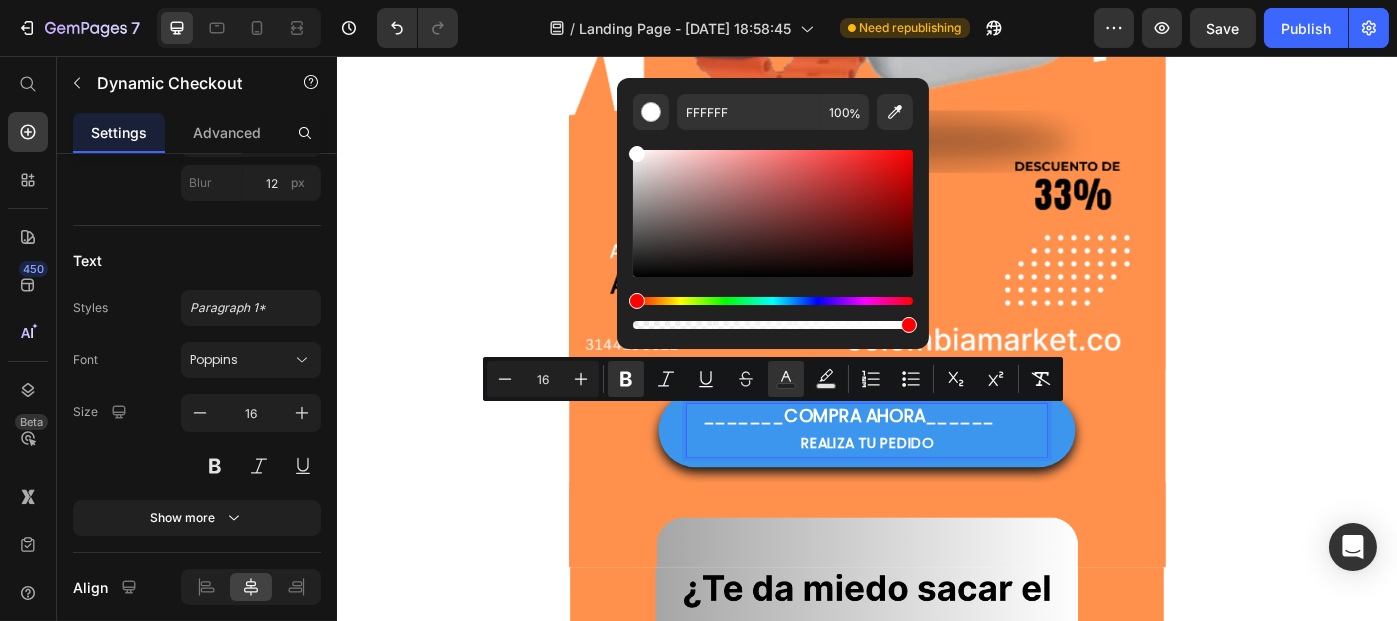 type on "3C96EE" 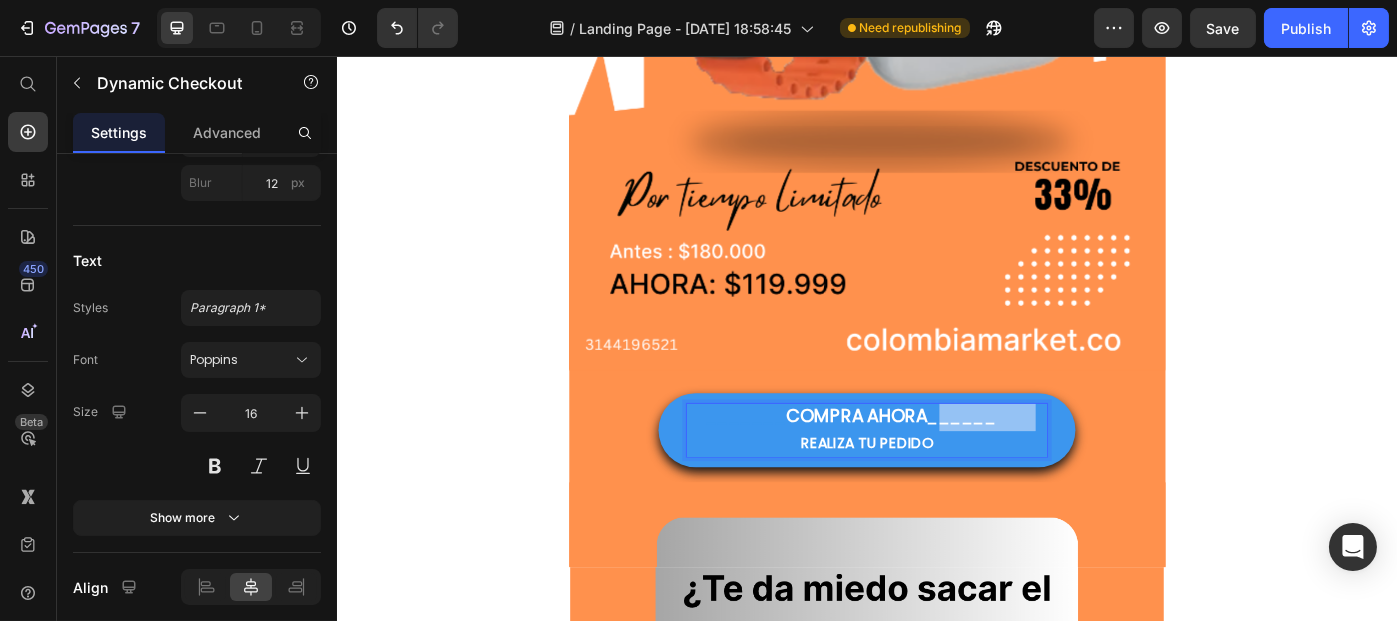 drag, startPoint x: 1012, startPoint y: 473, endPoint x: 1130, endPoint y: 470, distance: 118.03813 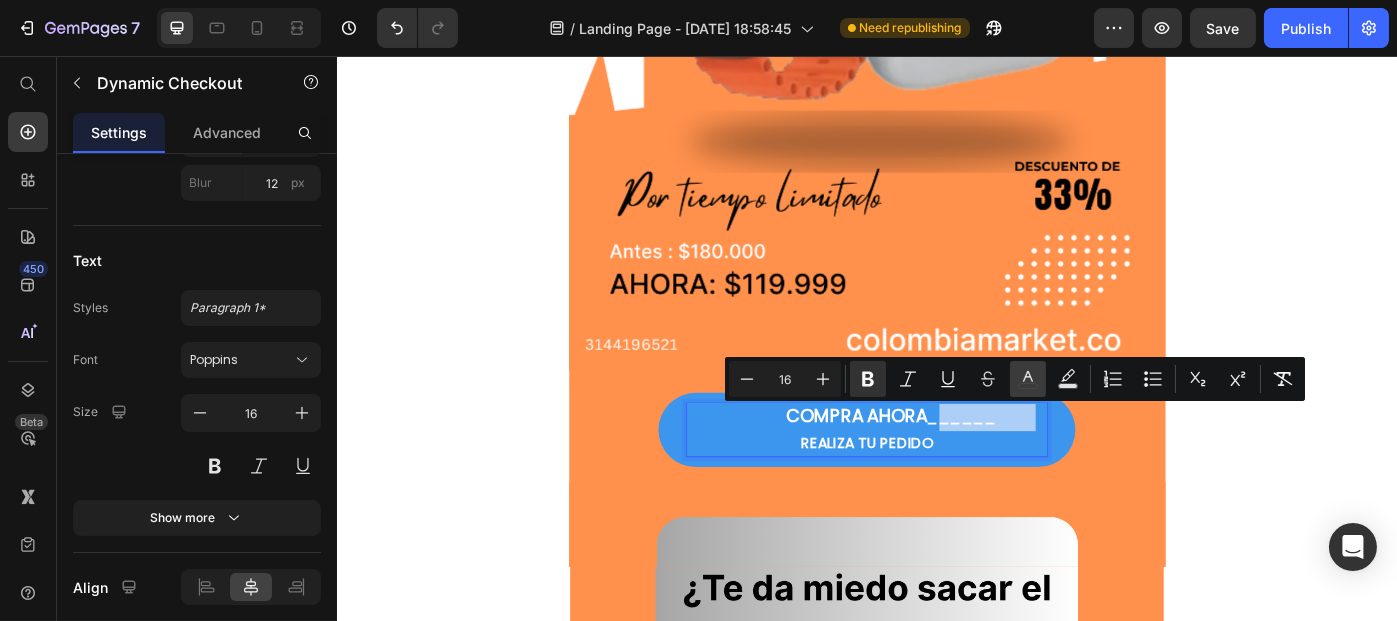 click 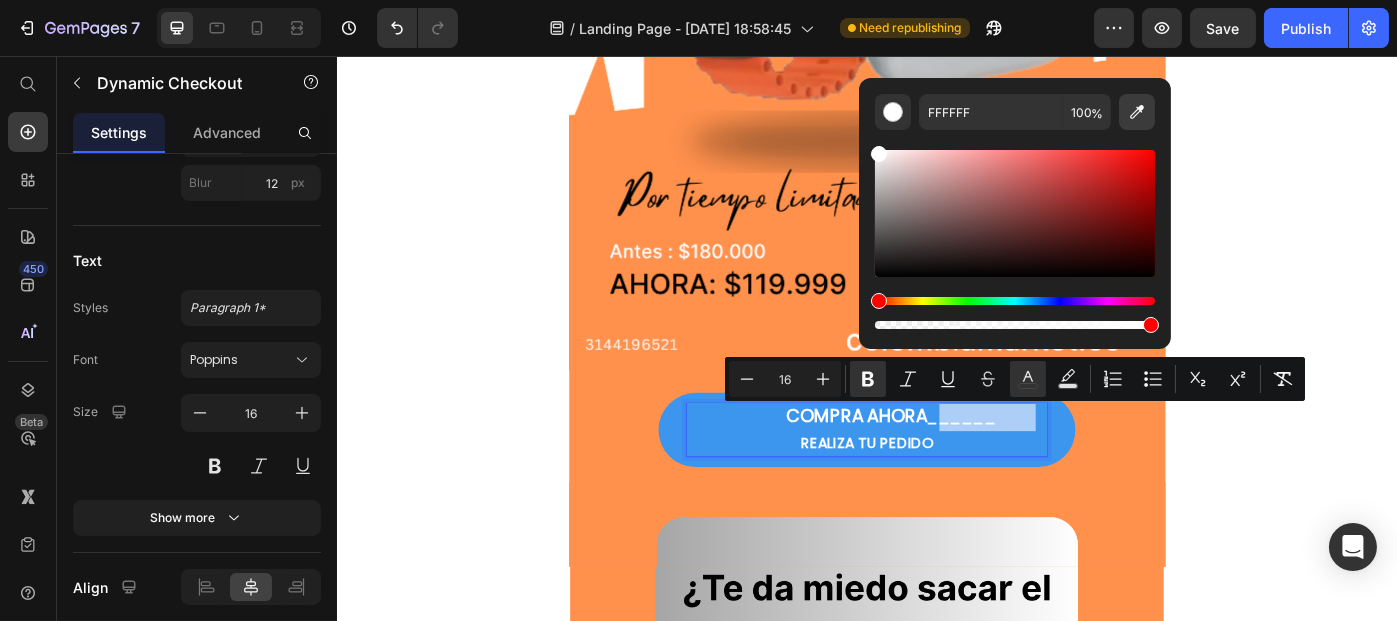 click at bounding box center (1137, 112) 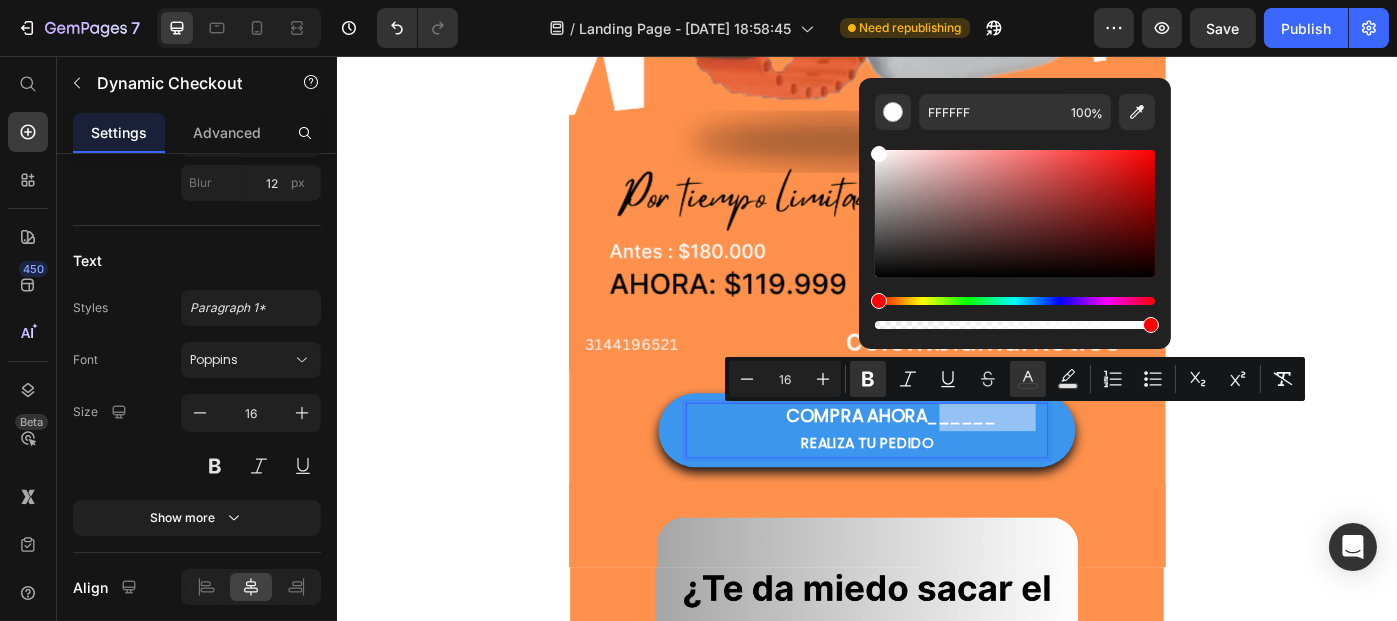 type on "3C96EE" 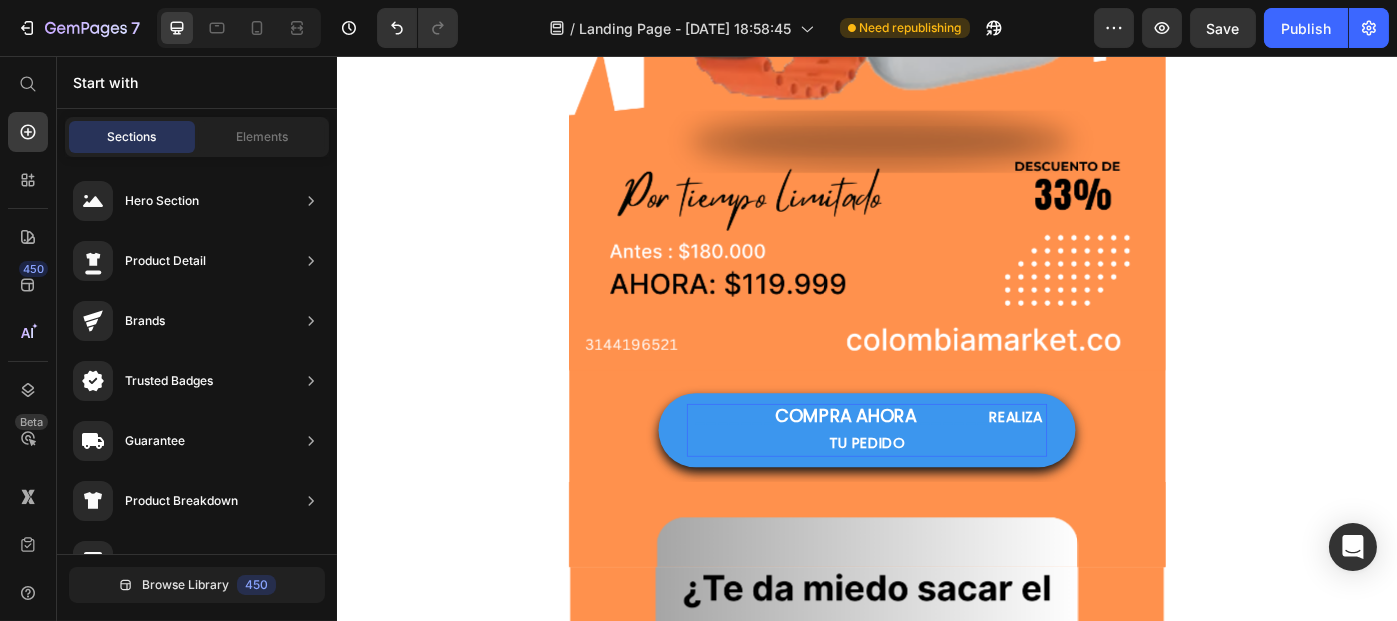 click on "Product Images   _______       COMPRA AHORA   ______            REALIZA TU PEDIDO Dynamic Checkout Image Product Section 2 Image Image Section 3 Root" at bounding box center [936, 2225] 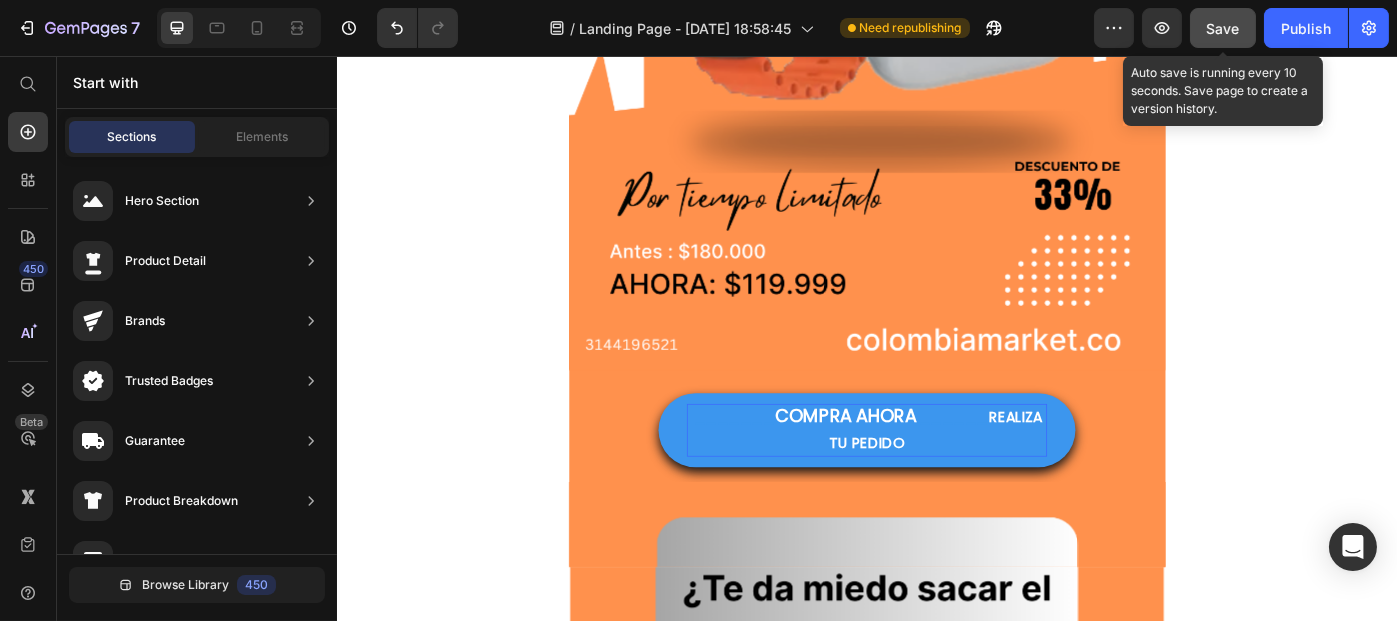 click on "Save" at bounding box center (1223, 28) 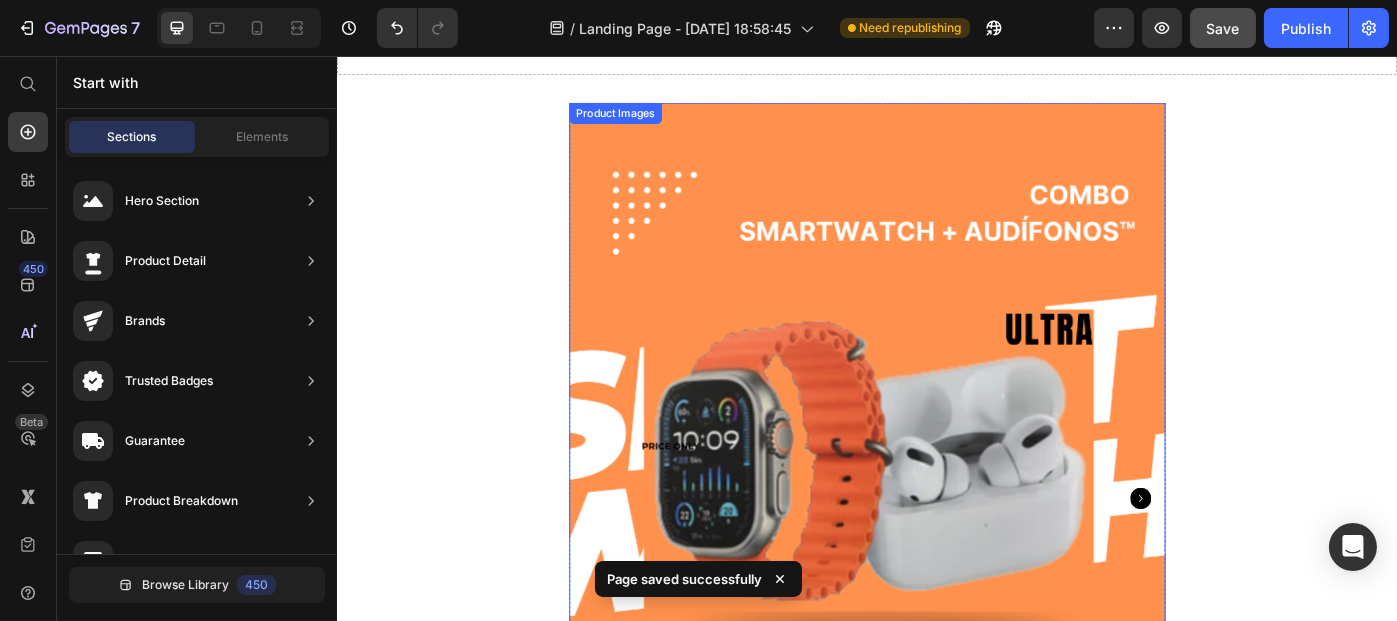 scroll, scrollTop: 85, scrollLeft: 0, axis: vertical 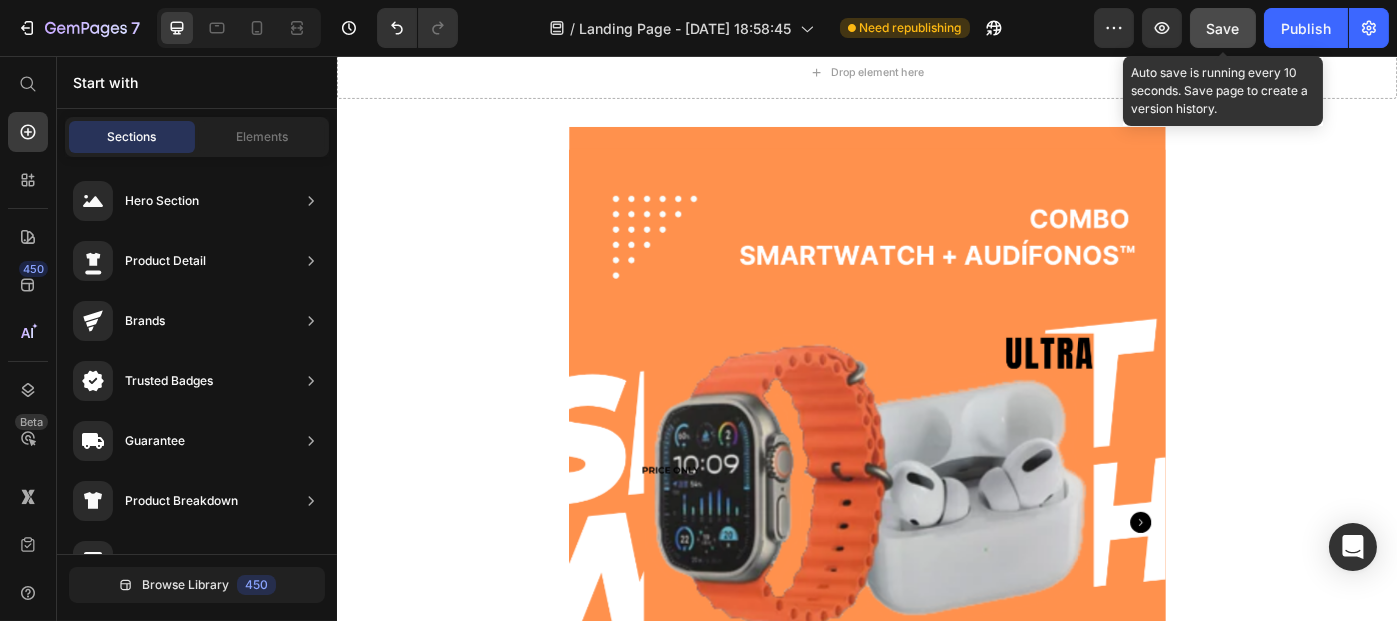 click on "Save" 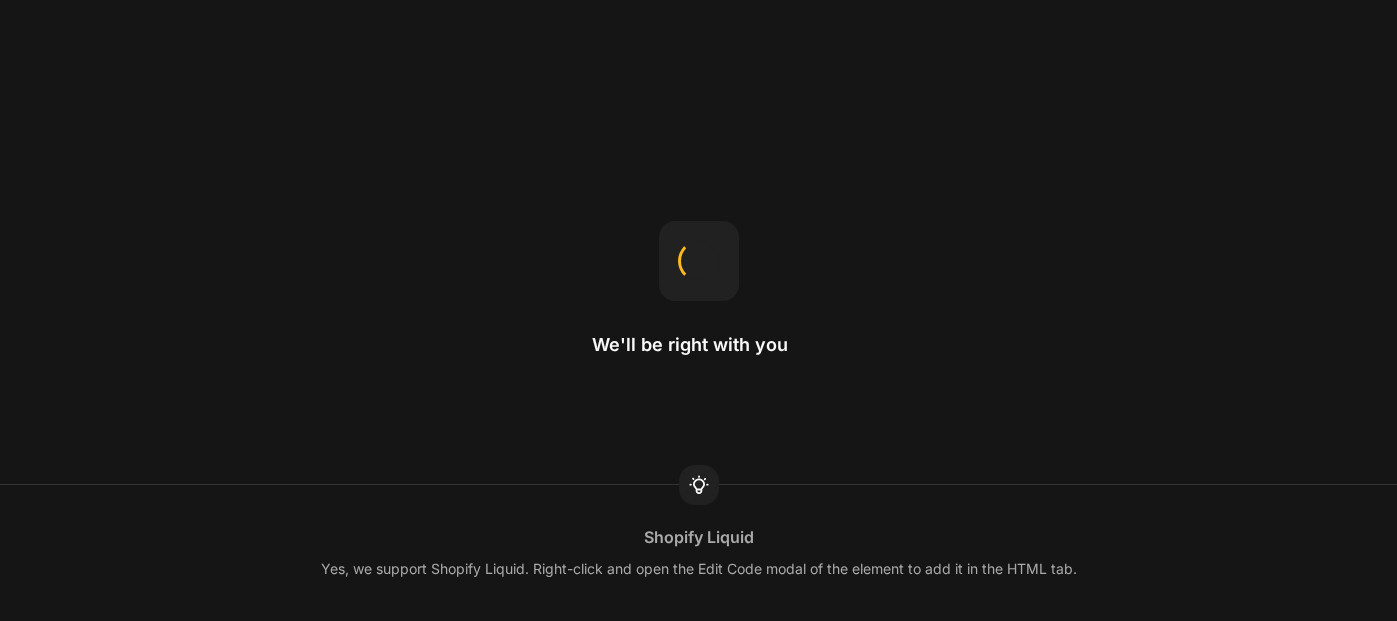 scroll, scrollTop: 0, scrollLeft: 0, axis: both 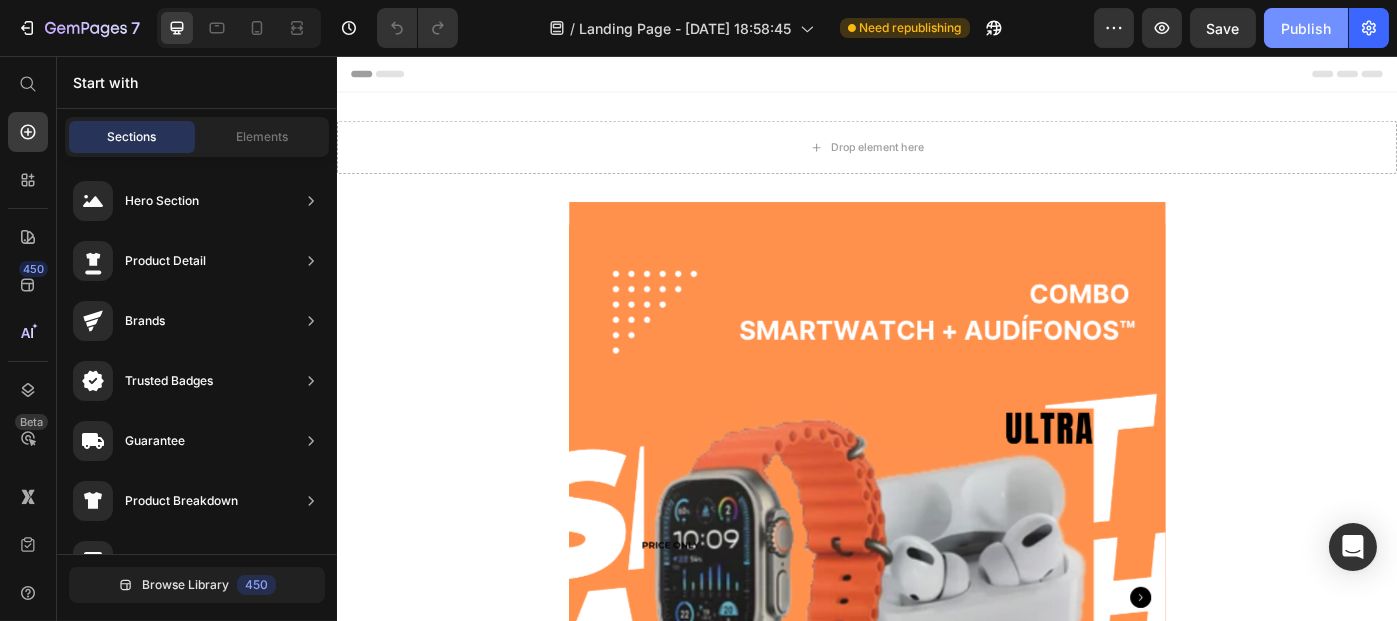 click on "Publish" at bounding box center [1306, 28] 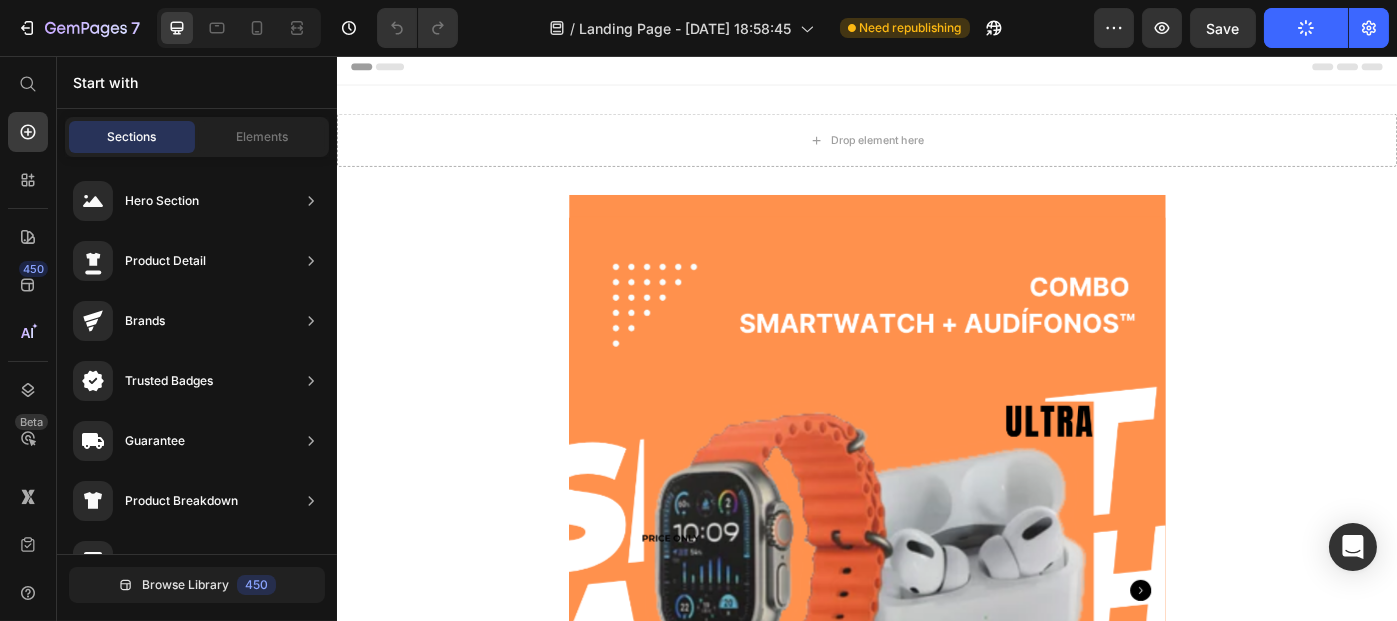 scroll, scrollTop: 13, scrollLeft: 0, axis: vertical 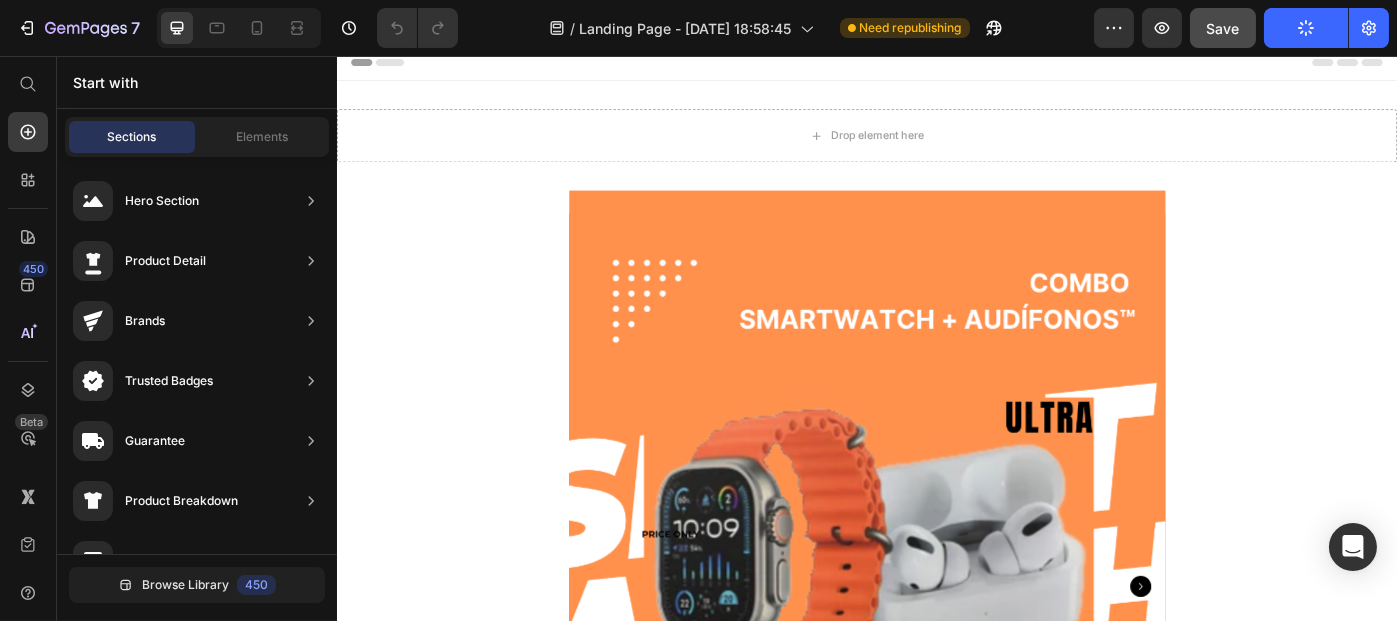 click on "Save" 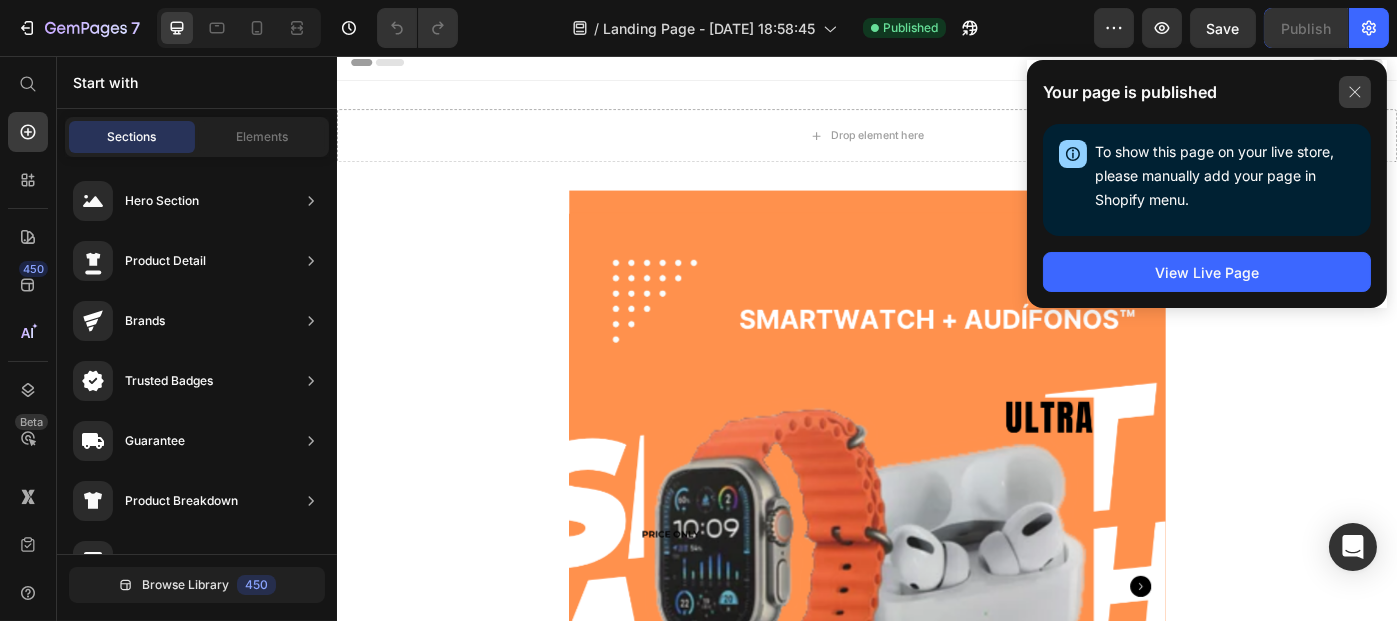 drag, startPoint x: 1207, startPoint y: 260, endPoint x: 1342, endPoint y: 97, distance: 211.64594 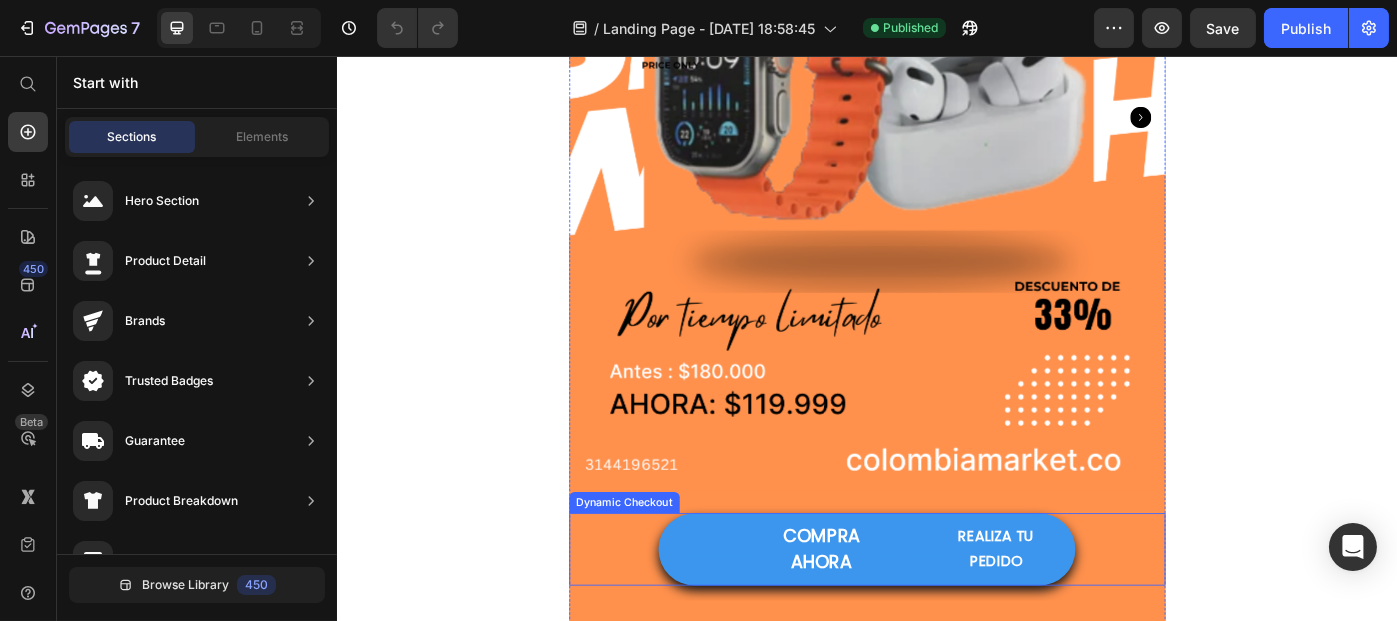 scroll, scrollTop: 661, scrollLeft: 0, axis: vertical 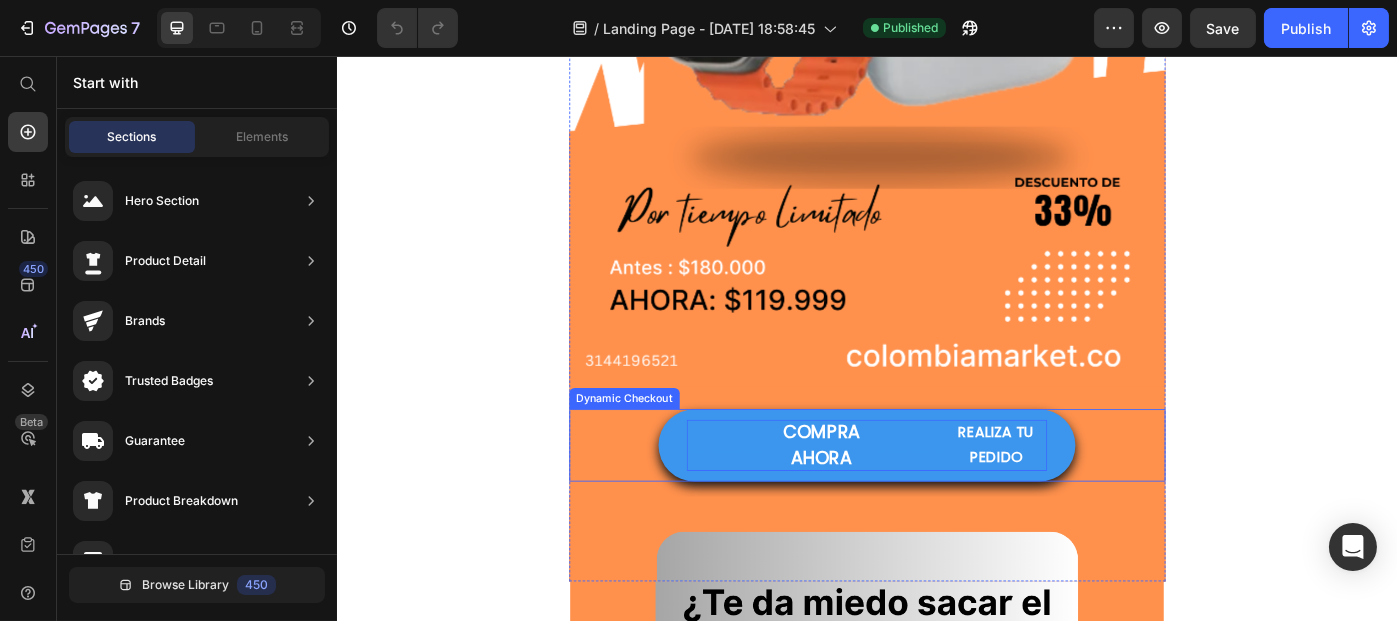 click on "COMPRA AHORA" at bounding box center [884, 496] 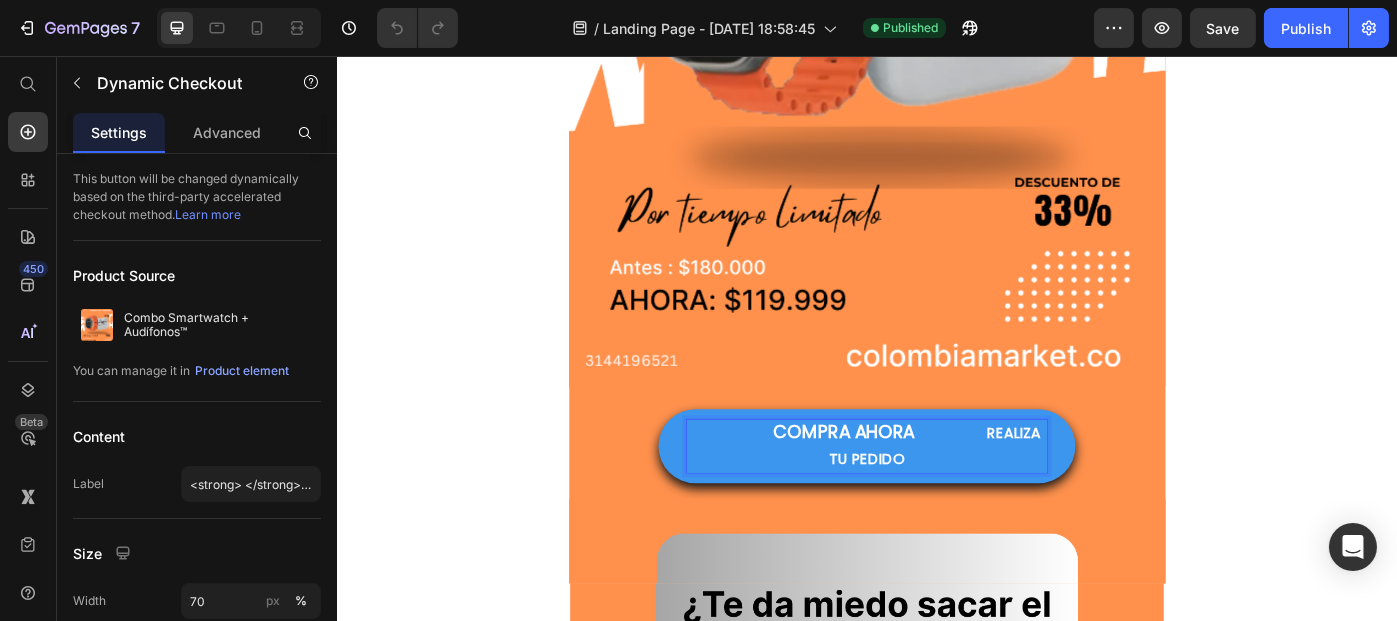 click on "______" at bounding box center (1033, 483) 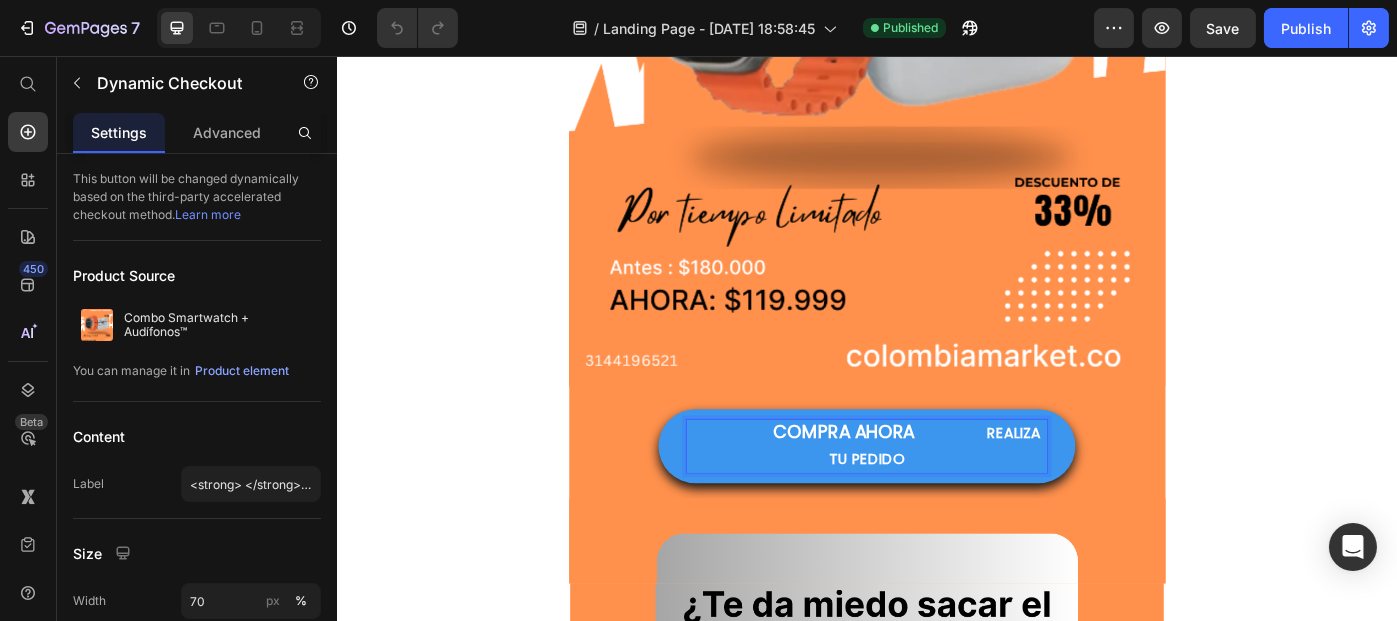 click on "COMPRA AHORA" at bounding box center (910, 482) 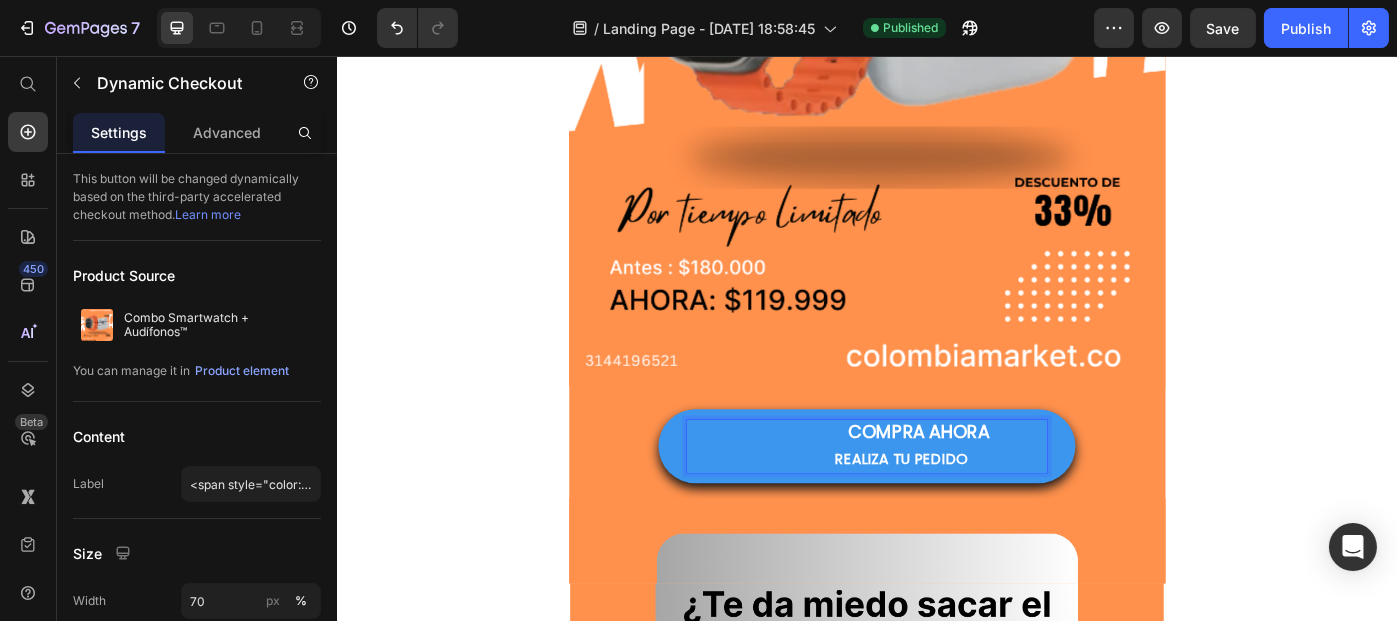 click on "______" at bounding box center (861, 512) 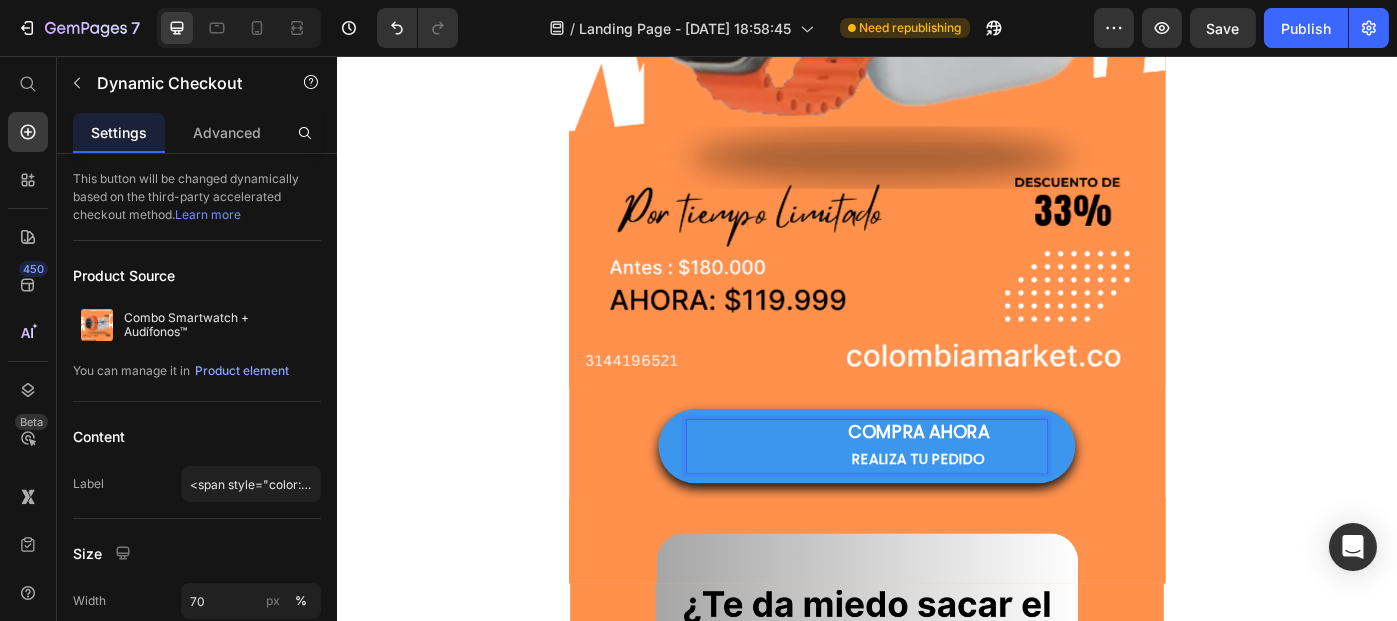 click 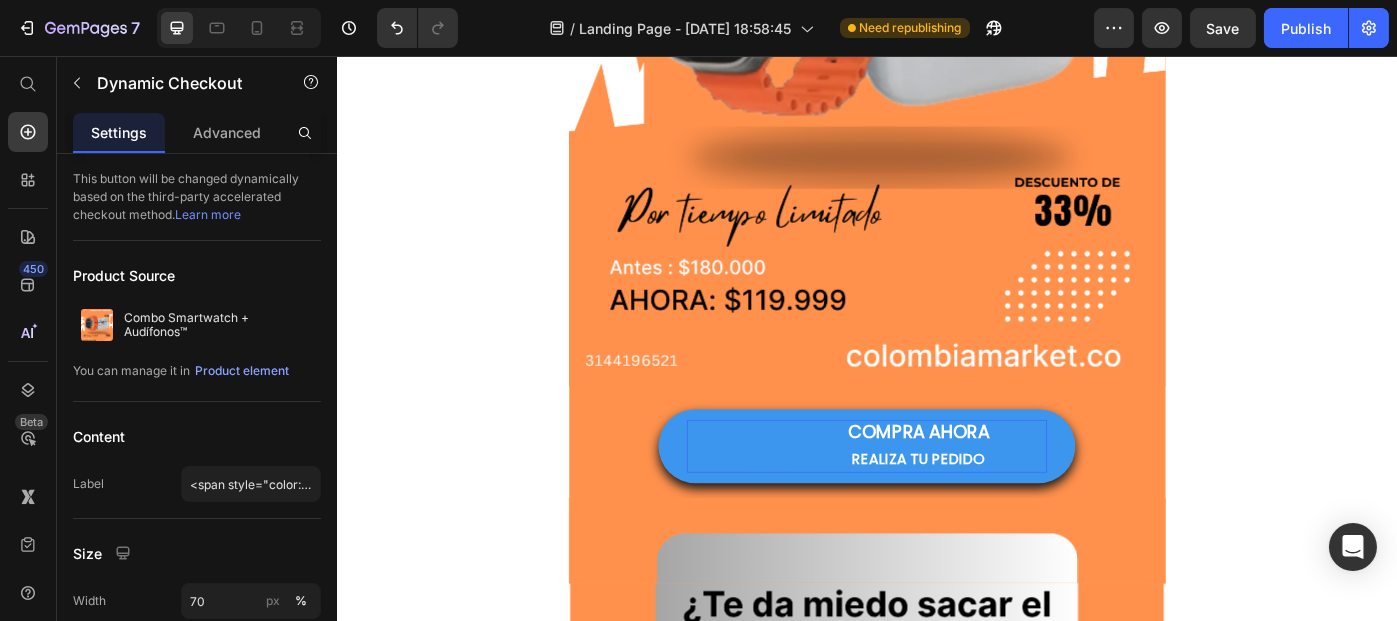 click on "Drop element here Section 1
Product Images _________ COMPRA AHORA   _________  REALIZA TU PEDIDO Dynamic Checkout Image Product Section 2 Image Image Section 3 Root" at bounding box center [936, 3474] 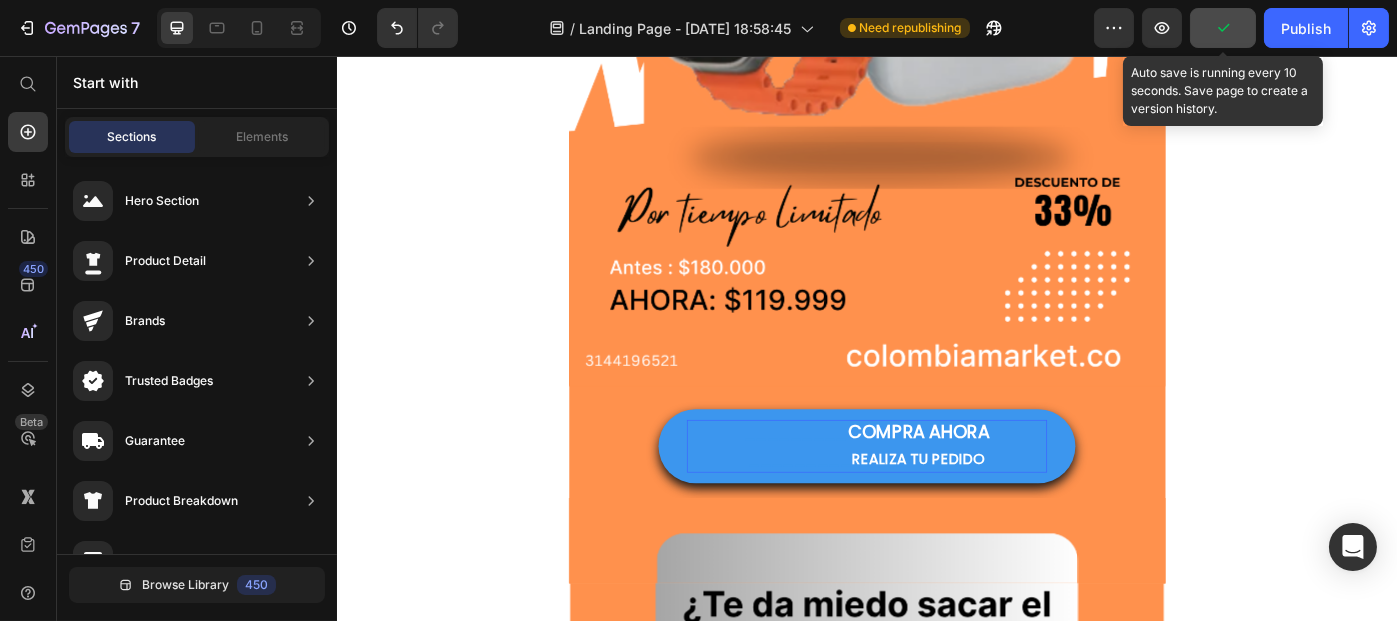 click 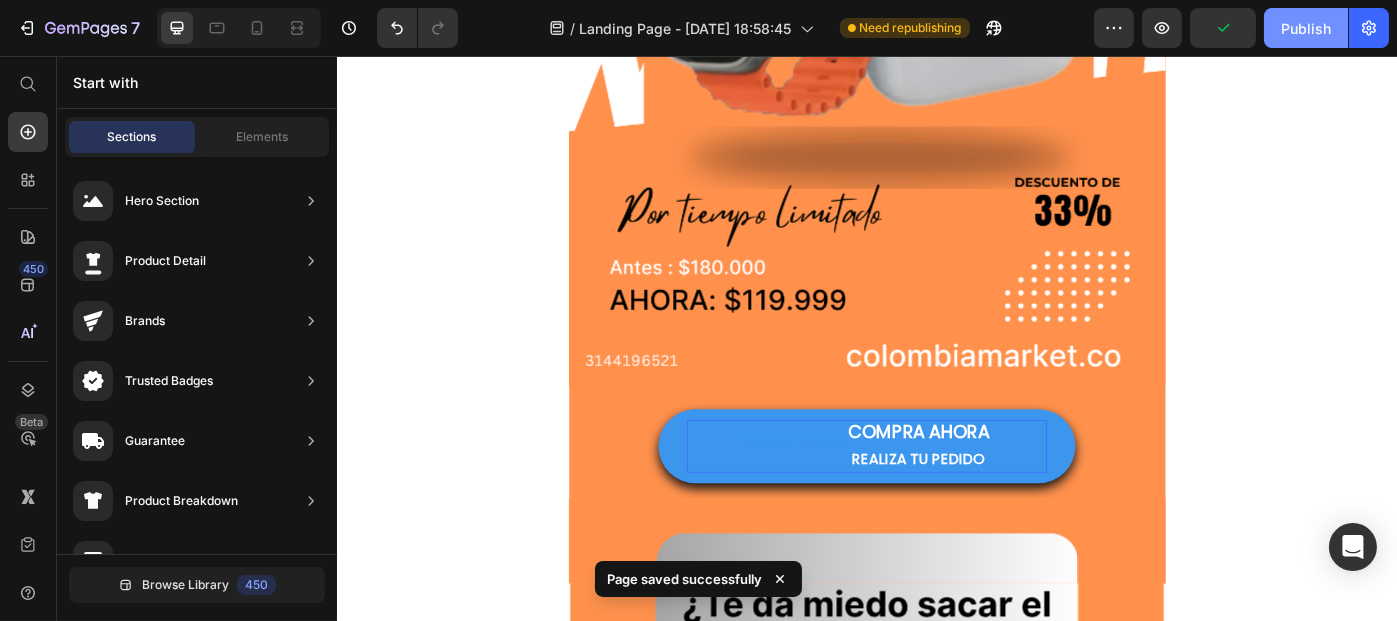 click on "Publish" at bounding box center (1306, 28) 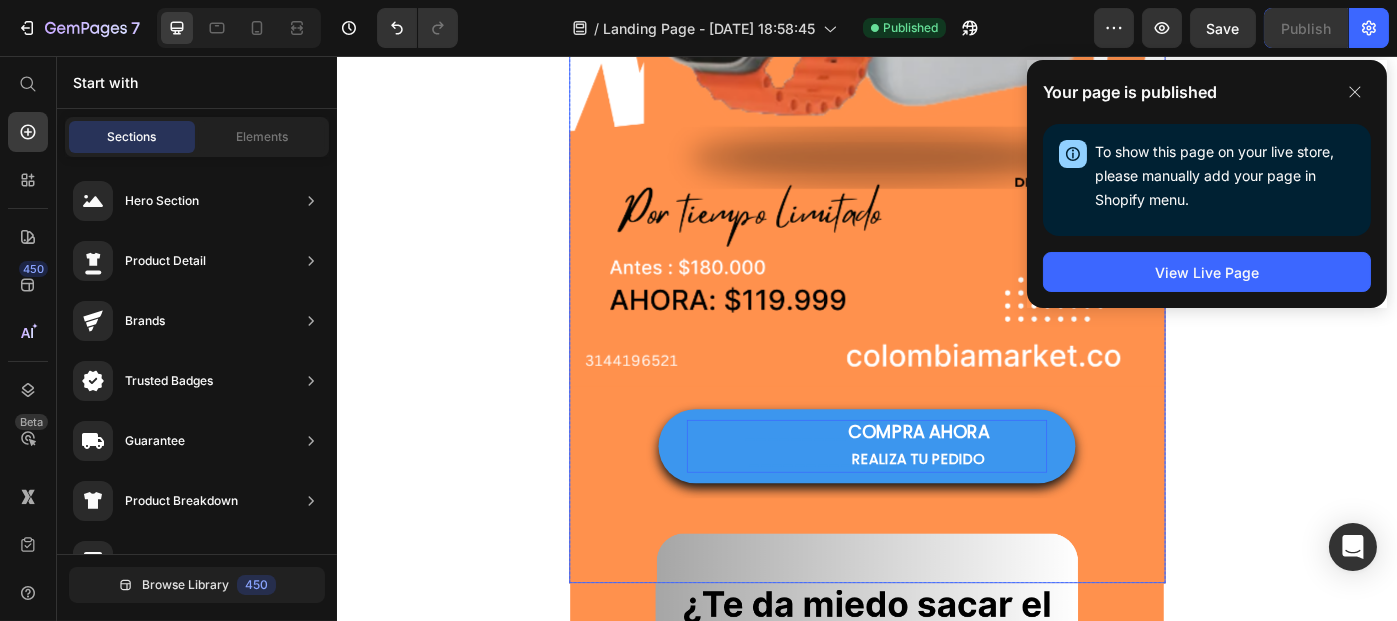 click on "_________ COMPRA AHORA   _________  REALIZA TU PEDIDO" at bounding box center (936, 498) 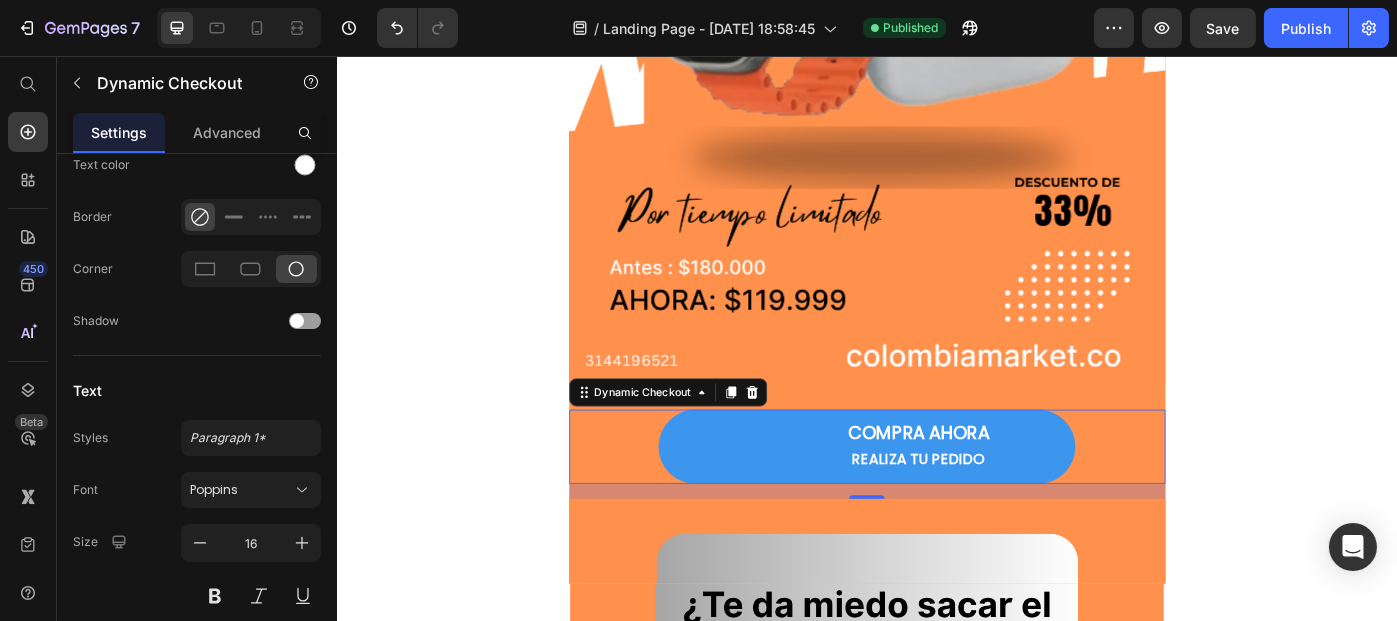 scroll, scrollTop: 952, scrollLeft: 0, axis: vertical 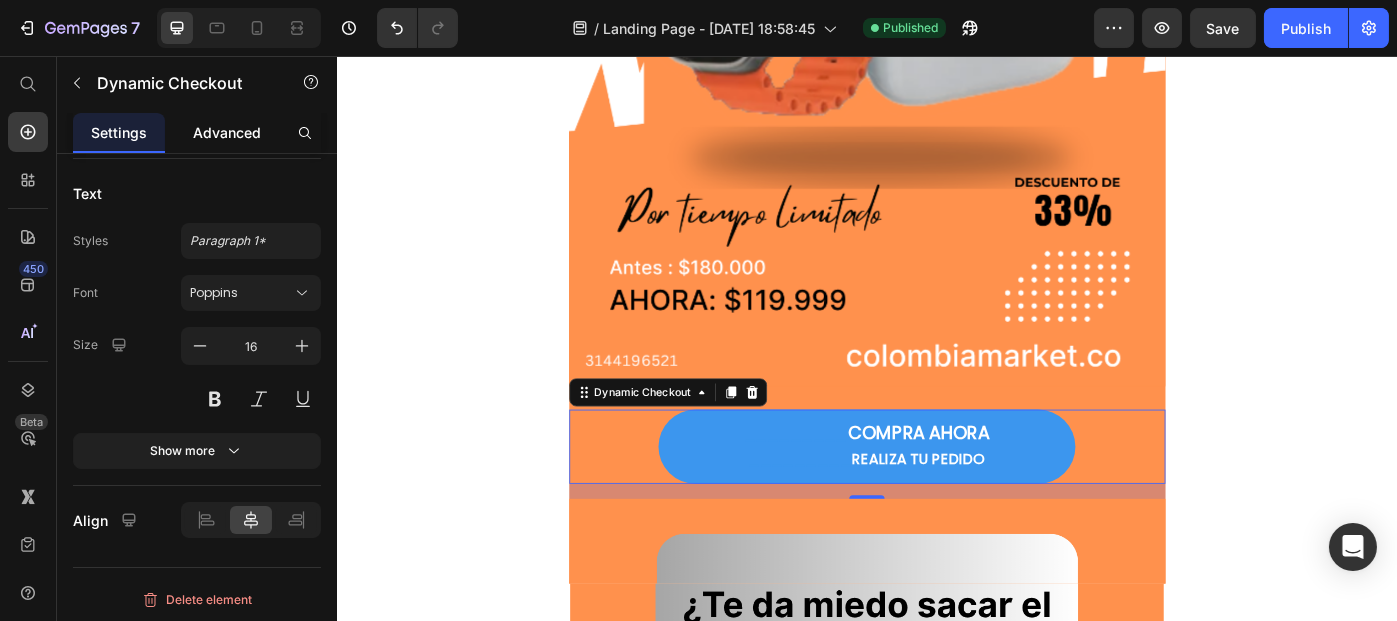 drag, startPoint x: 207, startPoint y: 105, endPoint x: 197, endPoint y: 129, distance: 26 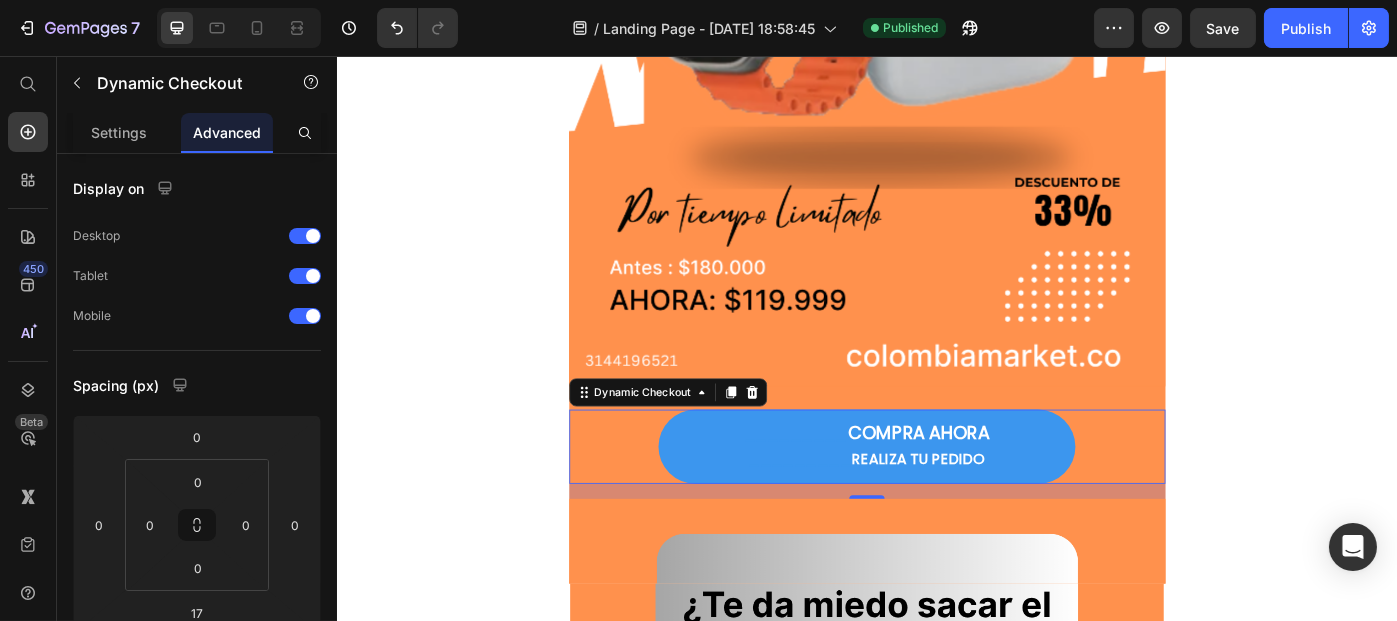 scroll, scrollTop: 778, scrollLeft: 0, axis: vertical 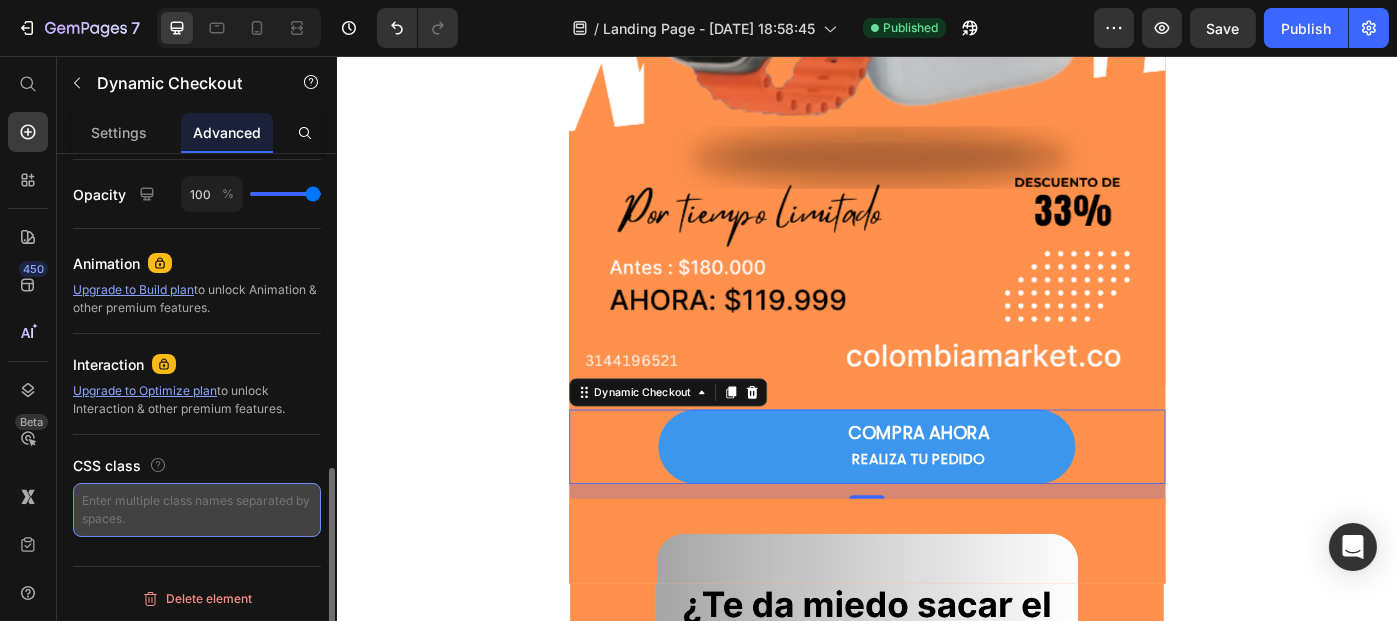 click at bounding box center [197, 510] 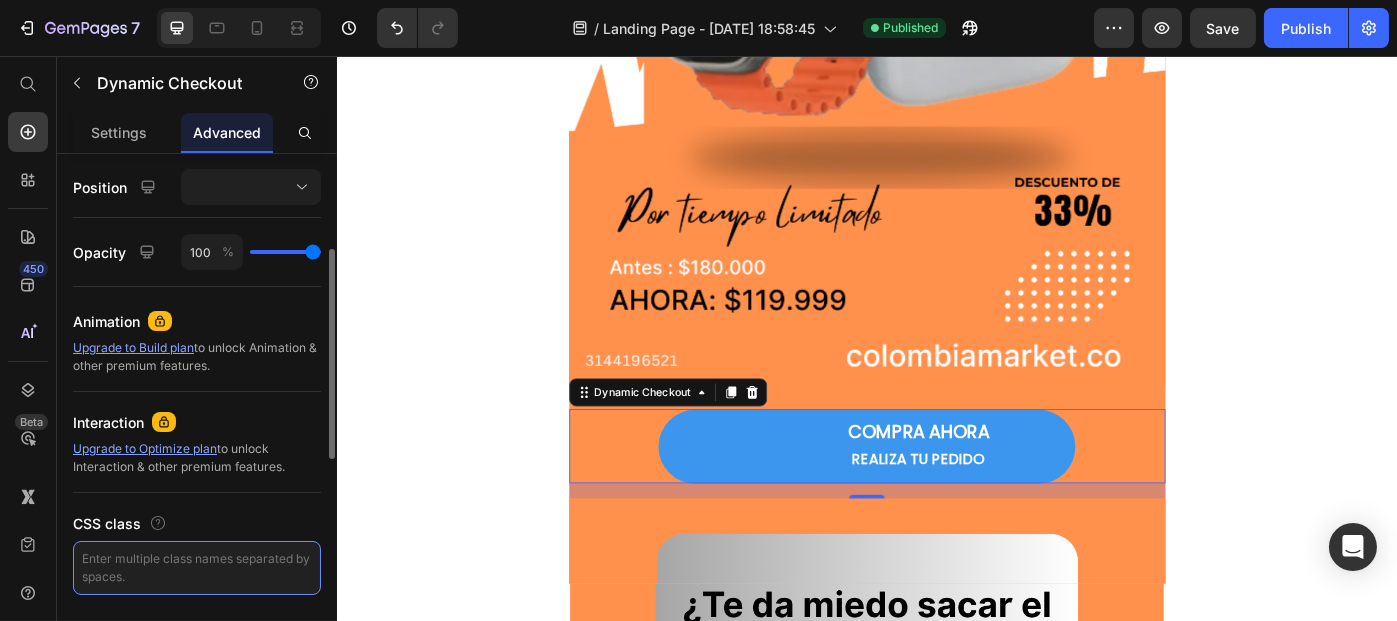 scroll, scrollTop: 778, scrollLeft: 0, axis: vertical 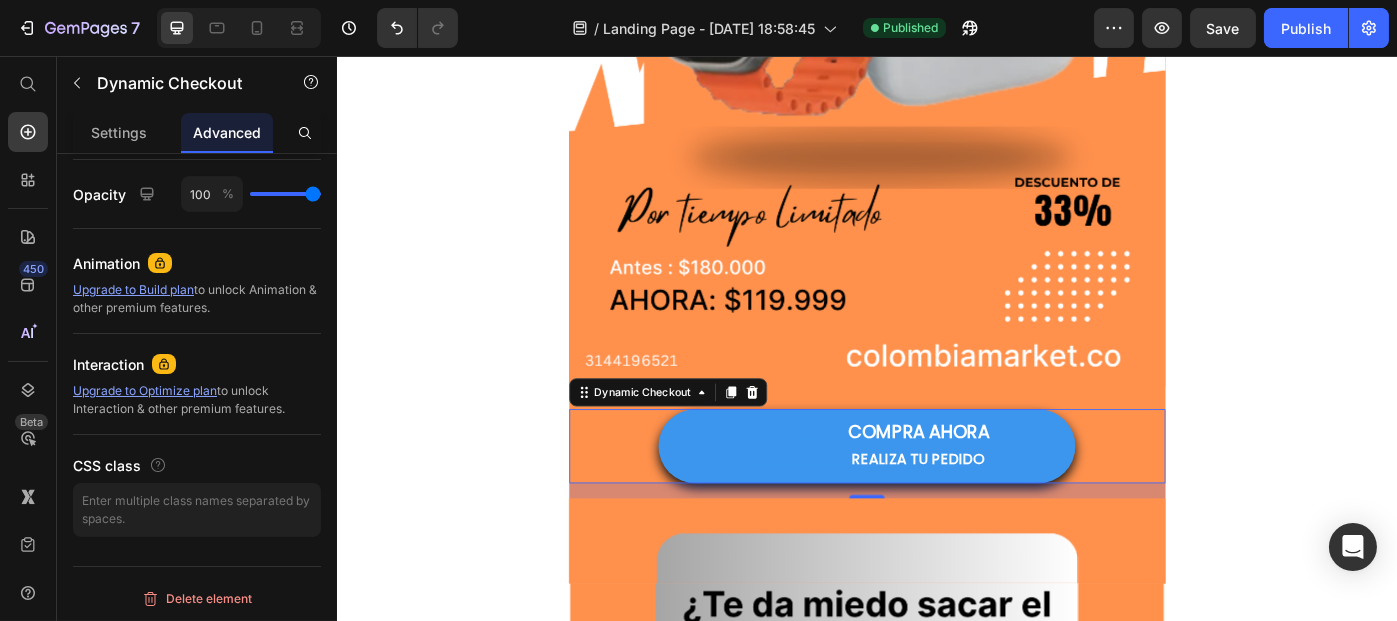 click on "_________ COMPRA AHORA   _________  REALIZA TU PEDIDO" at bounding box center [936, 498] 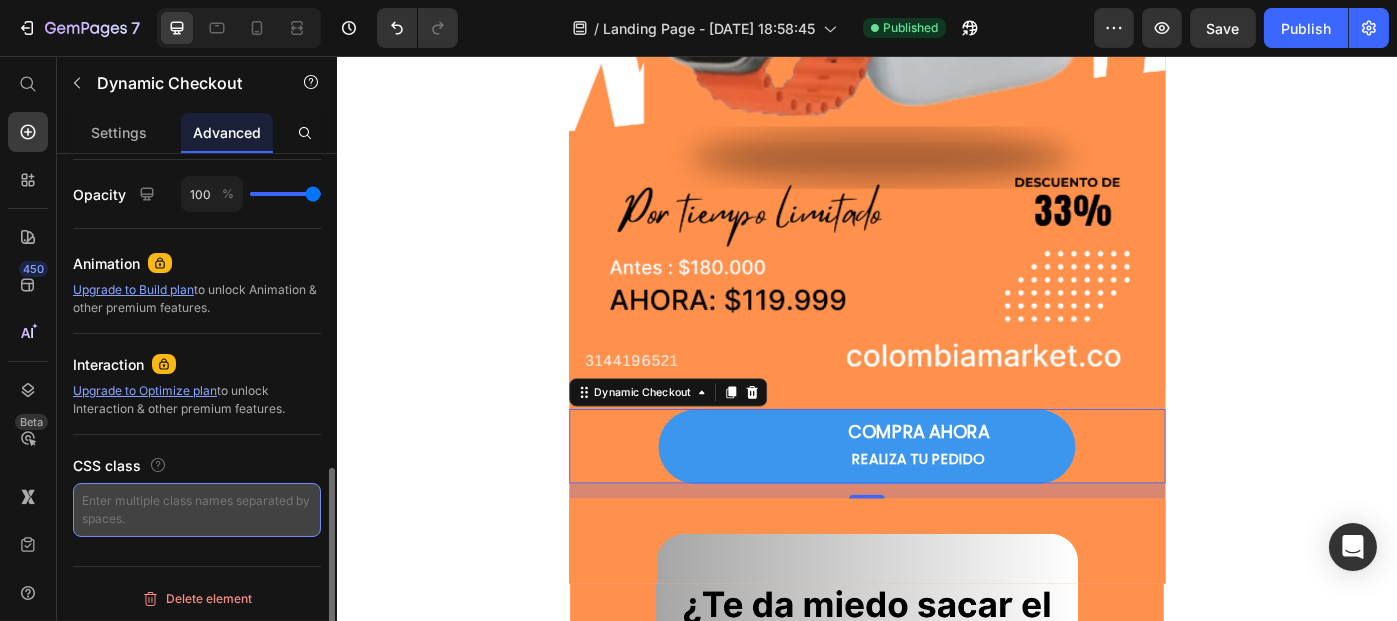 click at bounding box center [197, 510] 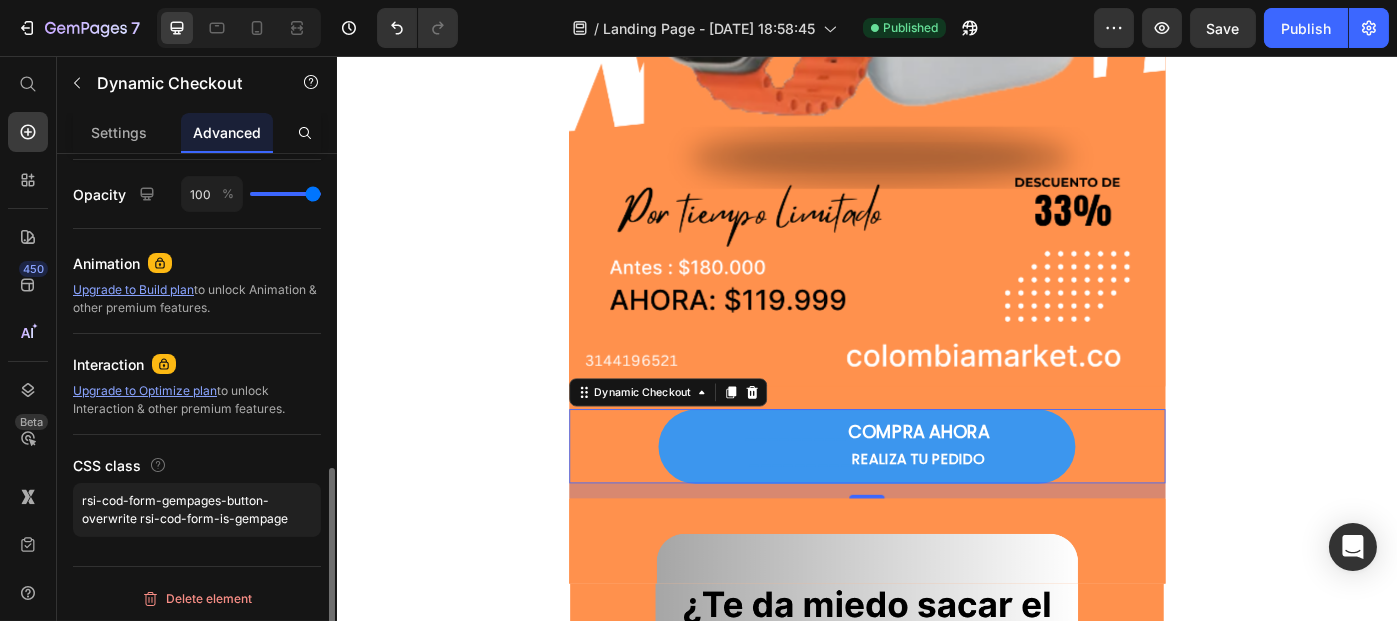 click on "CSS class rsi-cod-form-gempages-button-overwrite rsi-cod-form-is-gempage" 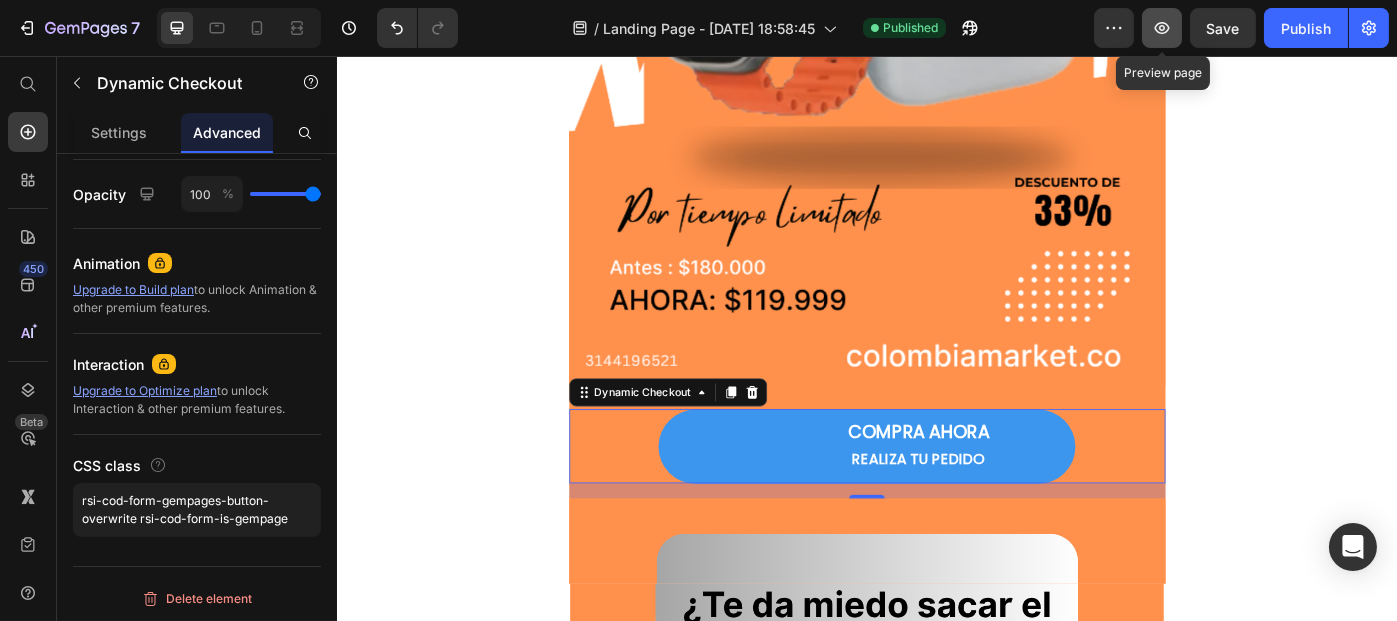 click 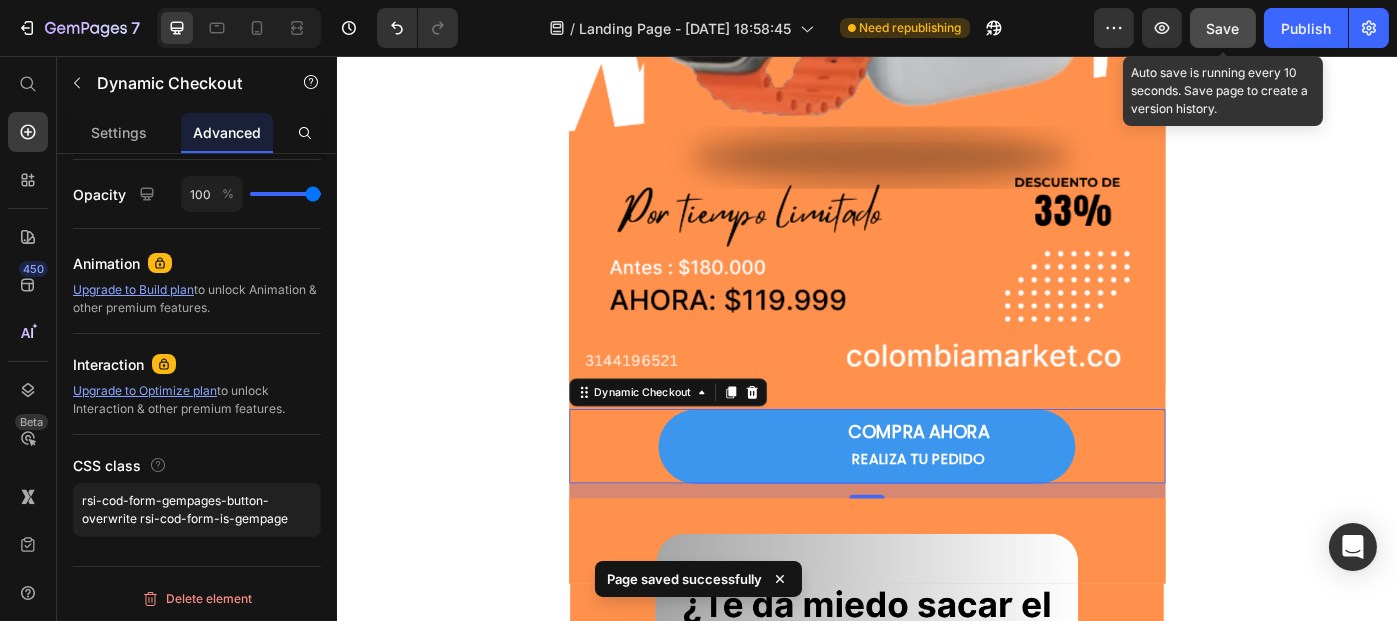 click on "Save" 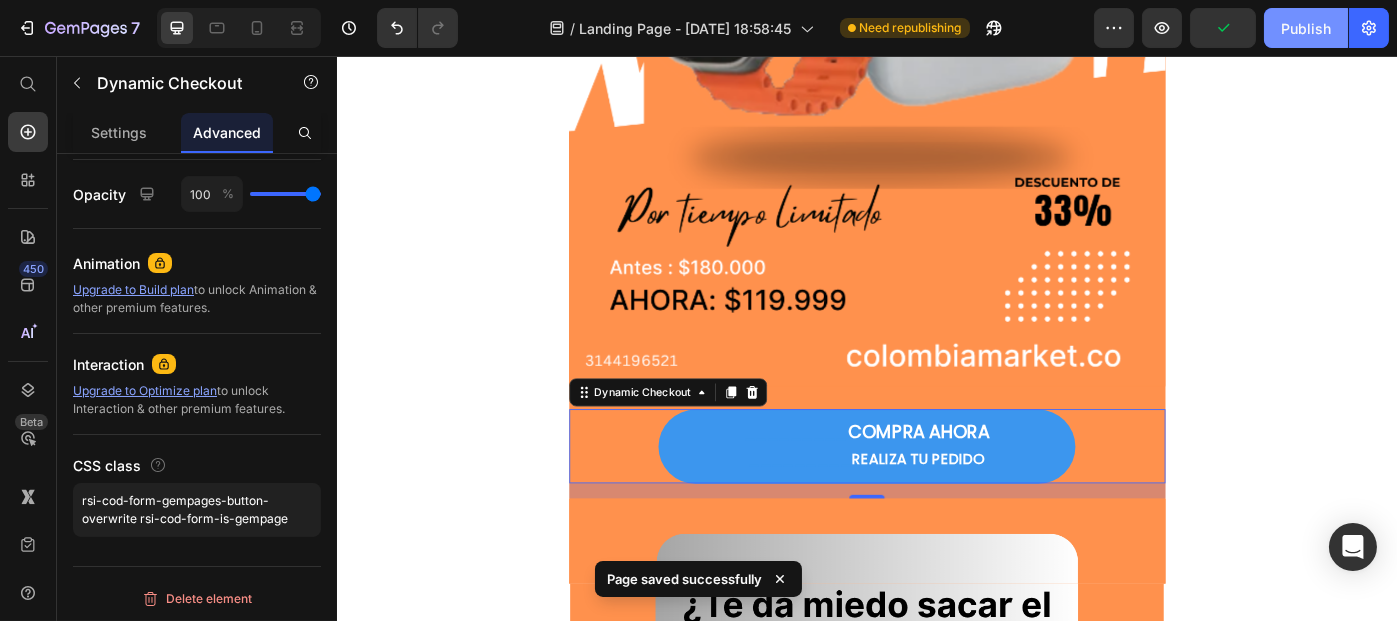 click on "Publish" at bounding box center [1306, 28] 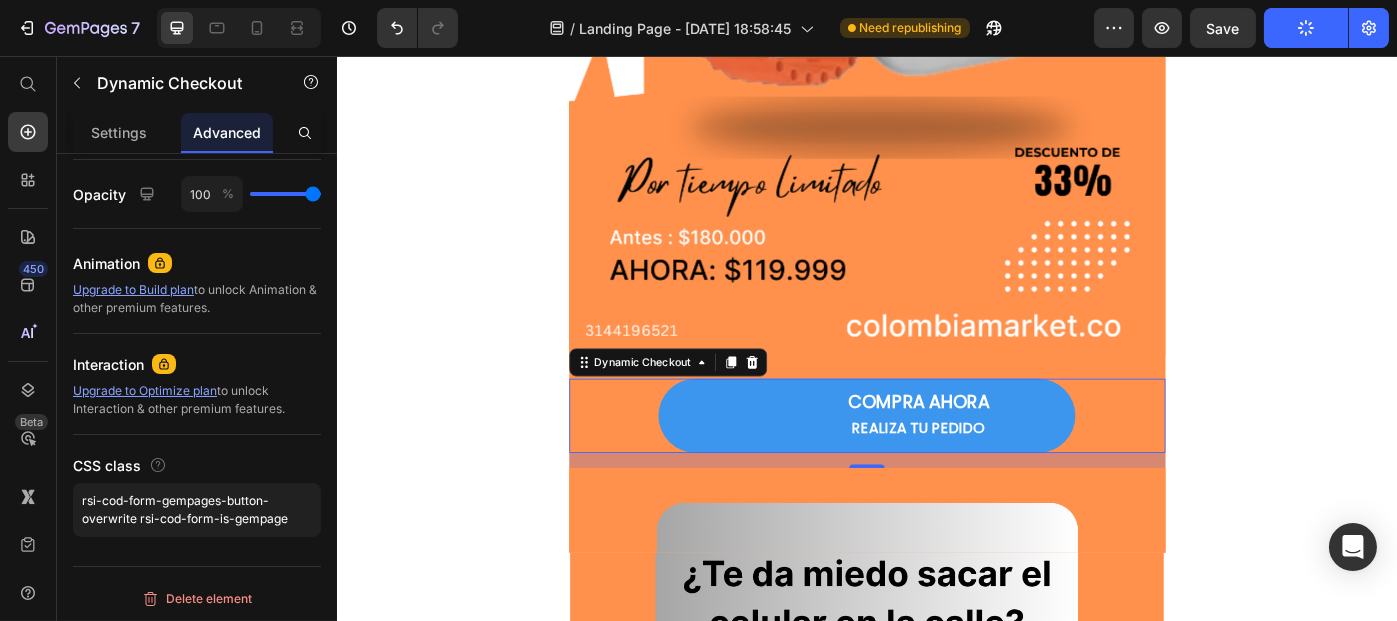 scroll, scrollTop: 700, scrollLeft: 0, axis: vertical 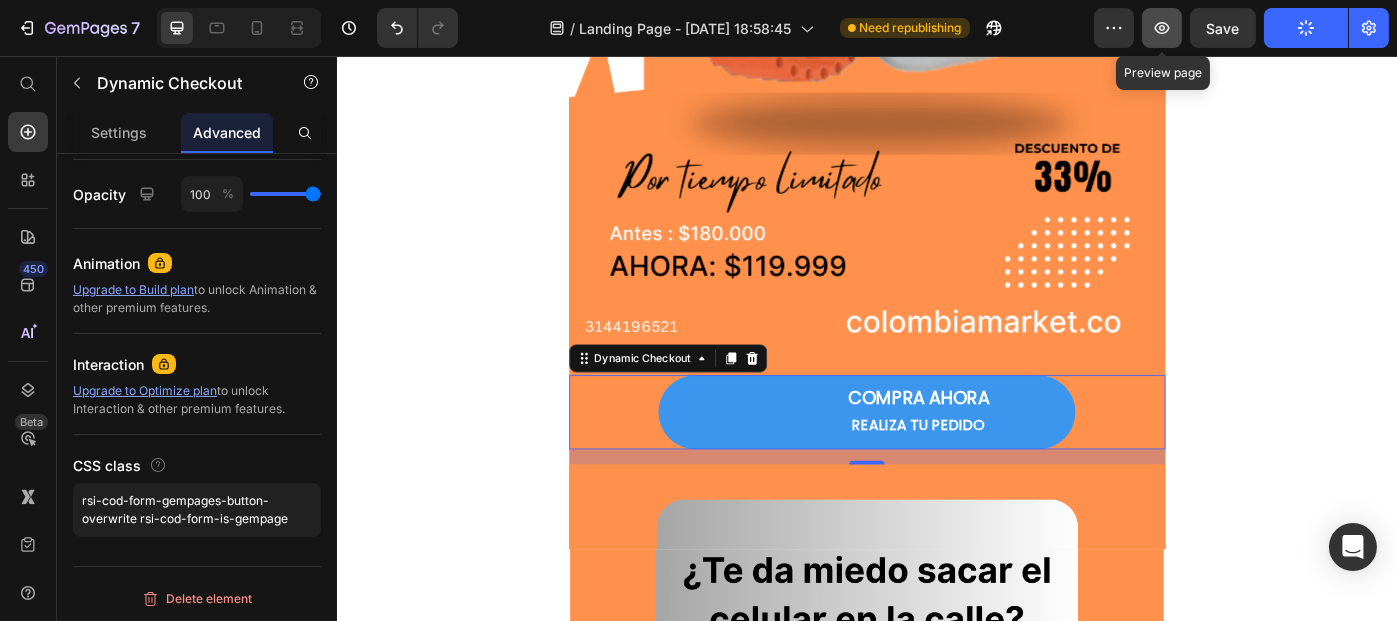 click 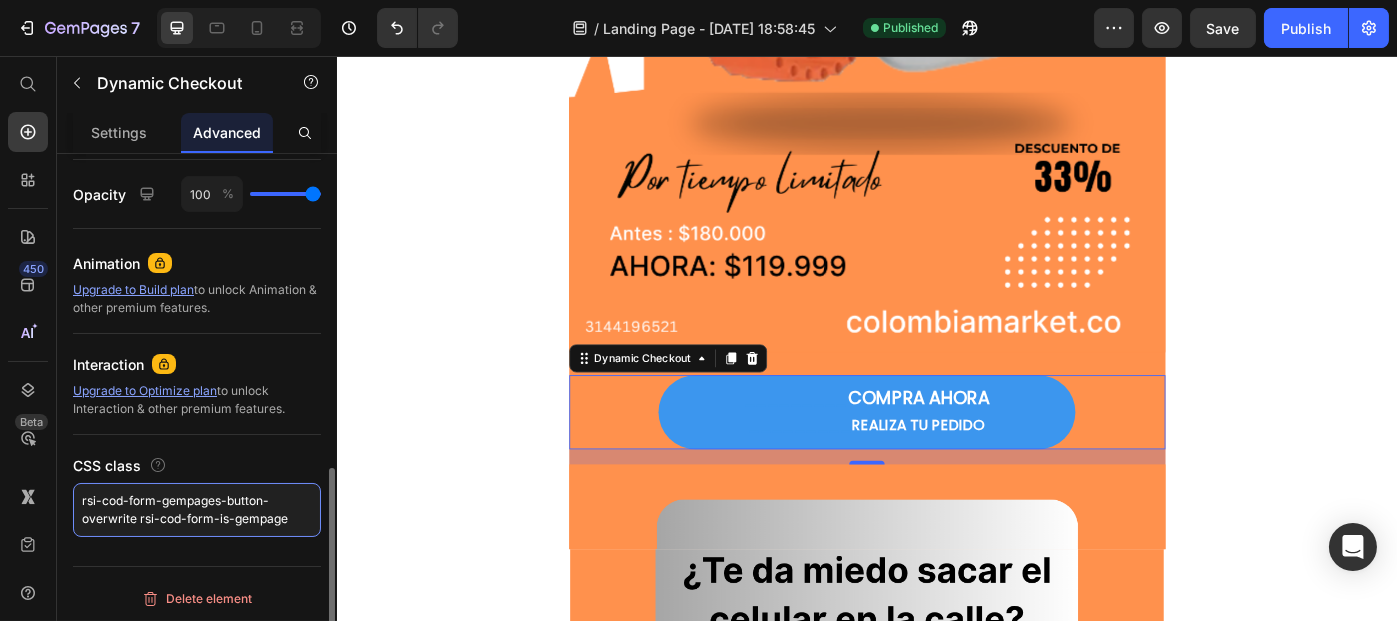 drag, startPoint x: 280, startPoint y: 524, endPoint x: 63, endPoint y: 492, distance: 219.34676 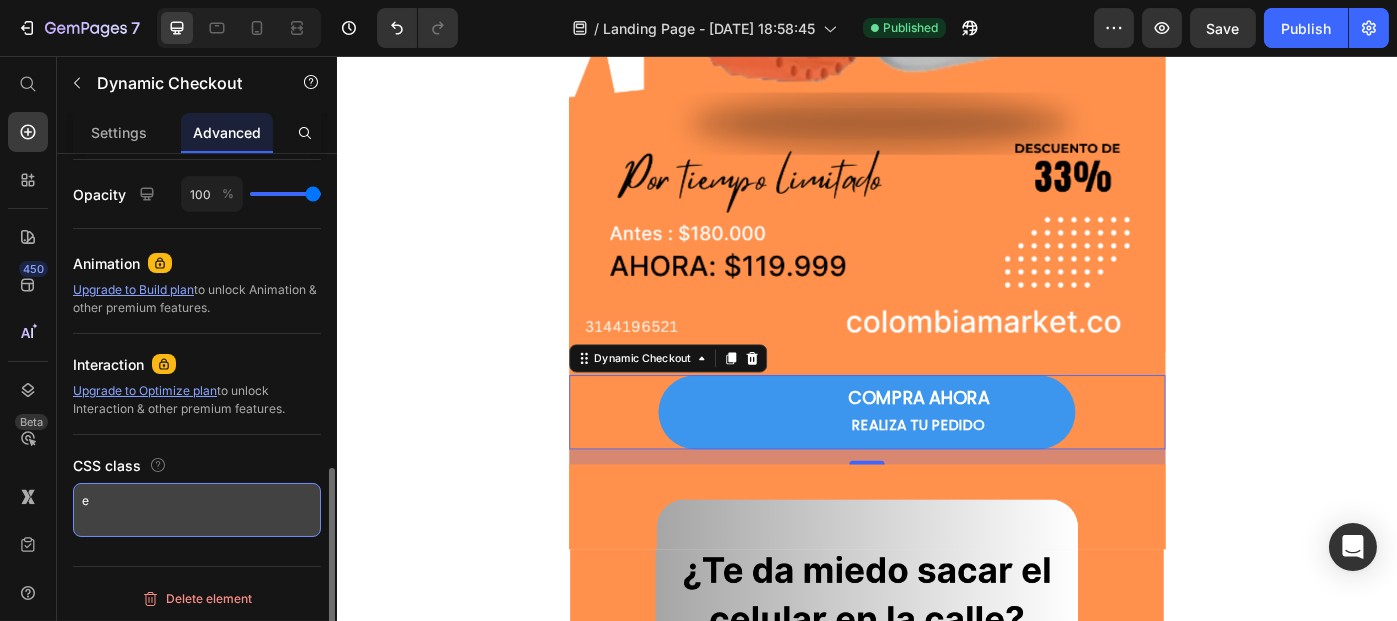 click on "e" at bounding box center [197, 510] 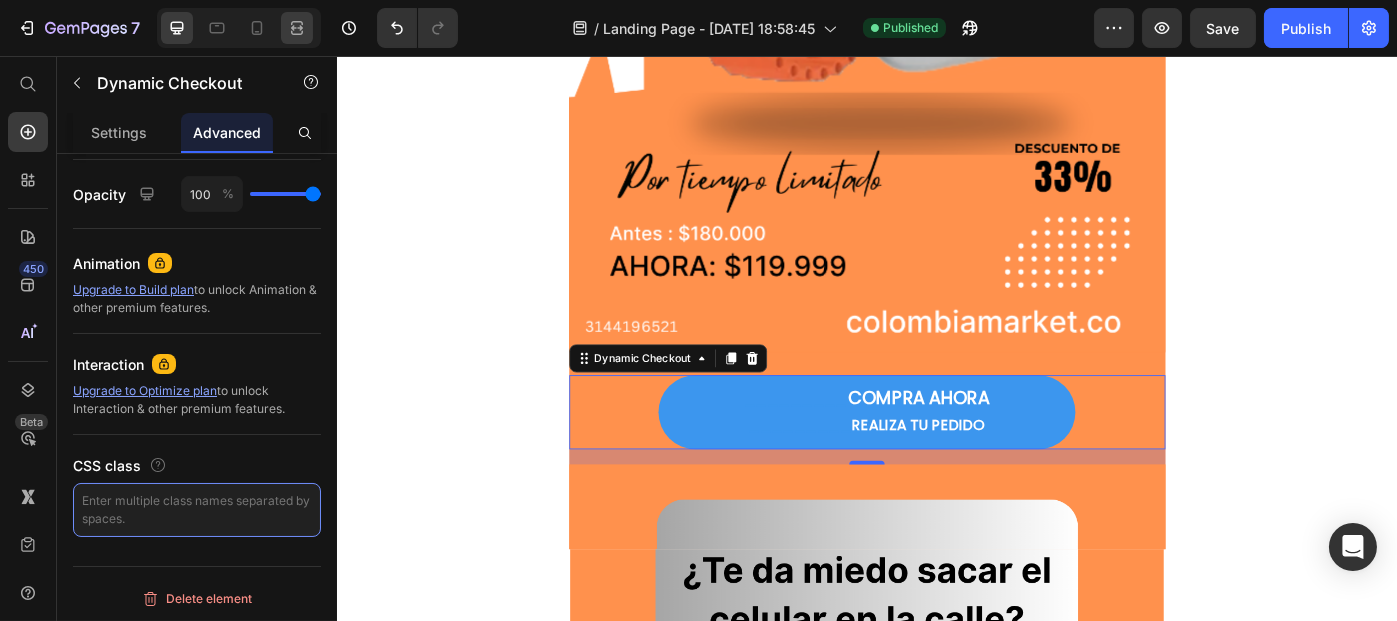 type 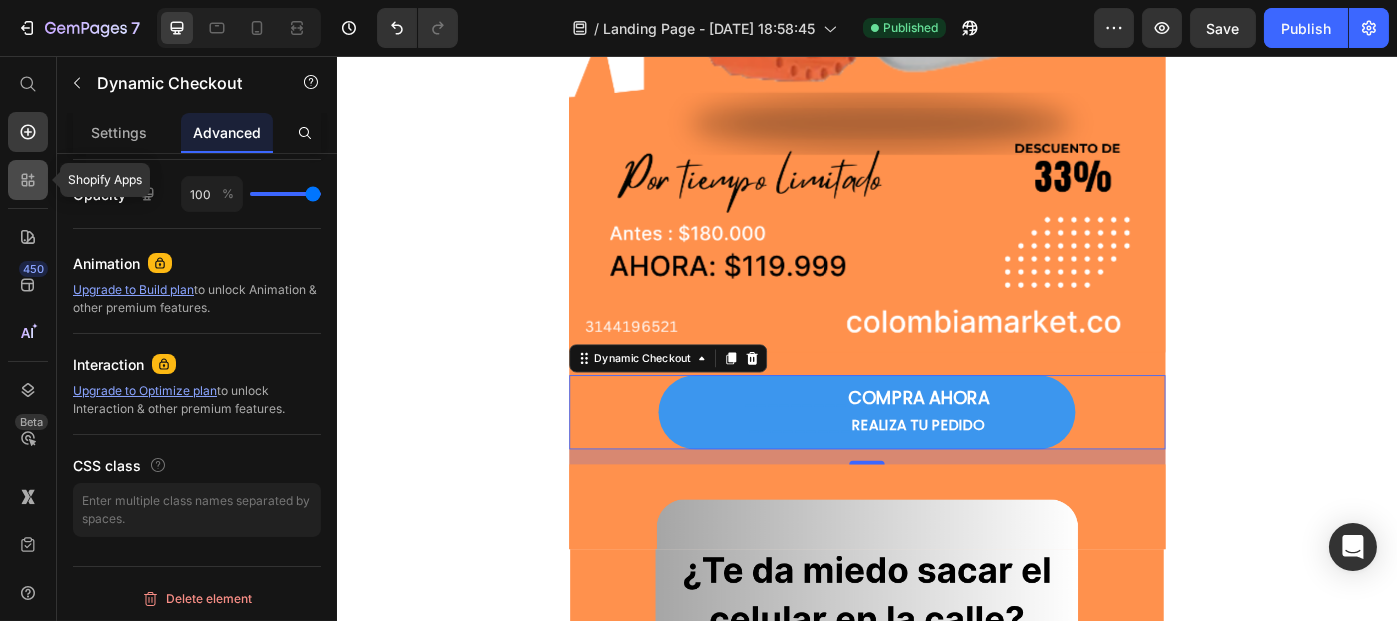 click 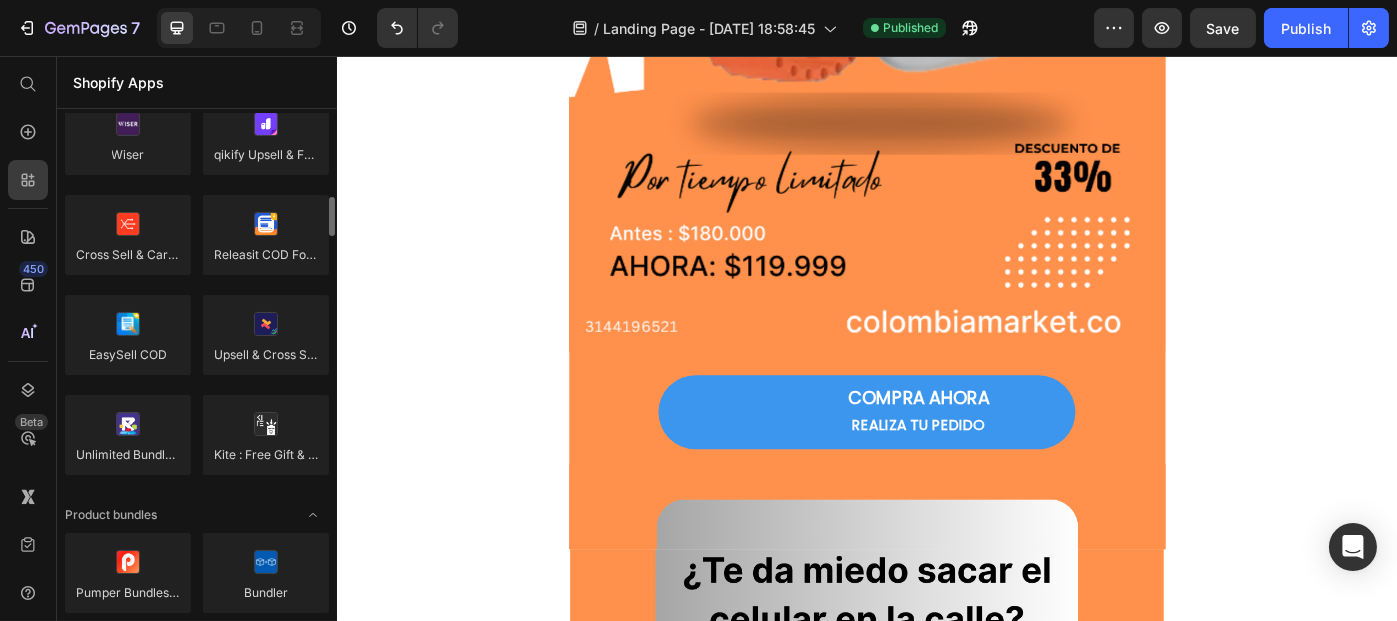 scroll, scrollTop: 1005, scrollLeft: 0, axis: vertical 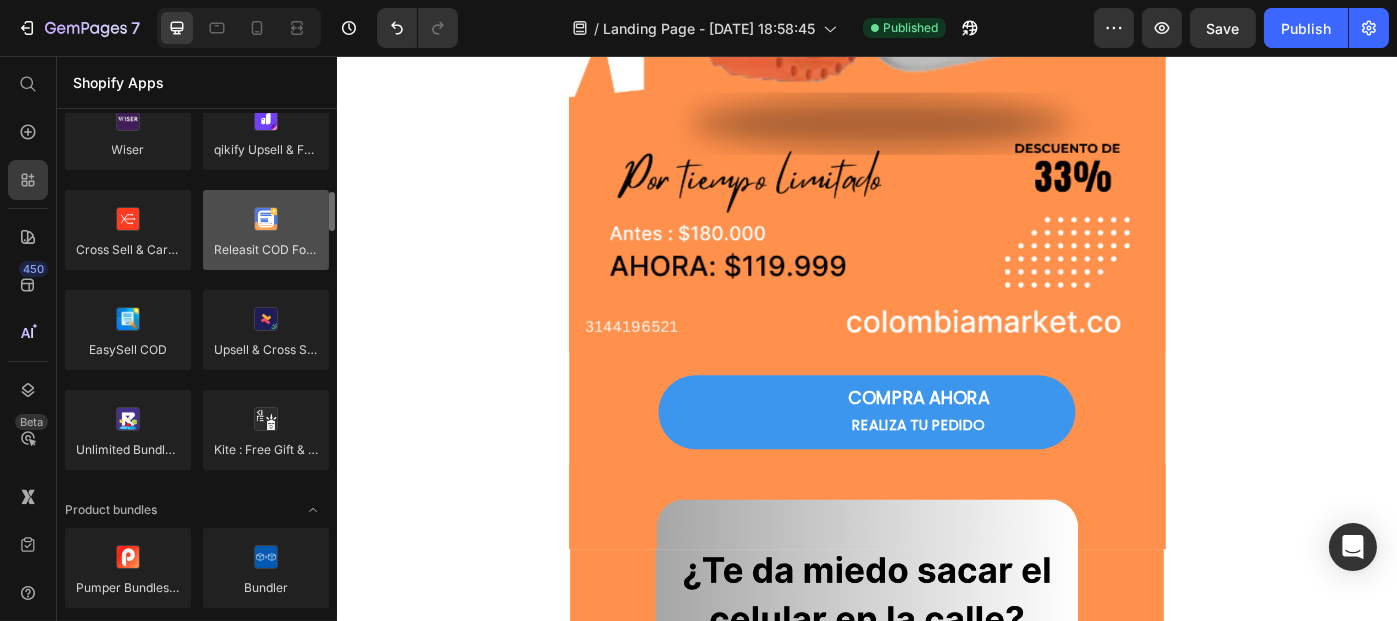 click at bounding box center [266, 230] 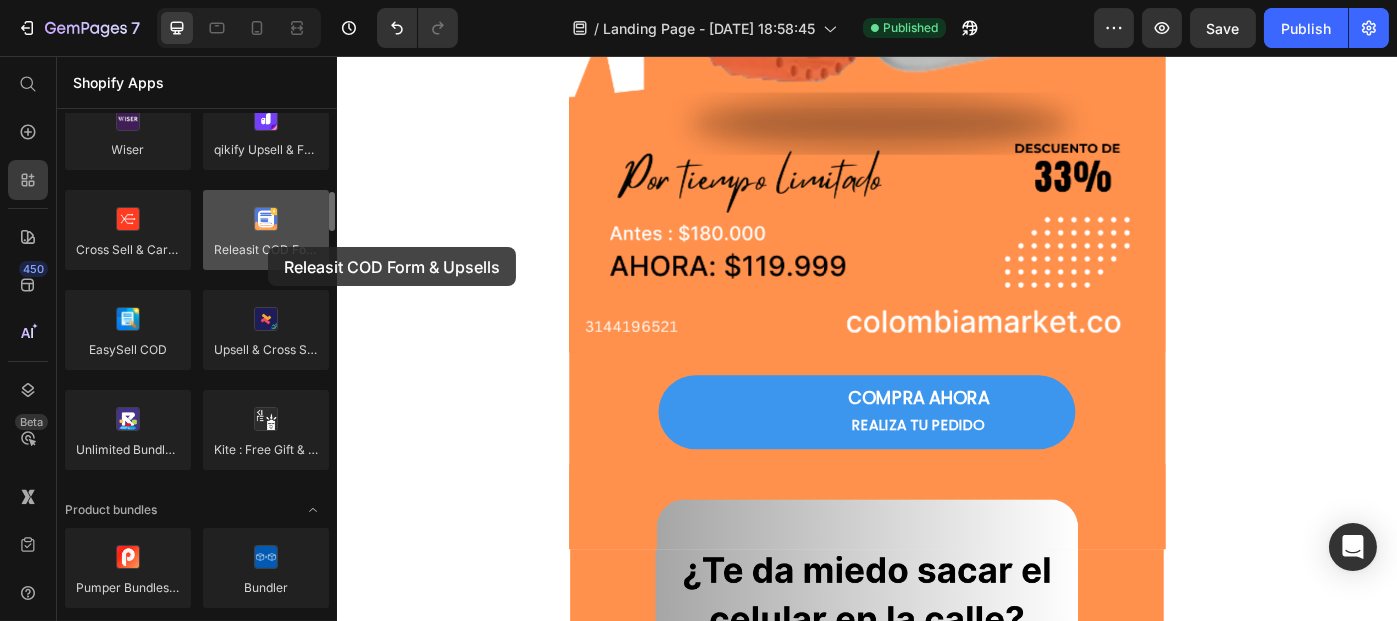 click at bounding box center [266, 230] 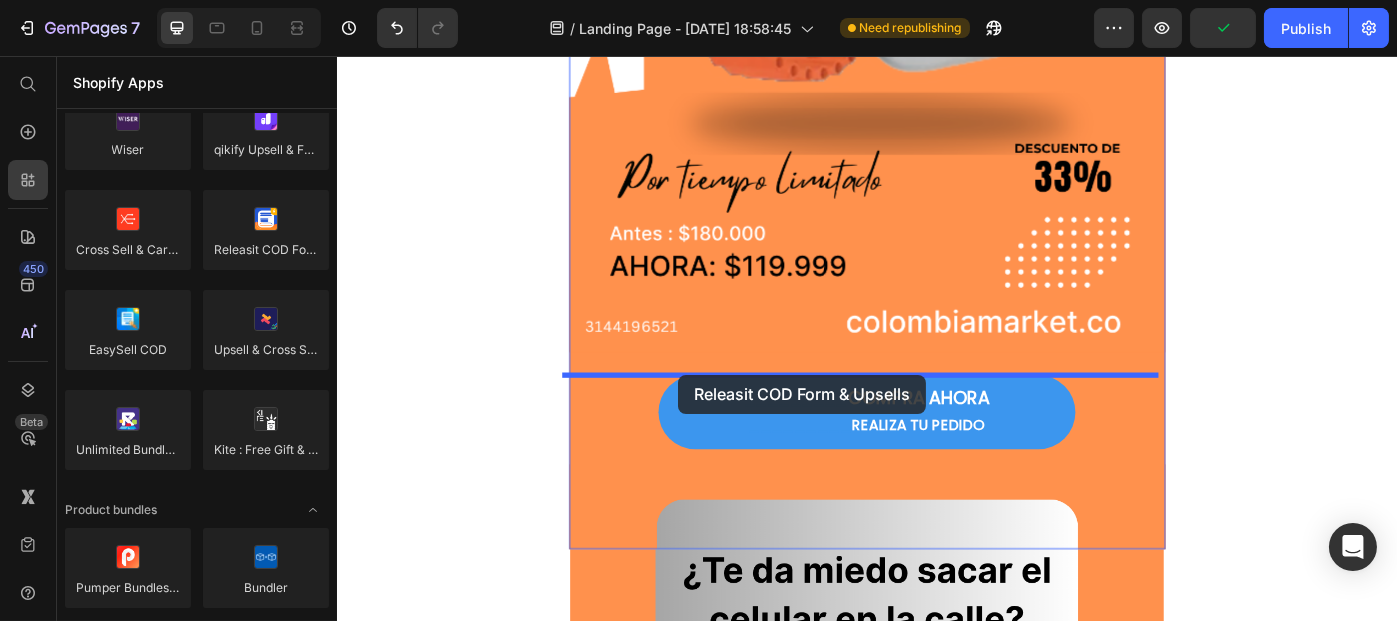 drag, startPoint x: 645, startPoint y: 311, endPoint x: 733, endPoint y: 415, distance: 136.23509 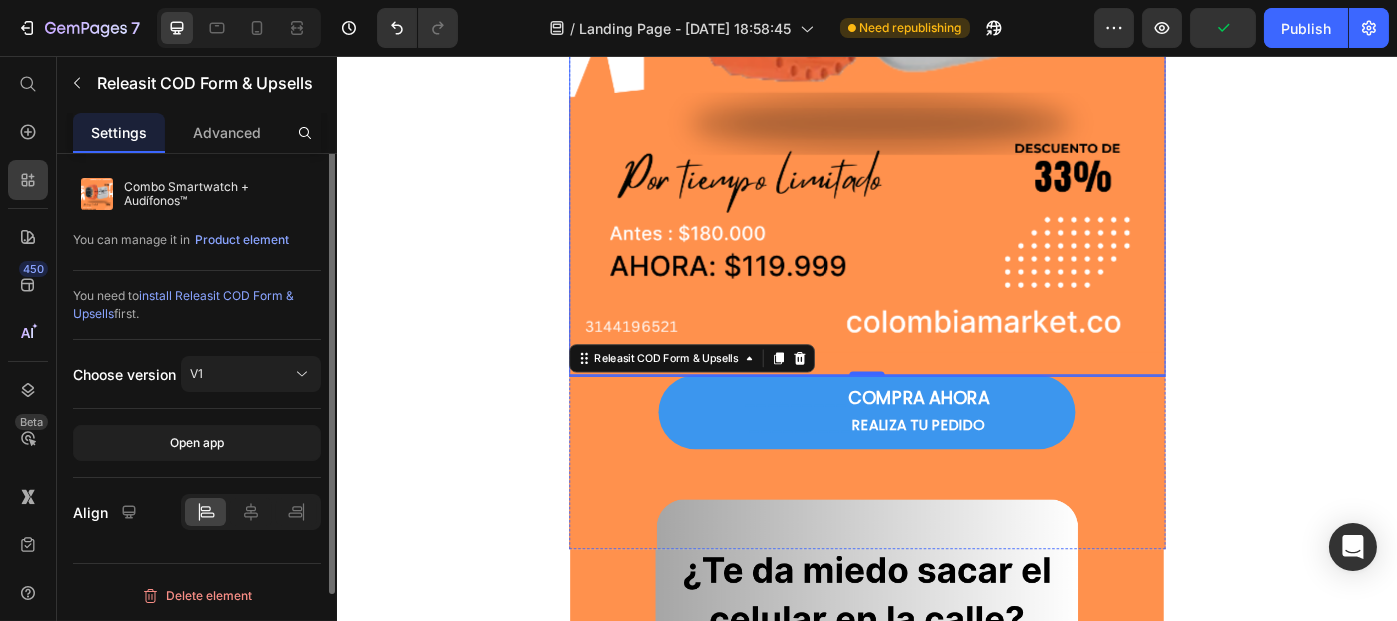 scroll, scrollTop: 0, scrollLeft: 0, axis: both 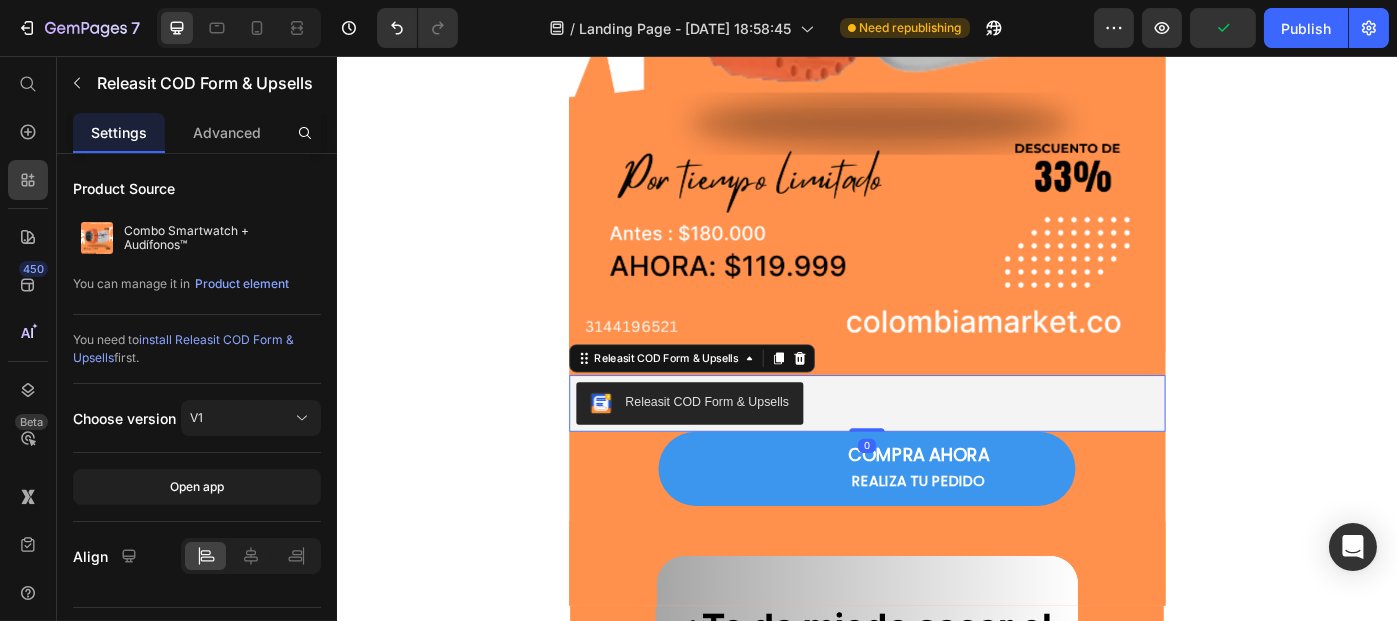 click on "Releasit COD Form & Upsells" at bounding box center [755, 447] 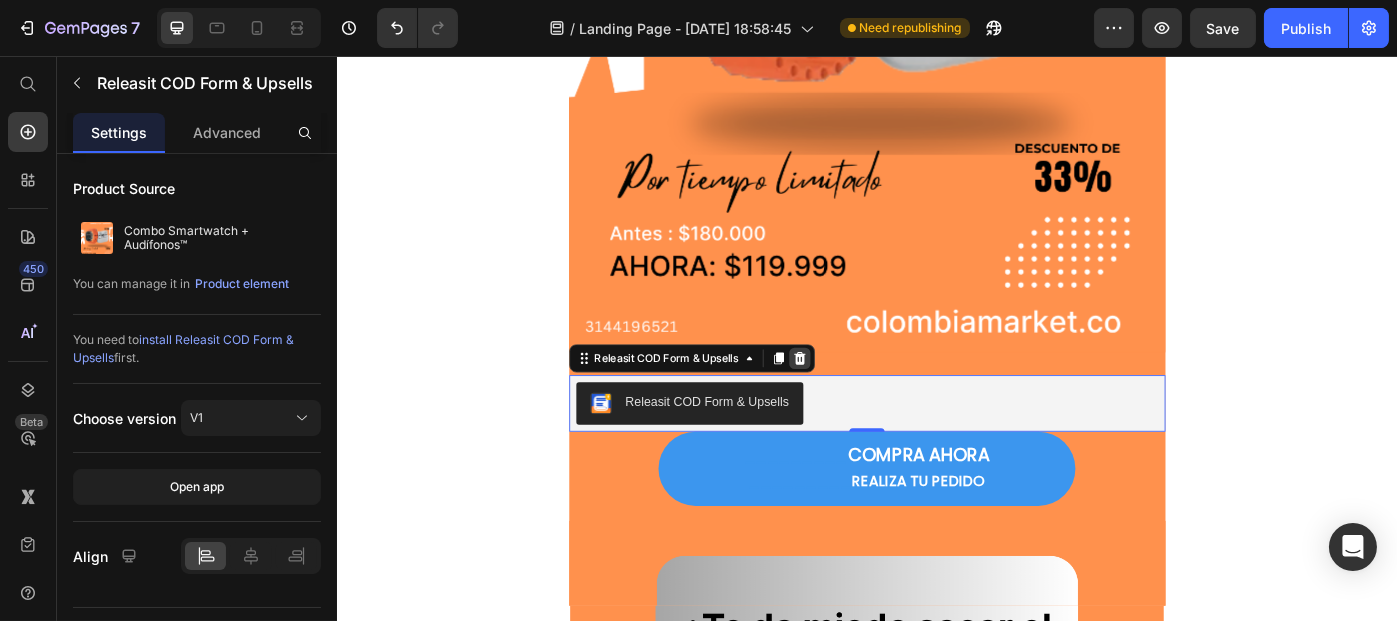 click 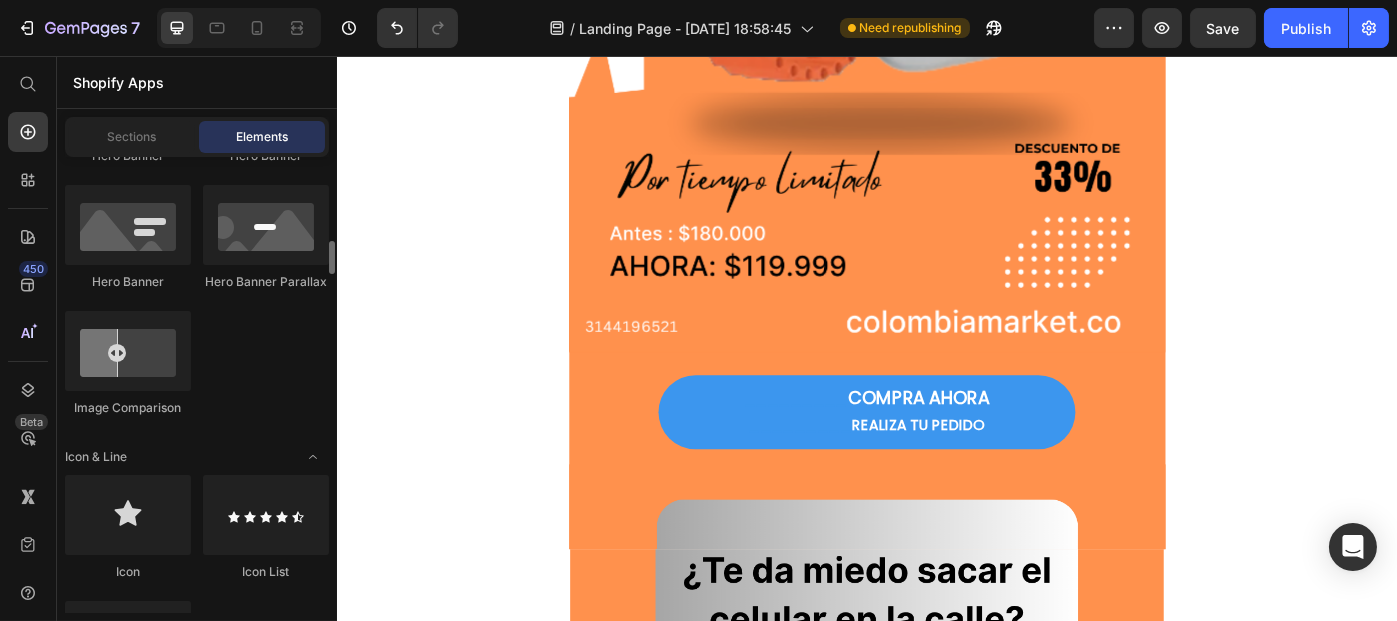 scroll, scrollTop: 1138, scrollLeft: 0, axis: vertical 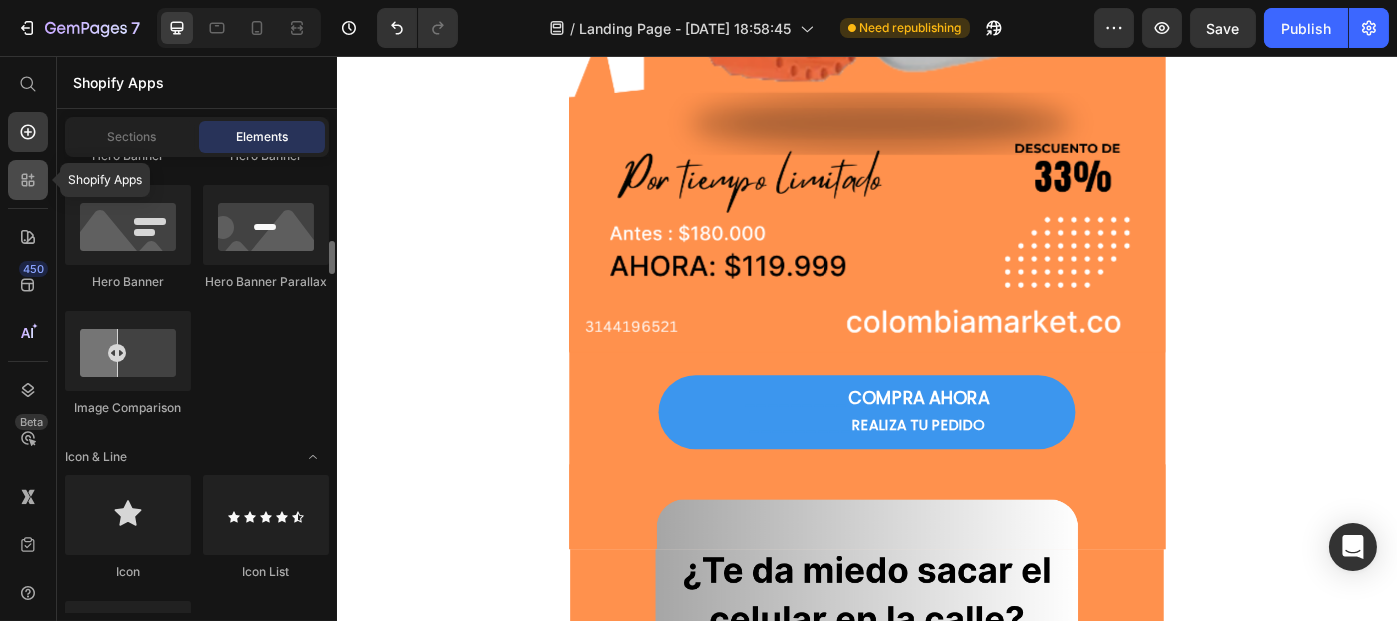 click 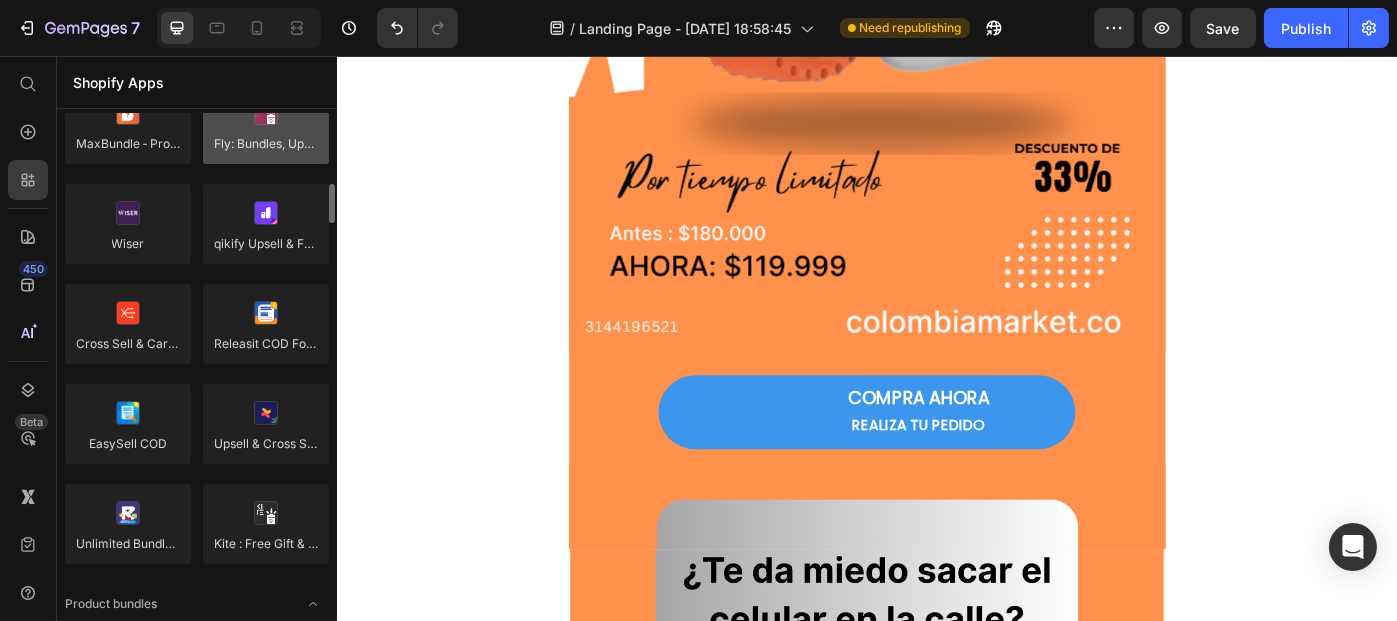 scroll, scrollTop: 910, scrollLeft: 0, axis: vertical 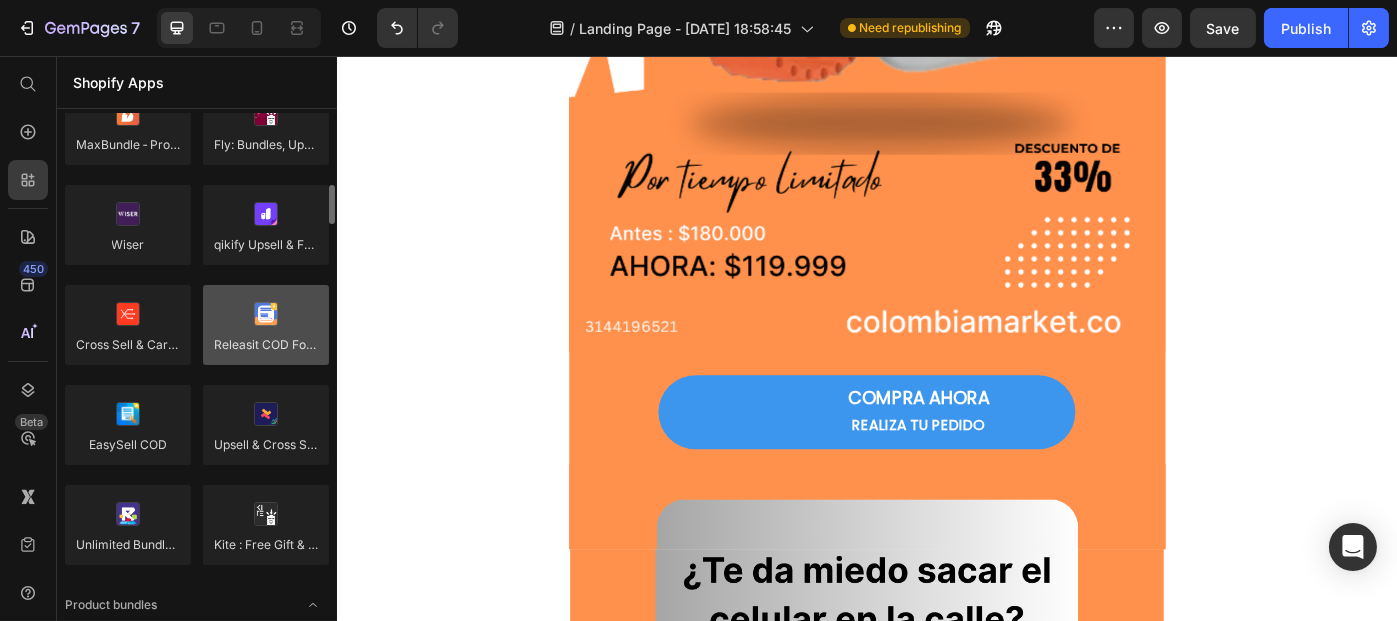 click at bounding box center [266, 325] 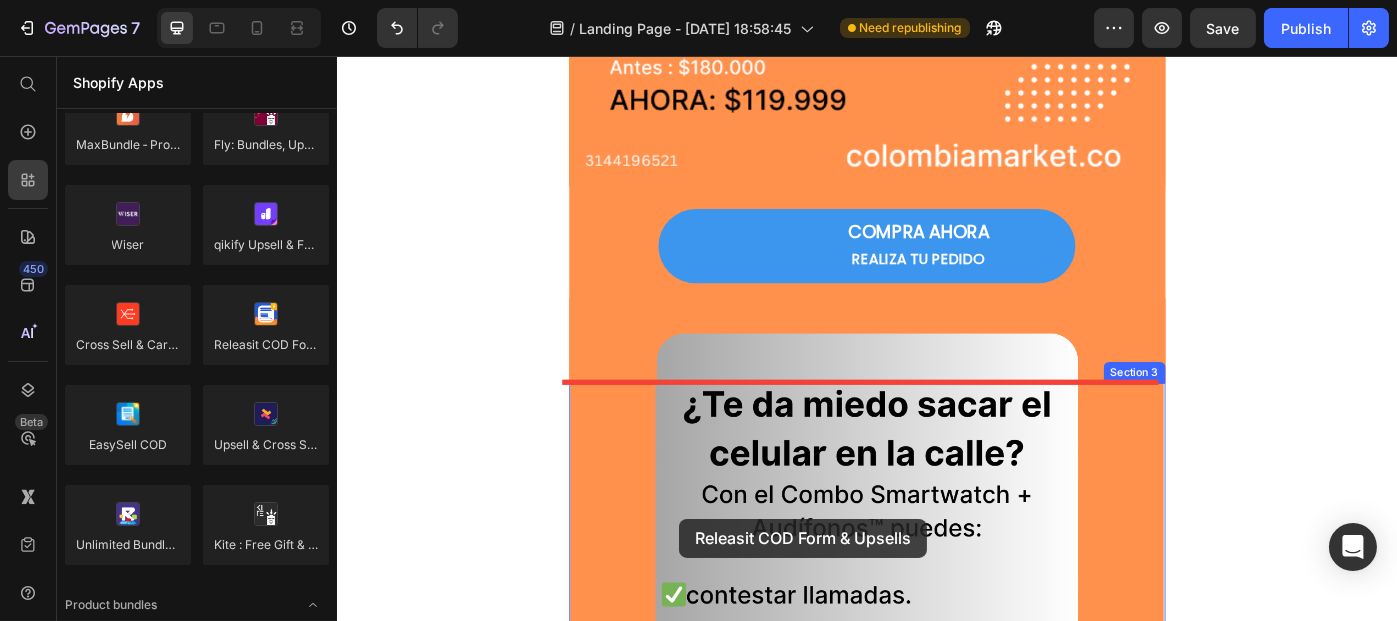 scroll, scrollTop: 898, scrollLeft: 0, axis: vertical 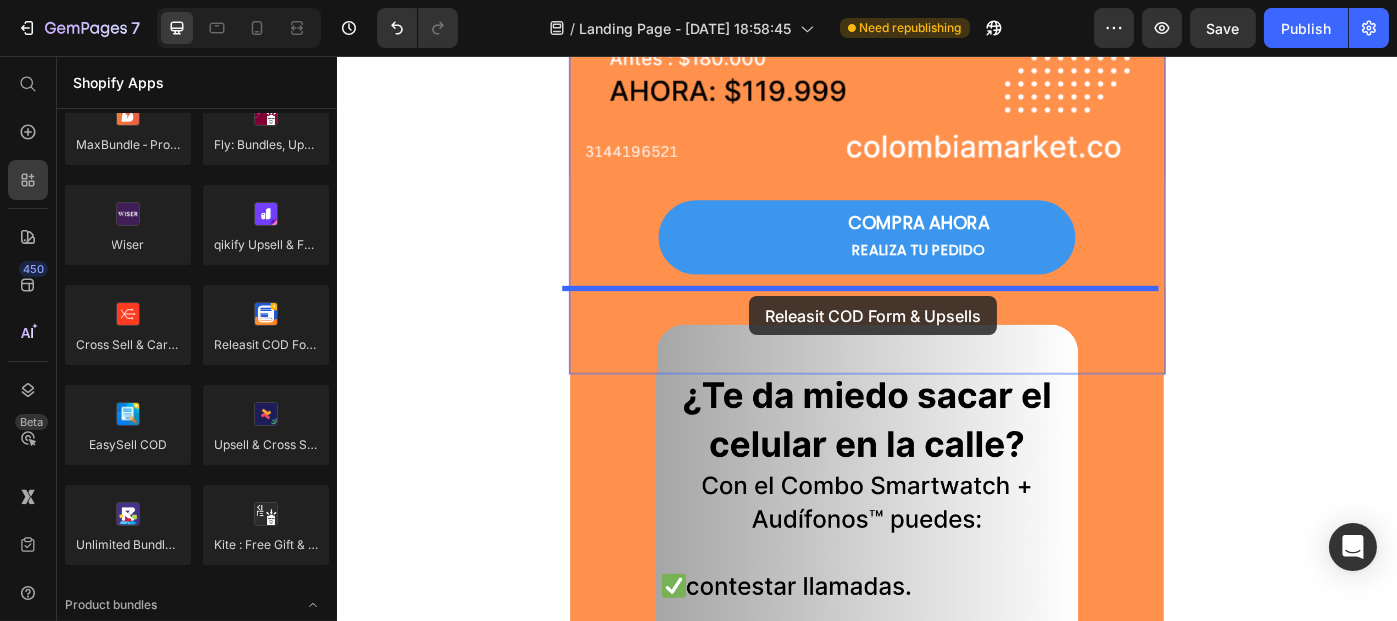 drag, startPoint x: 613, startPoint y: 415, endPoint x: 802, endPoint y: 328, distance: 208.06248 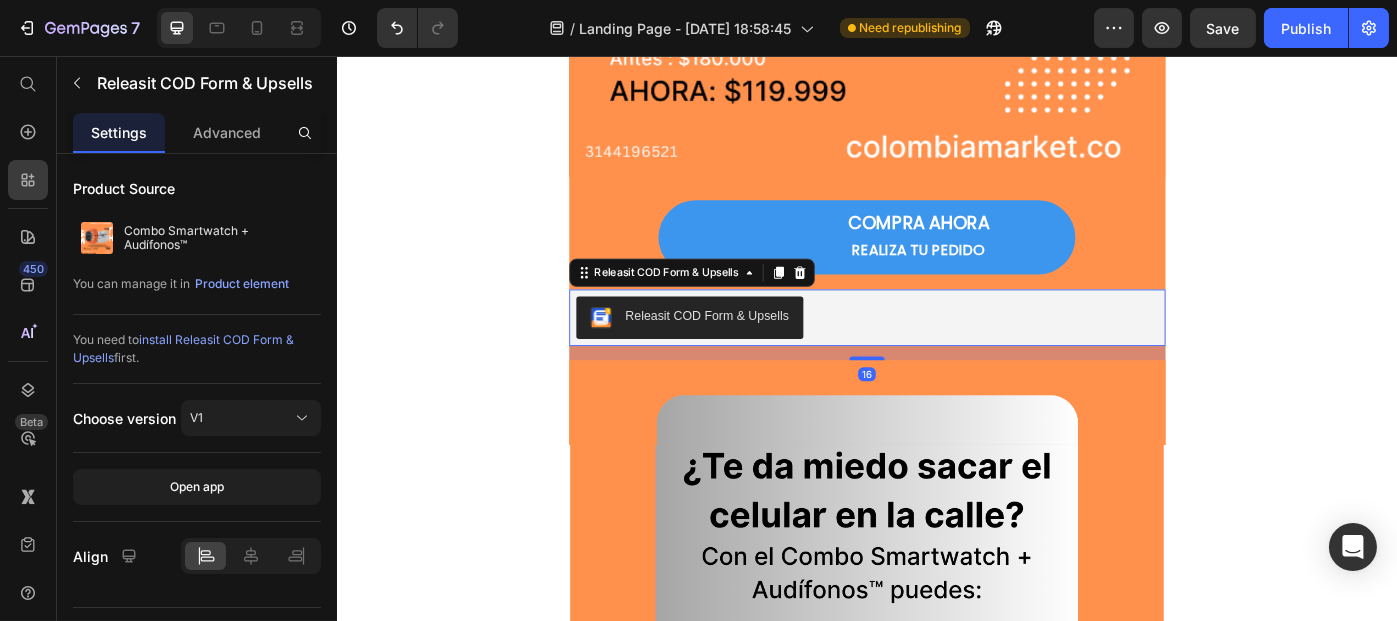 click on "Releasit COD Form & Upsells" at bounding box center [755, 350] 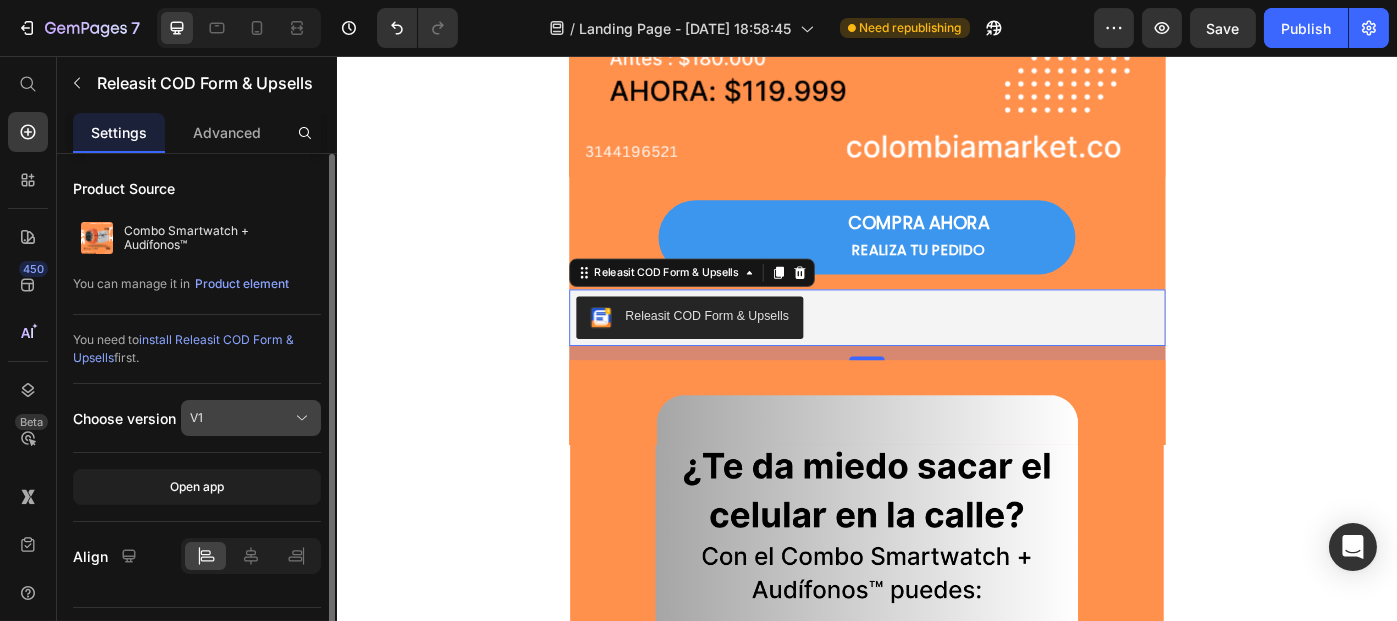 click on "V1" at bounding box center (251, 418) 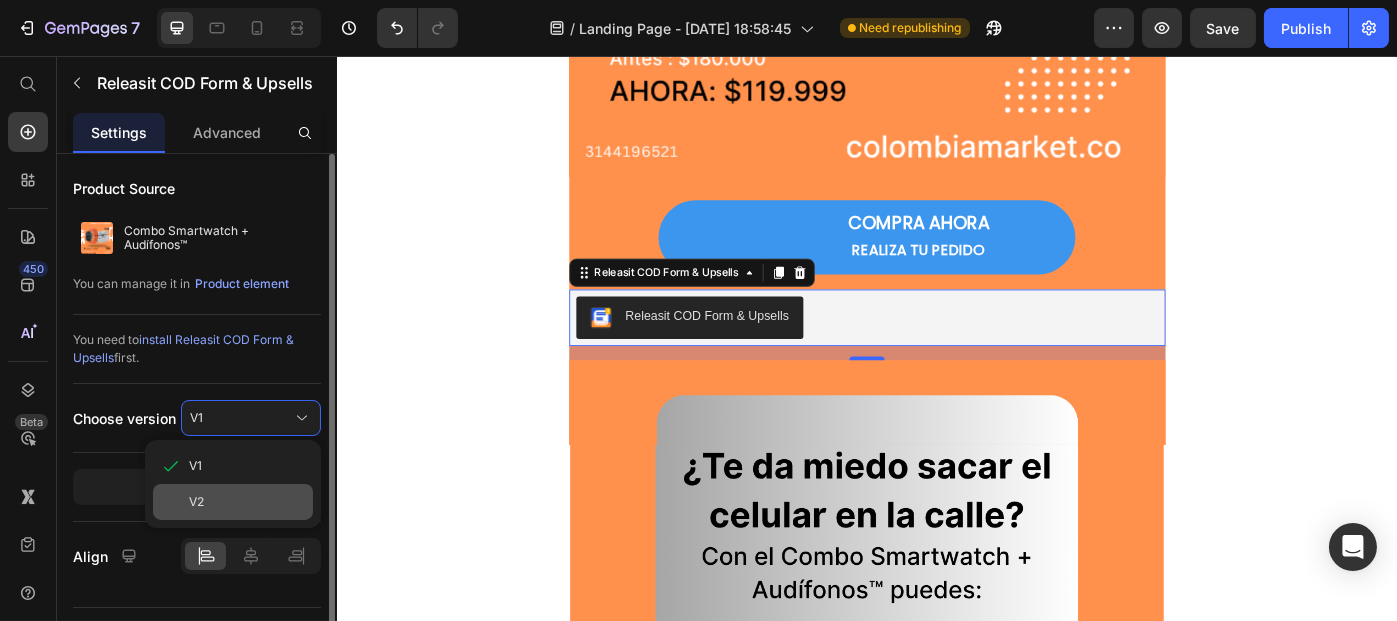 click on "V2" at bounding box center (196, 502) 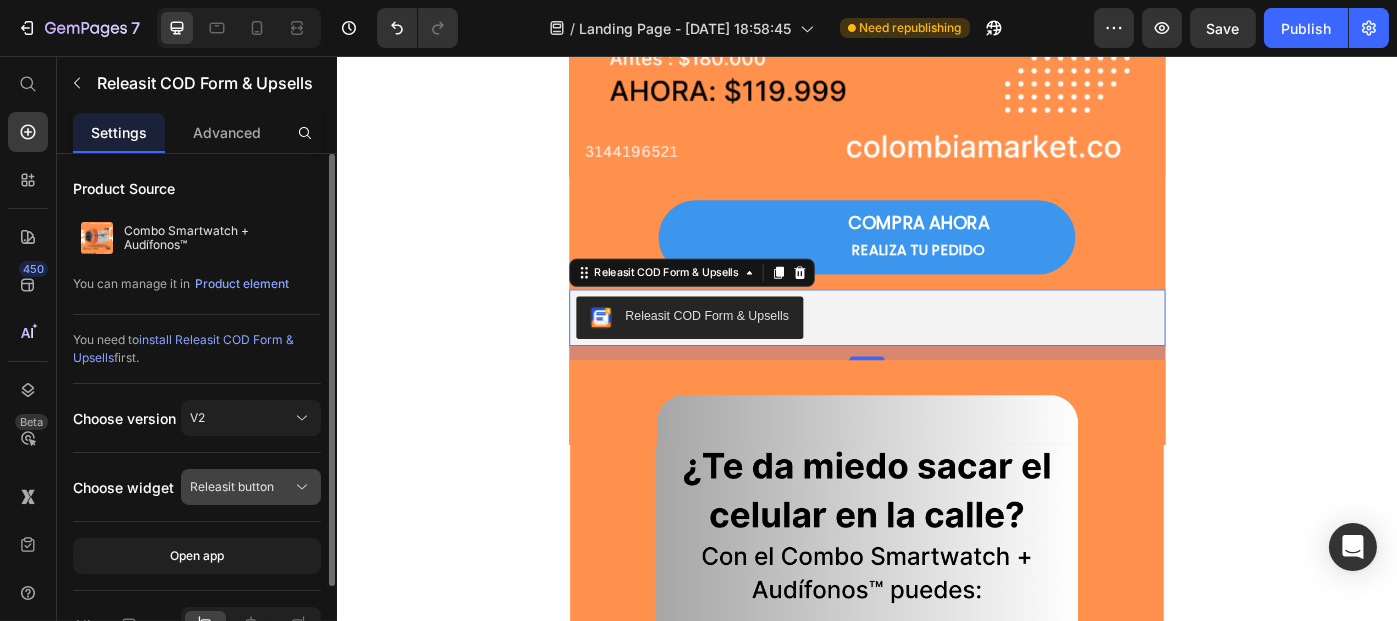 click on "Releasit button" at bounding box center [232, 487] 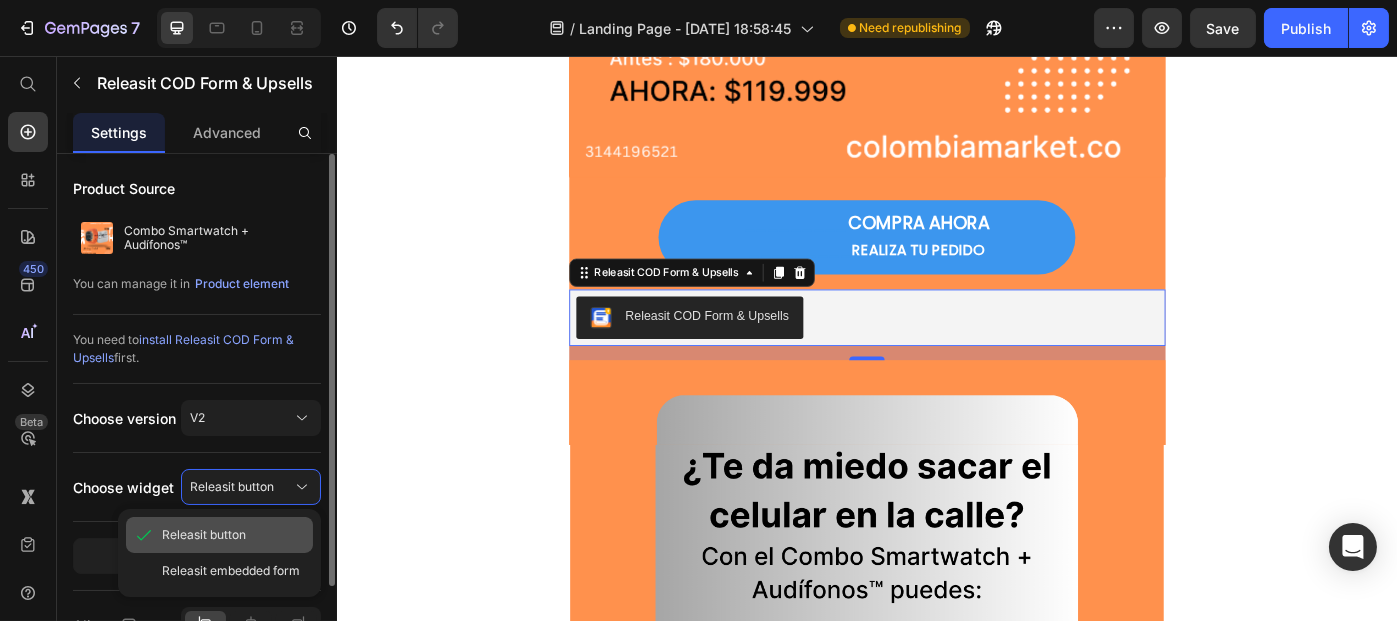 click on "Releasit button" at bounding box center (204, 535) 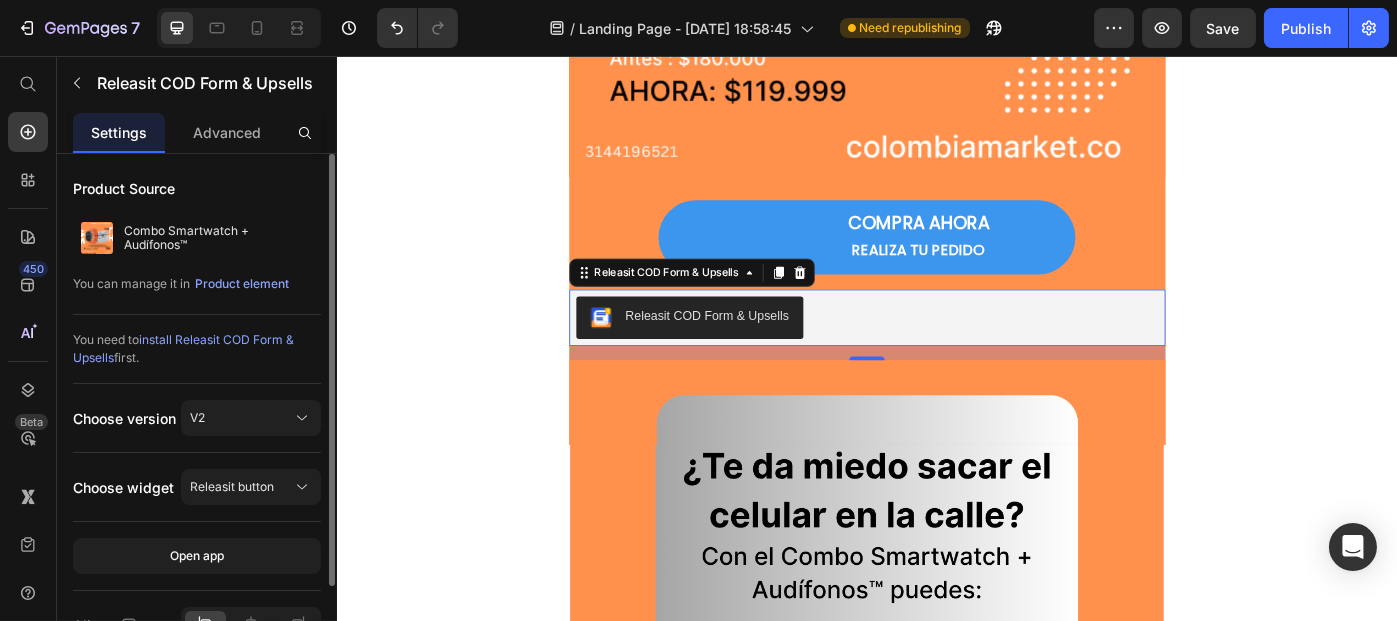 scroll, scrollTop: 965, scrollLeft: 0, axis: vertical 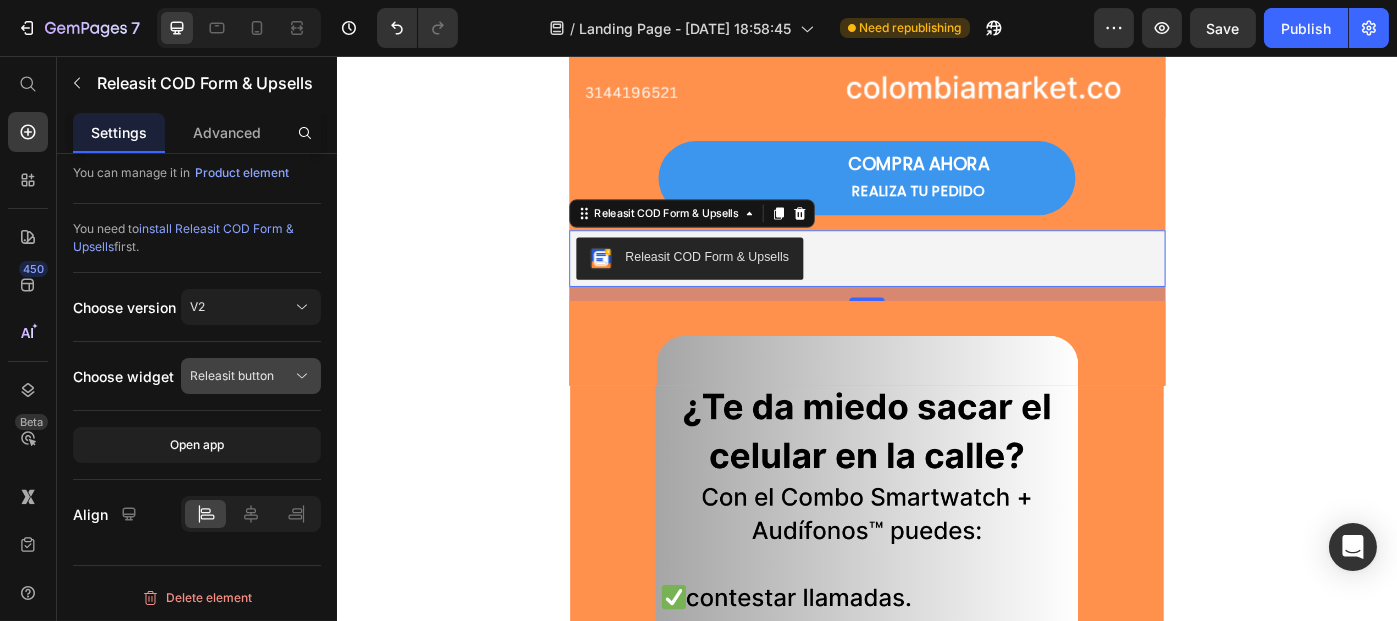 click on "Releasit button" at bounding box center (232, 376) 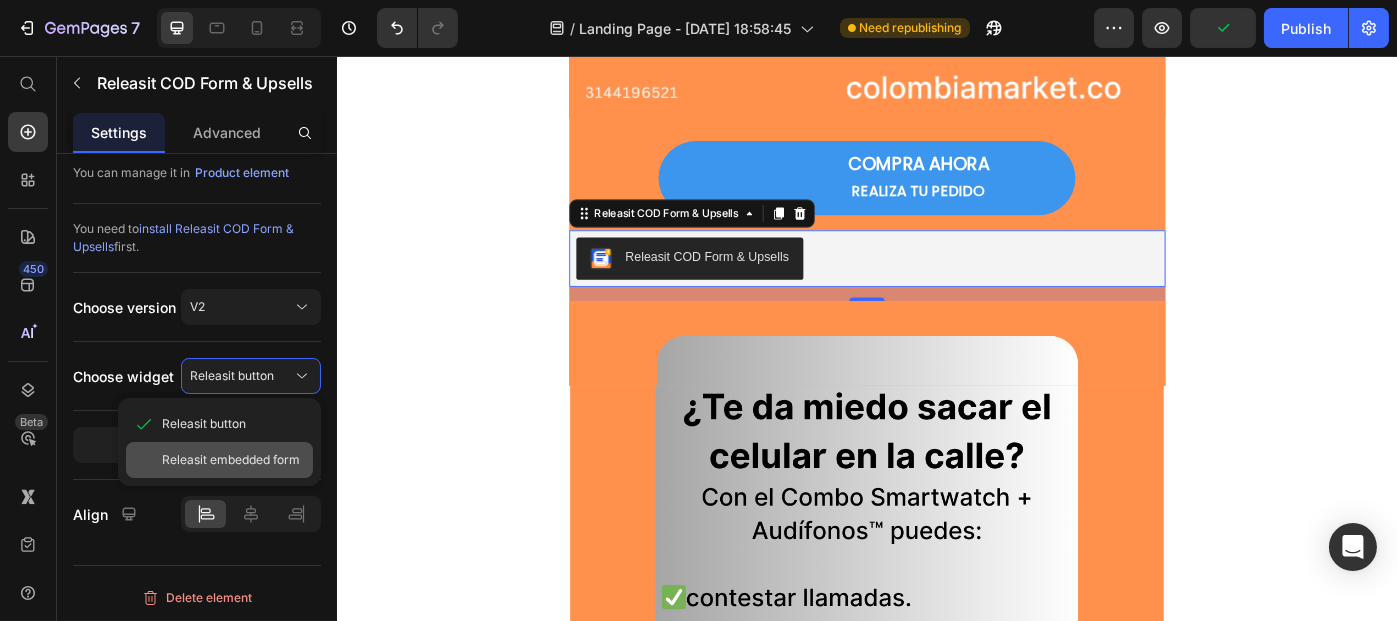 click on "Releasit embedded form" at bounding box center [231, 460] 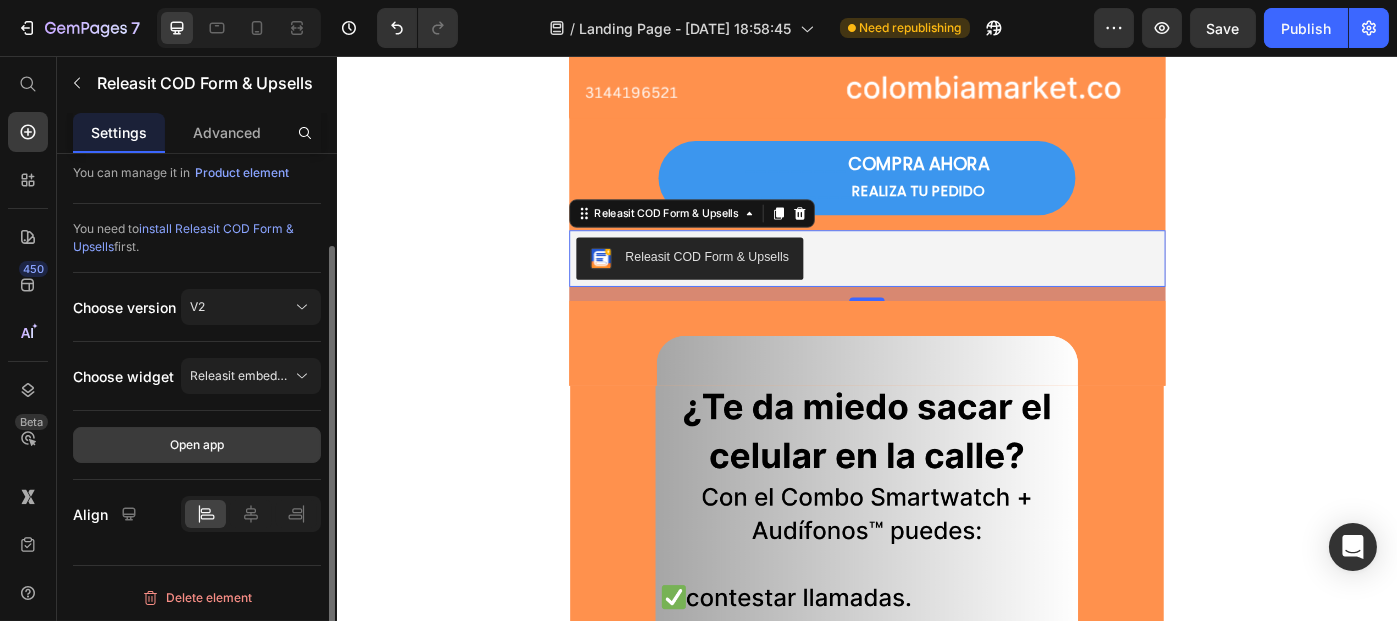 click on "Open app" at bounding box center [197, 445] 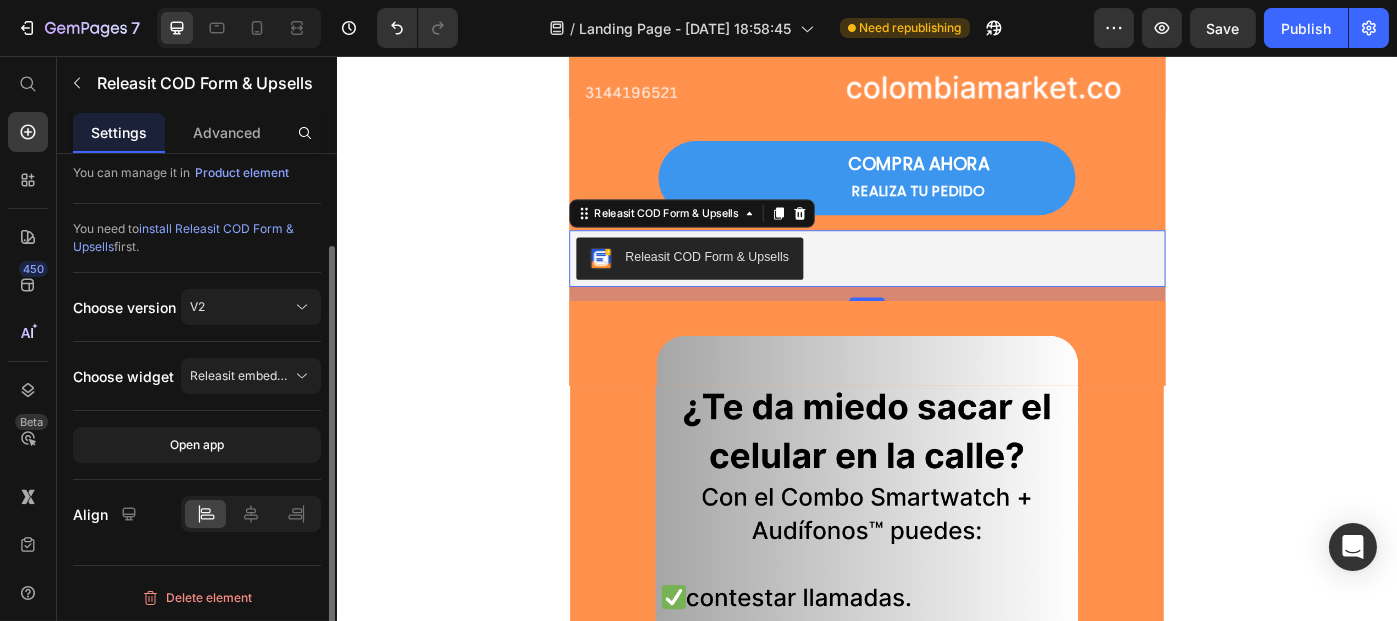 type 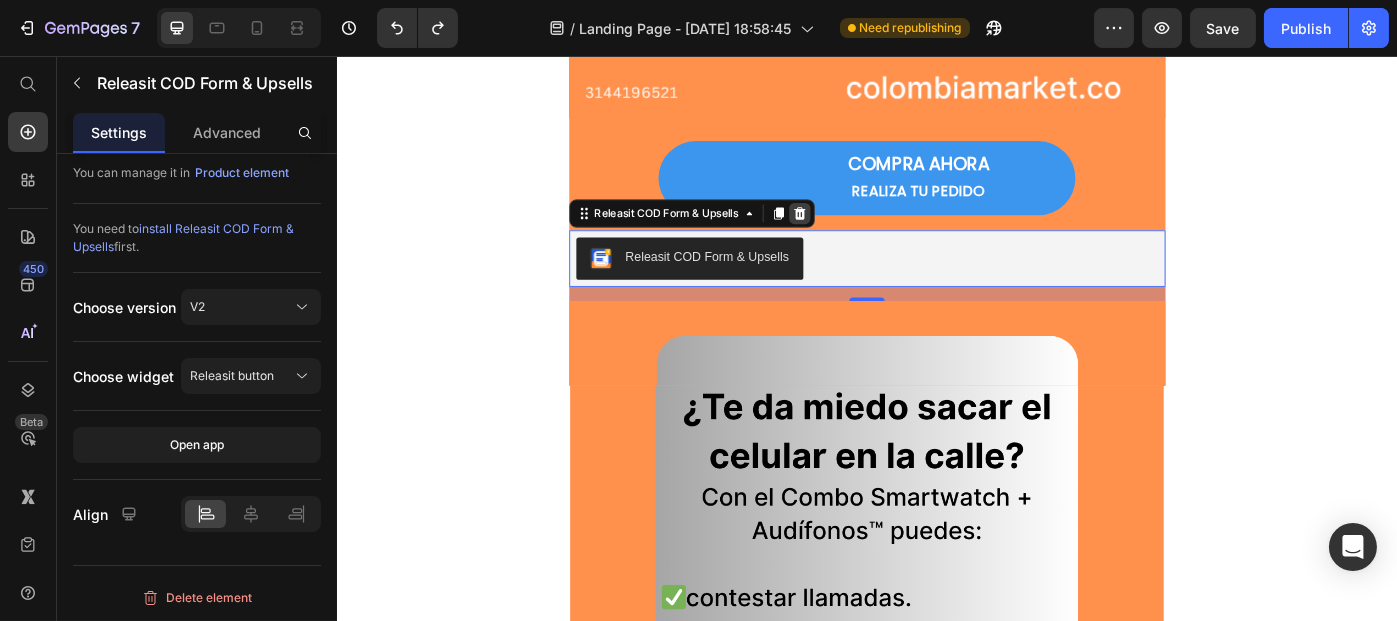 click 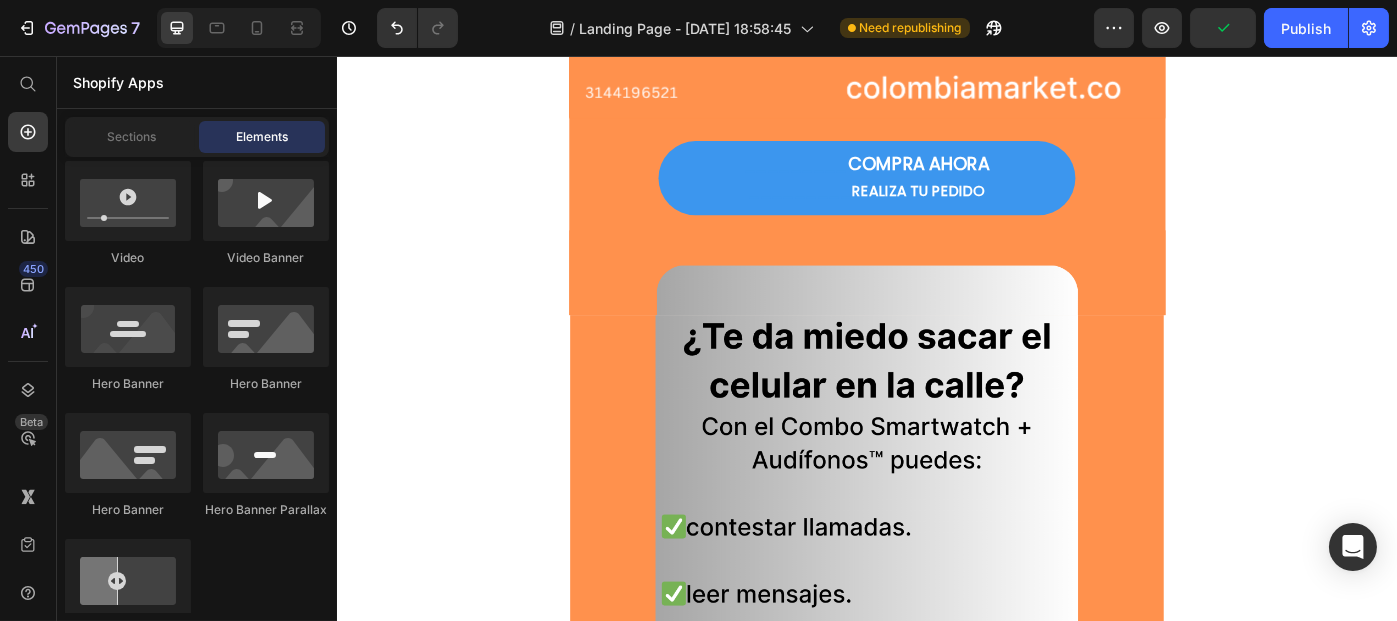 scroll, scrollTop: 834, scrollLeft: 0, axis: vertical 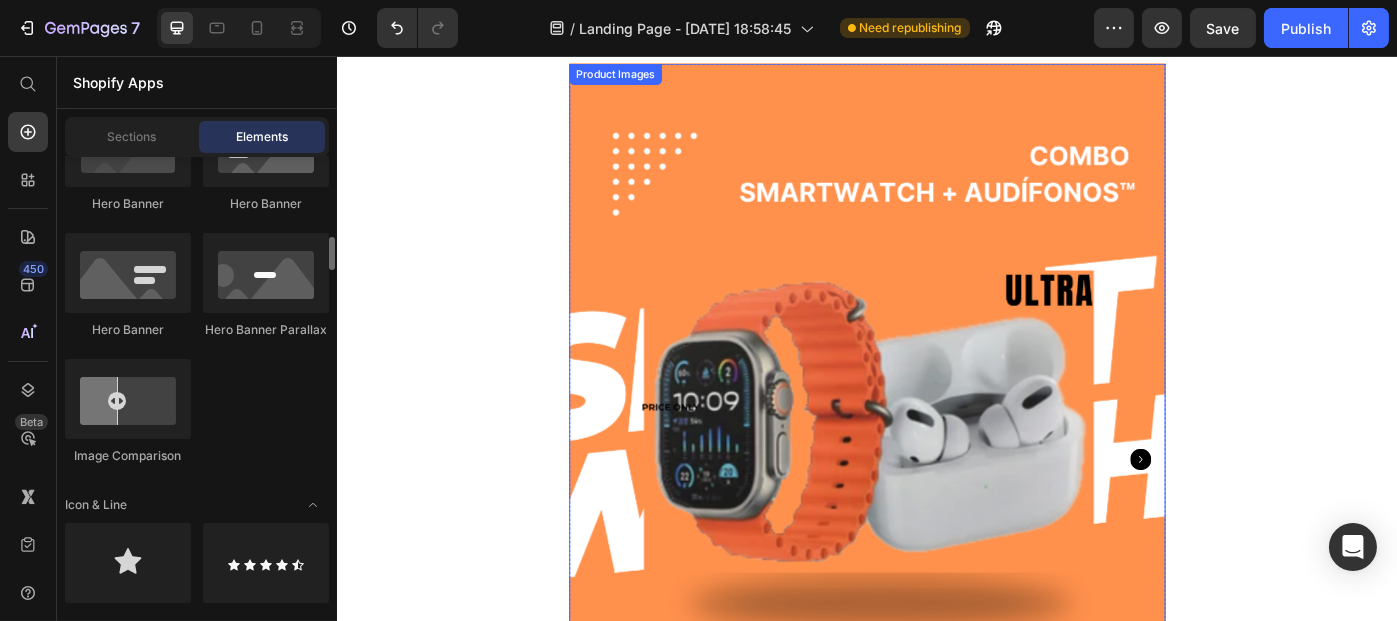 click at bounding box center (936, 512) 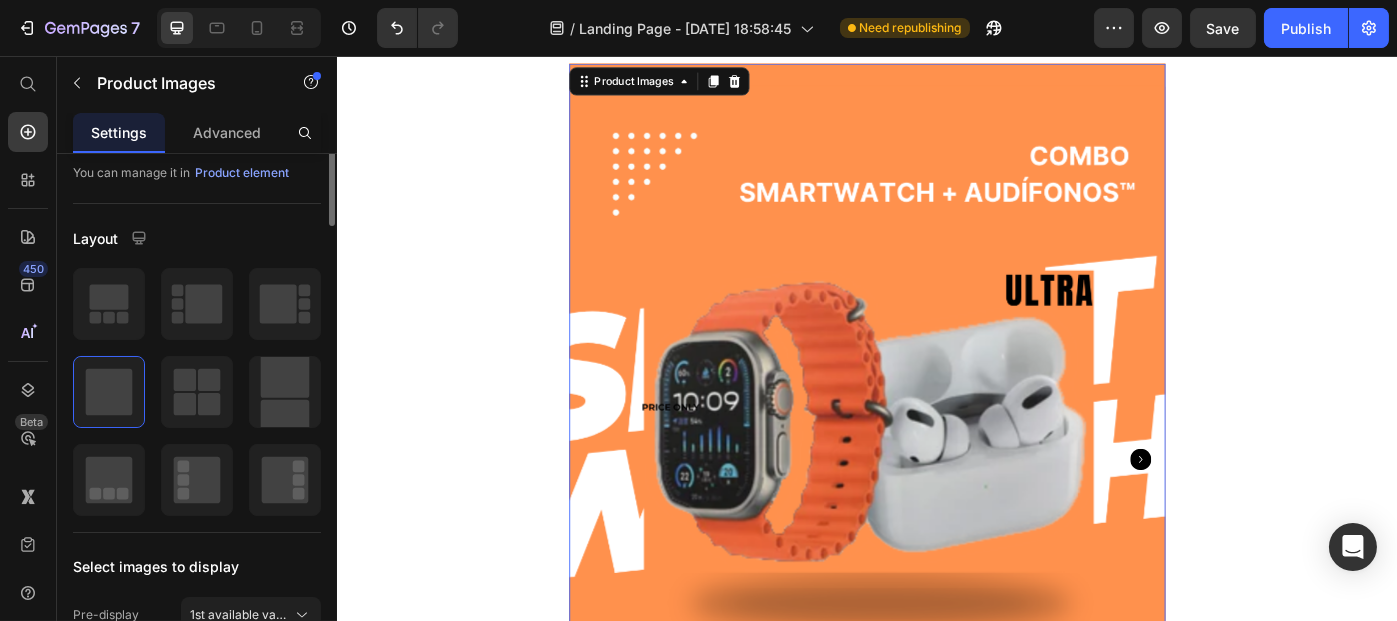 scroll, scrollTop: 0, scrollLeft: 0, axis: both 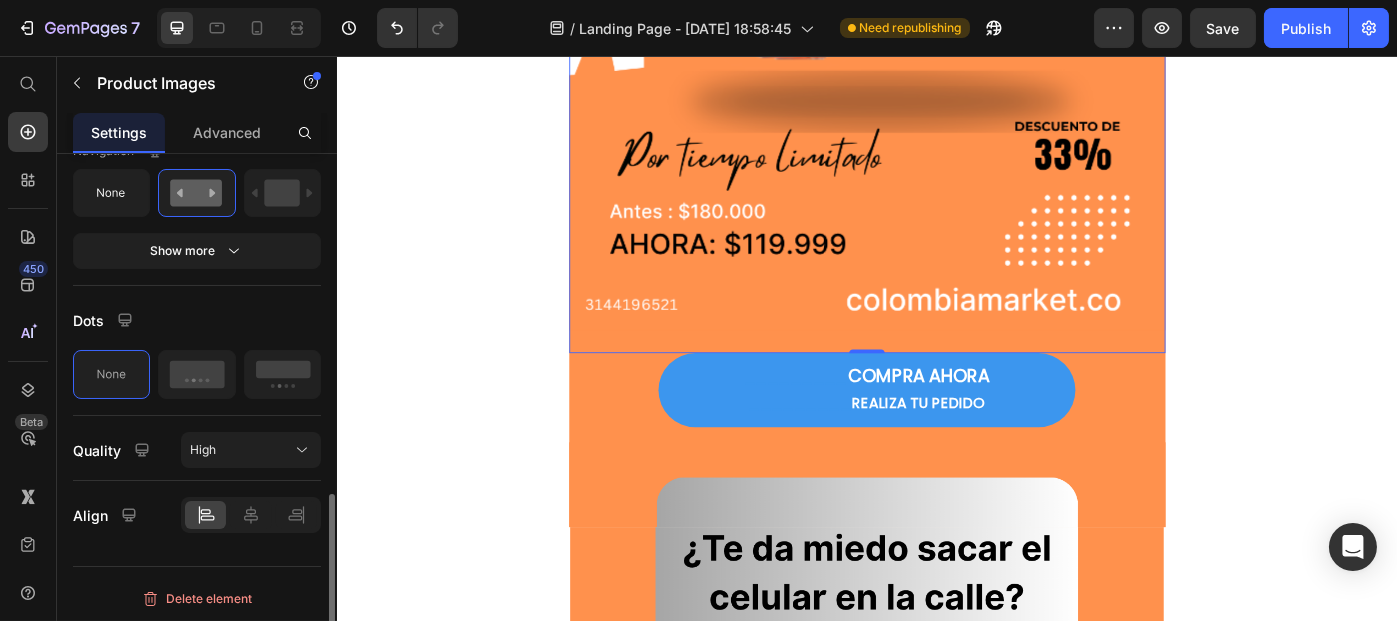 click 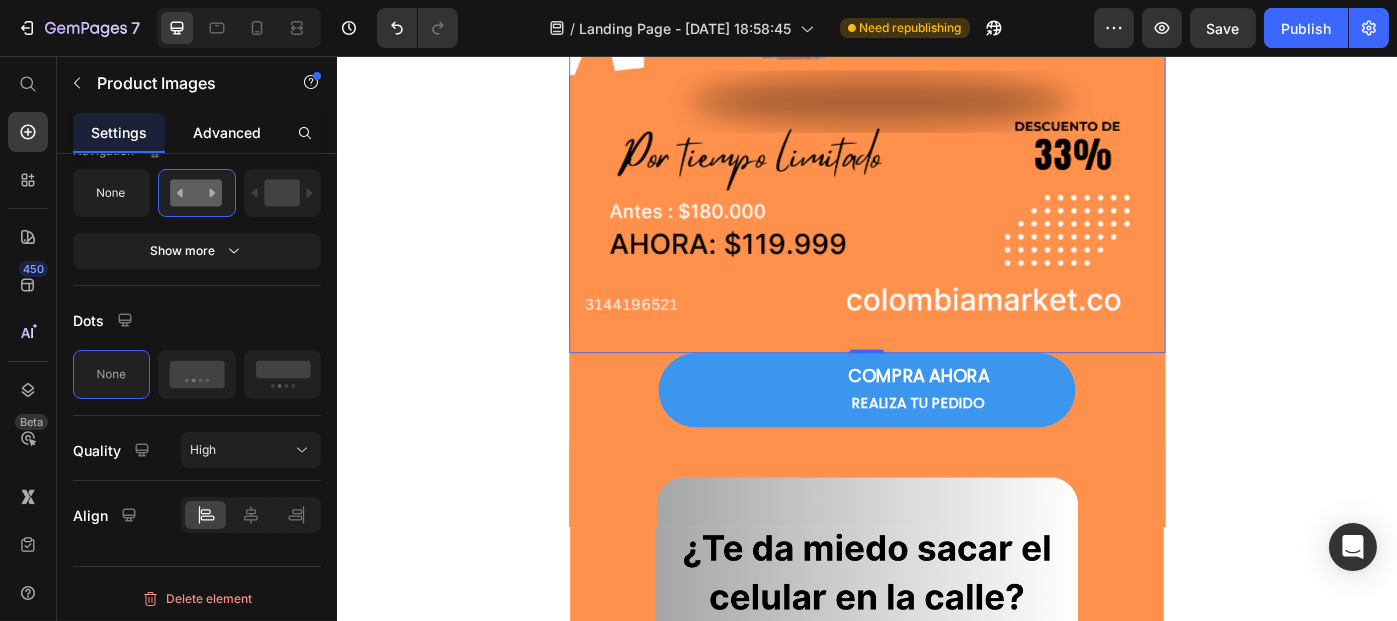 click on "Advanced" at bounding box center [227, 132] 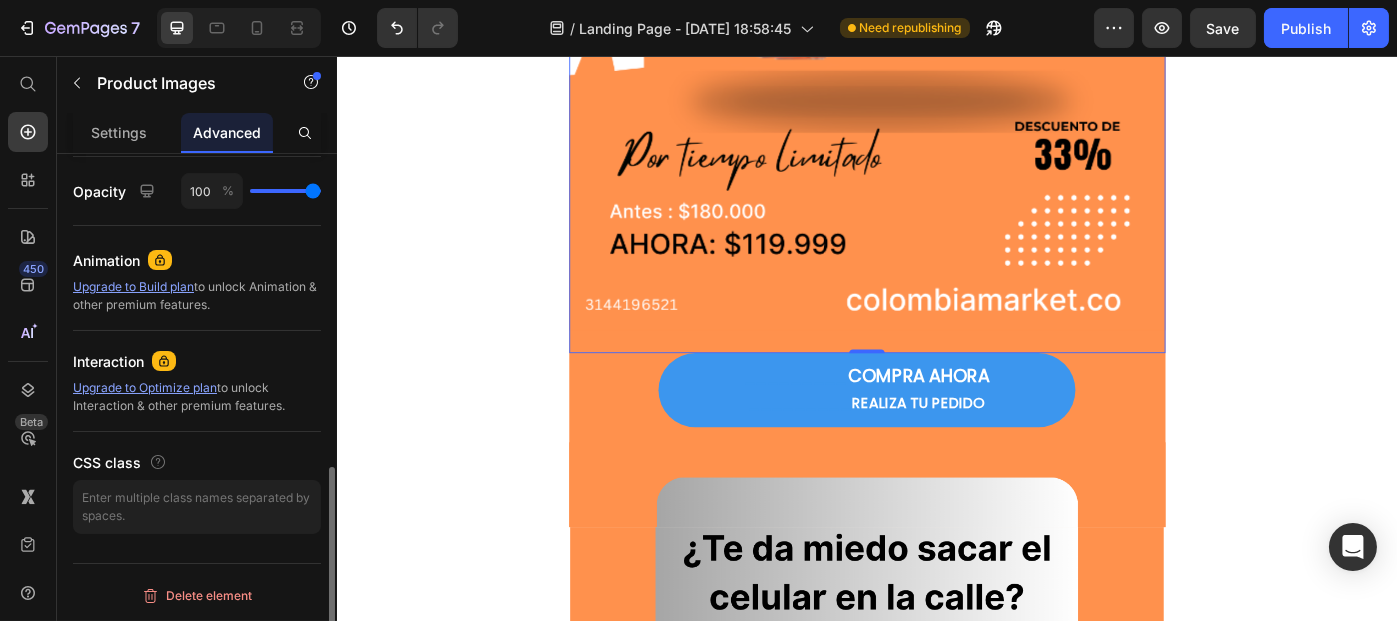 click on "Advanced" at bounding box center [227, 132] 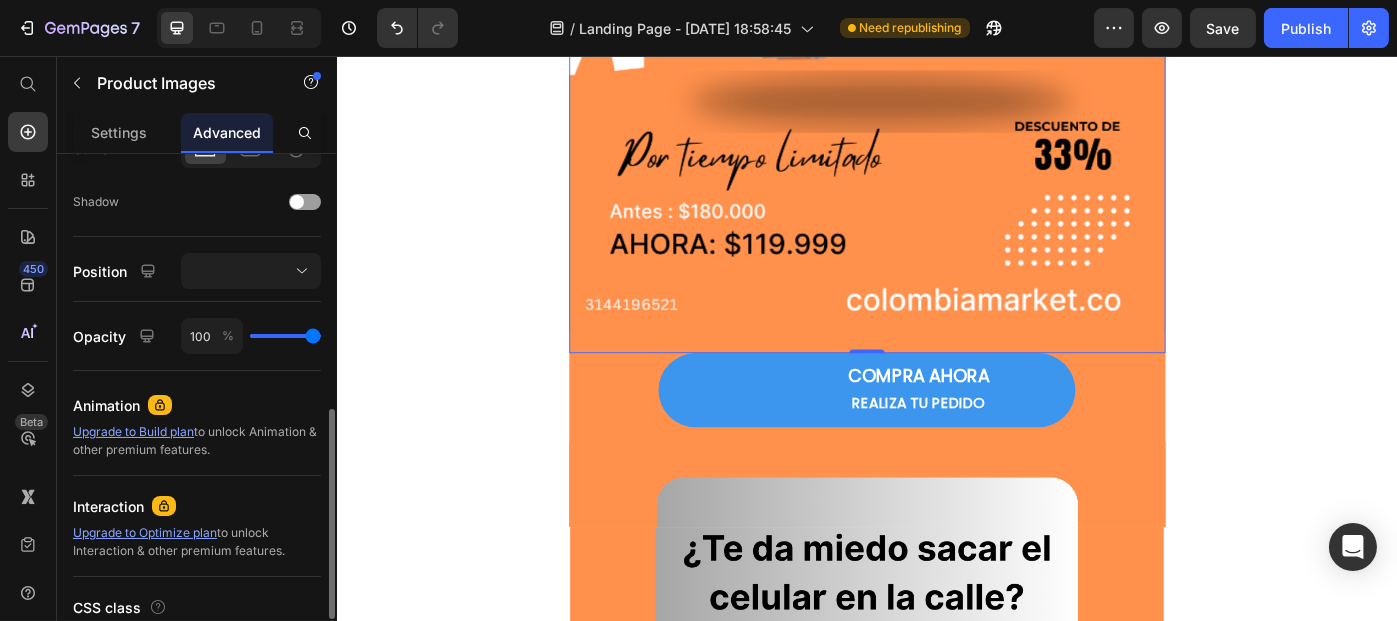 scroll, scrollTop: 778, scrollLeft: 0, axis: vertical 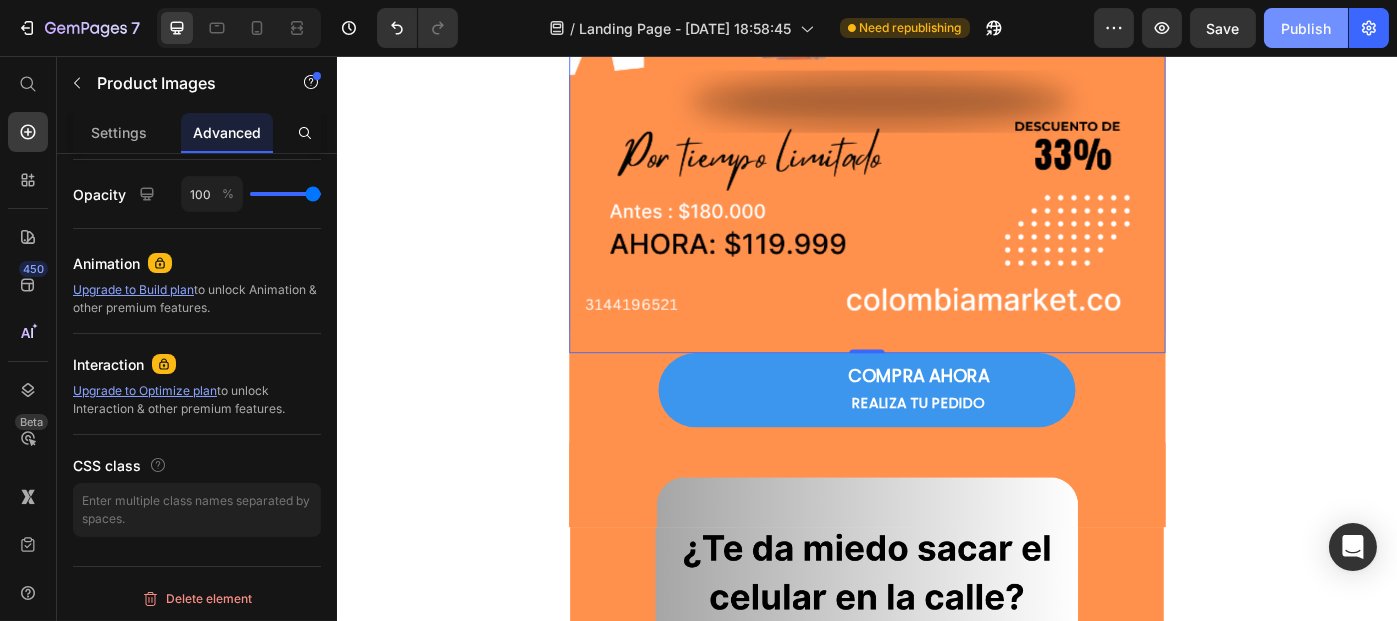 click on "Publish" 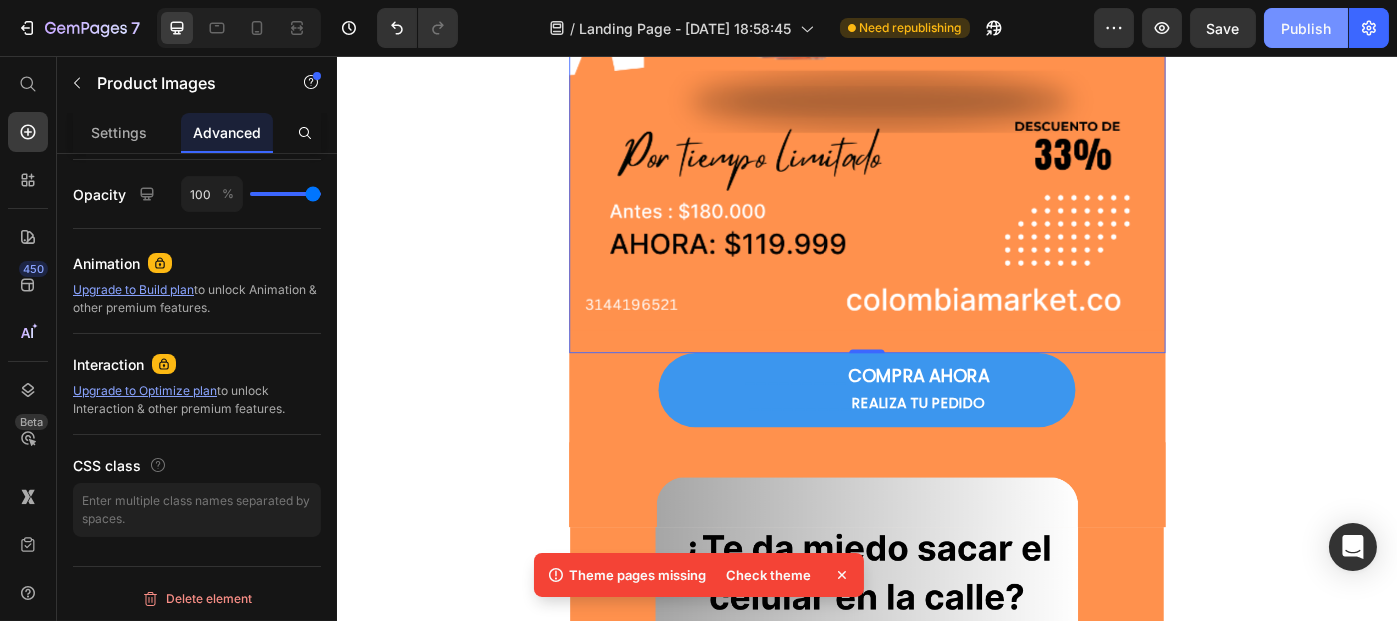 click on "Publish" 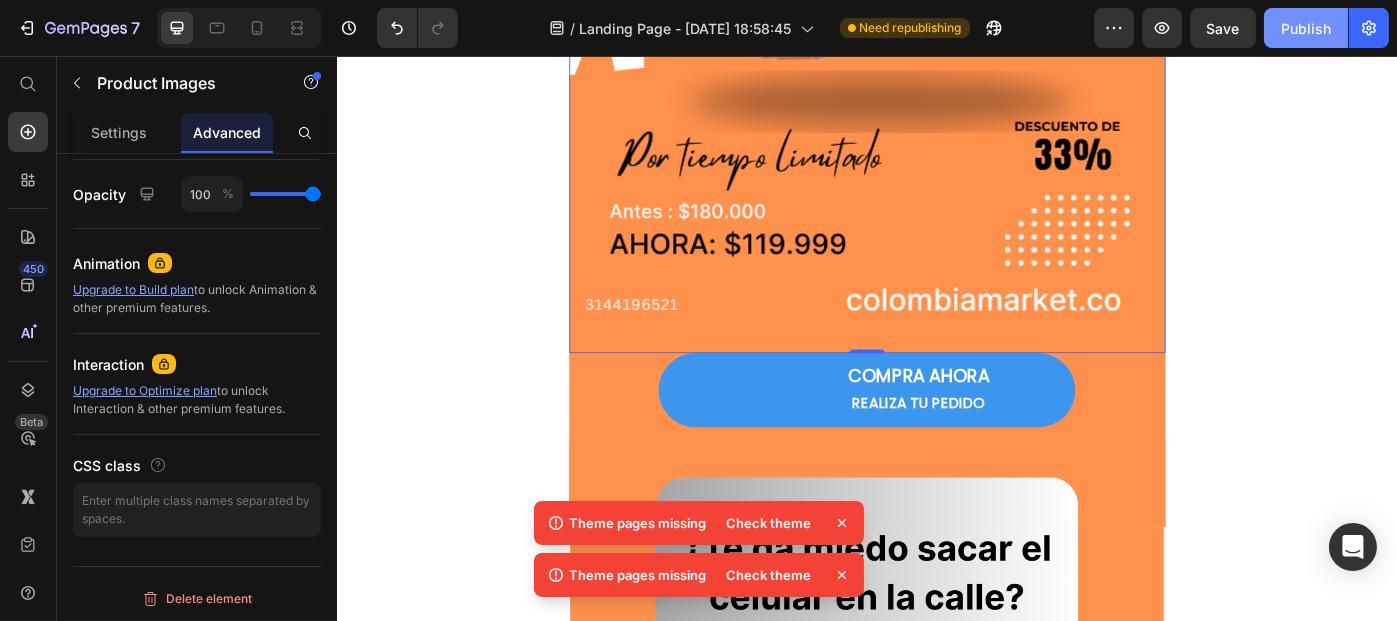 click on "Publish" at bounding box center (1306, 28) 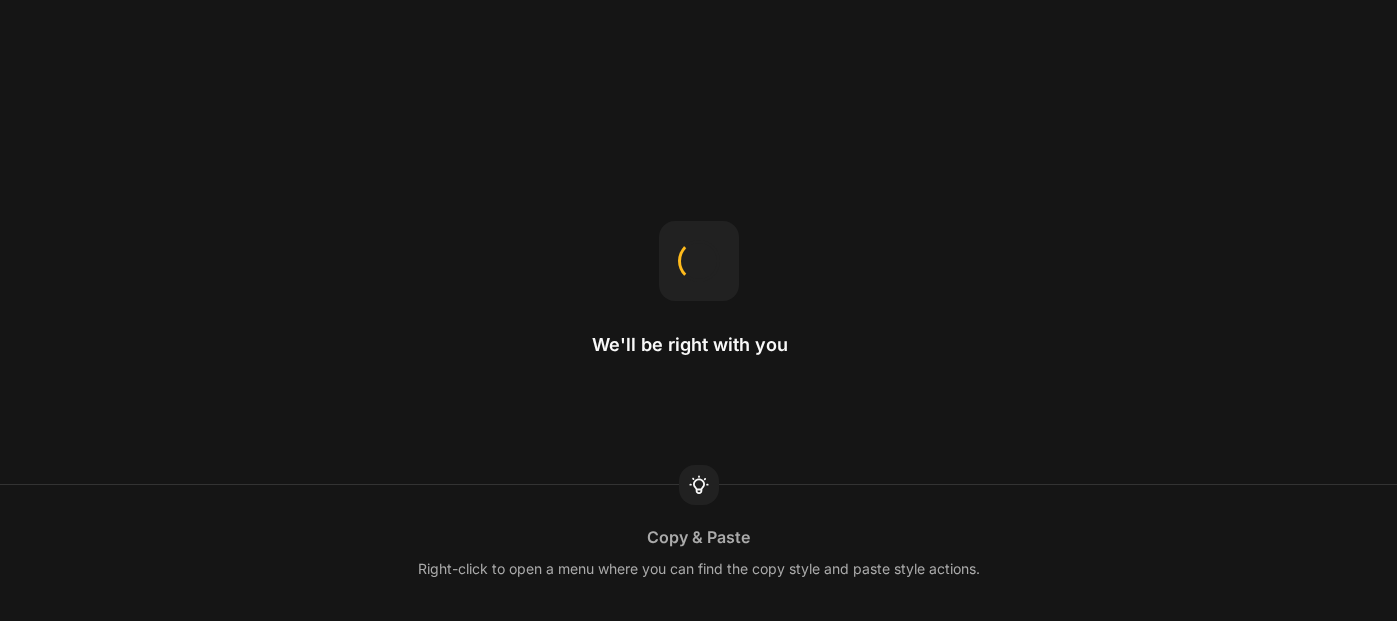 scroll, scrollTop: 0, scrollLeft: 0, axis: both 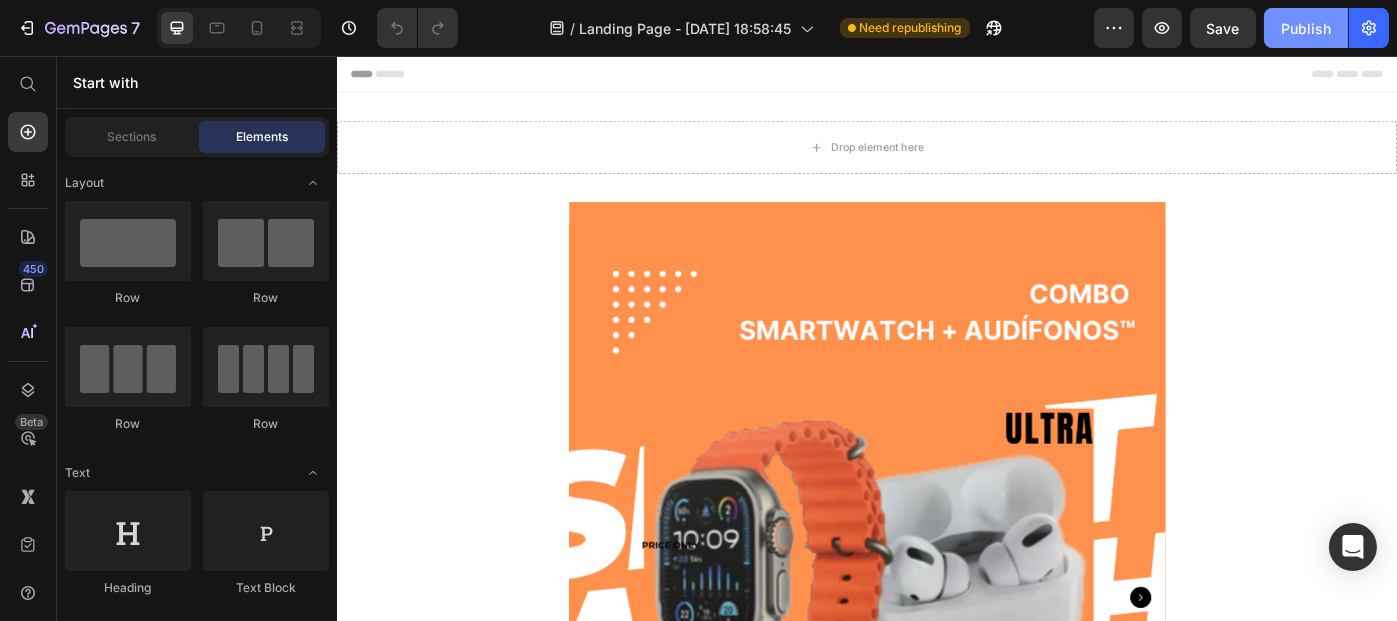 click on "Publish" 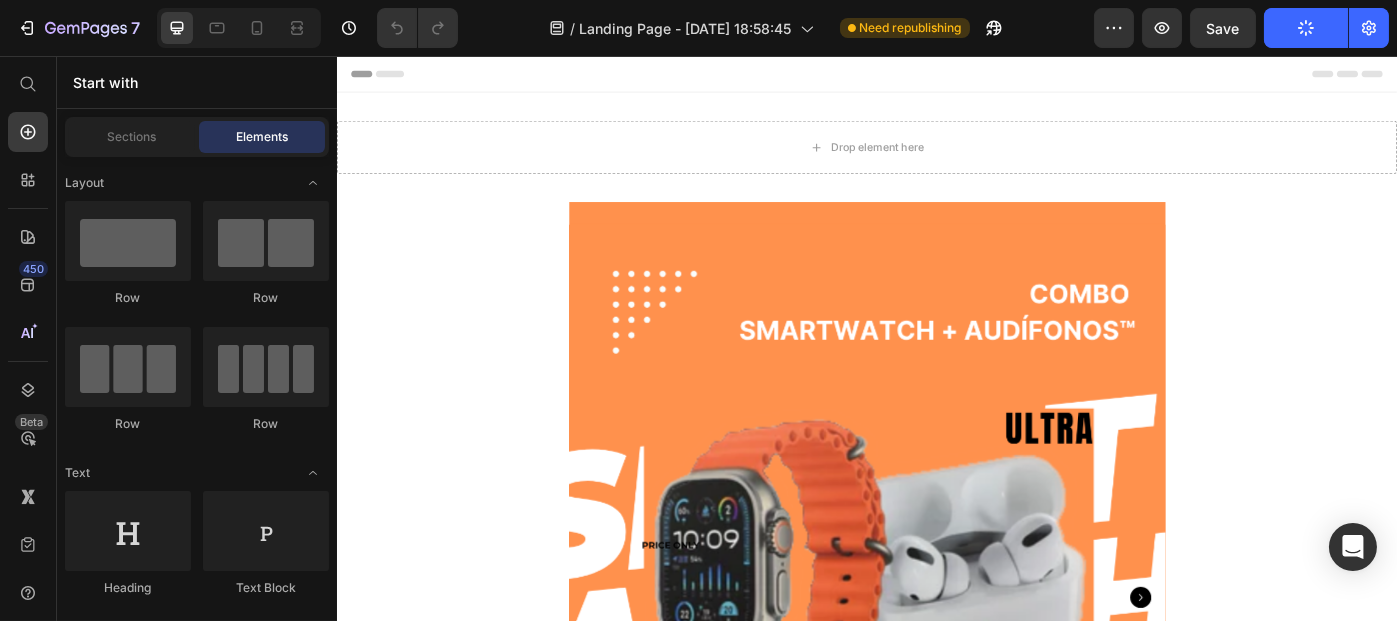 scroll, scrollTop: 0, scrollLeft: 0, axis: both 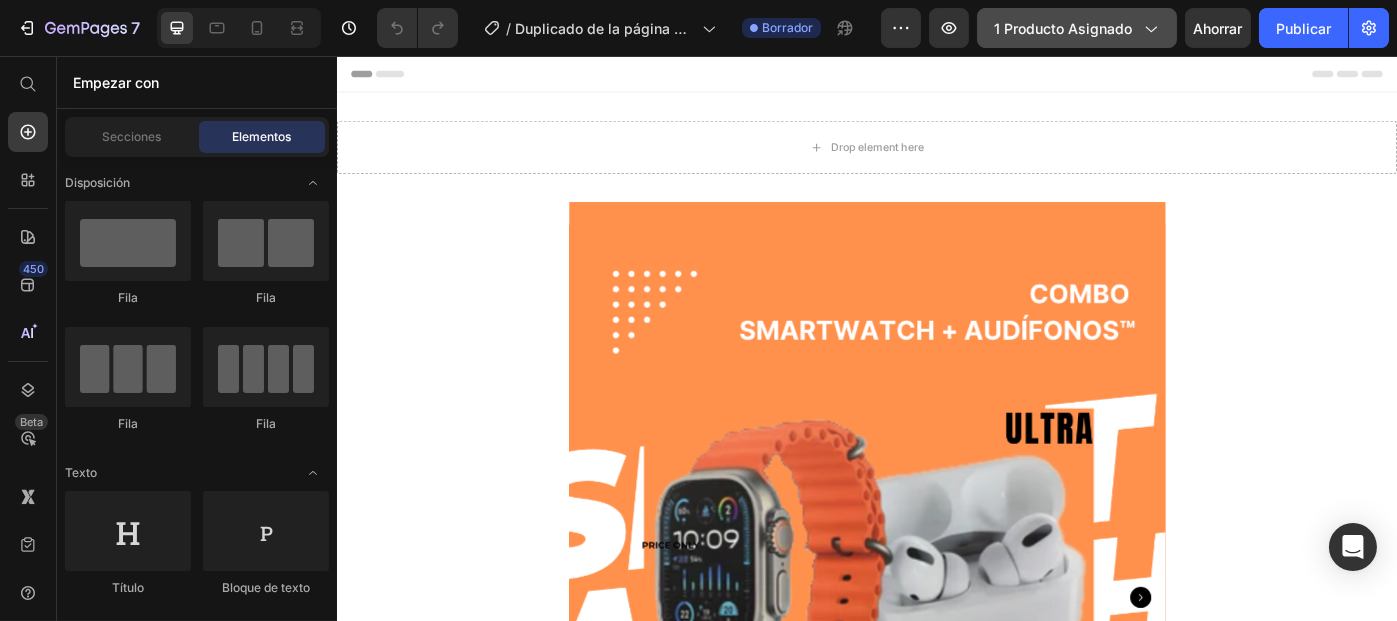 click on "1 producto asignado" at bounding box center [1063, 28] 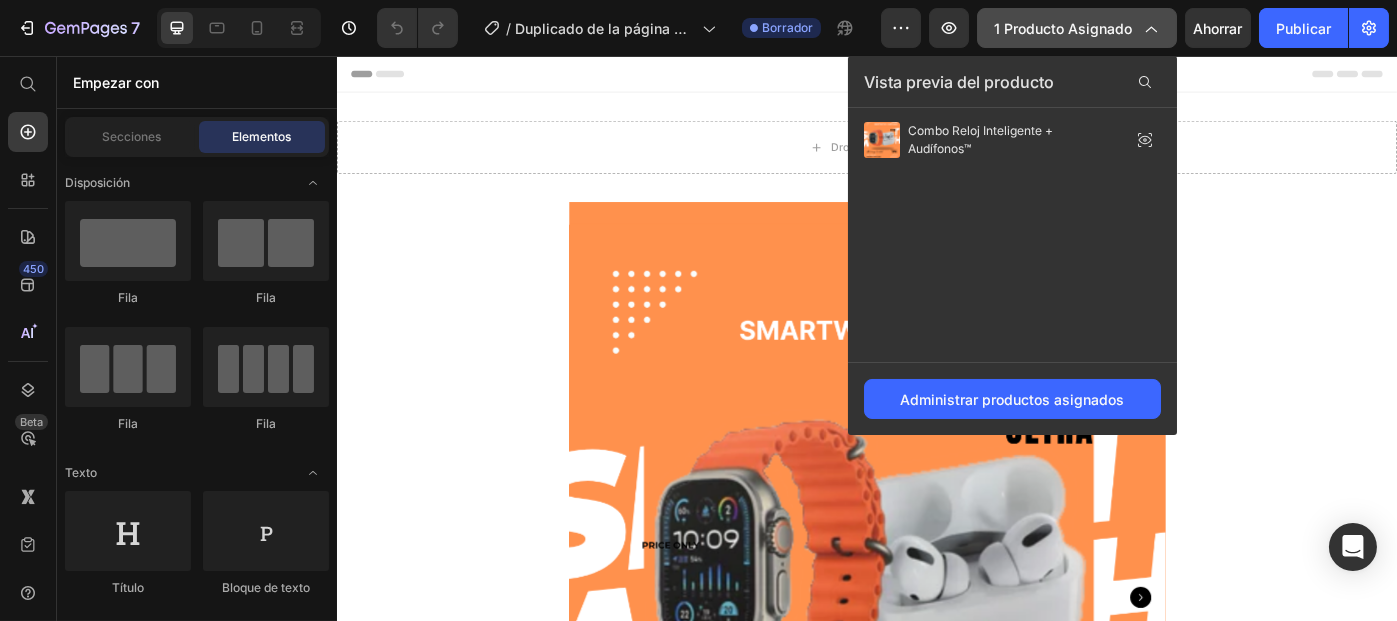 click on "1 producto asignado" at bounding box center (1063, 28) 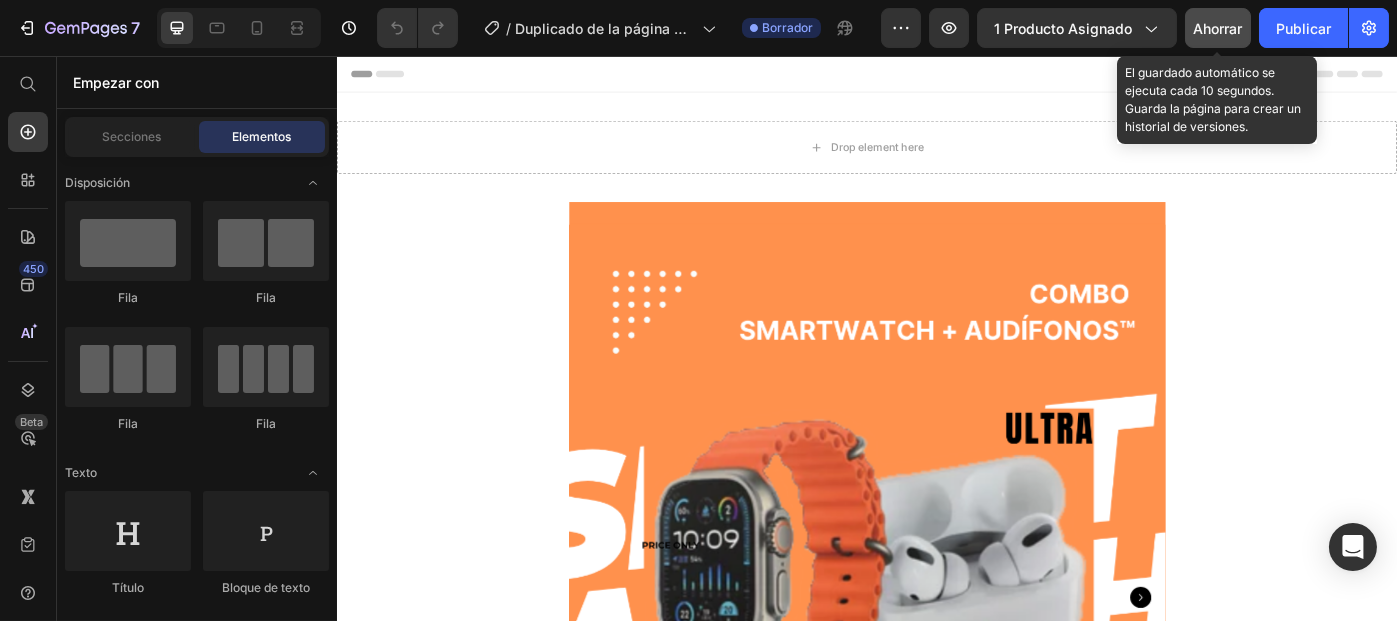 click on "Ahorrar" at bounding box center [1218, 28] 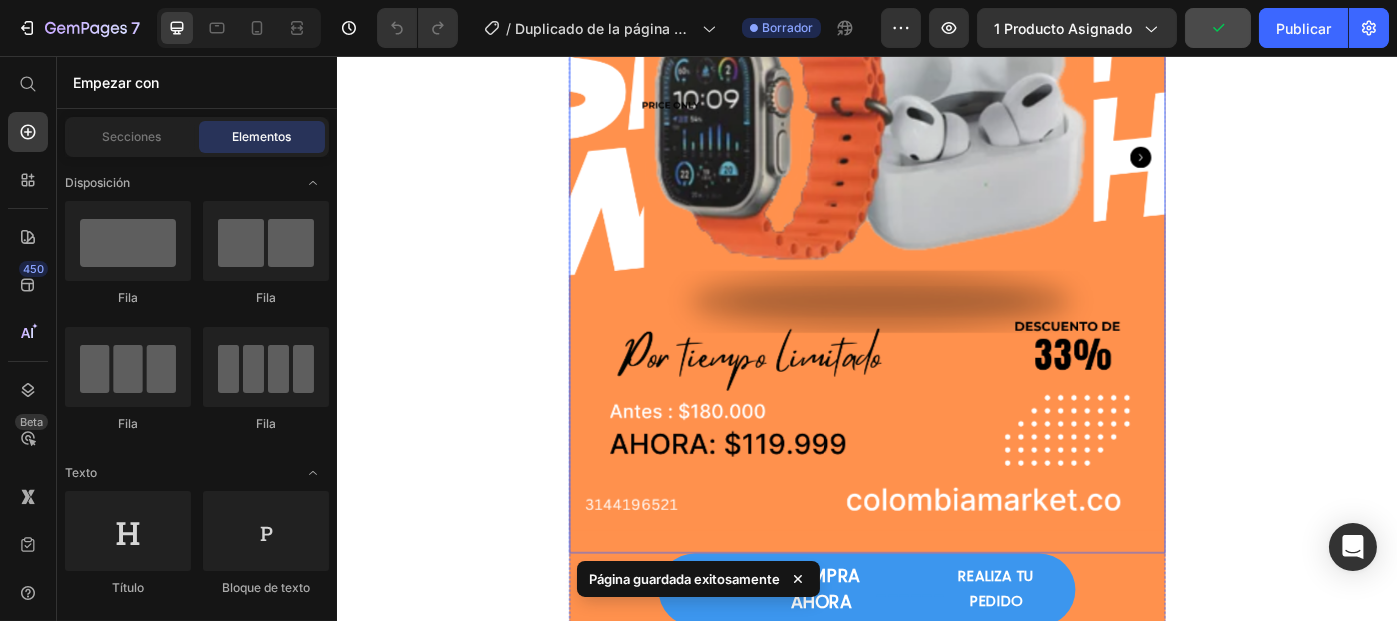 scroll, scrollTop: 504, scrollLeft: 0, axis: vertical 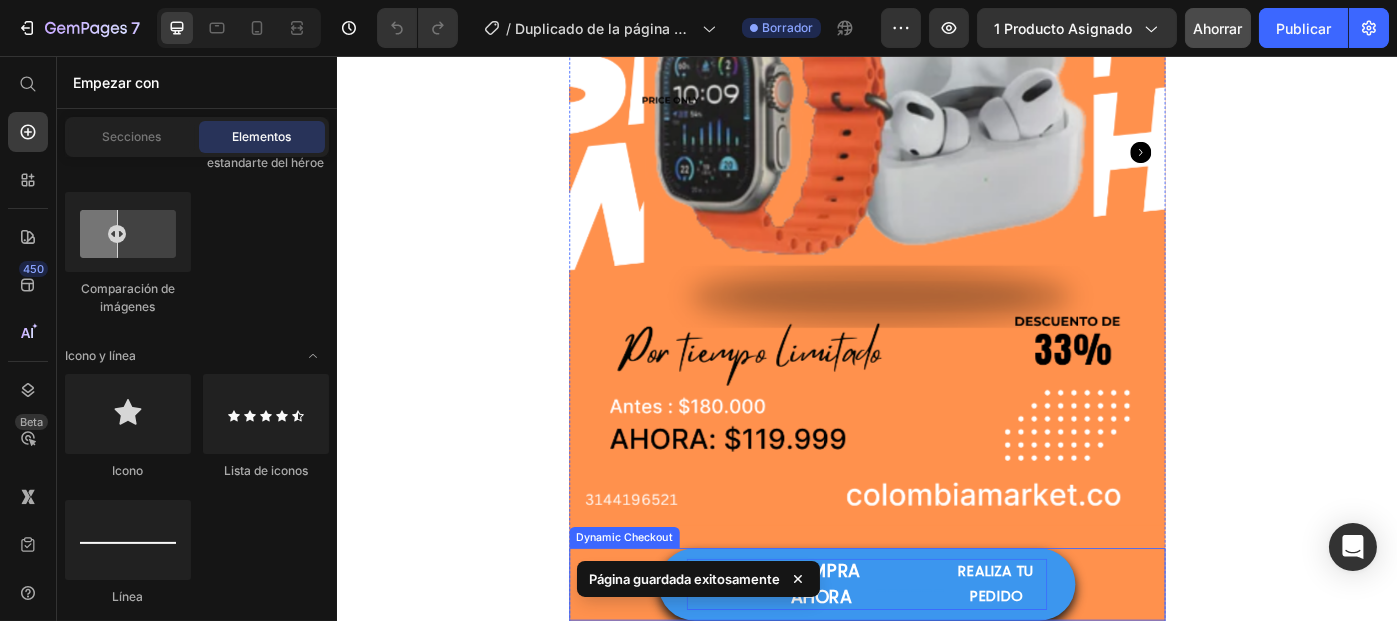 click on "______" at bounding box center [985, 653] 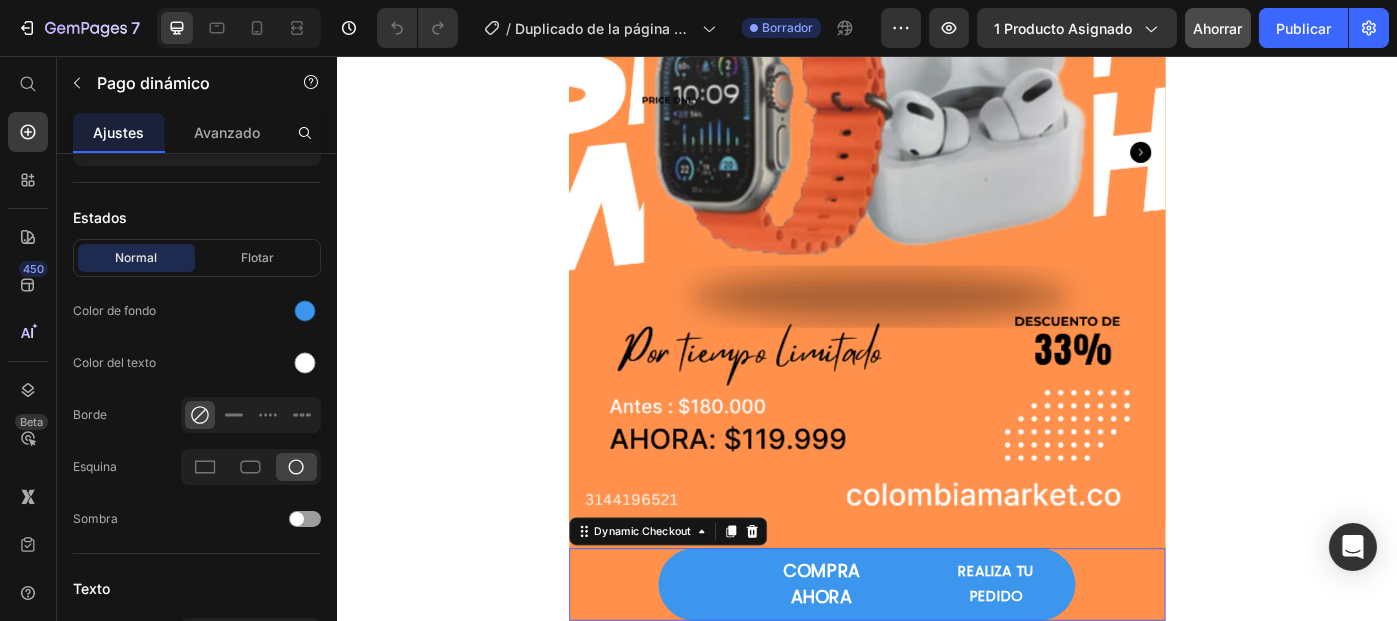 scroll, scrollTop: 960, scrollLeft: 0, axis: vertical 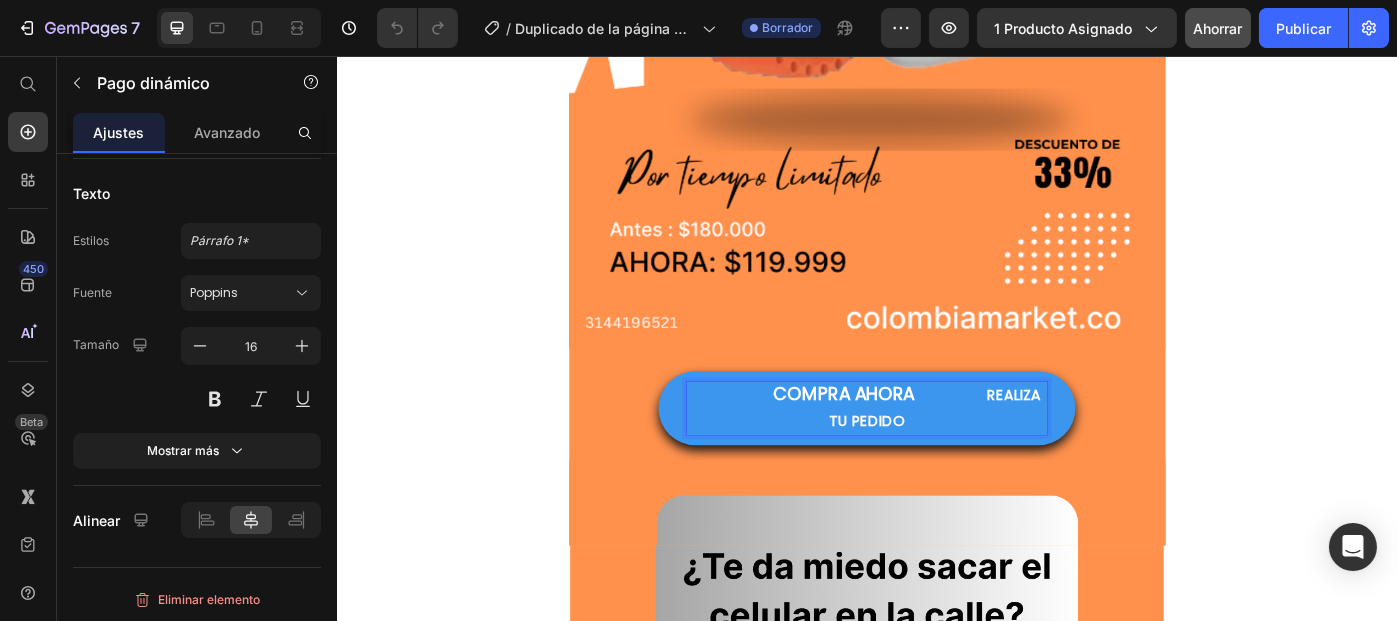 click on "______" at bounding box center (1033, 440) 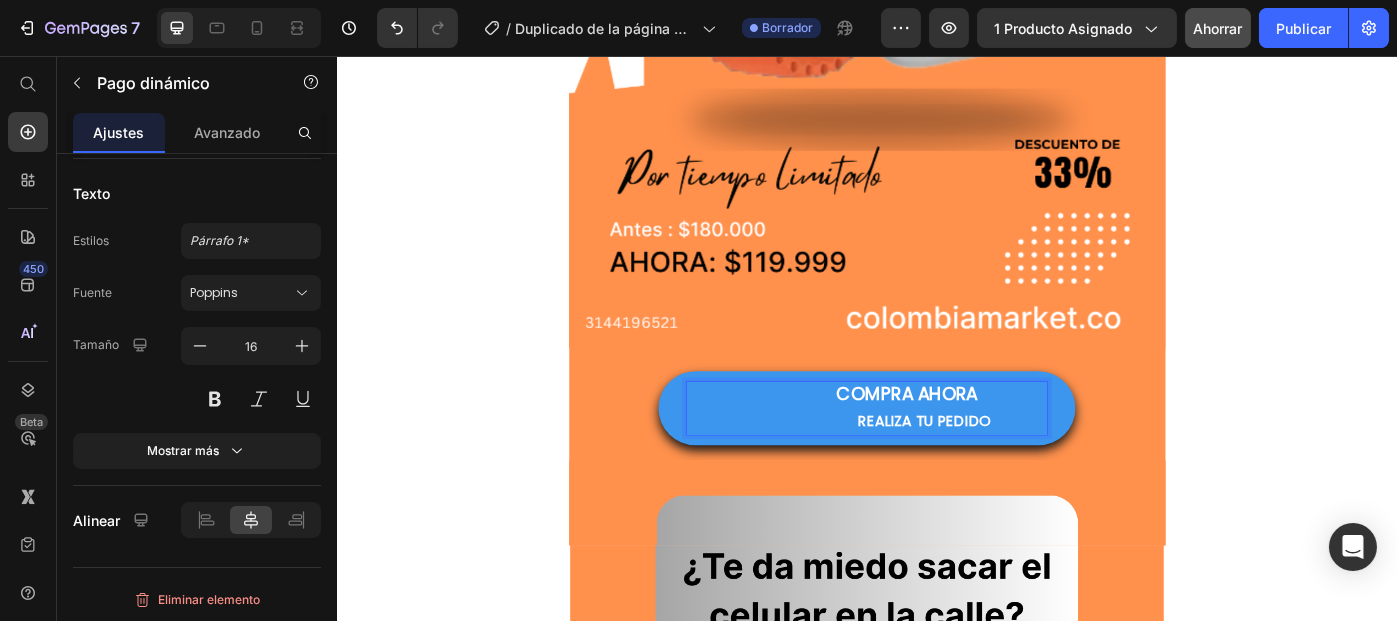 click on "COMPRA AHORA" at bounding box center (982, 439) 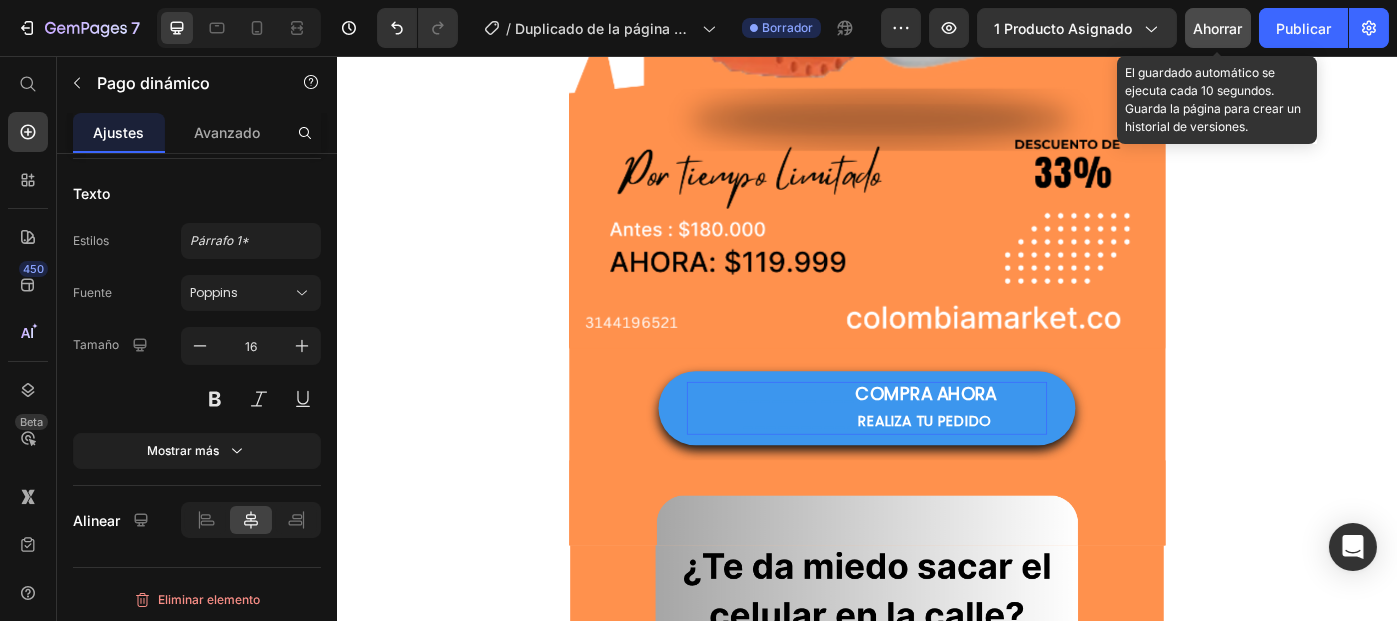 click on "Ahorrar" at bounding box center (1218, 28) 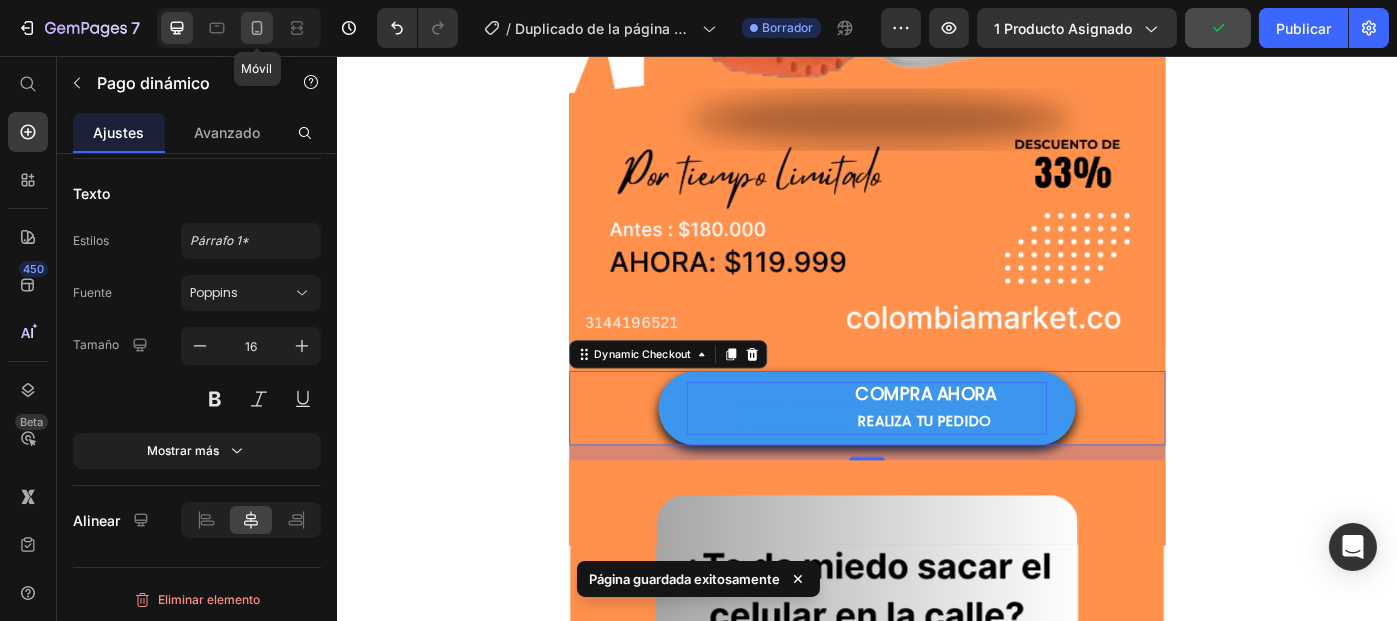 click 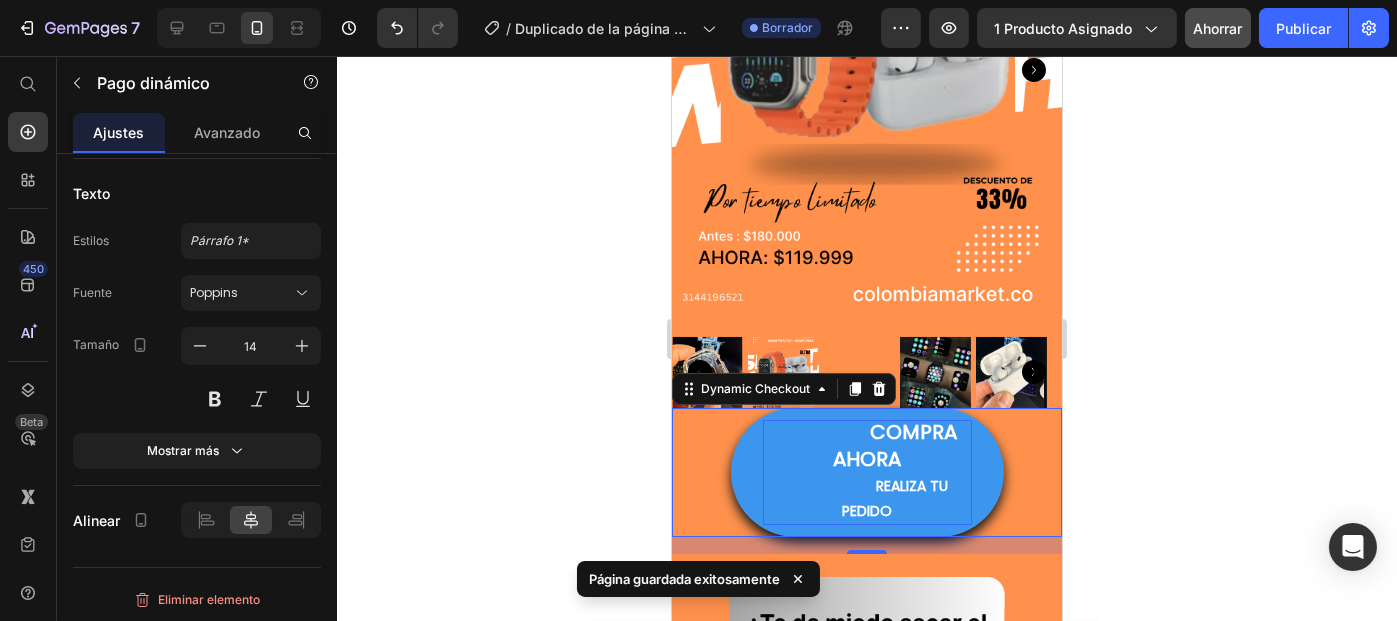 scroll, scrollTop: 405, scrollLeft: 0, axis: vertical 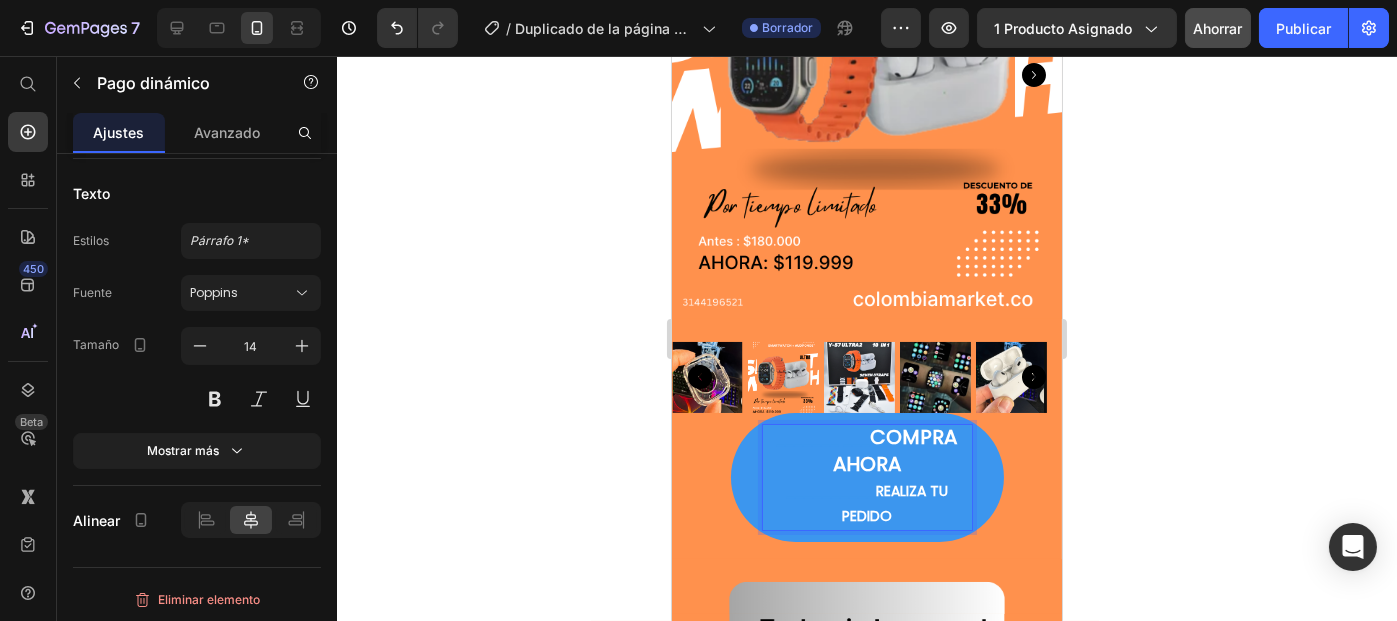click on "COMPRA AHORA" at bounding box center [894, 450] 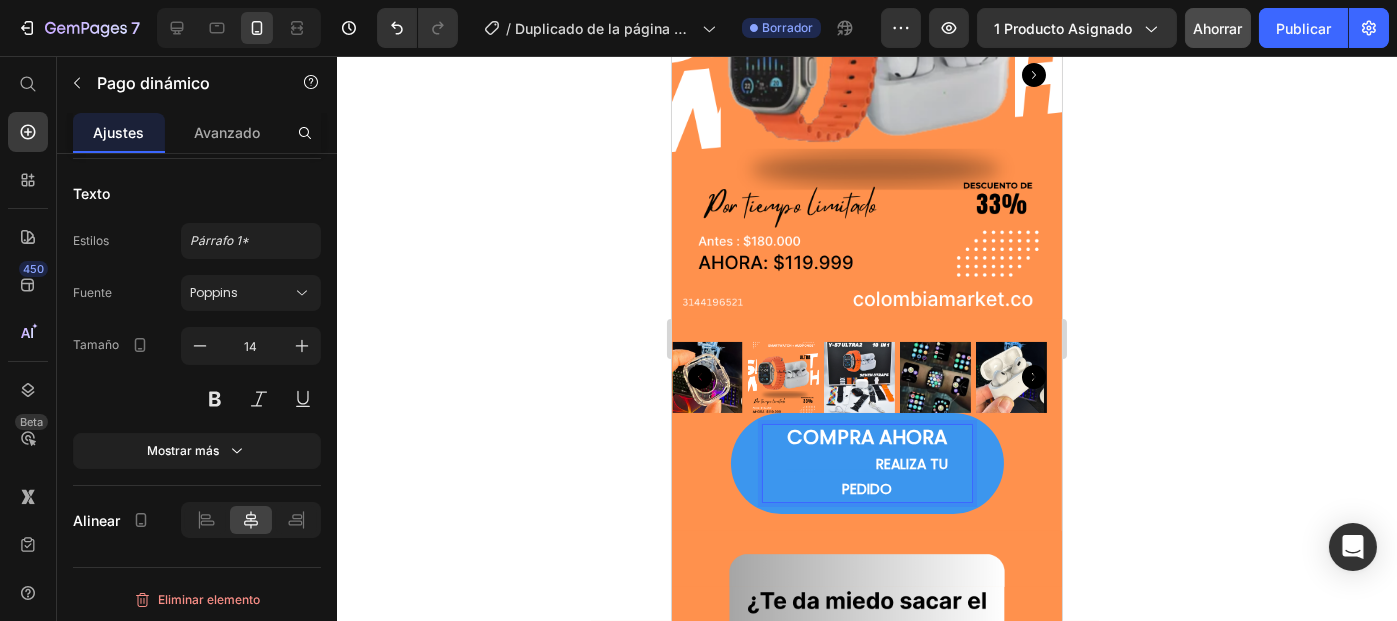 click on "COMPRA AHORA   __________  REALIZA TU PEDIDO" at bounding box center [866, 464] 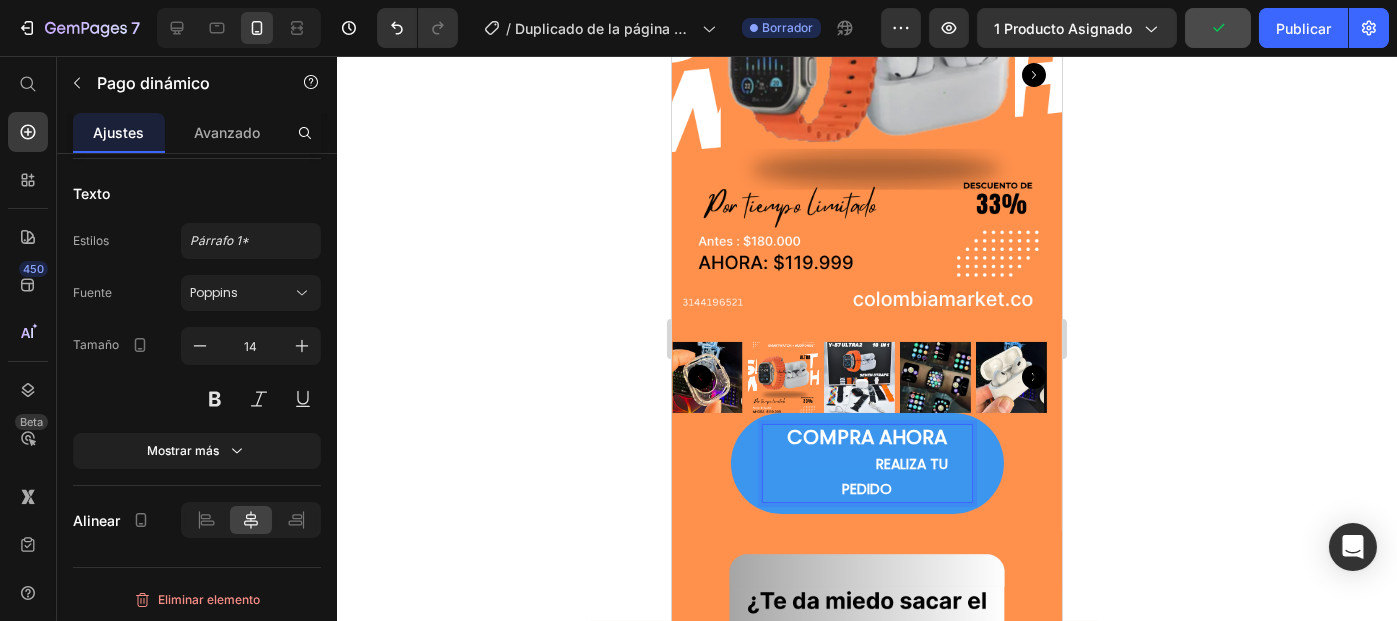 click on "__________" at bounding box center (830, 464) 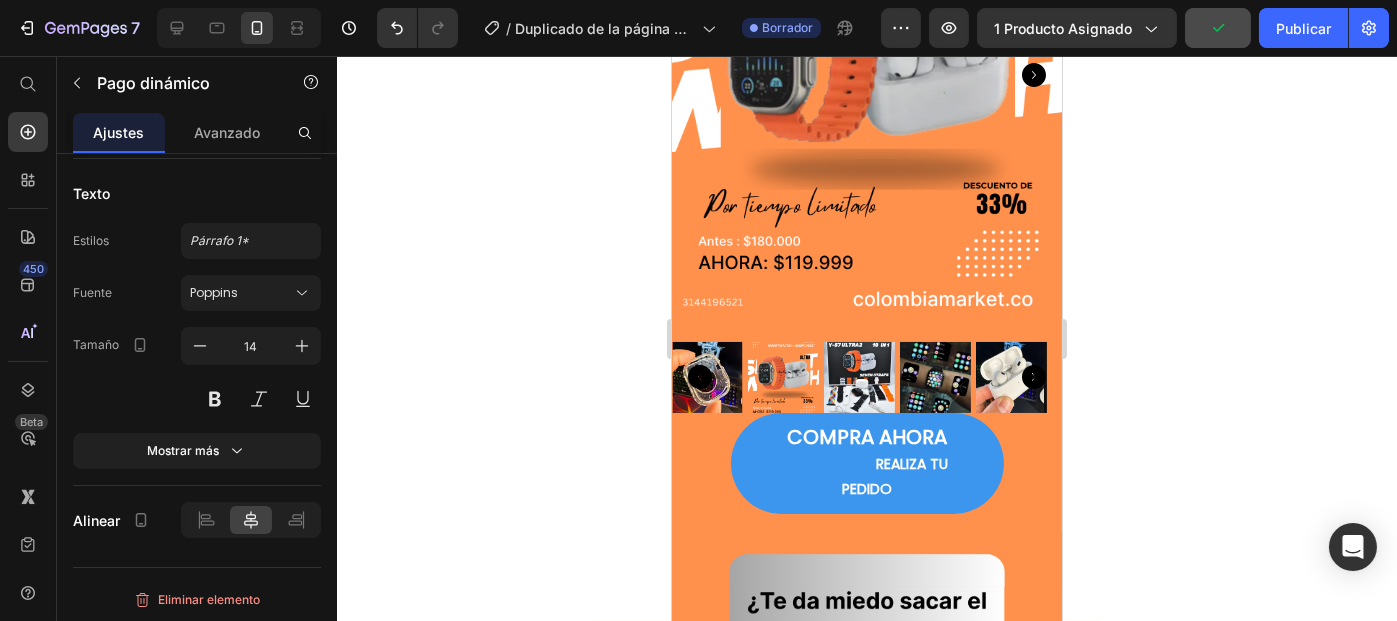 click on "COMPRA AHORA   __________  REALIZA TU PEDIDO" at bounding box center [866, 464] 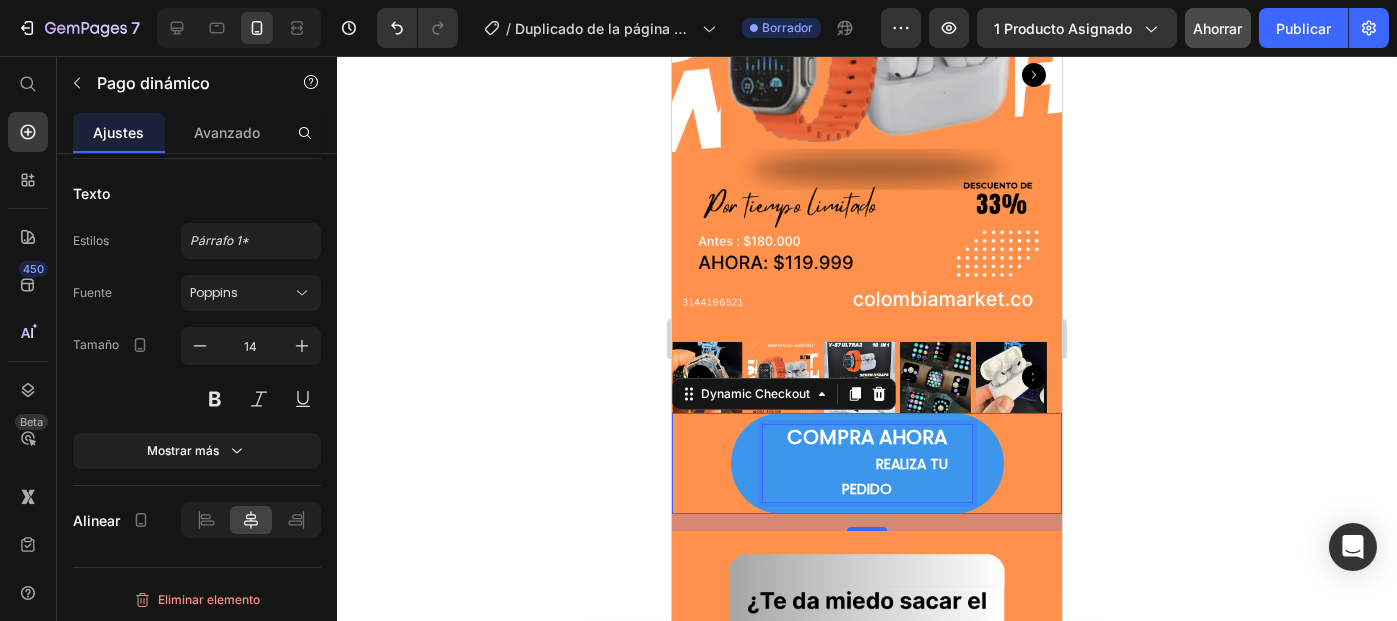 click on "REALIZA TU PEDIDO" at bounding box center [894, 476] 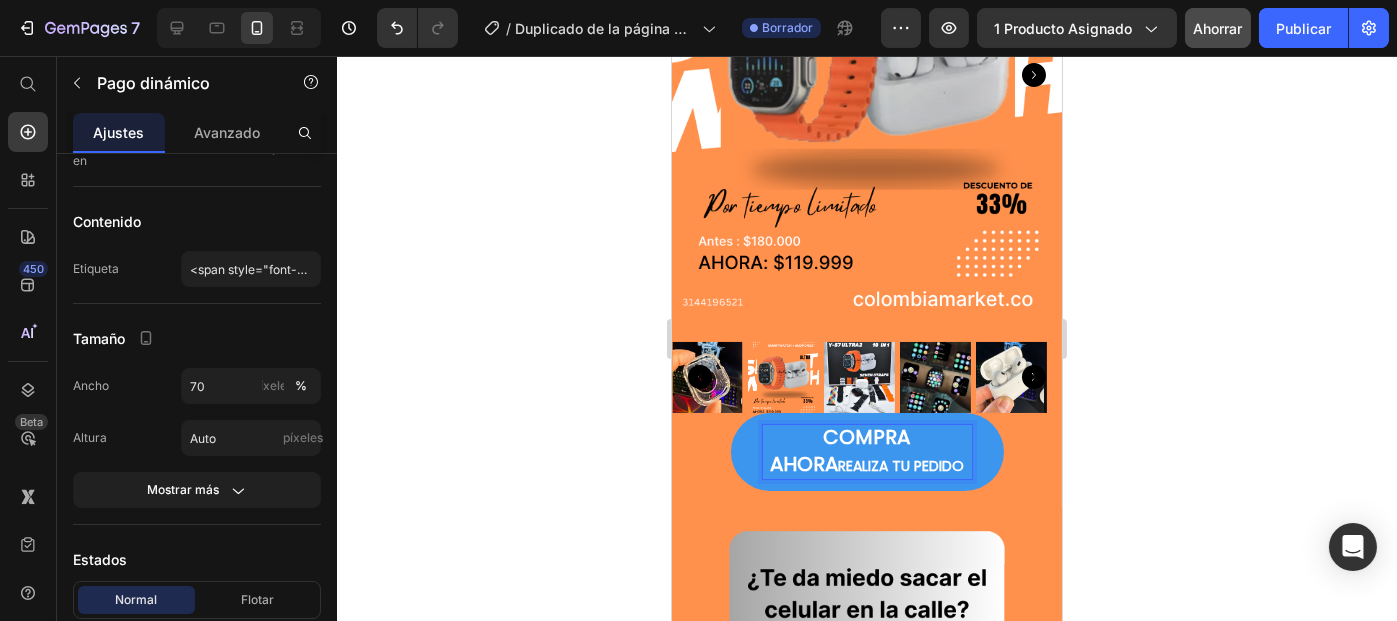 scroll, scrollTop: 0, scrollLeft: 0, axis: both 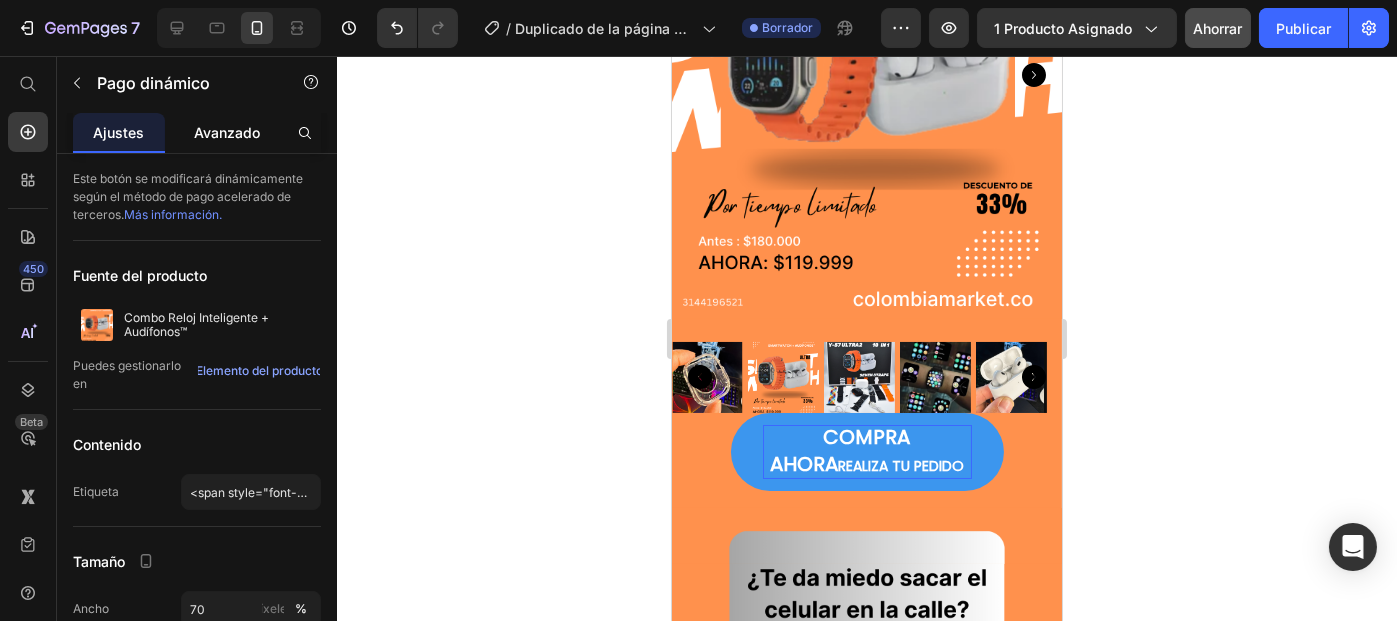 click on "Avanzado" 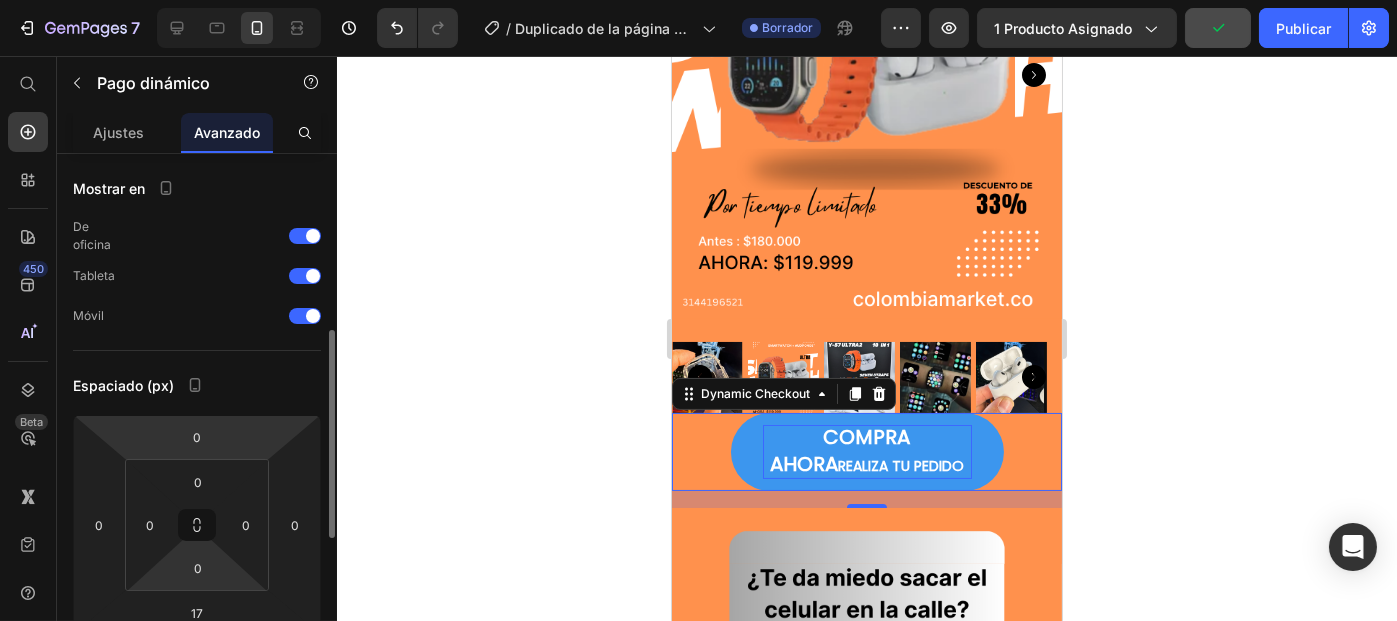 scroll, scrollTop: 128, scrollLeft: 0, axis: vertical 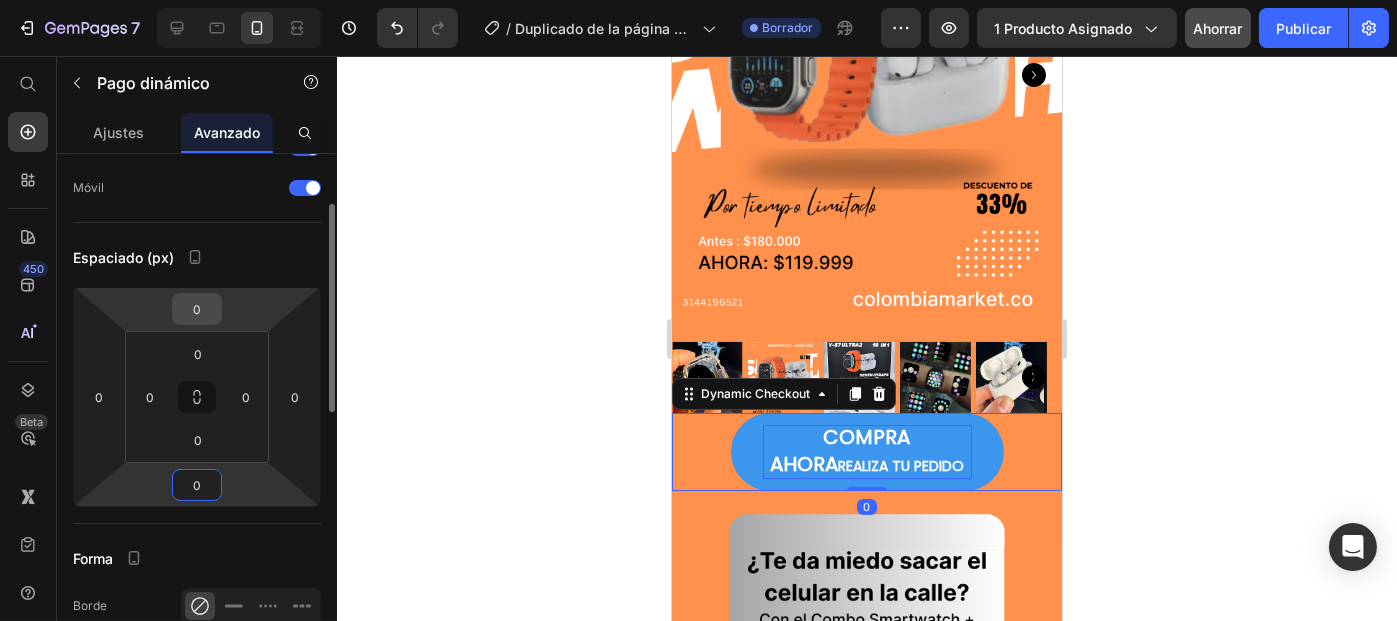 type on "0" 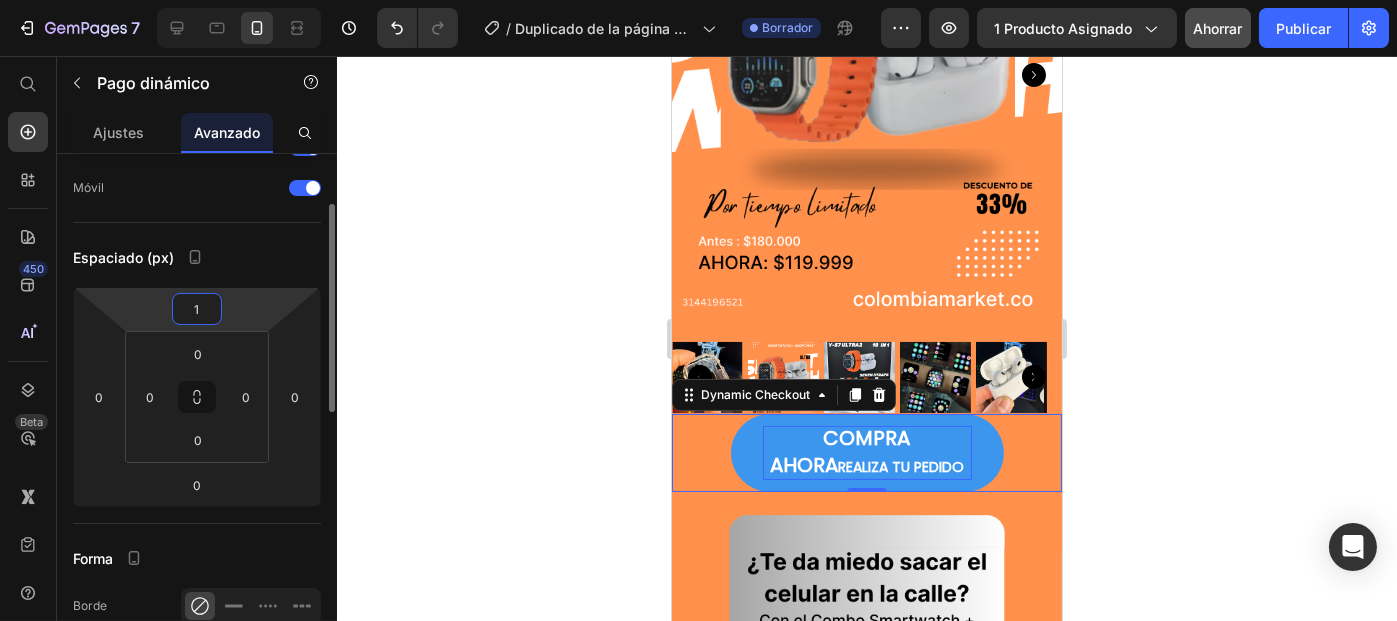 type on "15" 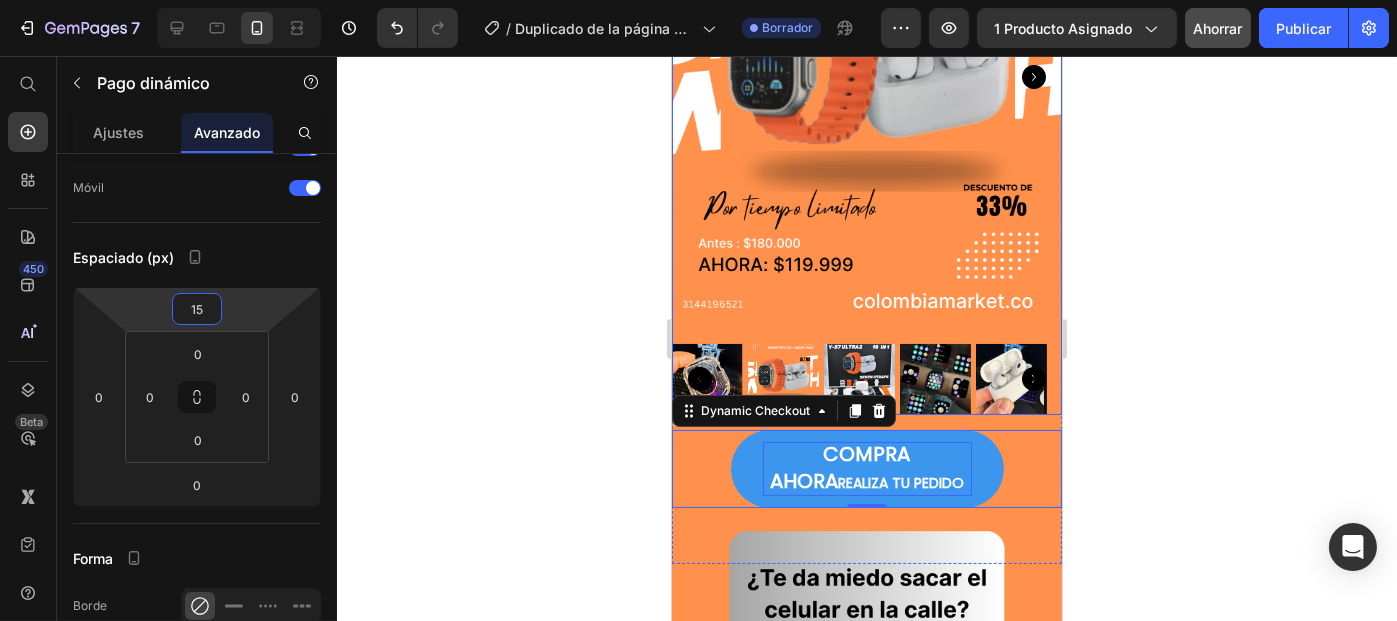 scroll, scrollTop: 402, scrollLeft: 0, axis: vertical 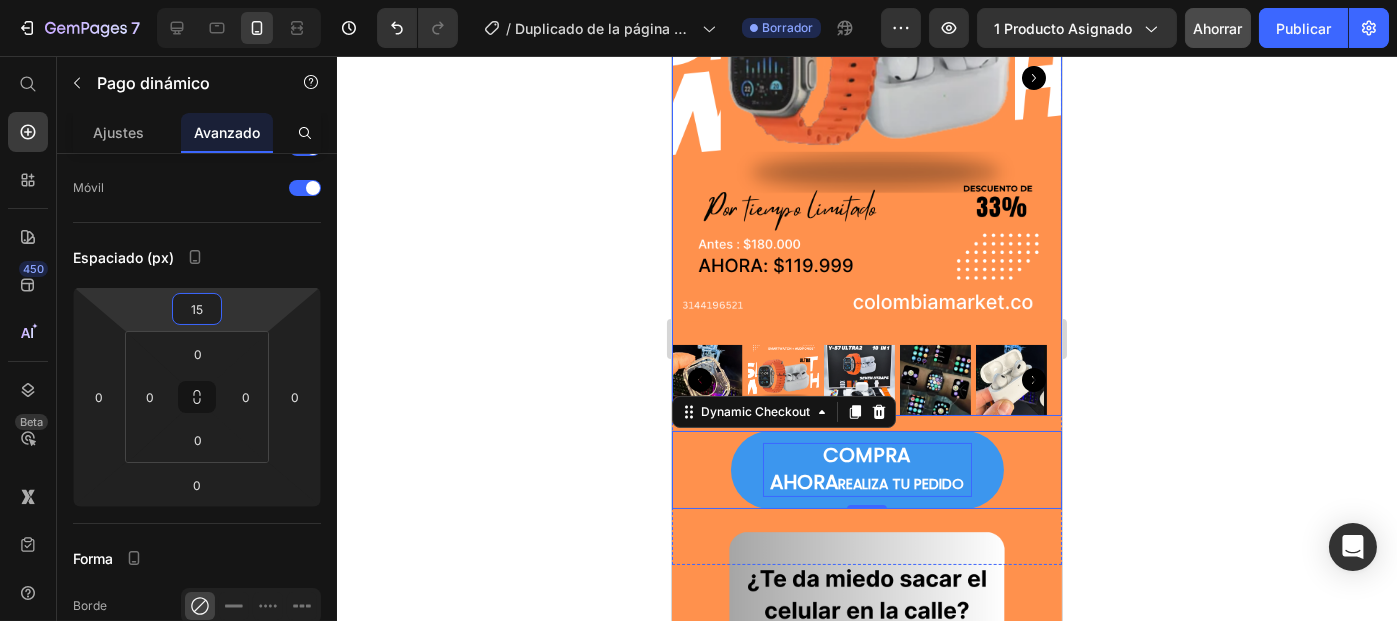 click at bounding box center [782, 380] 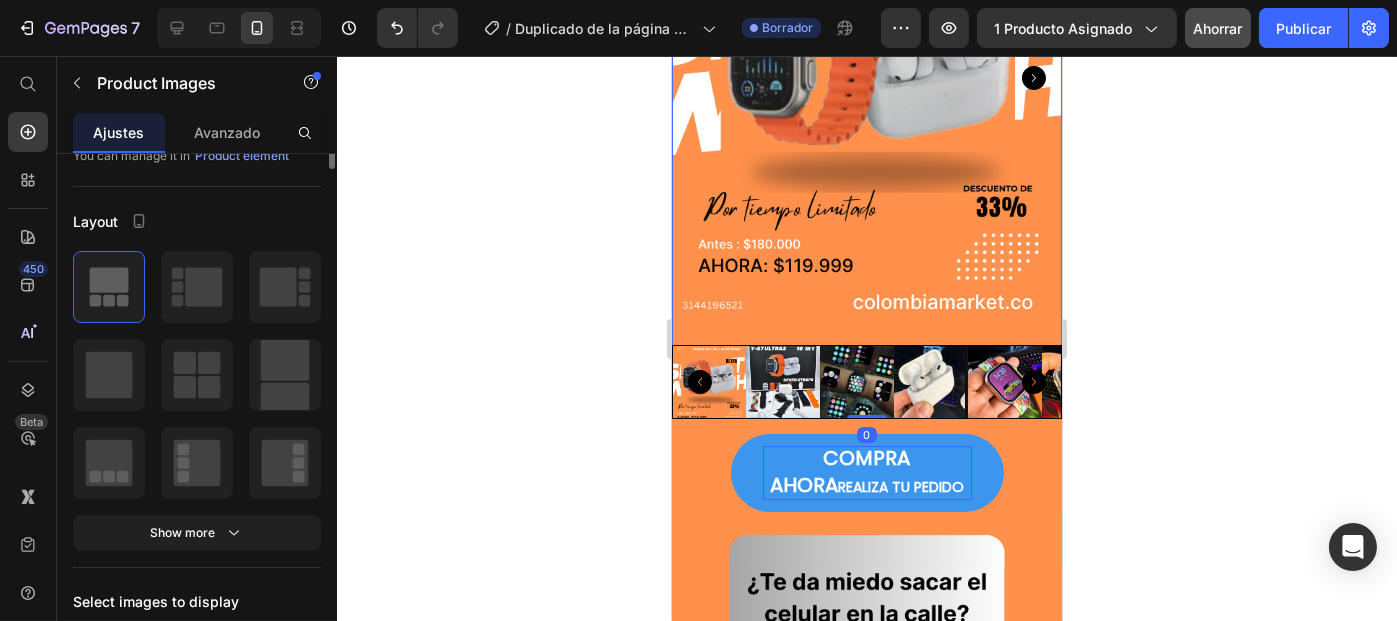scroll, scrollTop: 0, scrollLeft: 0, axis: both 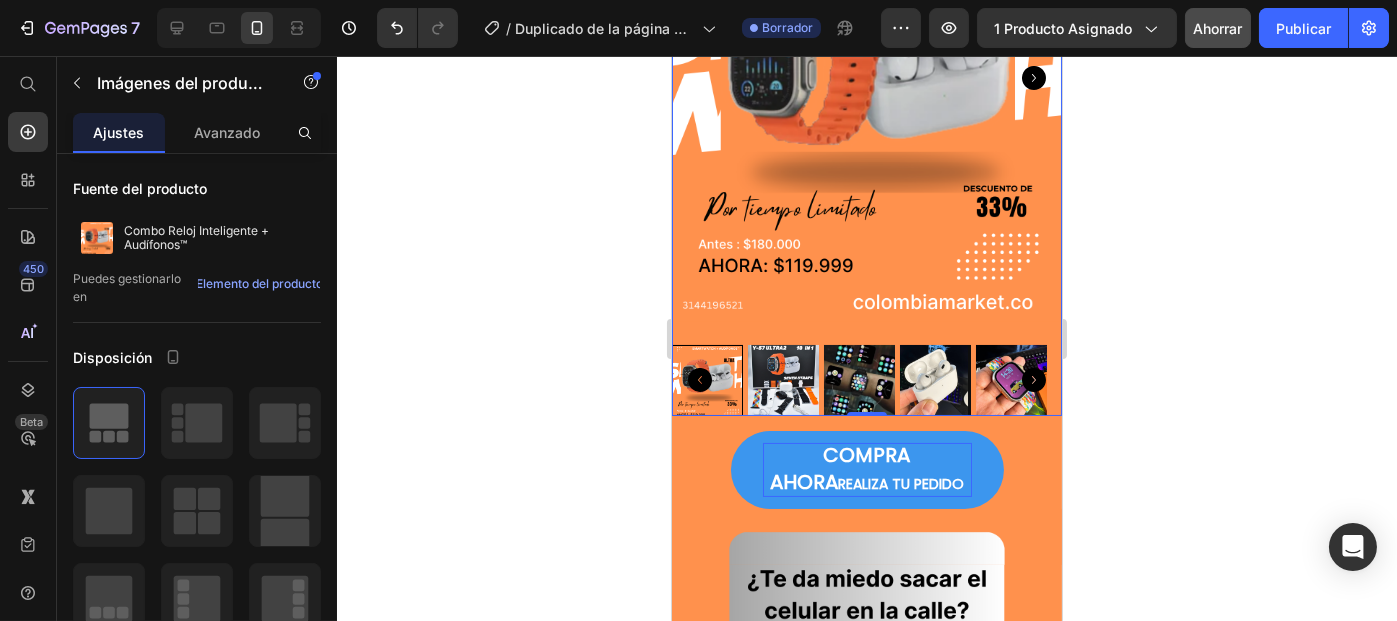 click at bounding box center (782, 380) 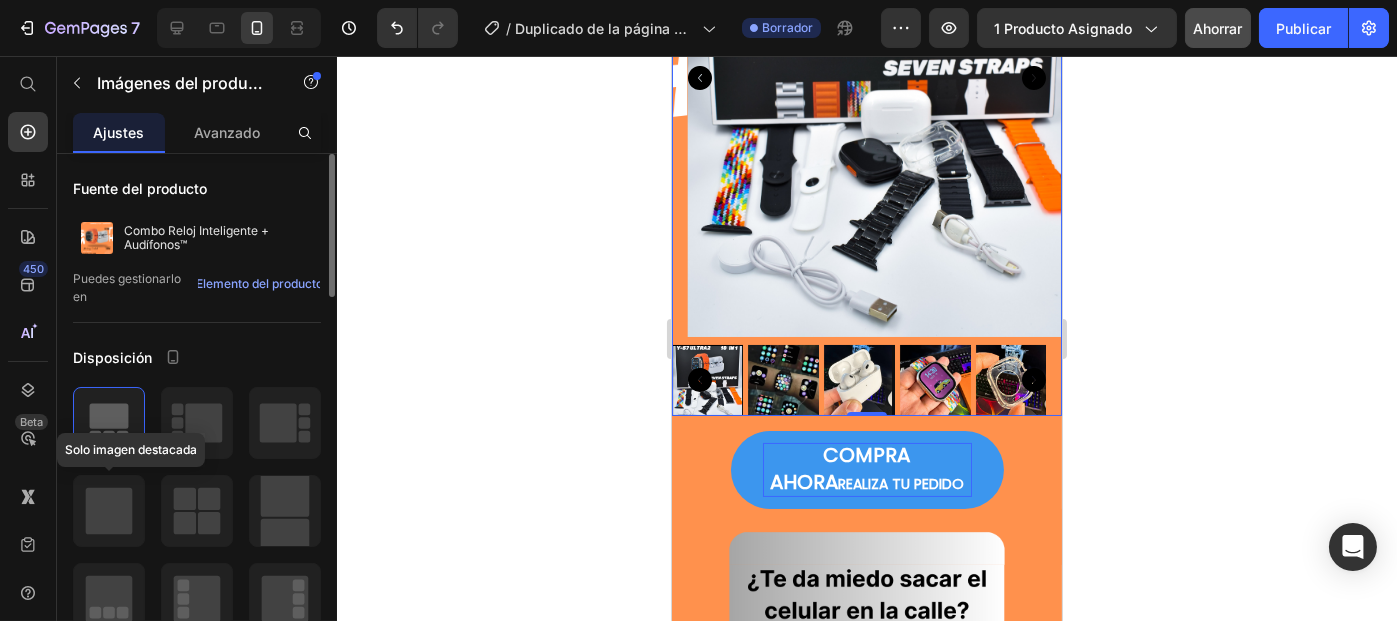 click 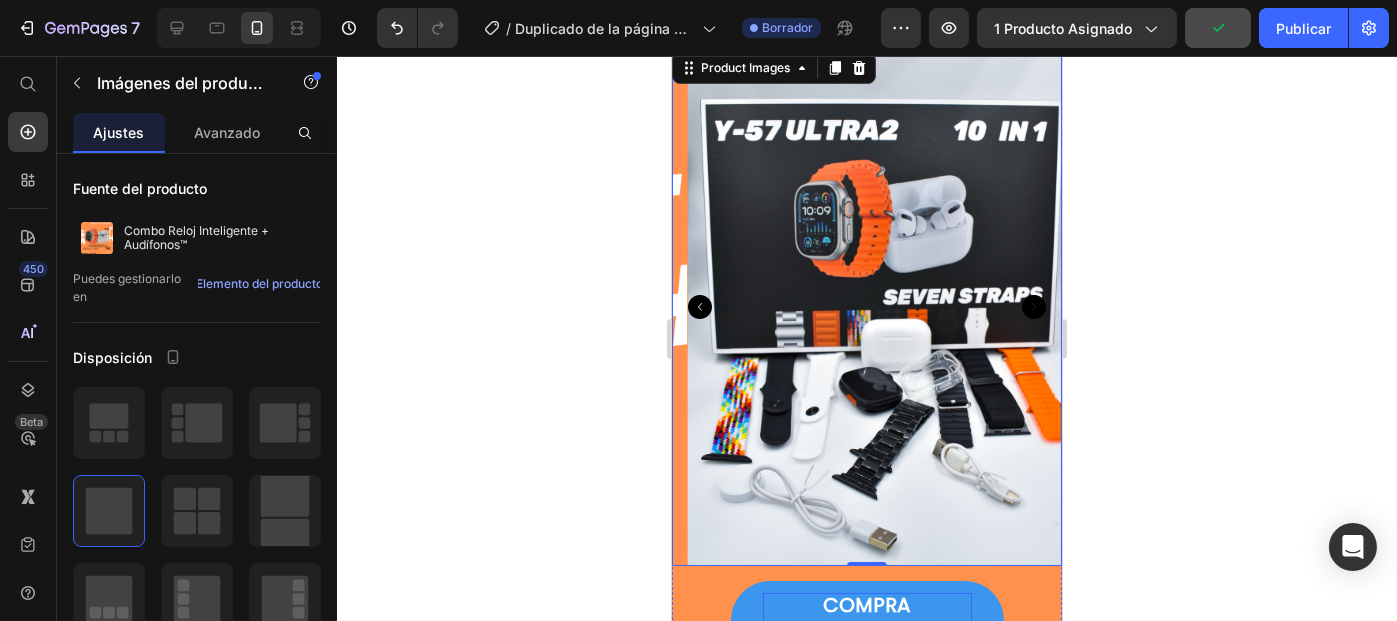 scroll, scrollTop: 194, scrollLeft: 0, axis: vertical 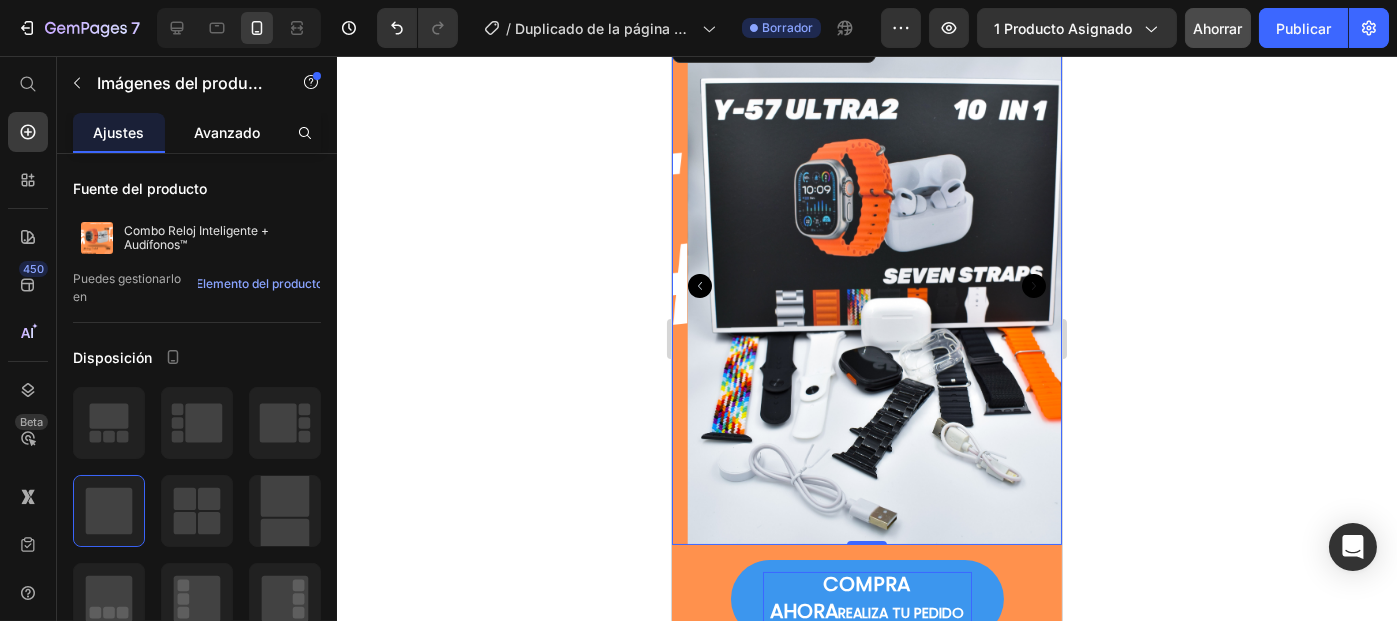 click on "Avanzado" at bounding box center (227, 132) 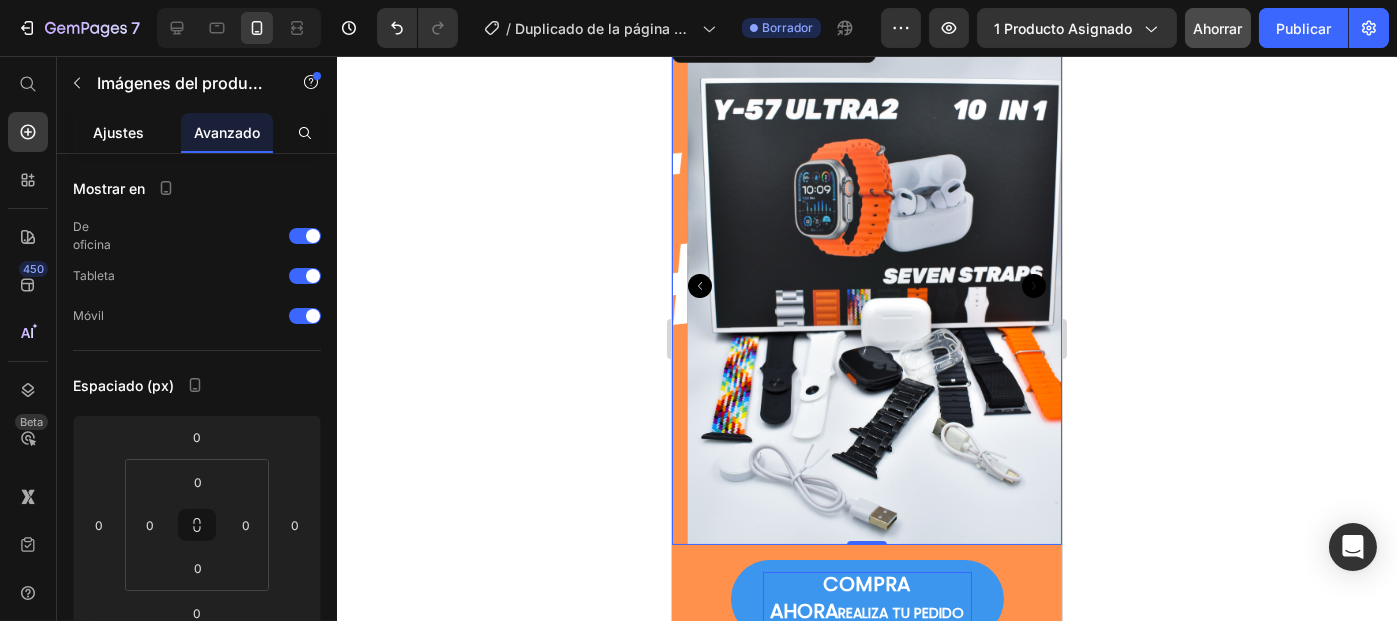 click on "Ajustes" at bounding box center (119, 132) 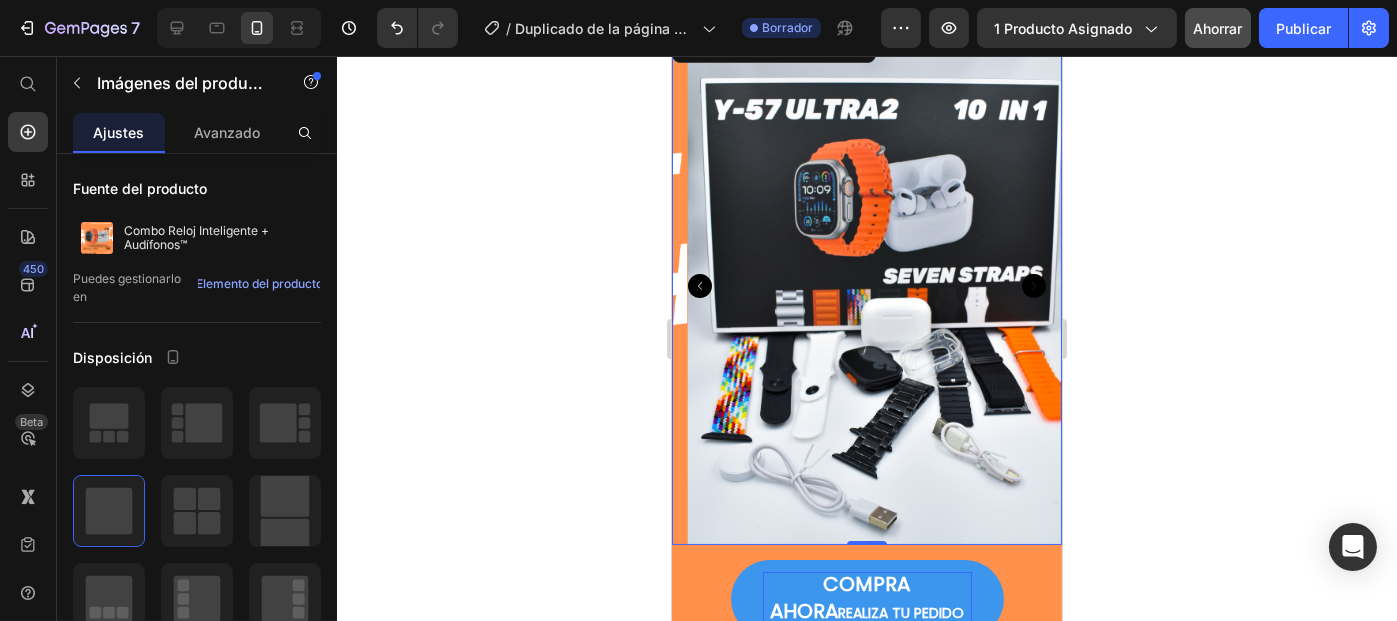 click 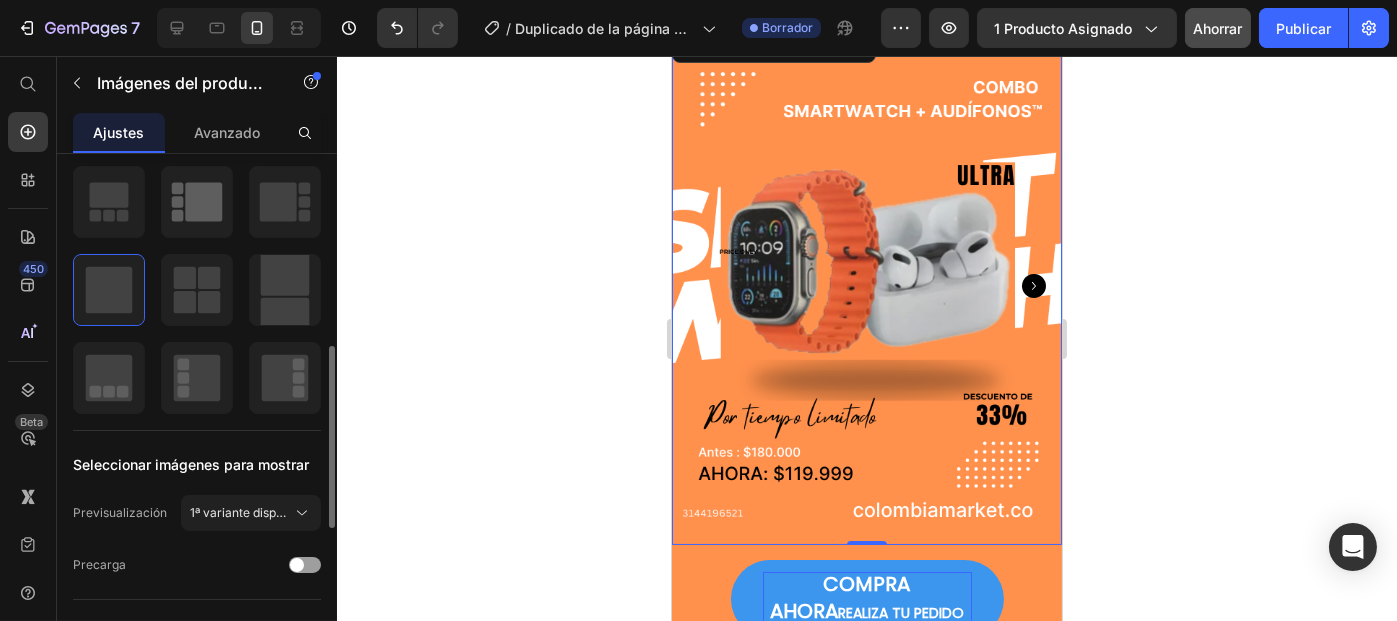 scroll, scrollTop: 306, scrollLeft: 0, axis: vertical 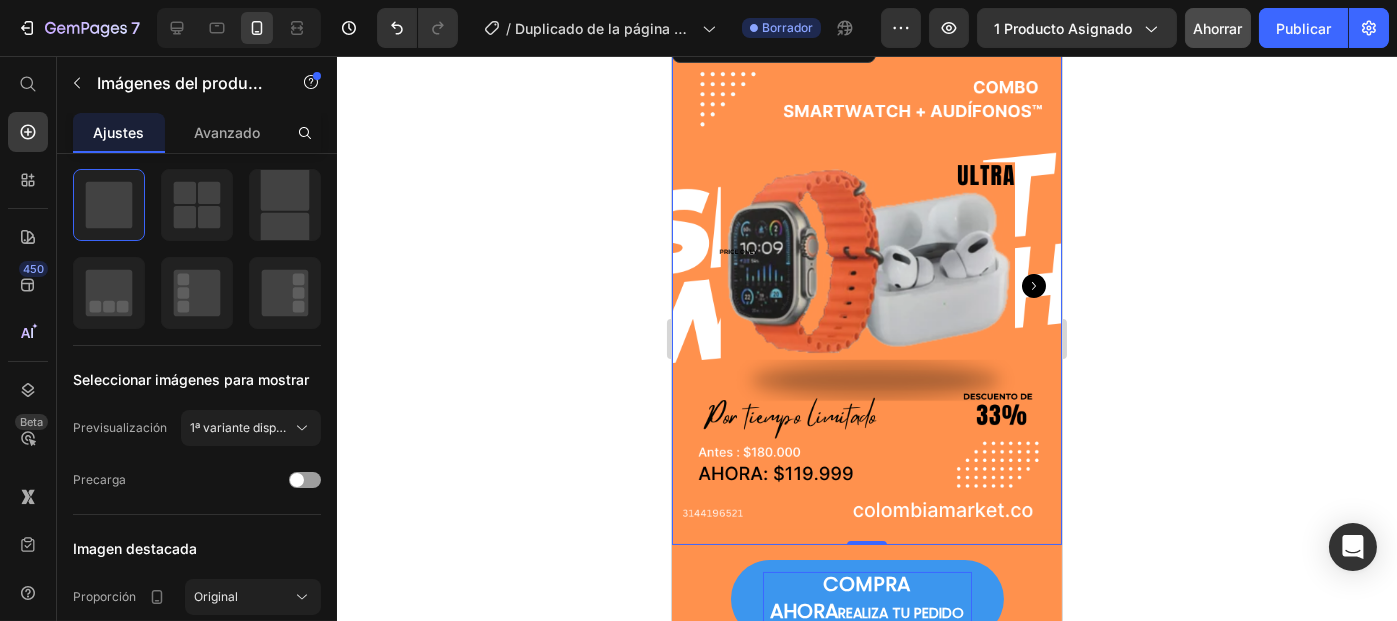 click on "Ahorrar" 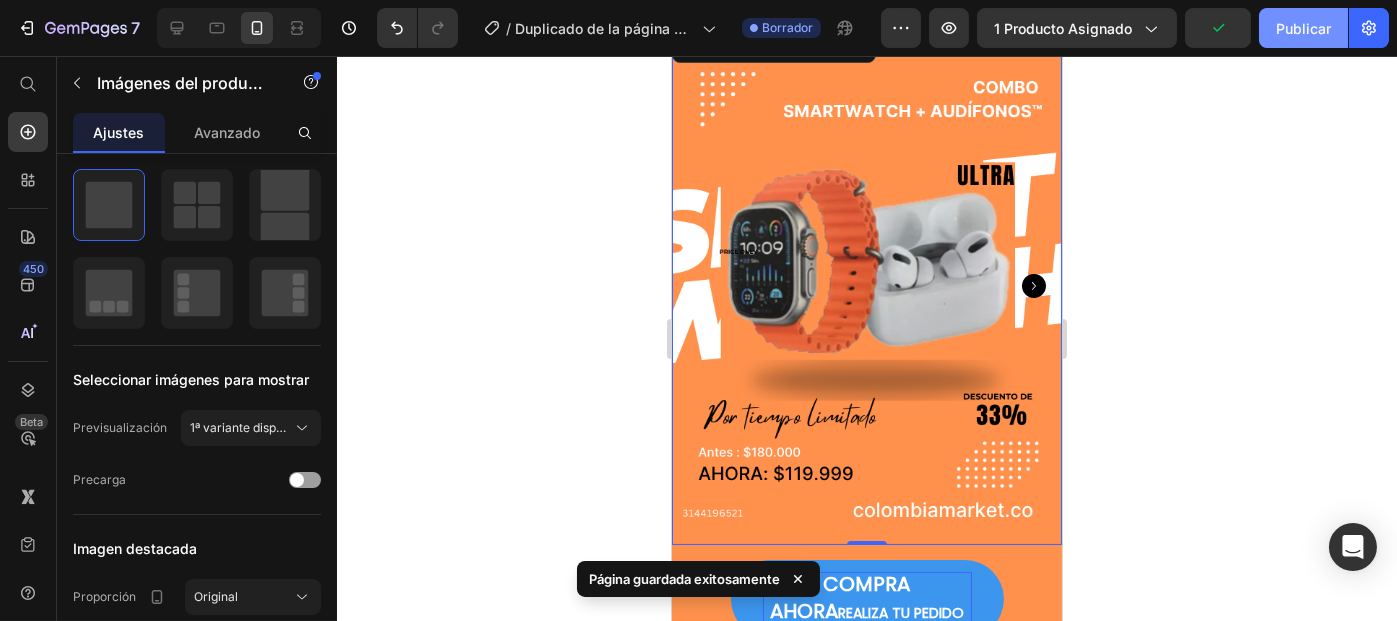 click on "Publicar" 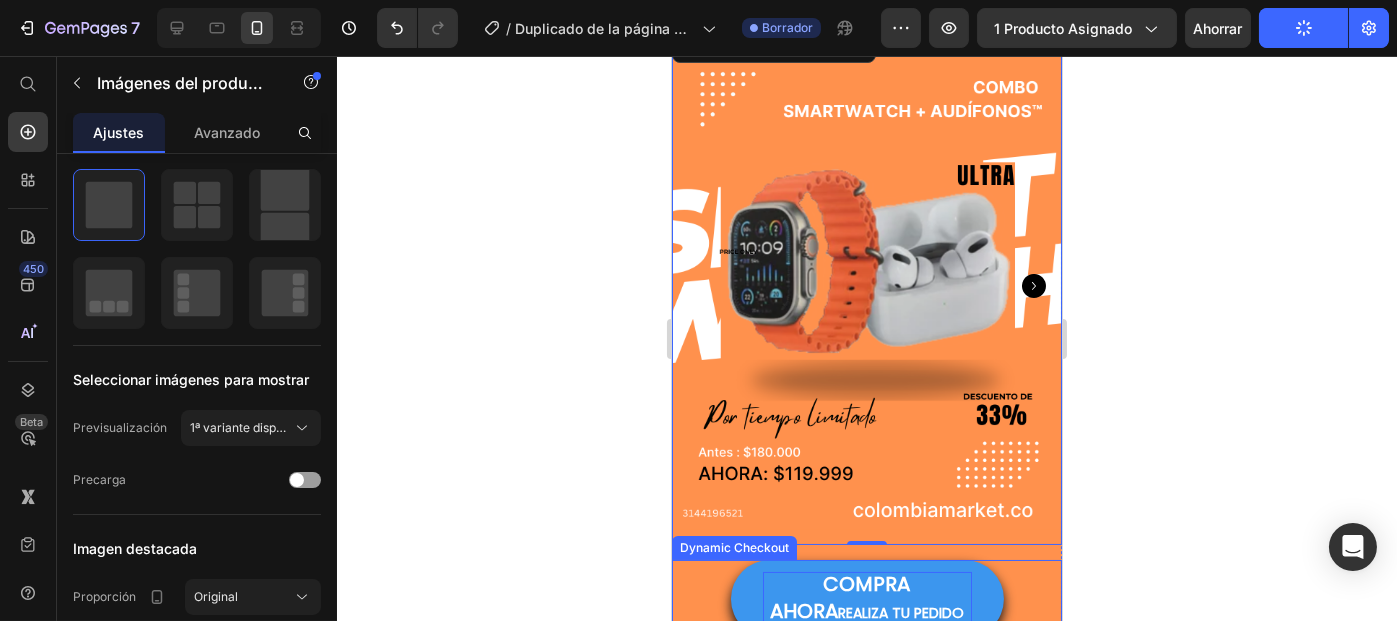 click on "COMPRA AHORA  REALIZA TU PEDIDO" at bounding box center [866, 599] 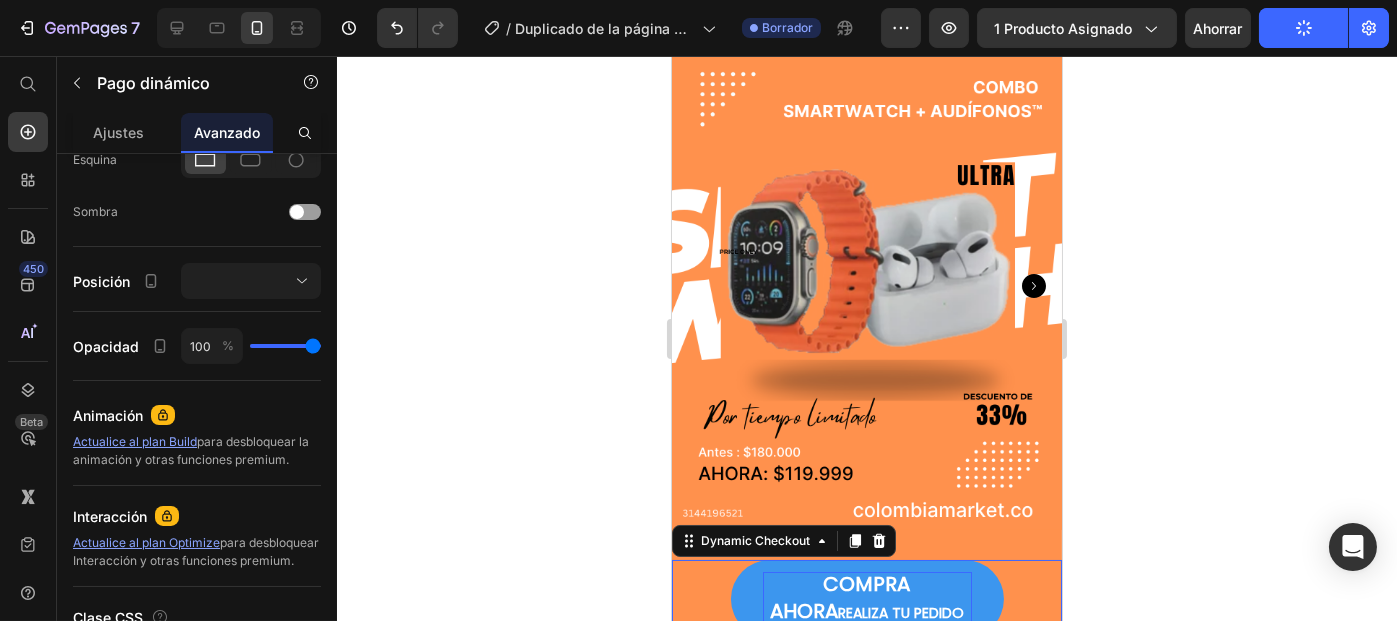 scroll, scrollTop: 795, scrollLeft: 0, axis: vertical 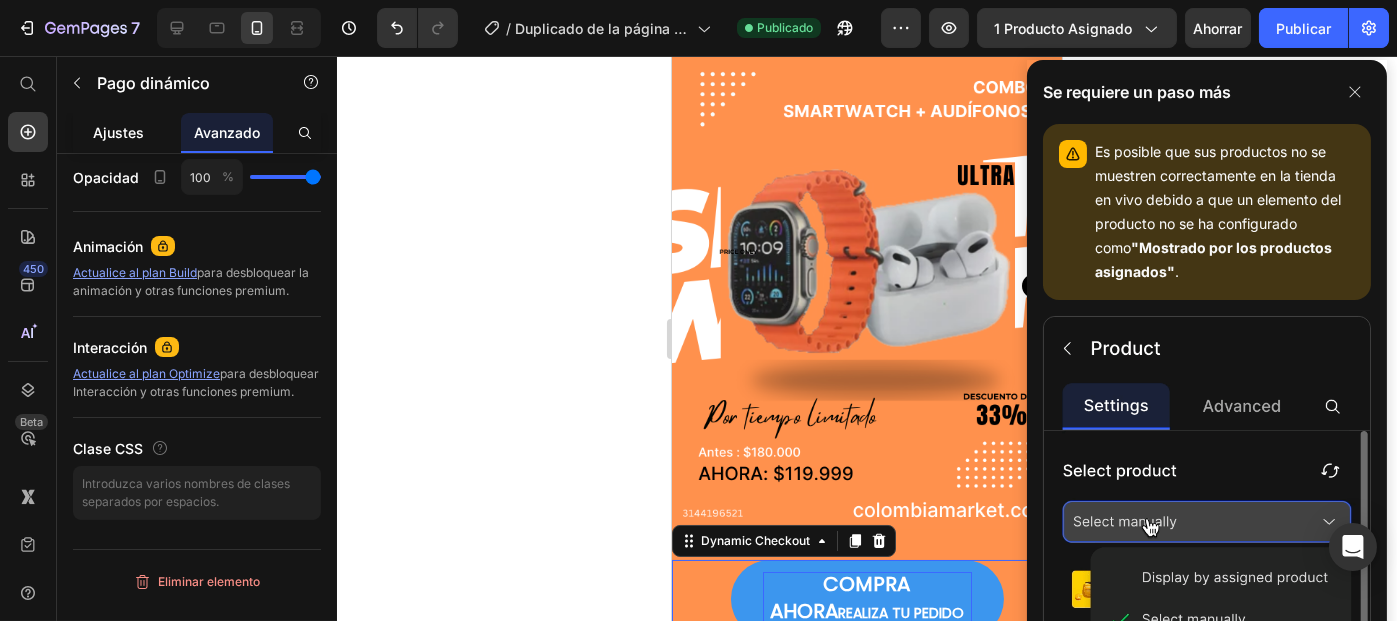 click on "Ajustes" 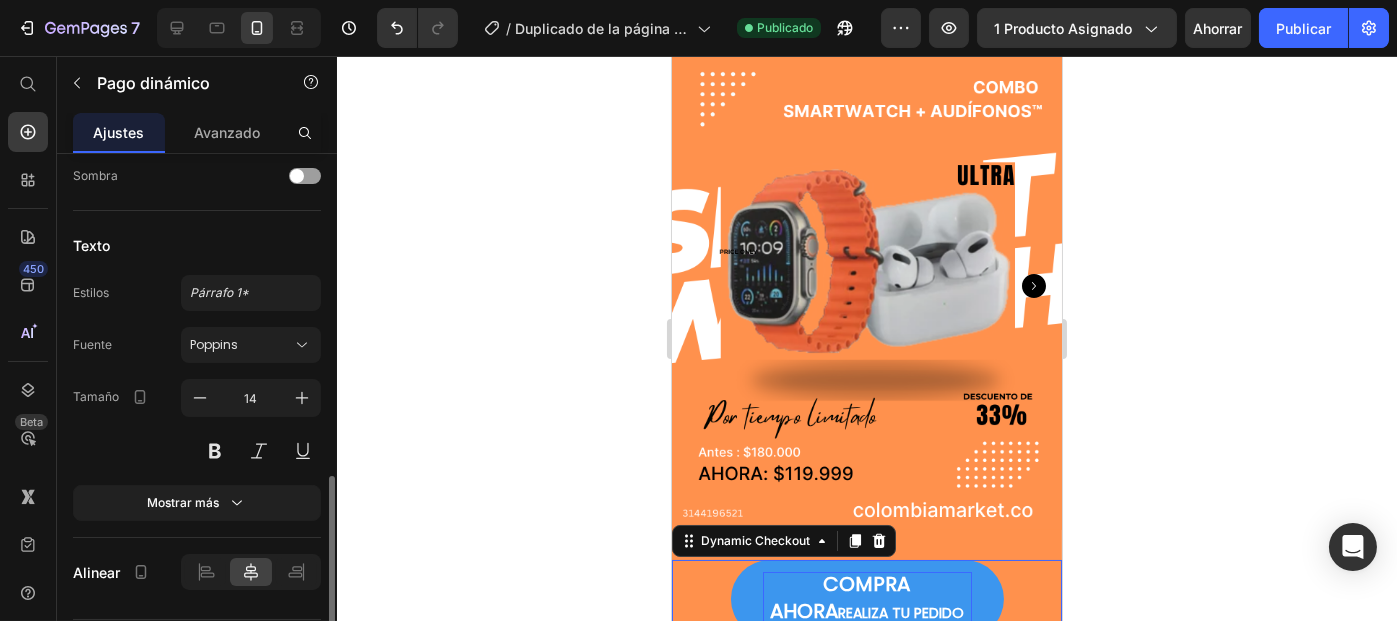 scroll, scrollTop: 960, scrollLeft: 0, axis: vertical 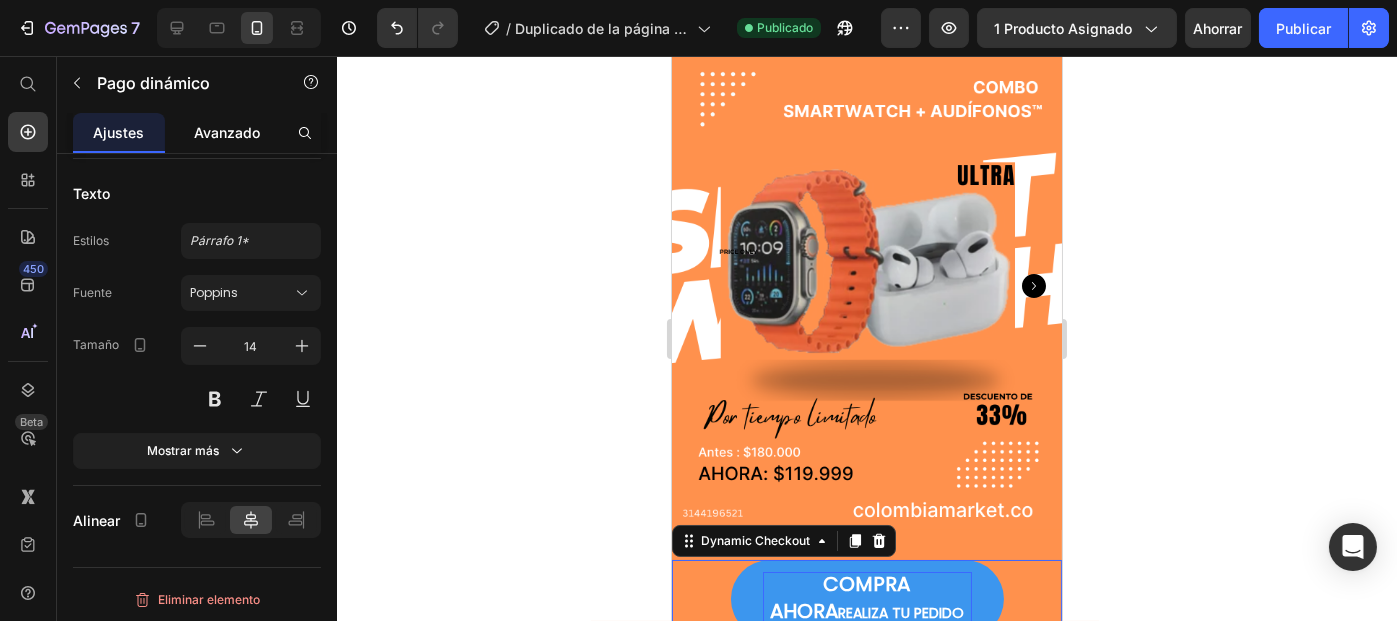 click on "Avanzado" 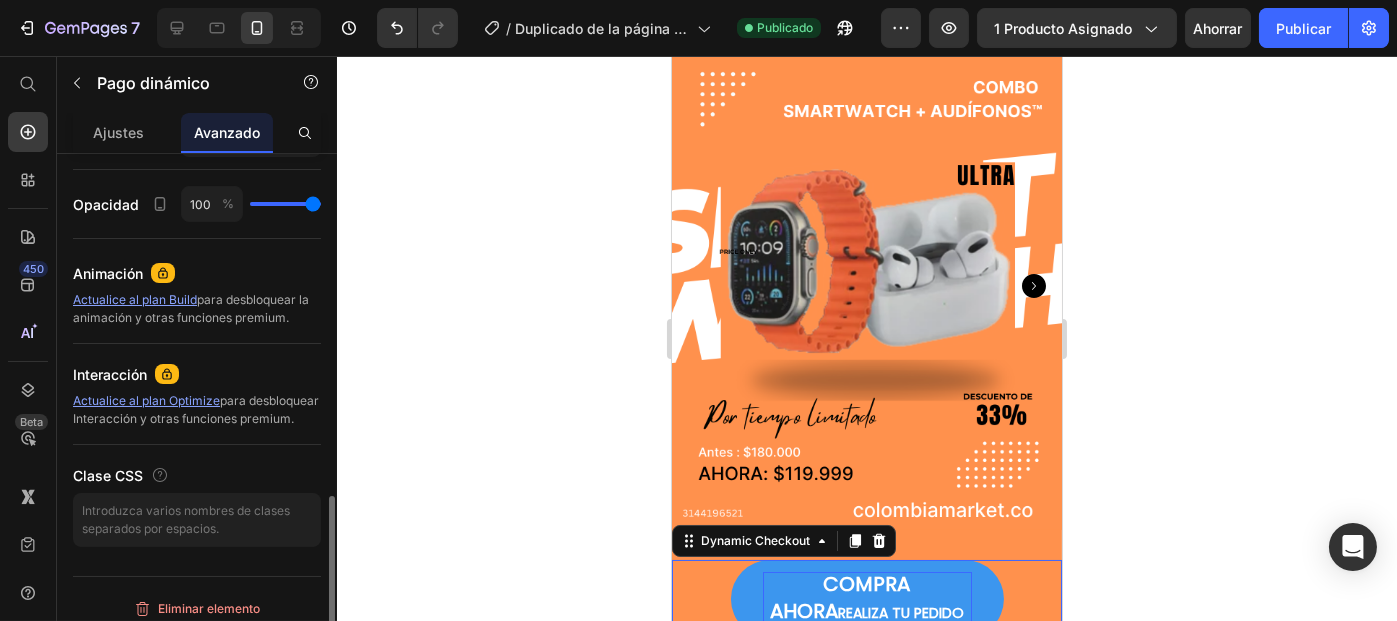 scroll, scrollTop: 795, scrollLeft: 0, axis: vertical 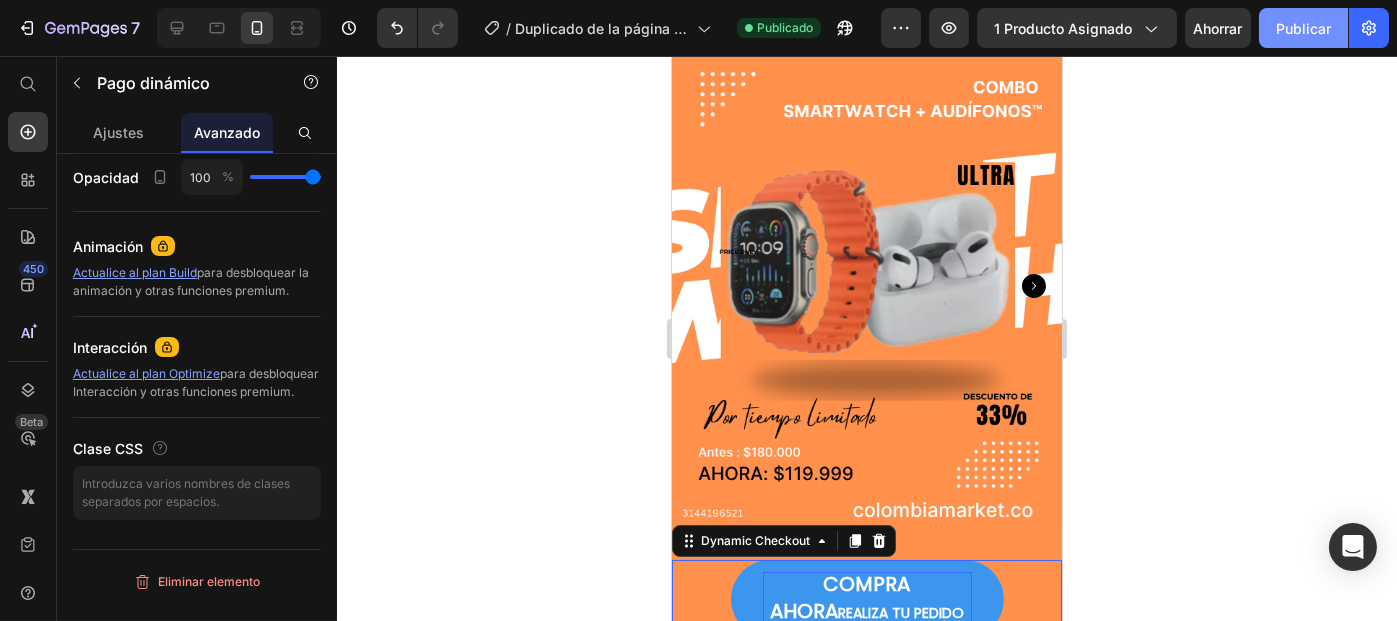 click on "Publicar" at bounding box center (1303, 28) 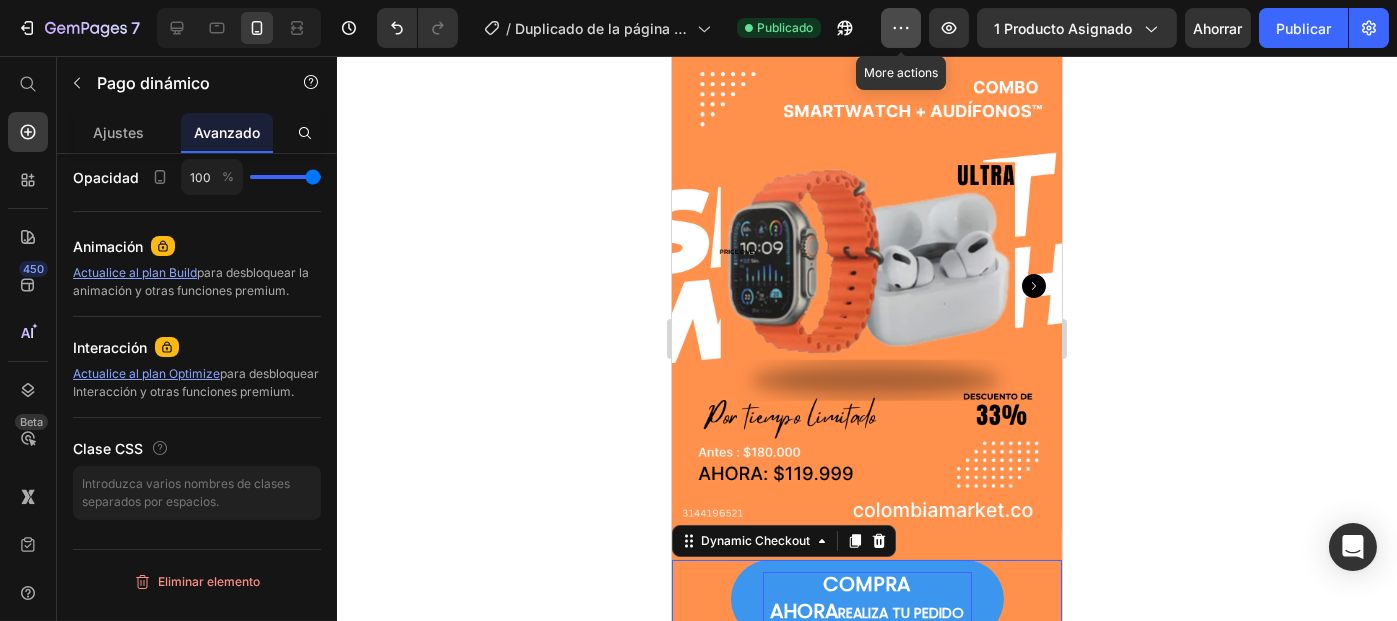 click 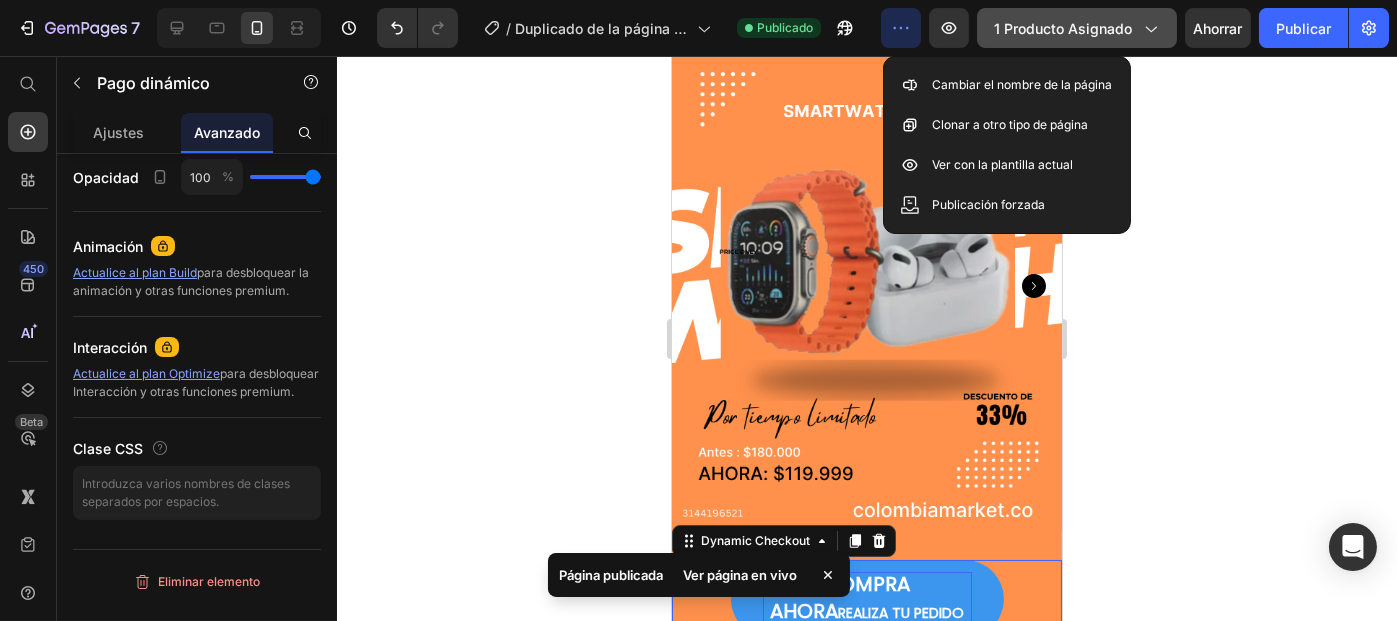 click on "1 producto asignado" at bounding box center (1063, 28) 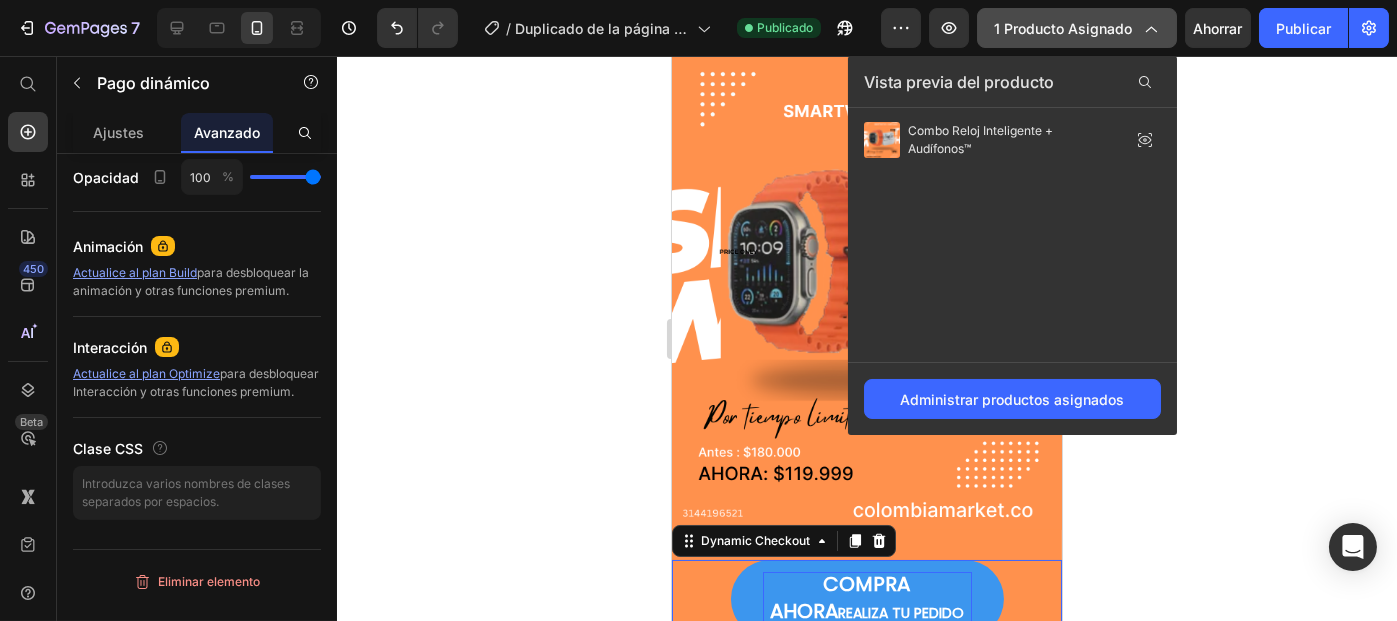 click on "1 producto asignado" at bounding box center [1063, 28] 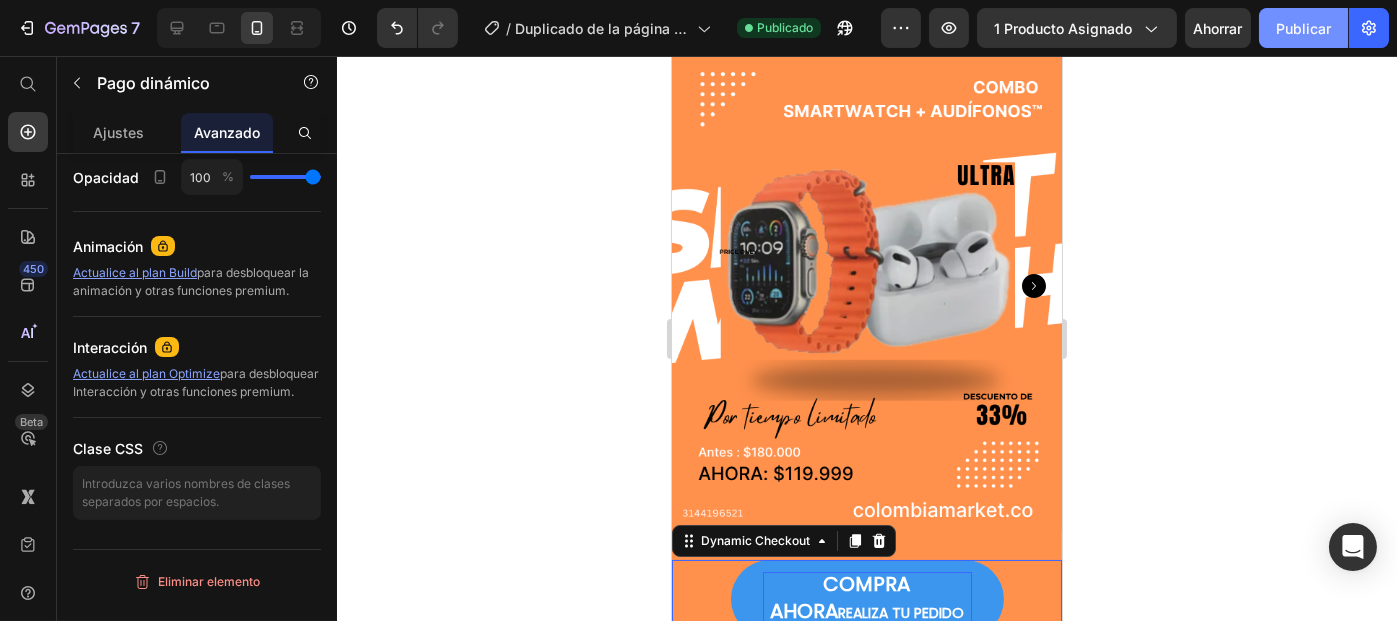 click on "Publicar" at bounding box center [1303, 28] 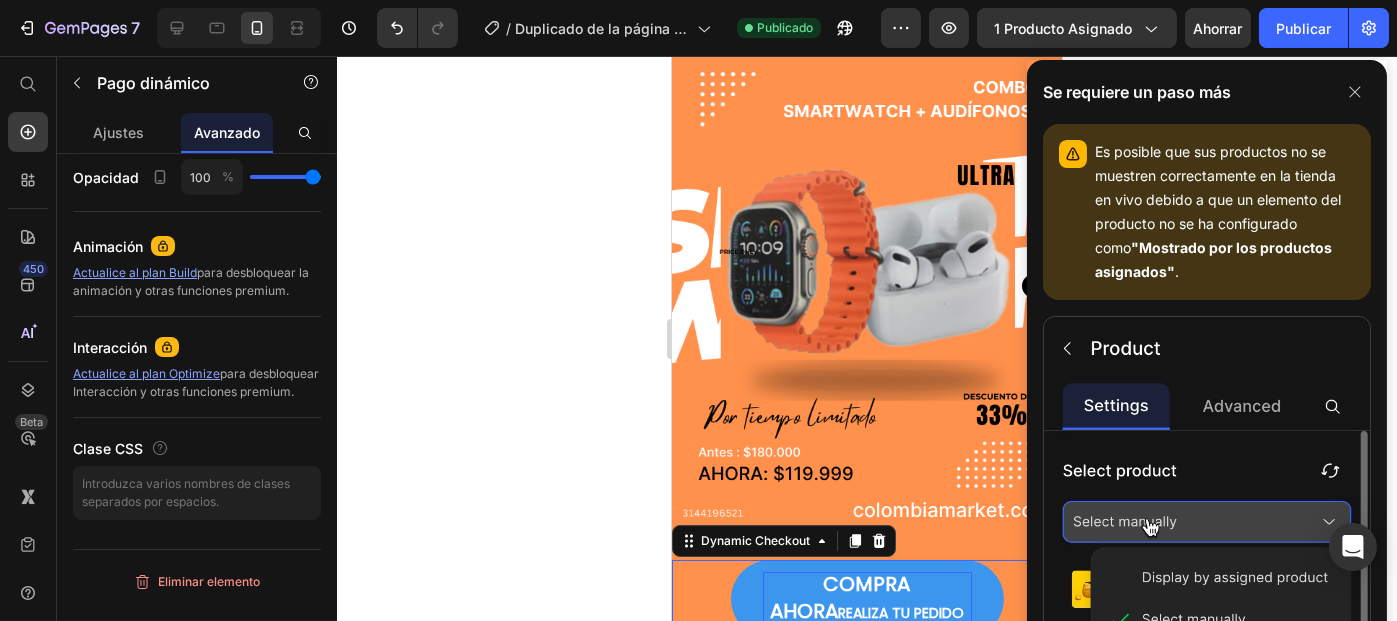 click 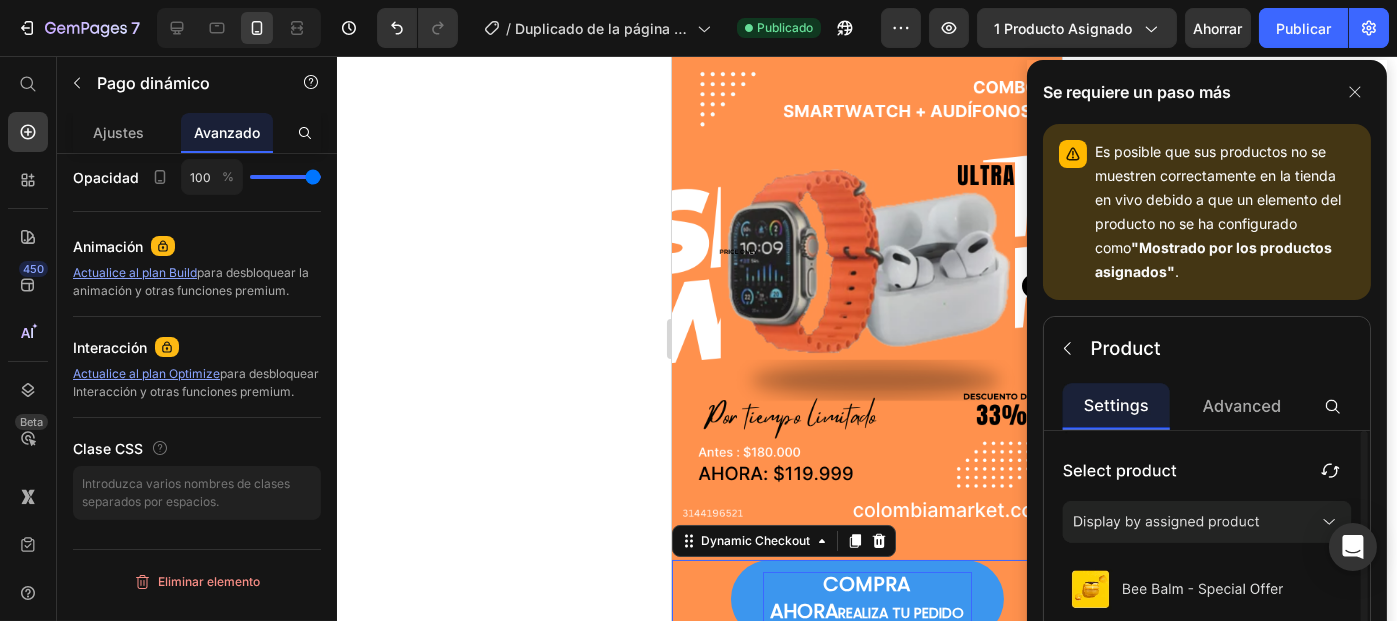 click 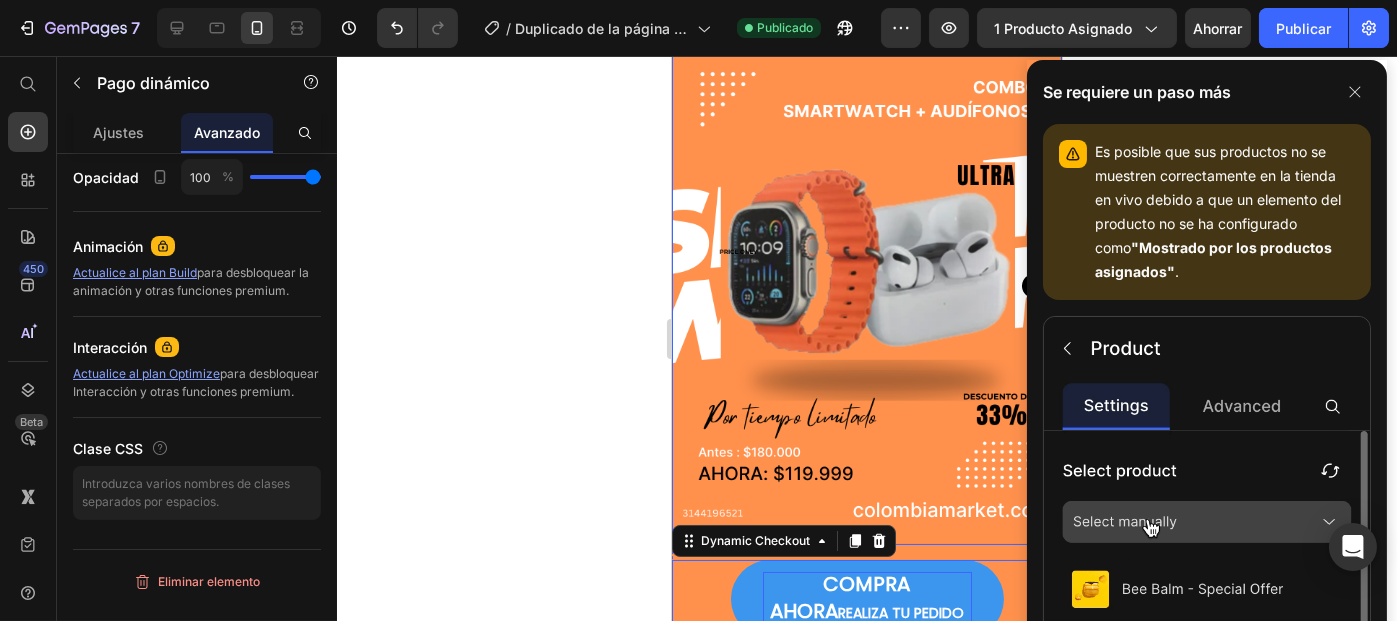 click at bounding box center [866, 286] 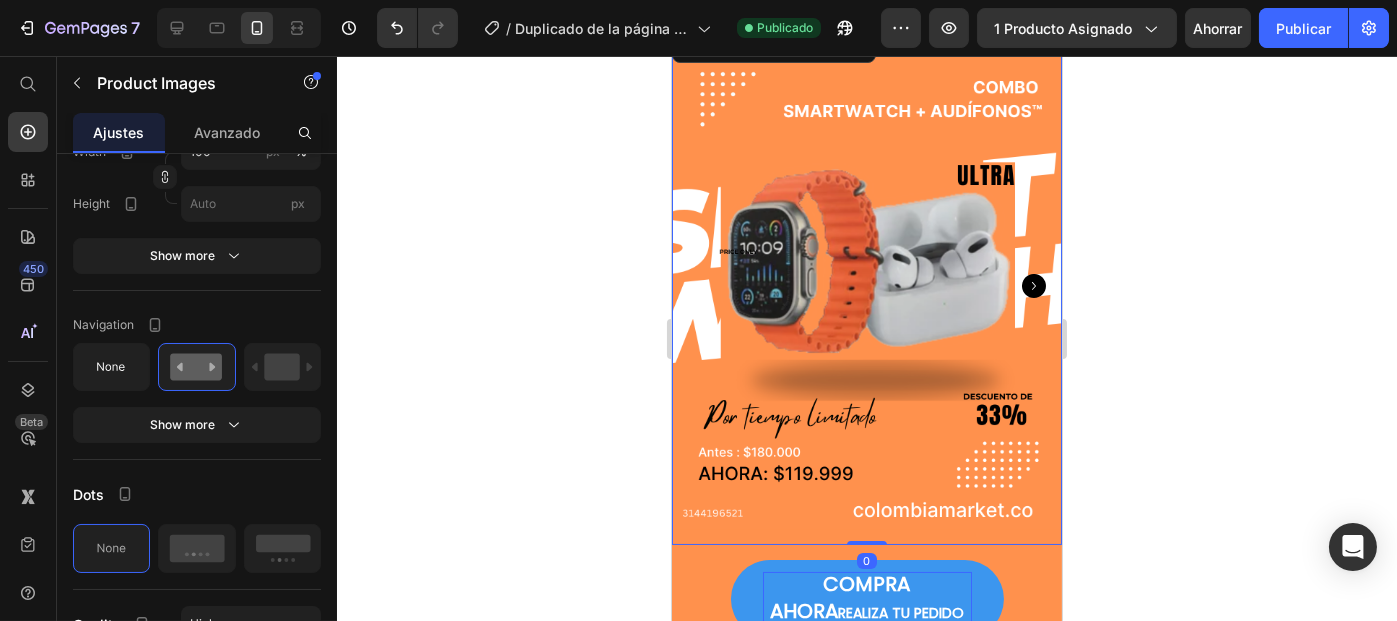 scroll, scrollTop: 0, scrollLeft: 0, axis: both 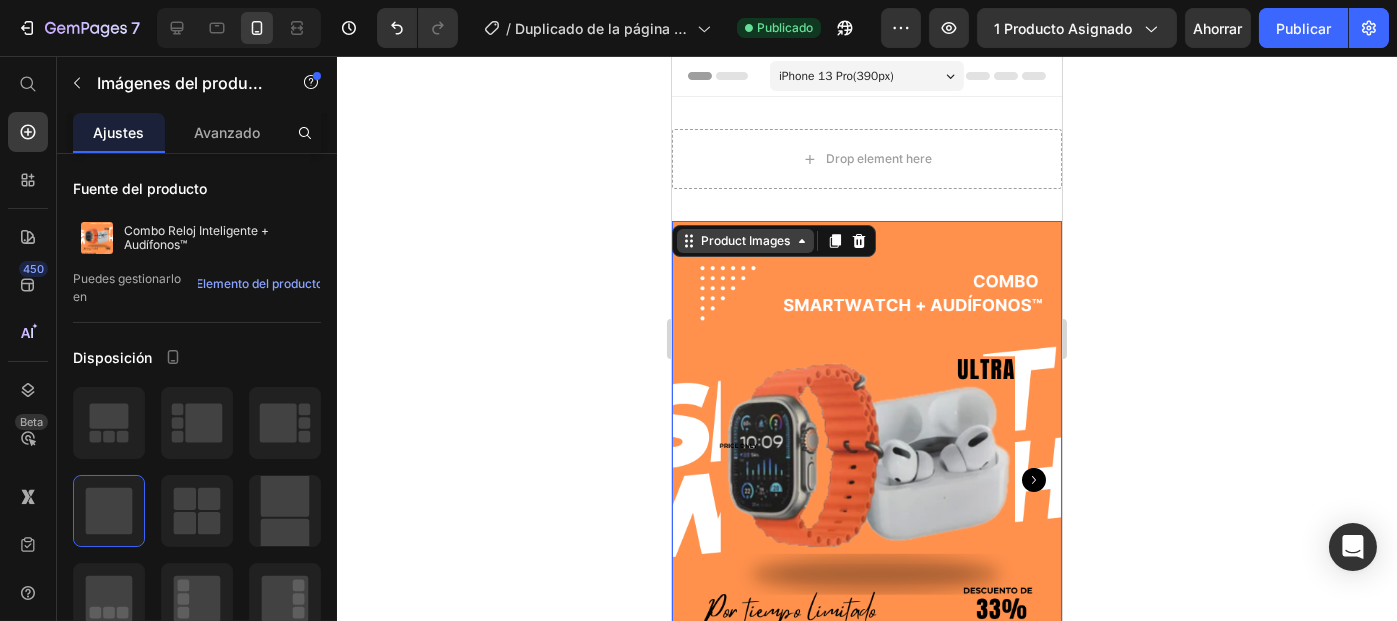 click on "Product Images" at bounding box center [744, 241] 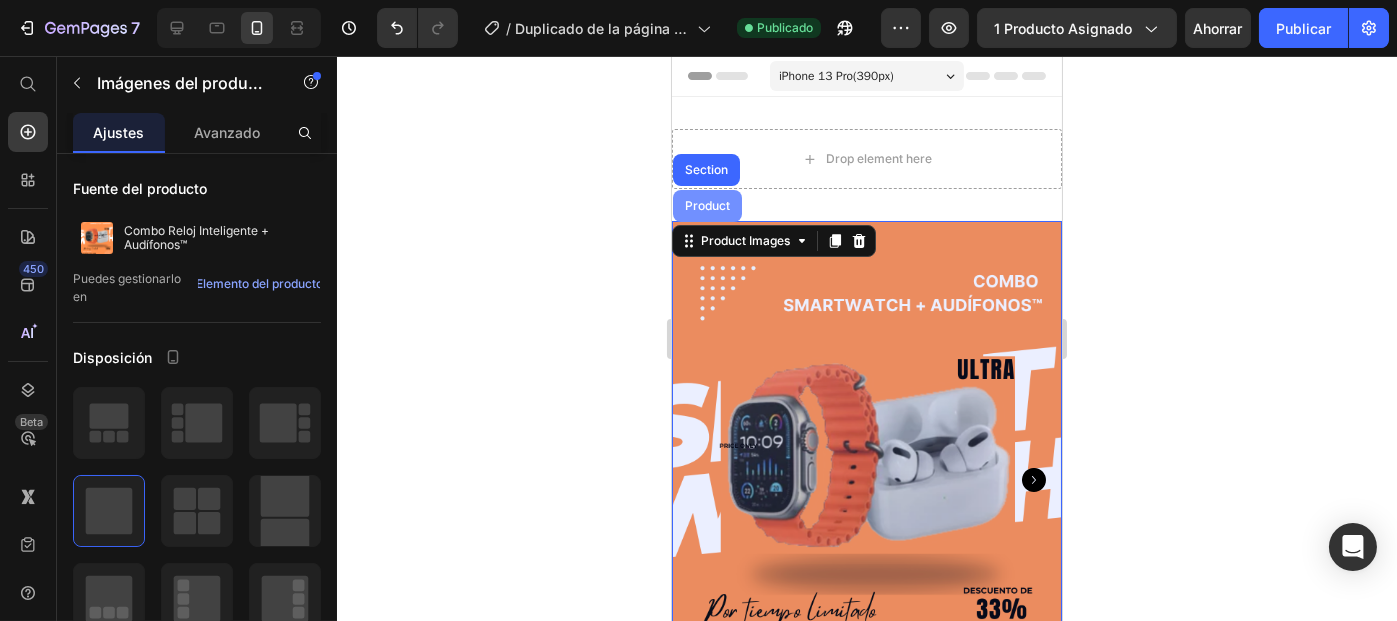 click on "Product" at bounding box center [706, 206] 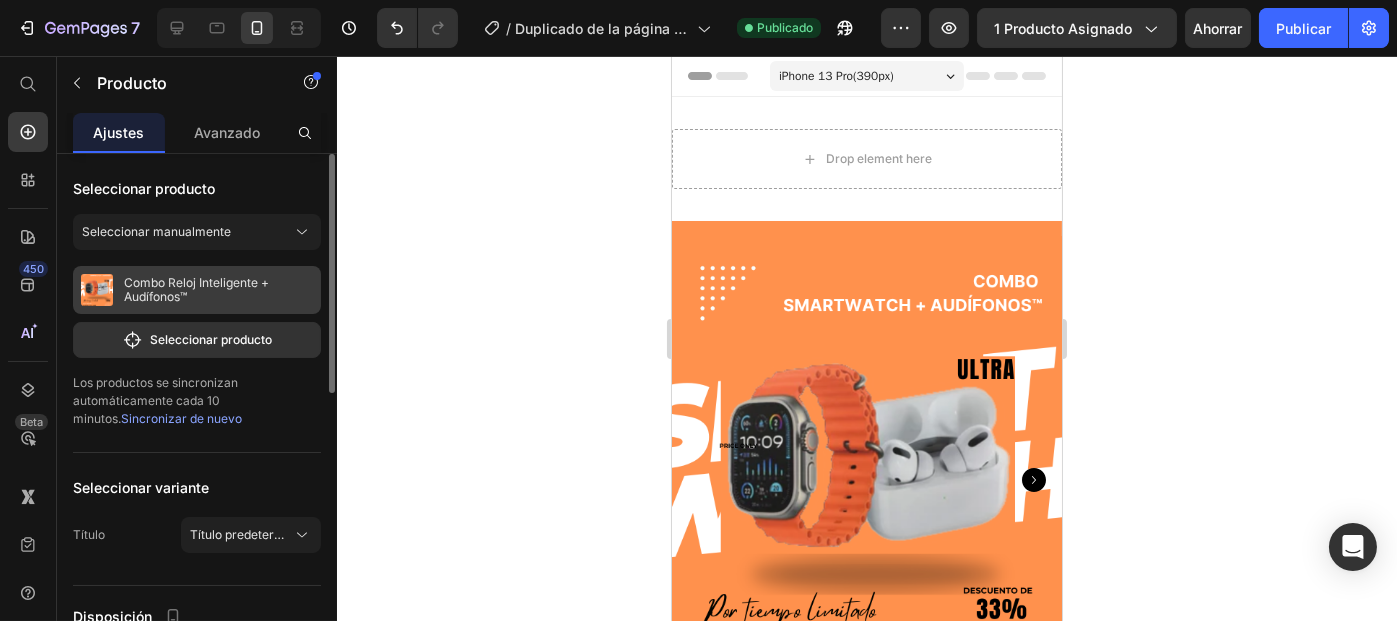 click on "Combo Reloj Inteligente + Audífonos™" at bounding box center (197, 290) 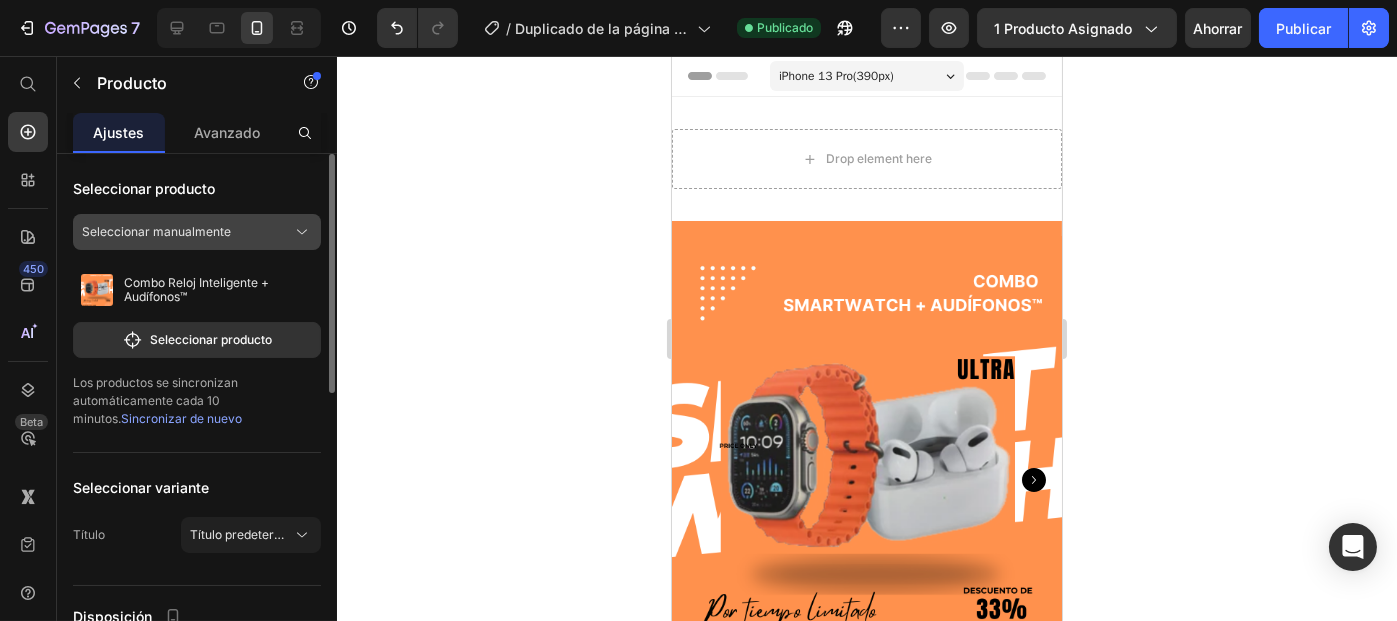 click on "Seleccionar manualmente" at bounding box center [156, 231] 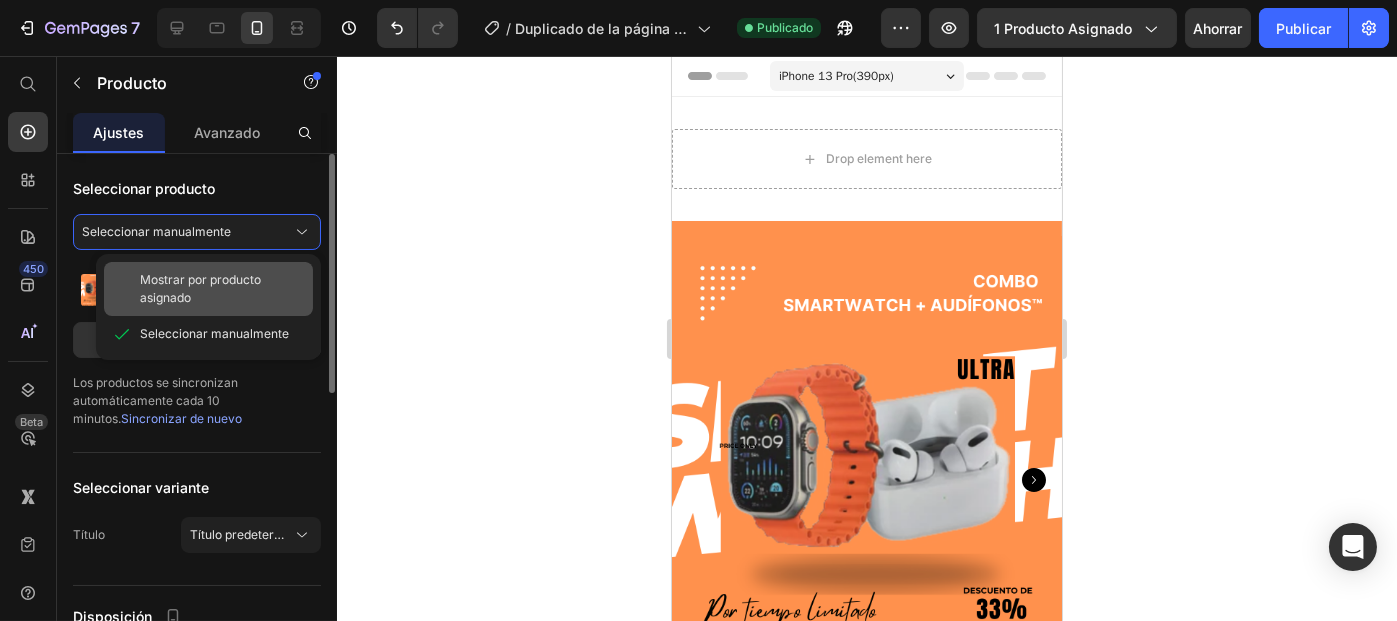 click on "Mostrar por producto asignado" at bounding box center (200, 288) 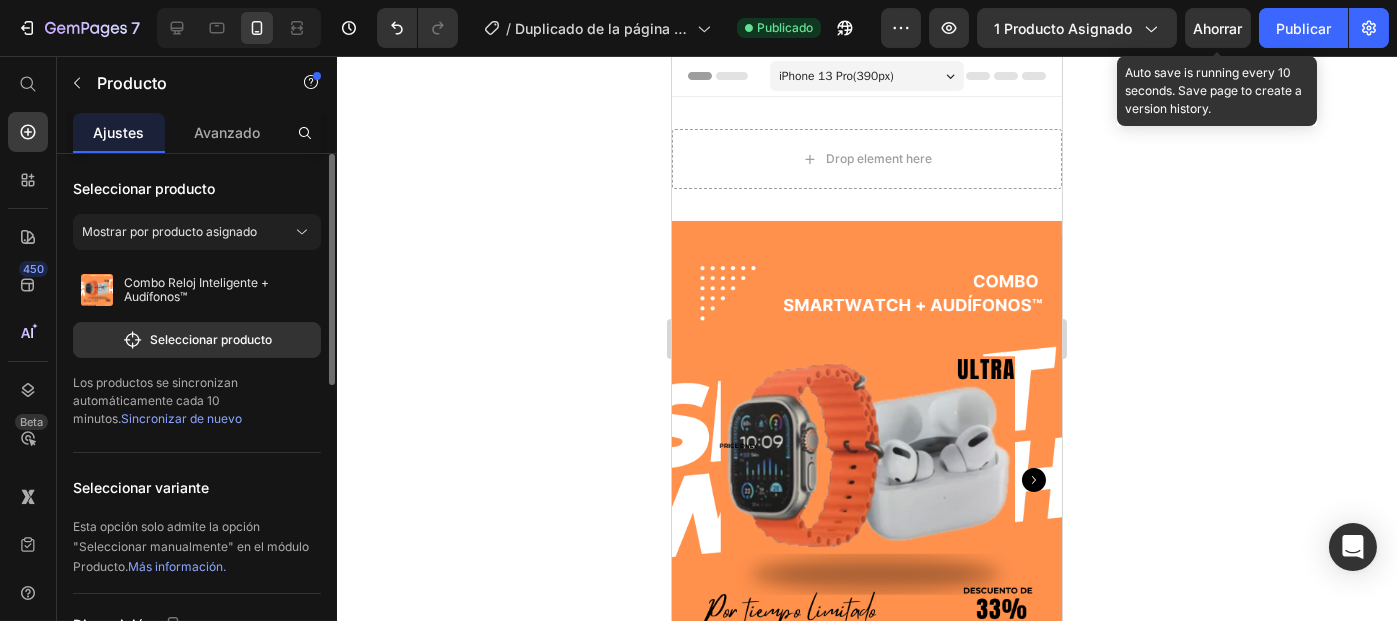 click on "Ahorrar" at bounding box center [1218, 28] 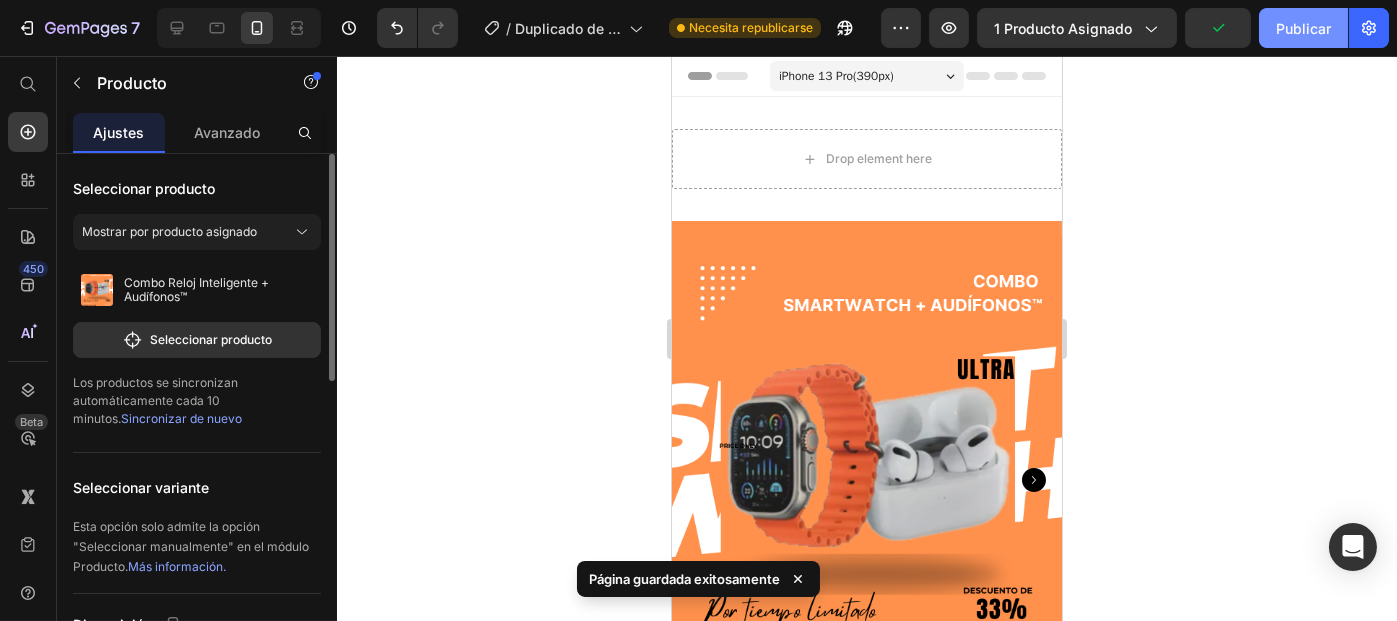 click on "Publicar" at bounding box center [1303, 28] 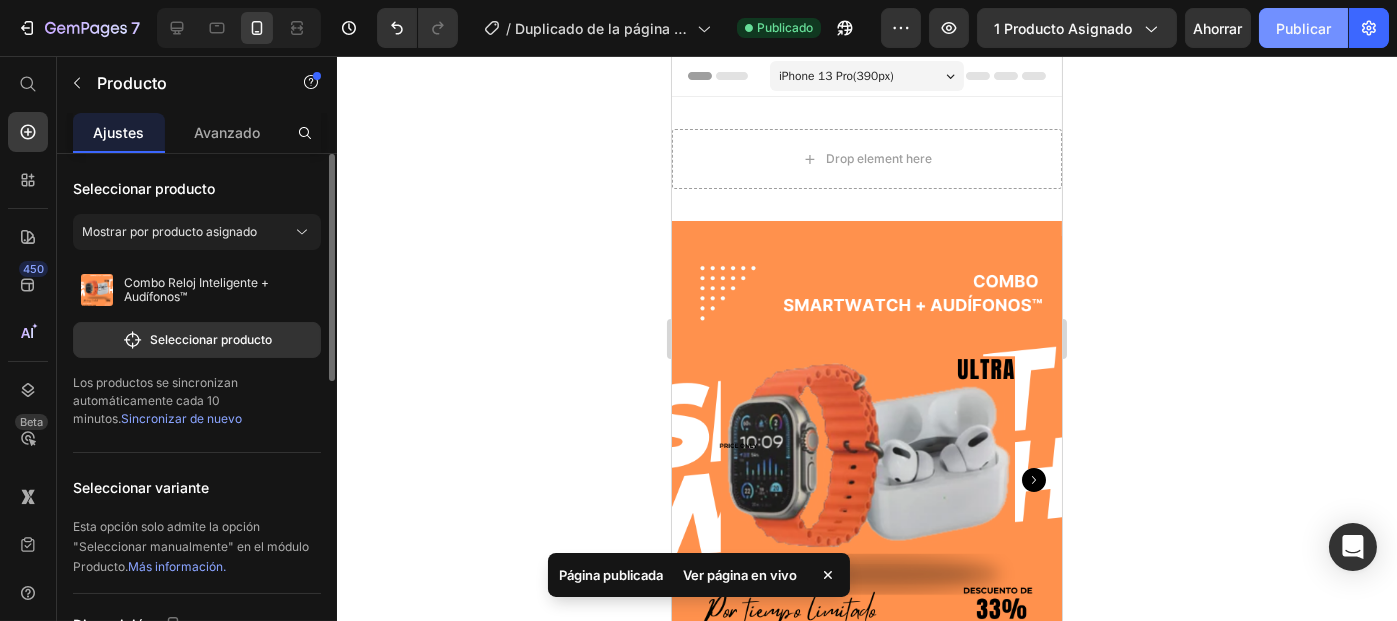 click on "Publicar" 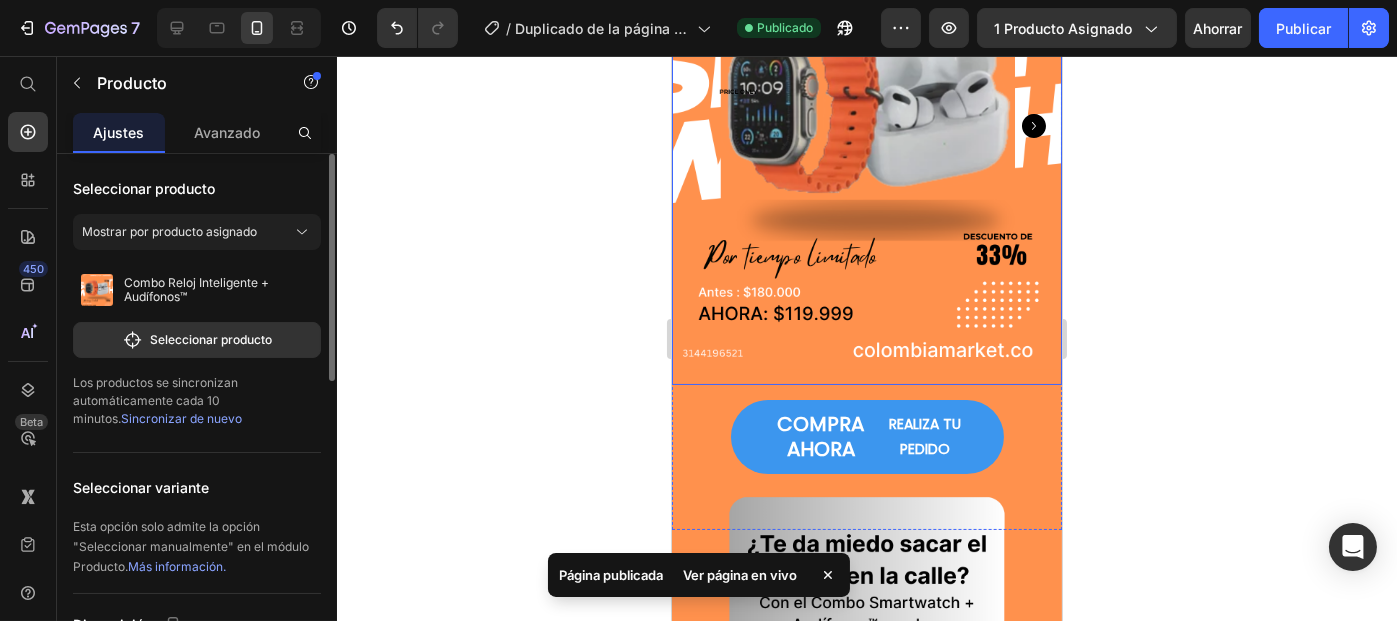 scroll, scrollTop: 0, scrollLeft: 0, axis: both 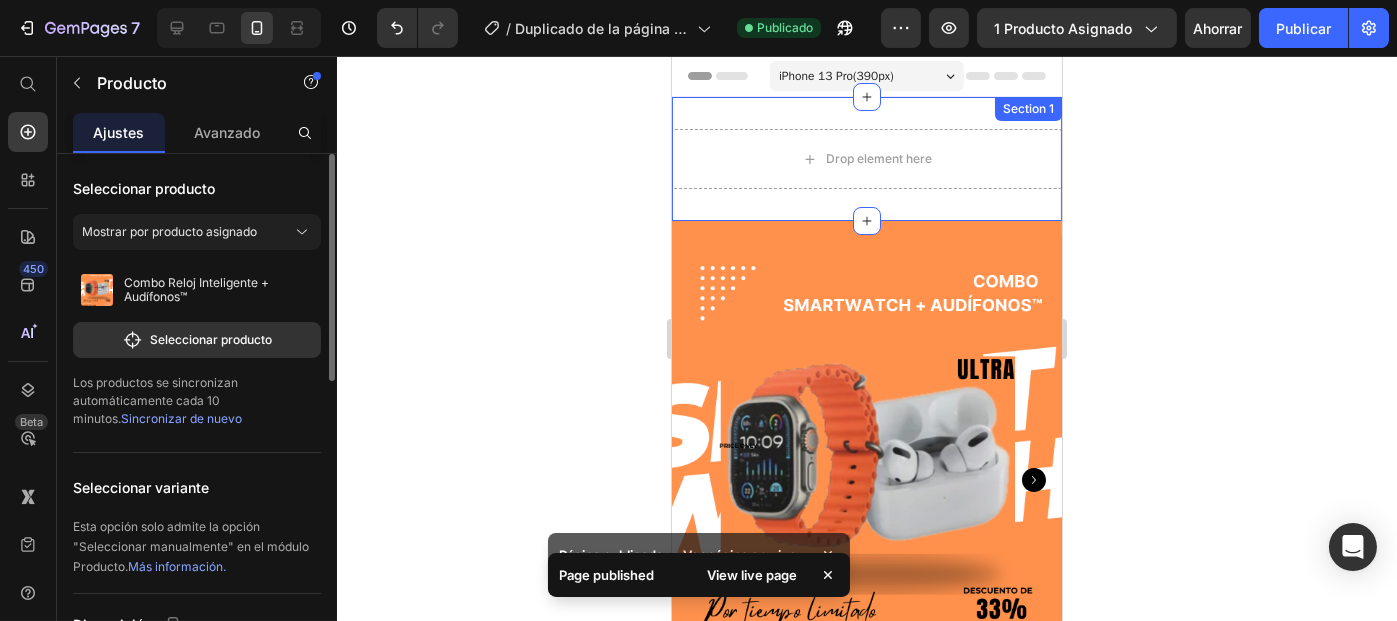 click on "Section 1" at bounding box center (1027, 109) 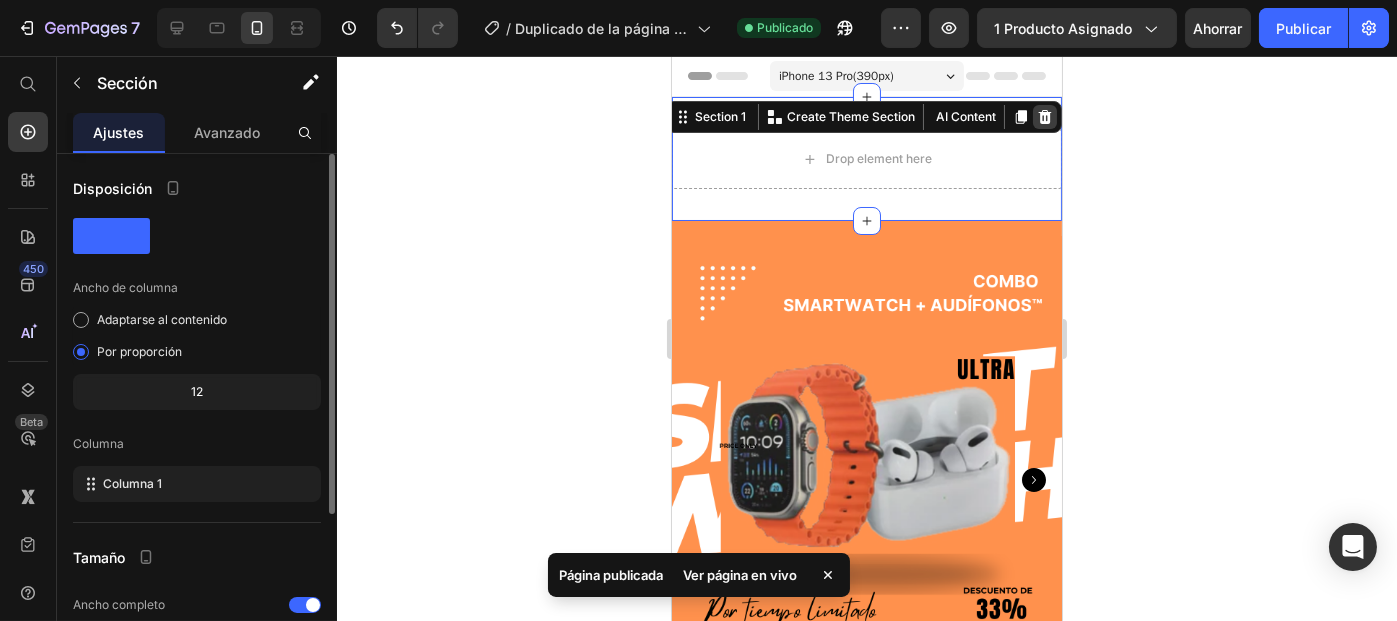 click 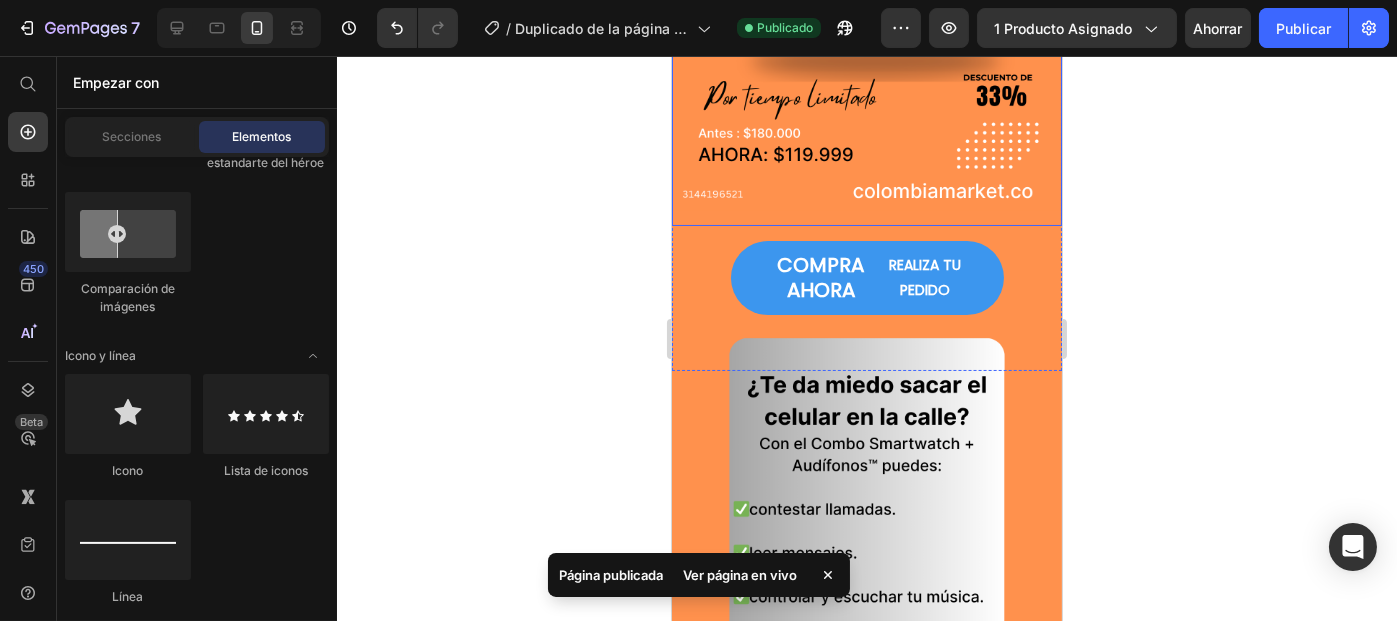 scroll, scrollTop: 400, scrollLeft: 0, axis: vertical 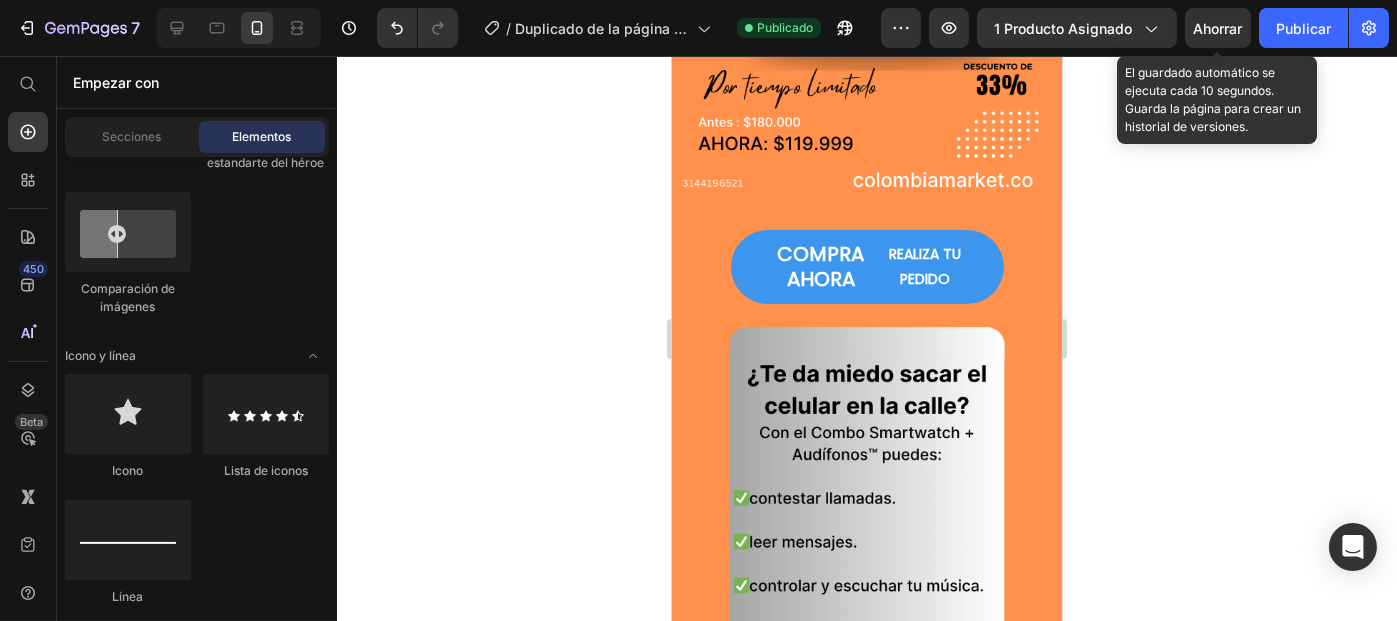 click on "Ahorrar" at bounding box center [1218, 28] 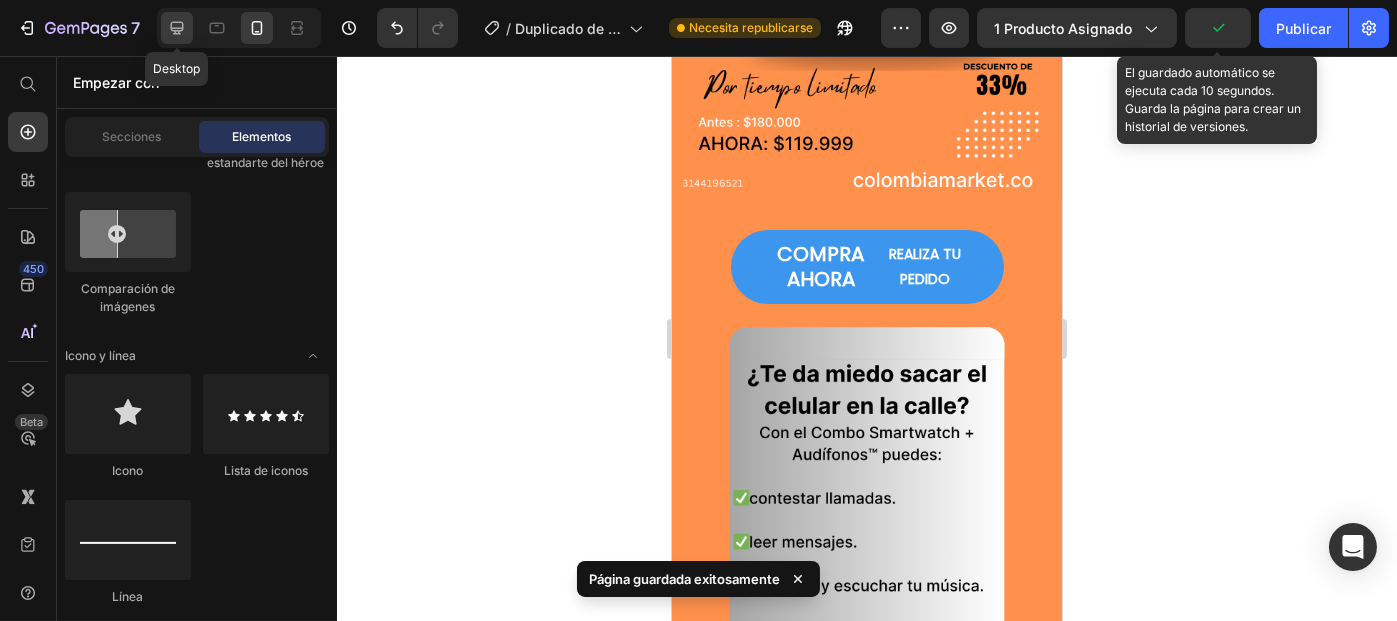 click 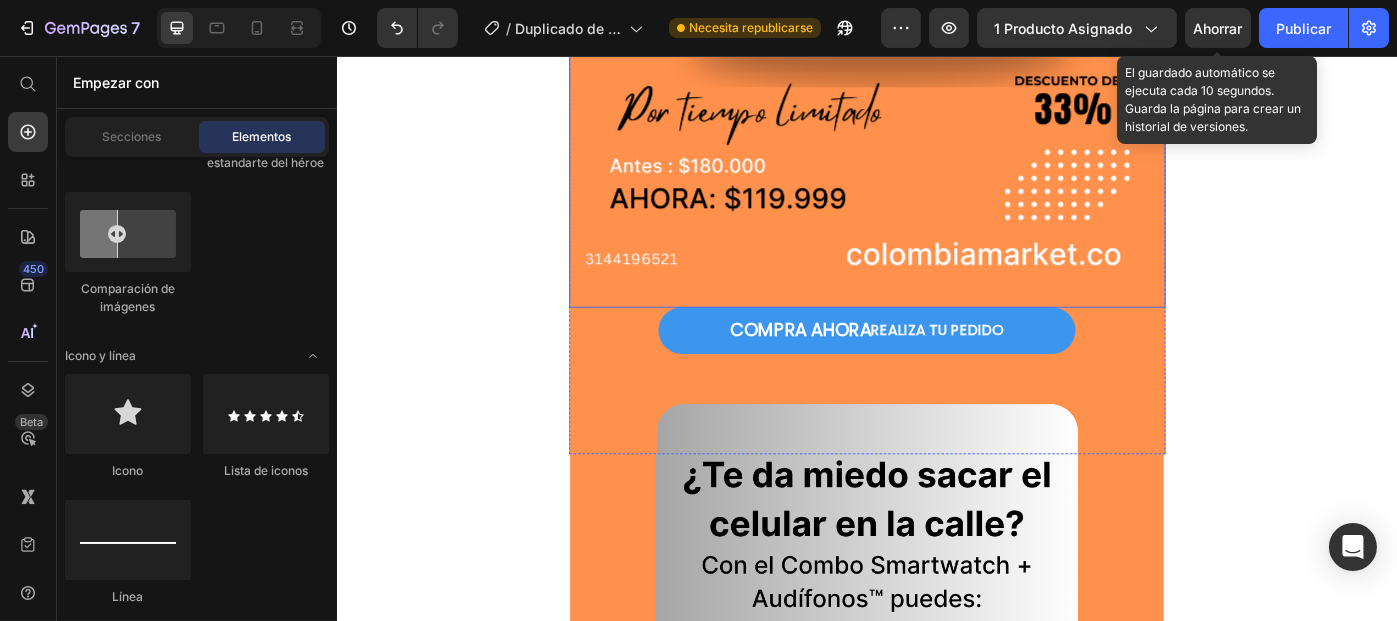 scroll, scrollTop: 676, scrollLeft: 0, axis: vertical 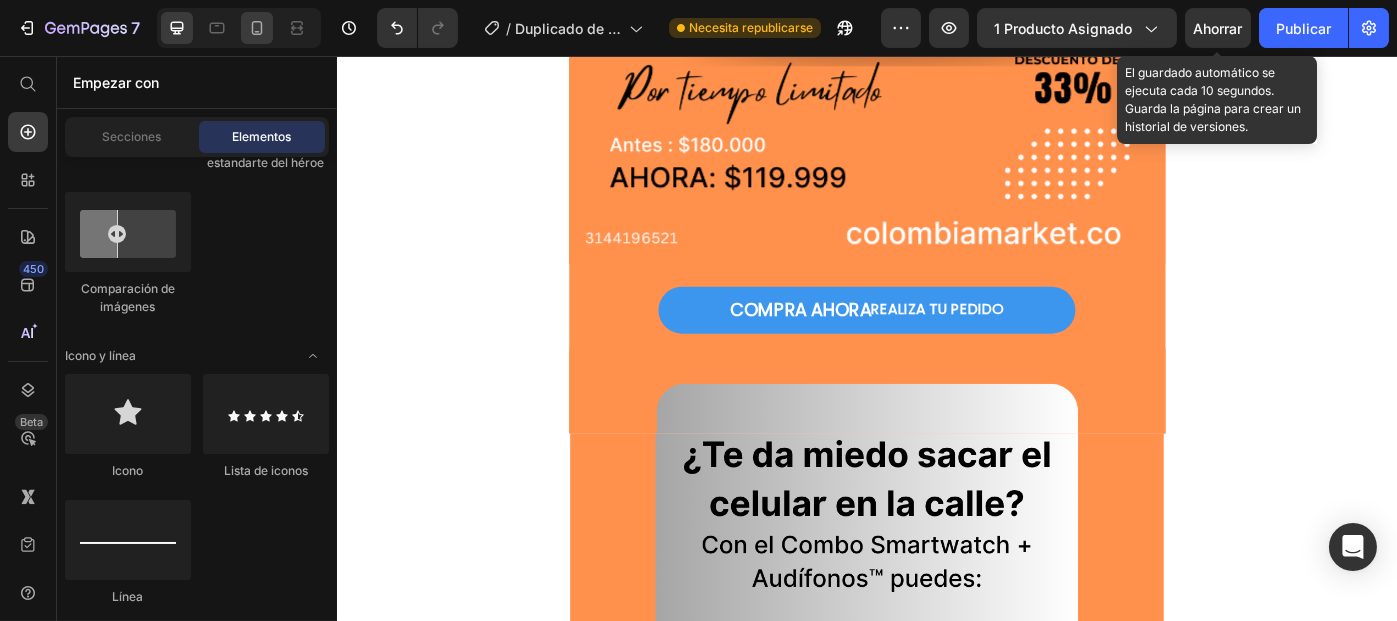 click 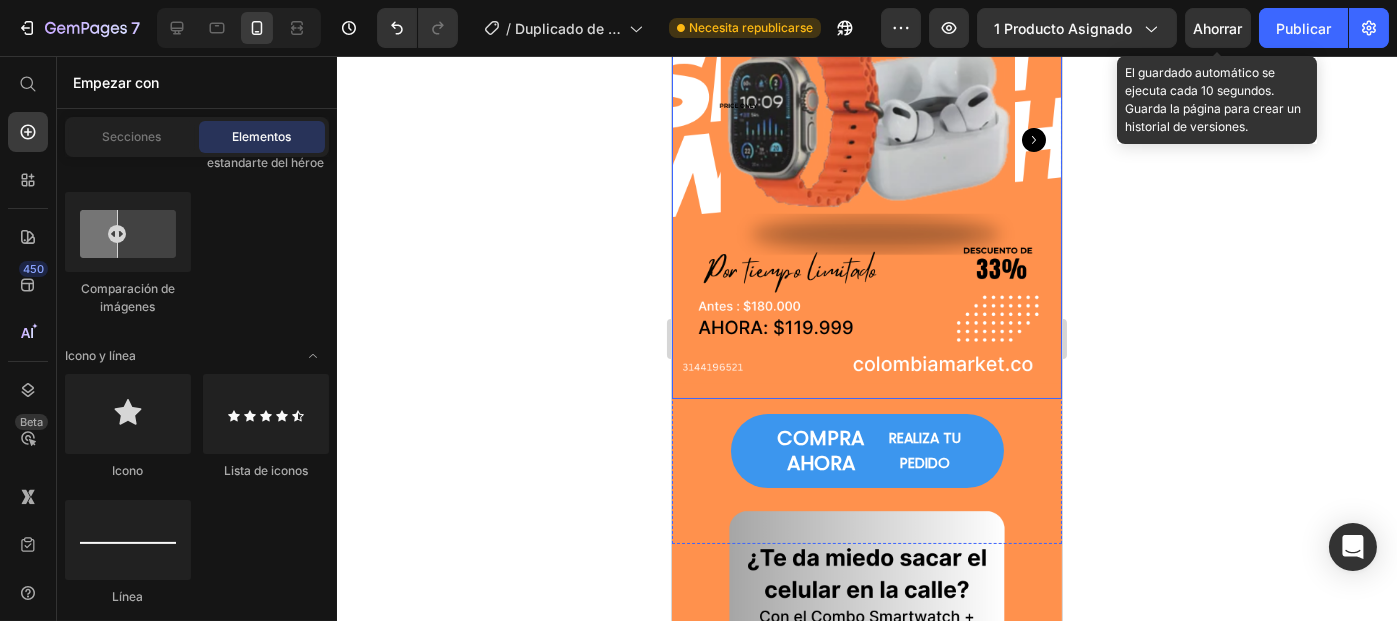 scroll, scrollTop: 218, scrollLeft: 0, axis: vertical 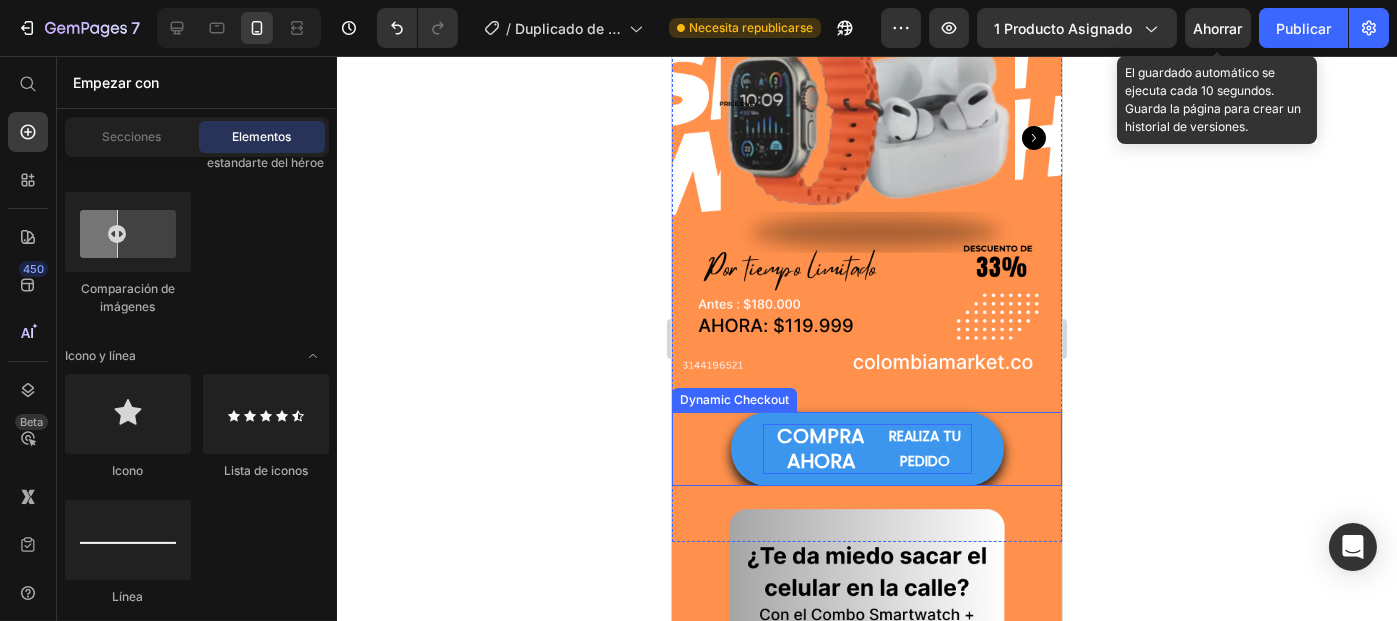 click on "REALIZA TU PEDIDO" at bounding box center [924, 449] 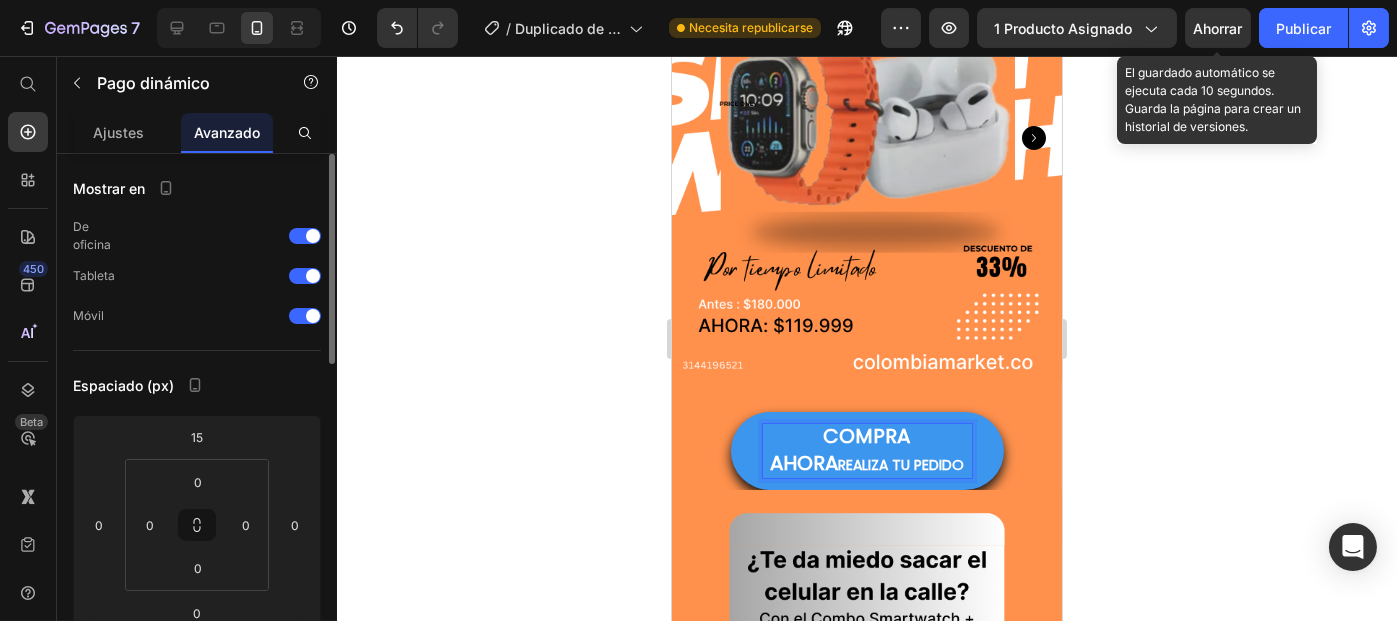 click on "COMPRA AHORA  REALIZA TU PEDIDO" at bounding box center [866, 451] 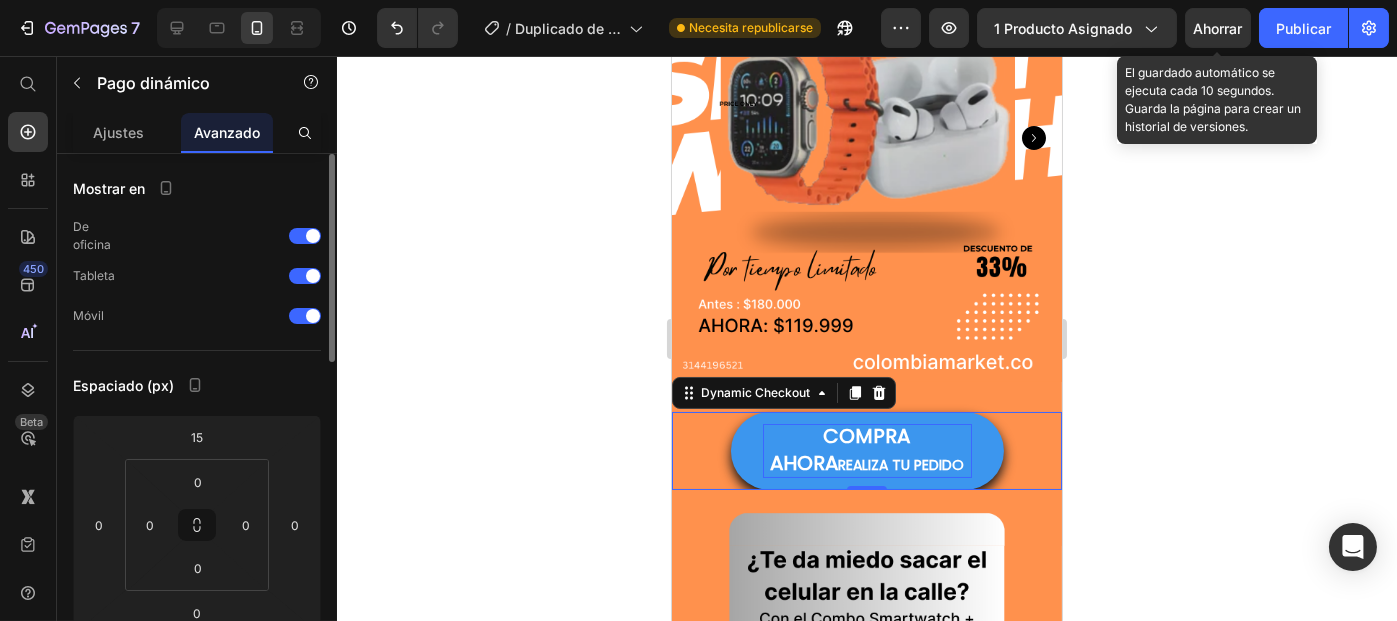 click on "COMPRA AHORA" at bounding box center (839, 449) 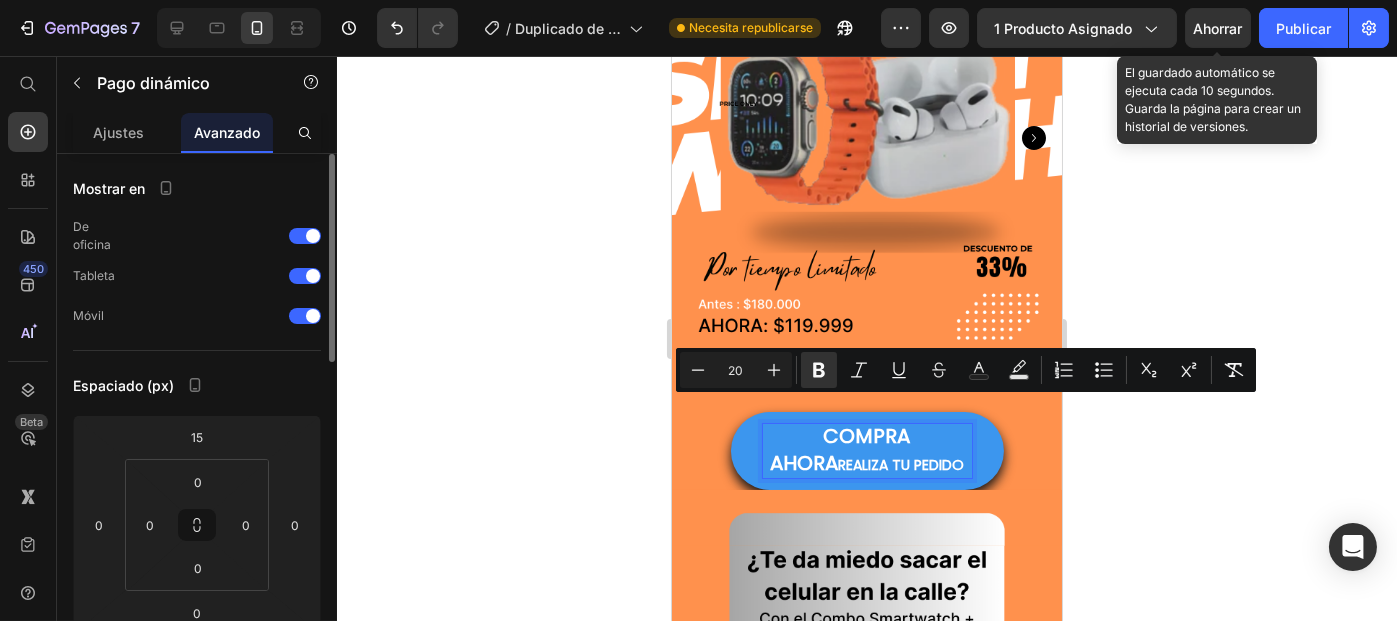 drag, startPoint x: 777, startPoint y: 415, endPoint x: 924, endPoint y: 439, distance: 148.9463 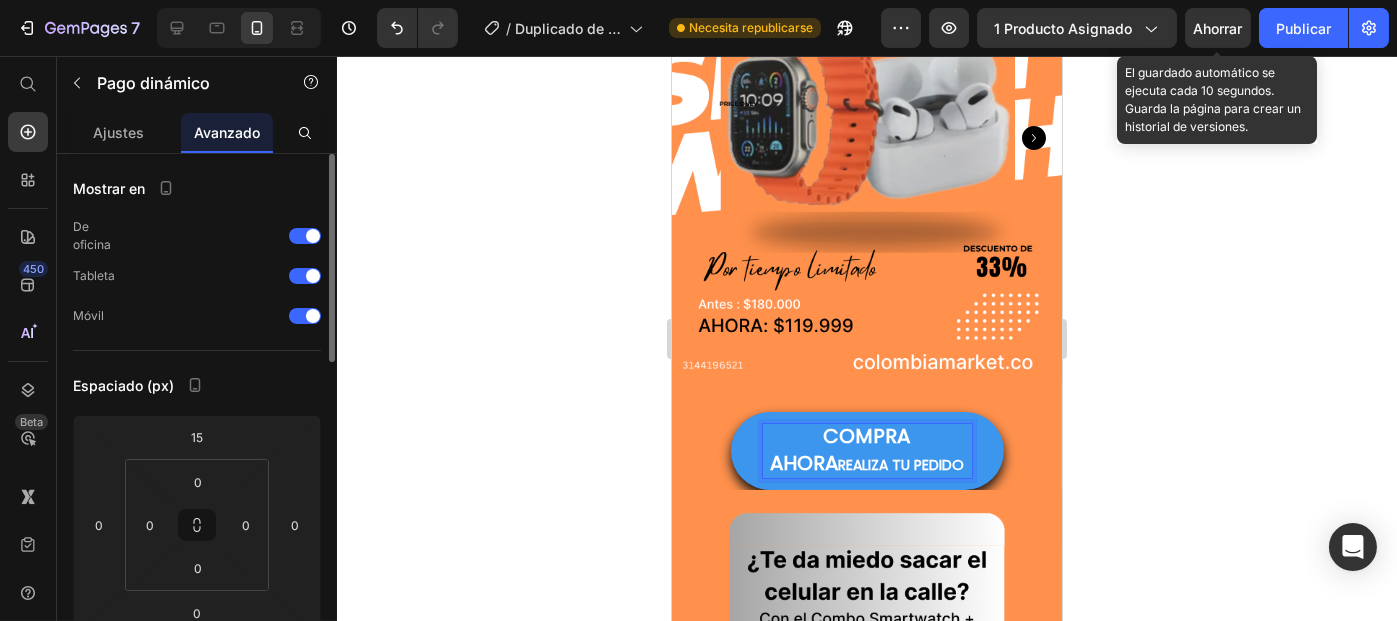 drag, startPoint x: 804, startPoint y: 440, endPoint x: 951, endPoint y: 450, distance: 147.33974 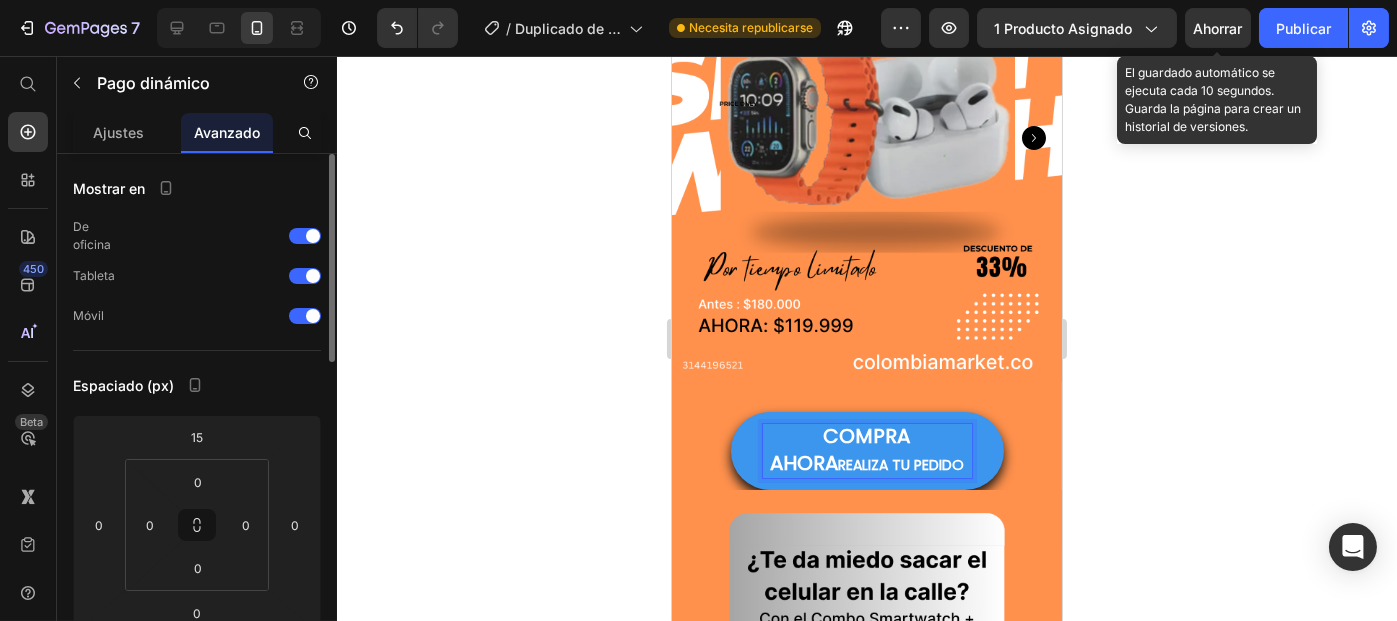 click on "COMPRA AHORA  REALIZA TU PEDIDO" at bounding box center (866, 451) 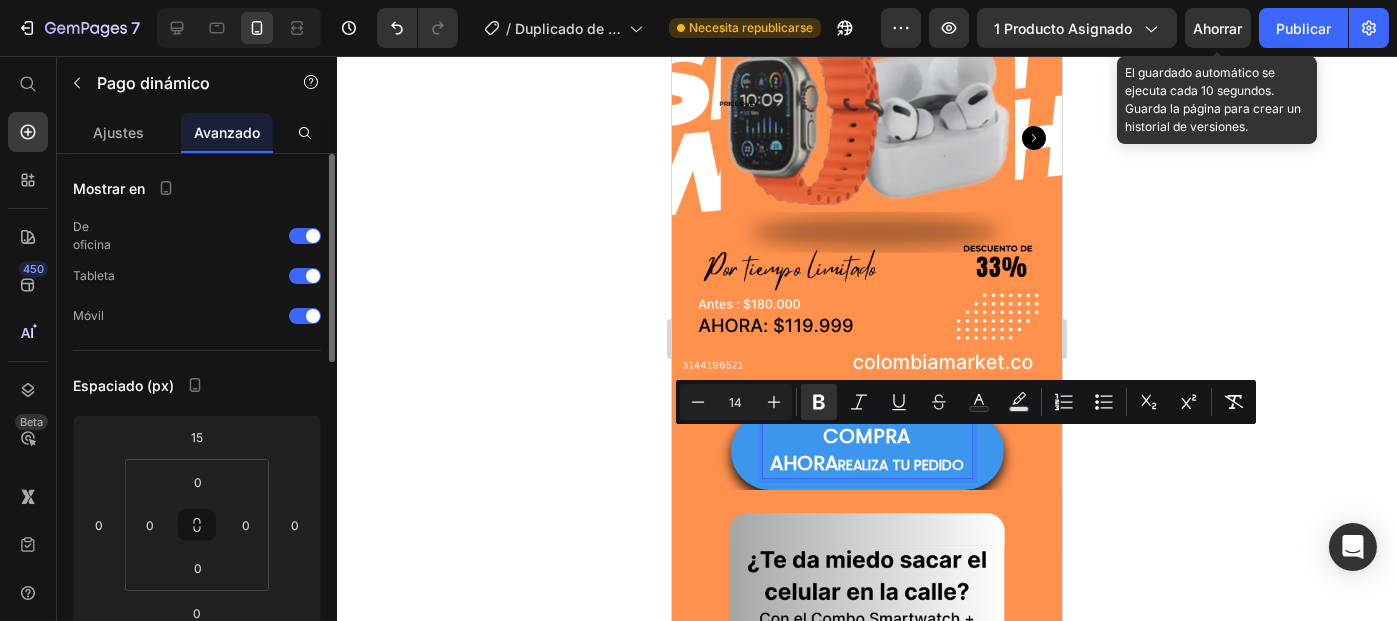 click on "REALIZA TU PEDIDO" at bounding box center (900, 465) 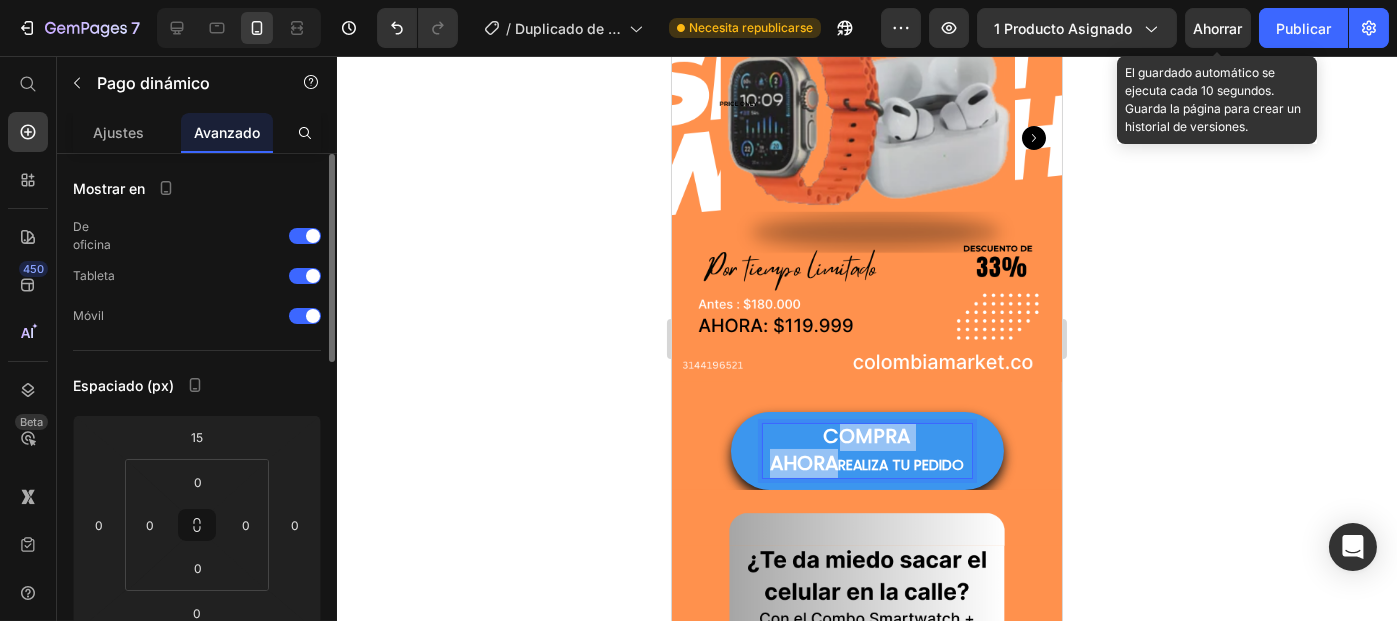 drag, startPoint x: 934, startPoint y: 417, endPoint x: 790, endPoint y: 405, distance: 144.49913 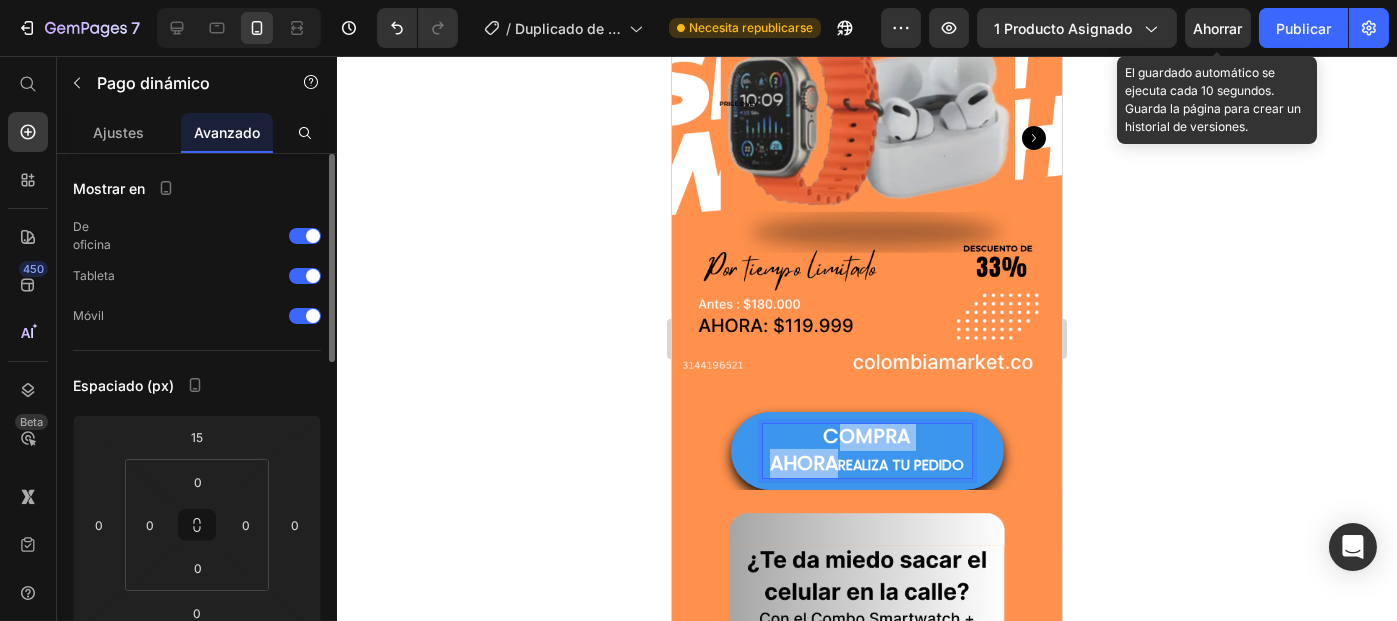 click on "COMPRA AHORA" at bounding box center (839, 449) 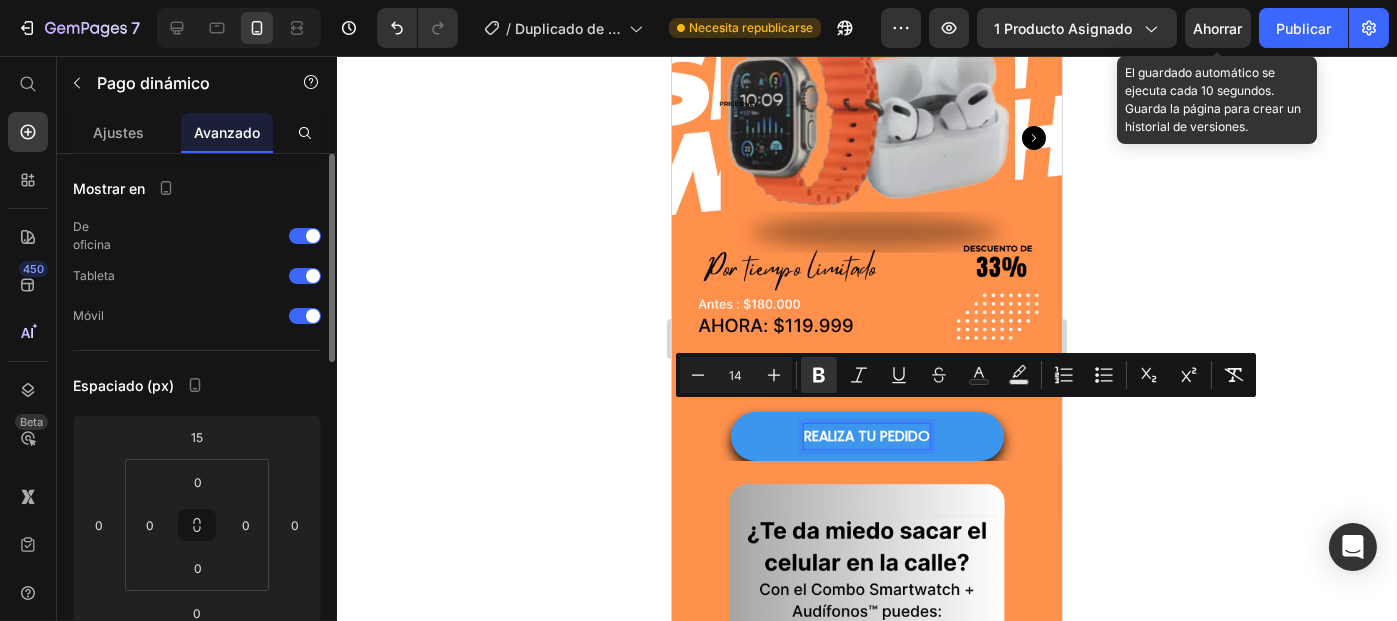drag, startPoint x: 799, startPoint y: 407, endPoint x: 924, endPoint y: 409, distance: 125.016 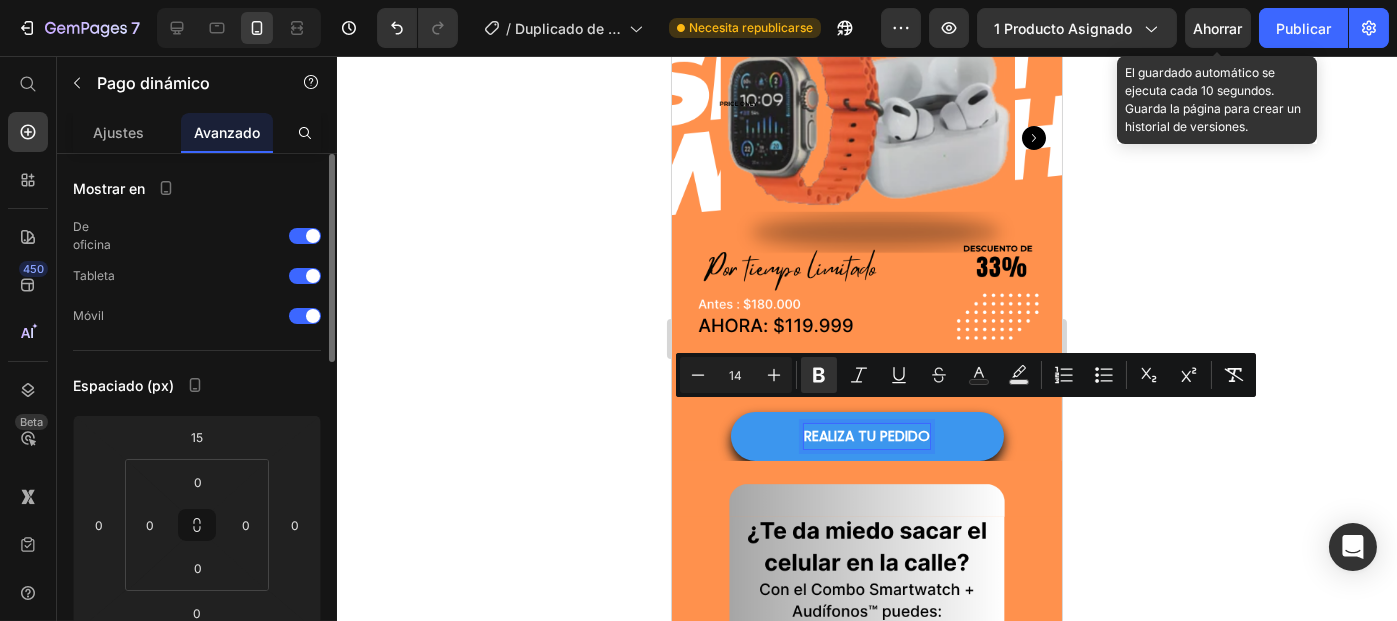 click on "REALIZA TU PEDIDO" at bounding box center [866, 436] 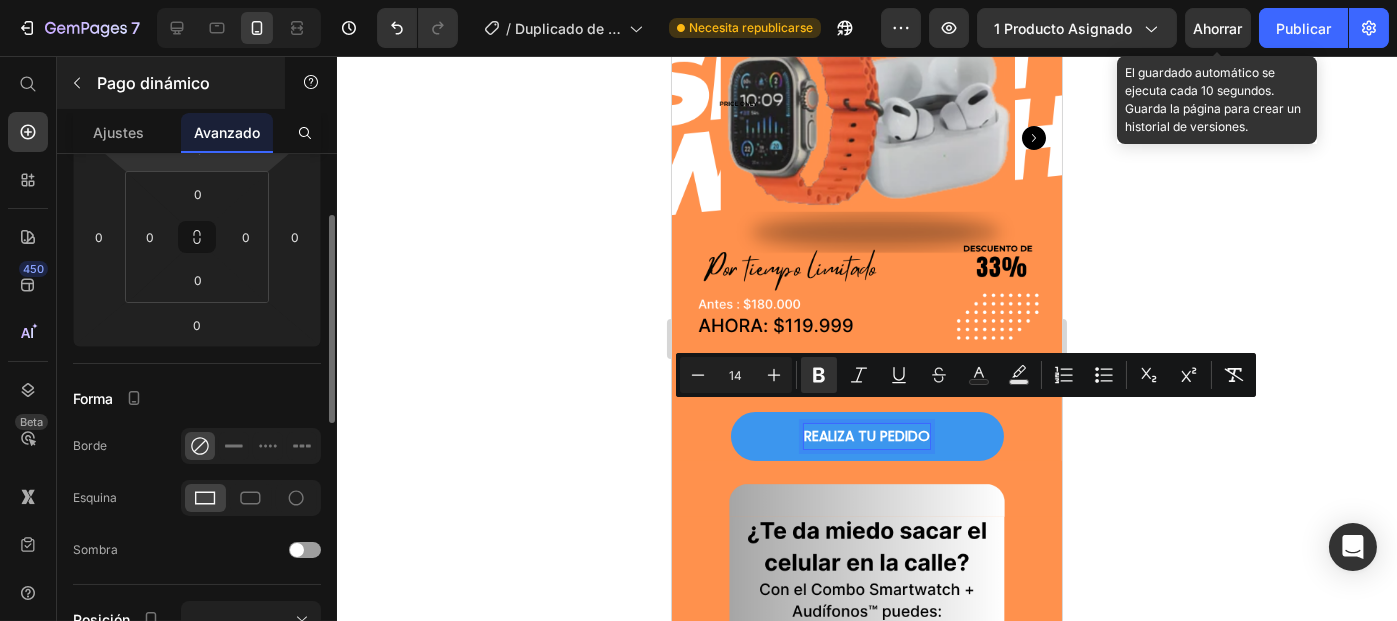 scroll, scrollTop: 250, scrollLeft: 0, axis: vertical 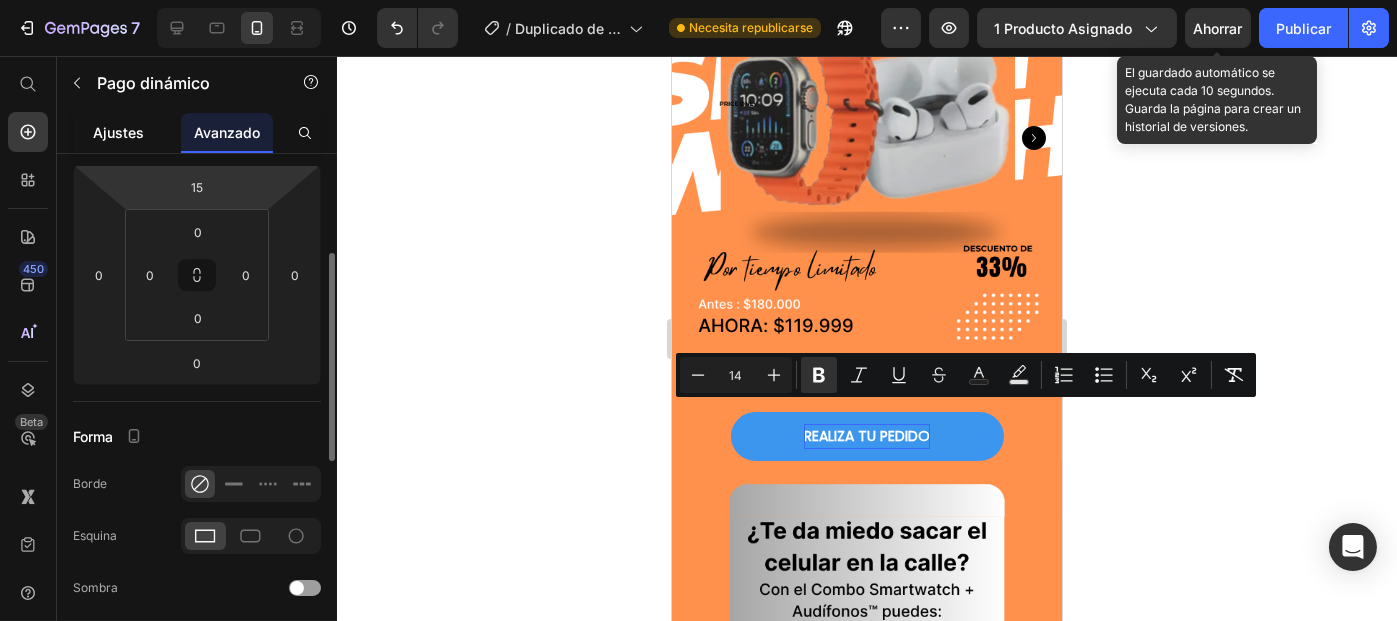 click on "Ajustes" at bounding box center [119, 132] 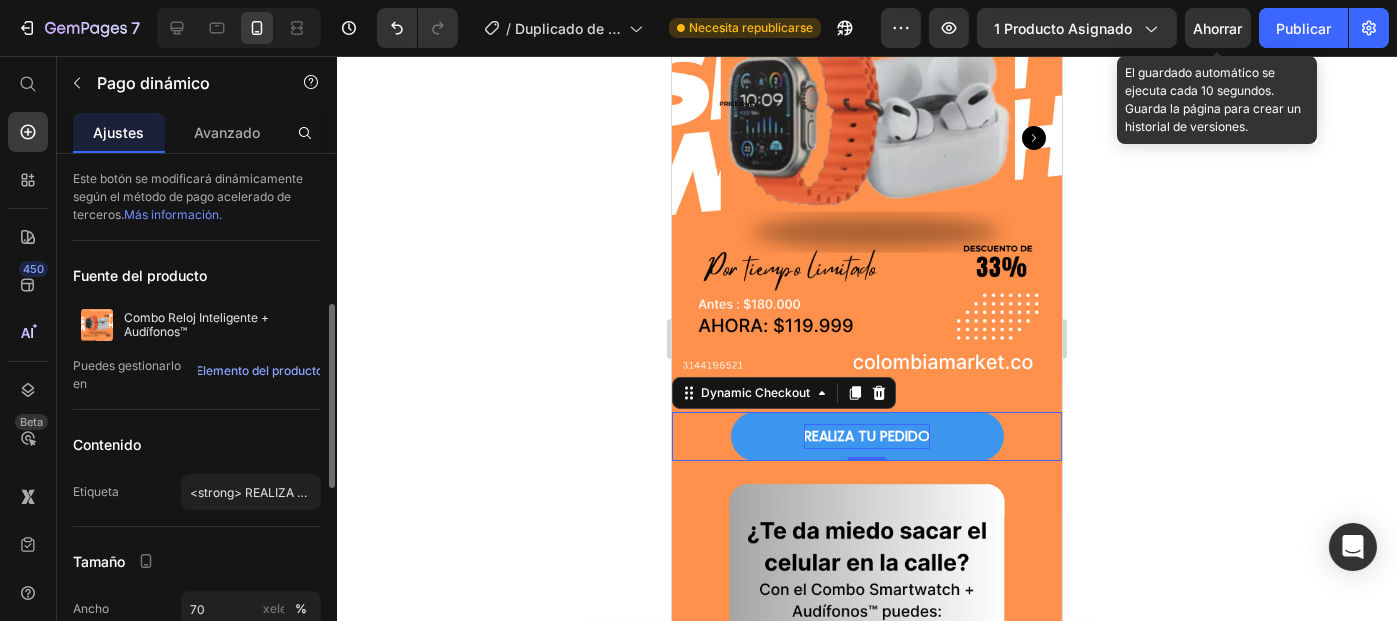 scroll, scrollTop: 112, scrollLeft: 0, axis: vertical 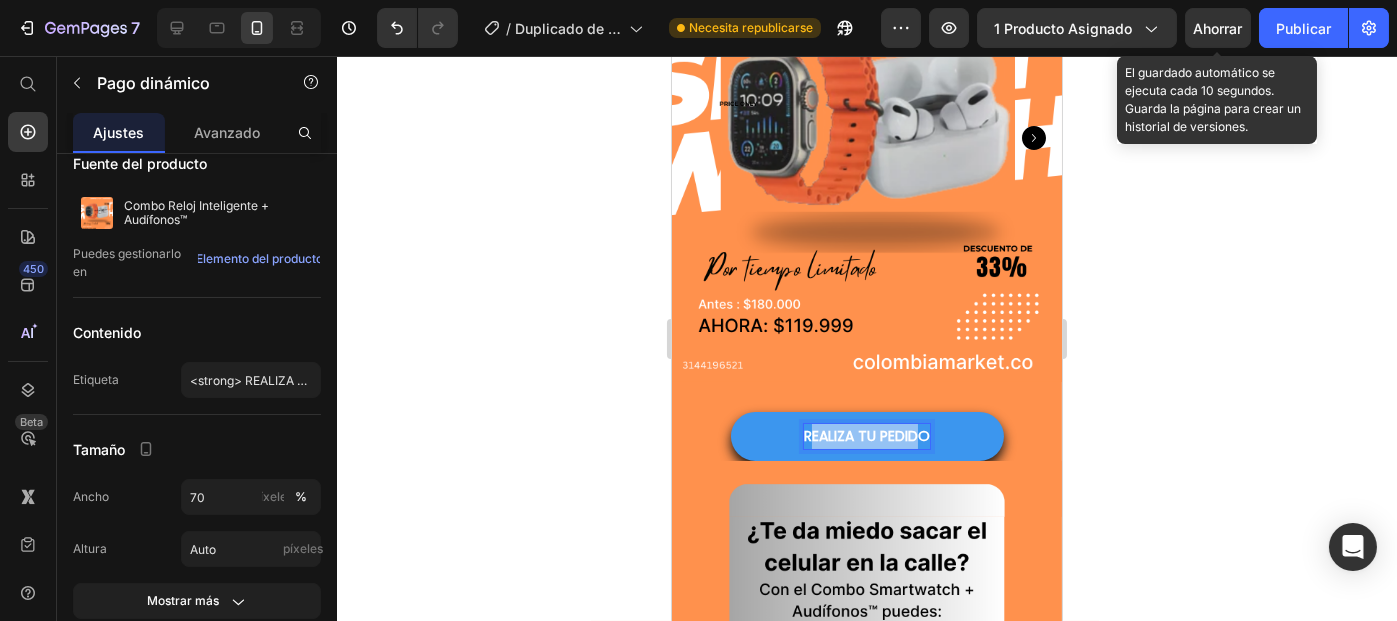 drag, startPoint x: 798, startPoint y: 406, endPoint x: 945, endPoint y: 406, distance: 147 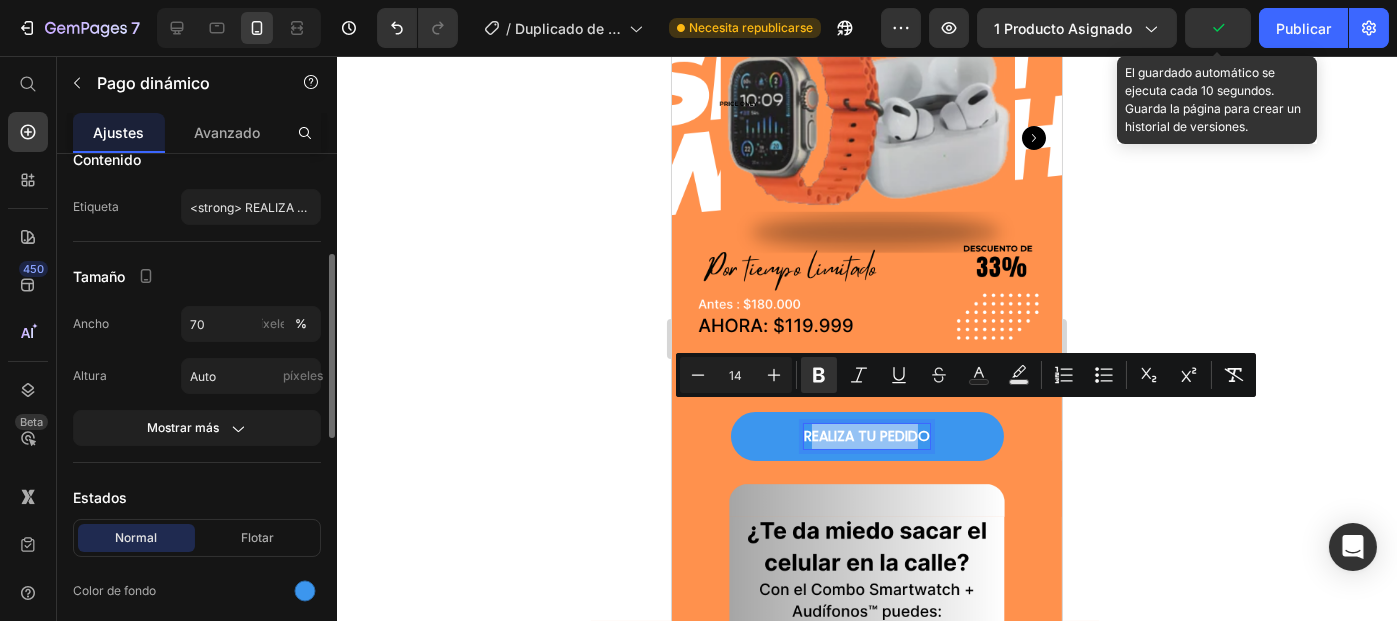 scroll, scrollTop: 300, scrollLeft: 0, axis: vertical 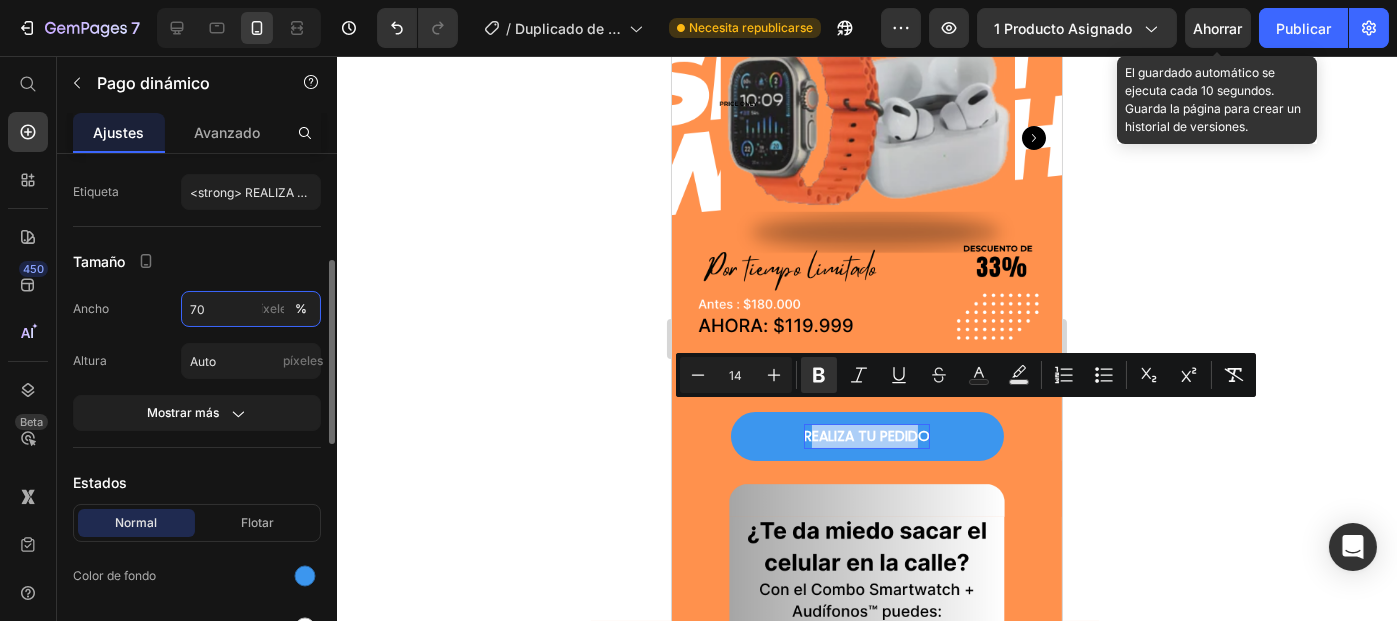 click on "70" at bounding box center (251, 309) 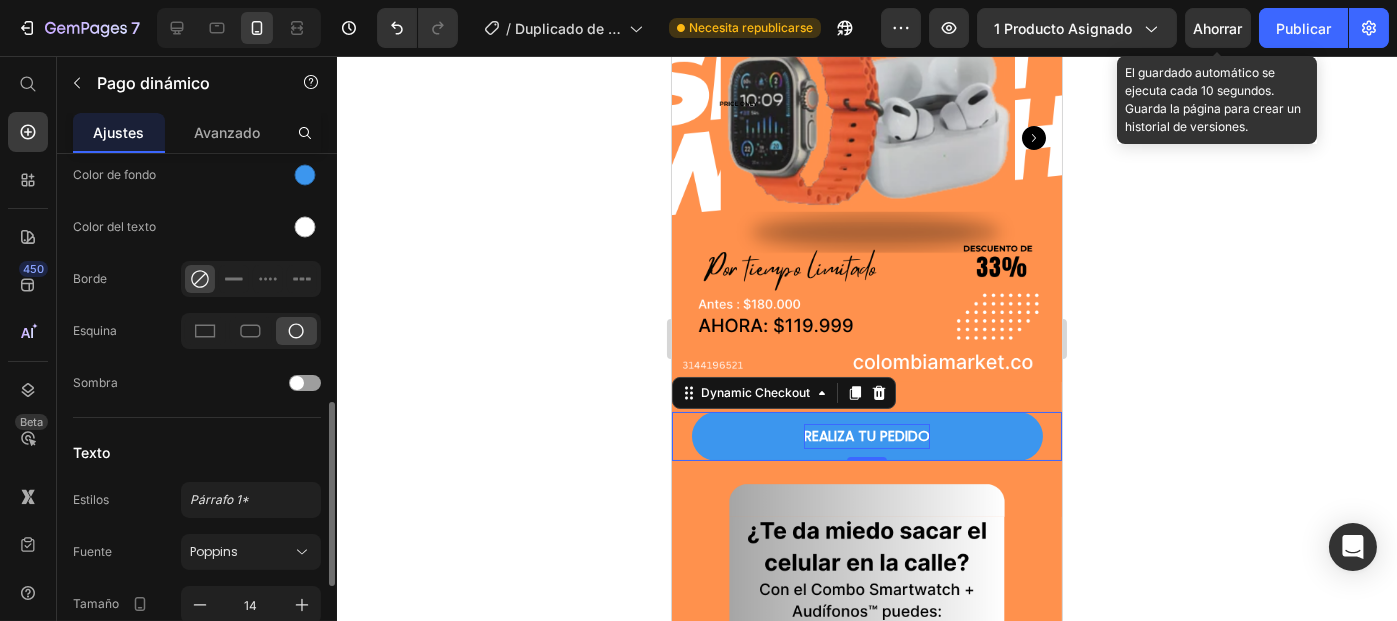 scroll, scrollTop: 701, scrollLeft: 0, axis: vertical 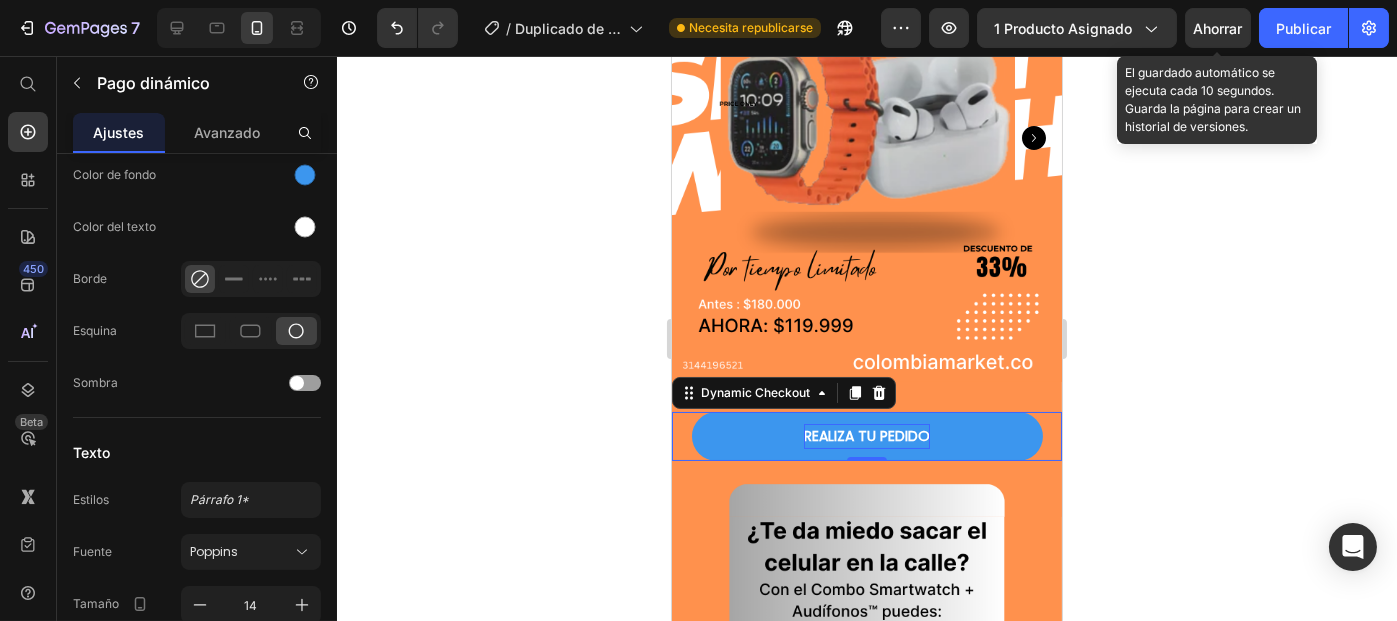 type on "90" 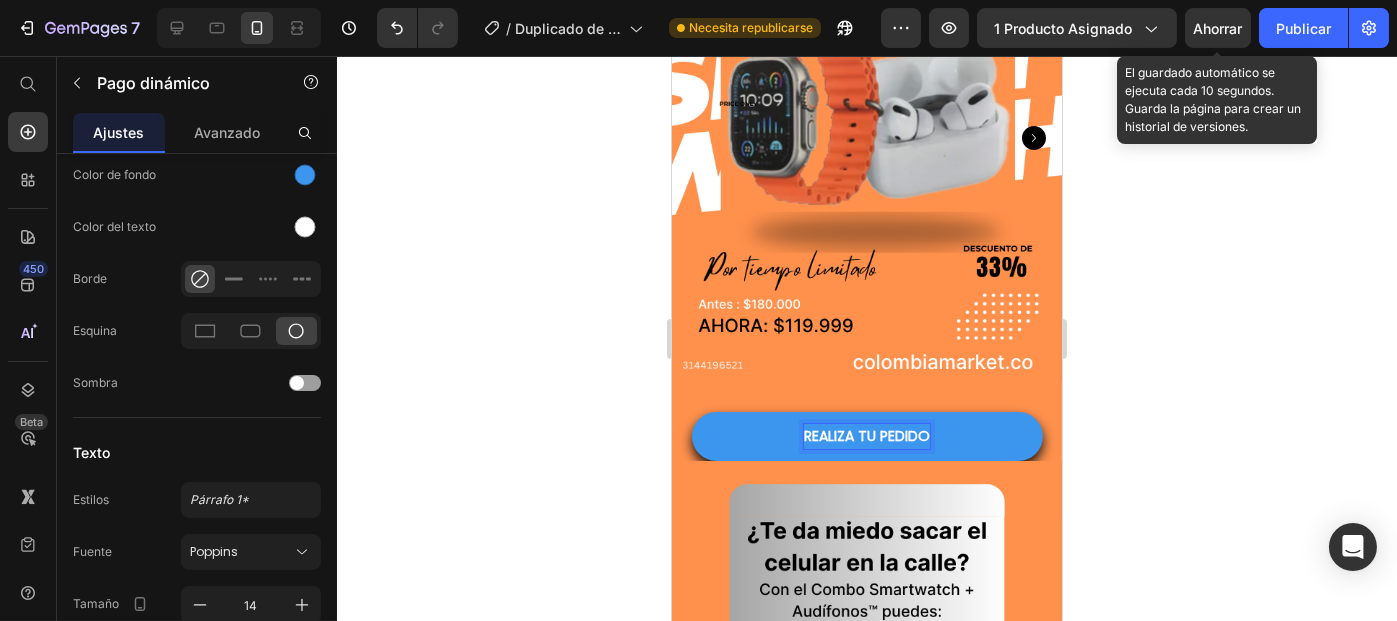 drag, startPoint x: 796, startPoint y: 417, endPoint x: 977, endPoint y: 412, distance: 181.06905 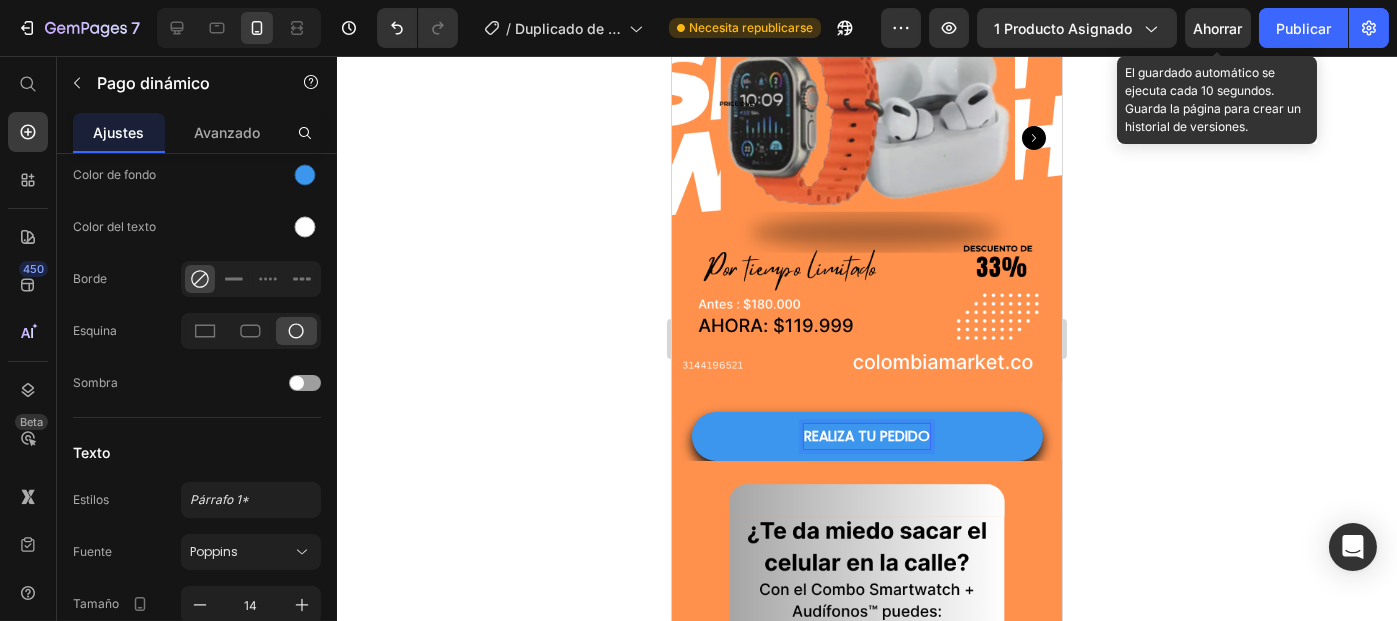 drag, startPoint x: 798, startPoint y: 419, endPoint x: 952, endPoint y: 421, distance: 154.01299 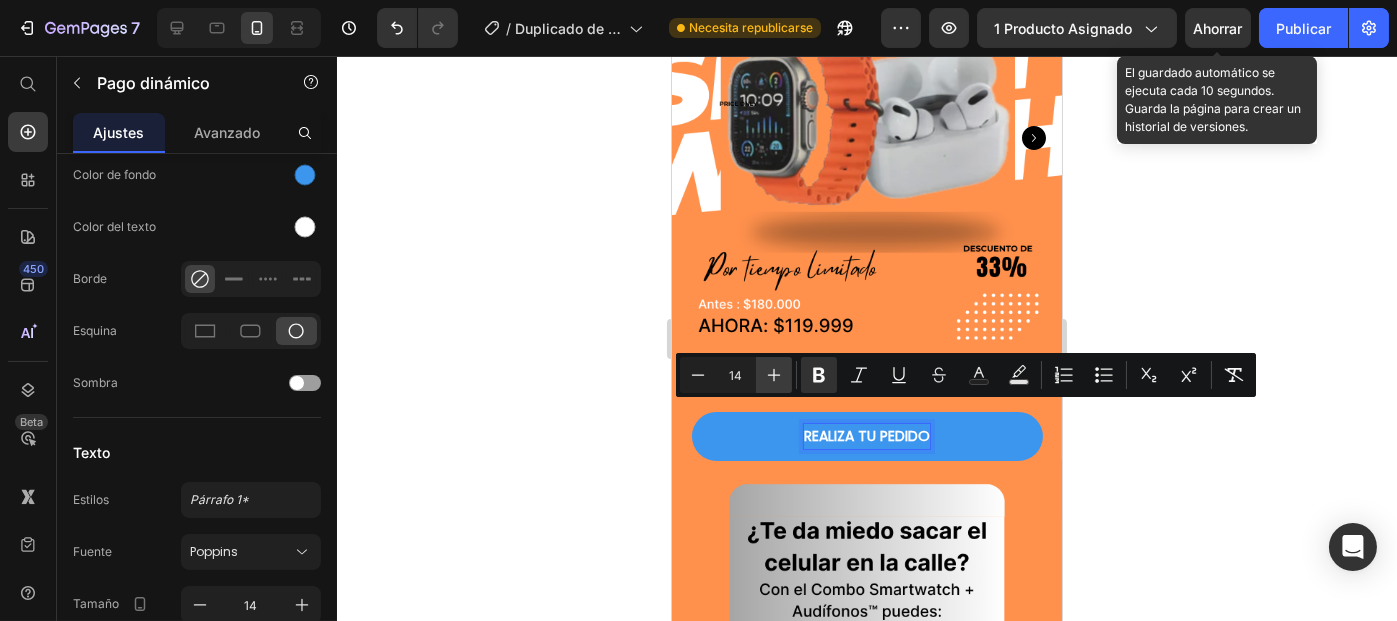 click 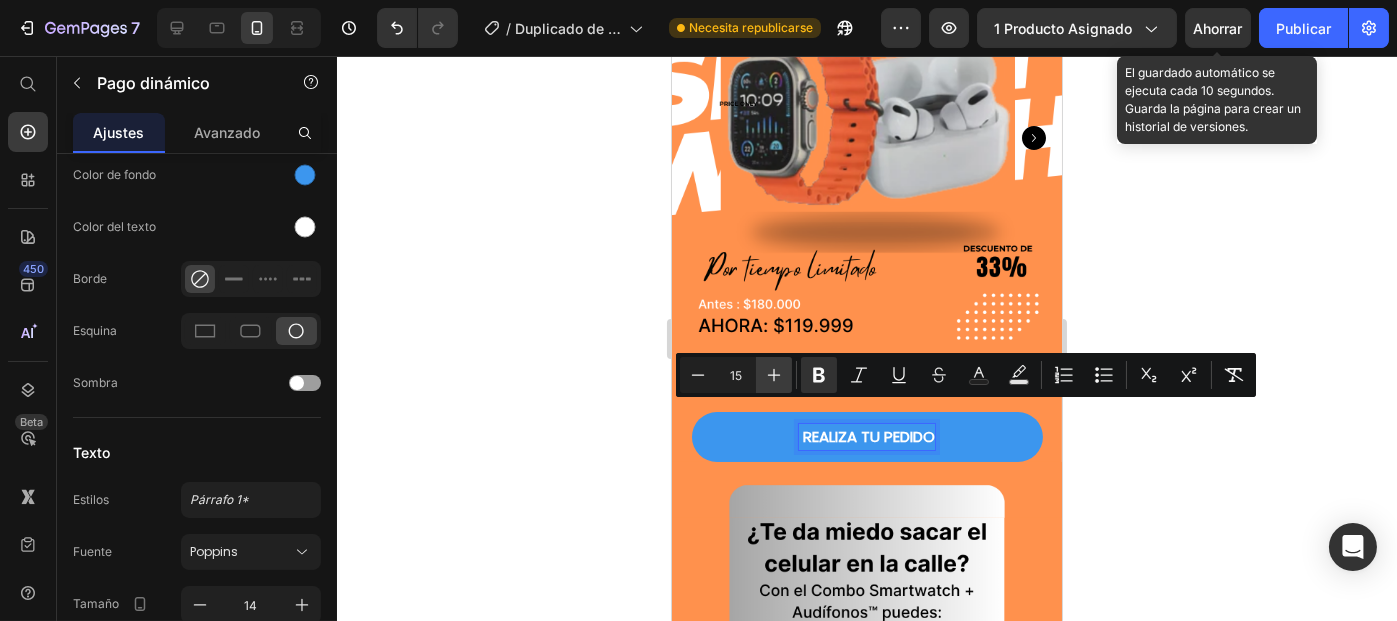 click 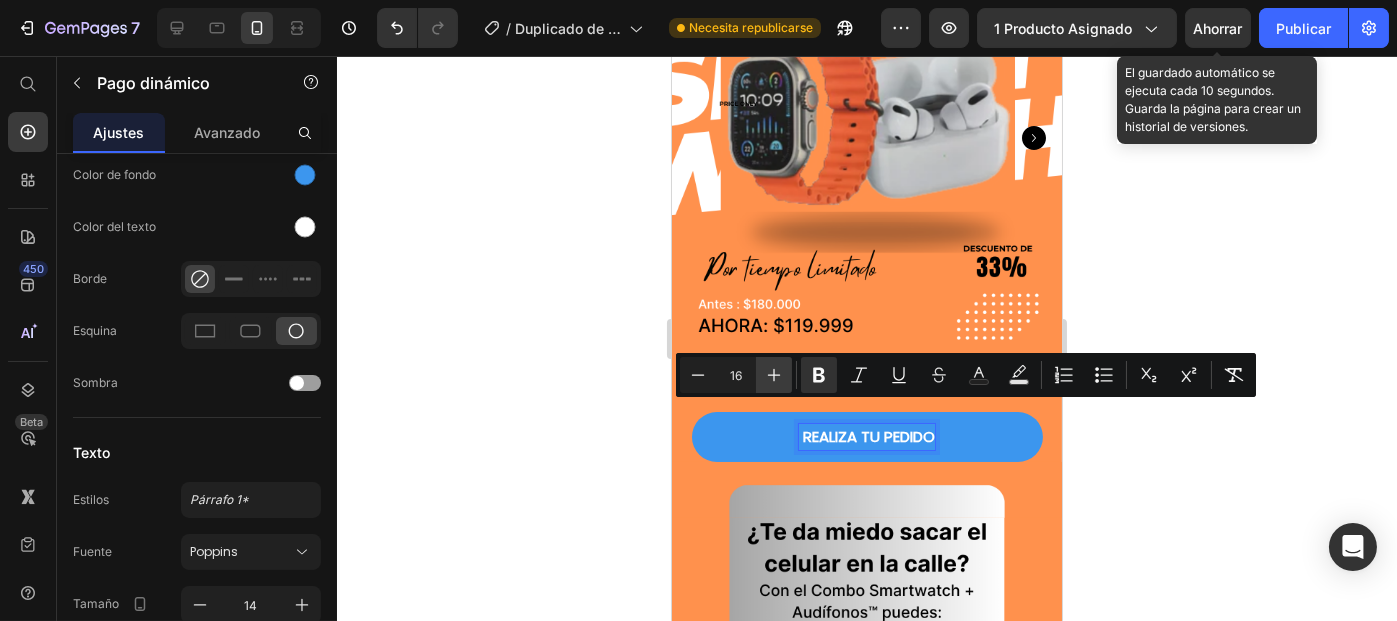 click 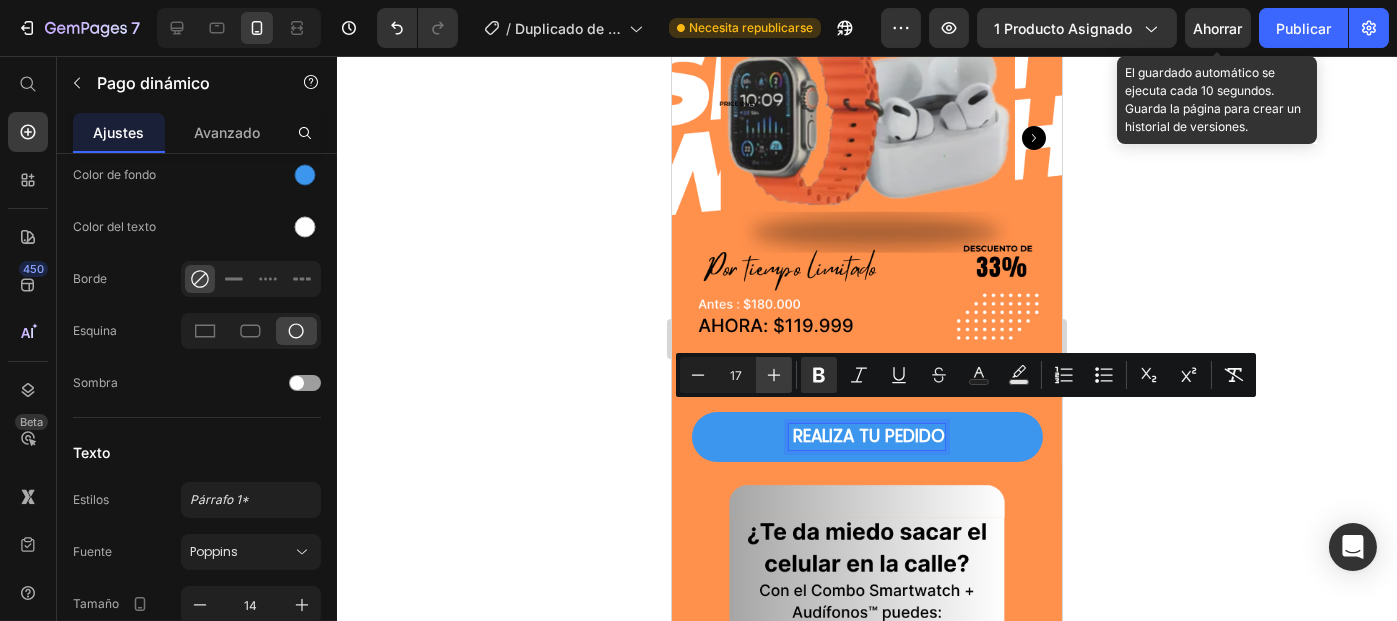 click 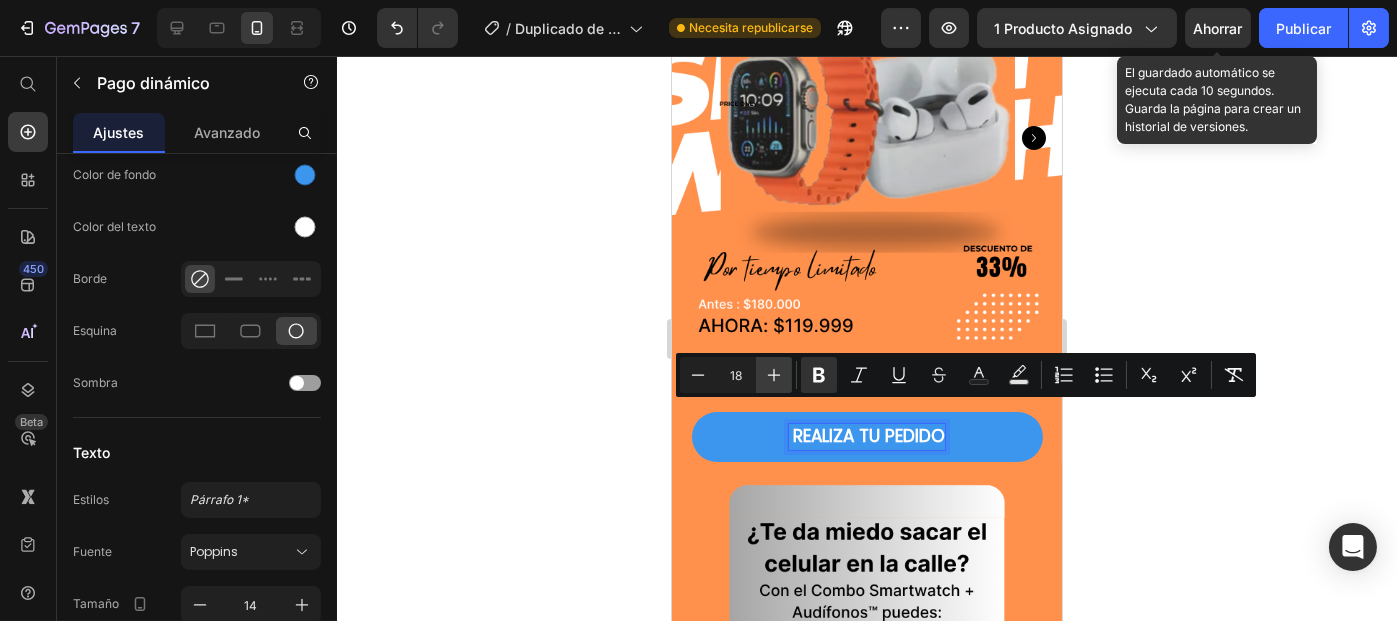click 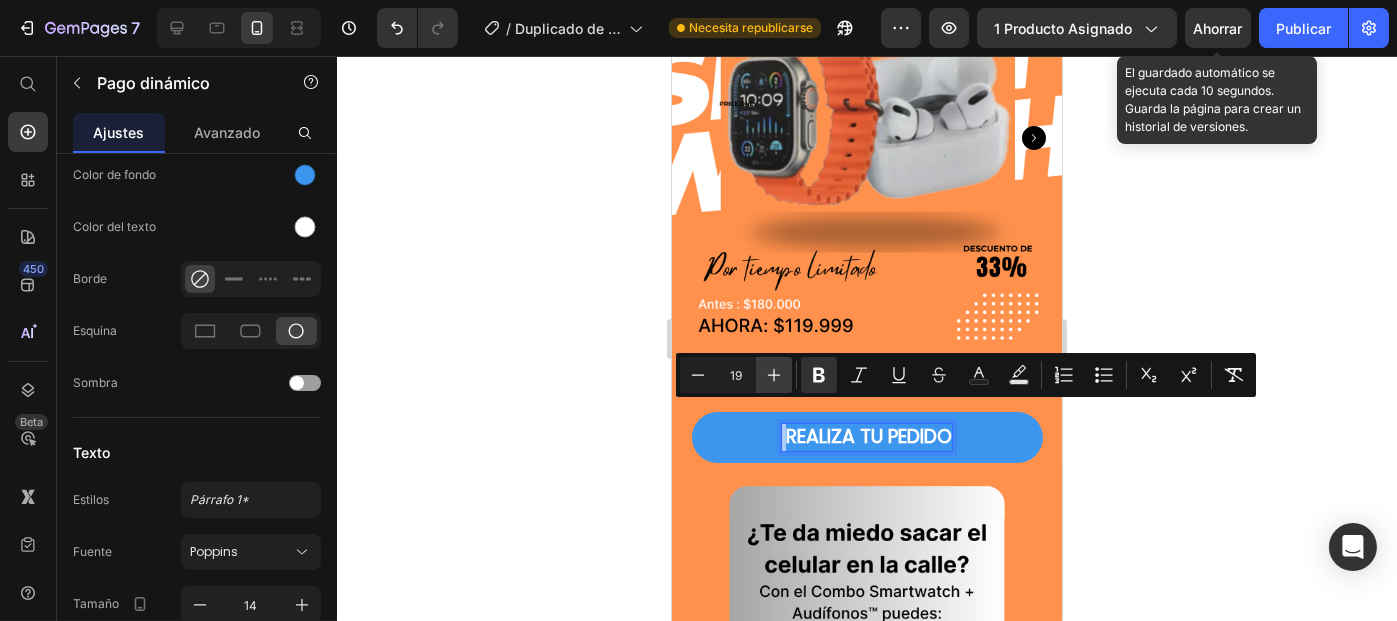 click 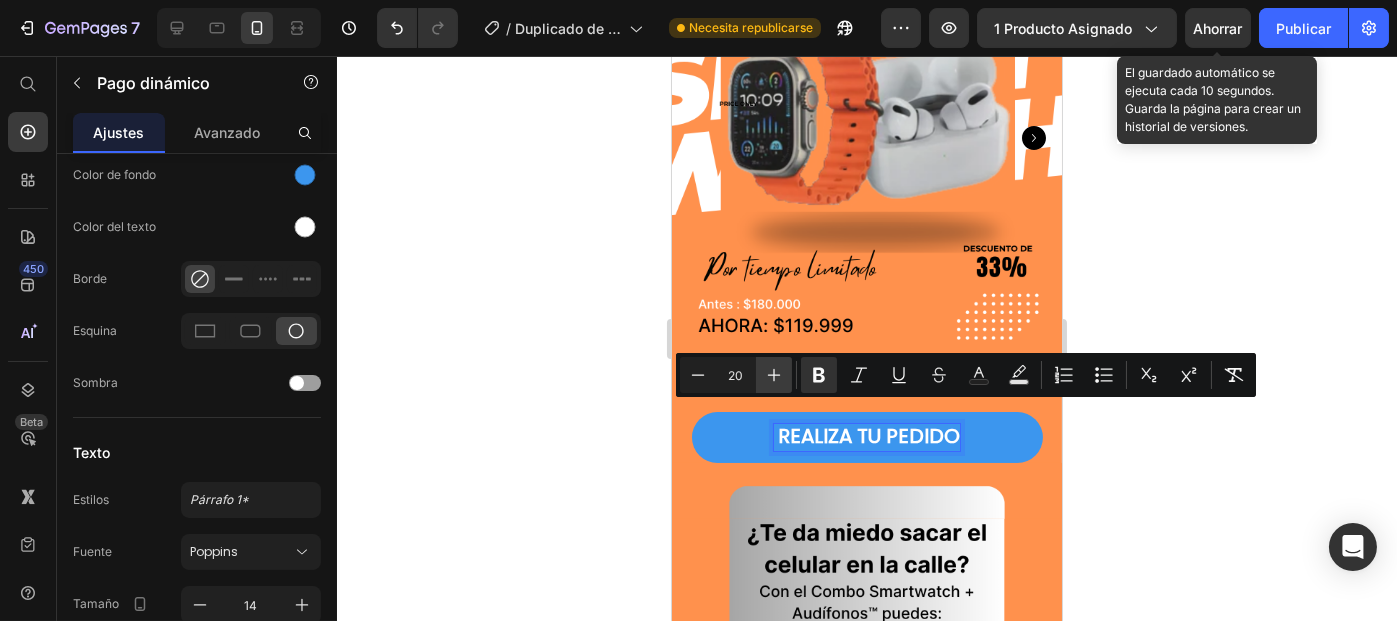 click 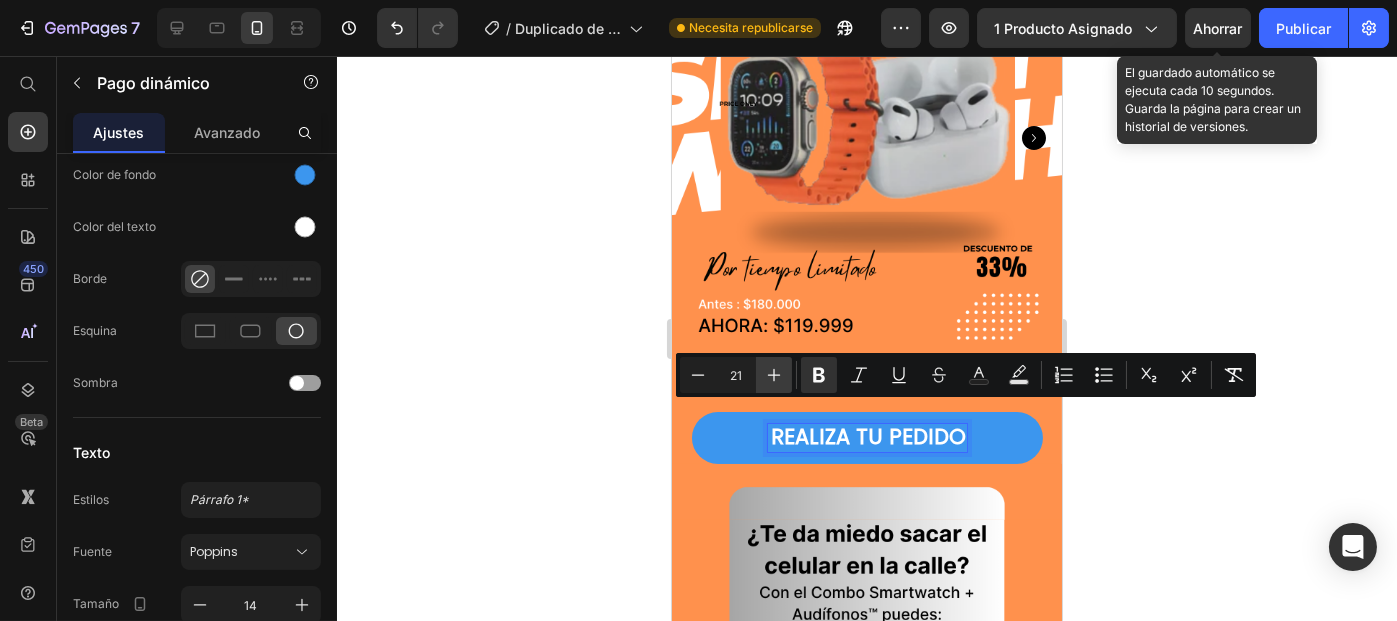 click 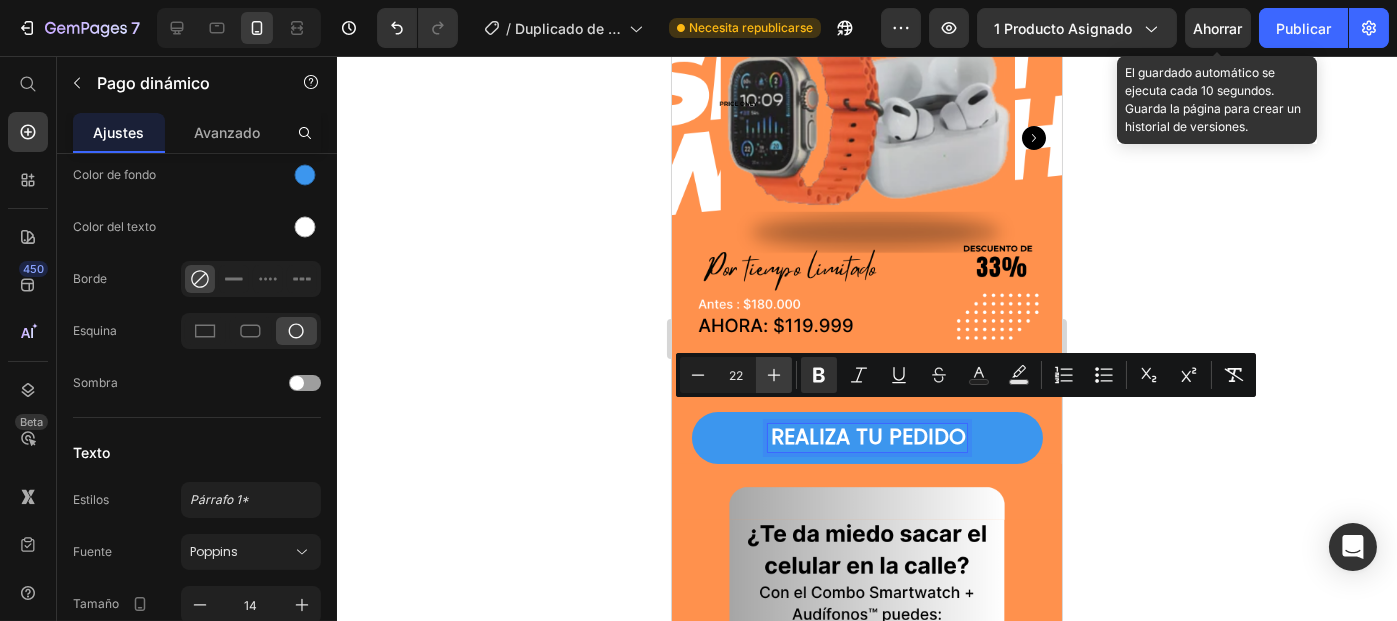 click 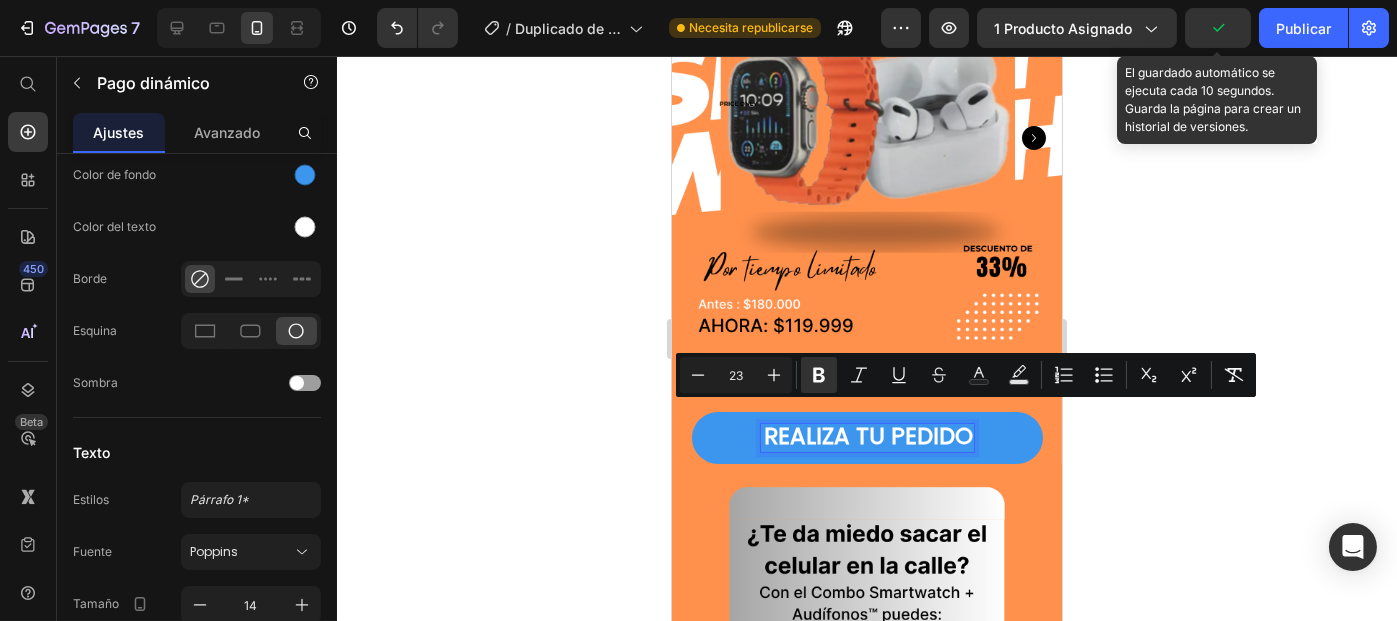 click 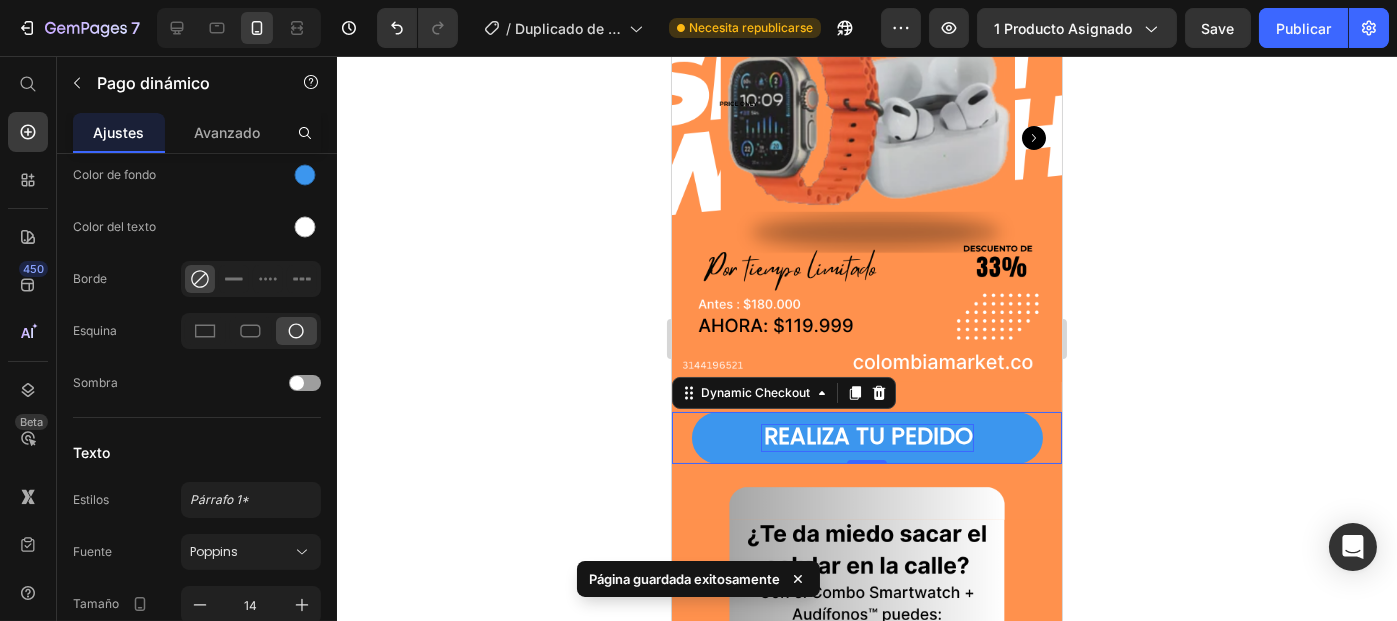 click 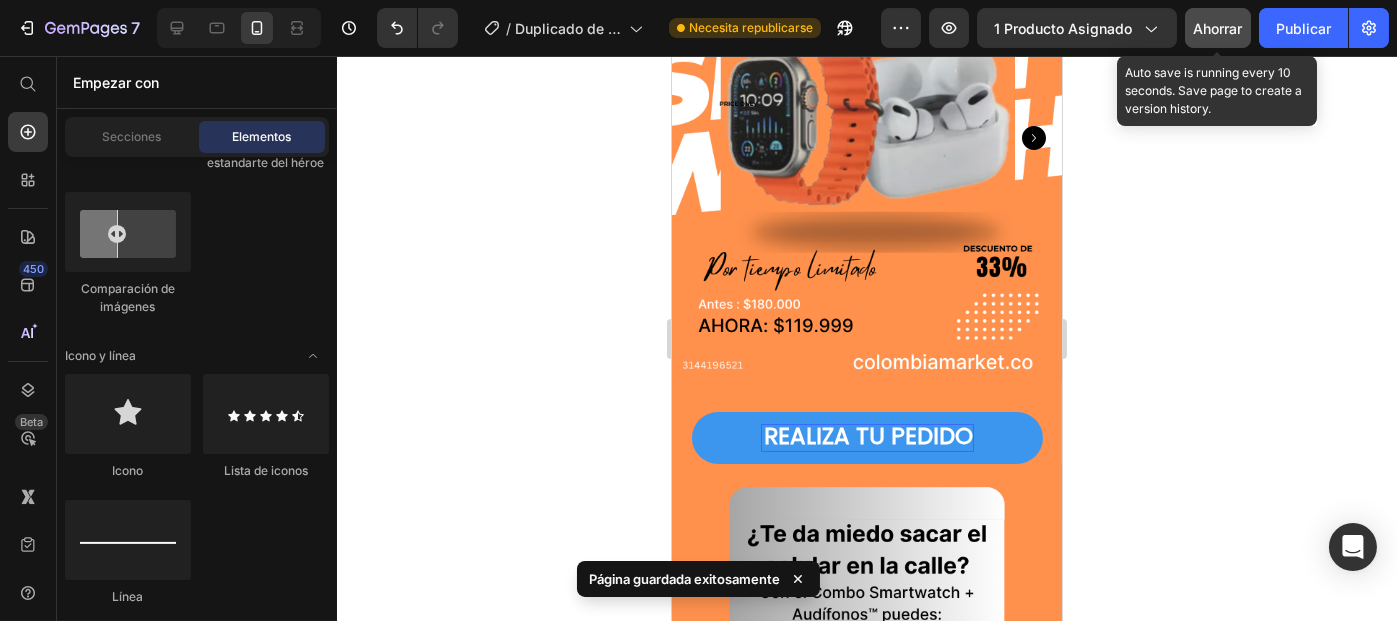 click on "Ahorrar" 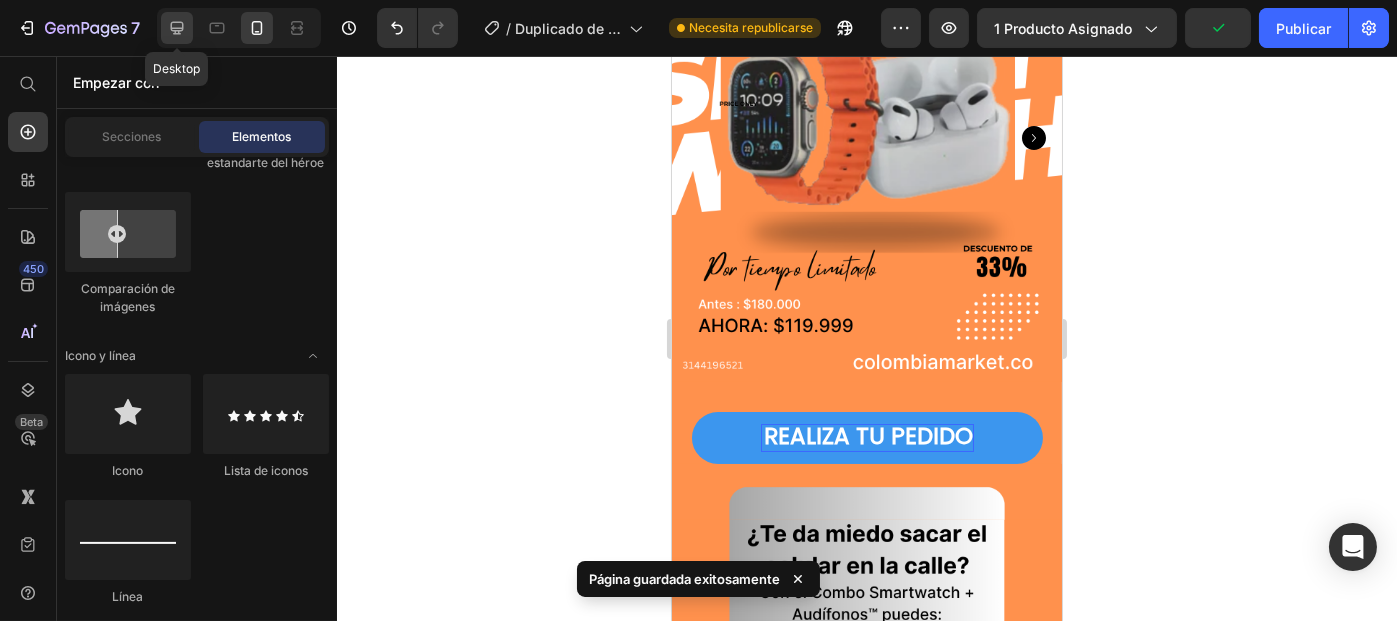 click 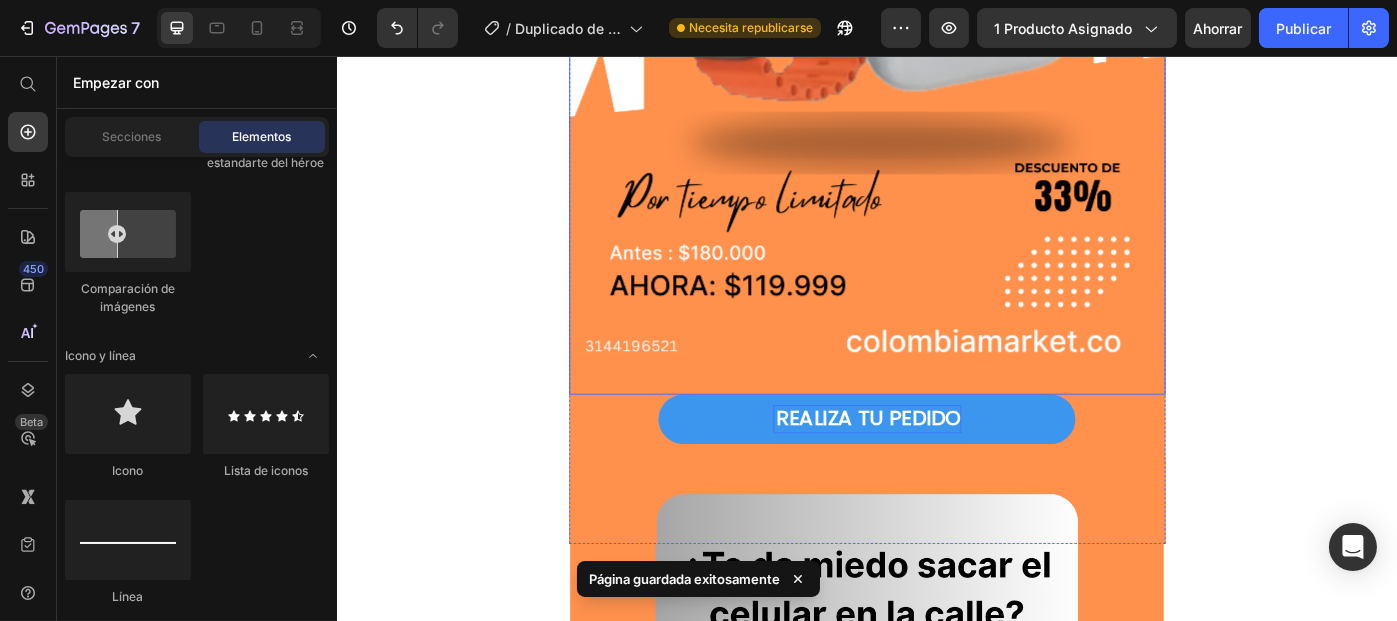 scroll, scrollTop: 506, scrollLeft: 0, axis: vertical 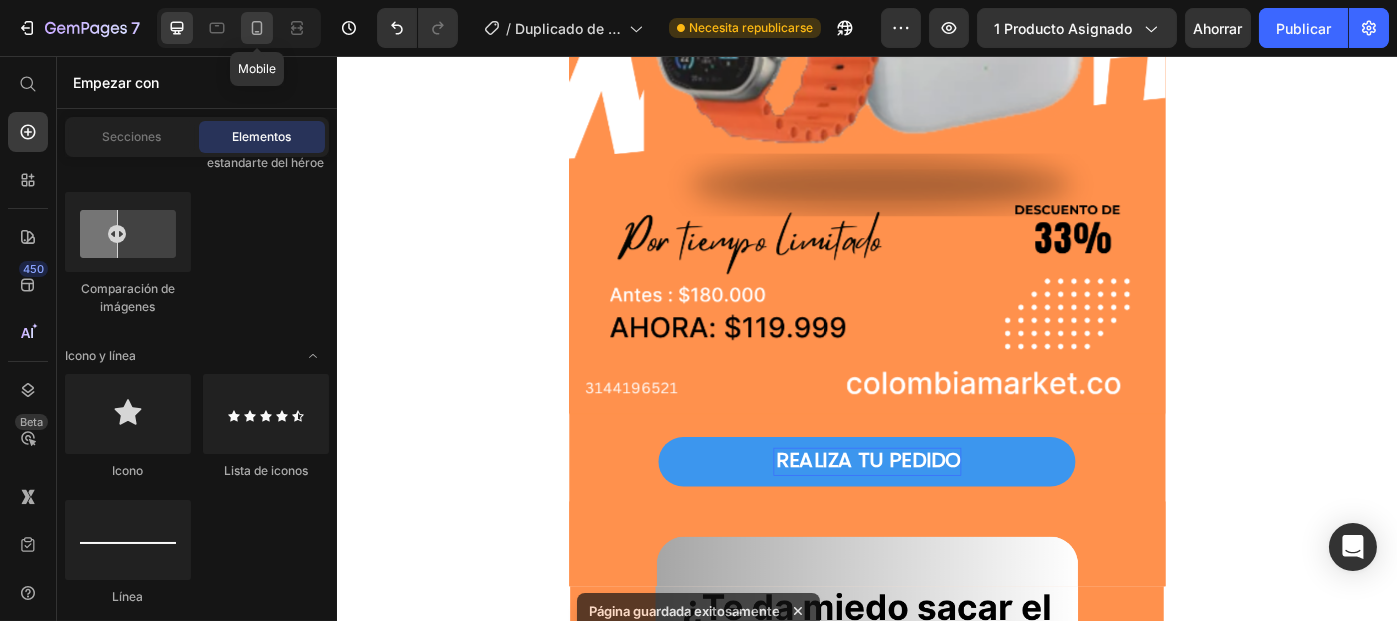 click 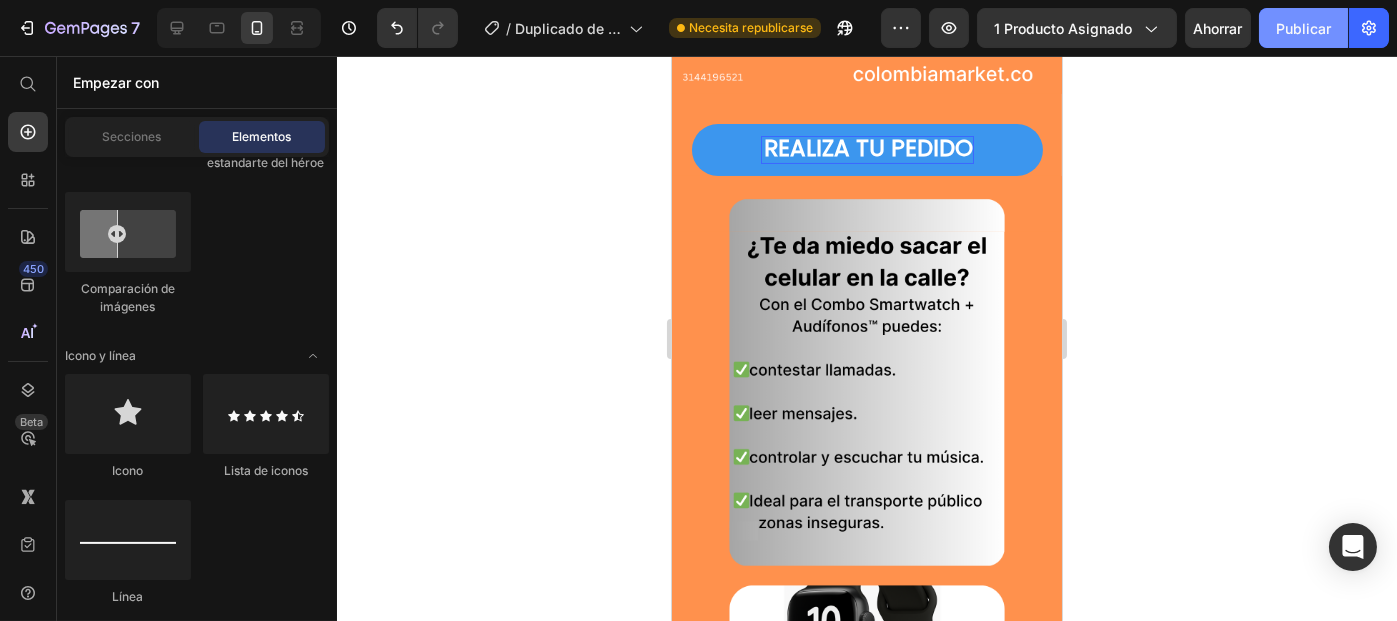 click on "Publicar" 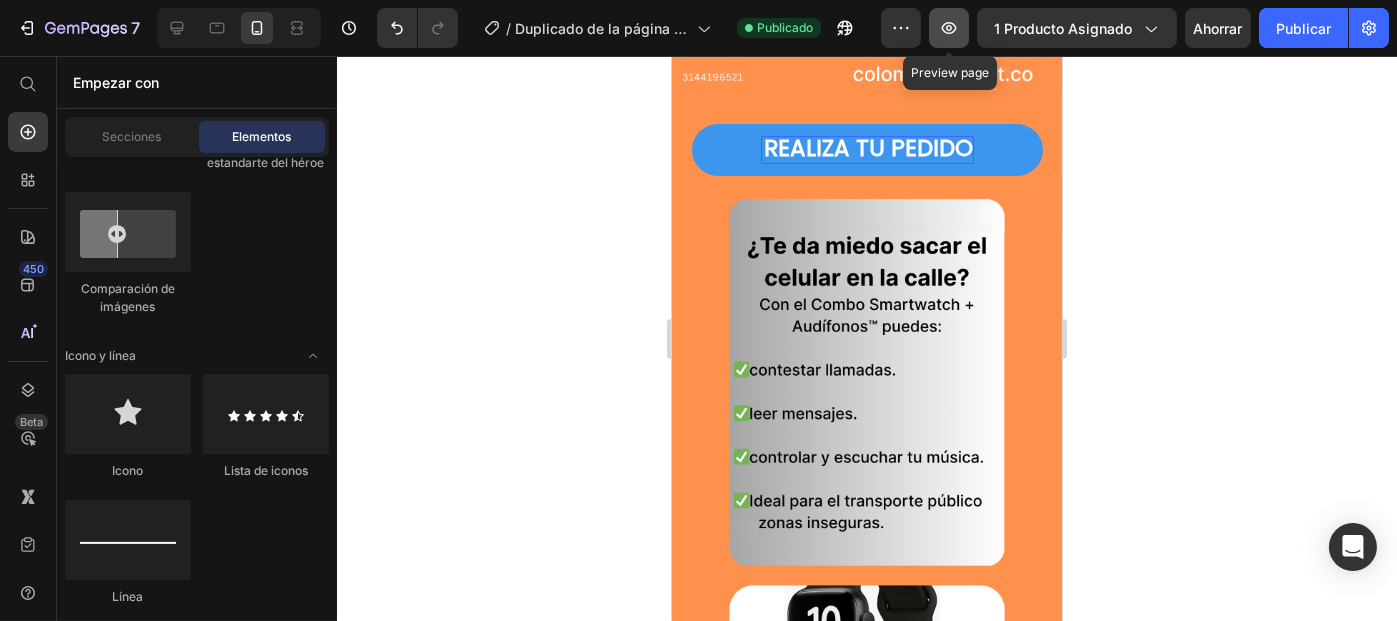 click 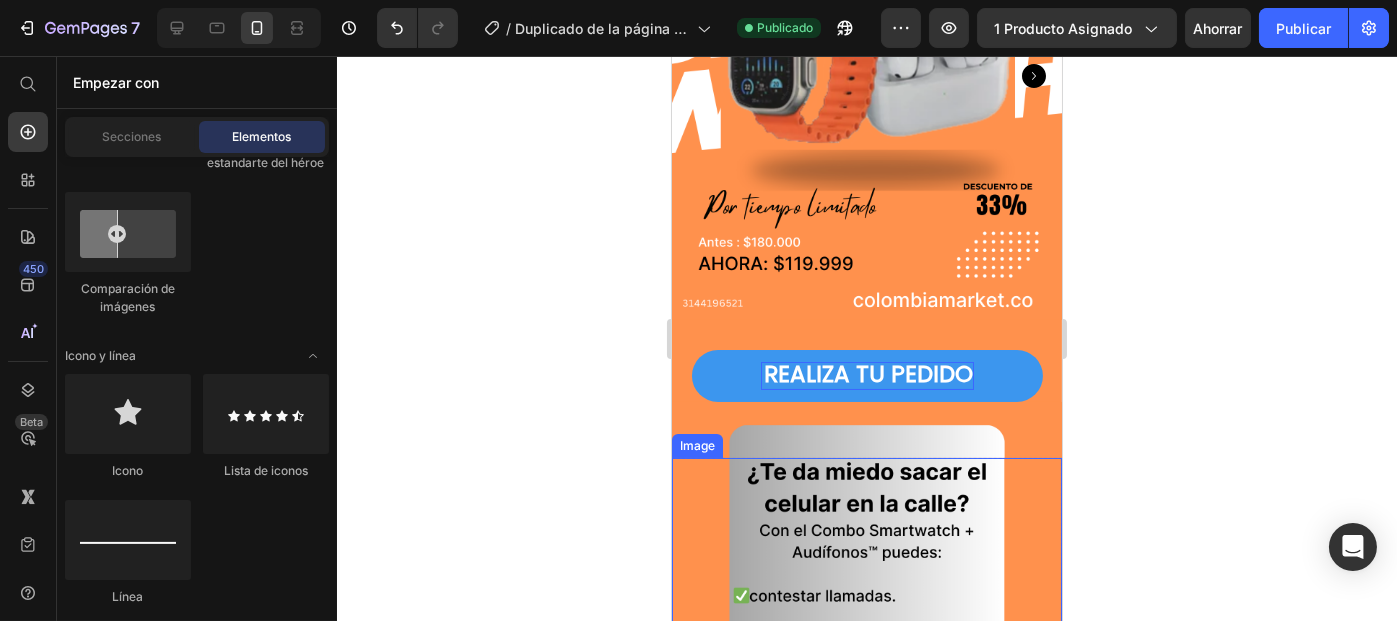 scroll, scrollTop: 264, scrollLeft: 0, axis: vertical 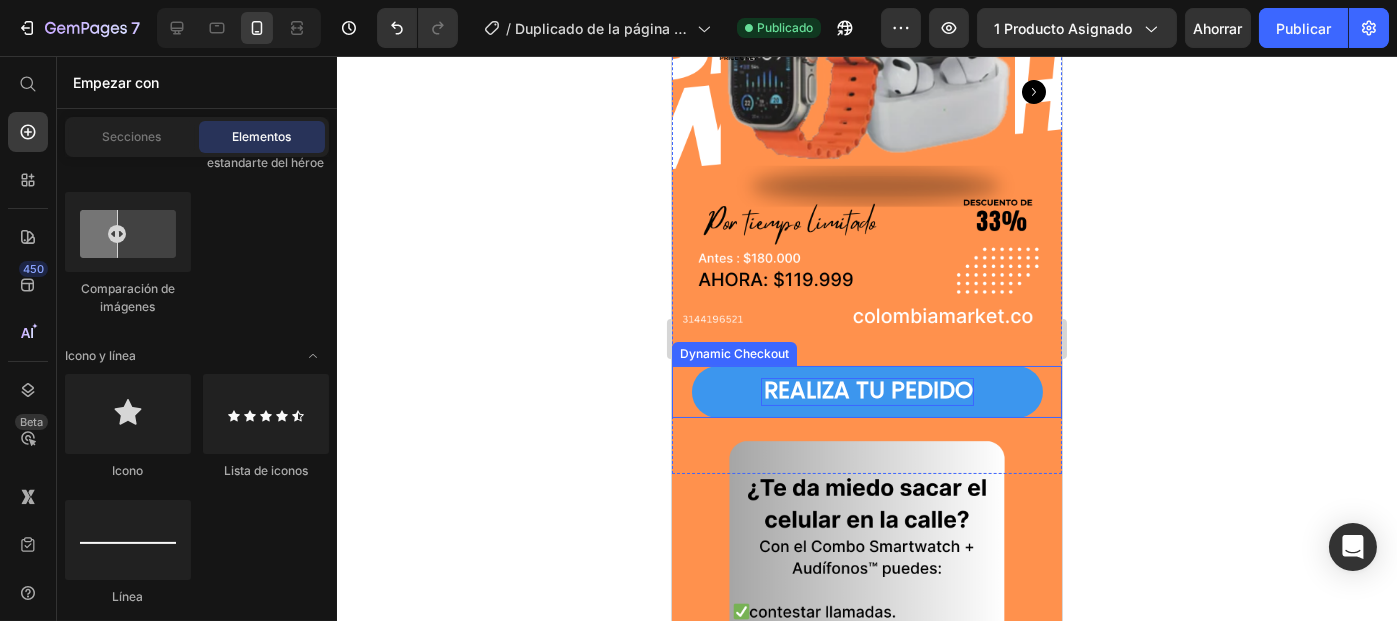 click on "REALIZA TU PEDIDO" at bounding box center [868, 390] 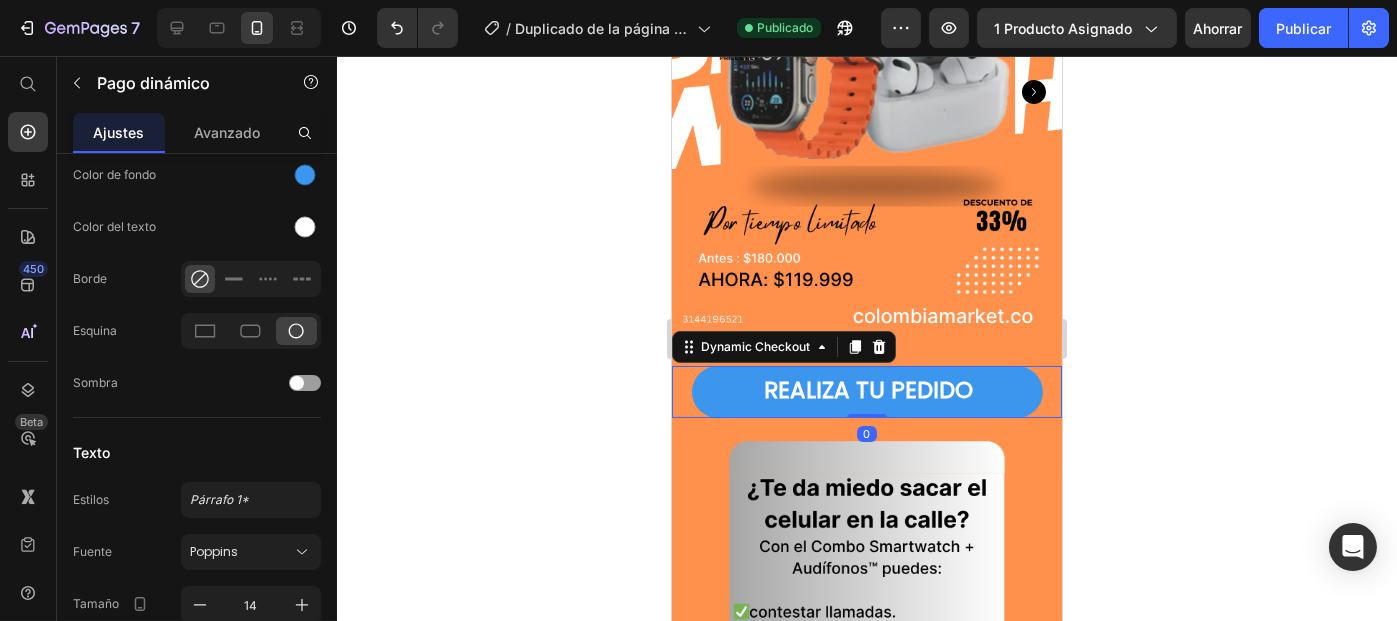 click on "REALIZA TU PEDIDO" at bounding box center [866, 392] 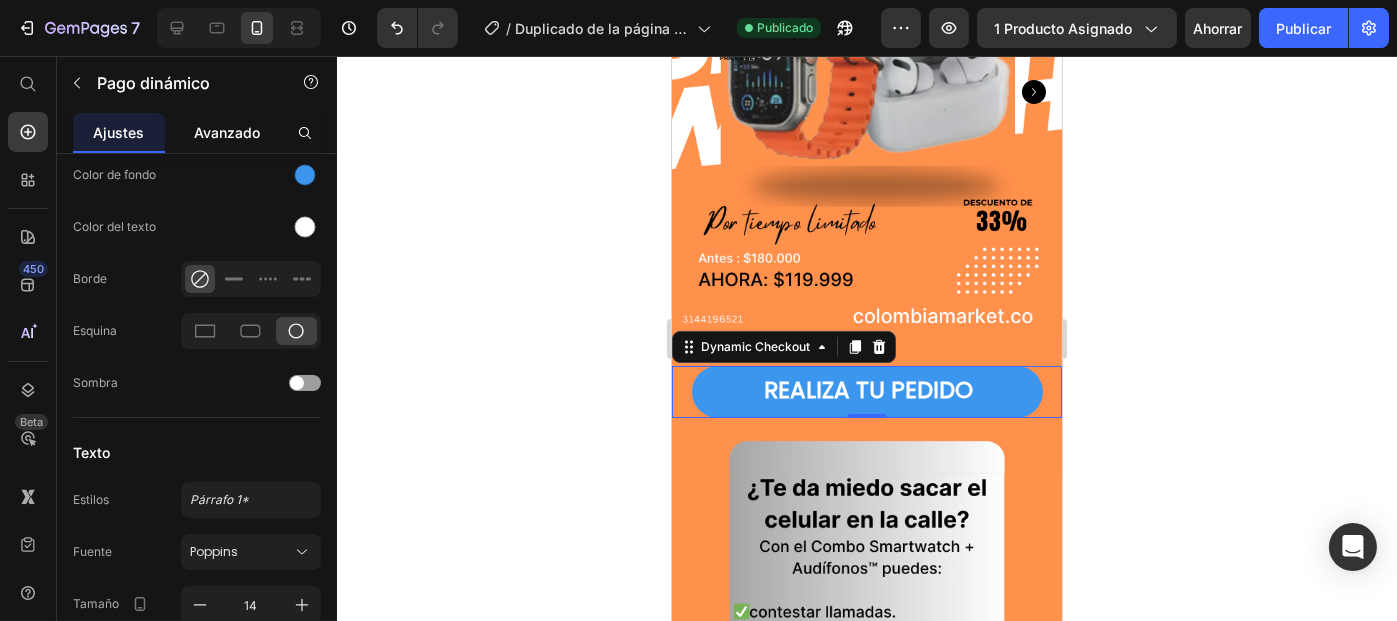 click on "Avanzado" at bounding box center [227, 132] 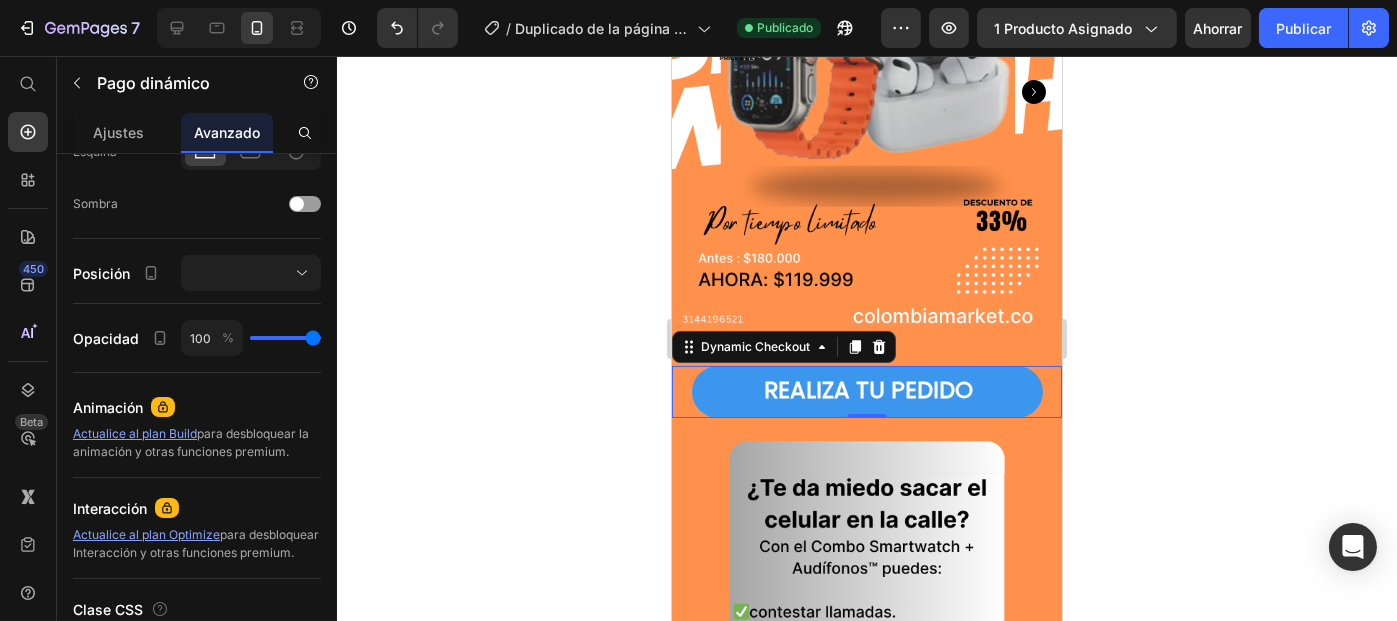 scroll, scrollTop: 795, scrollLeft: 0, axis: vertical 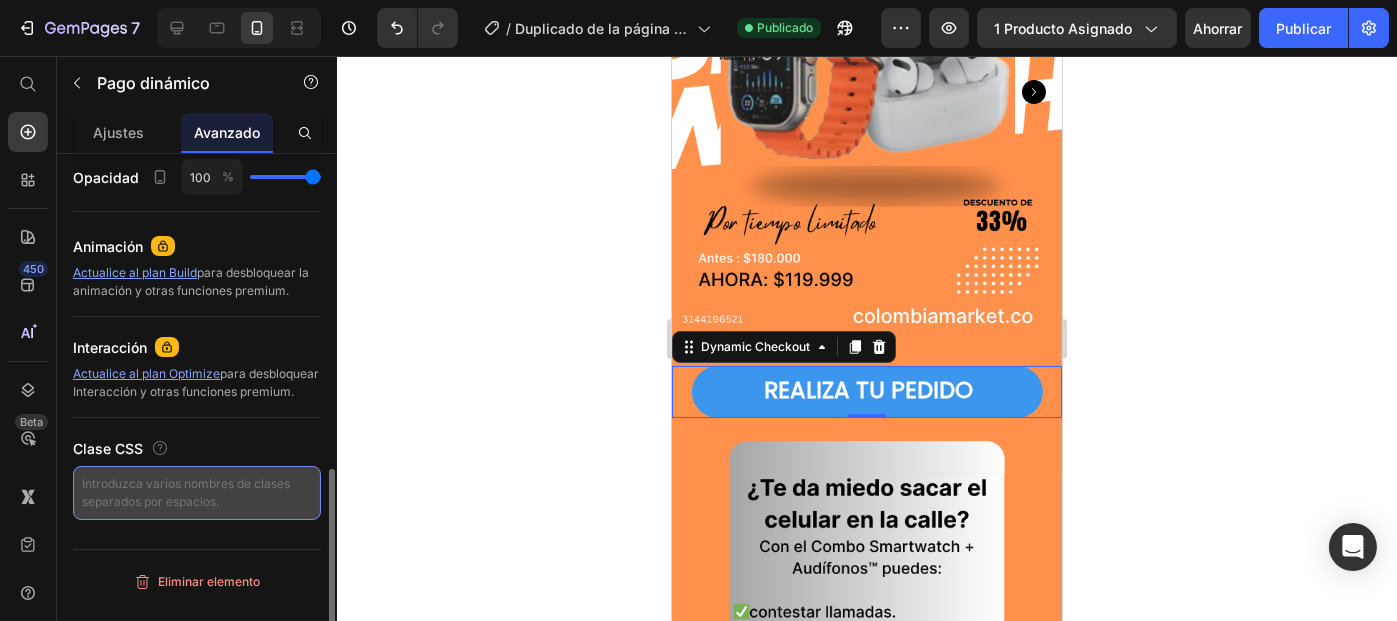 click at bounding box center (197, 493) 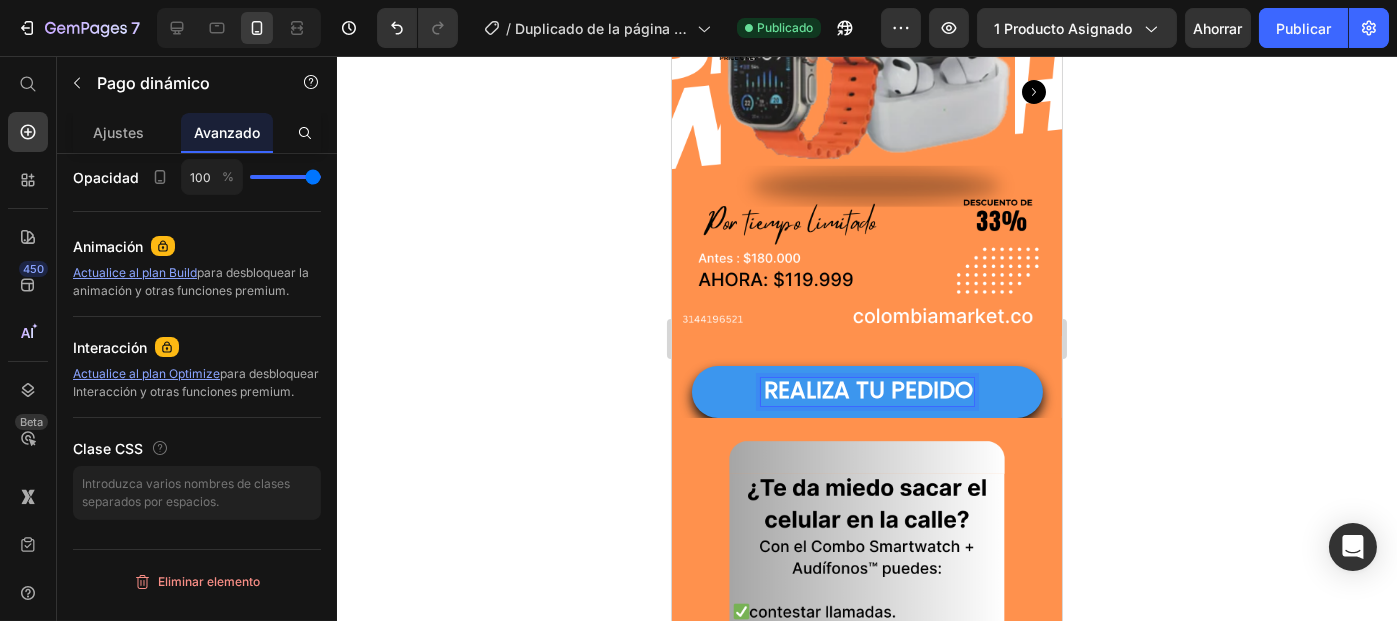 click on "REALIZA TU PEDIDO" at bounding box center (866, 392) 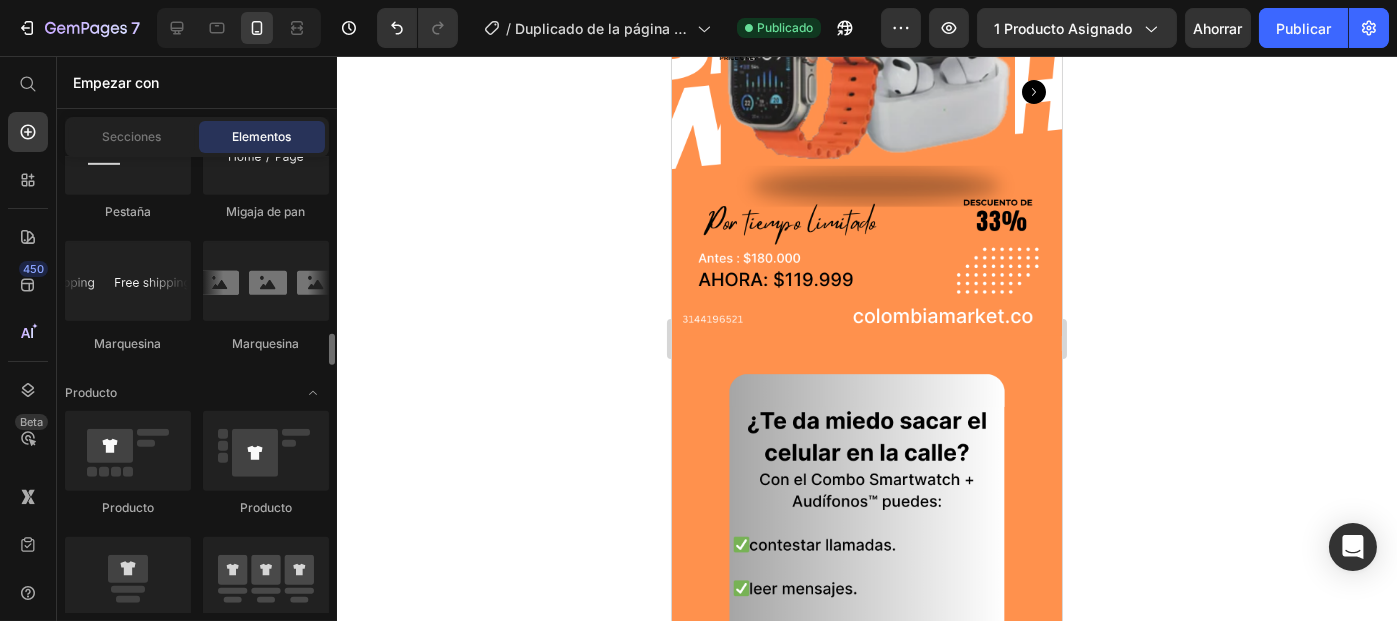 scroll, scrollTop: 2517, scrollLeft: 0, axis: vertical 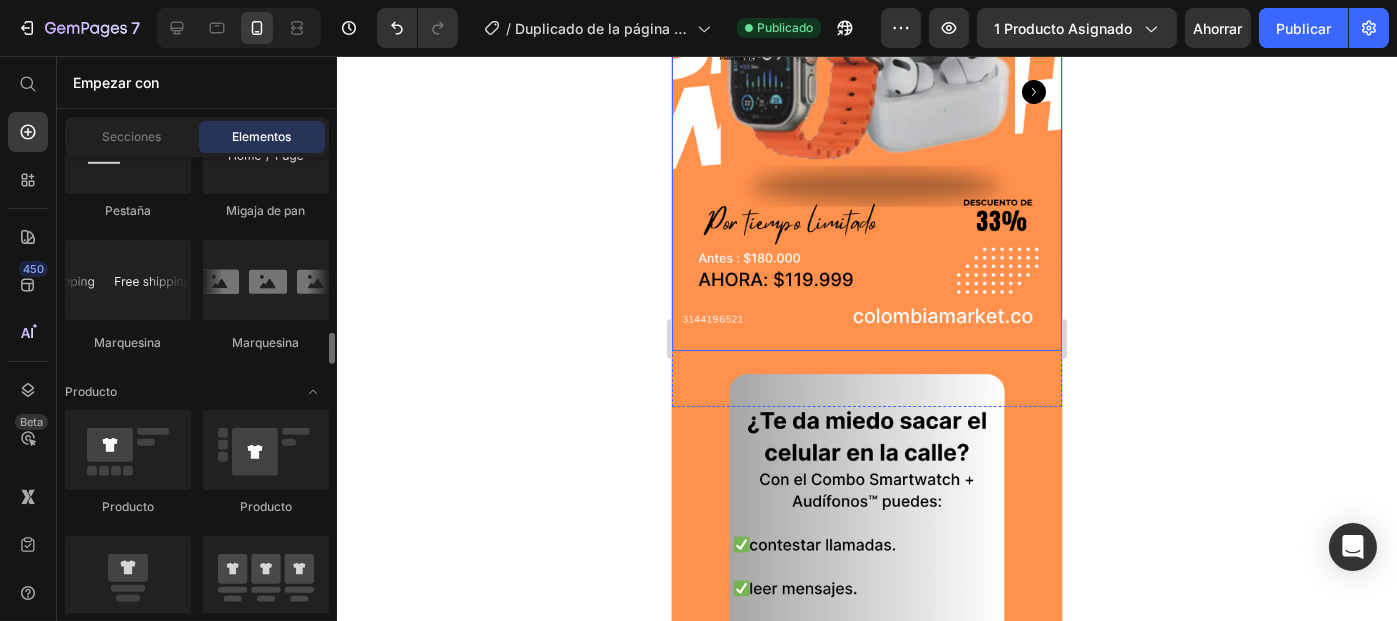 click at bounding box center [866, 92] 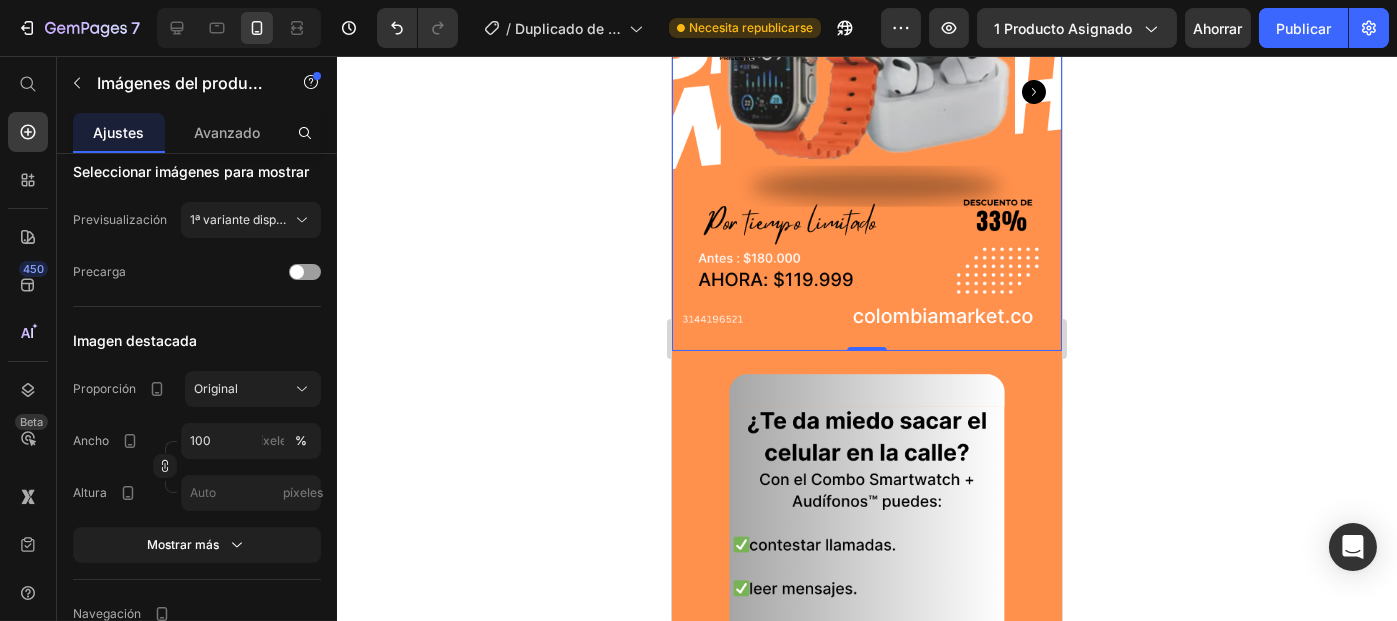 scroll, scrollTop: 0, scrollLeft: 0, axis: both 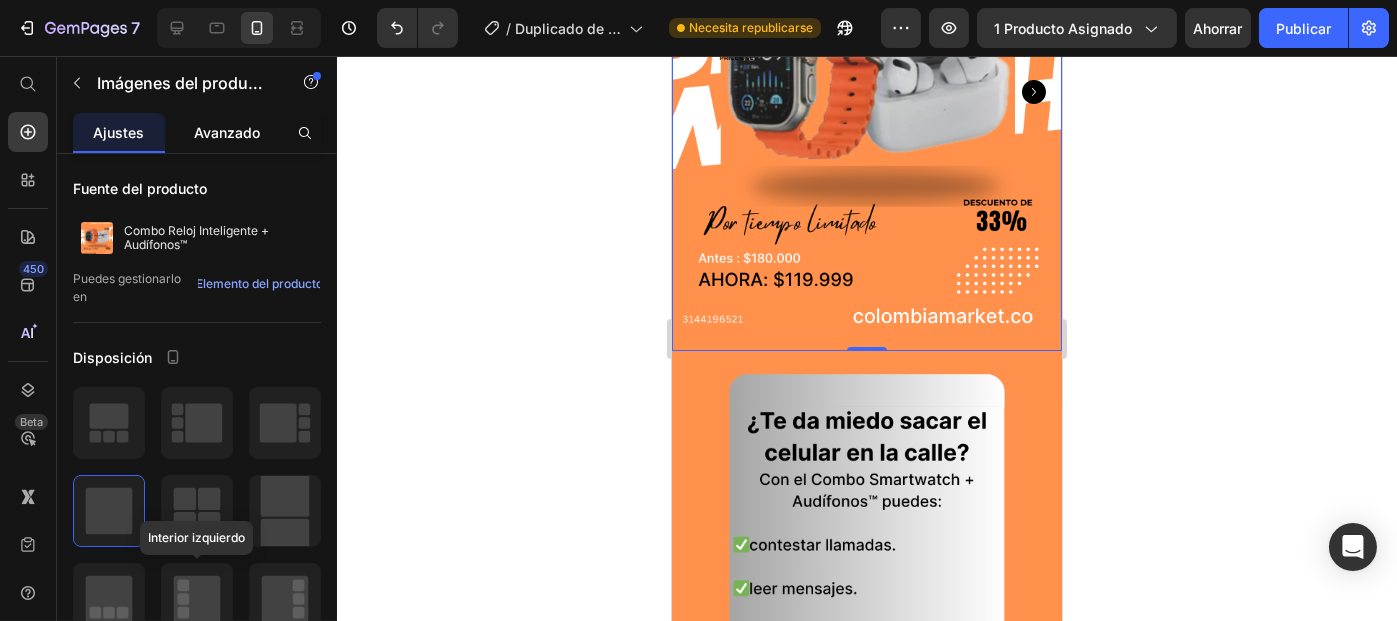click on "Avanzado" 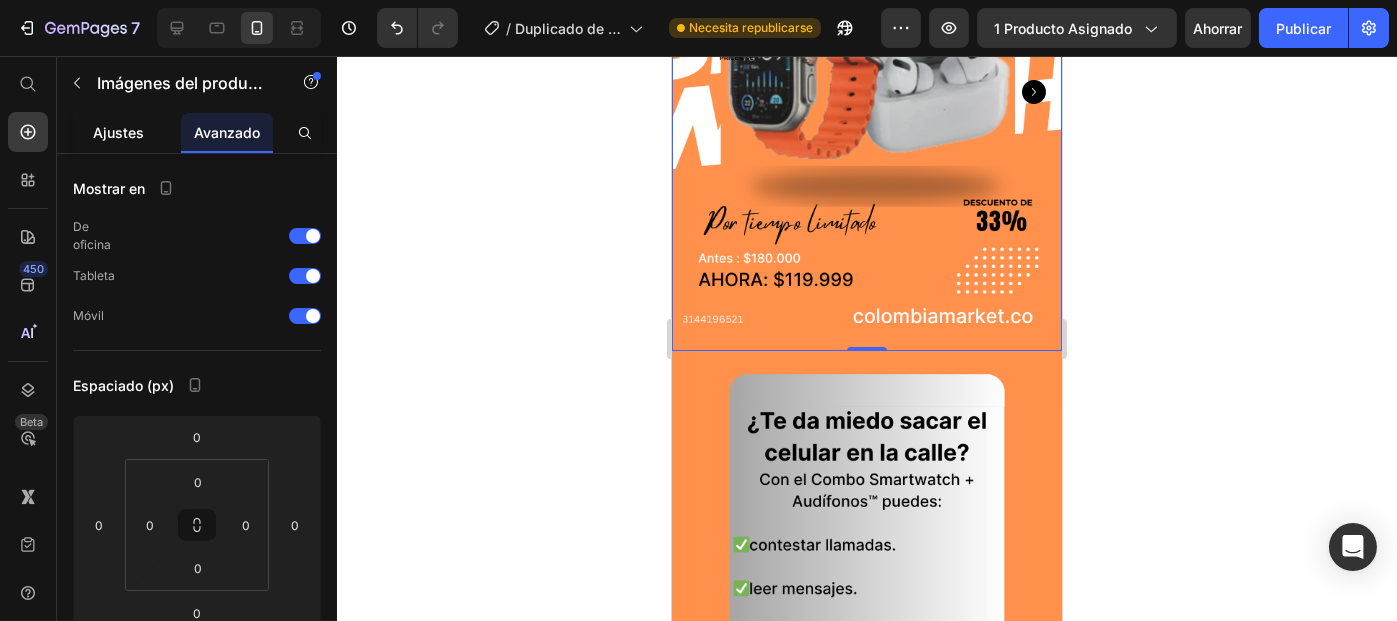 click on "Ajustes" at bounding box center (119, 132) 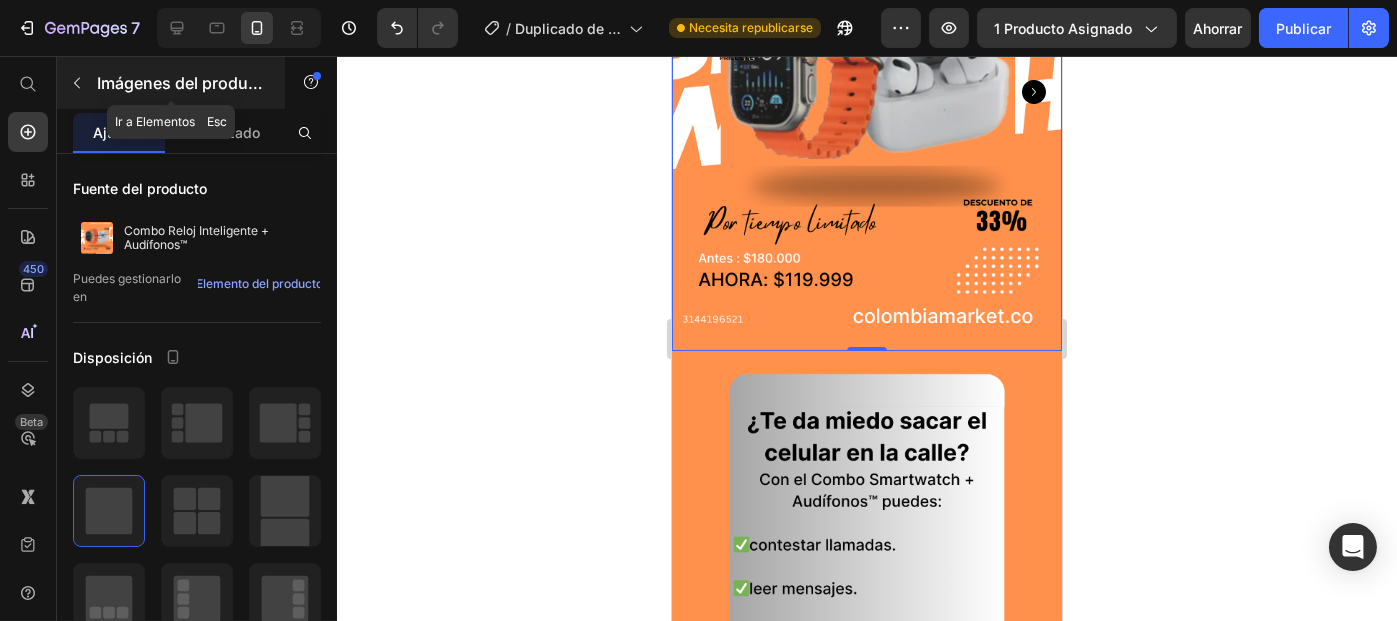 click at bounding box center (77, 83) 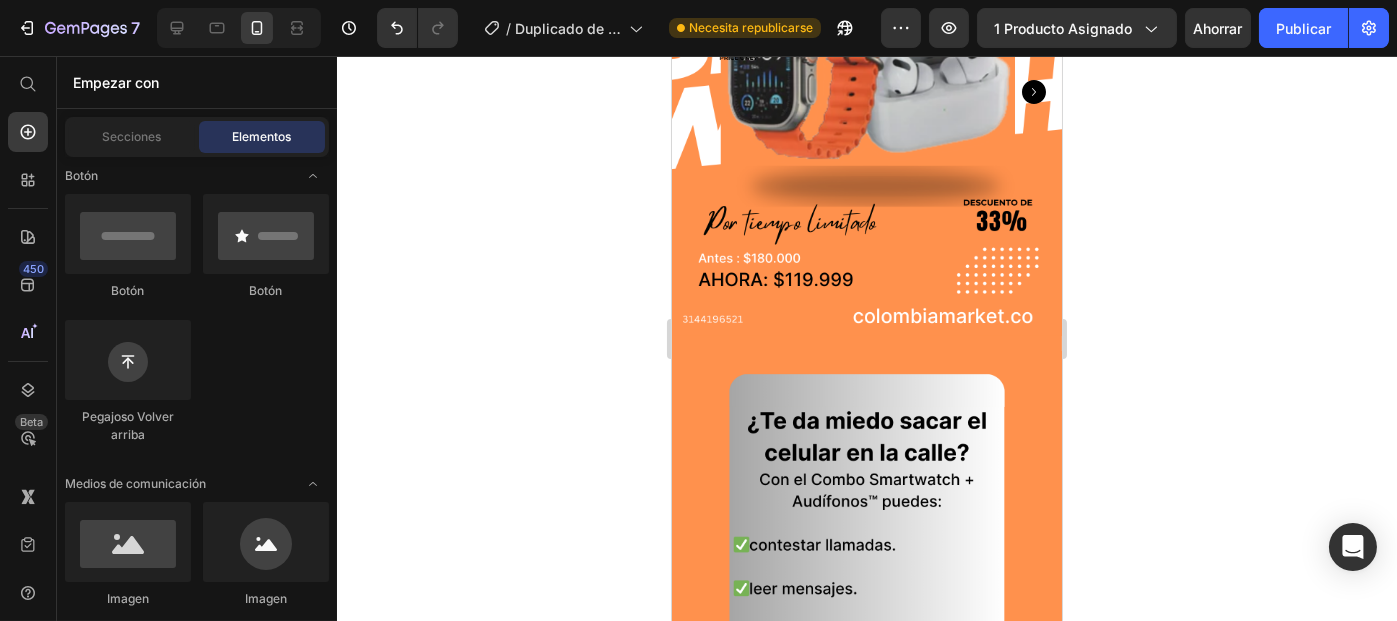 scroll, scrollTop: 0, scrollLeft: 0, axis: both 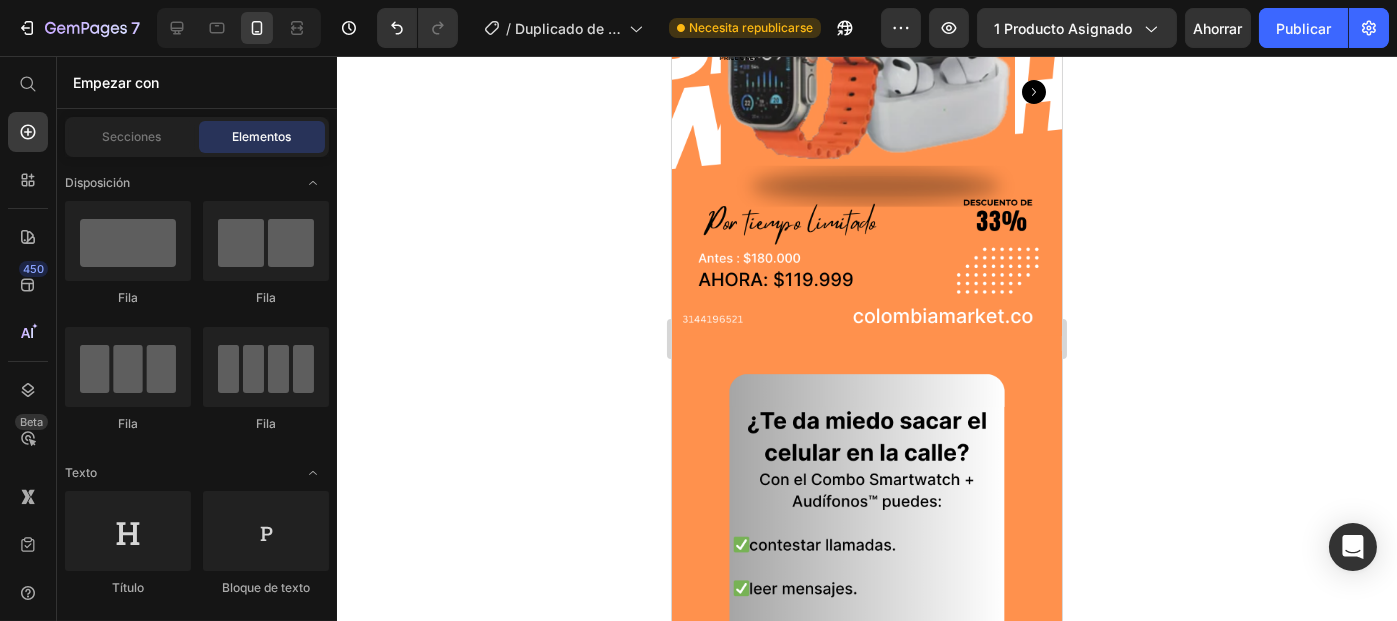 click on "Empezar con" at bounding box center (197, 82) 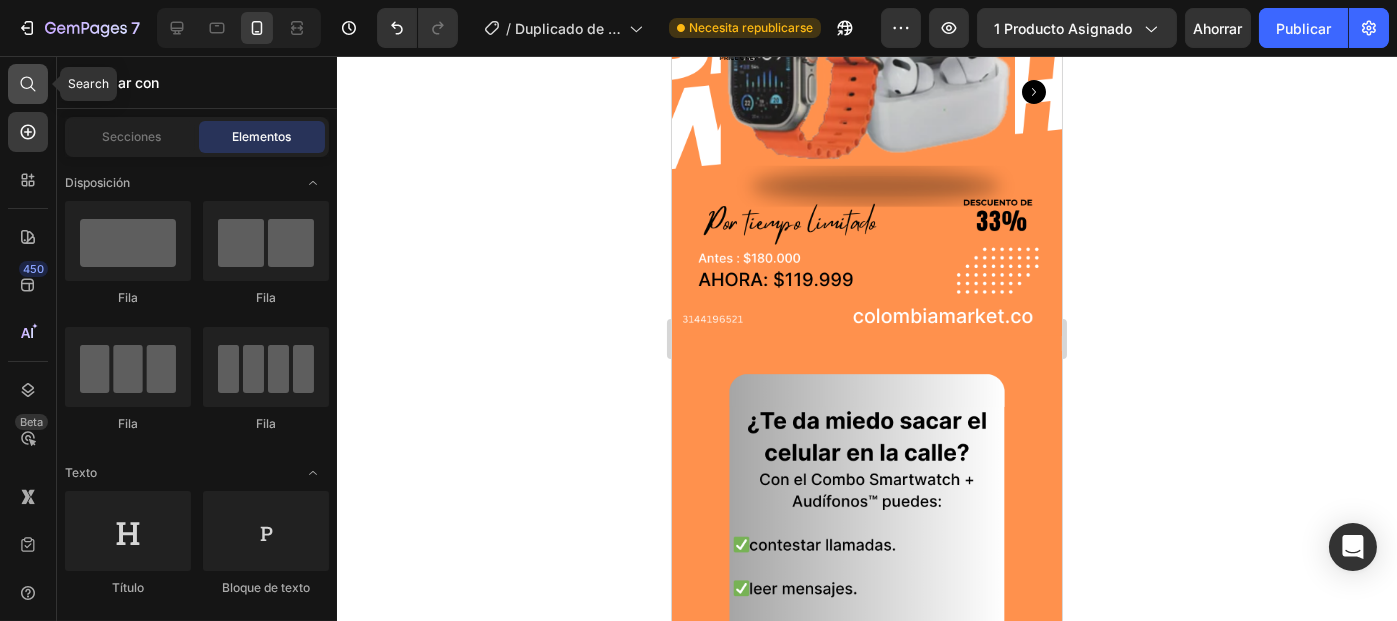 click 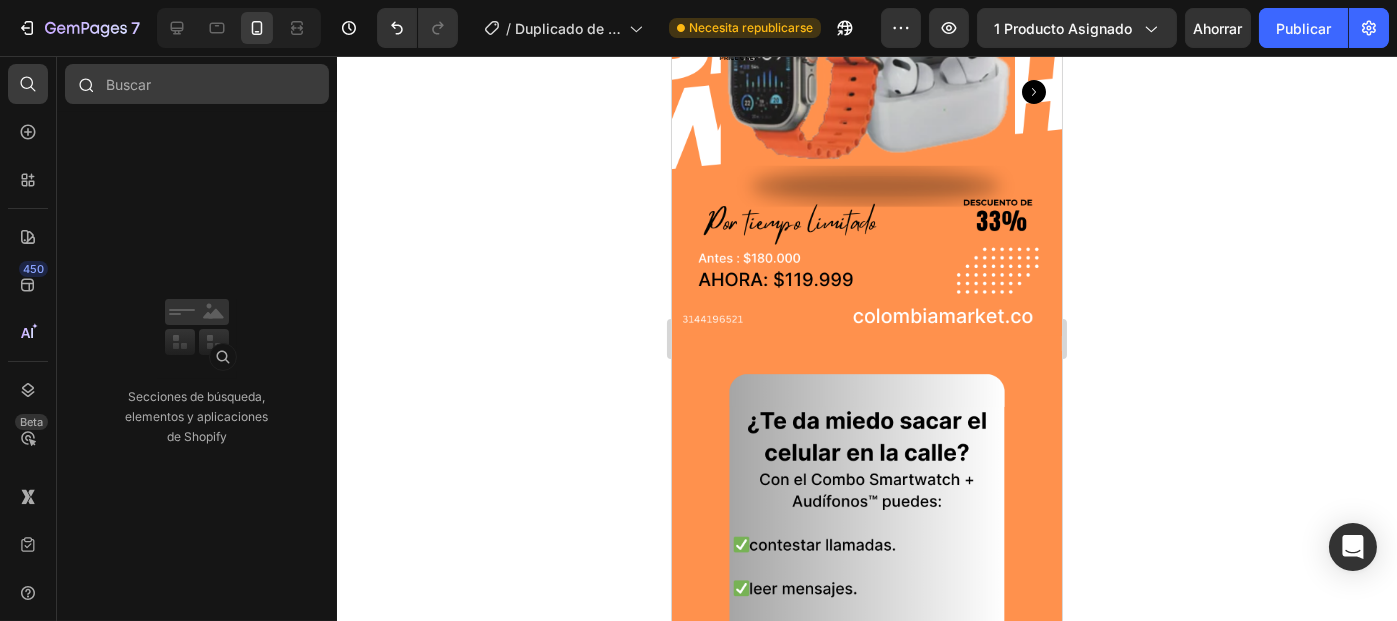 click at bounding box center [197, 84] 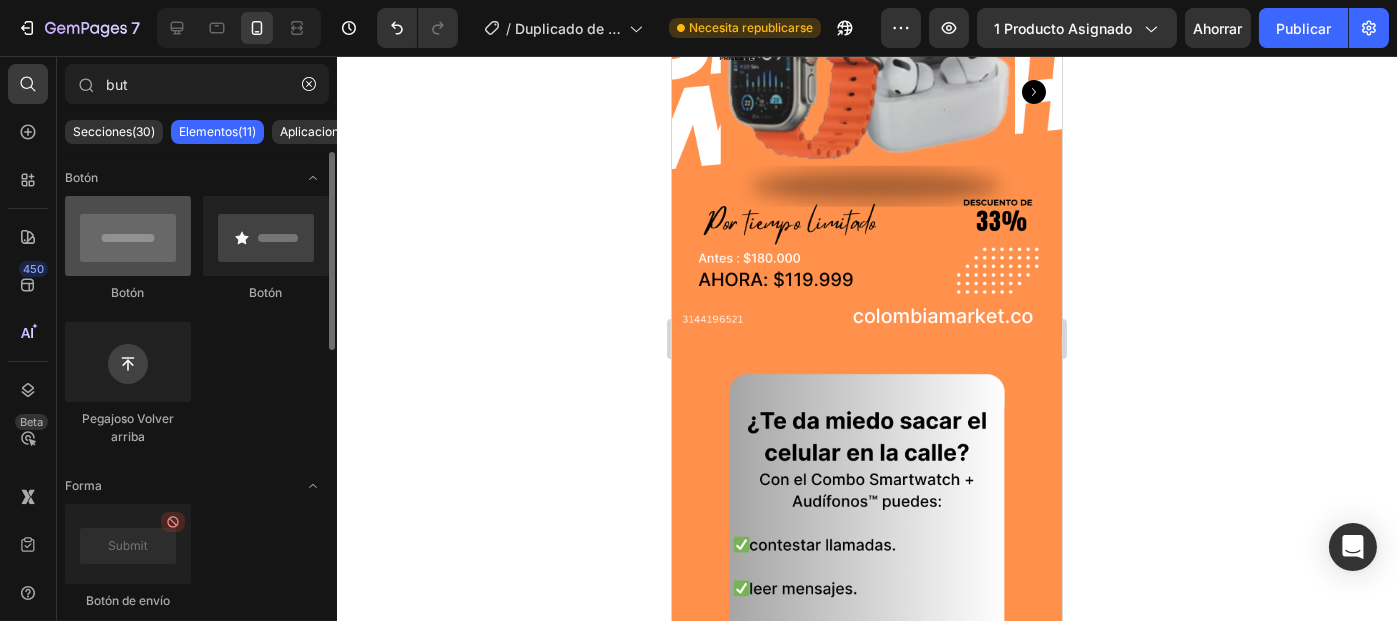 type on "but" 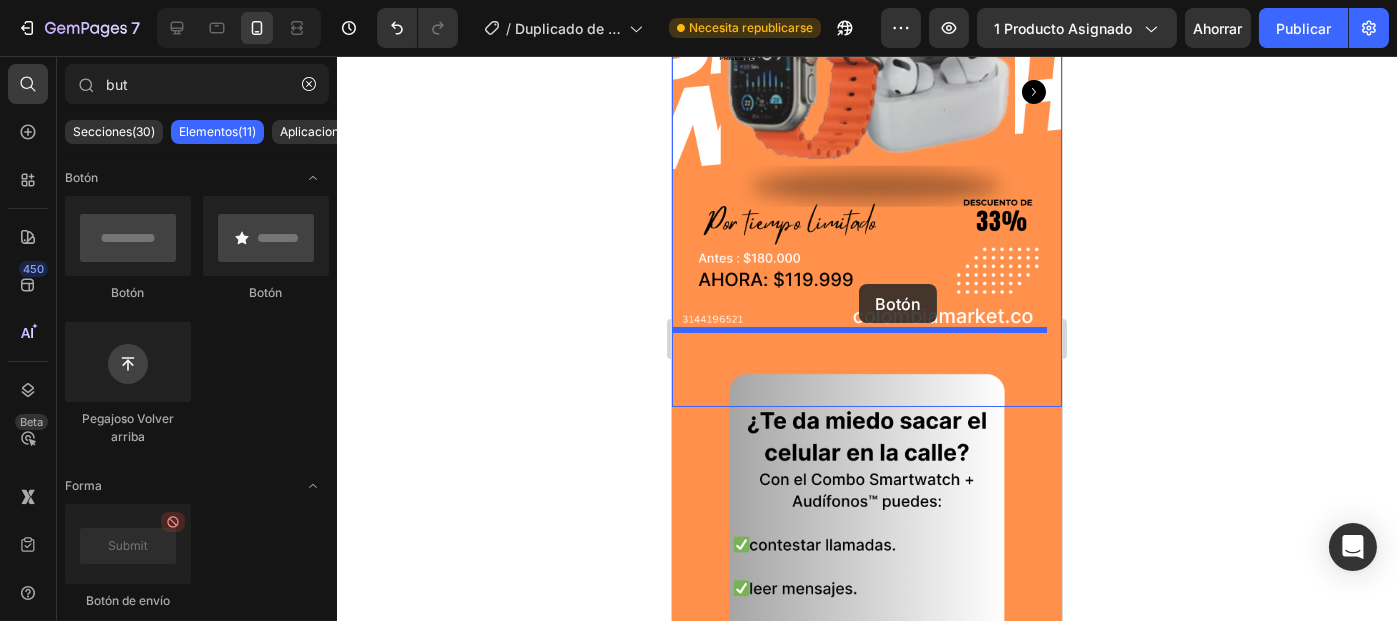drag, startPoint x: 831, startPoint y: 311, endPoint x: 857, endPoint y: 284, distance: 37.48333 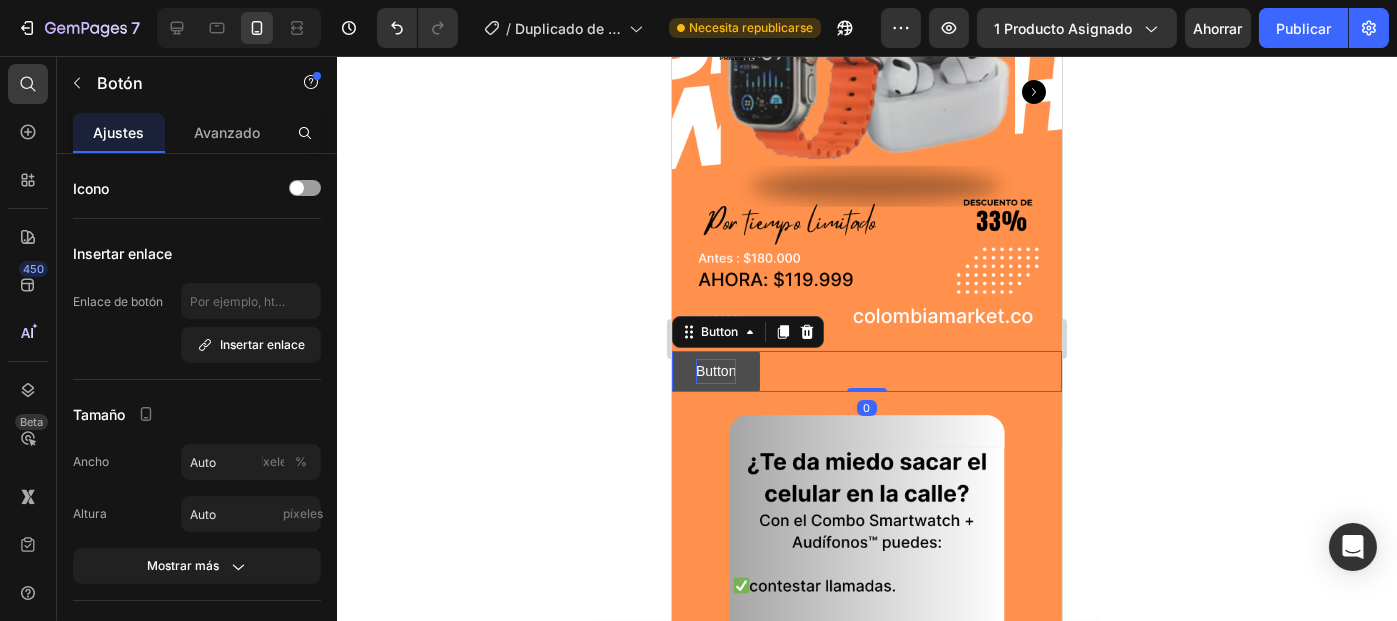 click on "Button" at bounding box center (715, 371) 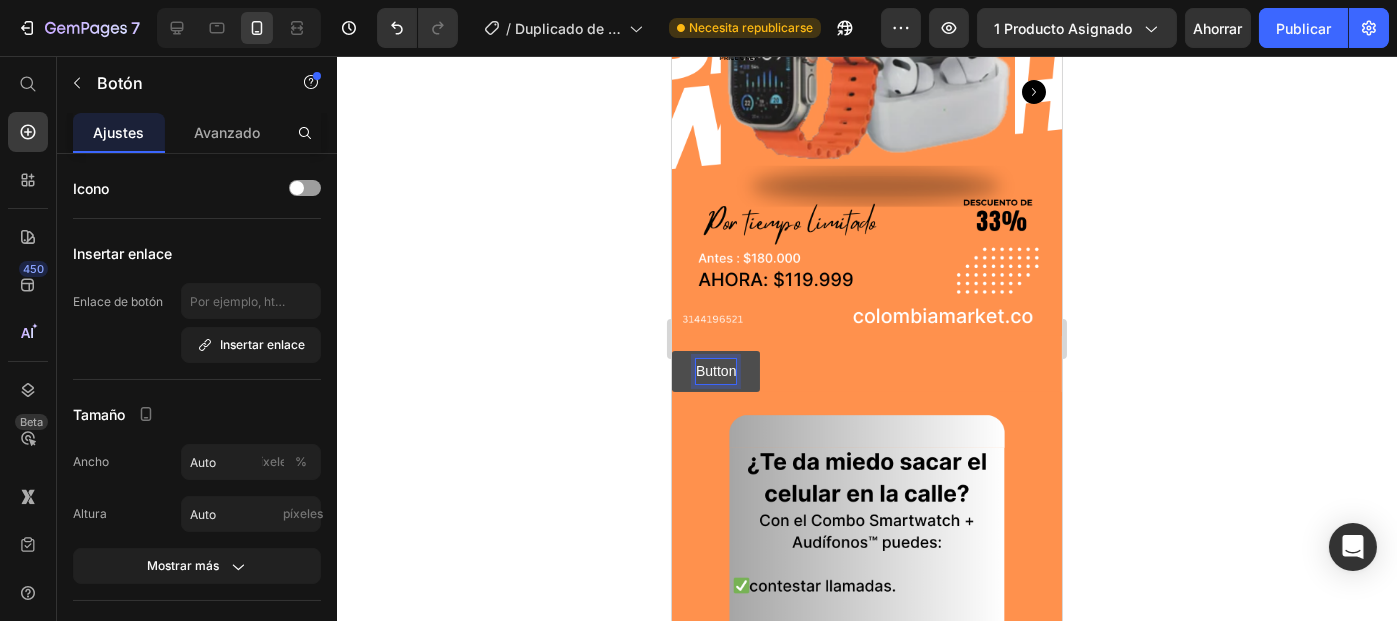 click on "Button" at bounding box center [715, 371] 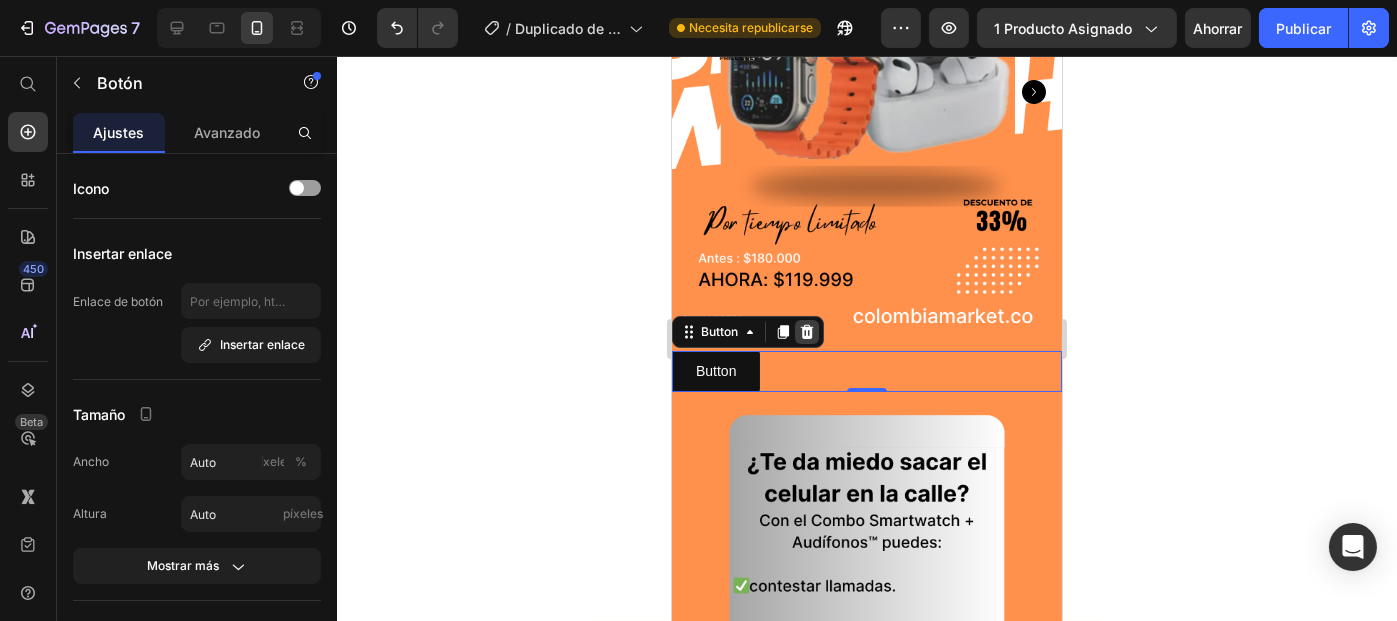 click 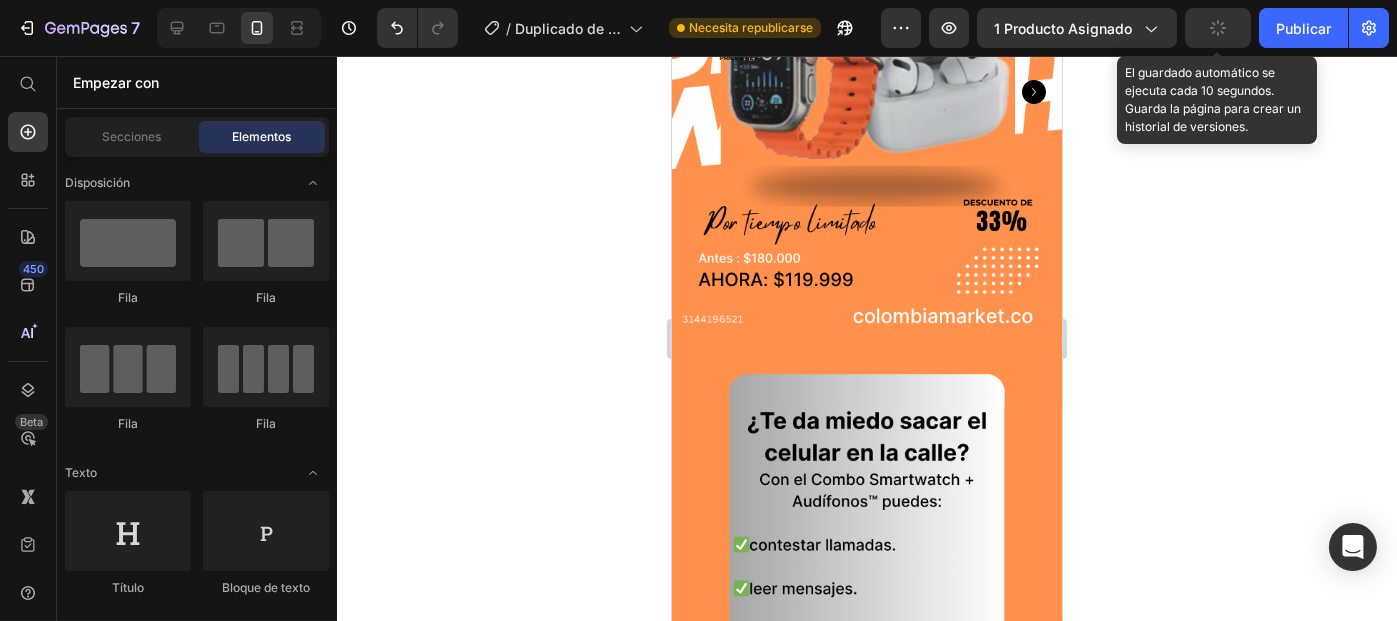 click 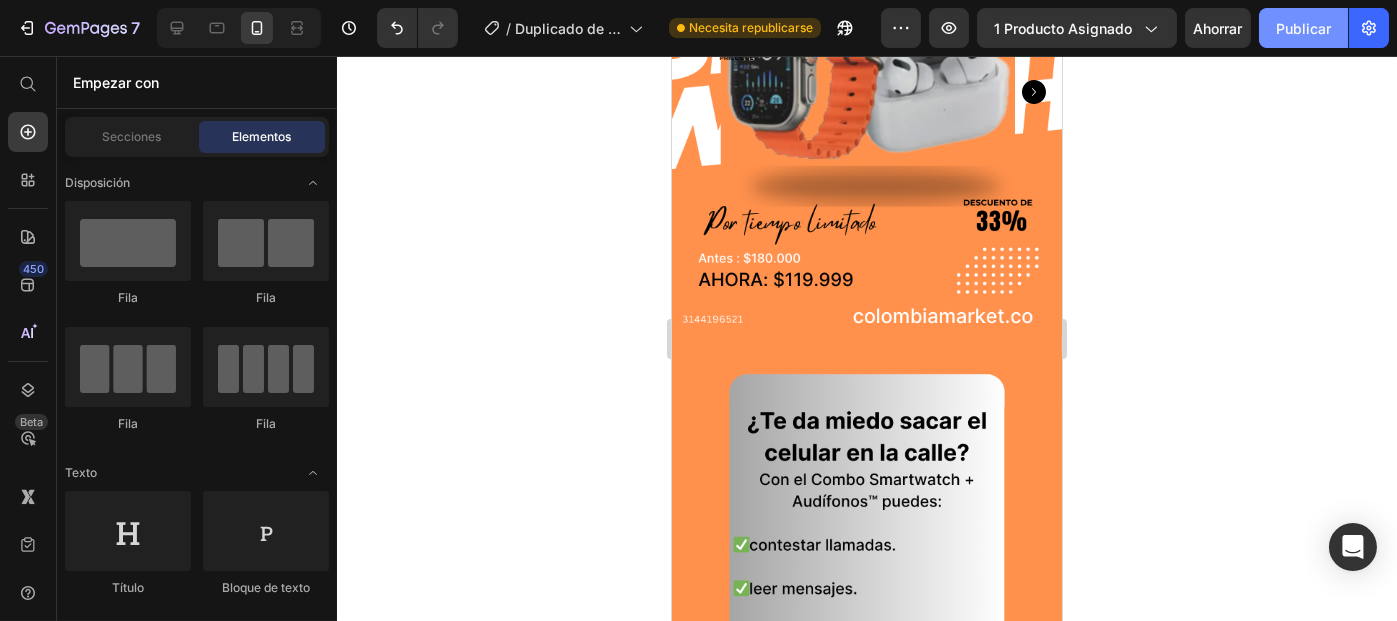 click on "Publicar" at bounding box center (1303, 28) 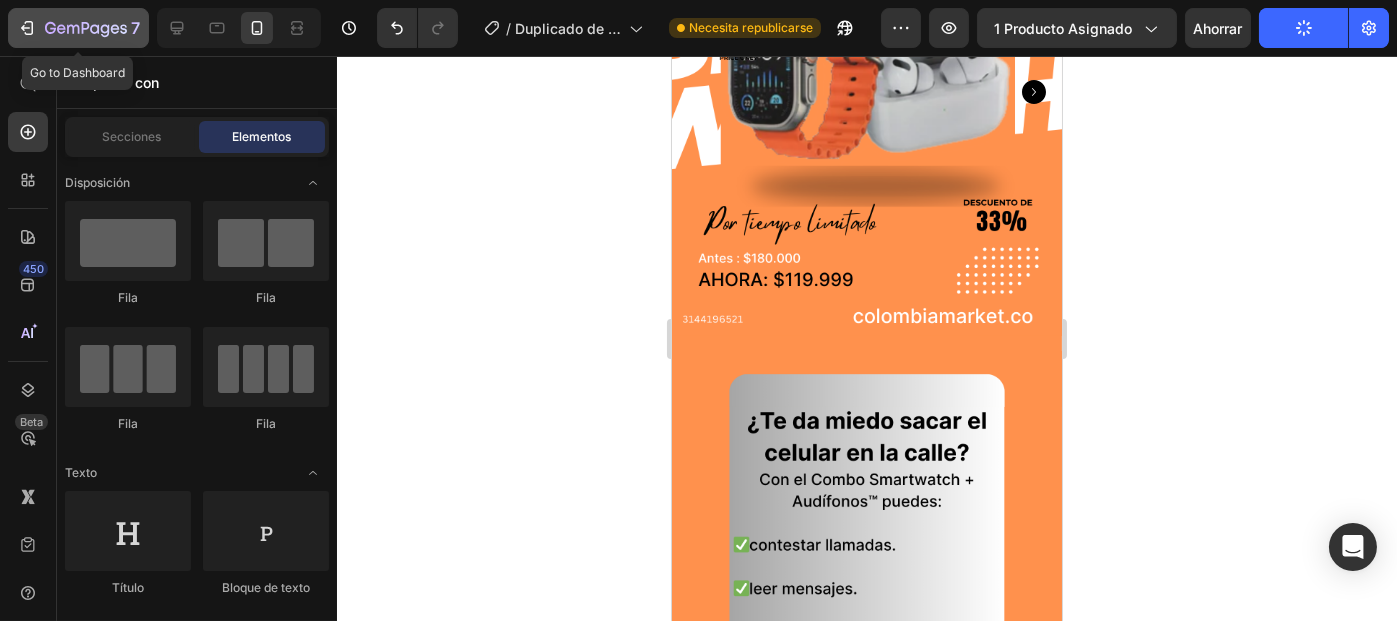 click 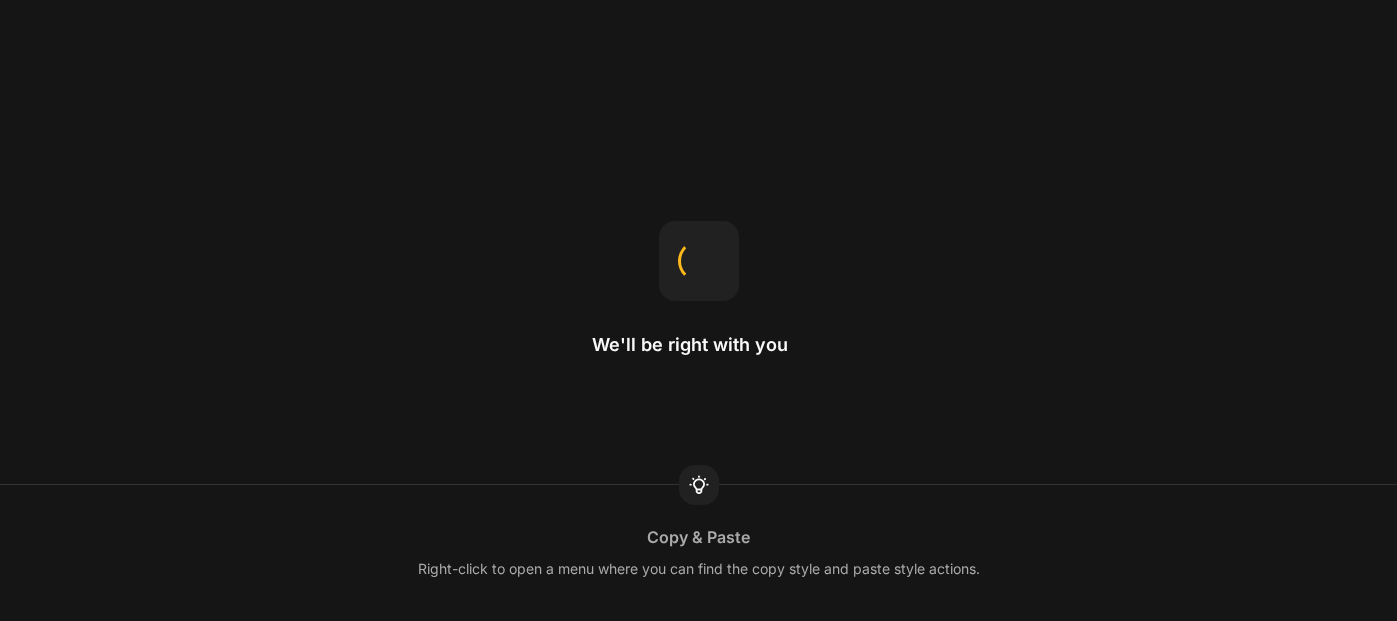 scroll, scrollTop: 0, scrollLeft: 0, axis: both 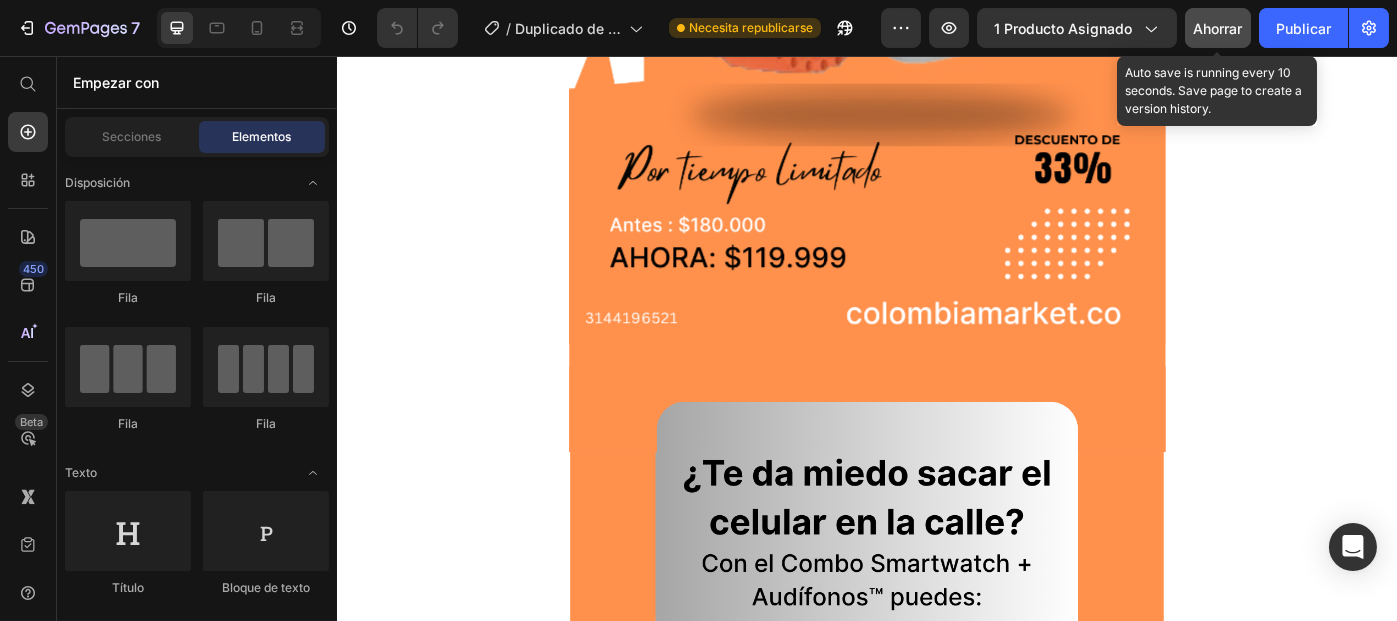 click on "Ahorrar" at bounding box center (1218, 28) 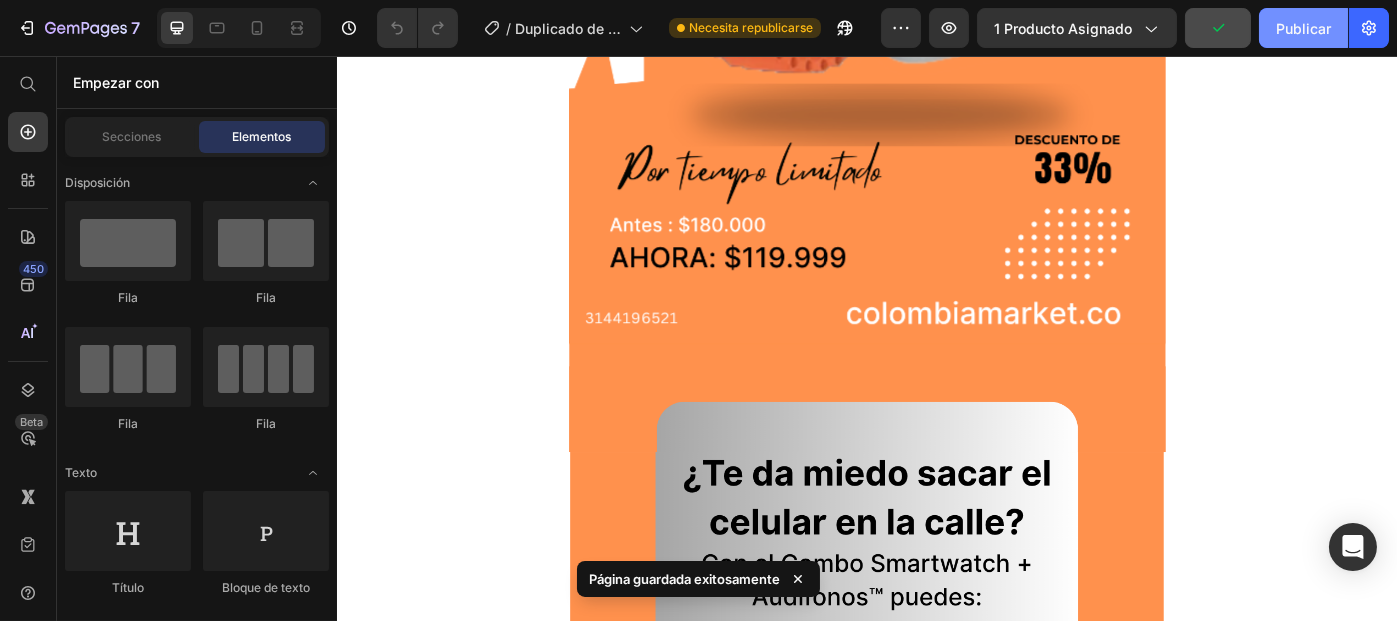 click on "Publicar" at bounding box center [1303, 28] 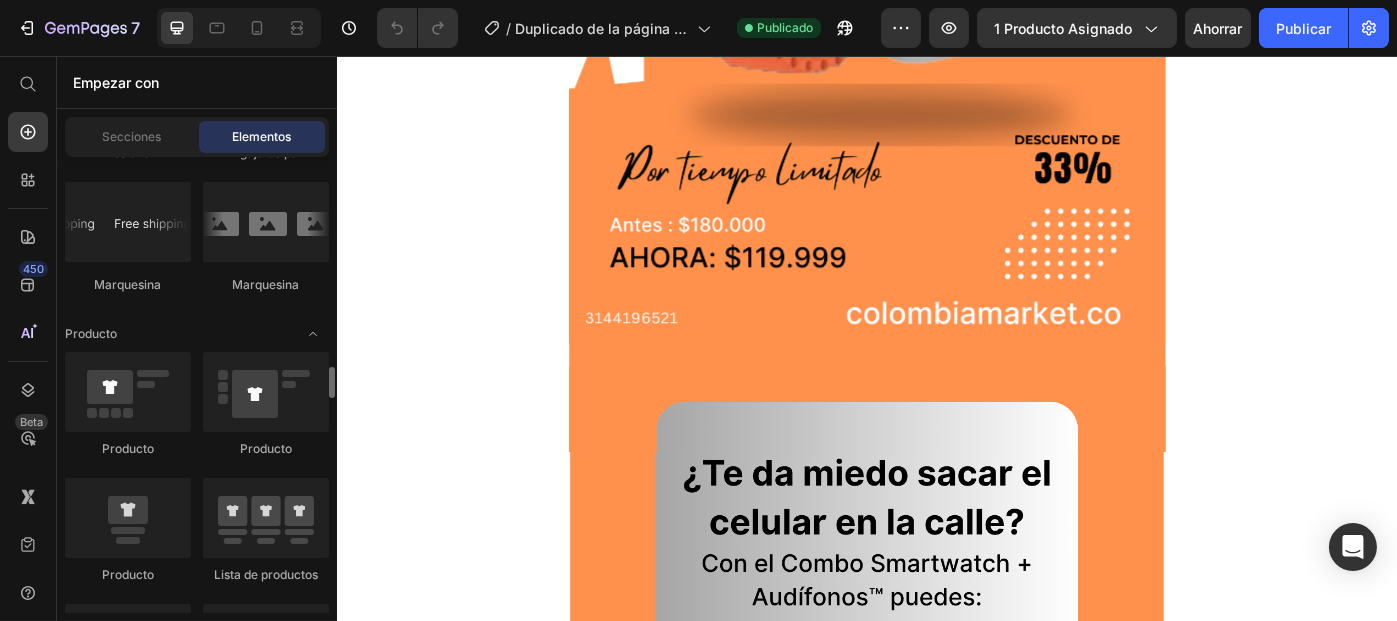 scroll, scrollTop: 2603, scrollLeft: 0, axis: vertical 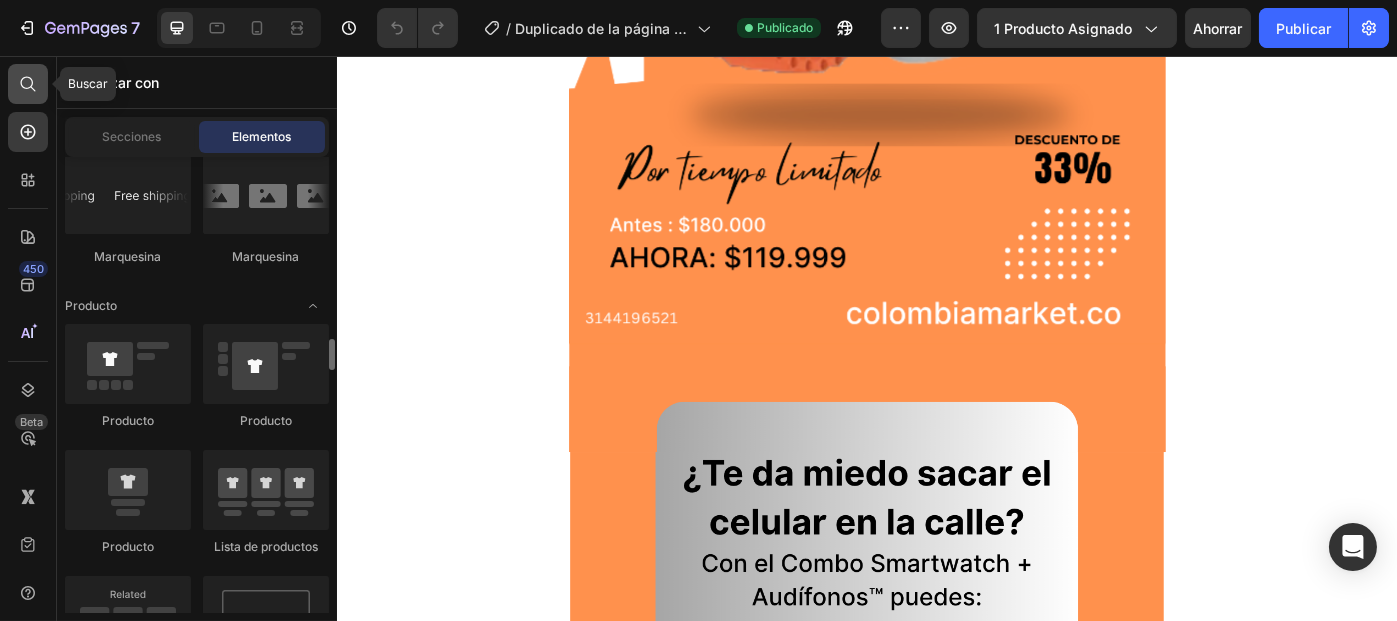 click 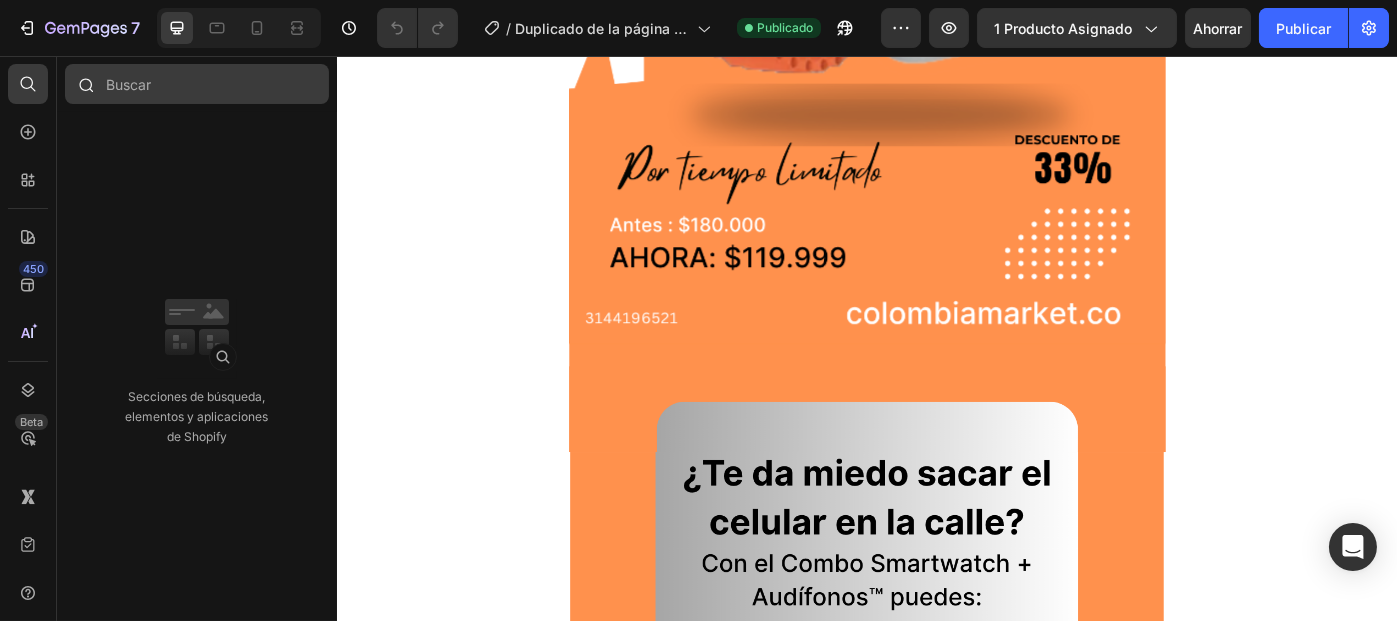 click at bounding box center (197, 84) 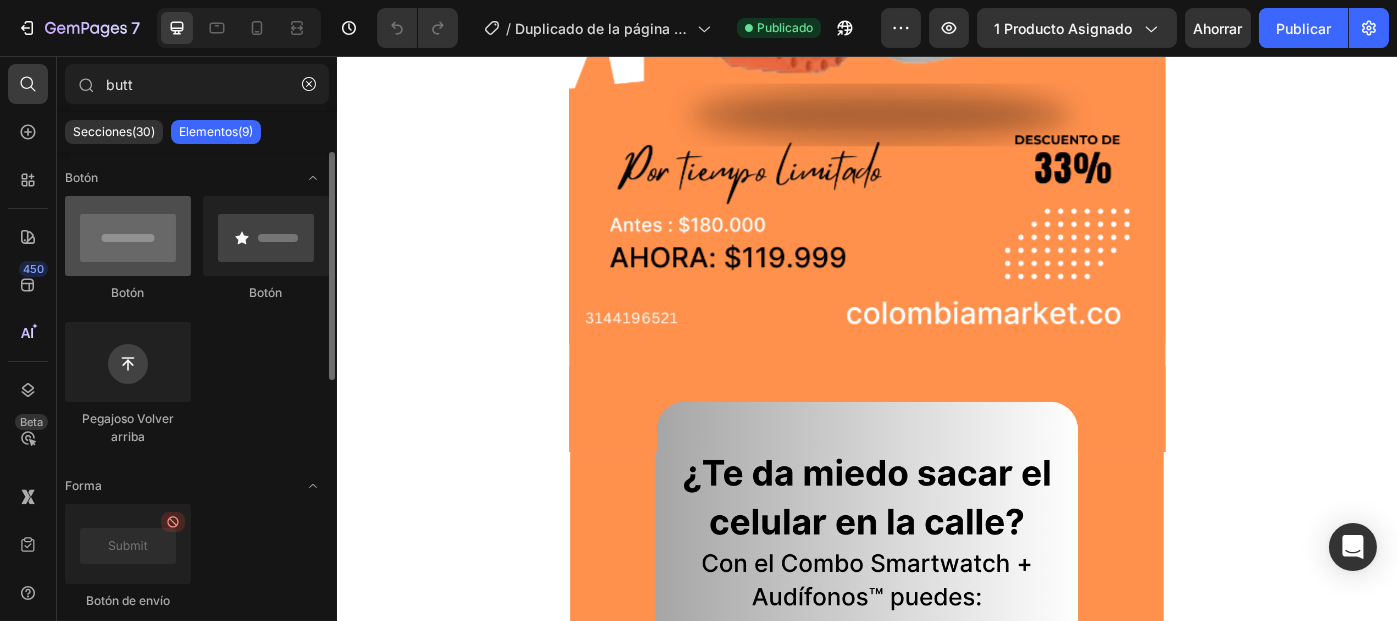 type on "butt" 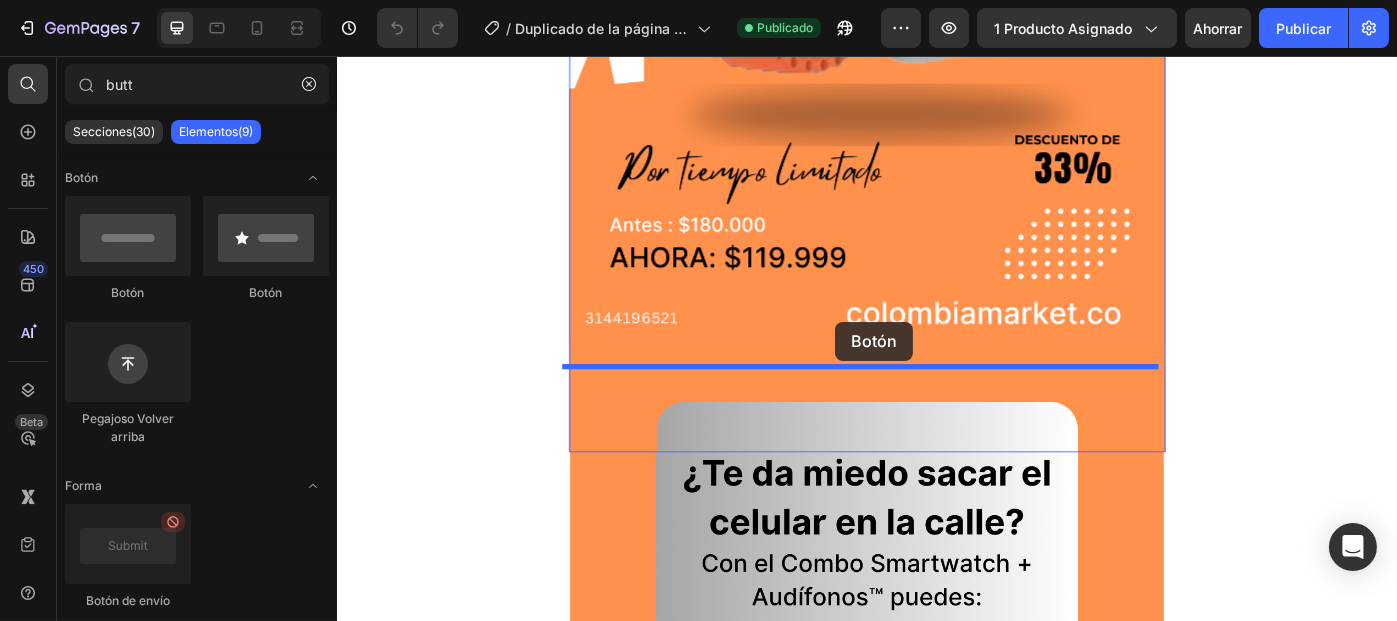 drag, startPoint x: 472, startPoint y: 273, endPoint x: 900, endPoint y: 357, distance: 436.1651 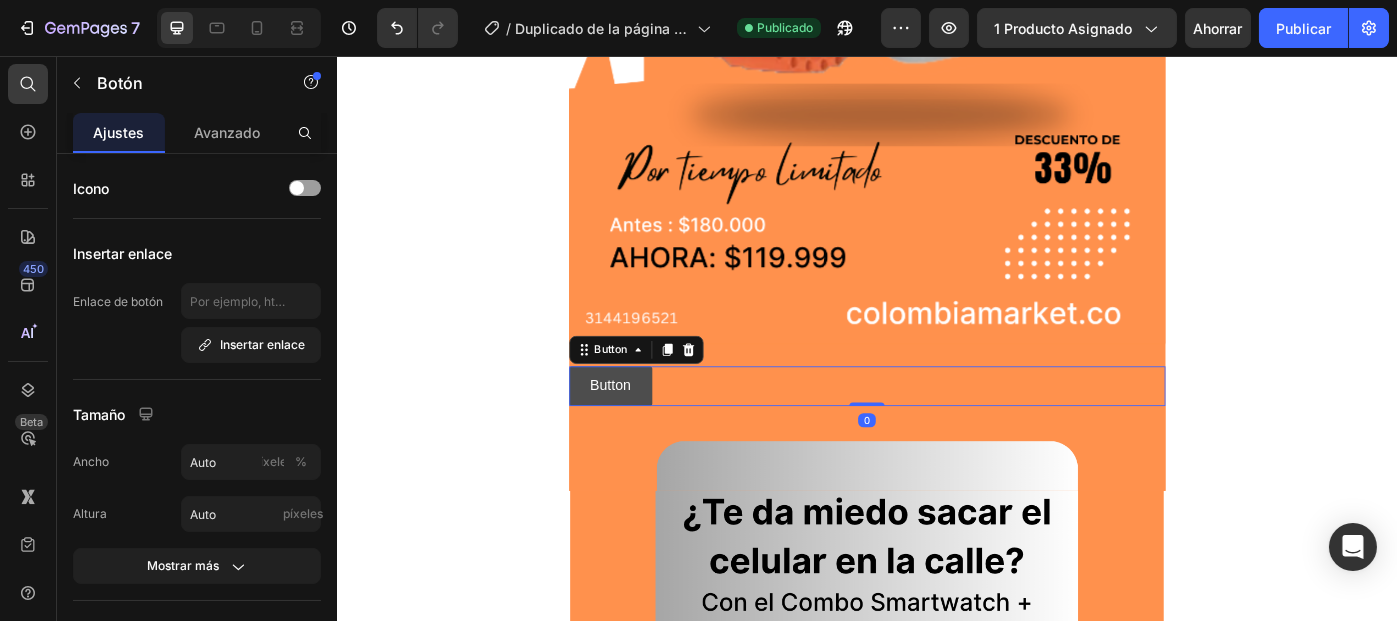 click on "Button" at bounding box center (646, 429) 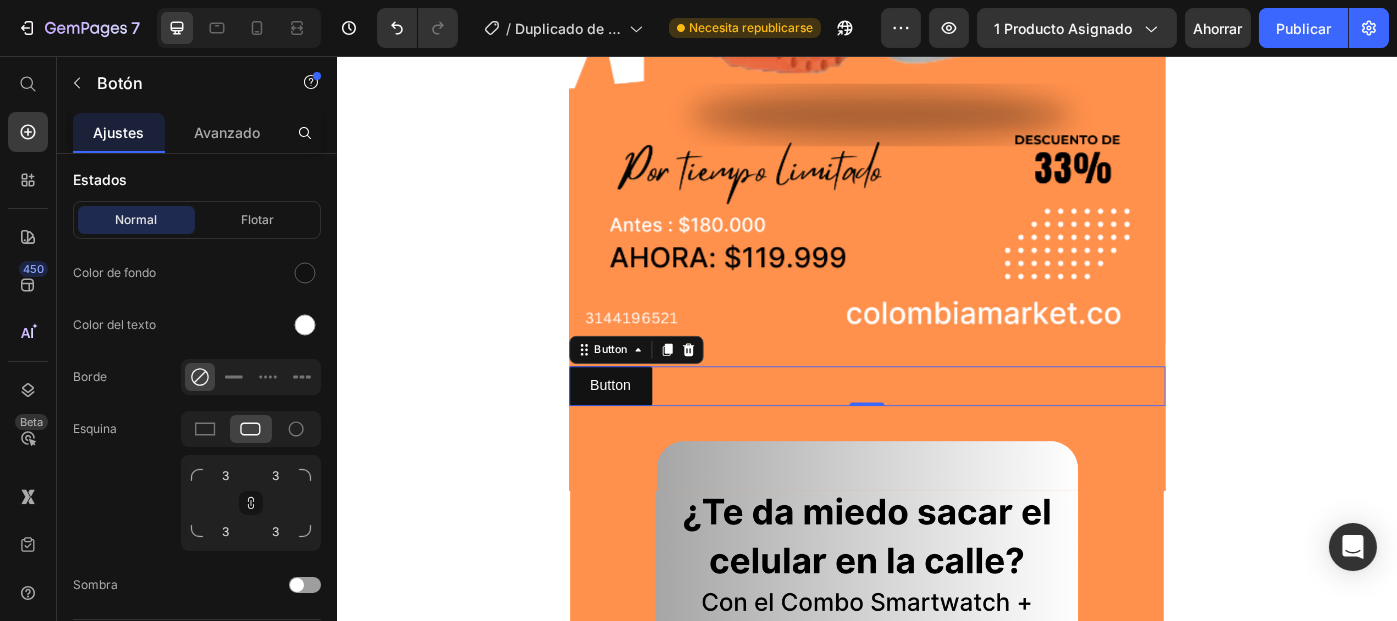 scroll, scrollTop: 0, scrollLeft: 0, axis: both 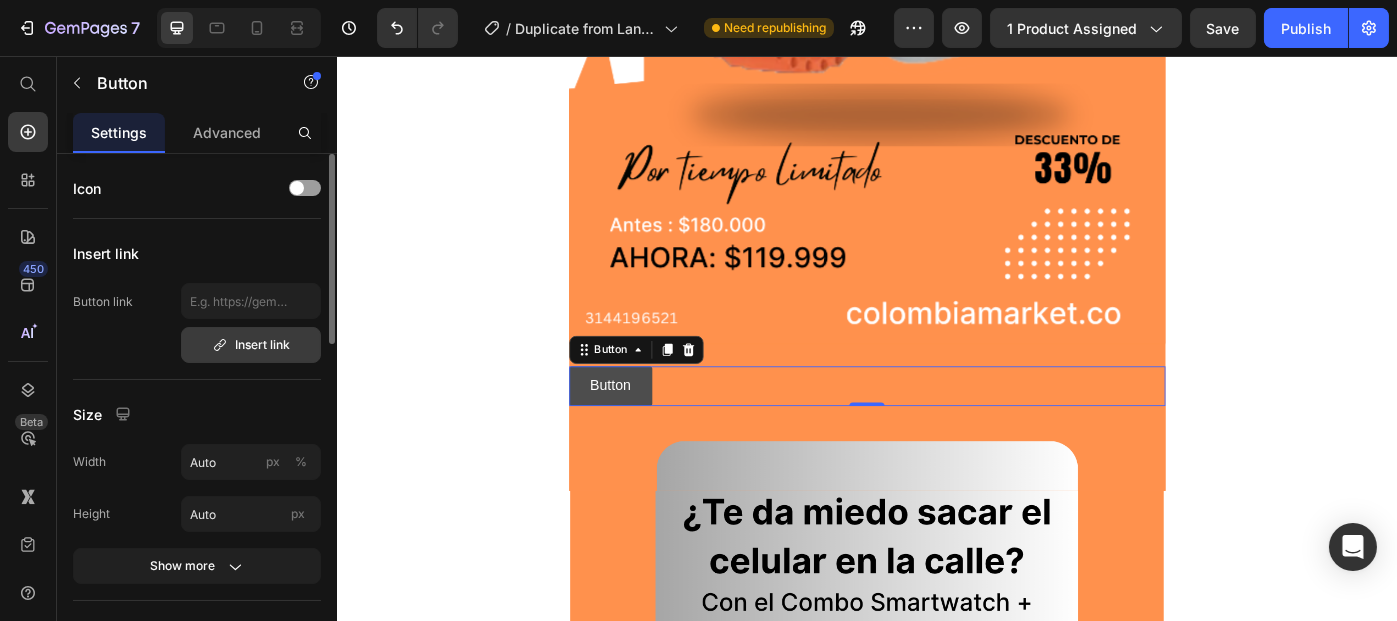 click on "Button" at bounding box center (646, 429) 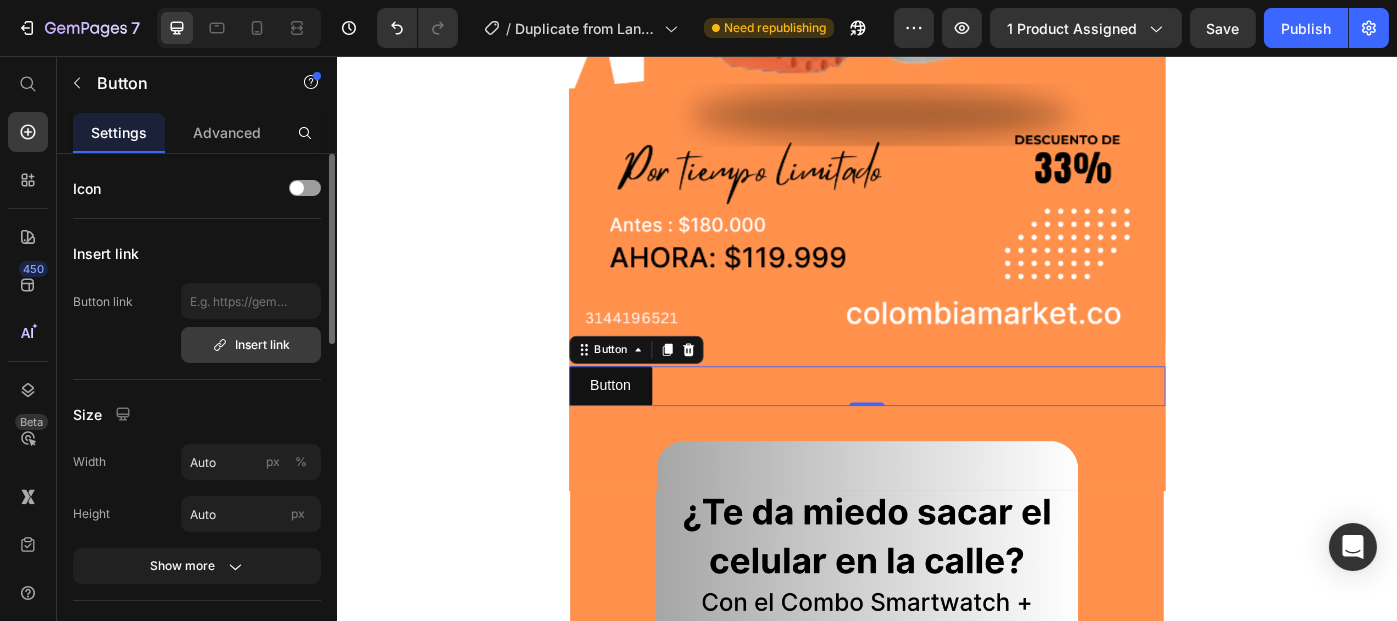 click on "Settings Advanced" at bounding box center (197, 133) 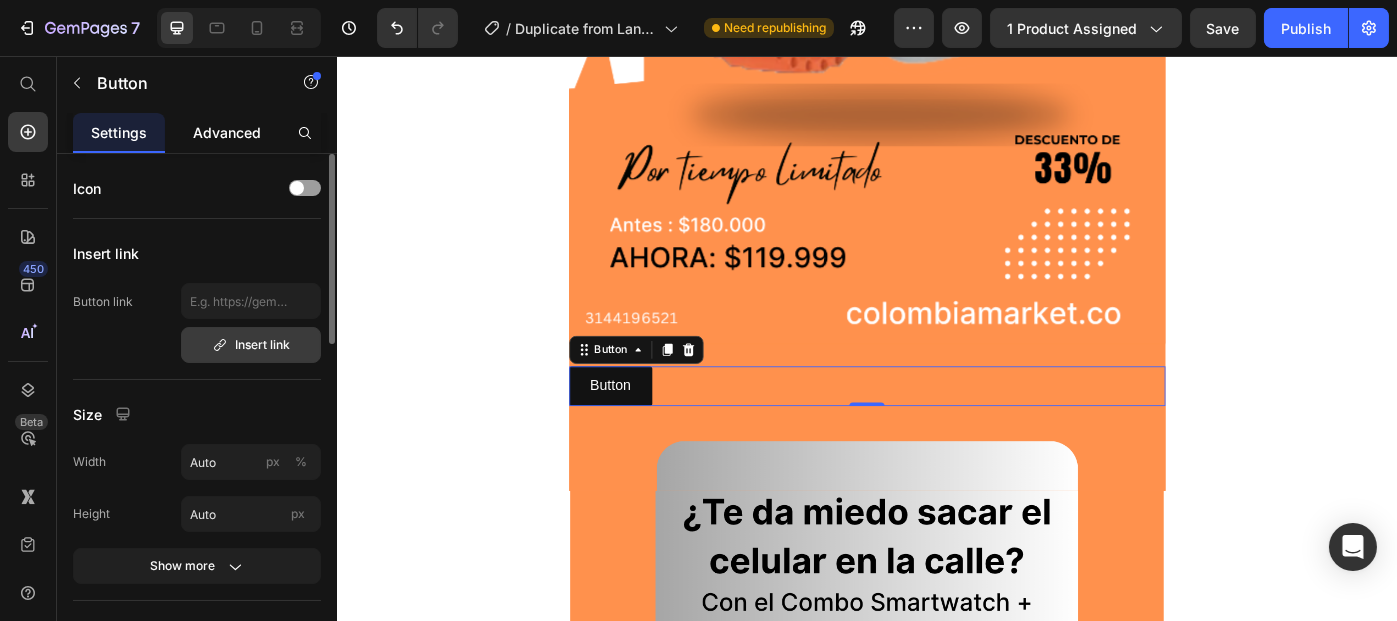 click on "Advanced" at bounding box center (227, 132) 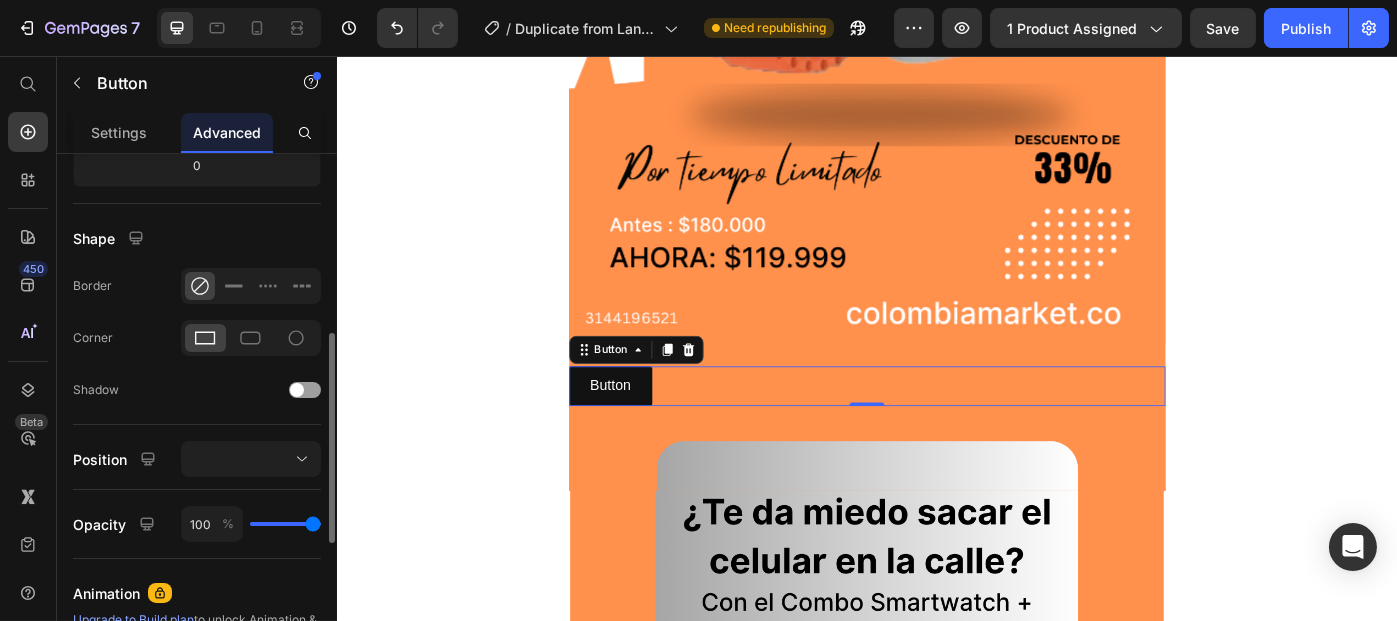 scroll, scrollTop: 511, scrollLeft: 0, axis: vertical 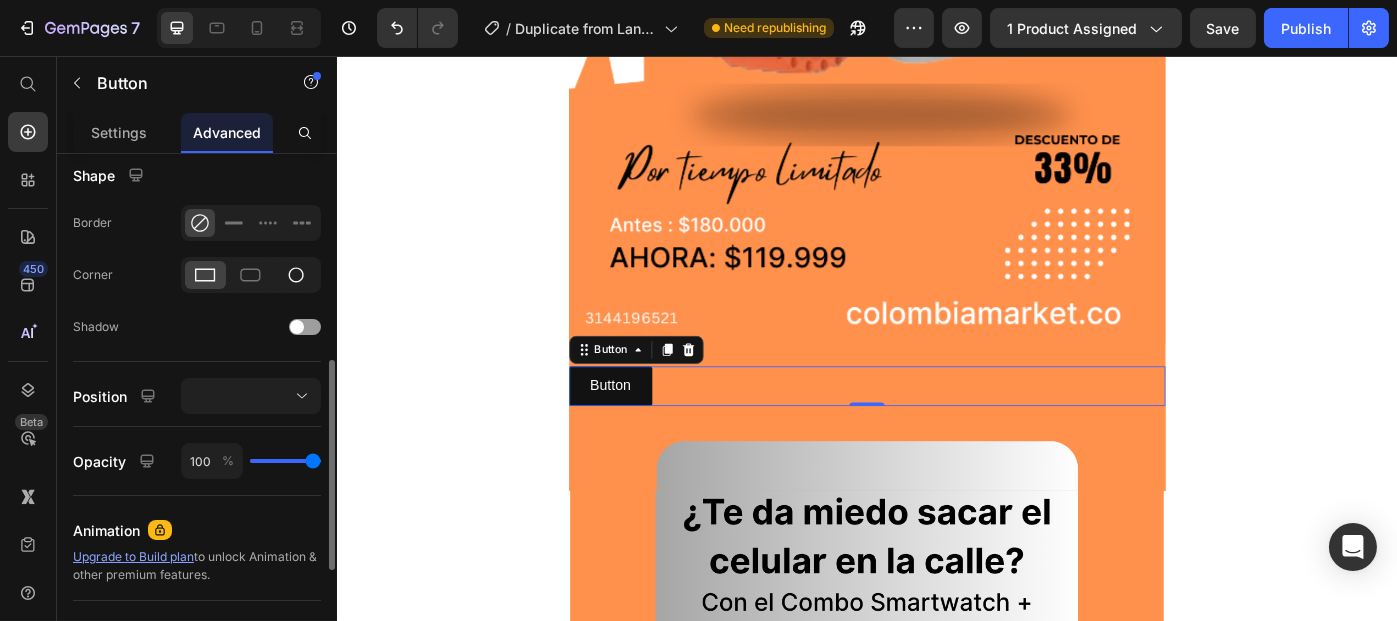 click 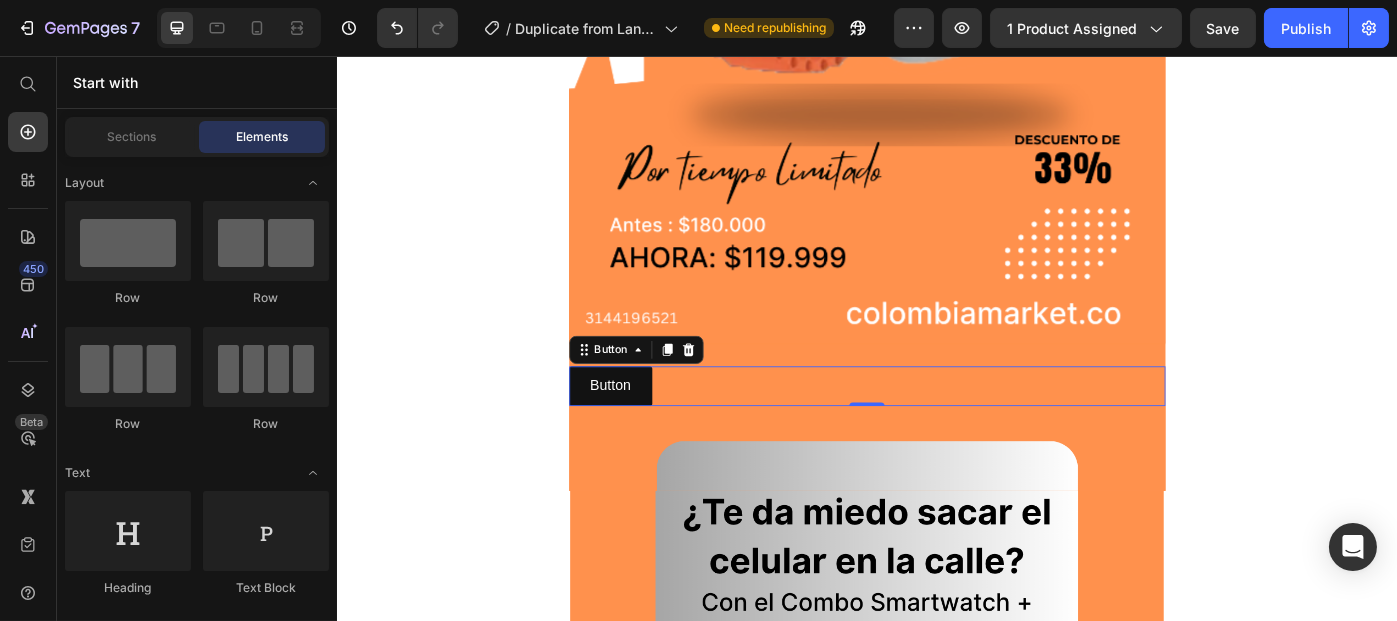 click on "Product Images Button Button   0 Image Product Section 1" at bounding box center (936, 29) 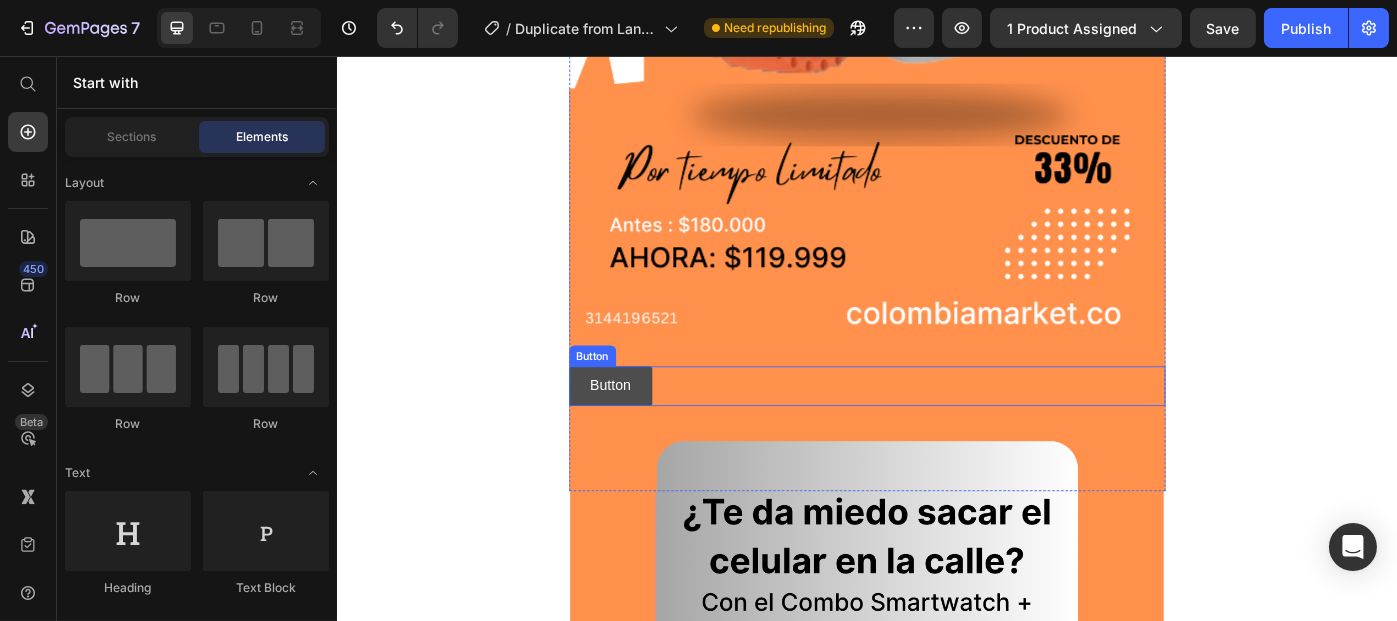 click on "Button" at bounding box center (646, 429) 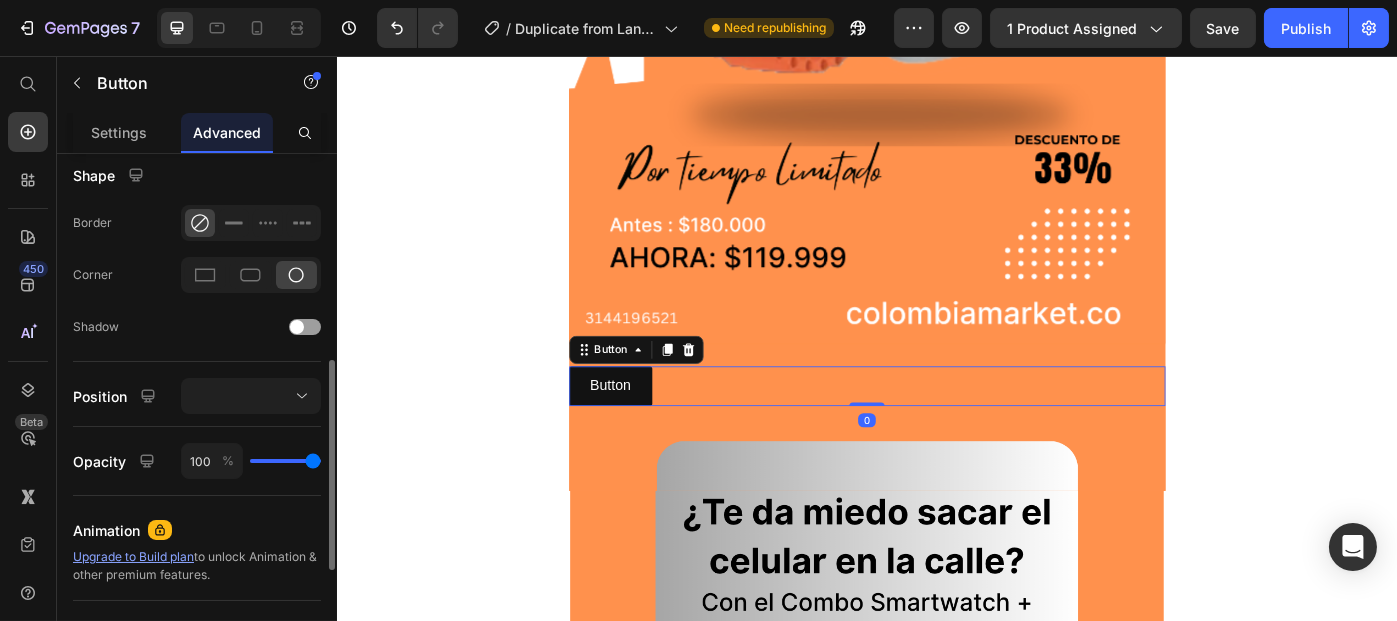 click 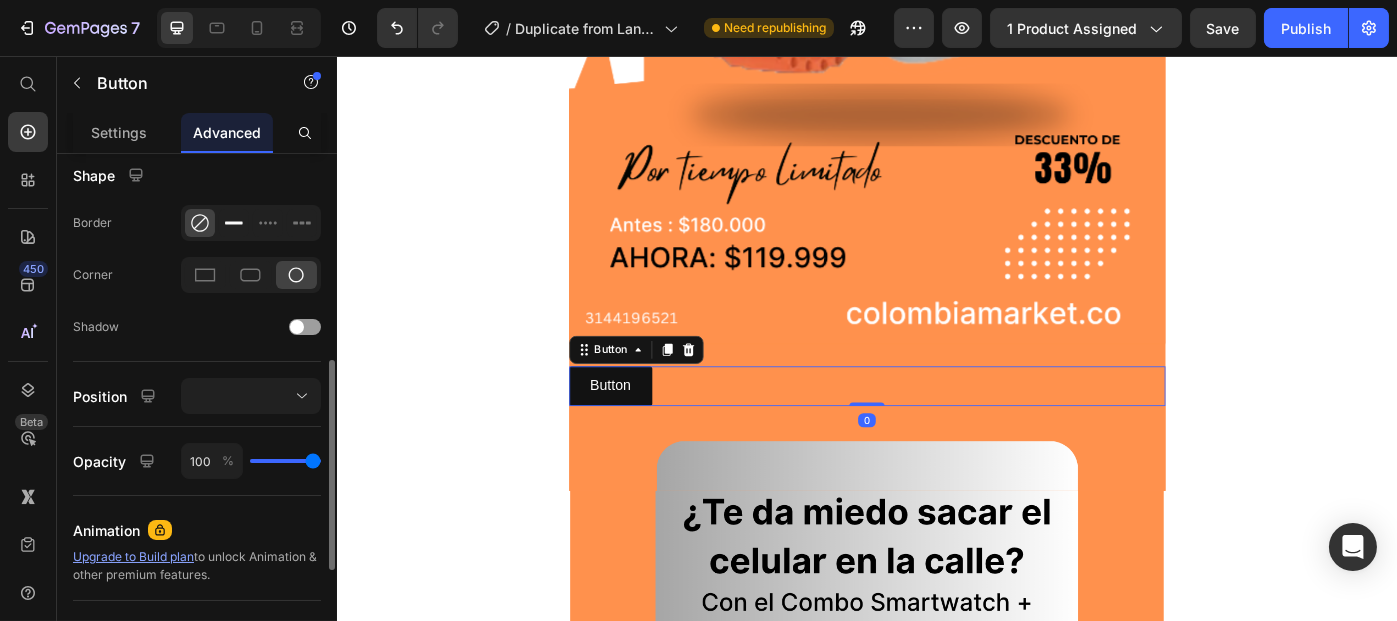click 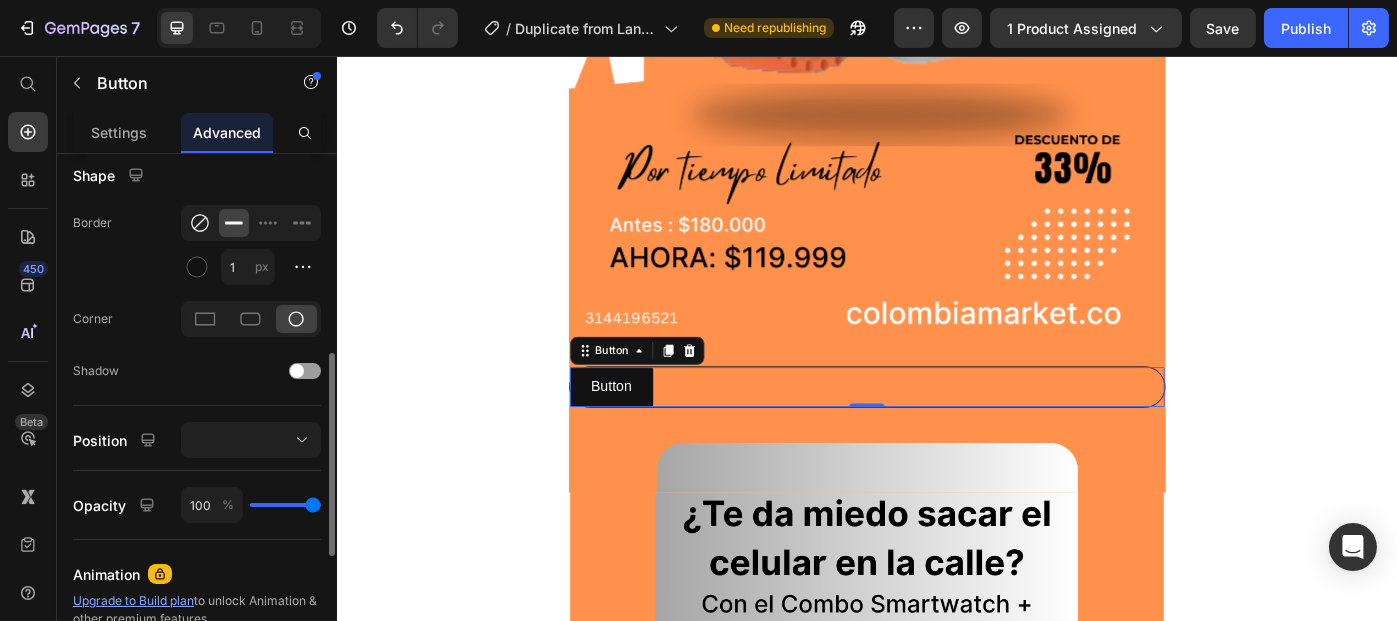 click 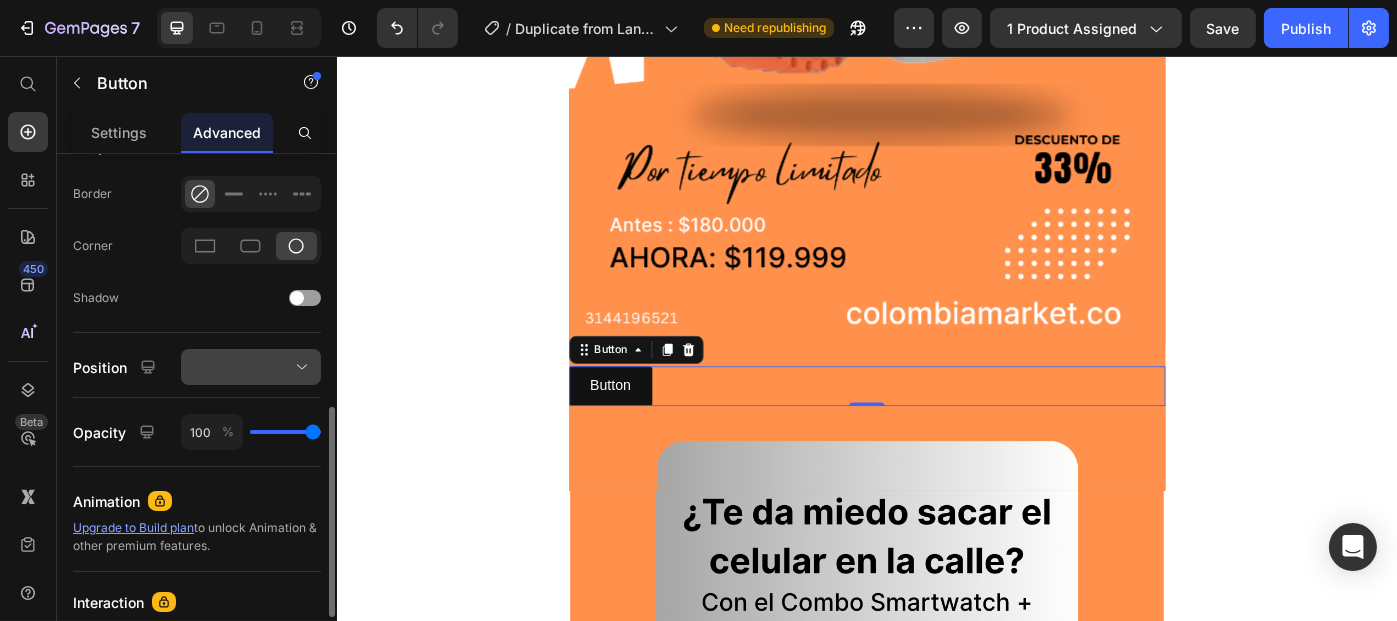 scroll, scrollTop: 568, scrollLeft: 0, axis: vertical 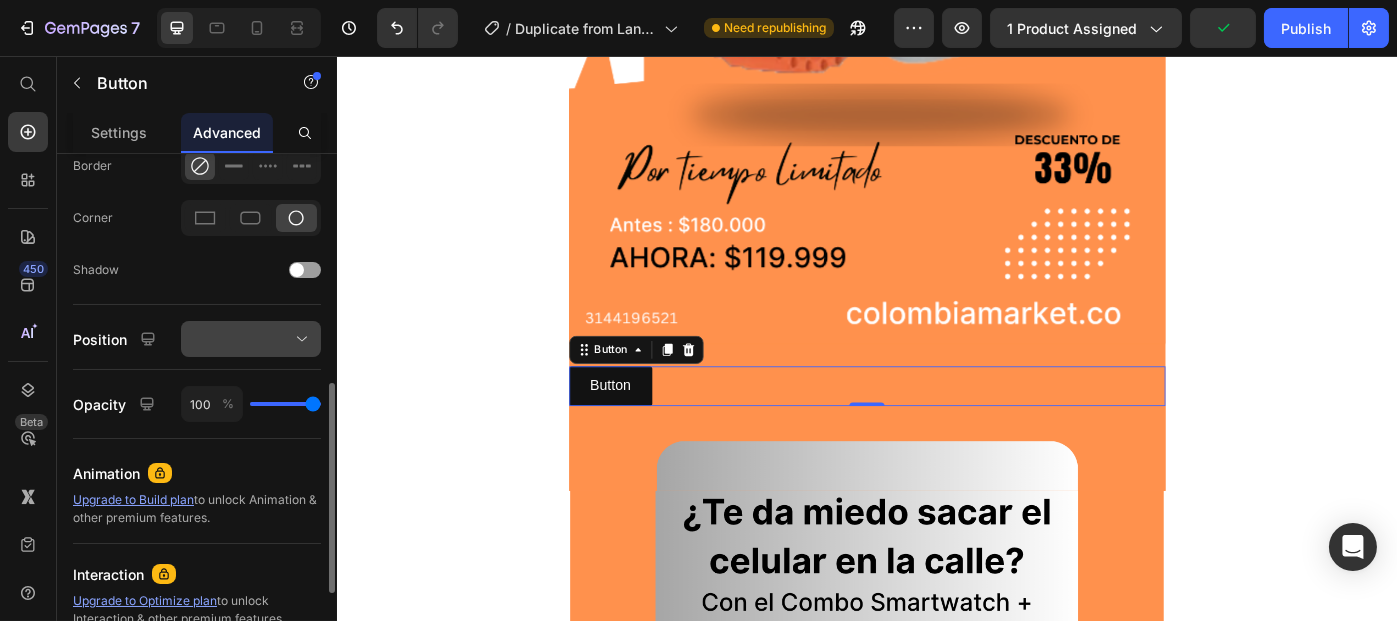 click at bounding box center [251, 339] 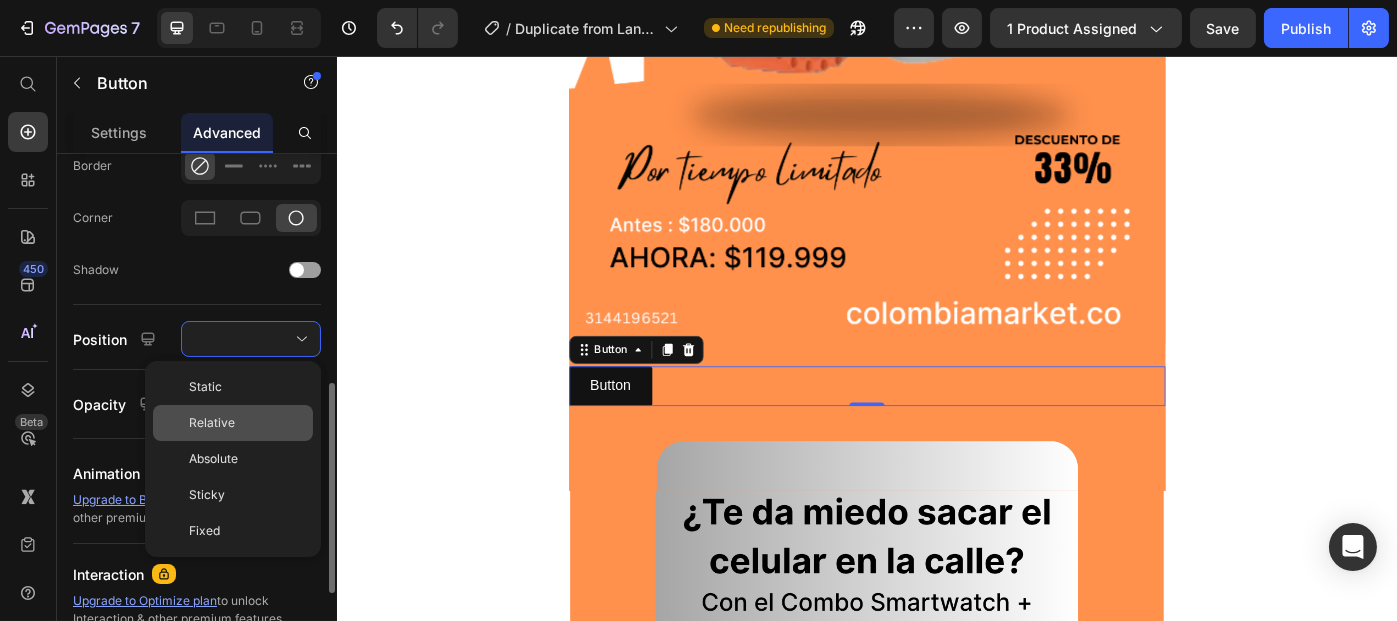 click on "Relative" at bounding box center (247, 423) 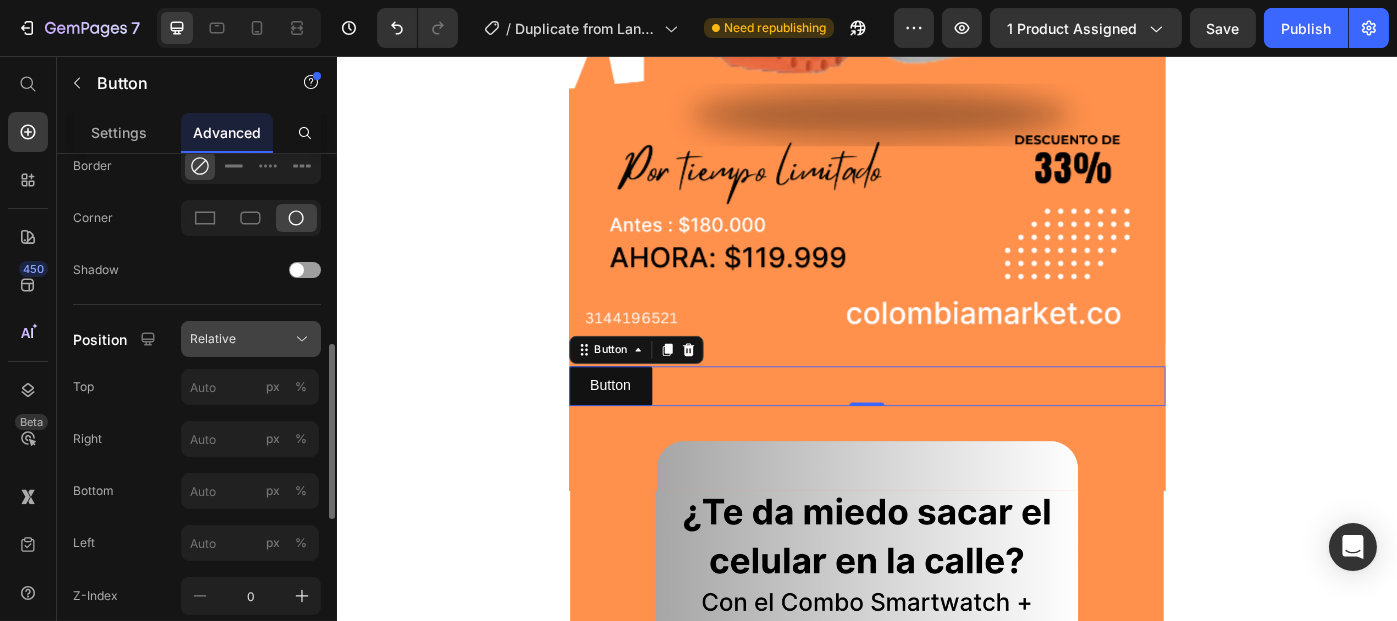 click on "Relative" at bounding box center (213, 339) 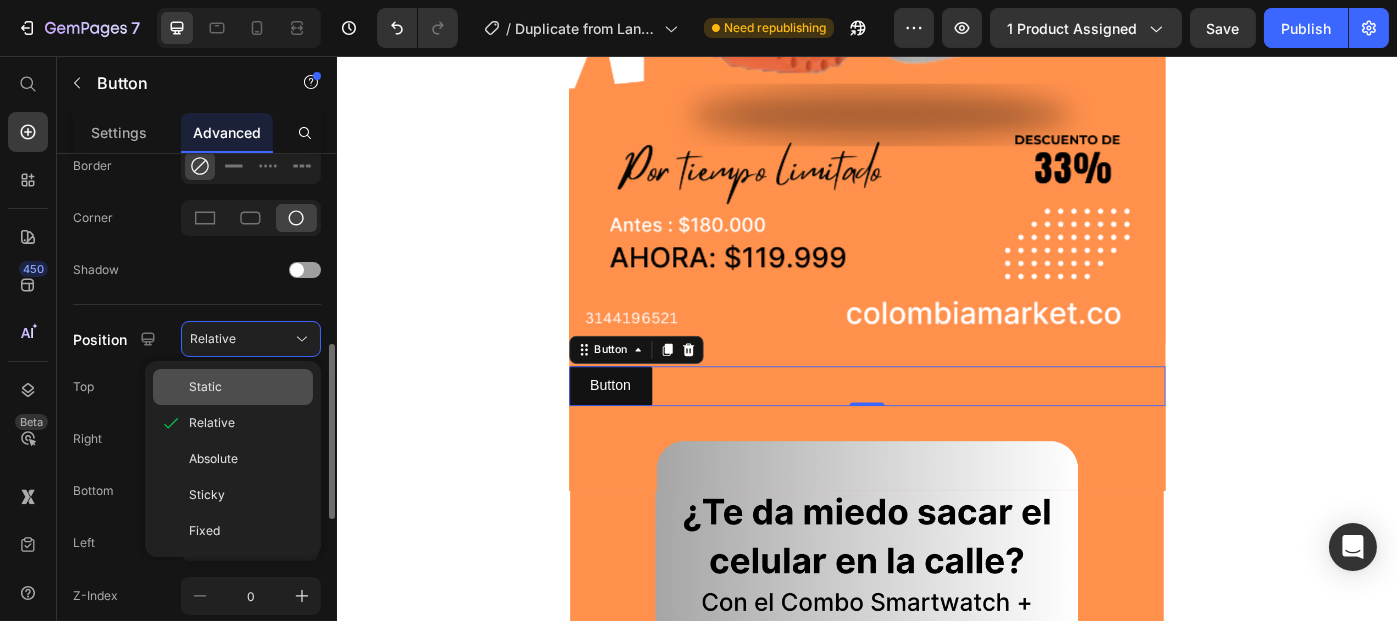 click on "Static" 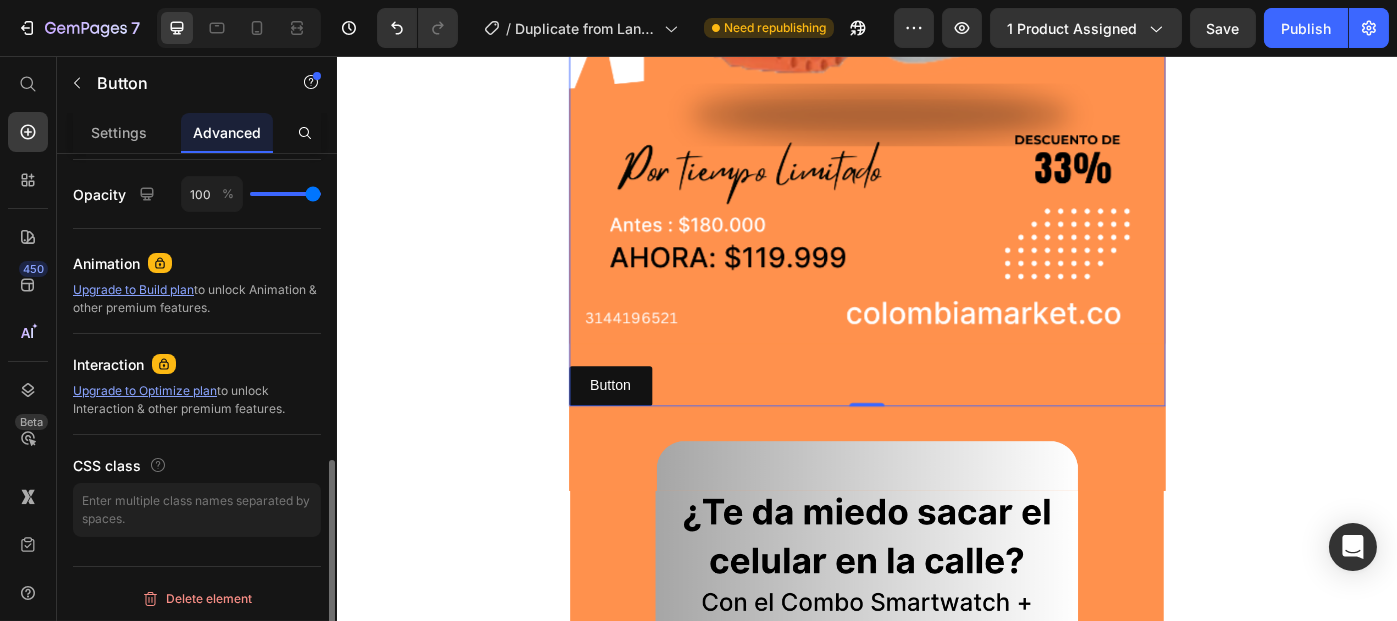 scroll, scrollTop: 477, scrollLeft: 0, axis: vertical 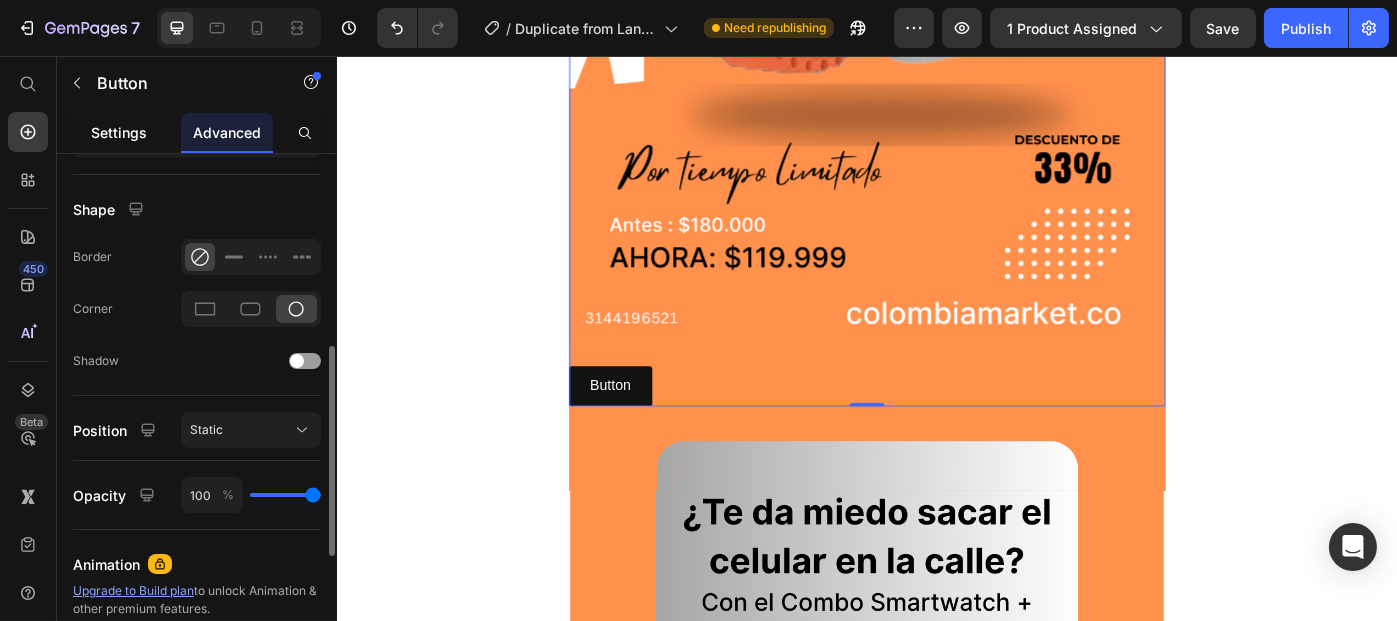 click on "Settings" at bounding box center [119, 132] 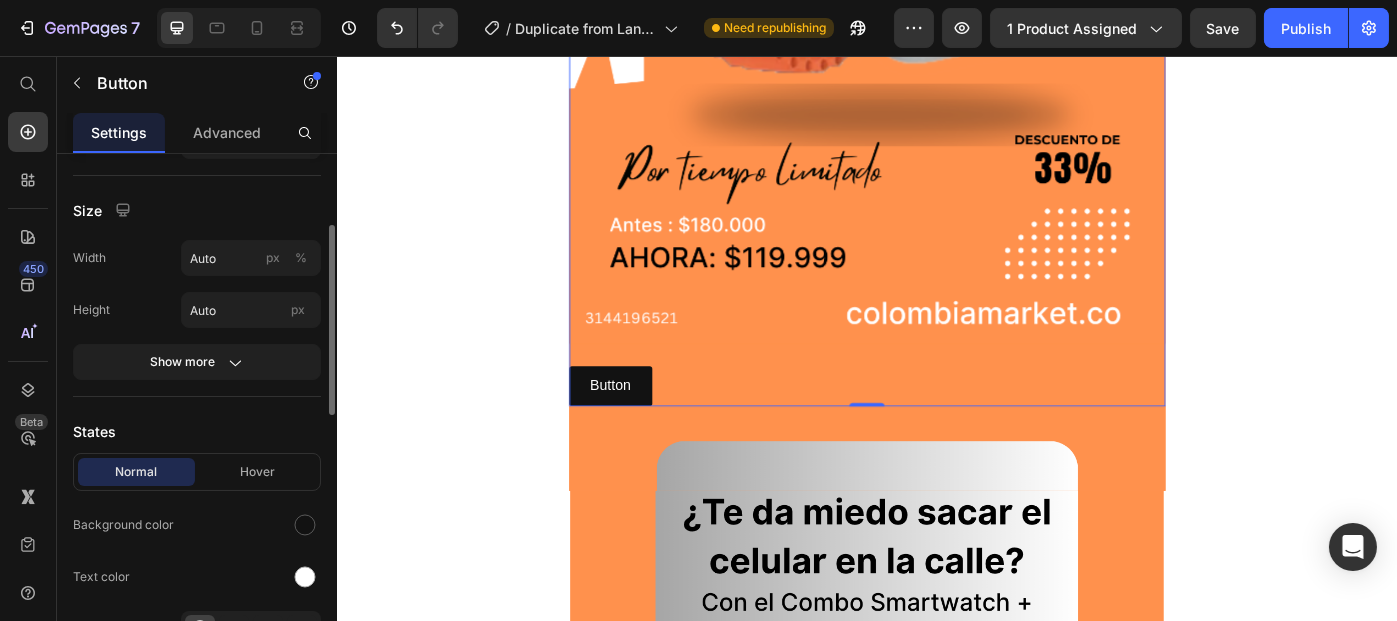 scroll, scrollTop: 202, scrollLeft: 0, axis: vertical 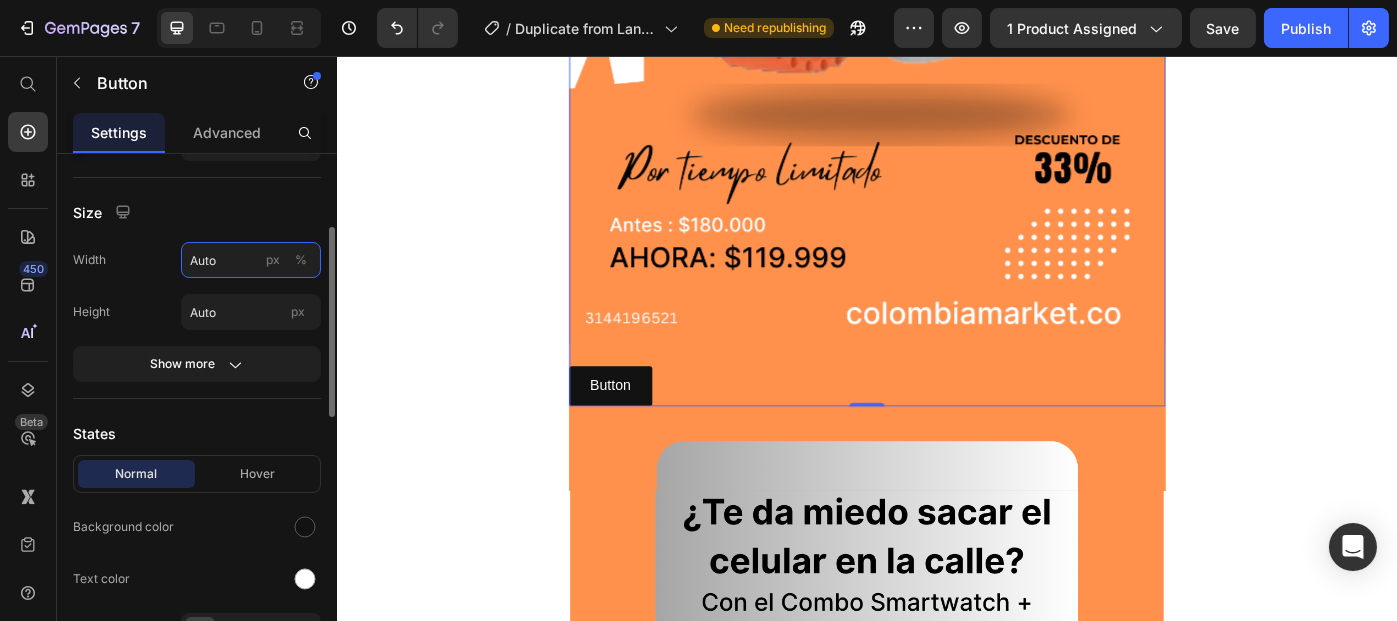 click on "Auto" at bounding box center [251, 260] 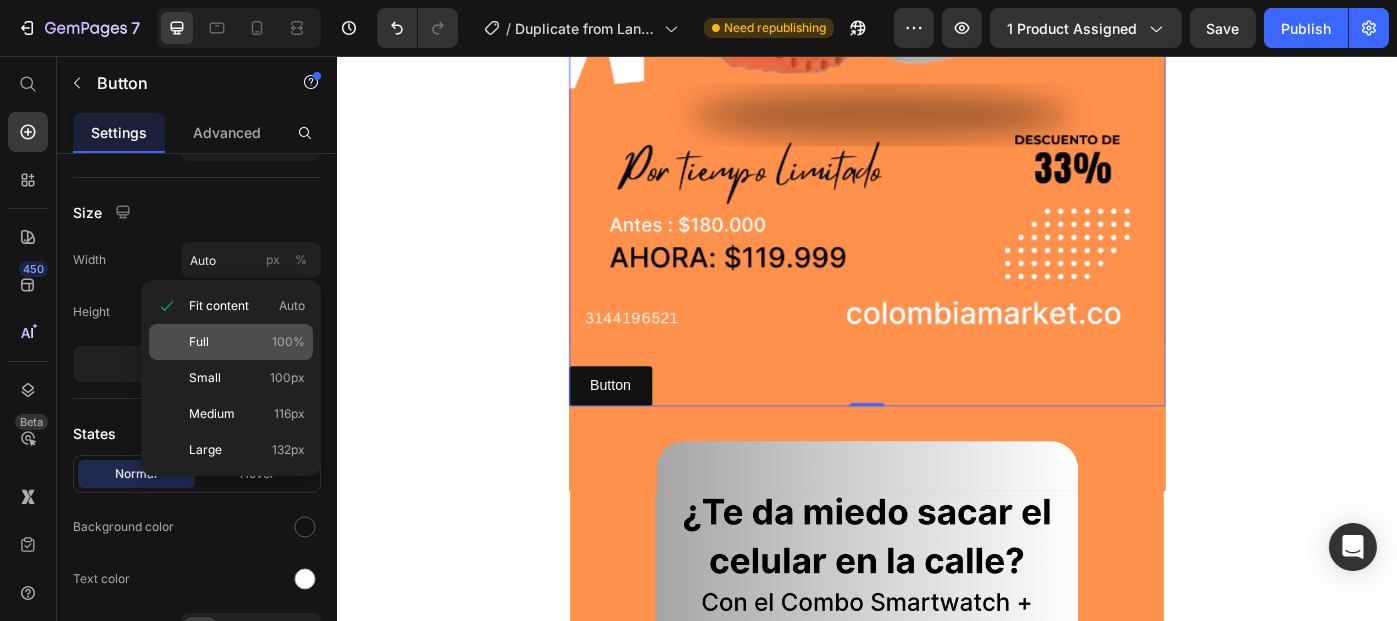 click on "Full" at bounding box center (199, 342) 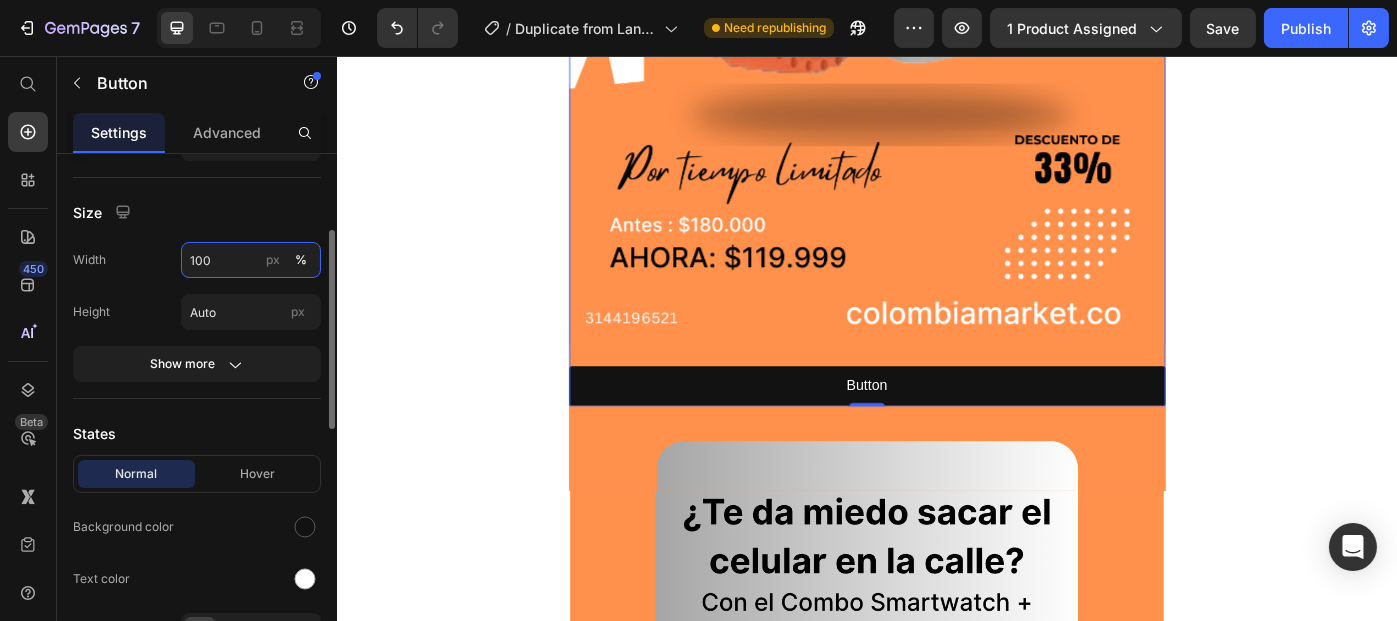 click on "100" at bounding box center (251, 260) 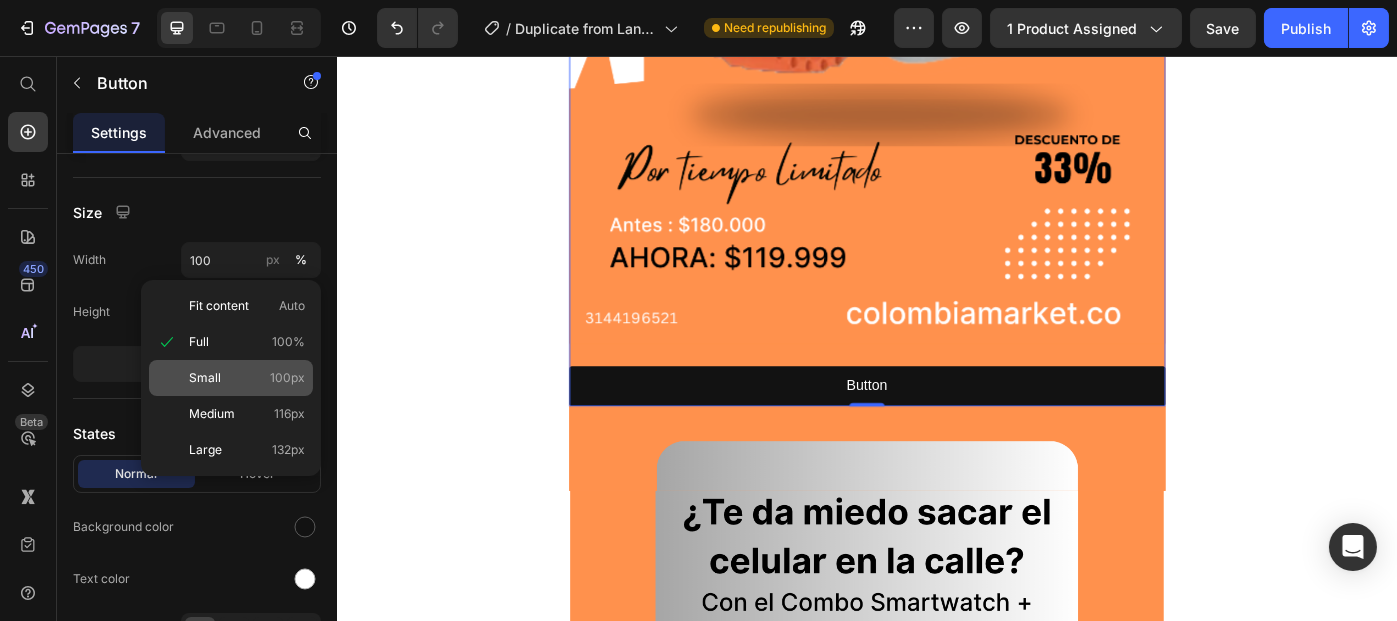 click on "Small" at bounding box center [205, 378] 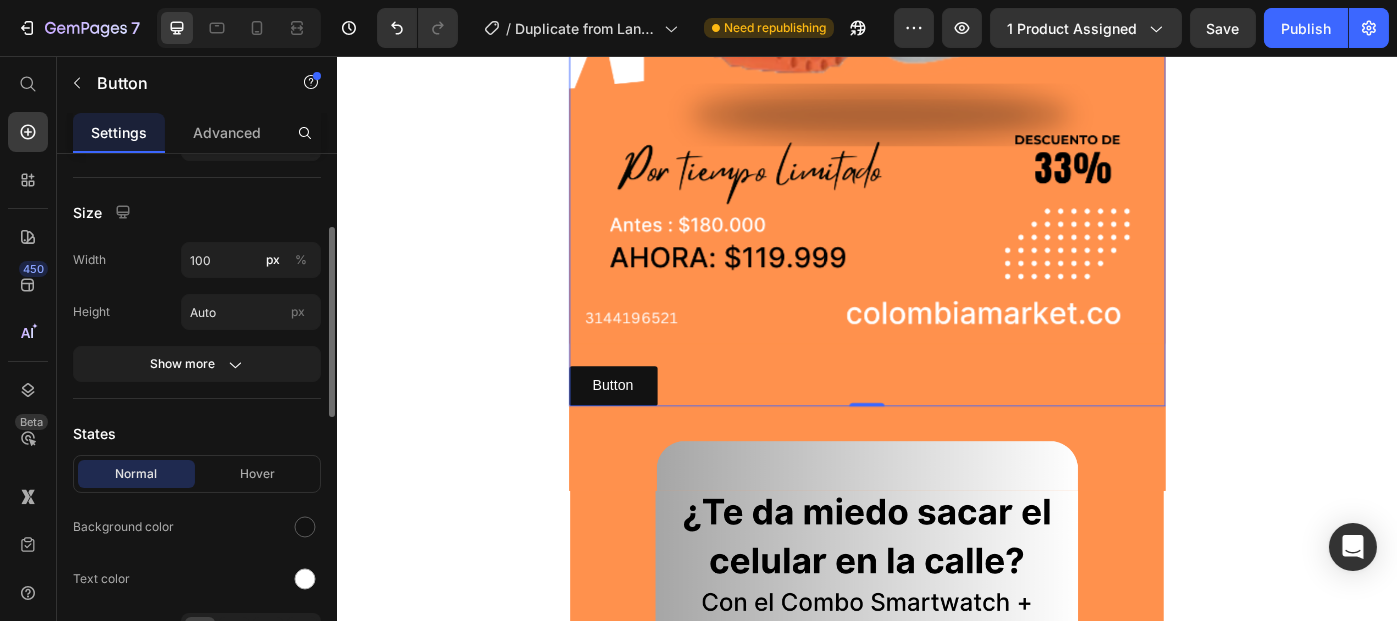 click on "Width 100 px % Height Auto px" 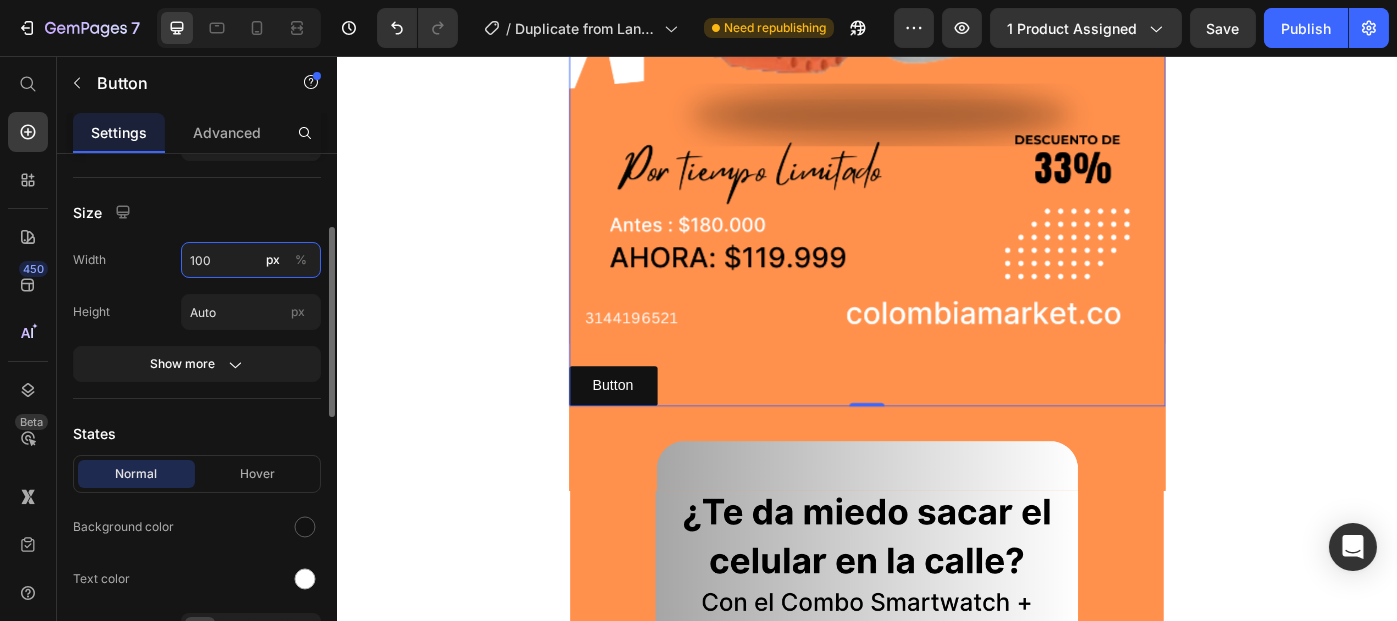 click on "100" at bounding box center (251, 260) 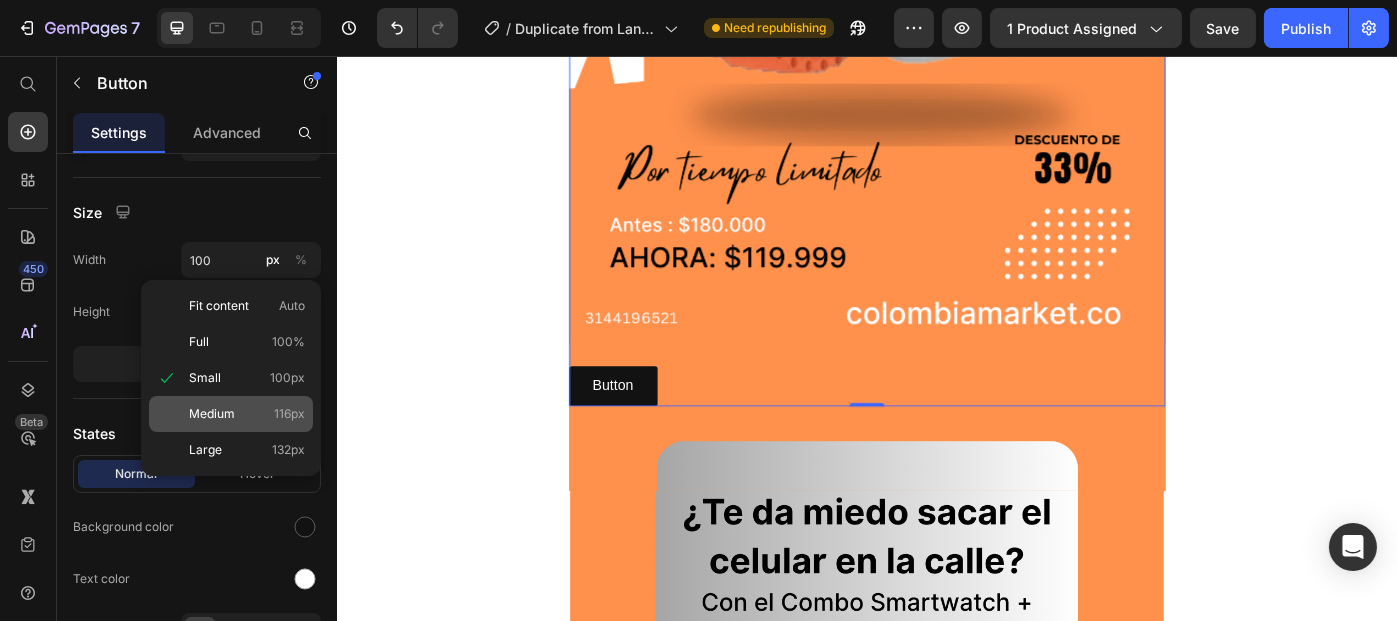 click on "Medium" at bounding box center [212, 414] 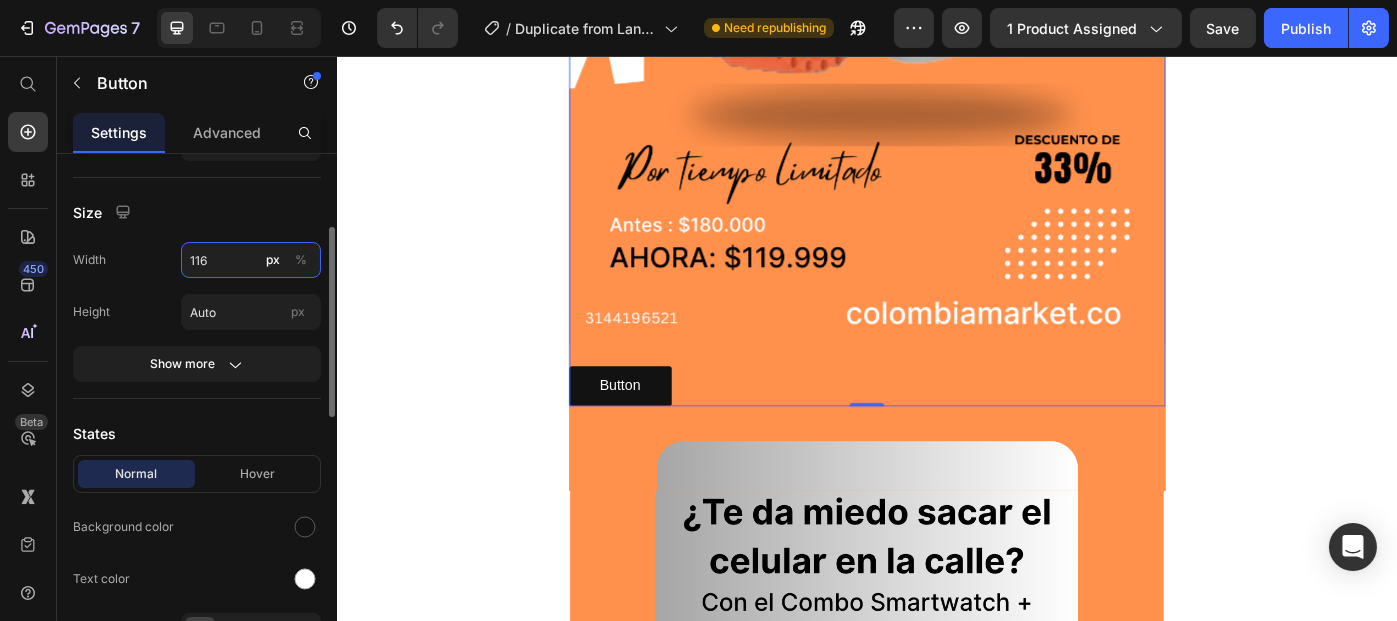 click on "116" at bounding box center [251, 260] 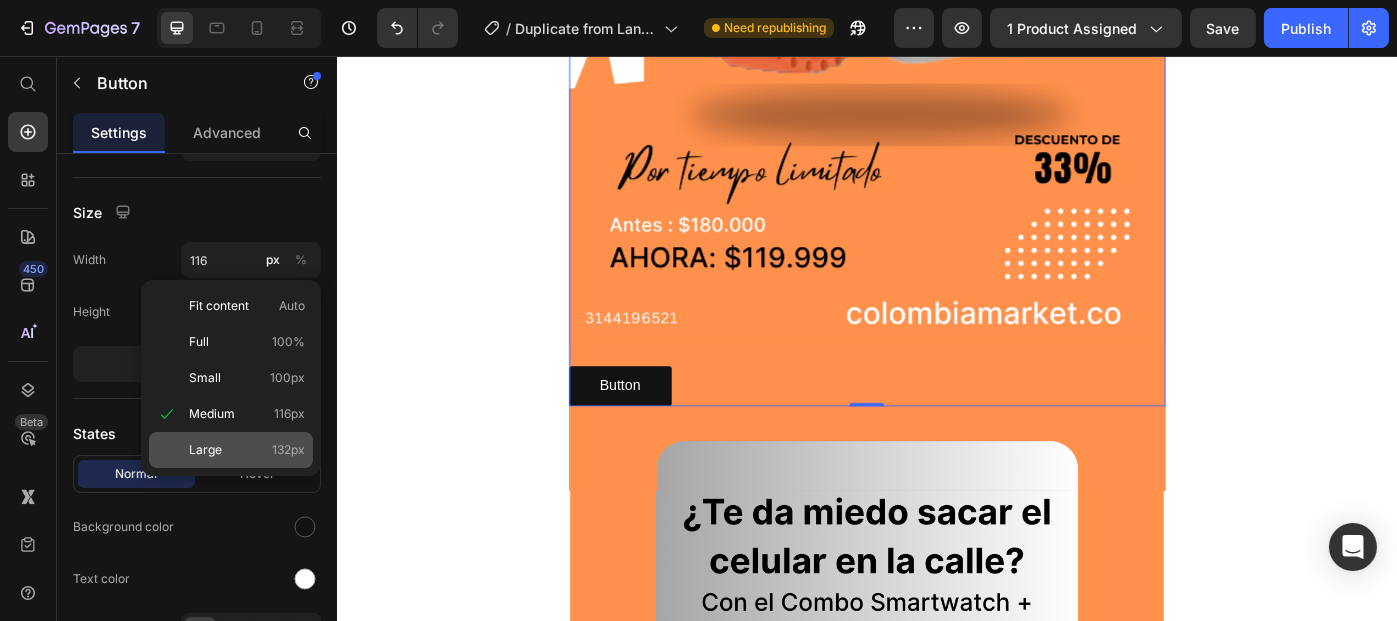 click on "Large" at bounding box center [205, 450] 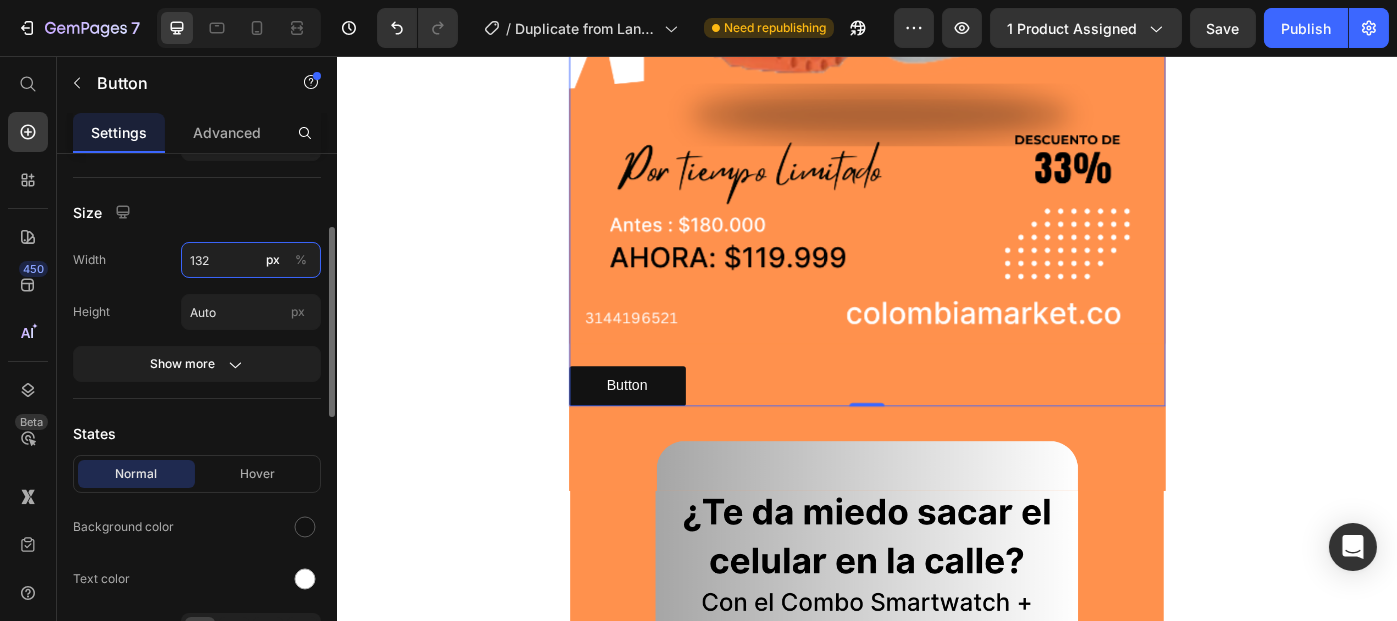 click on "132" at bounding box center [251, 260] 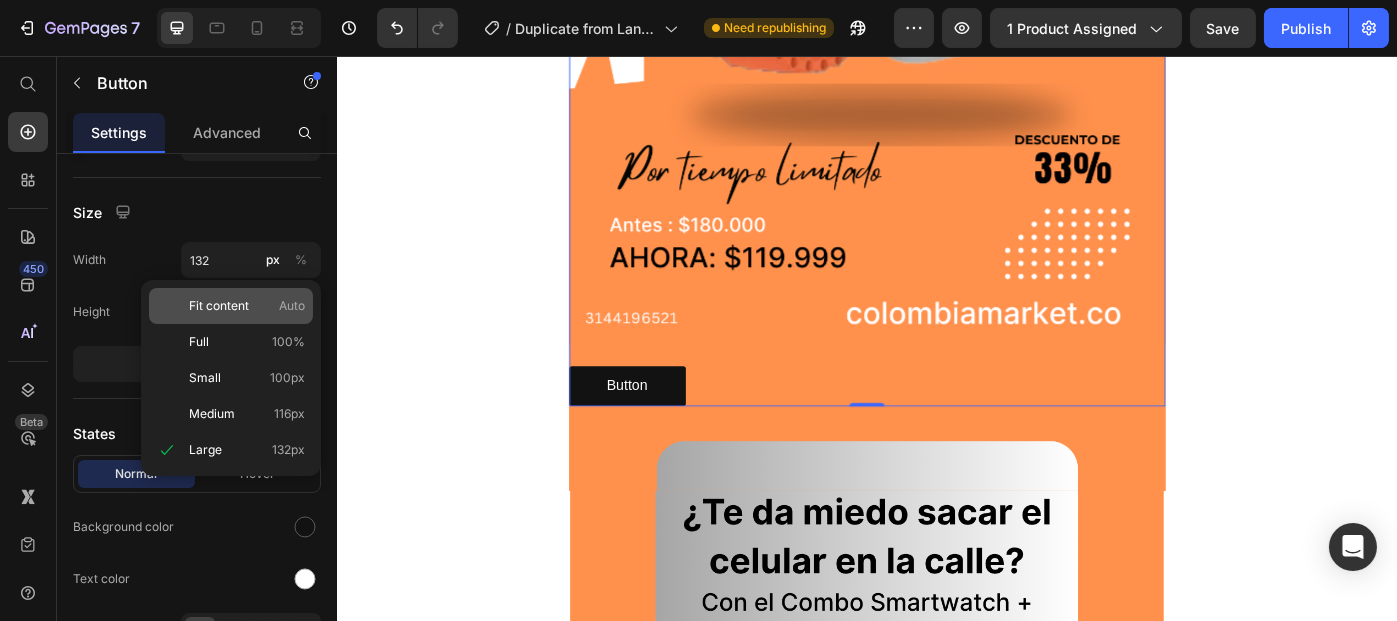click on "Fit content" at bounding box center (219, 306) 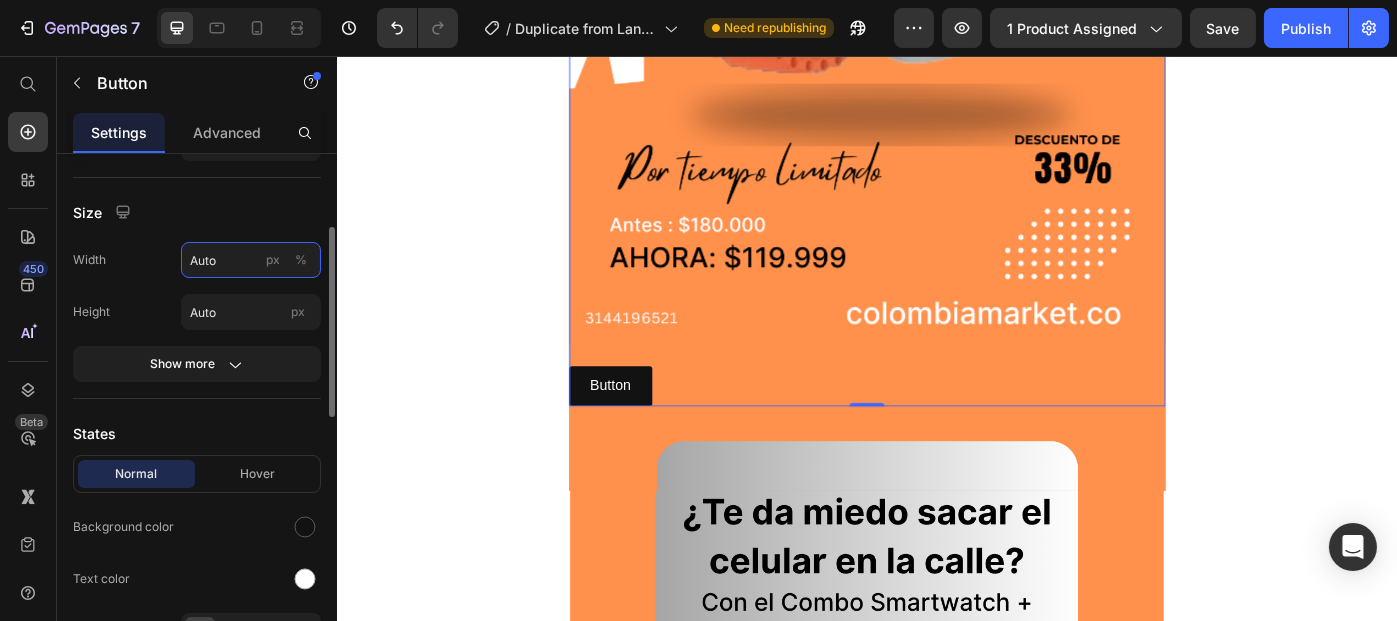 click on "Auto" at bounding box center (251, 260) 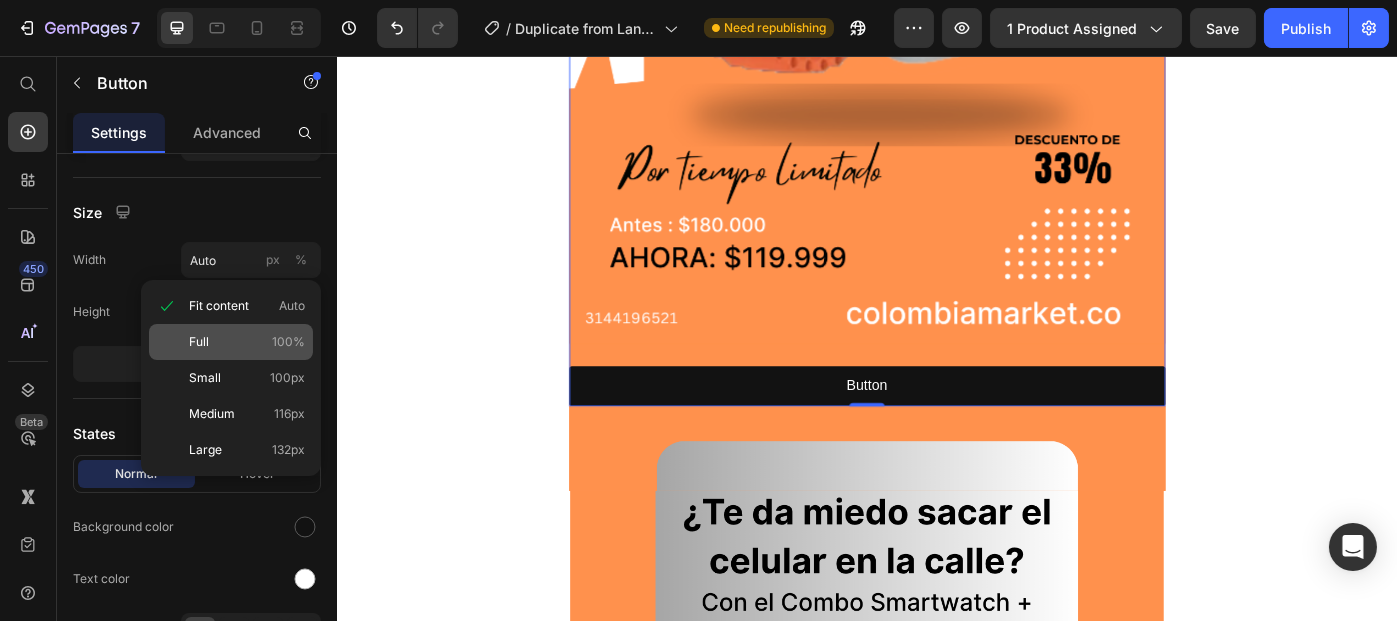 type on "100" 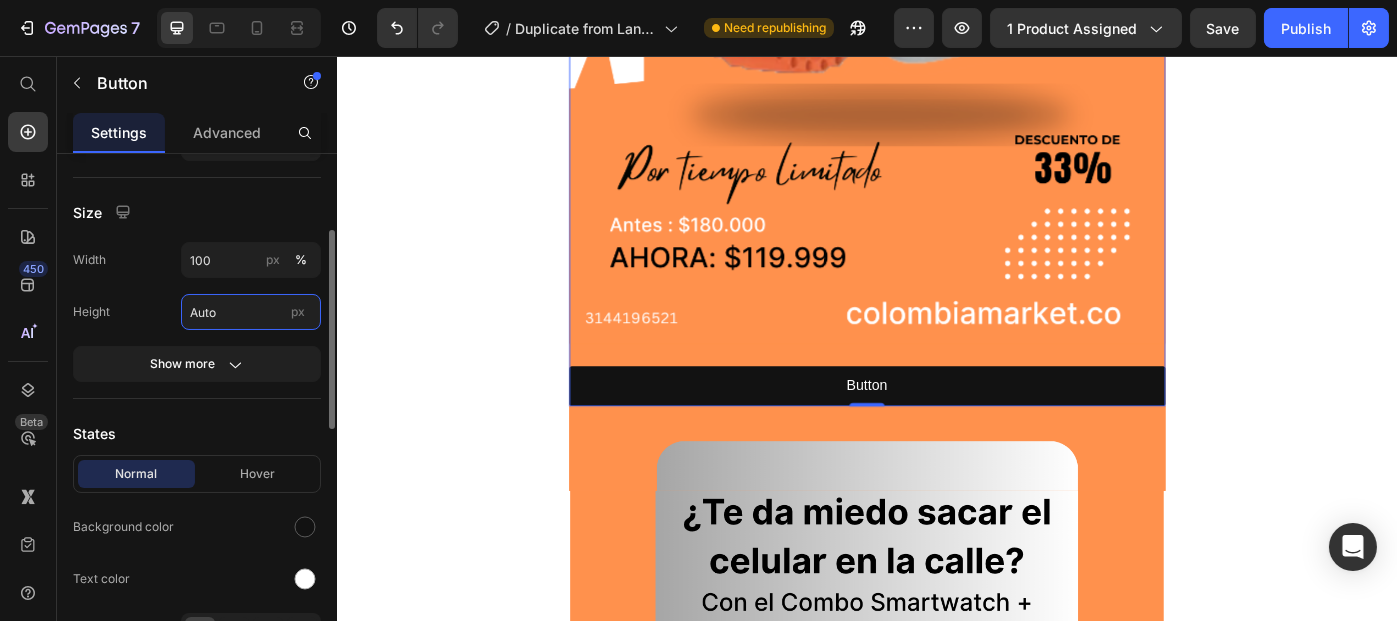 click on "Auto" at bounding box center (251, 312) 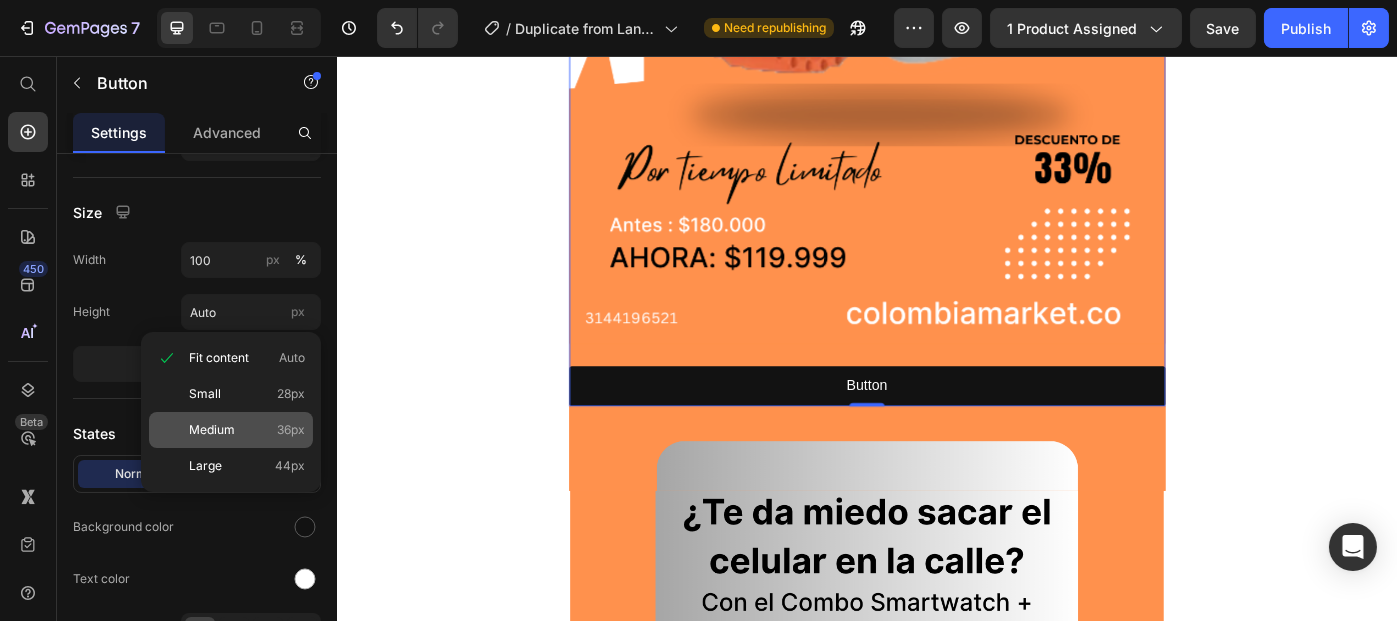click on "Medium 36px" 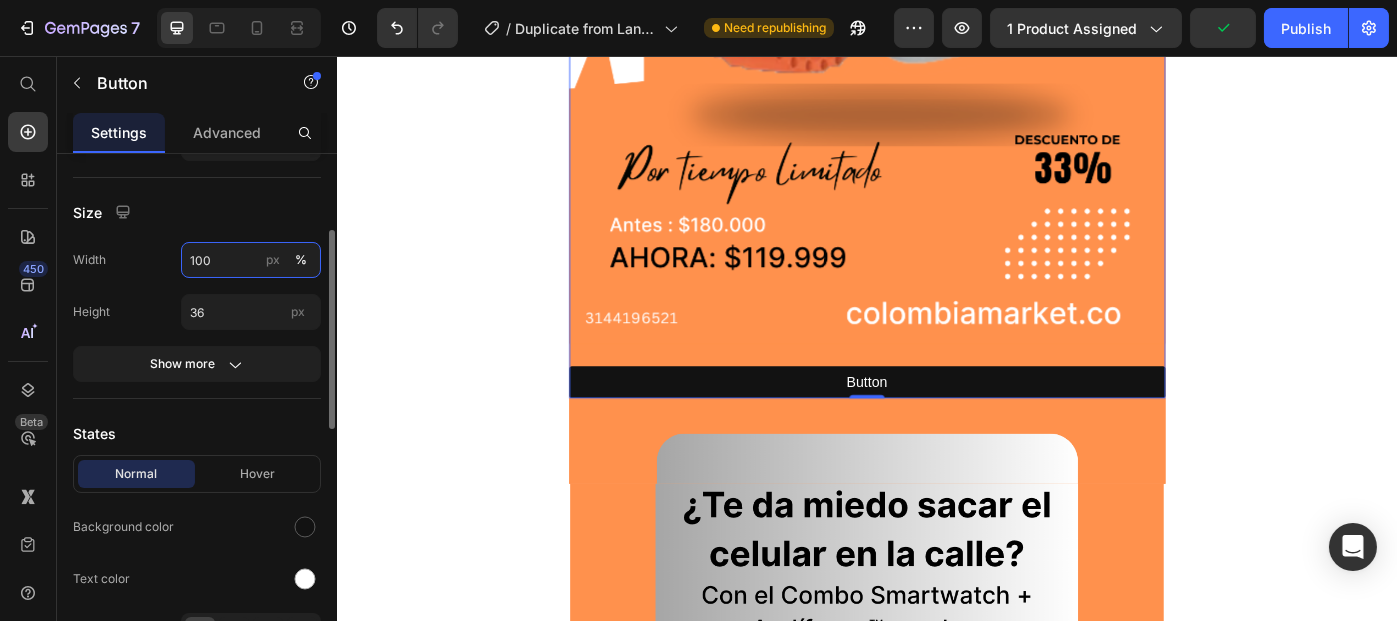 click on "100" at bounding box center [251, 260] 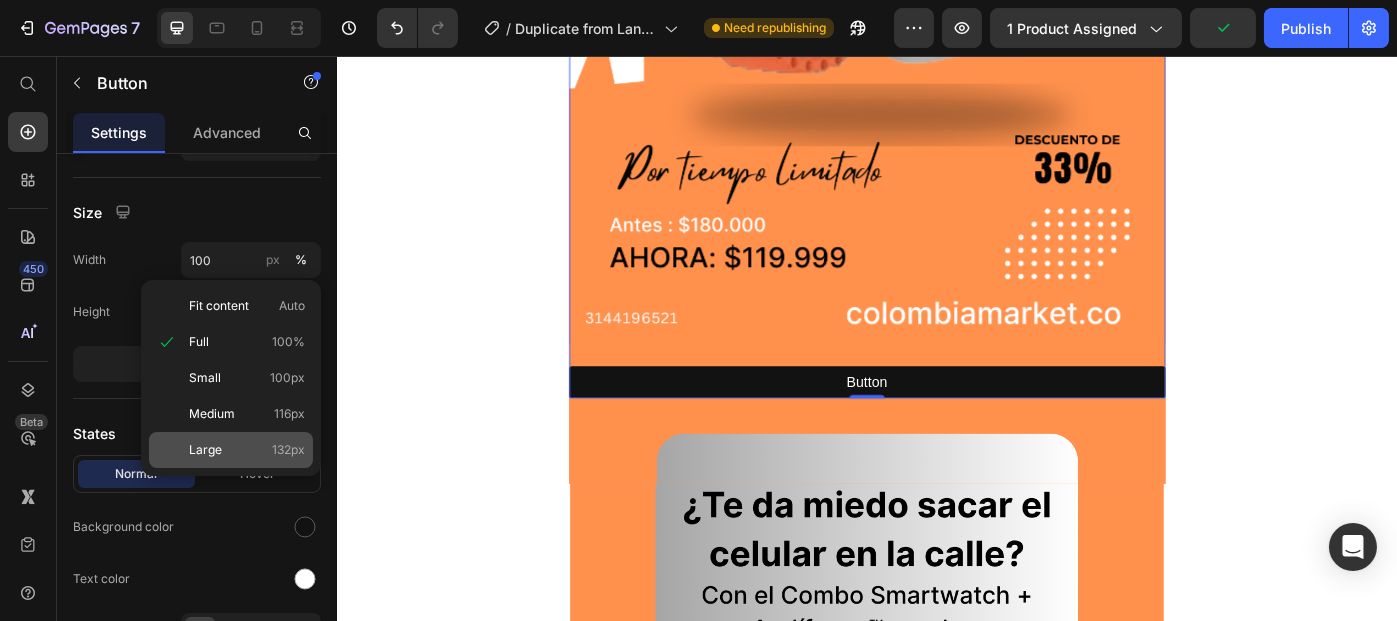 click on "Large 132px" 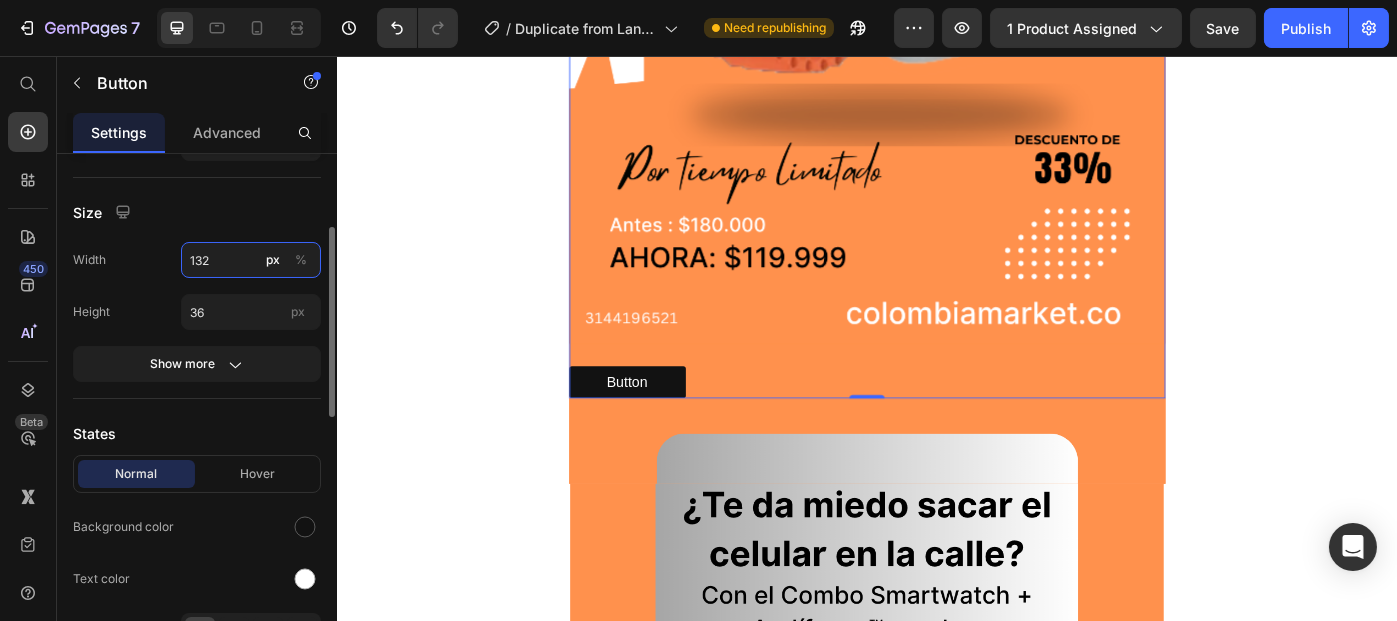 click on "132" at bounding box center [251, 260] 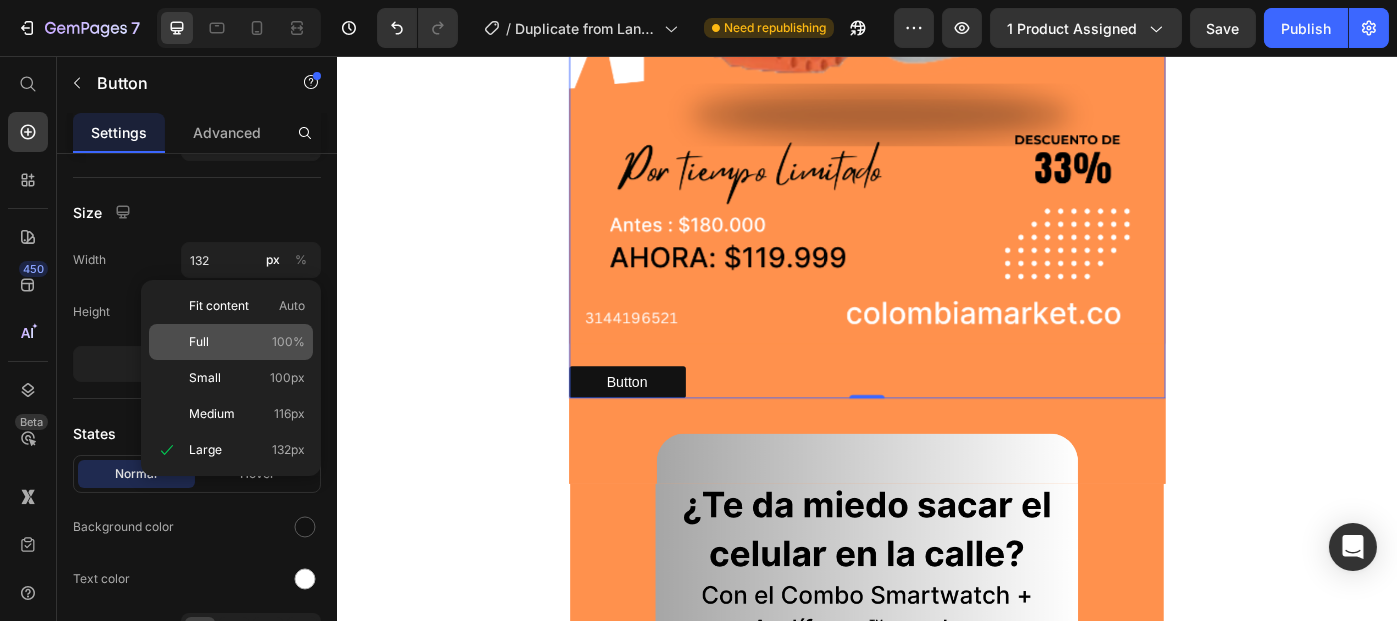 click on "Full 100%" at bounding box center (247, 342) 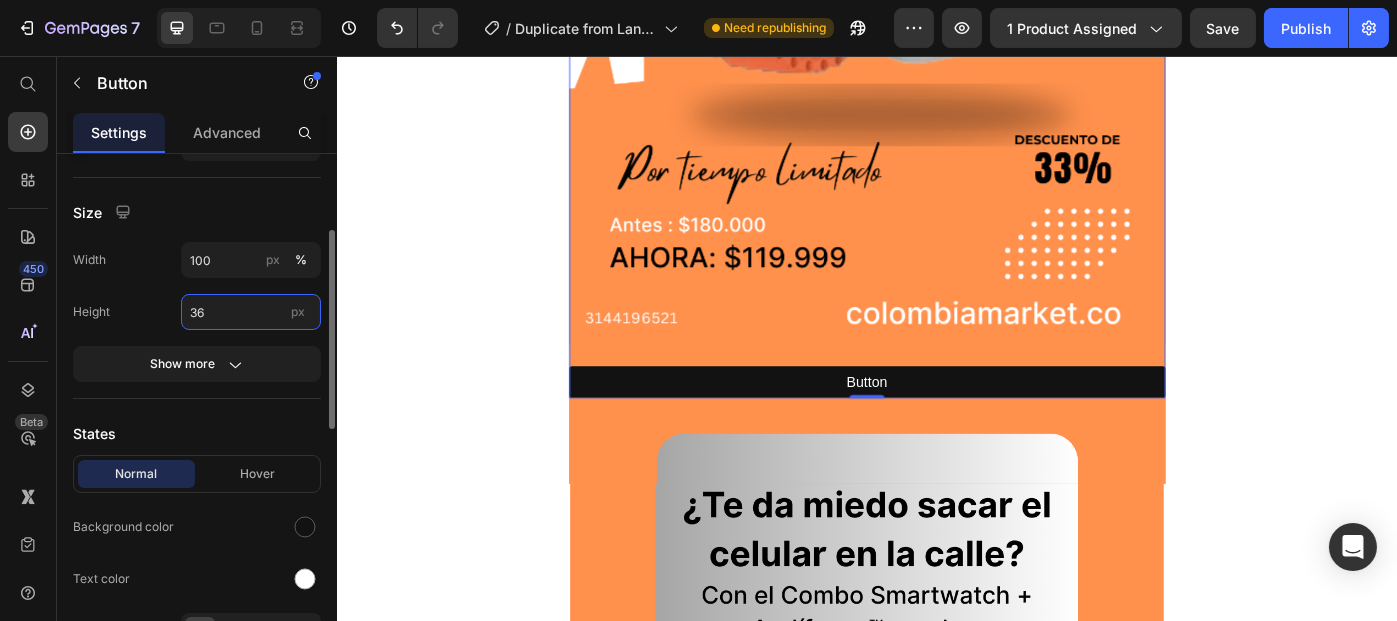 click on "36" at bounding box center [251, 312] 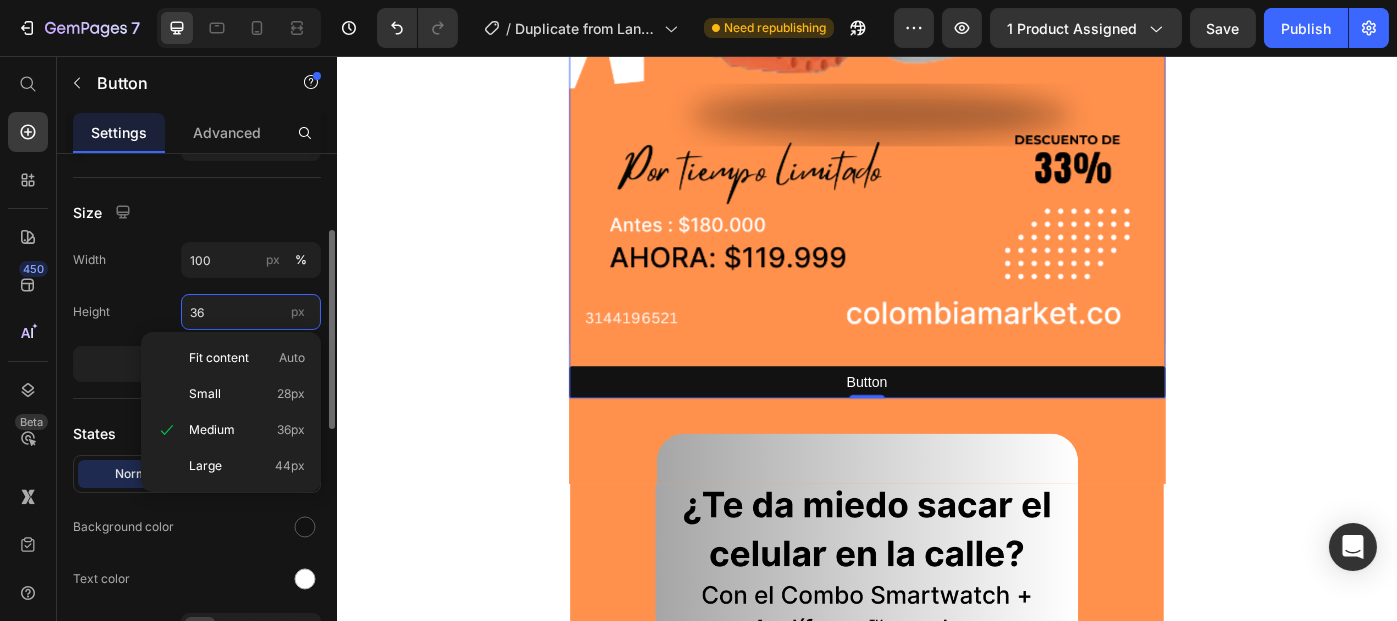 click on "36" at bounding box center [251, 312] 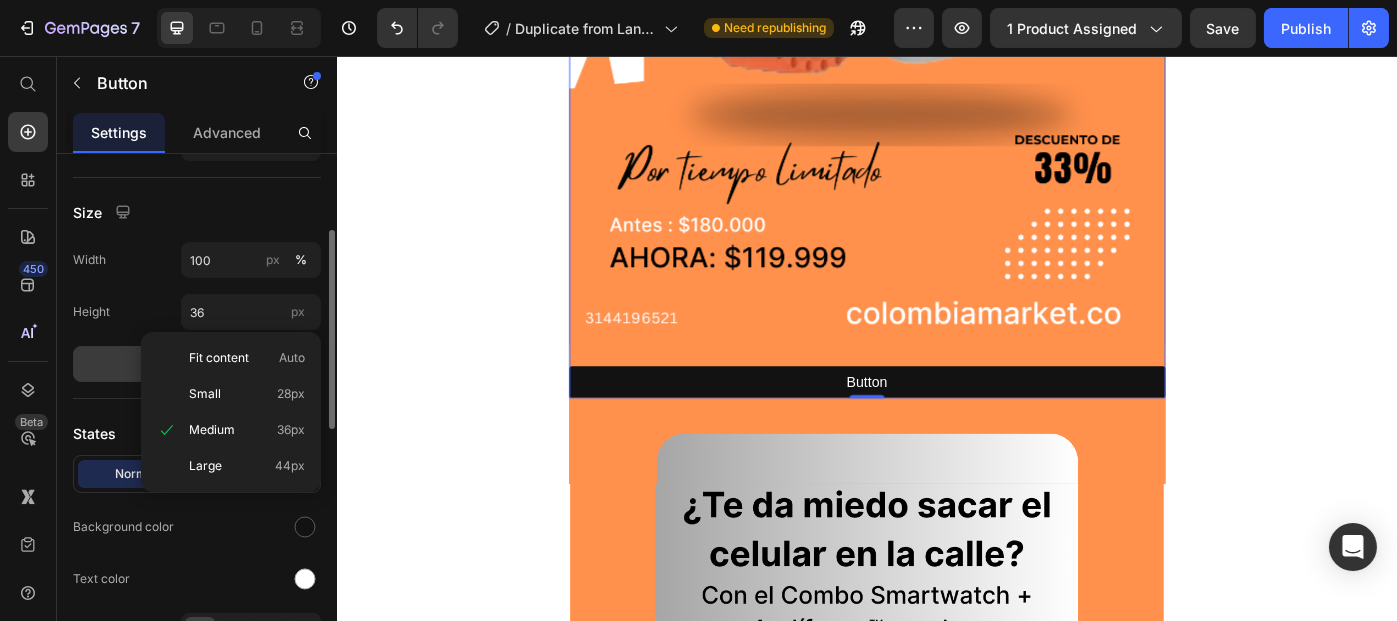 click on "Show more" 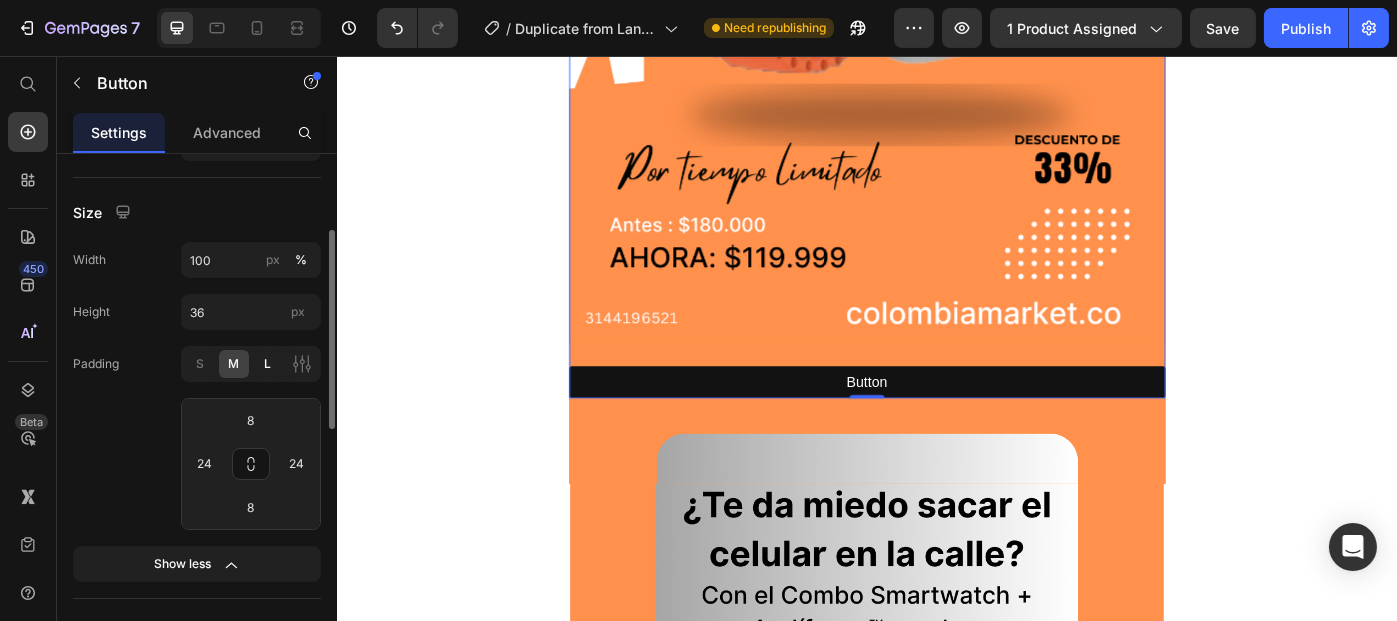 click on "L" 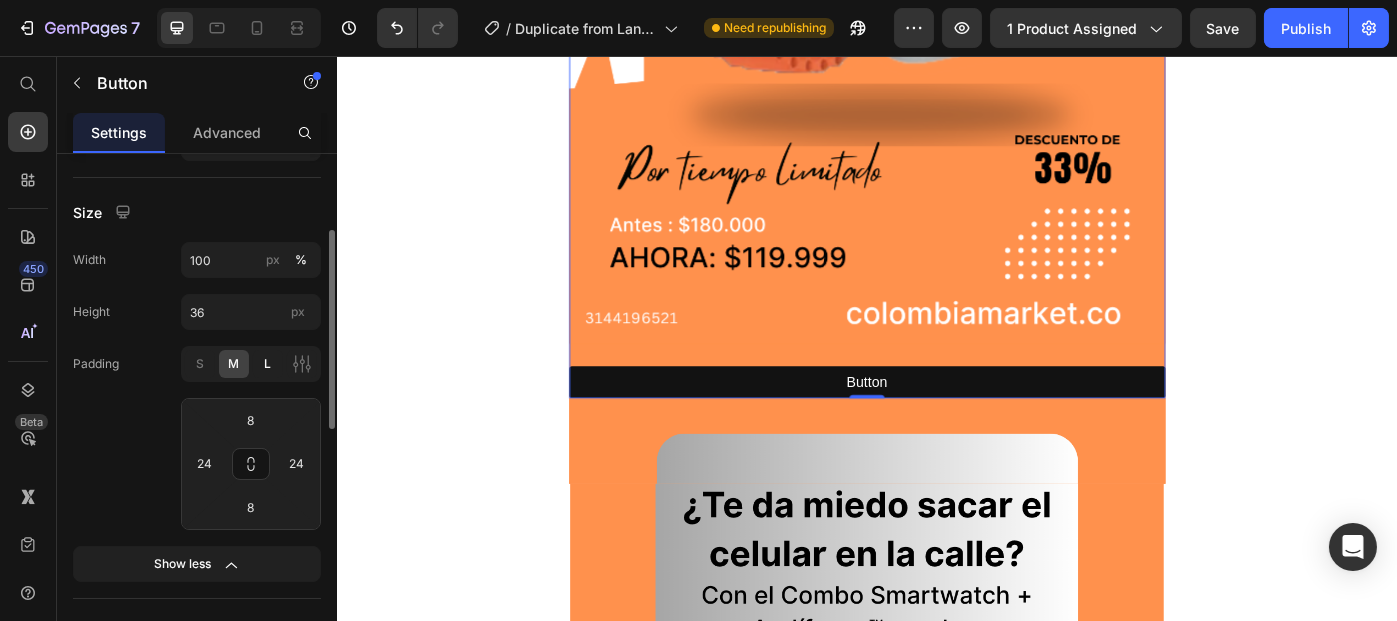 type on "12" 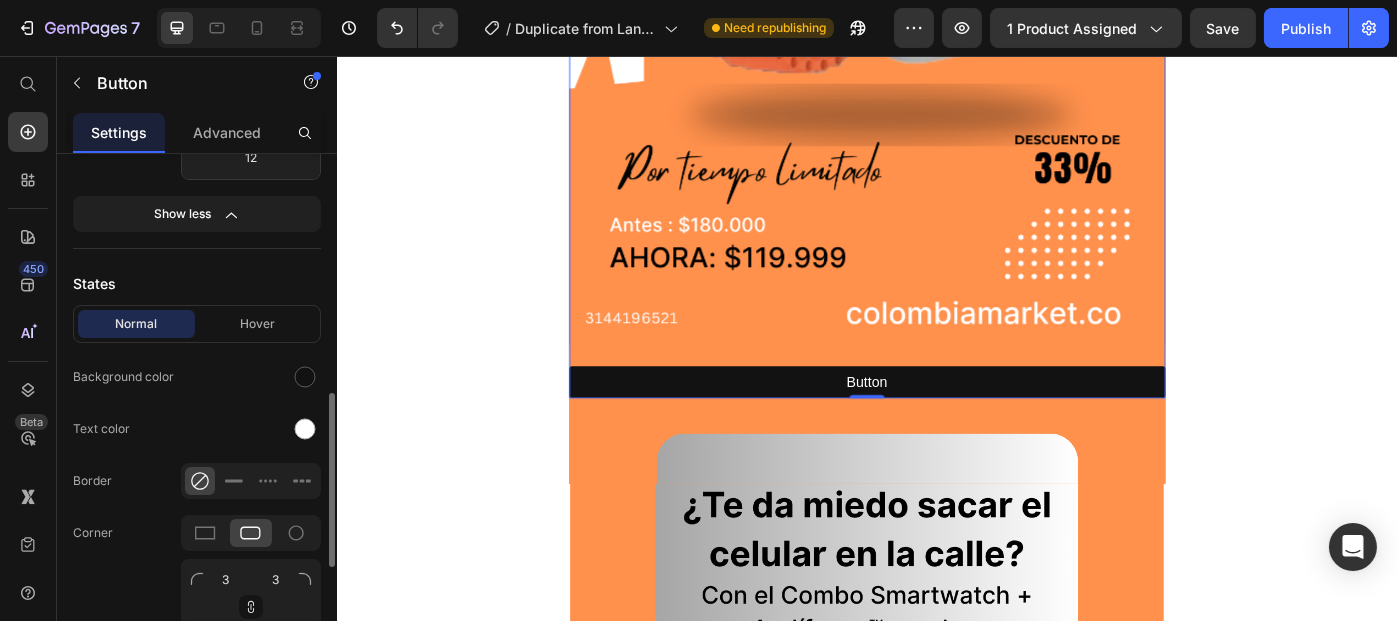 scroll, scrollTop: 594, scrollLeft: 0, axis: vertical 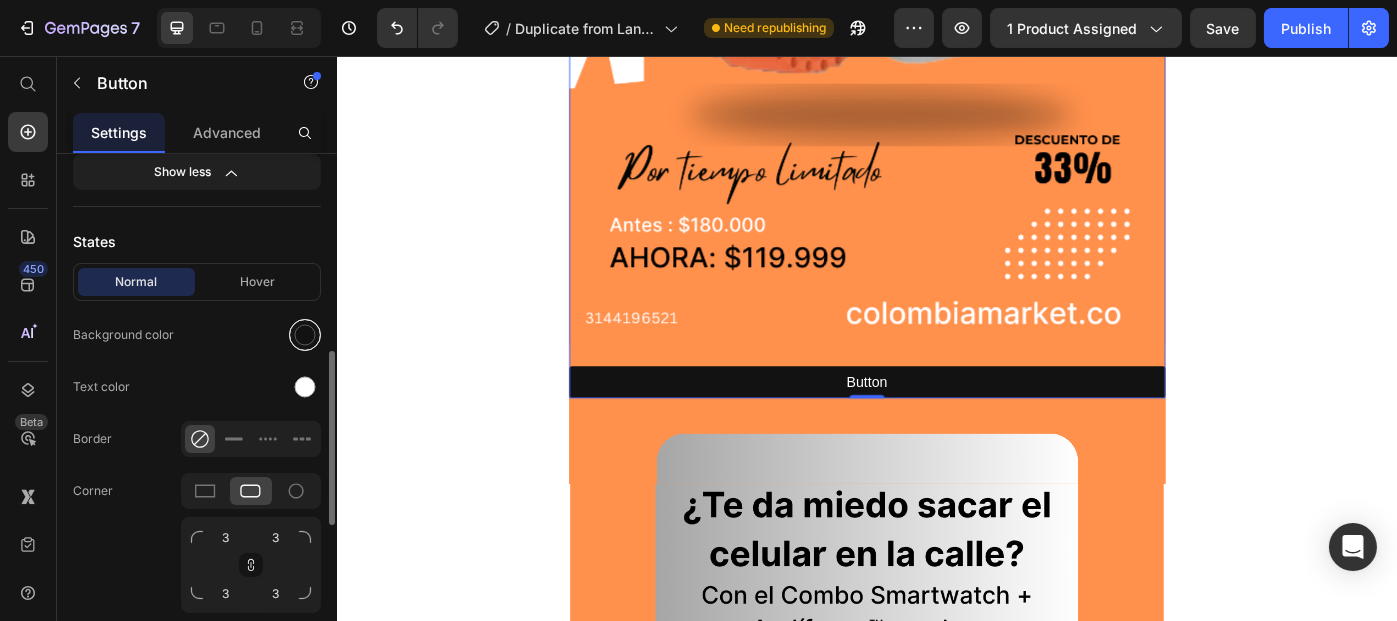 click at bounding box center [305, 335] 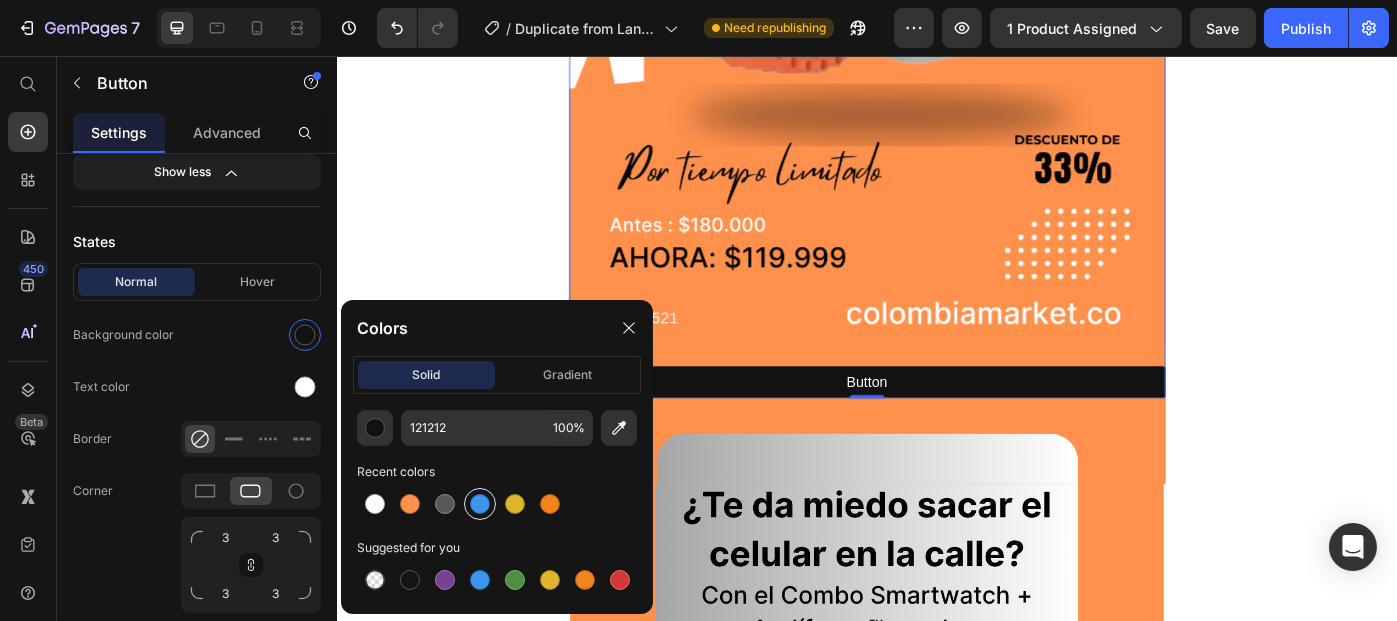 click at bounding box center [480, 504] 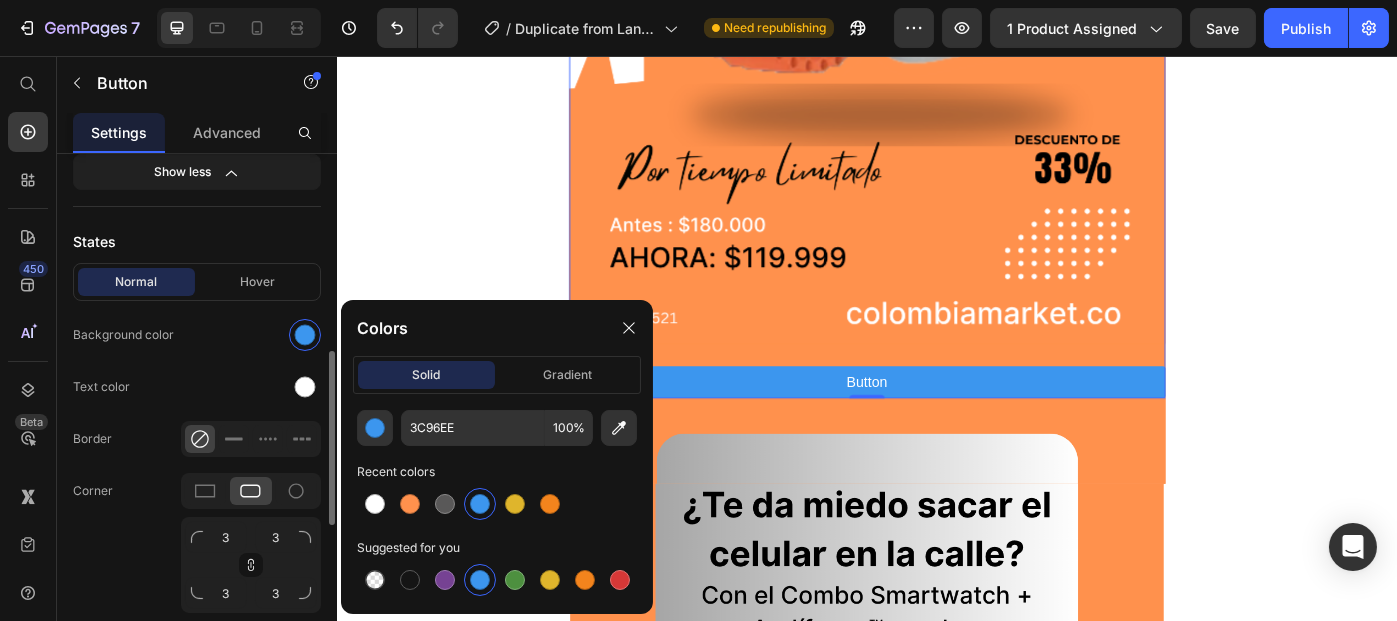 click on "Normal Hover Background color Text color Border Corner 3 3 3 3 Shadow" 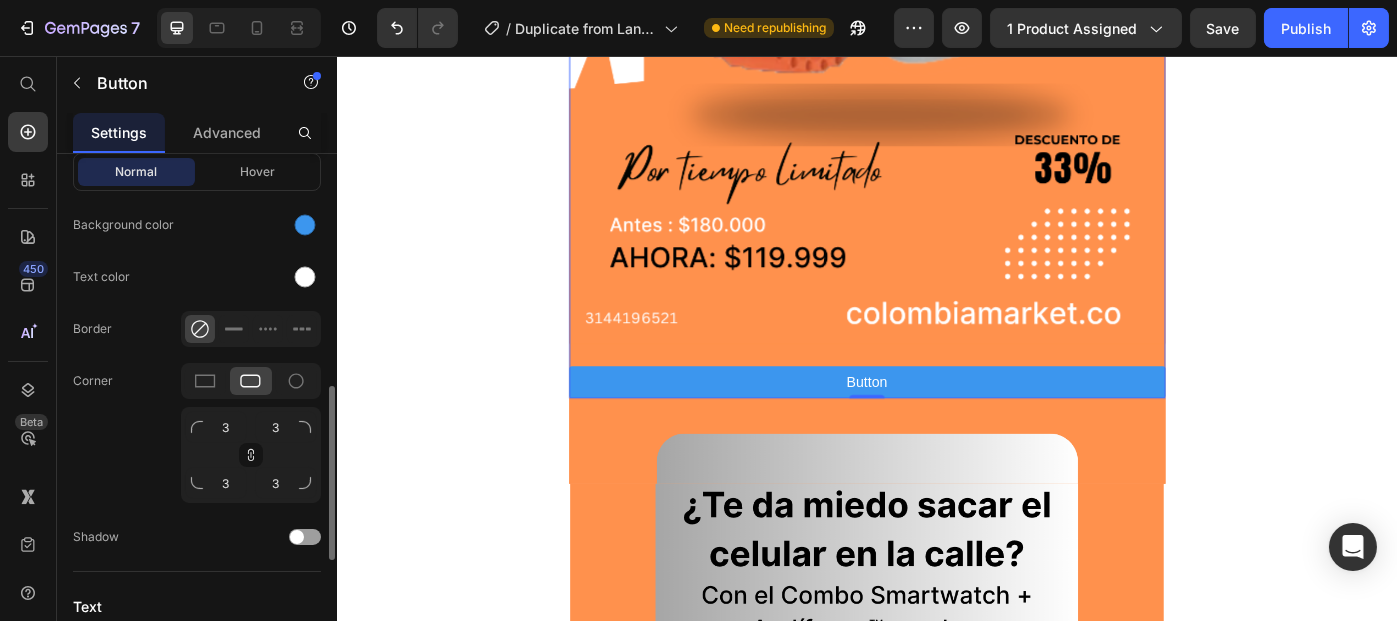 scroll, scrollTop: 712, scrollLeft: 0, axis: vertical 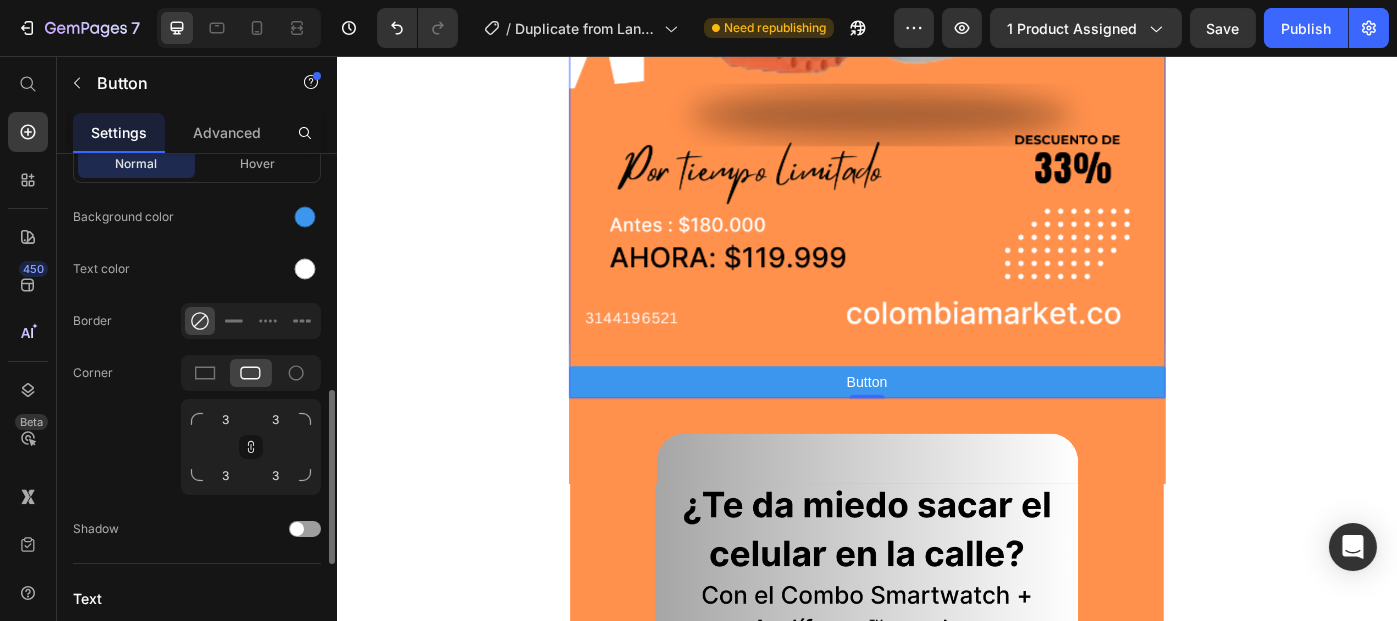 click on "3 3 3 3" at bounding box center [251, 425] 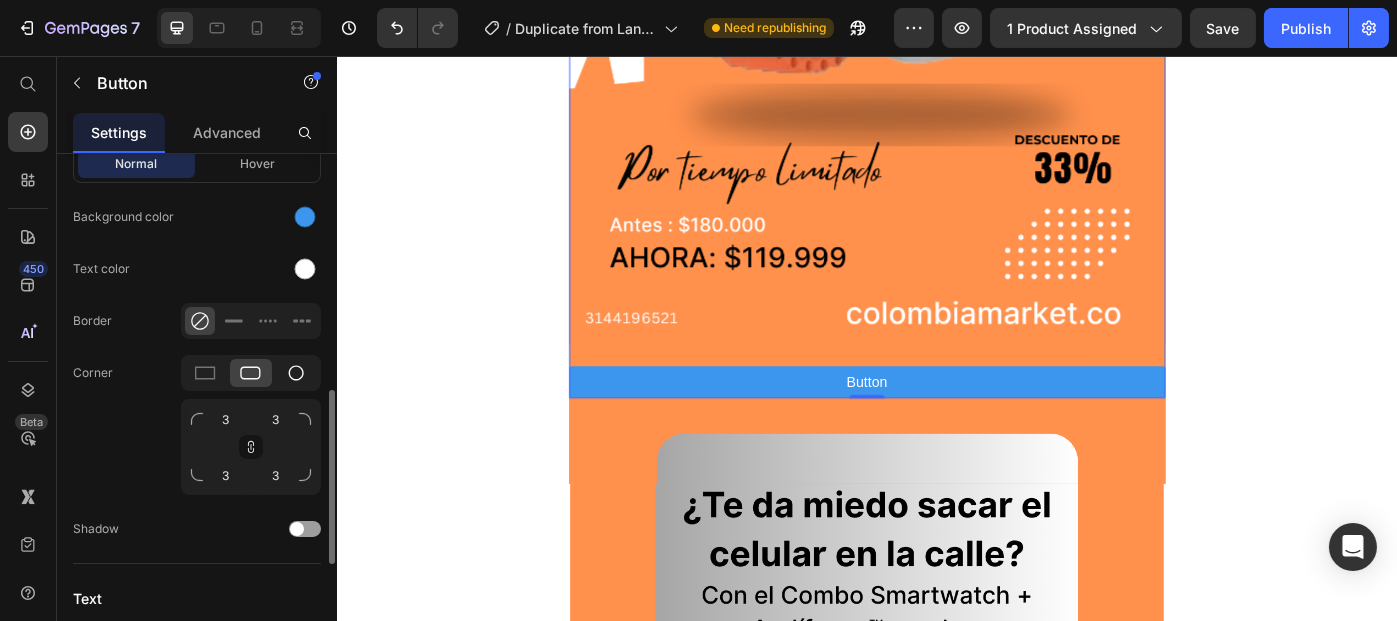 click 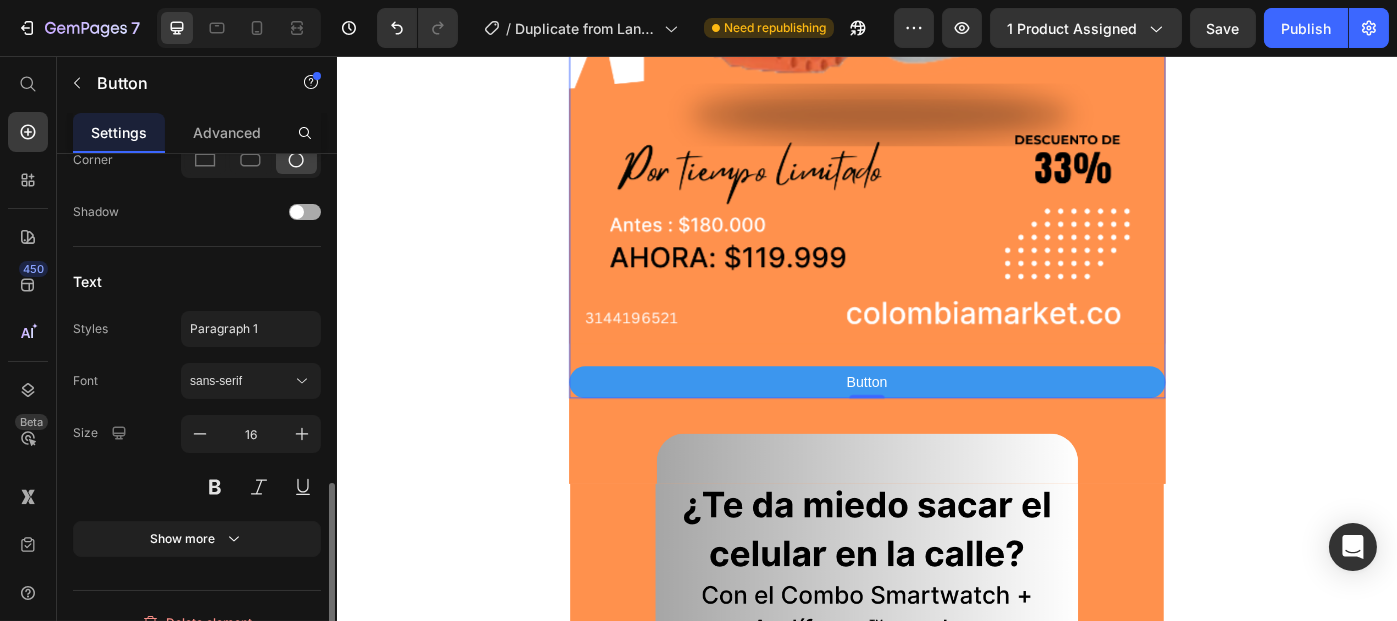 scroll, scrollTop: 925, scrollLeft: 0, axis: vertical 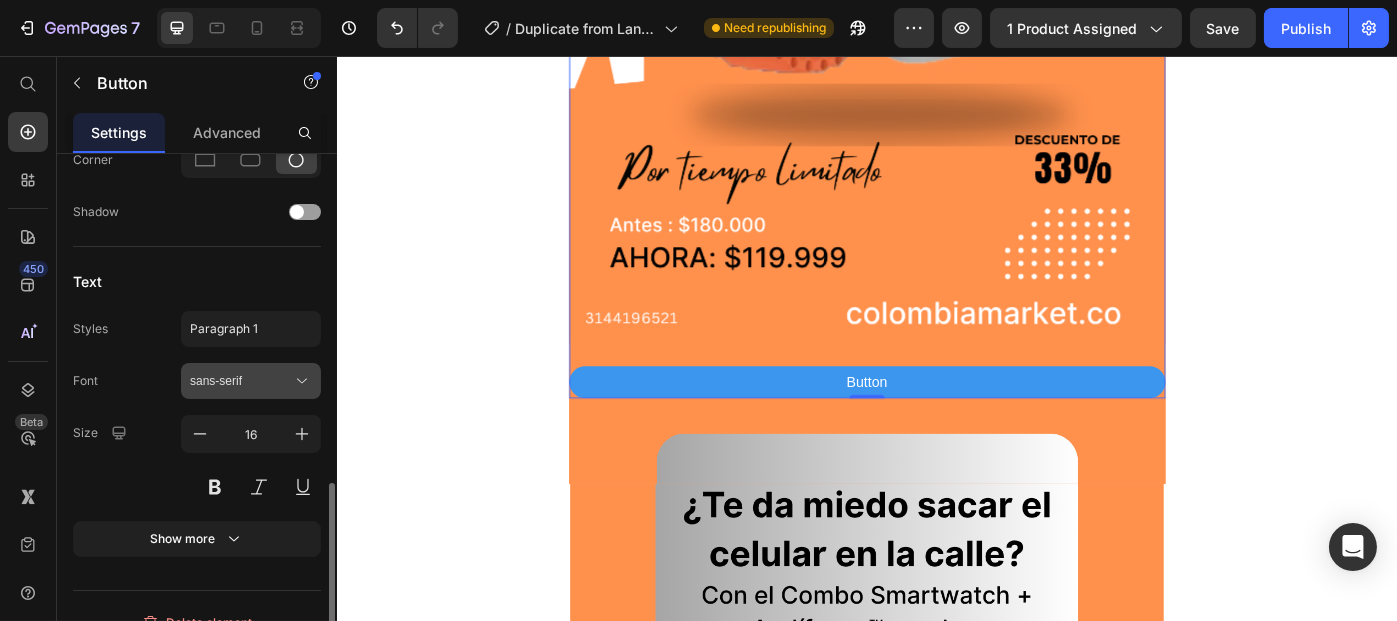 click on "sans-serif" at bounding box center (251, 381) 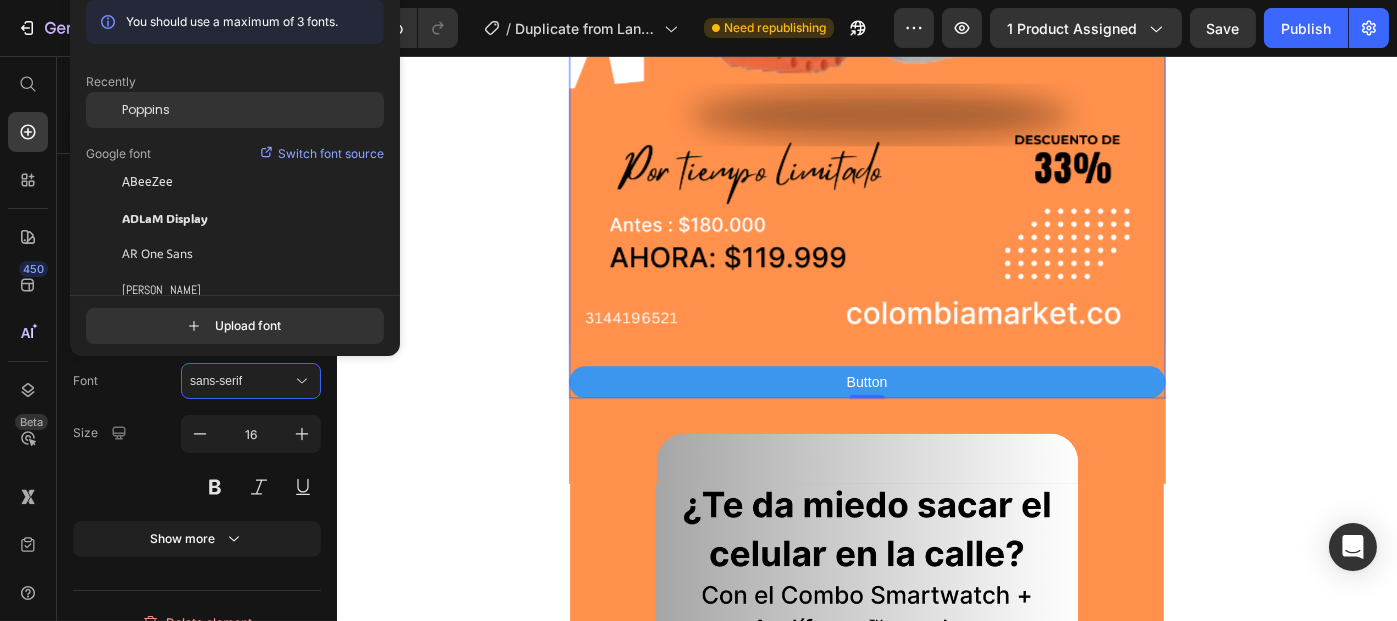 click on "Poppins" at bounding box center [146, 110] 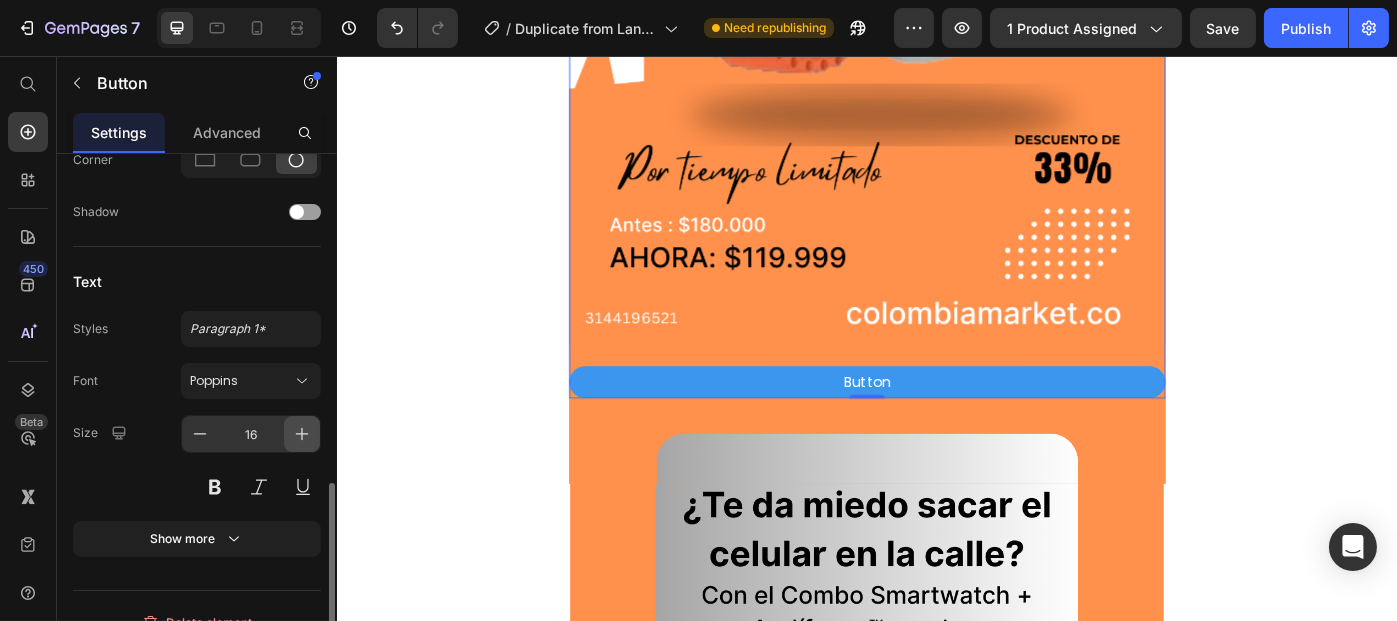 click at bounding box center (302, 434) 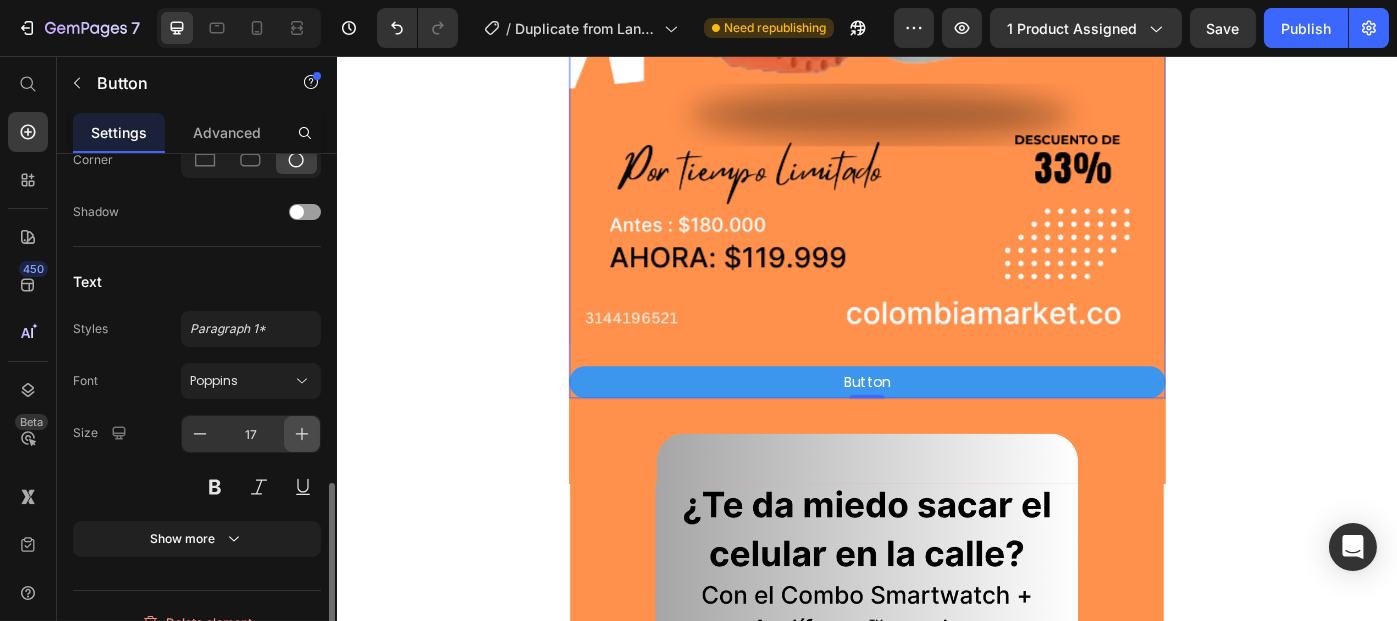 click at bounding box center [302, 434] 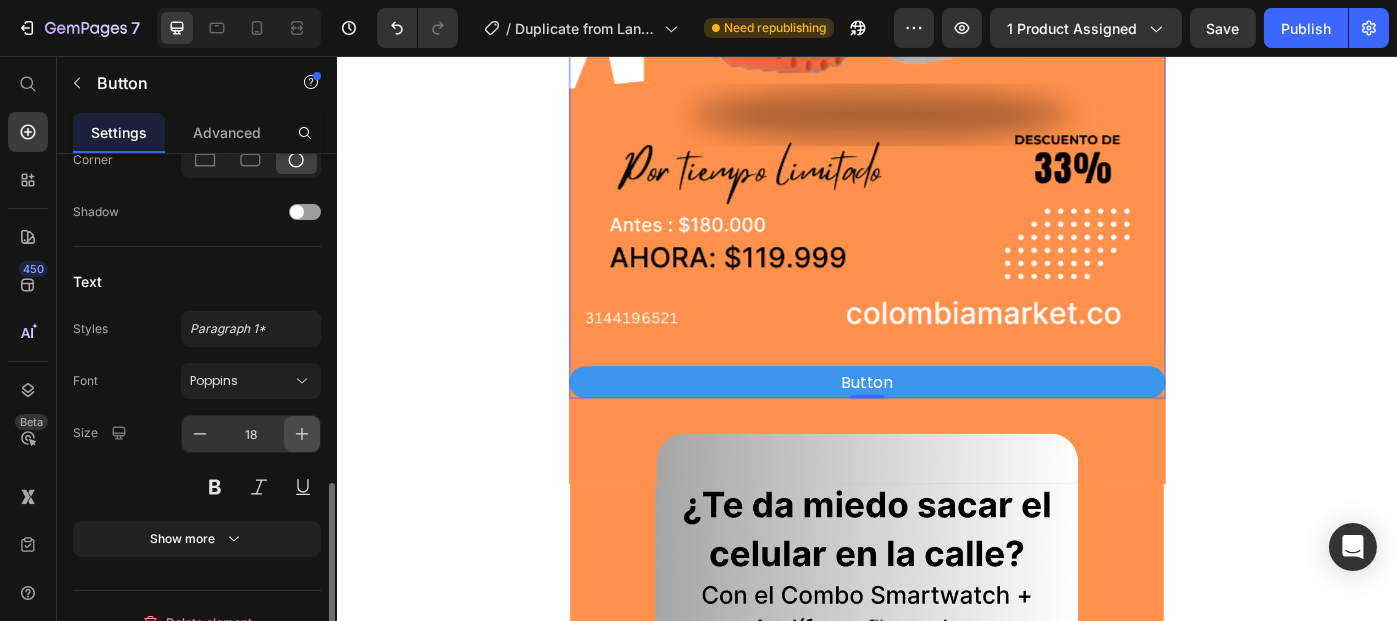 click at bounding box center [302, 434] 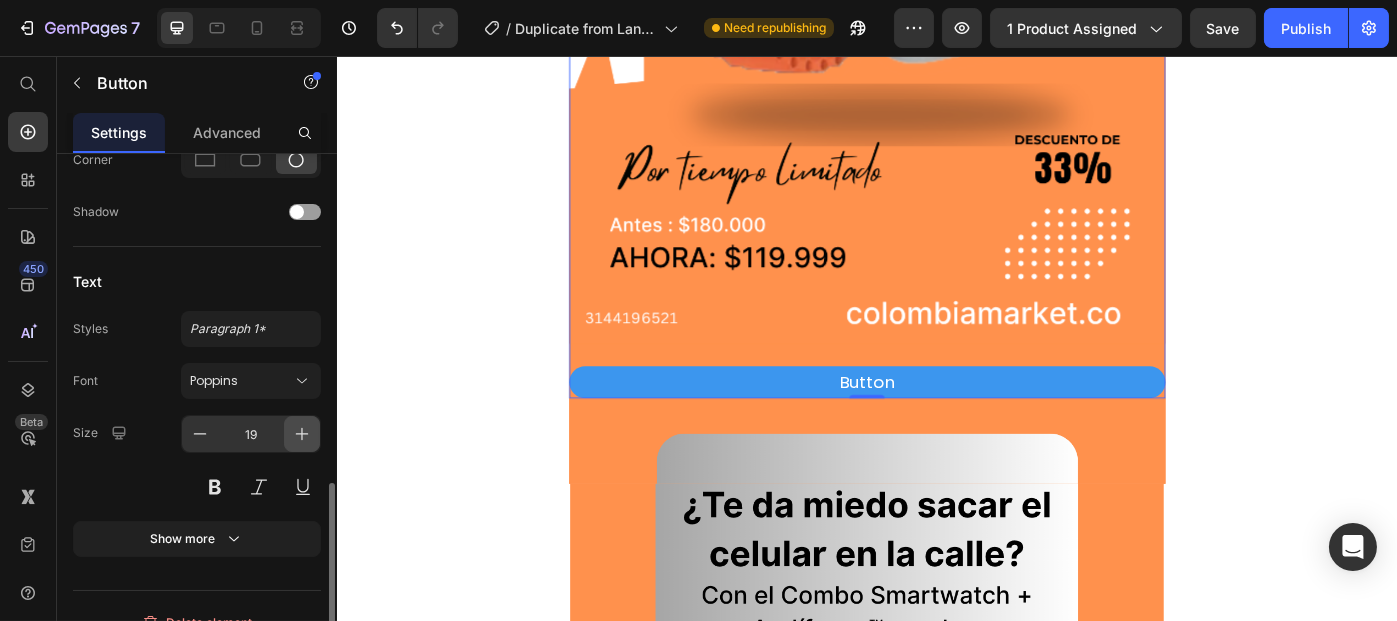 click at bounding box center (302, 434) 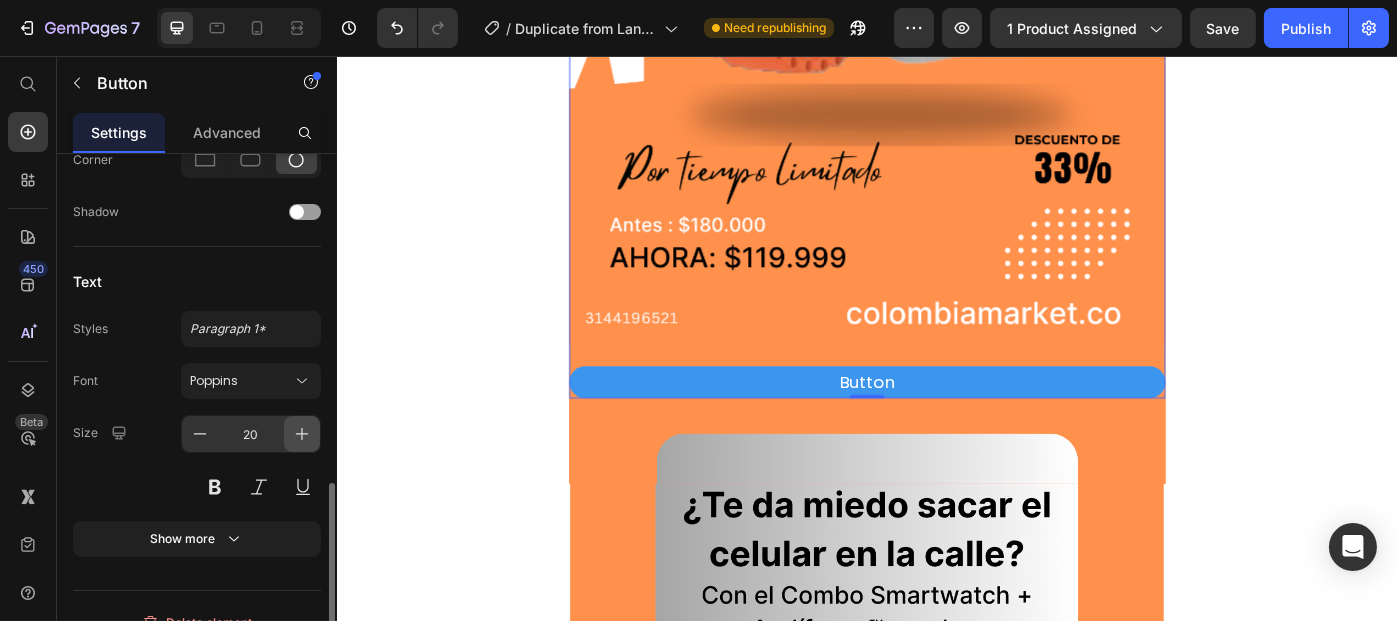 click at bounding box center (302, 434) 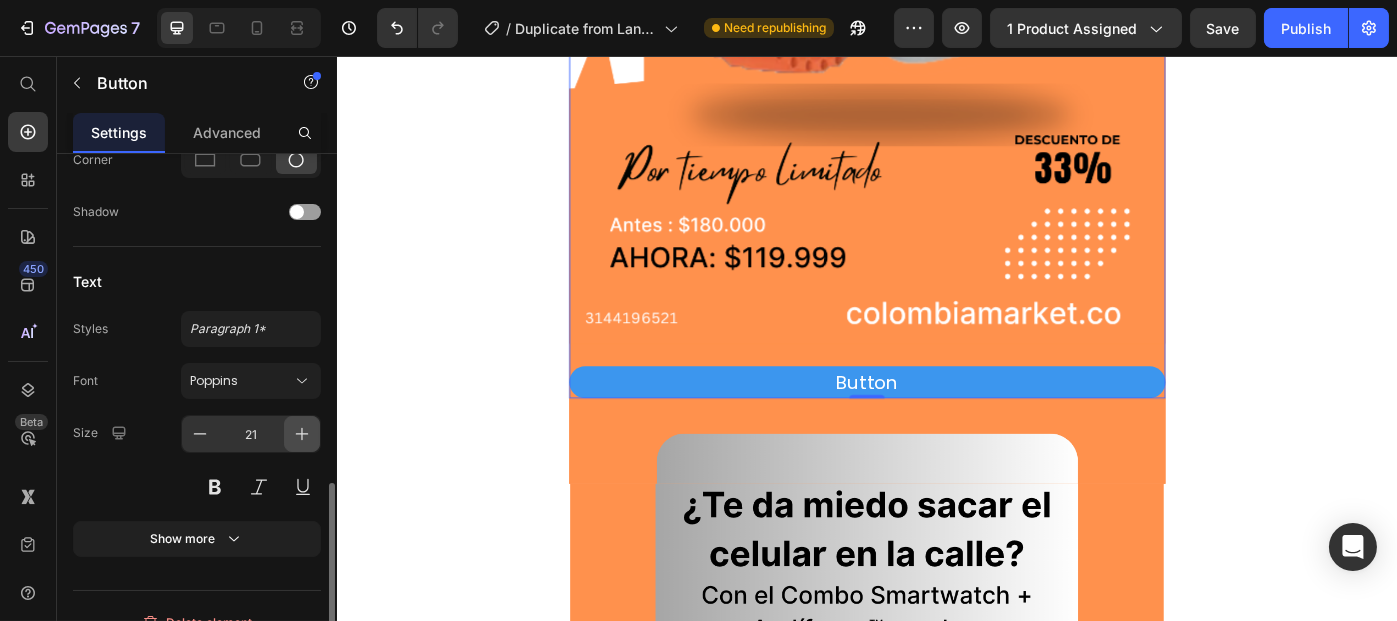 click at bounding box center (302, 434) 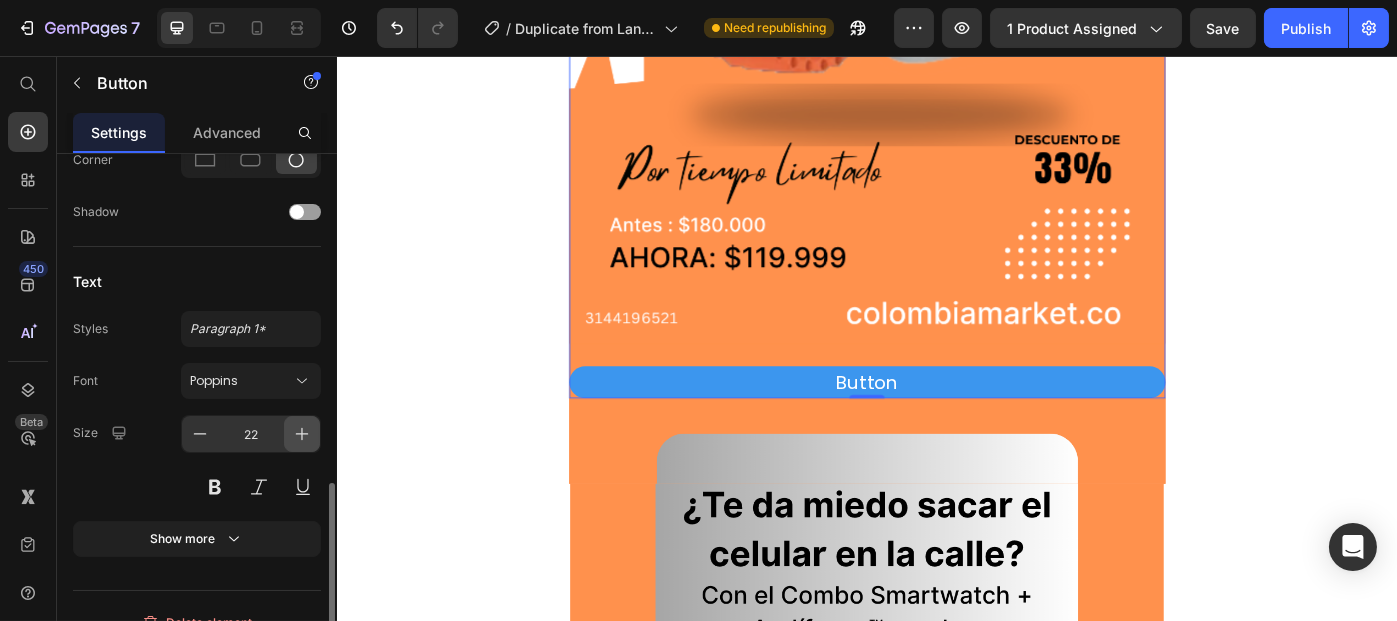 click at bounding box center [302, 434] 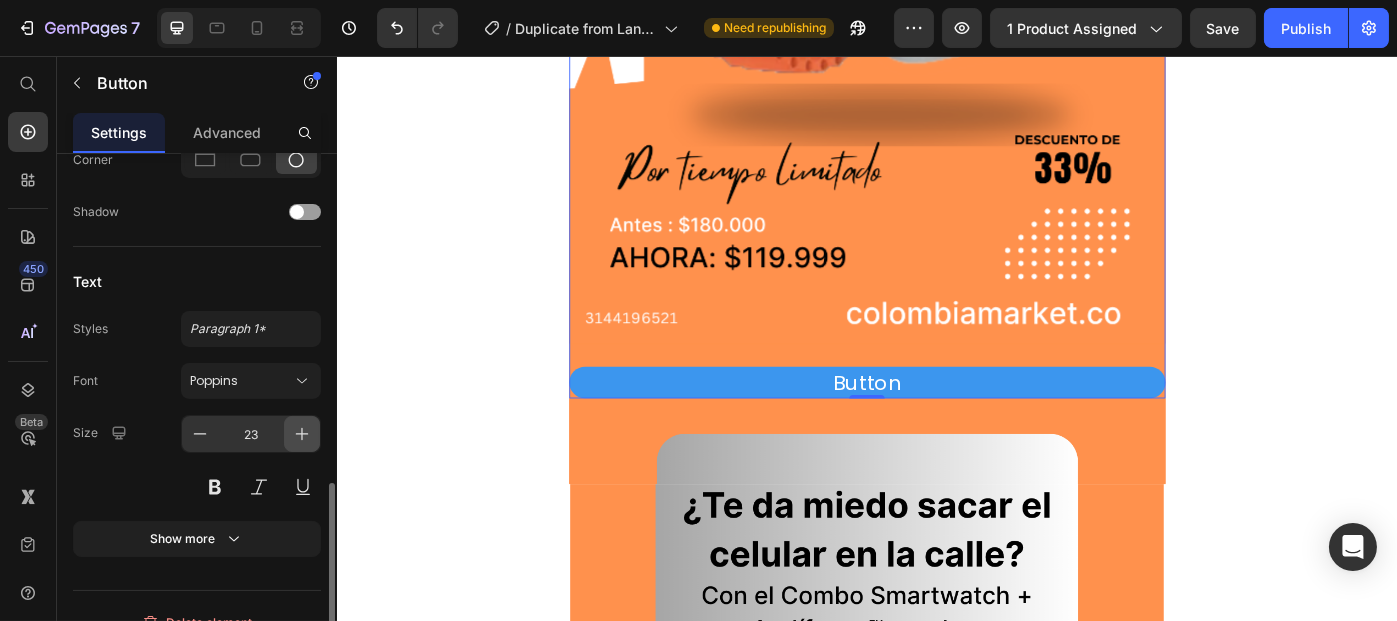 click at bounding box center [302, 434] 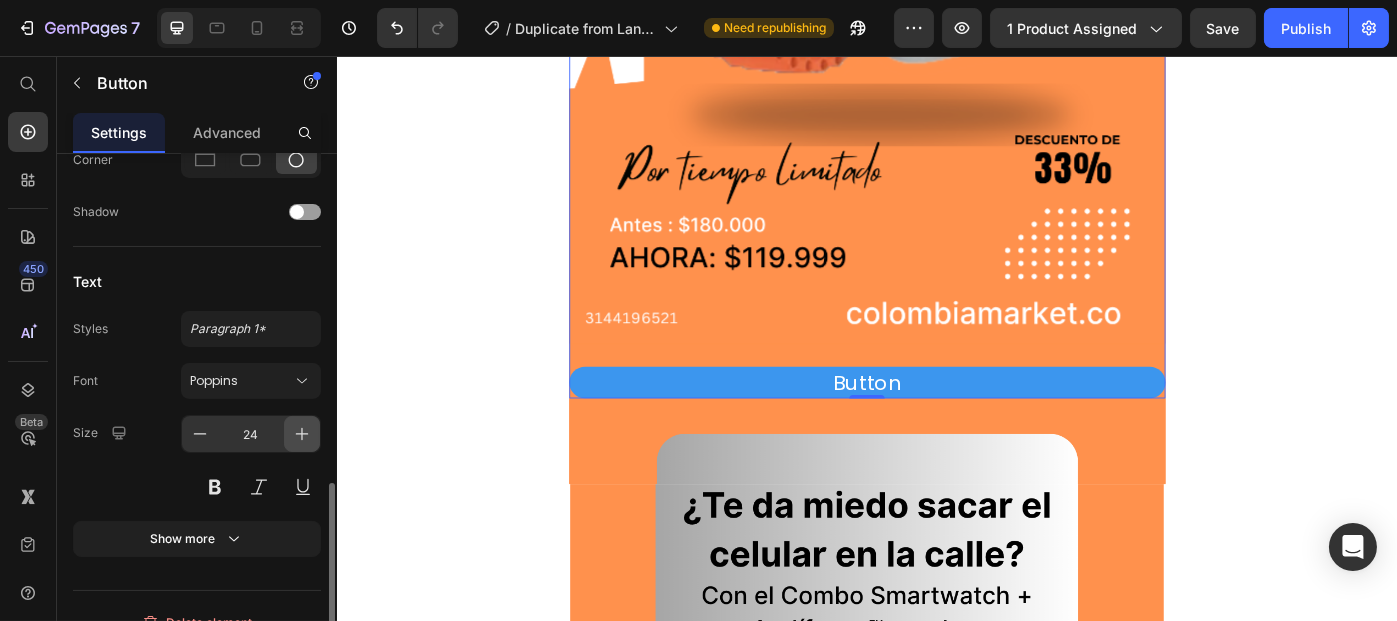 click at bounding box center (302, 434) 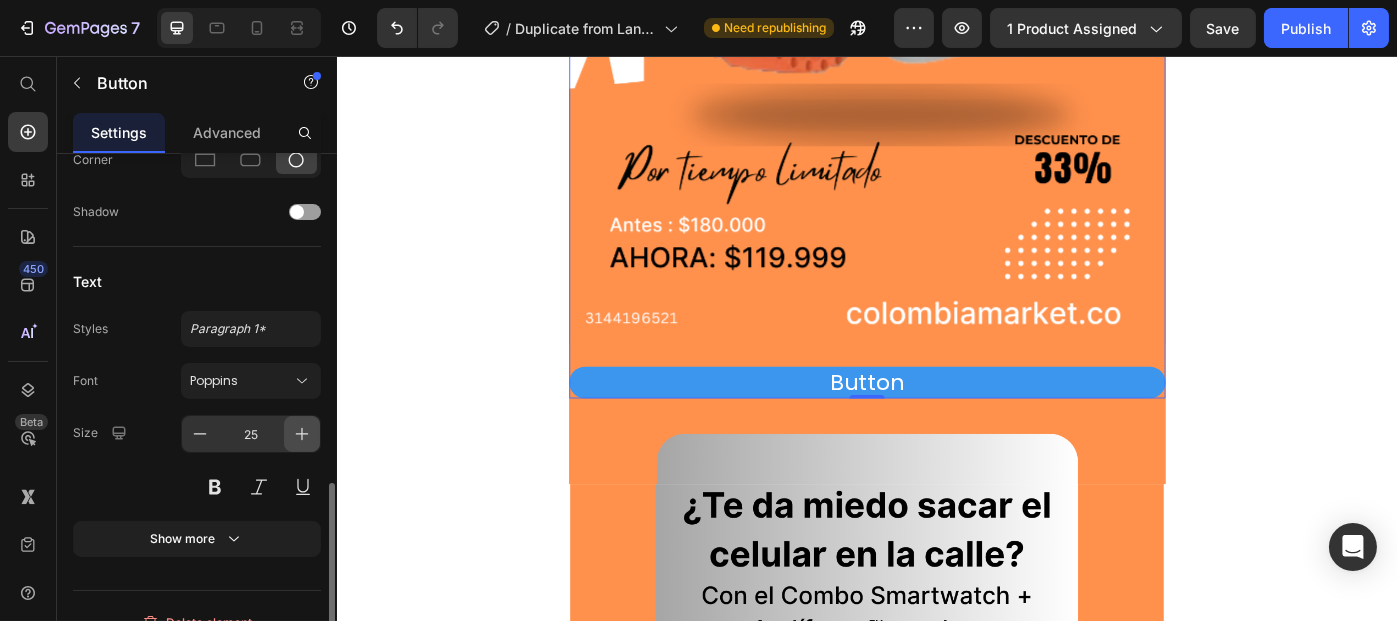 click at bounding box center (302, 434) 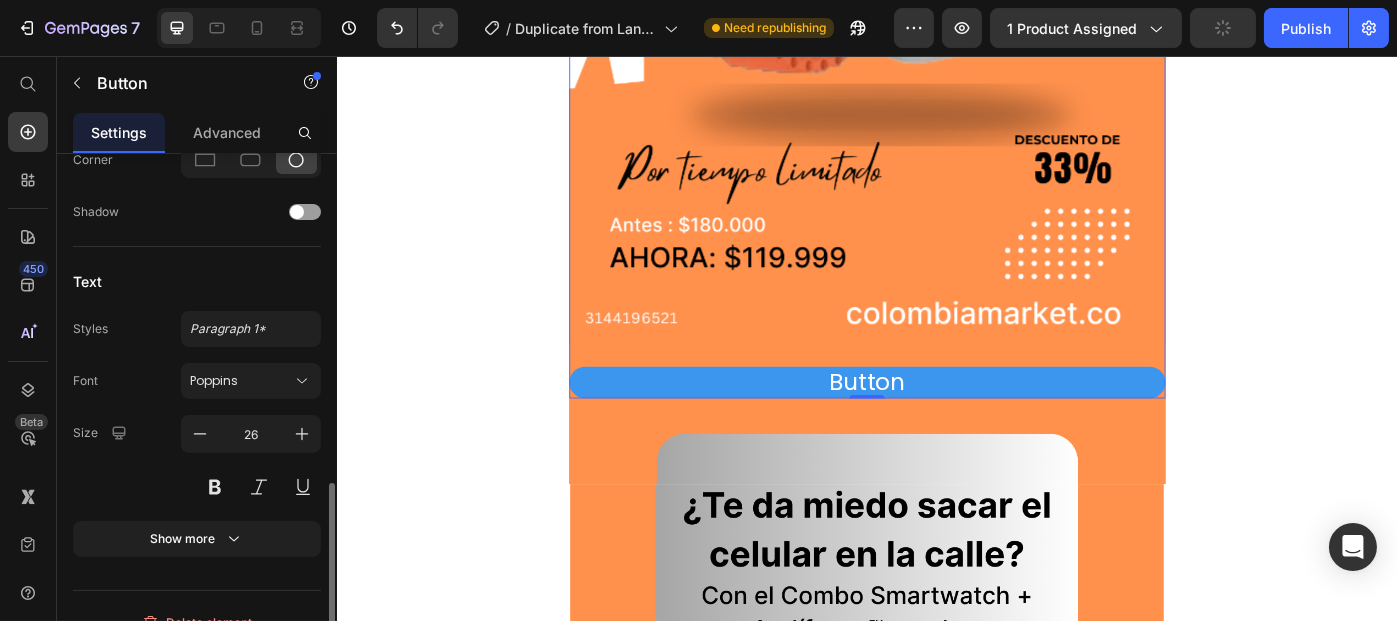 drag, startPoint x: 288, startPoint y: 434, endPoint x: 213, endPoint y: 265, distance: 184.89456 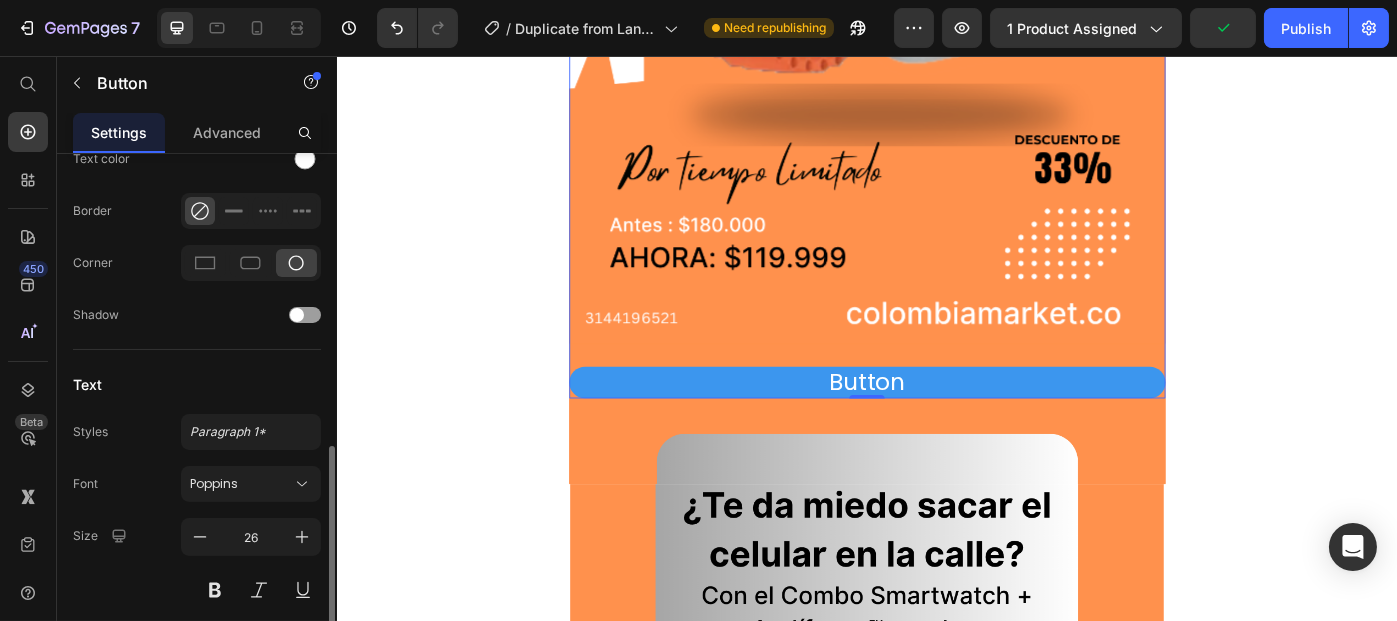 scroll, scrollTop: 949, scrollLeft: 0, axis: vertical 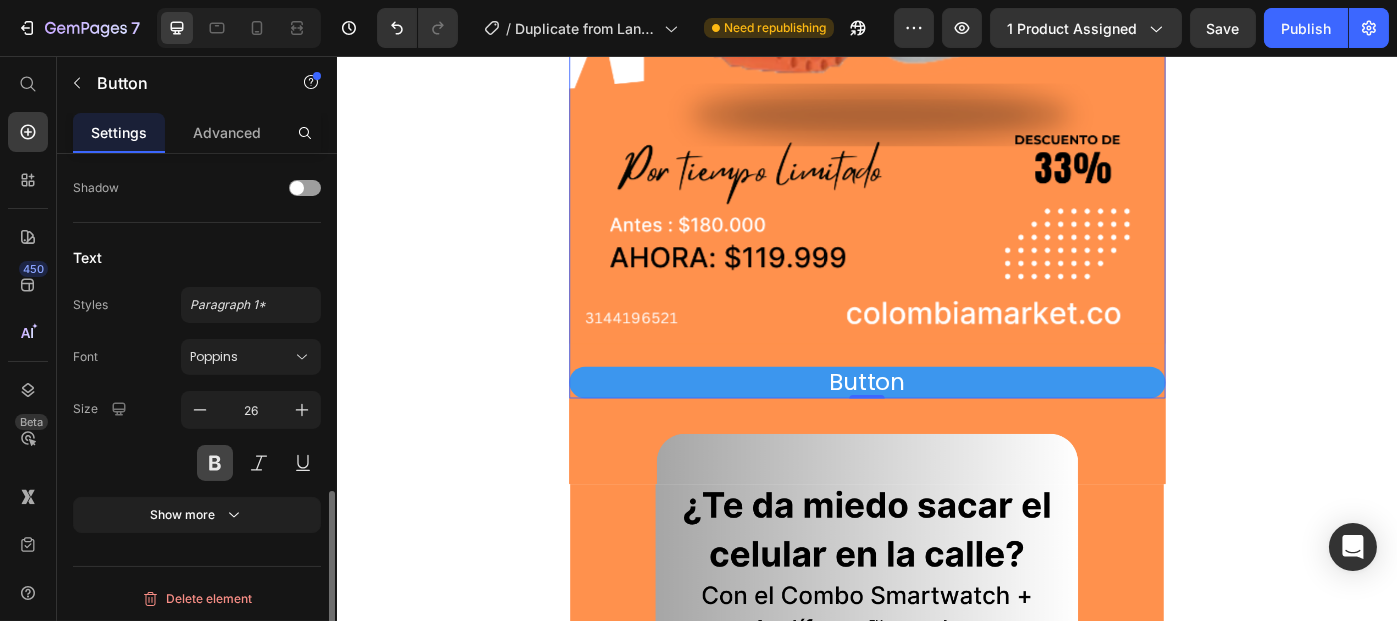 click at bounding box center (215, 463) 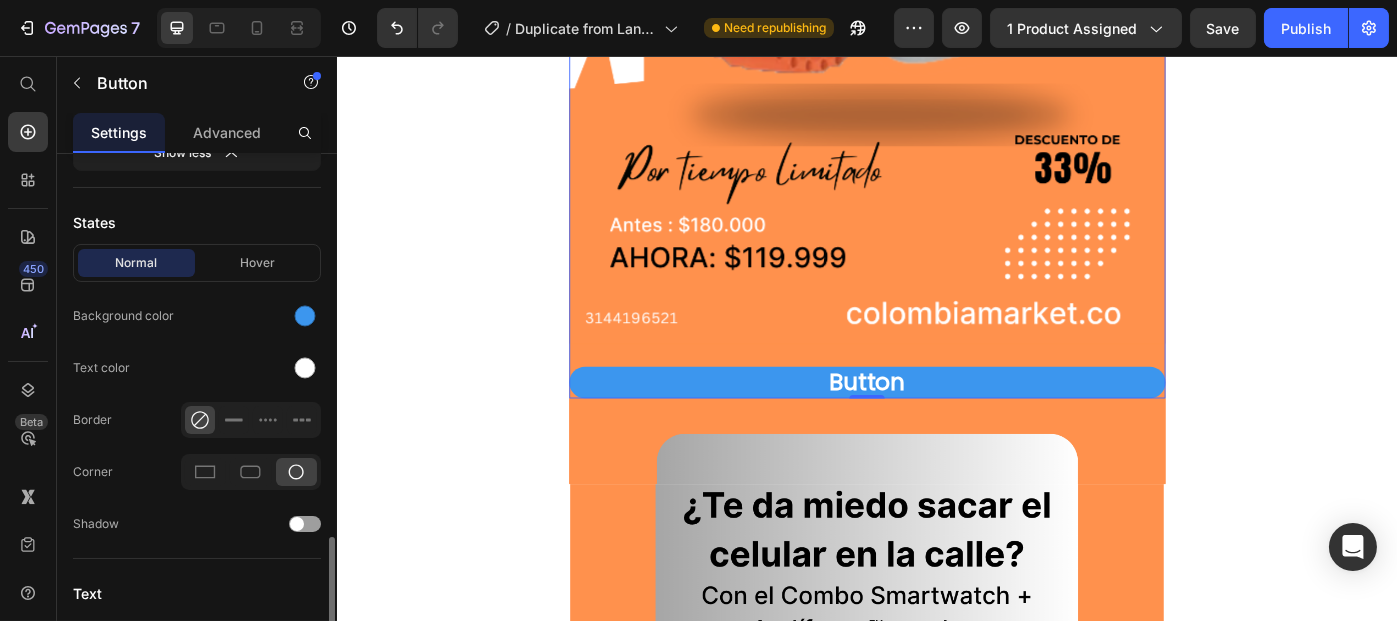 scroll, scrollTop: 949, scrollLeft: 0, axis: vertical 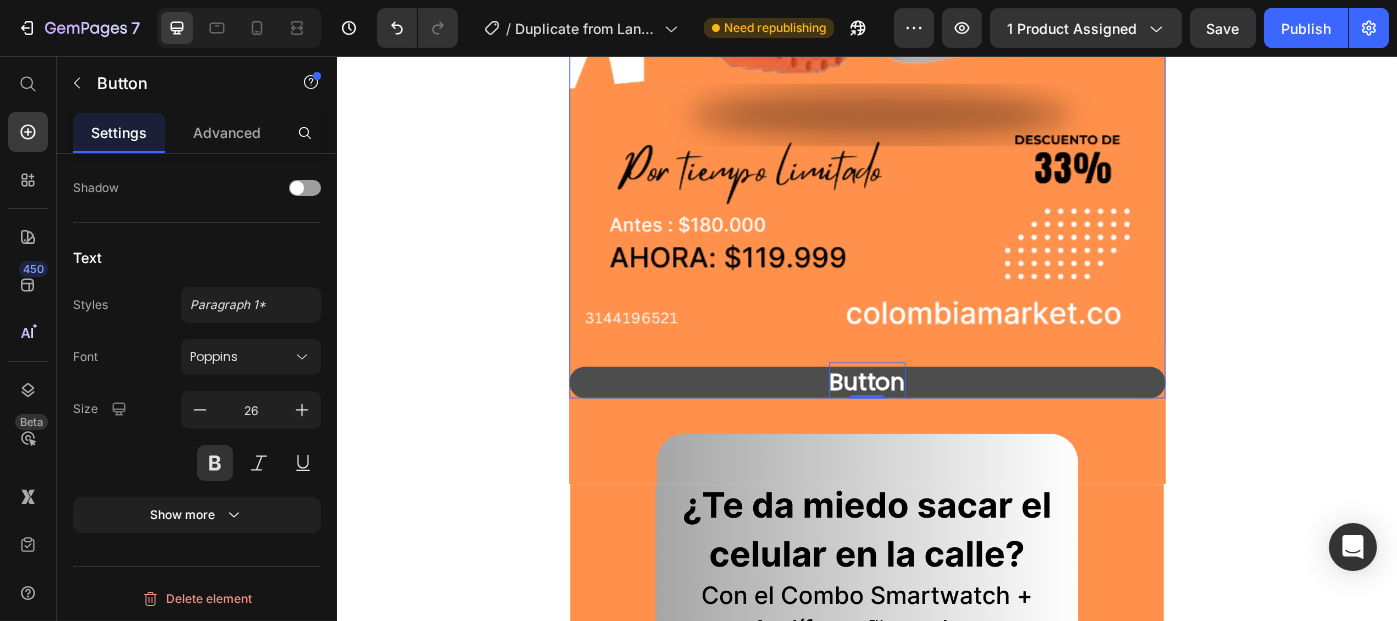 click on "Button" at bounding box center (936, 425) 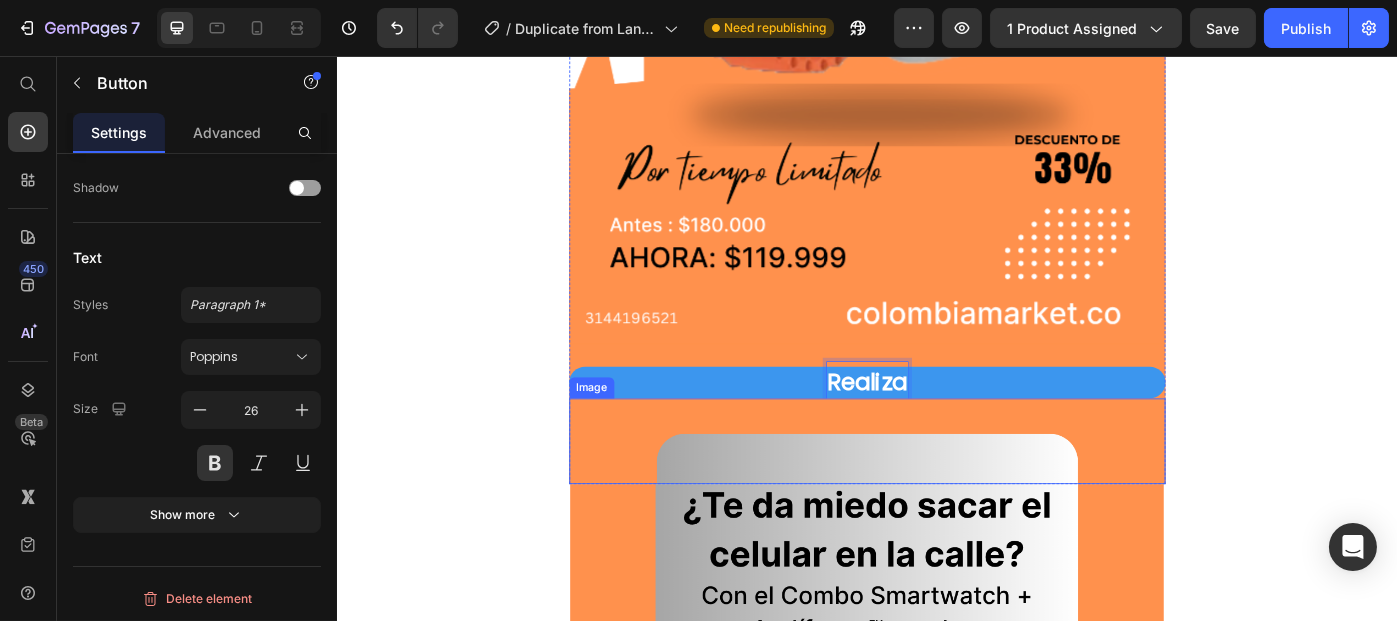 click on "Realiza" at bounding box center [936, 425] 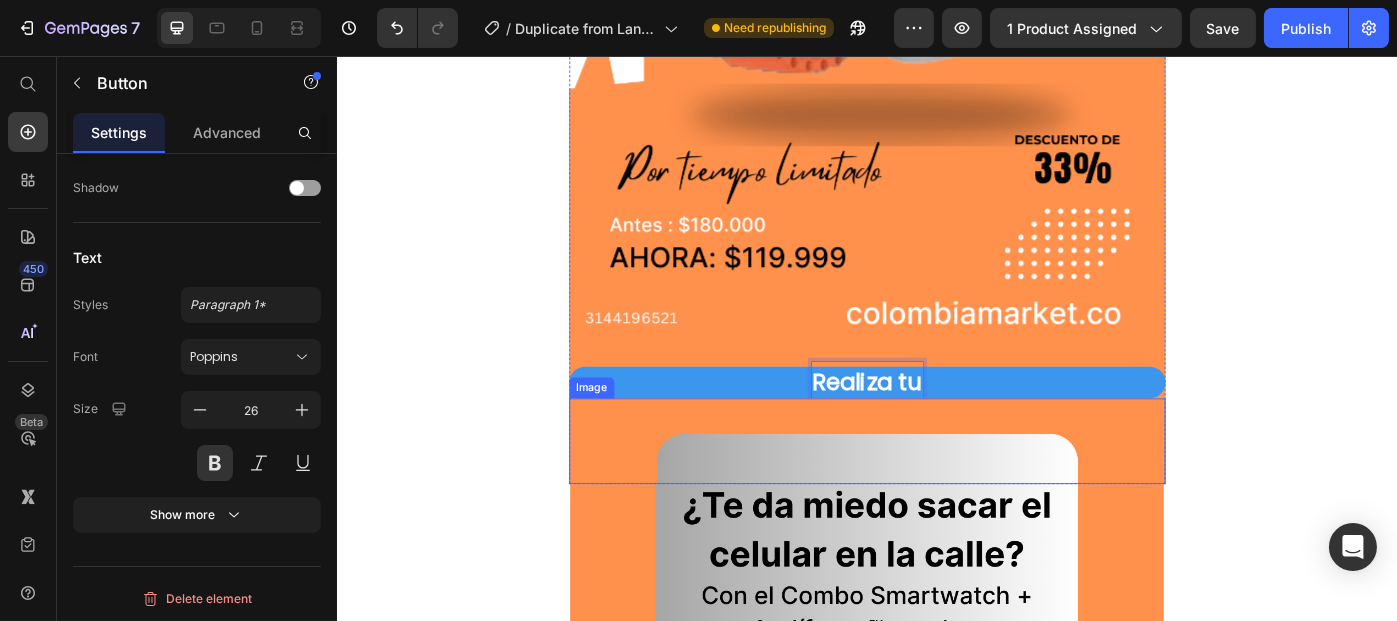click on "Realiza tu" at bounding box center [936, 425] 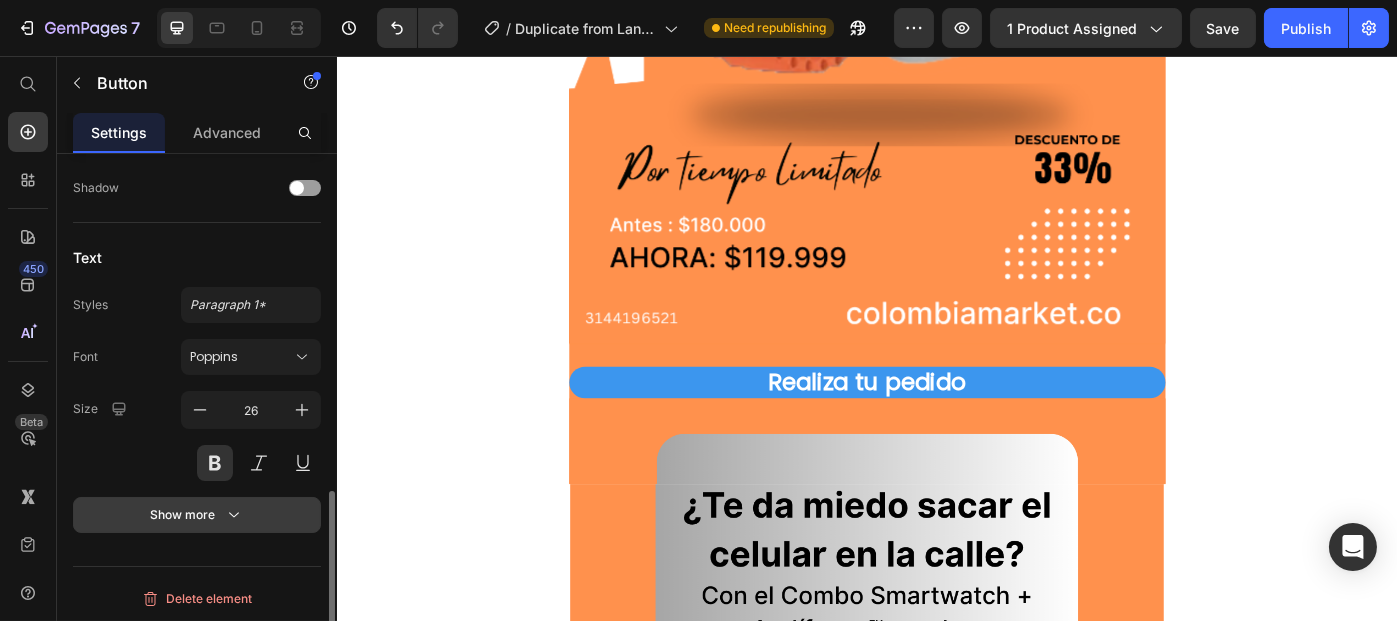 click on "Show more" at bounding box center (197, 515) 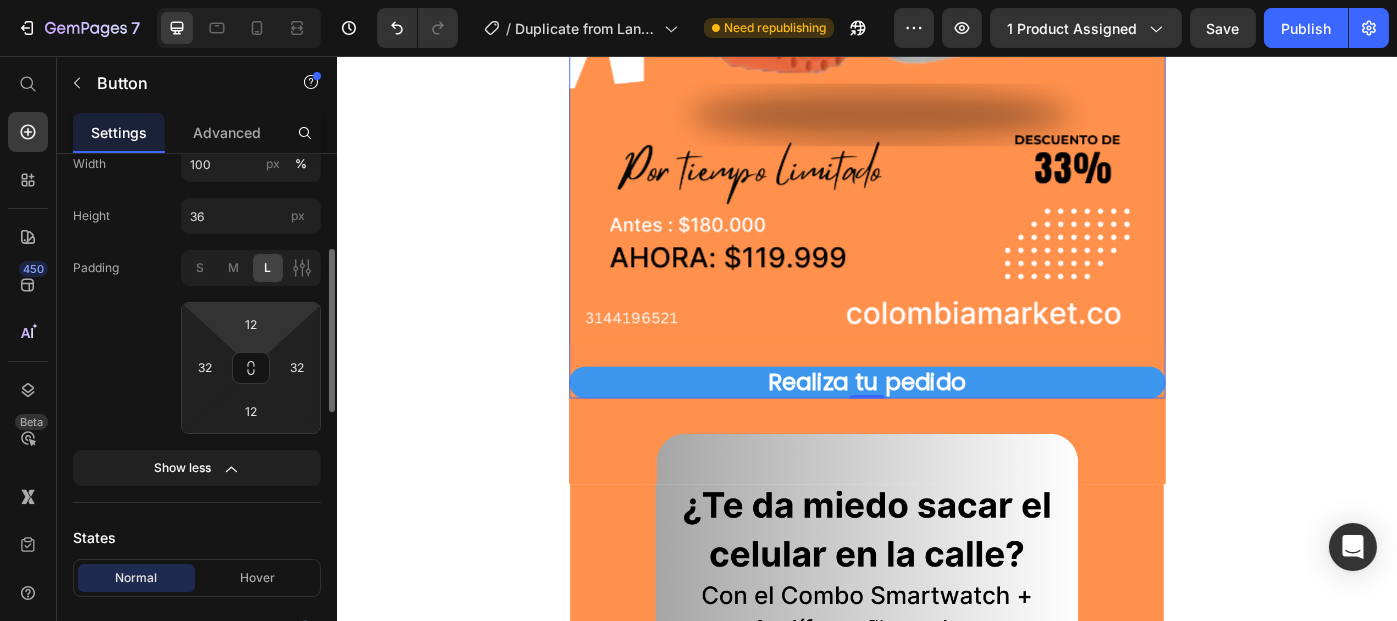 scroll, scrollTop: 297, scrollLeft: 0, axis: vertical 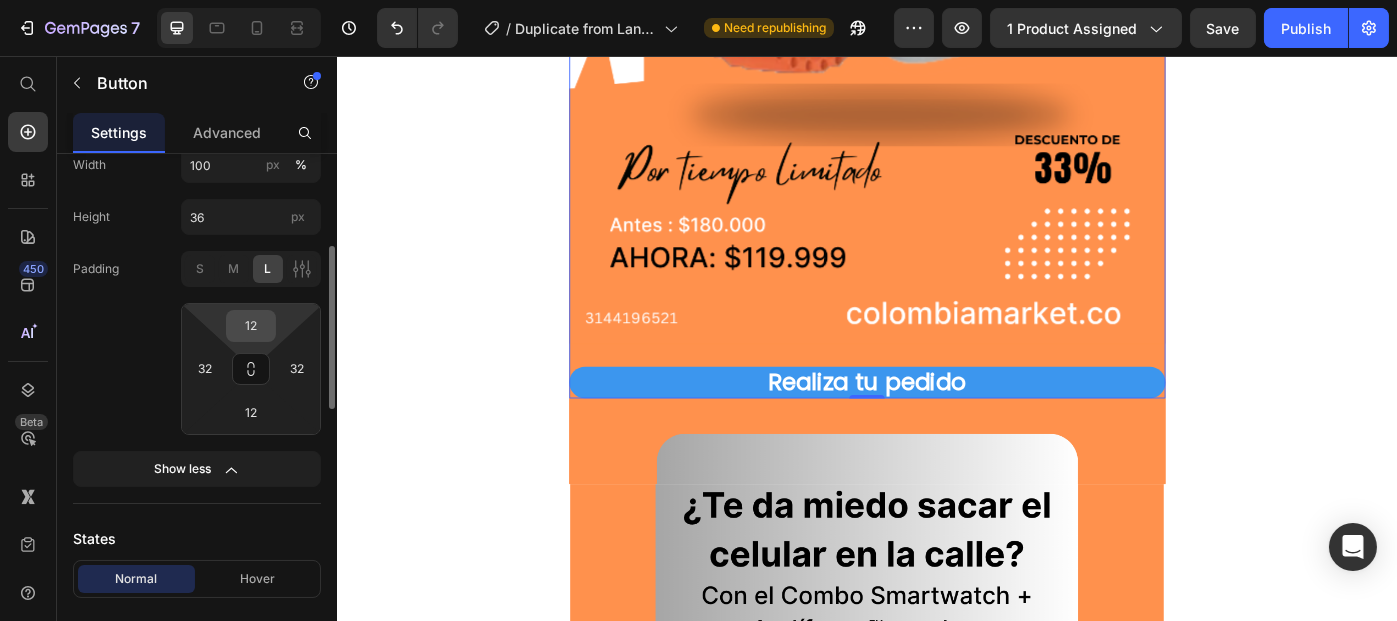 click on "12" at bounding box center [251, 326] 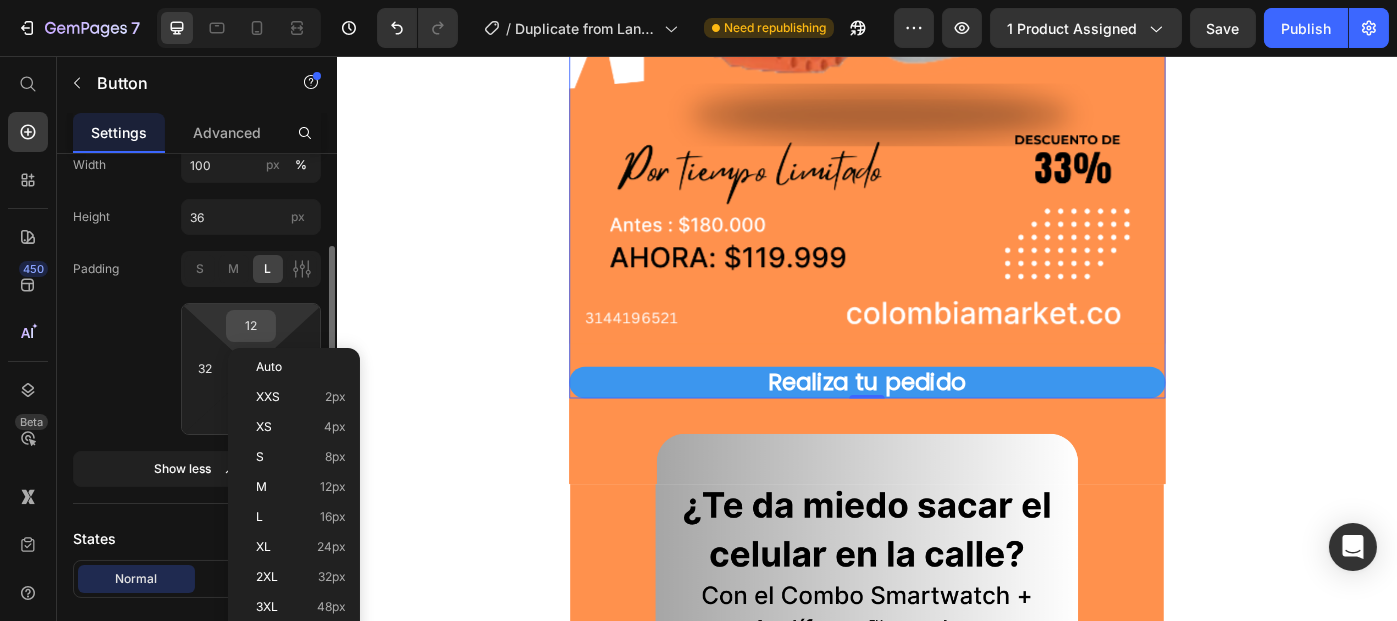 click on "12" at bounding box center [251, 326] 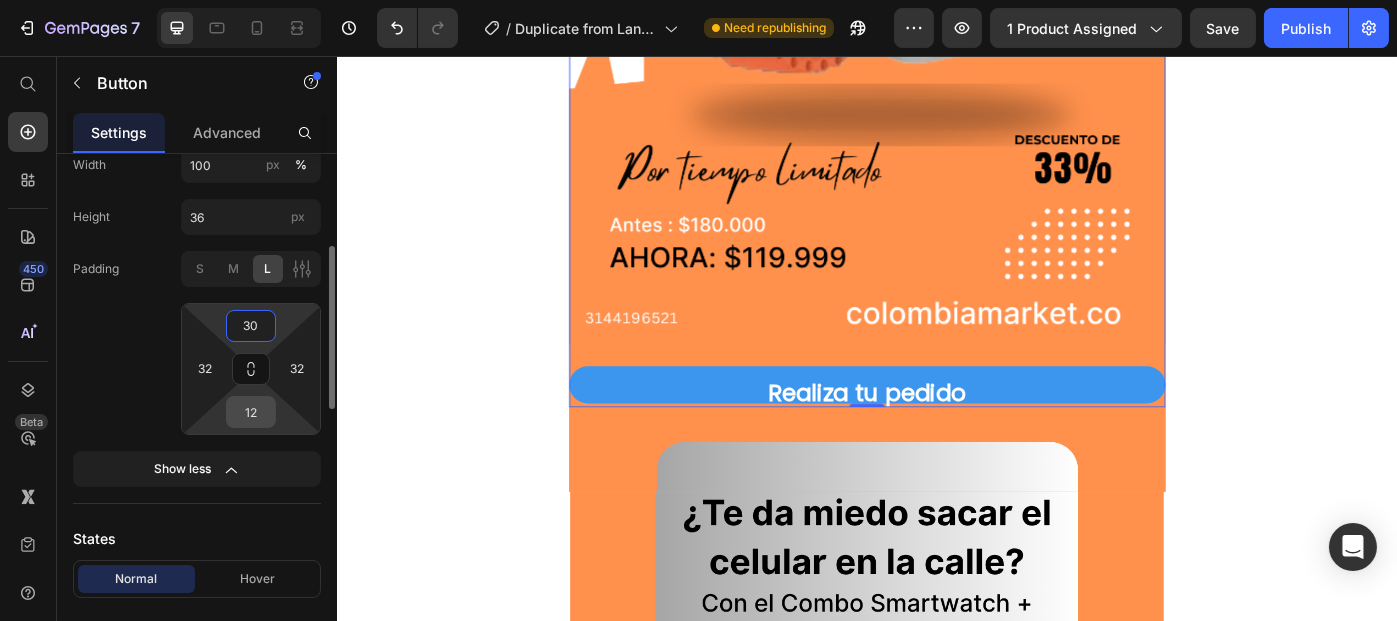 type on "30" 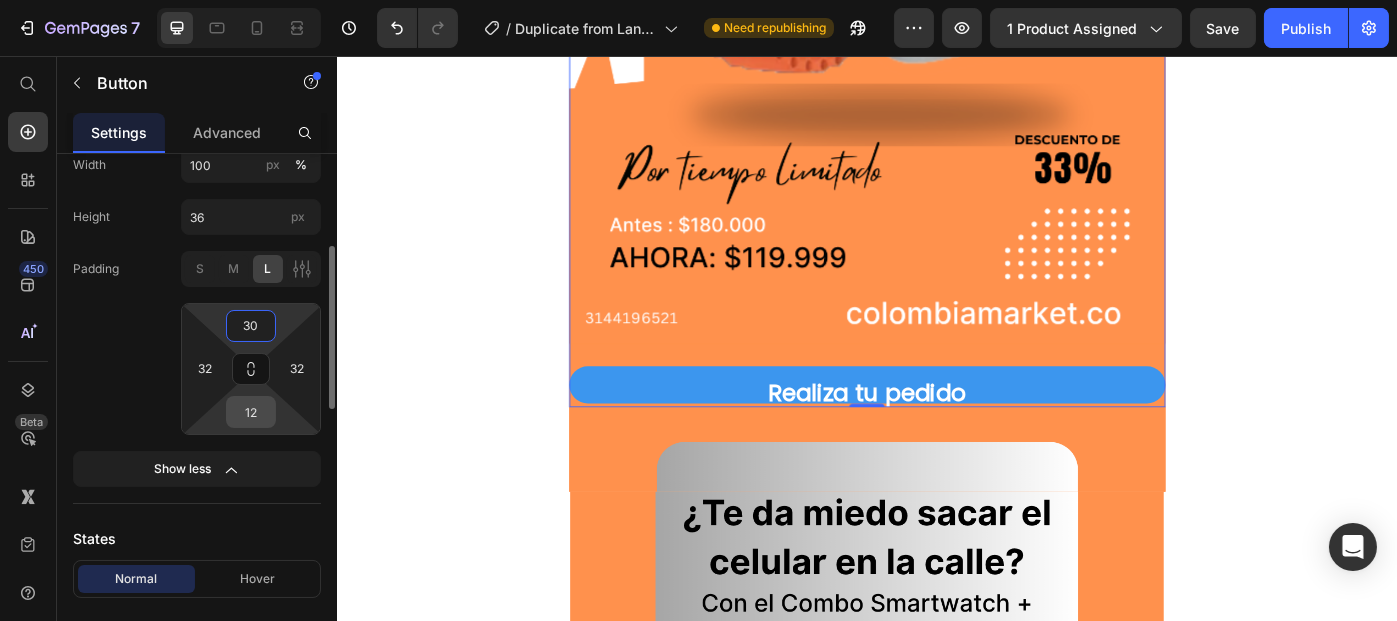 click on "12" at bounding box center [251, 412] 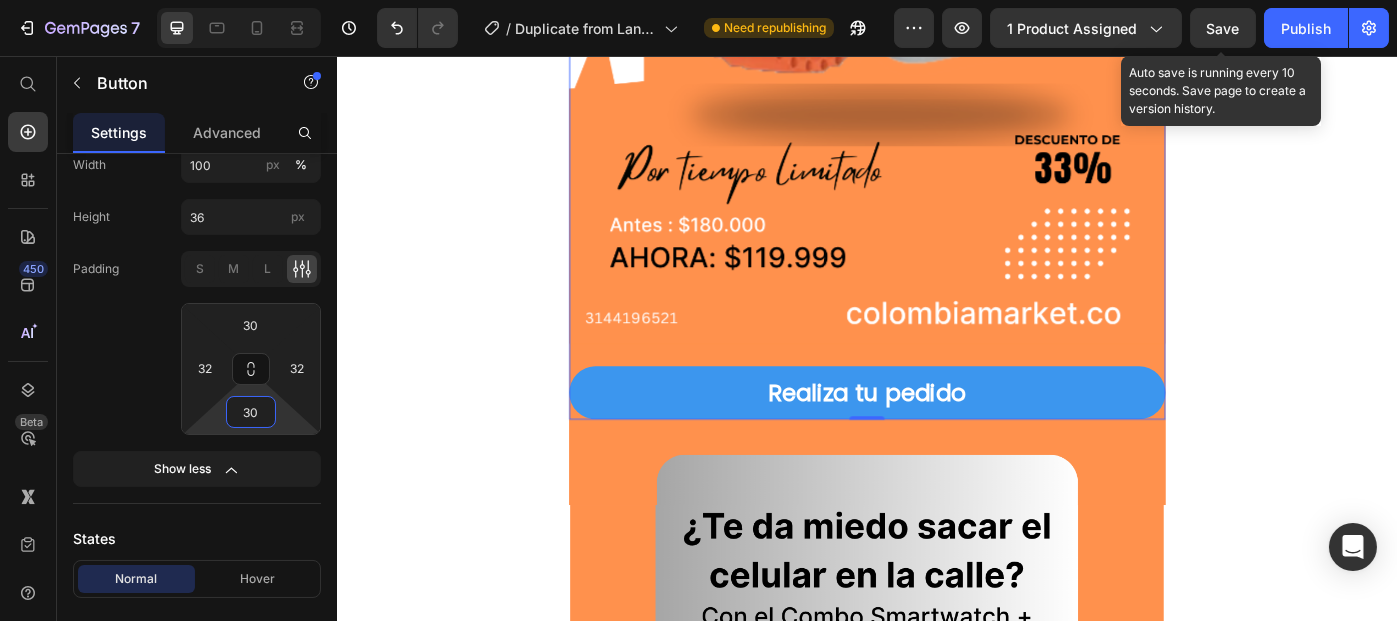 type on "30" 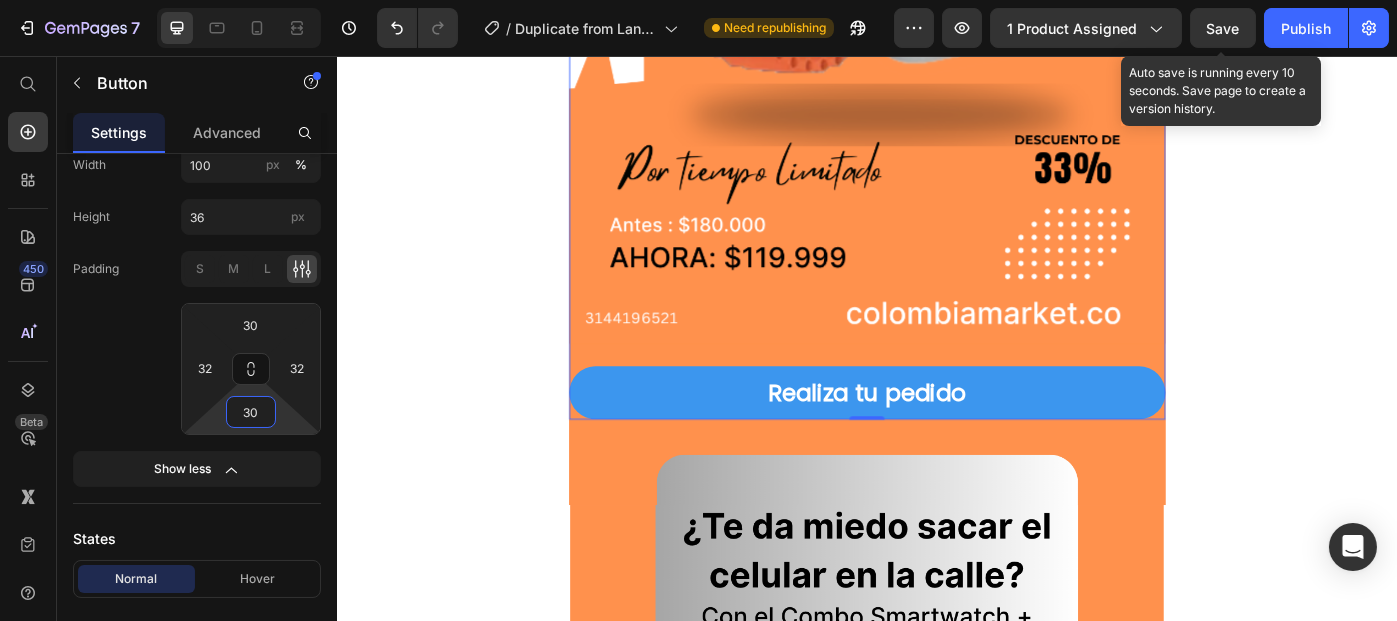 click on "Save" at bounding box center (1223, 28) 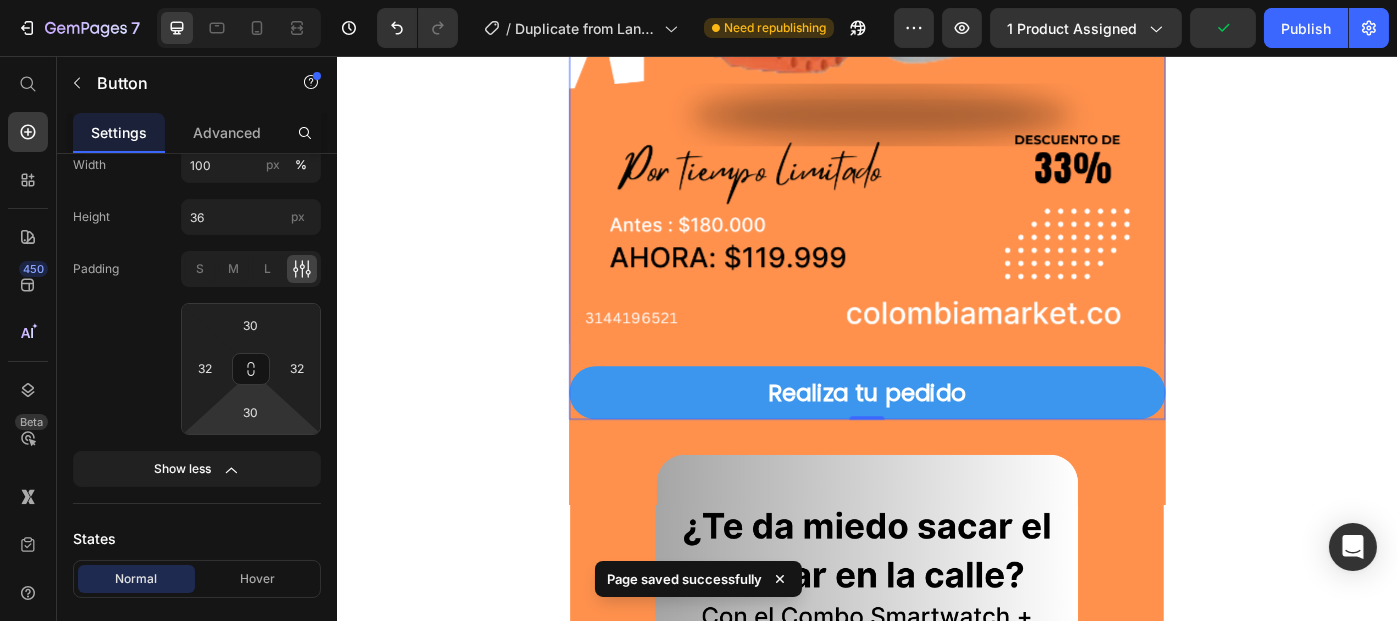 scroll, scrollTop: 0, scrollLeft: 0, axis: both 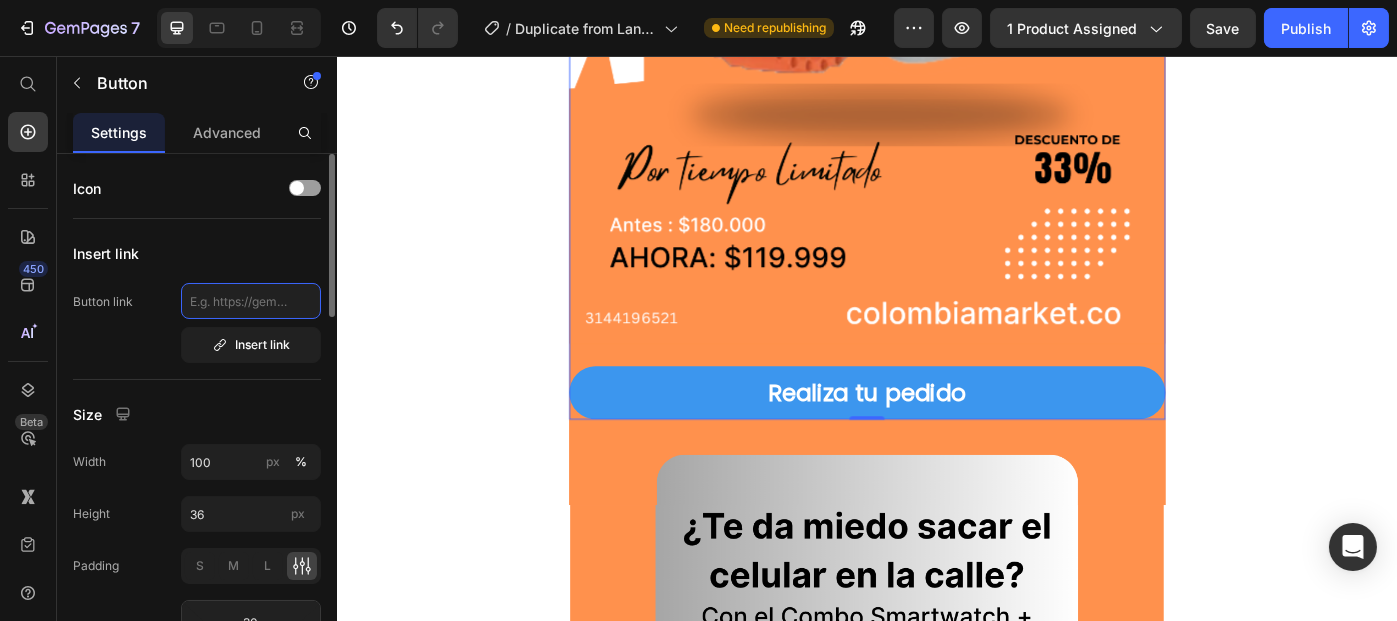 click 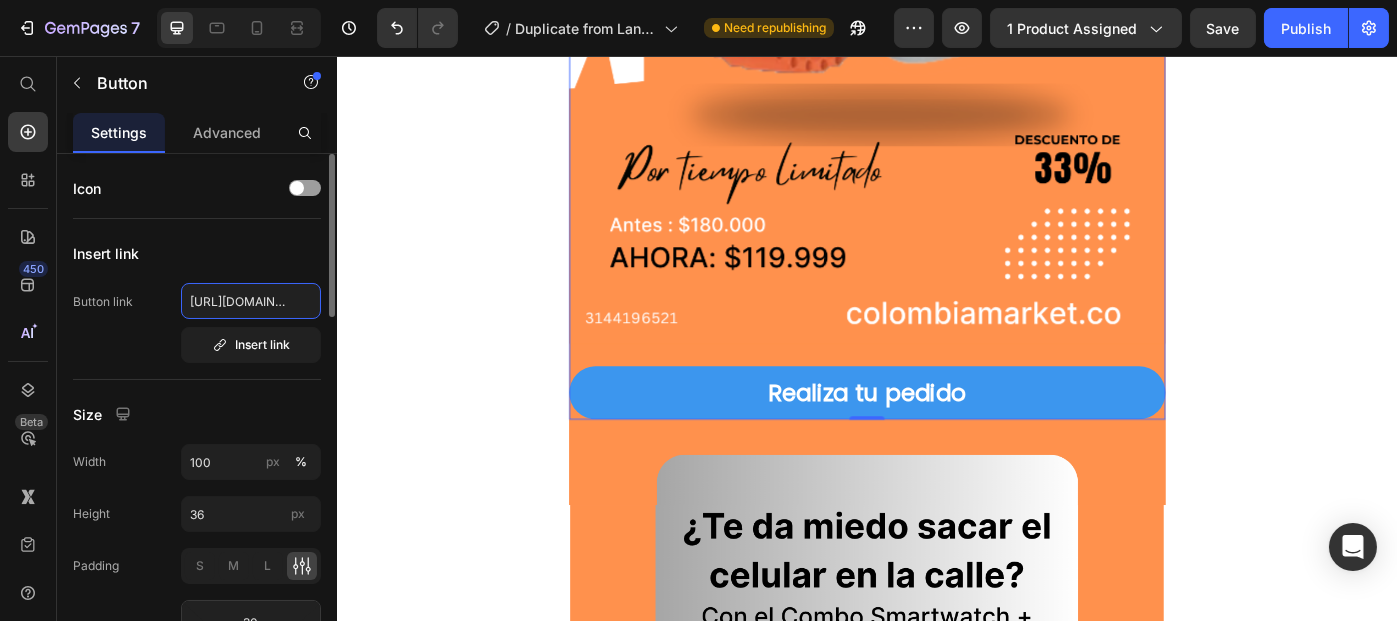 scroll, scrollTop: 0, scrollLeft: 128, axis: horizontal 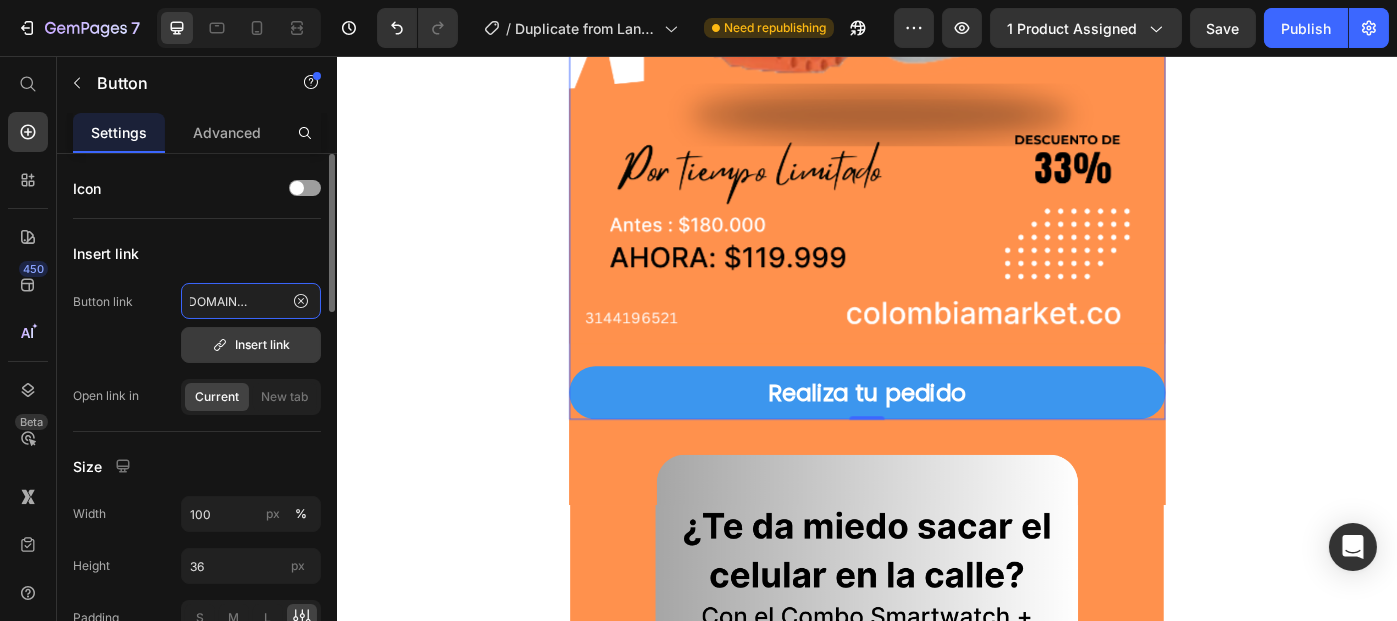 type on "[URL][DOMAIN_NAME])." 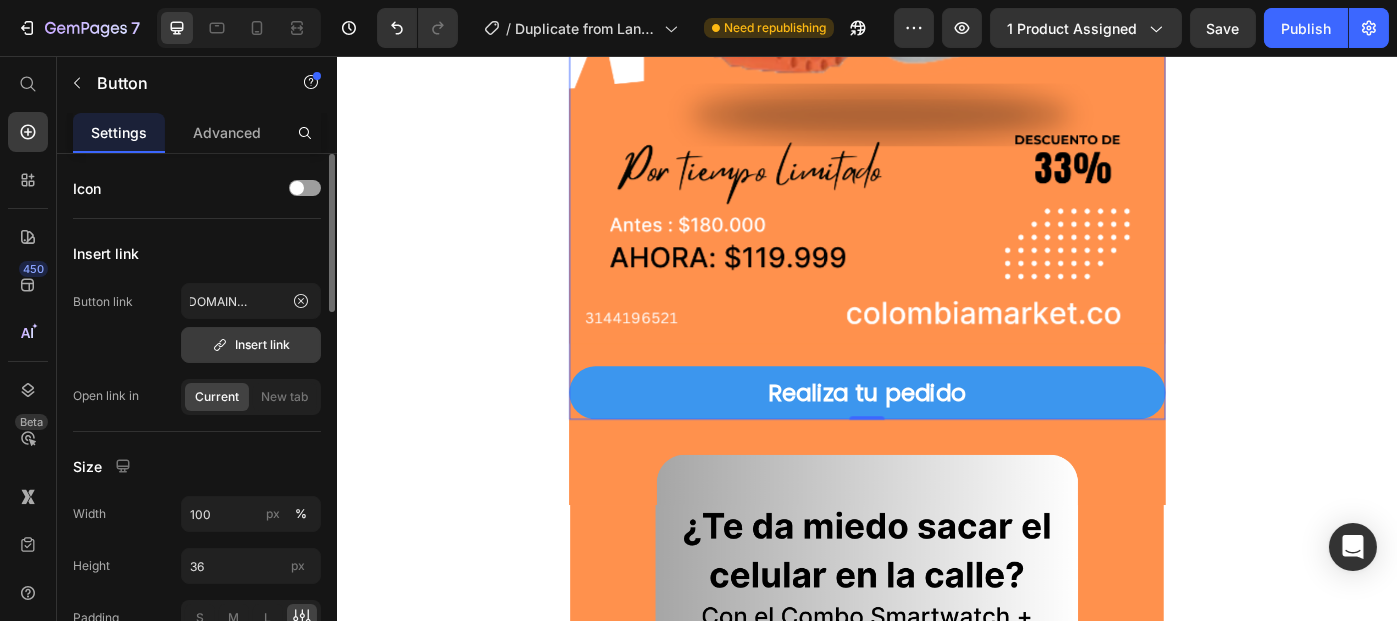 click on "Insert link" at bounding box center (251, 345) 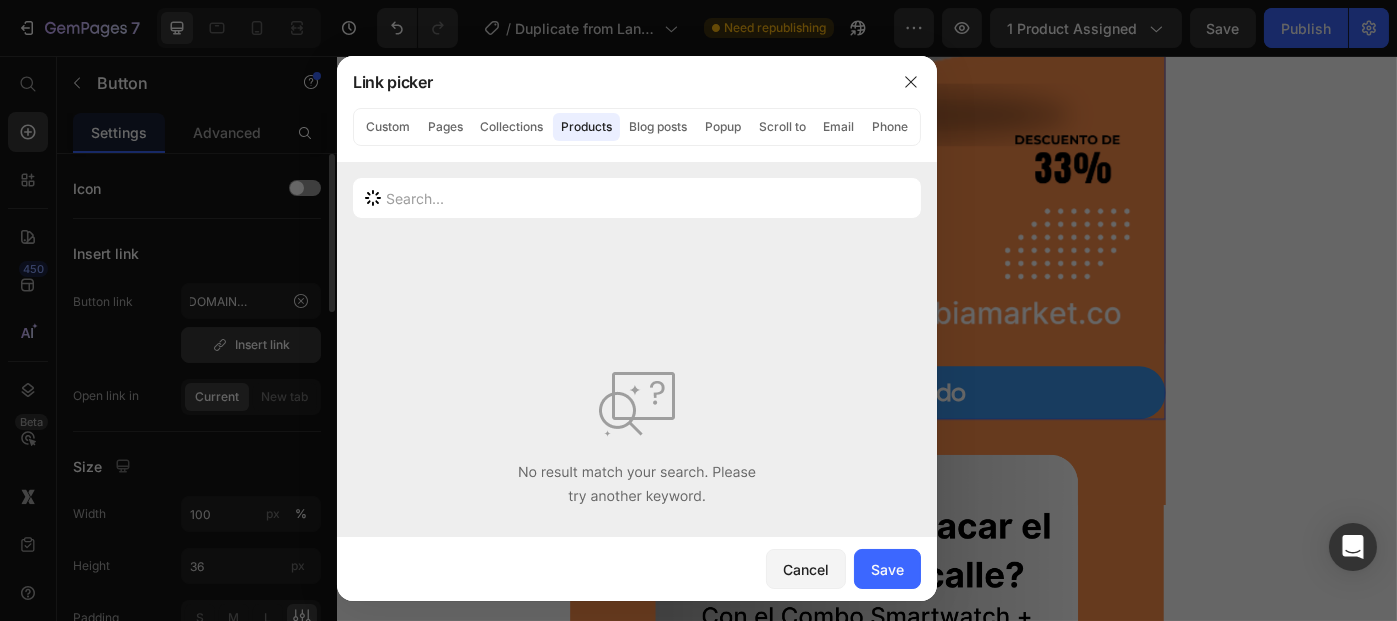 scroll, scrollTop: 0, scrollLeft: 0, axis: both 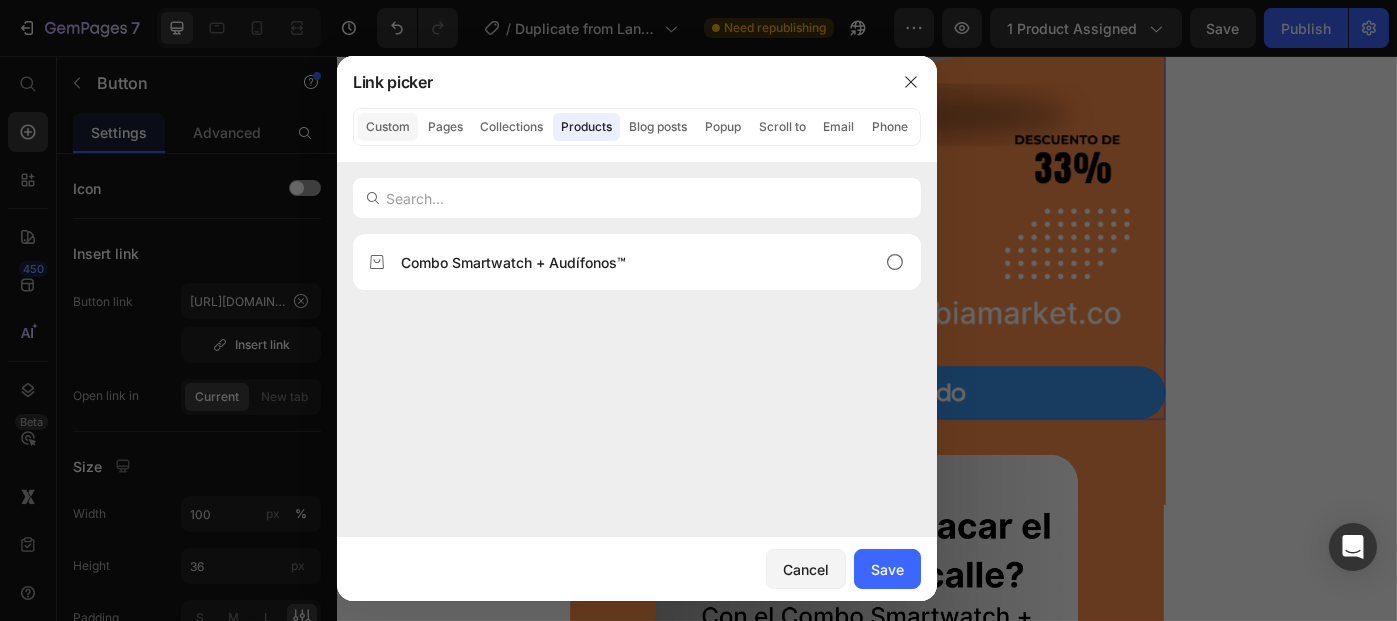 click on "Custom" 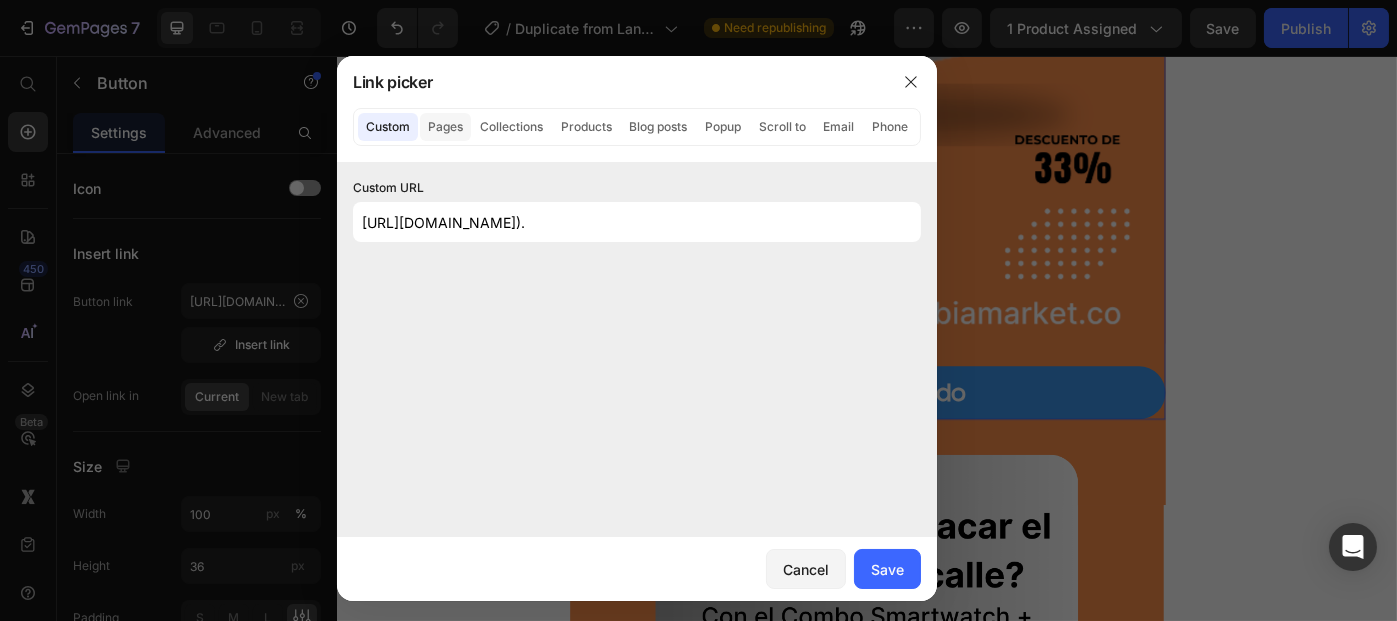 click on "Pages" 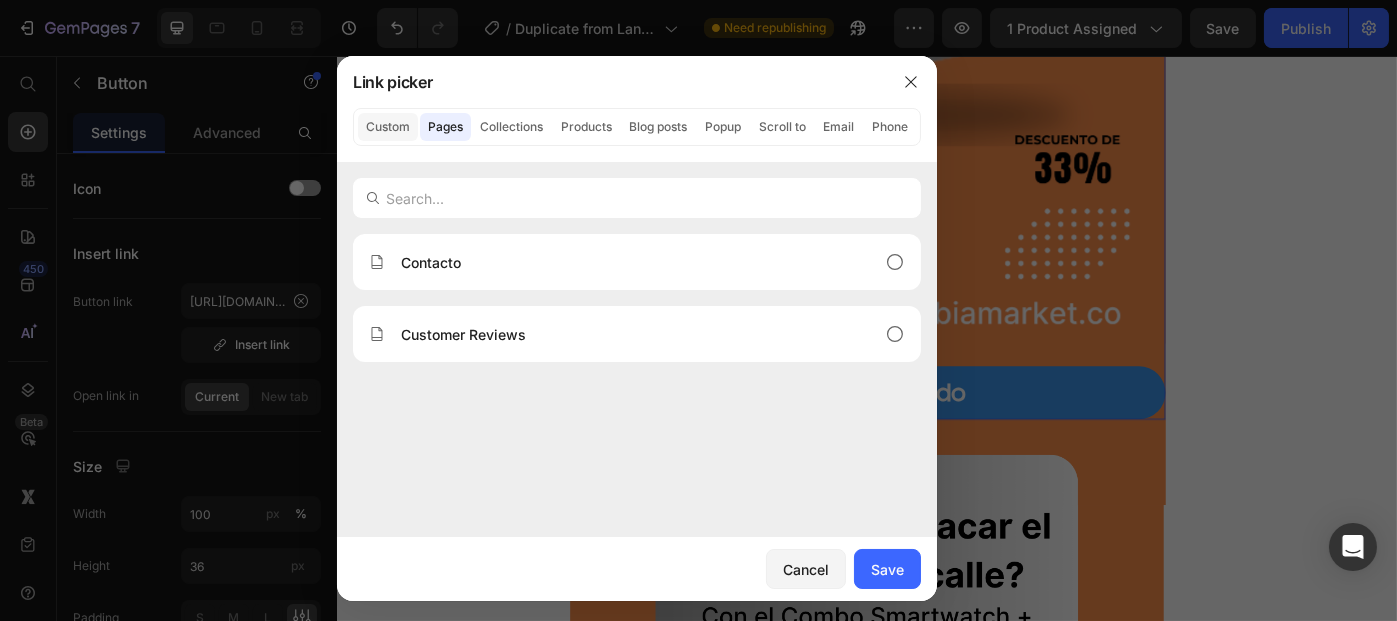 click on "Custom" 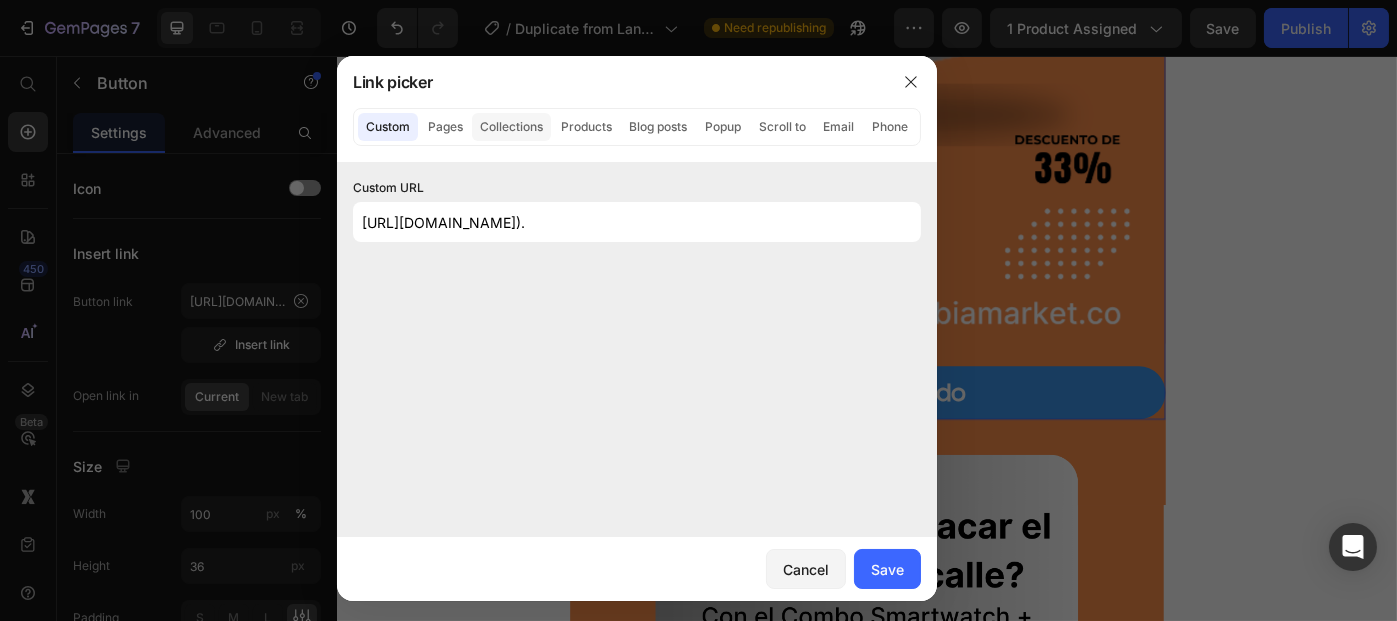 click on "Collections" 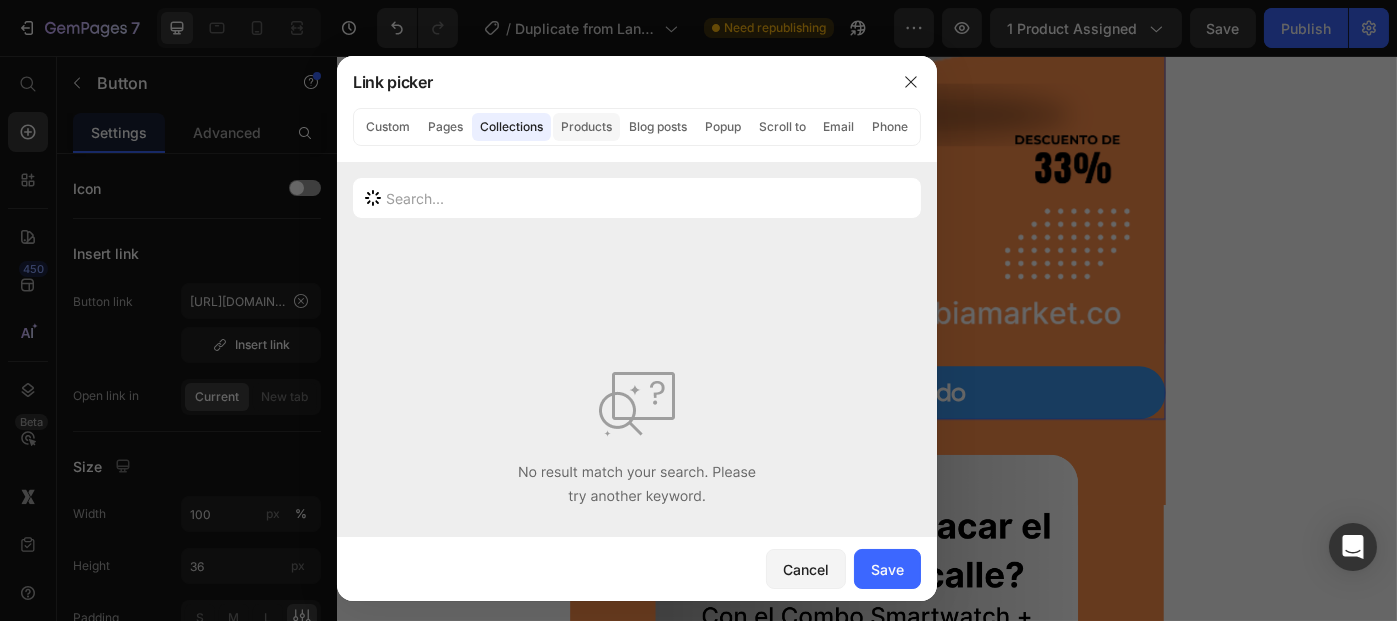 click on "Products" 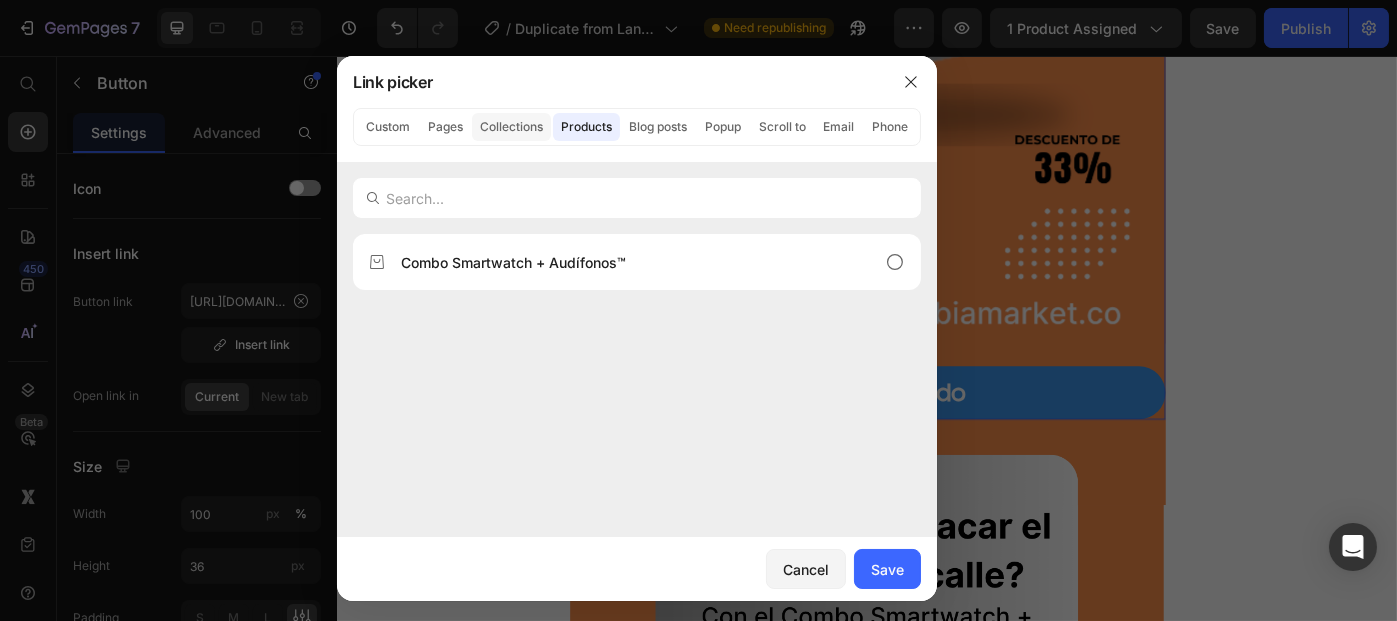 click on "Collections" 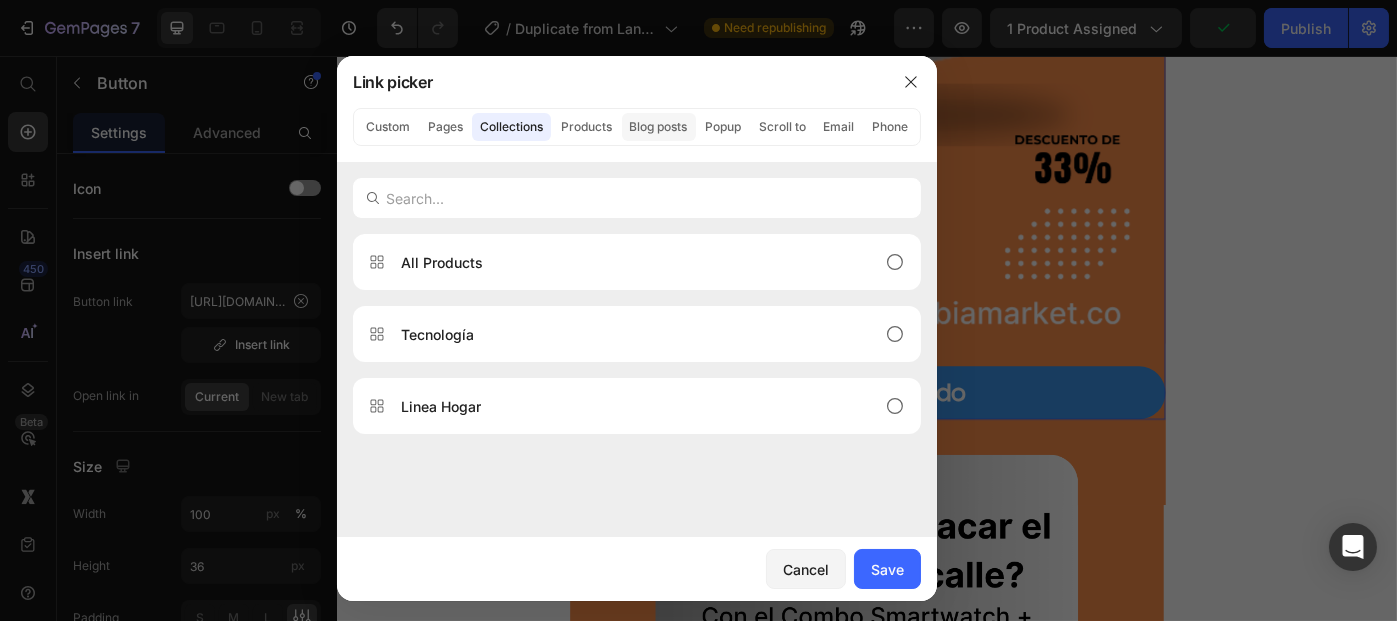 click on "Blog posts" 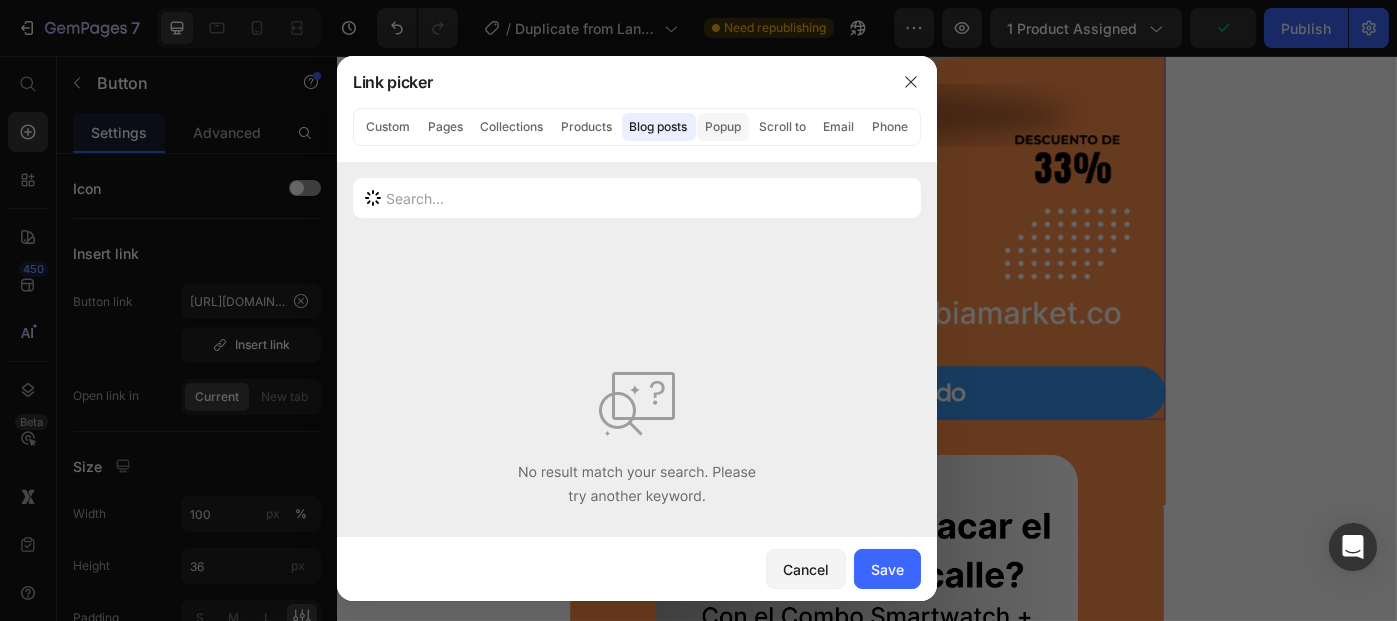 click on "Popup" 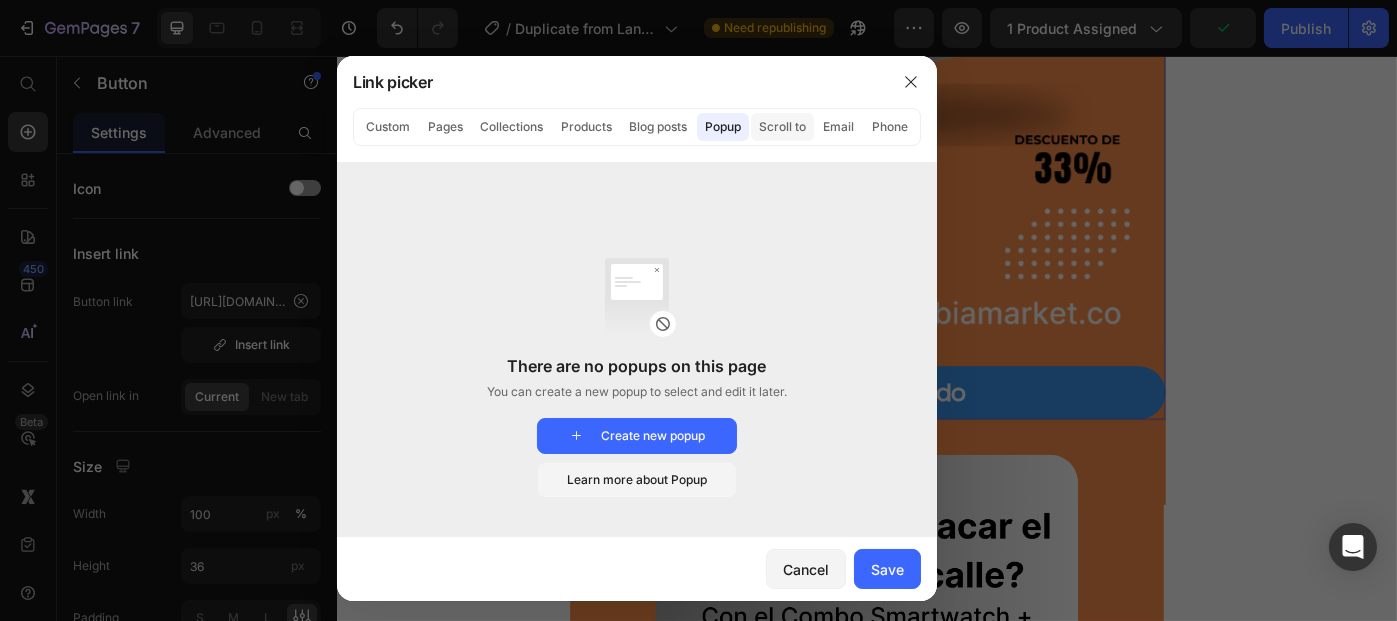 click on "Scroll to" 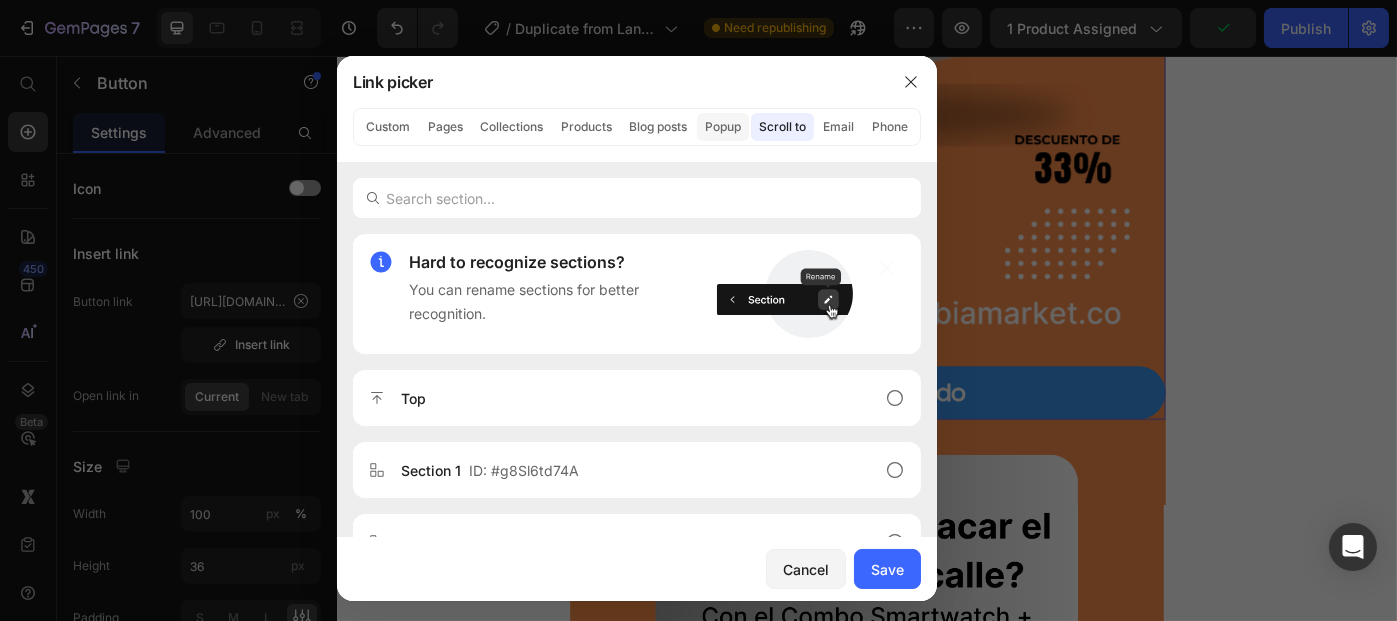 click on "Popup" 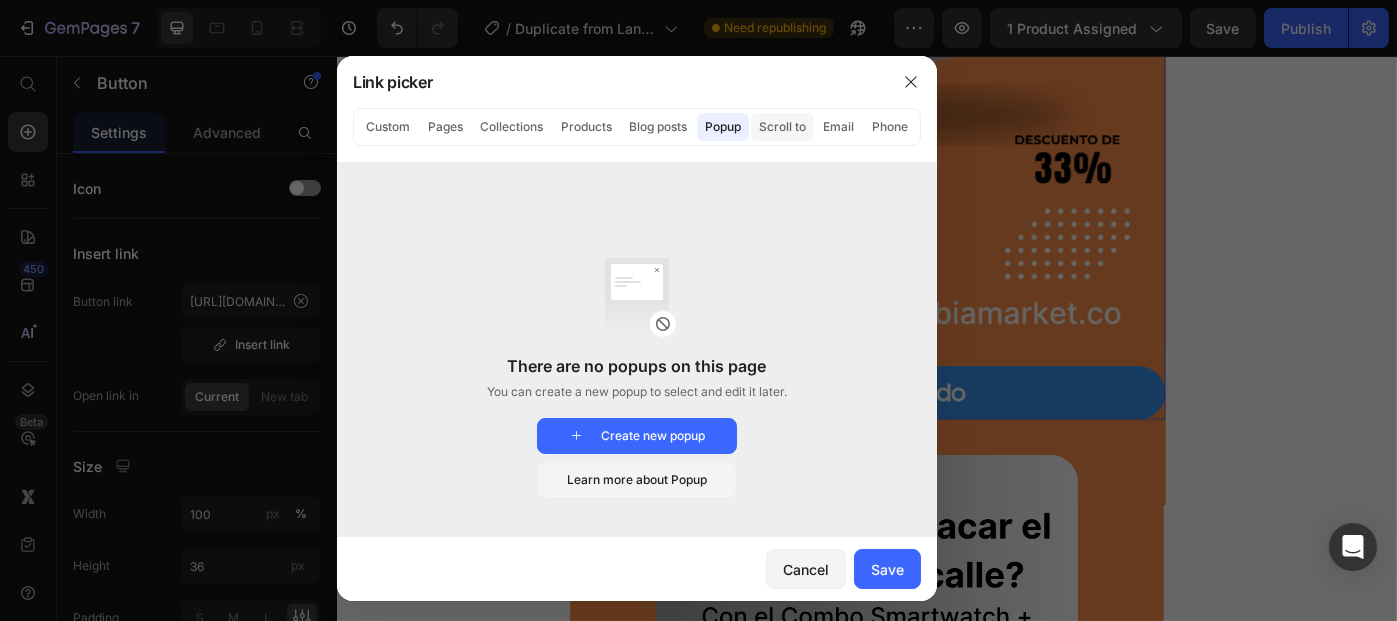 click on "Scroll to" 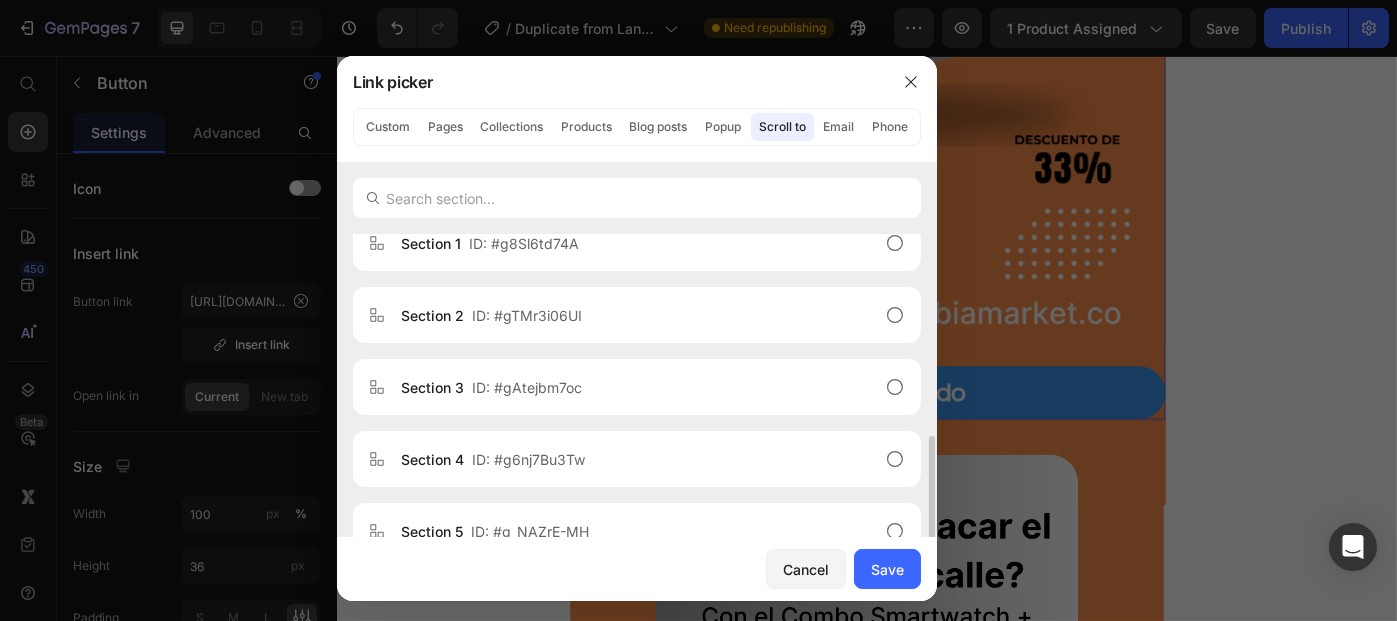 scroll, scrollTop: 272, scrollLeft: 0, axis: vertical 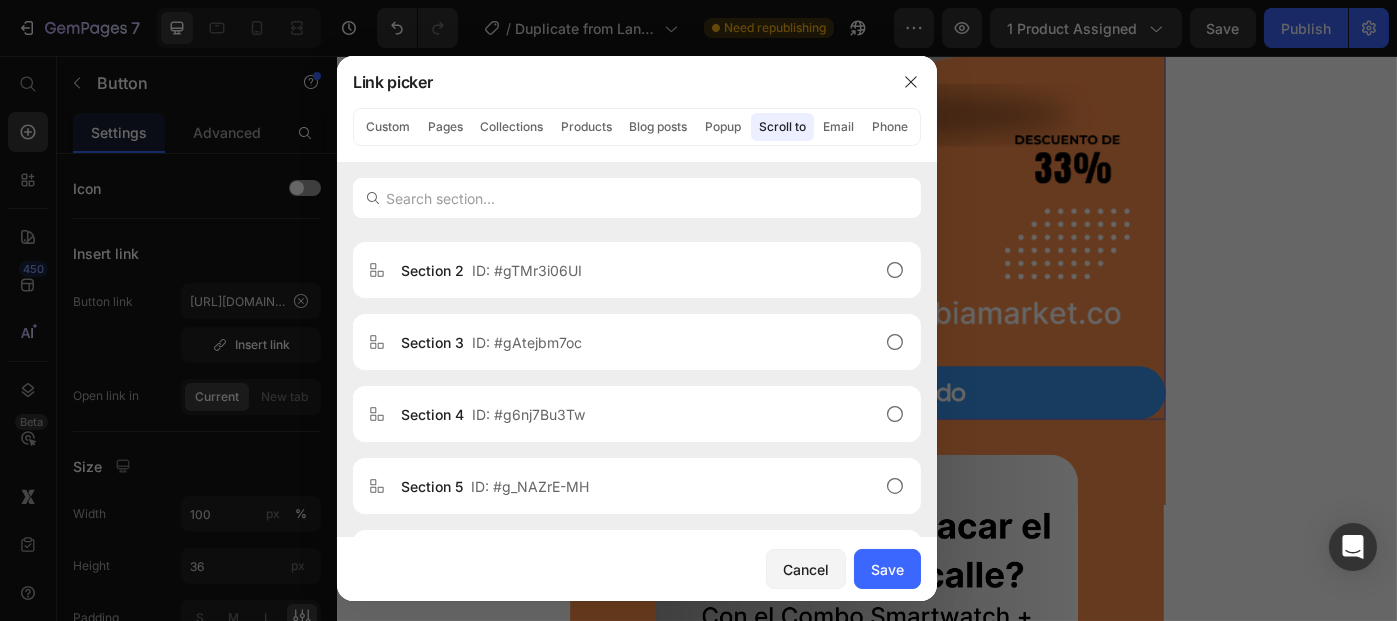click on "Custom Pages Collections Products Blog posts Popup Scroll to Email Phone" 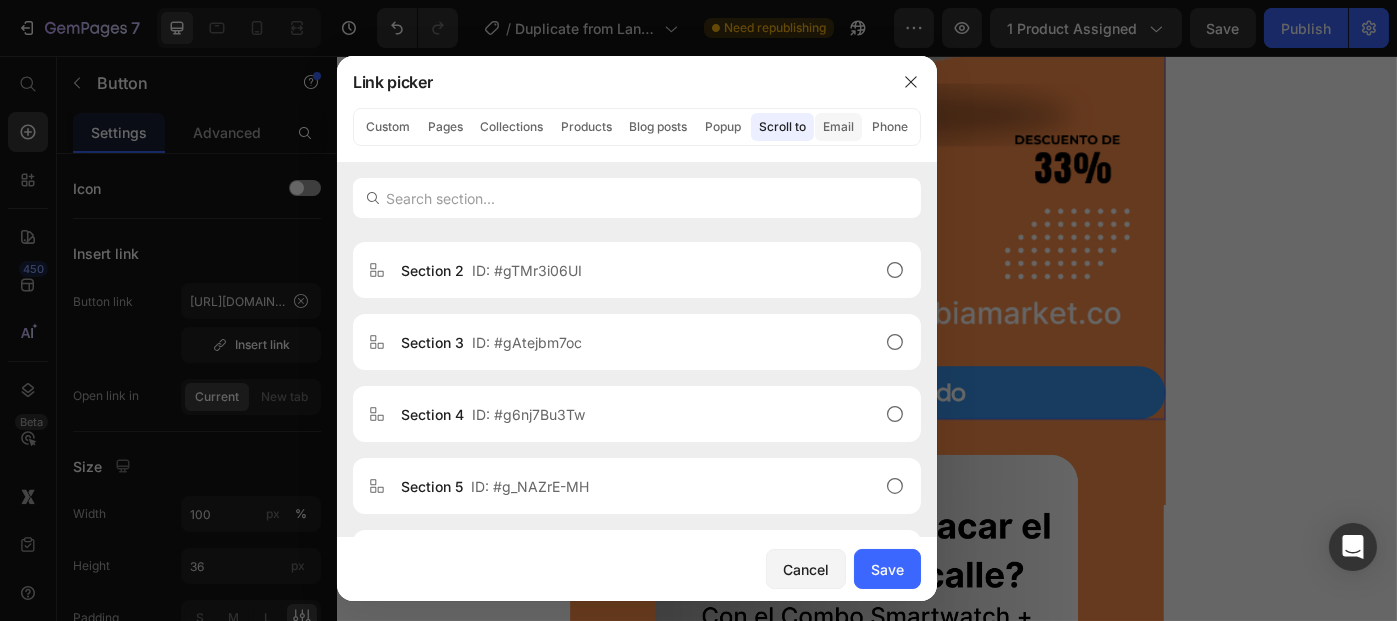 click on "Email" 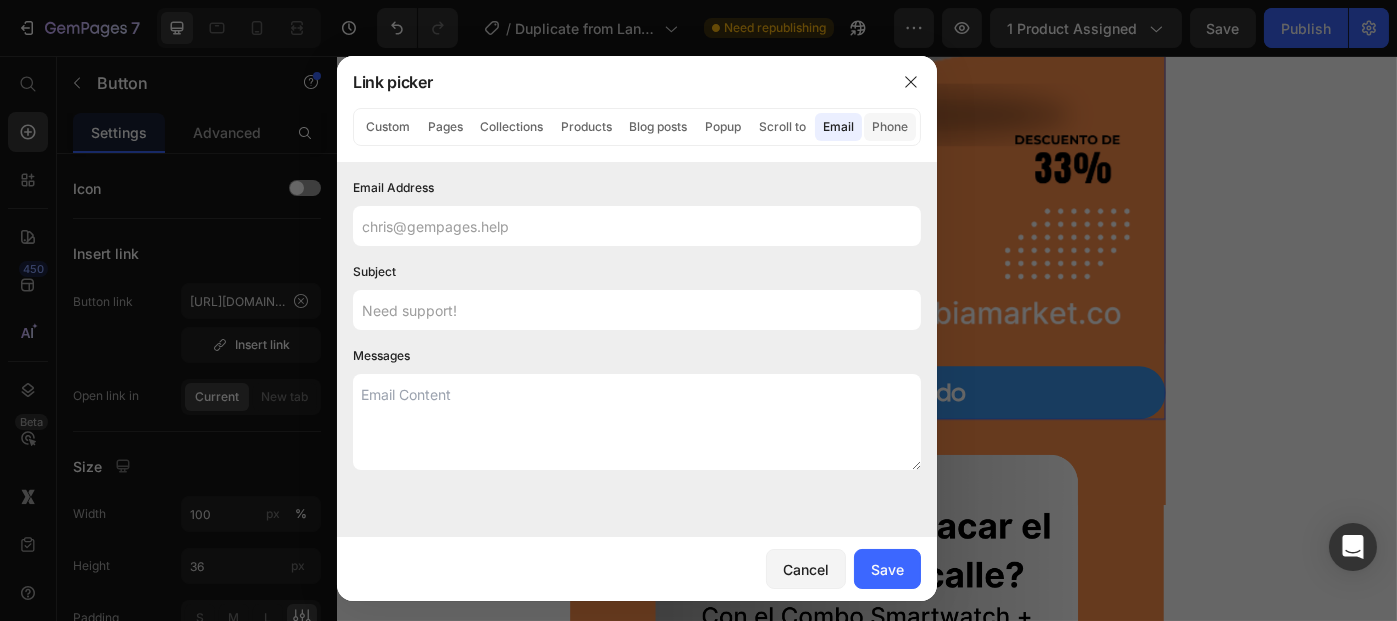 click on "Phone" 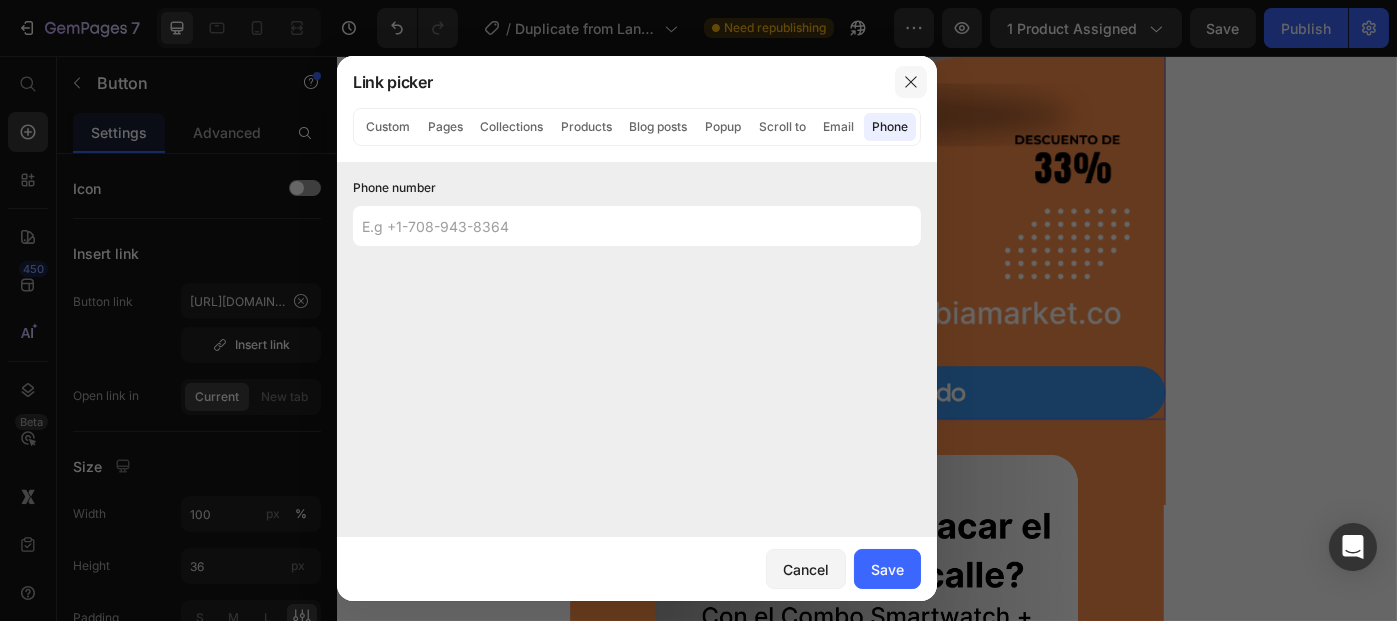 click 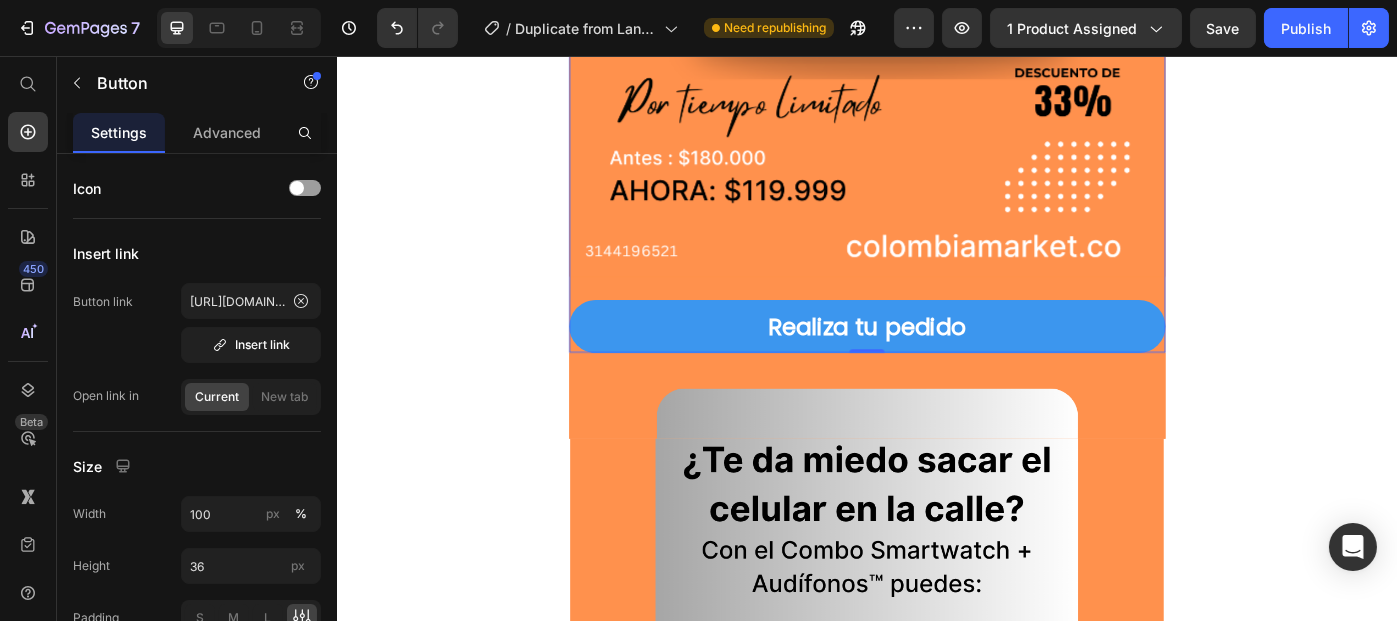 scroll, scrollTop: 663, scrollLeft: 0, axis: vertical 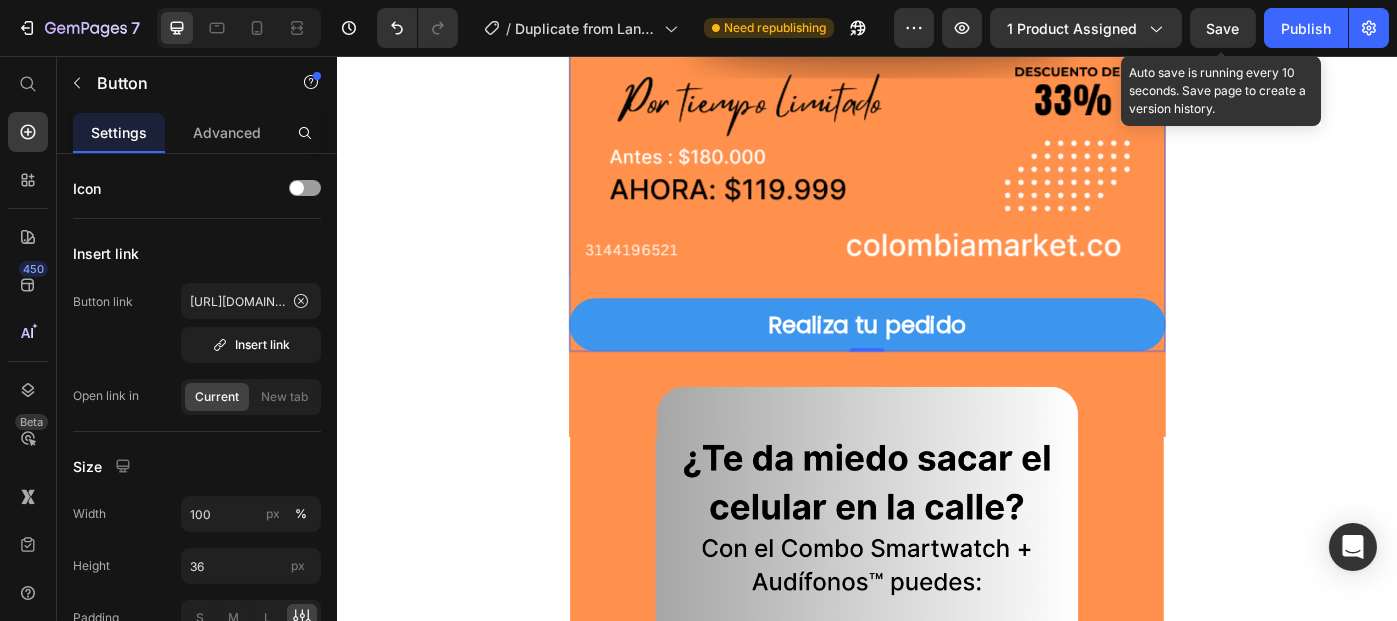 click on "Save" at bounding box center (1223, 28) 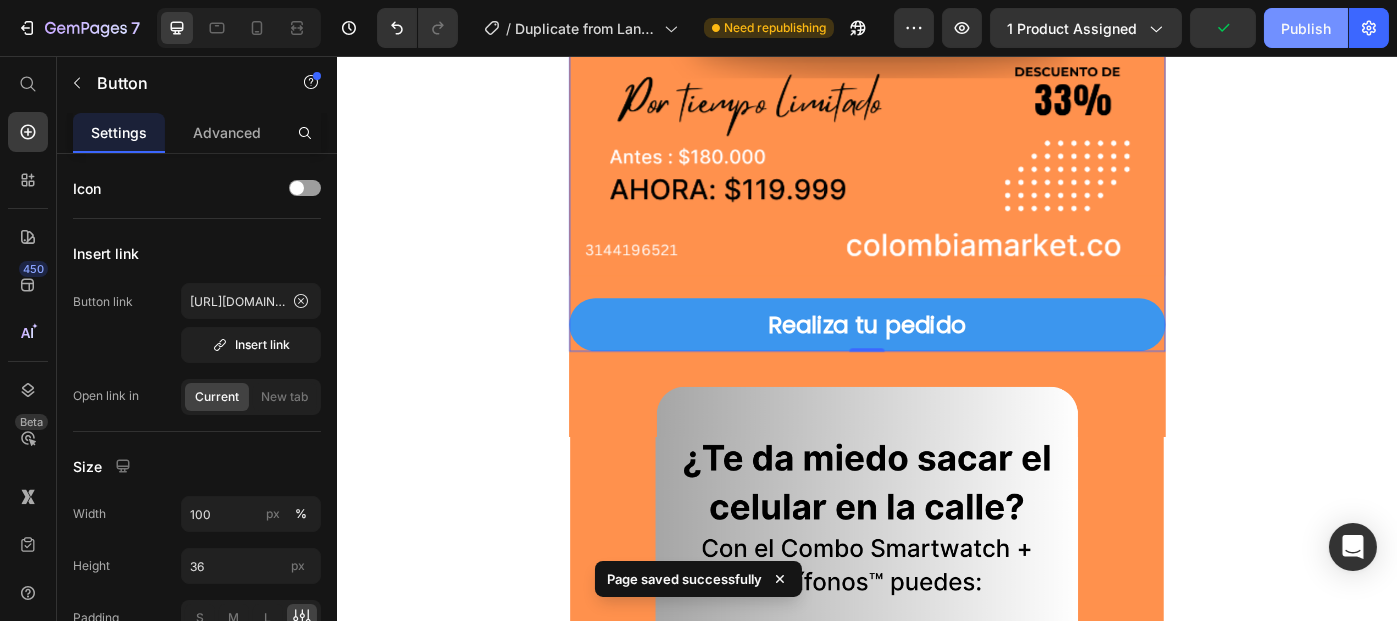 click on "Publish" at bounding box center (1306, 28) 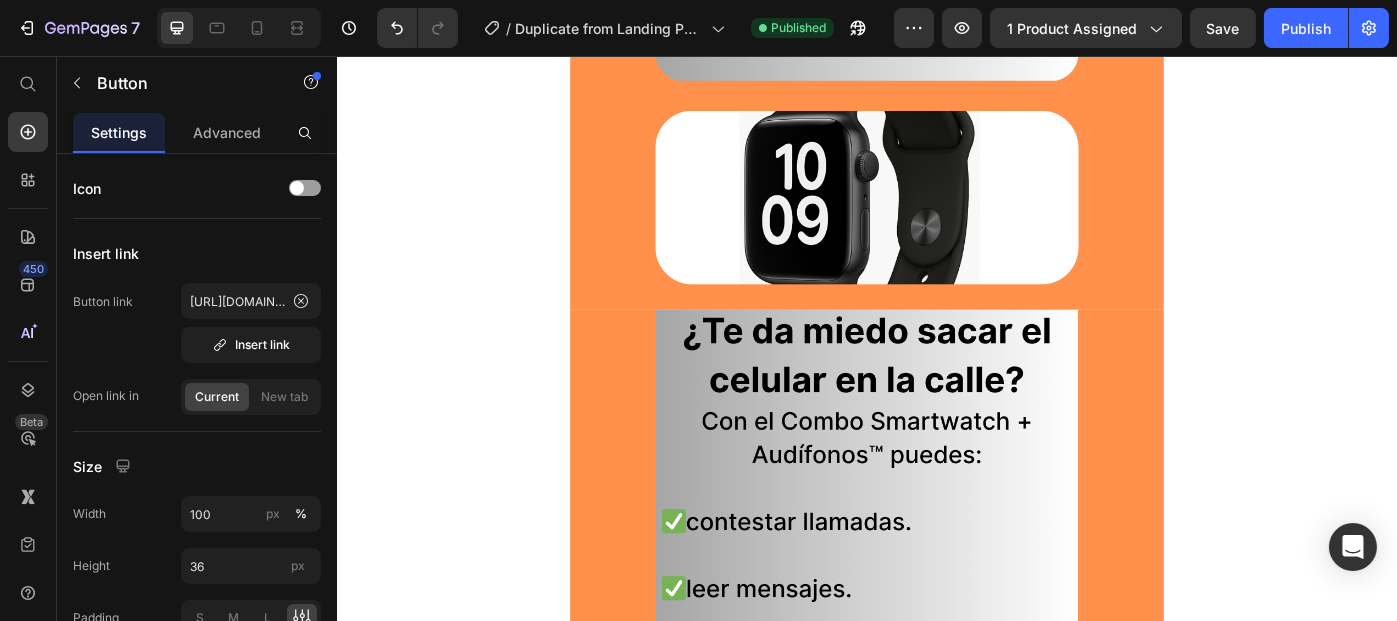 scroll, scrollTop: 1708, scrollLeft: 0, axis: vertical 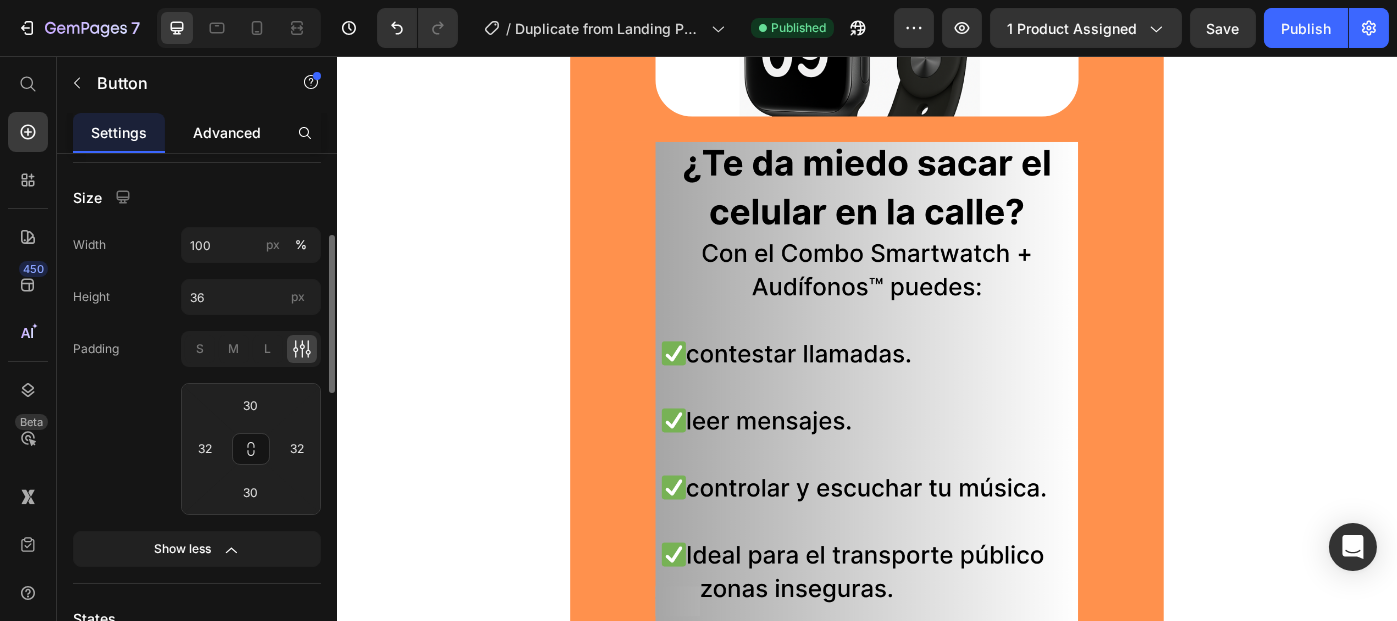 click on "Advanced" 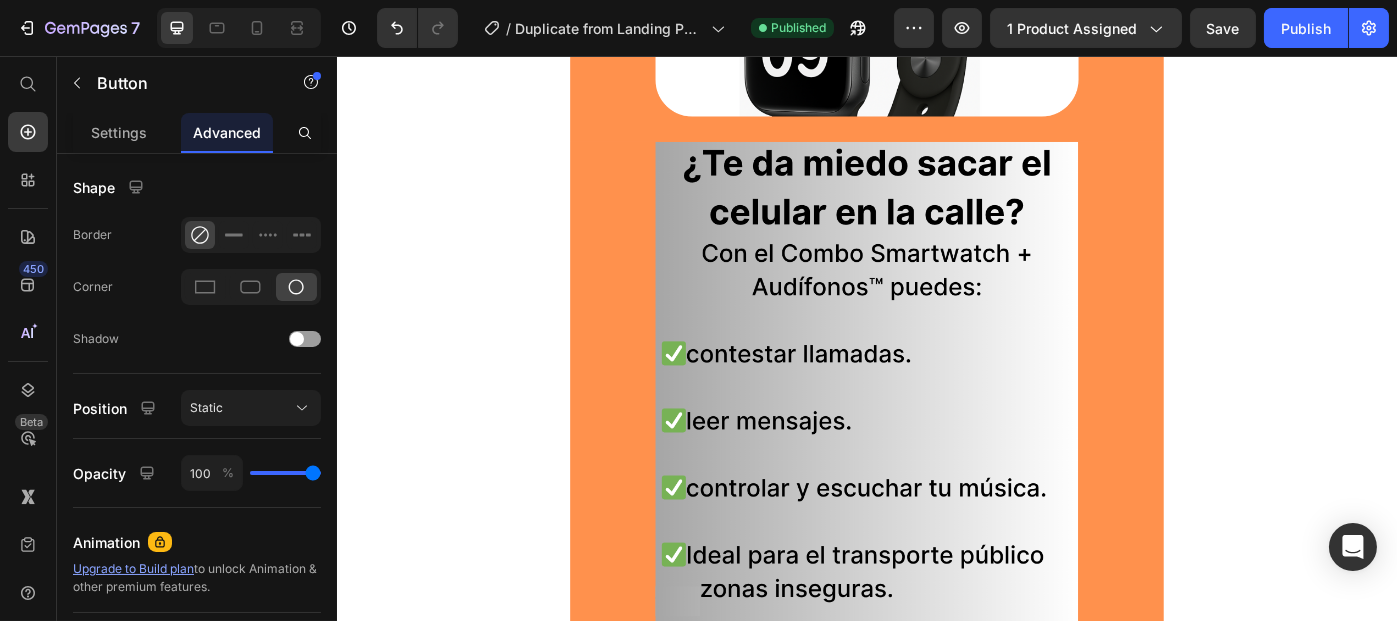 scroll, scrollTop: 0, scrollLeft: 0, axis: both 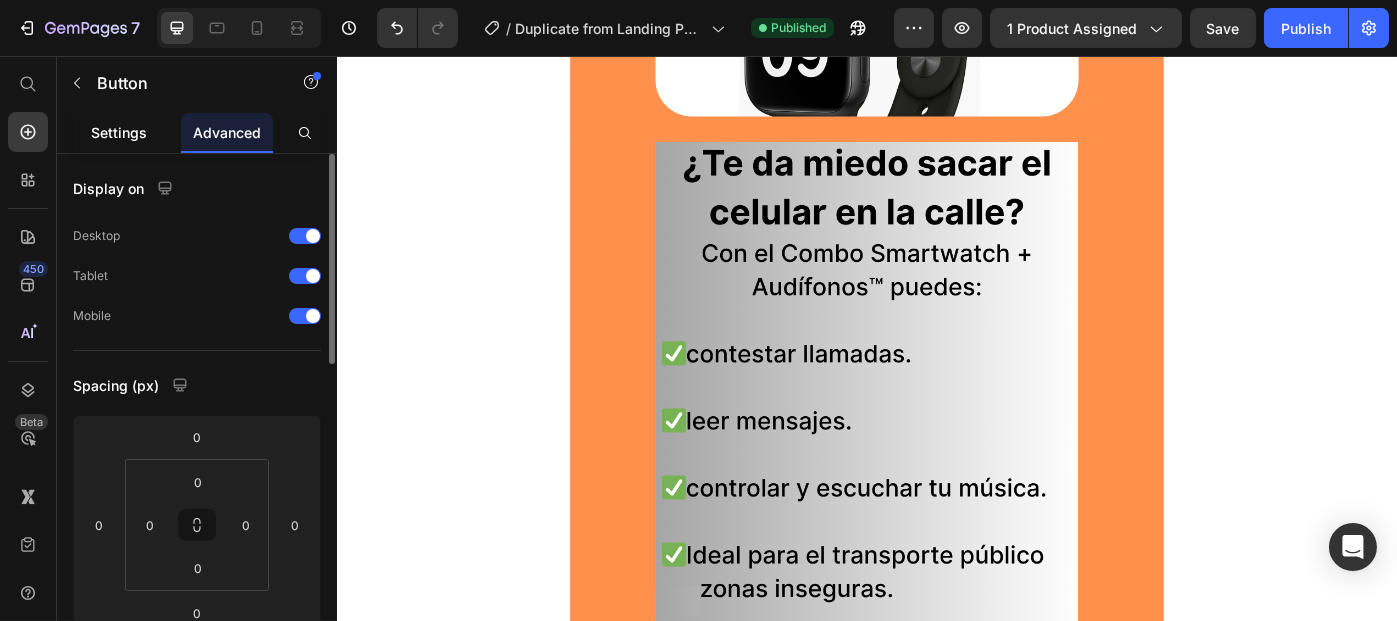 click on "Settings" at bounding box center [119, 132] 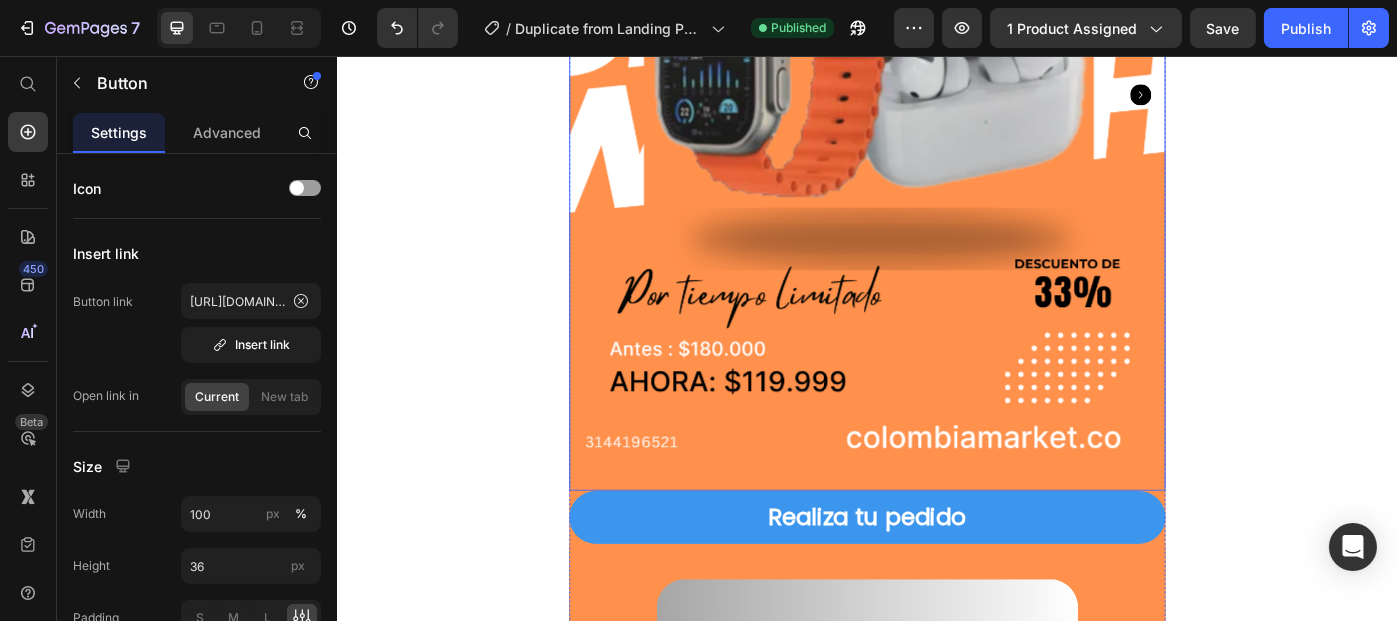 scroll, scrollTop: 452, scrollLeft: 0, axis: vertical 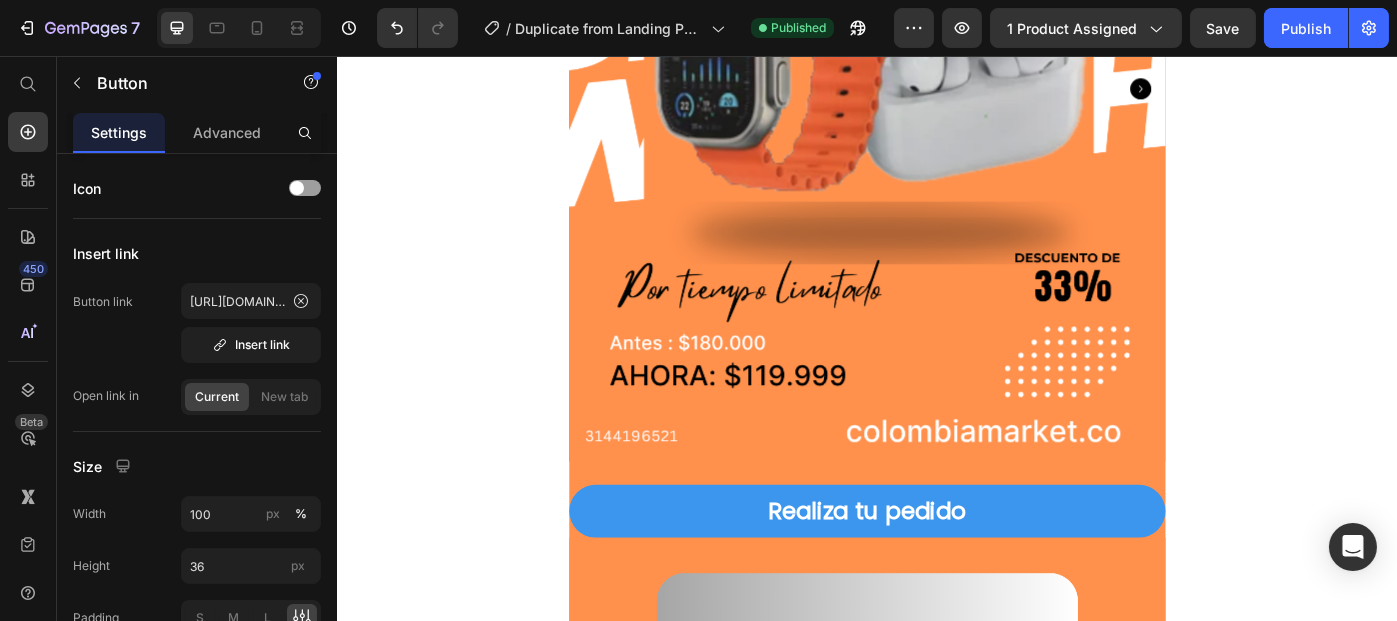 click on "7   /  Duplicate from Landing Page - [DATE] 18:58:45 Published Preview 1 product assigned  Save   Publish" 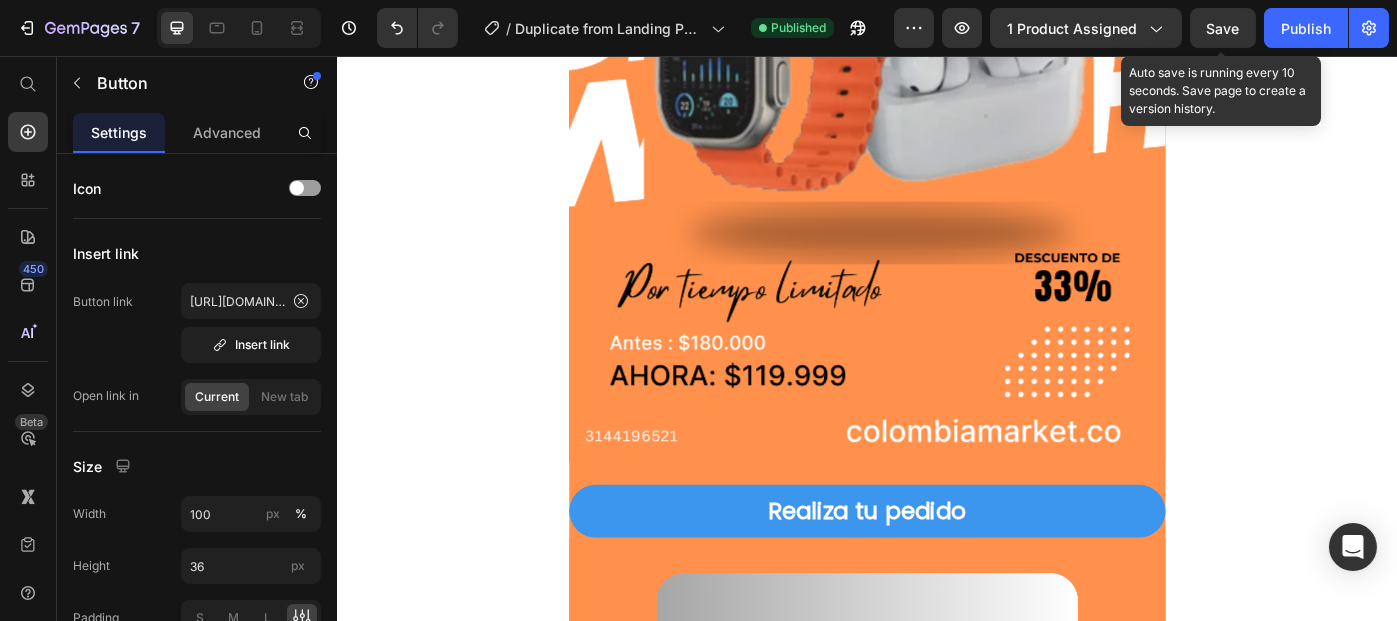 click on "Save" at bounding box center [1223, 28] 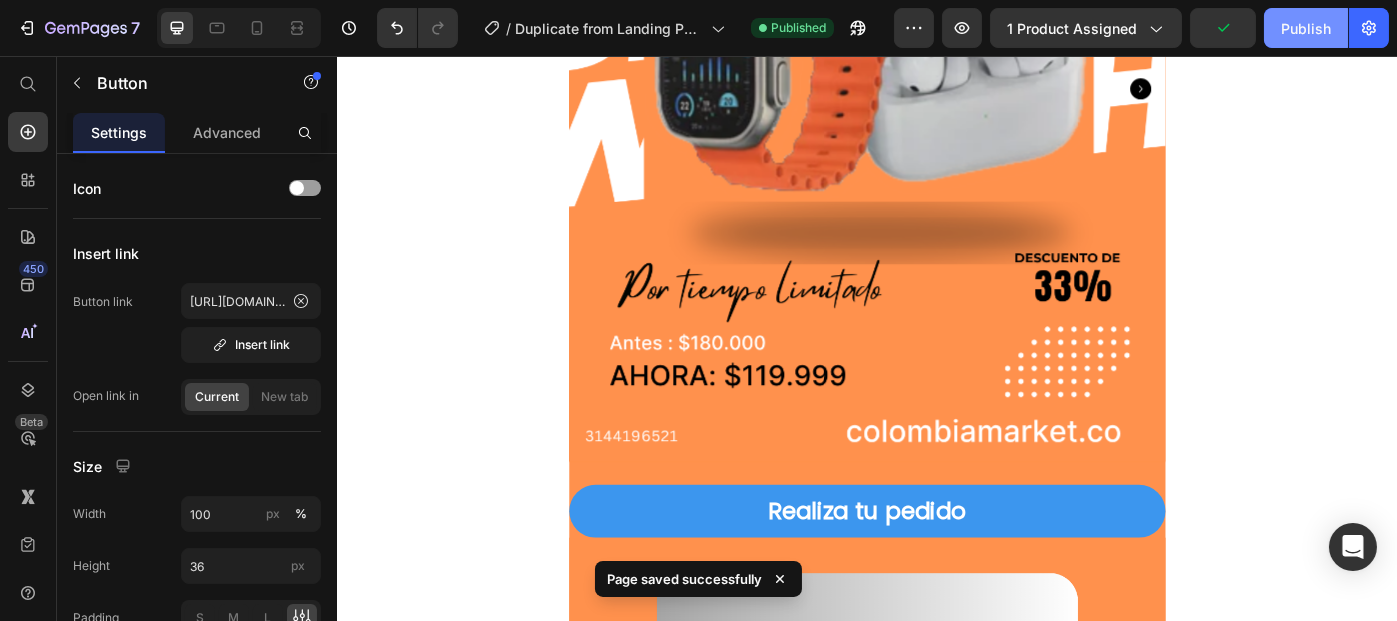 click on "Publish" at bounding box center [1306, 28] 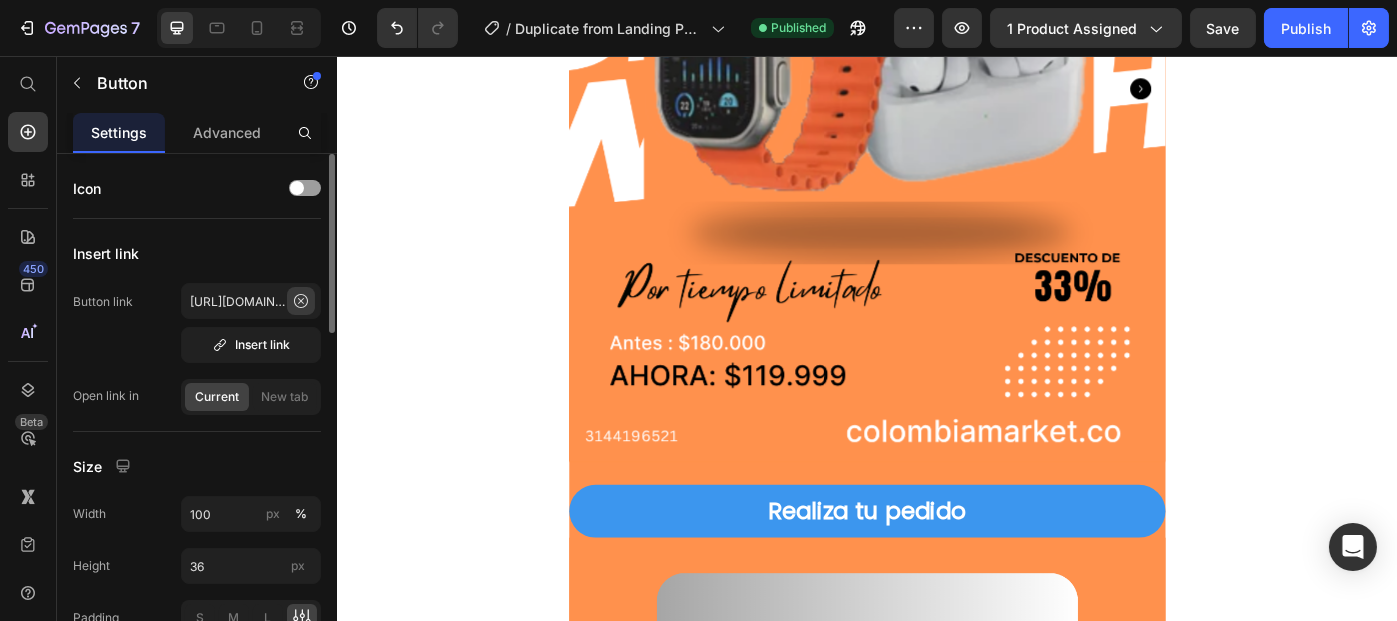 click 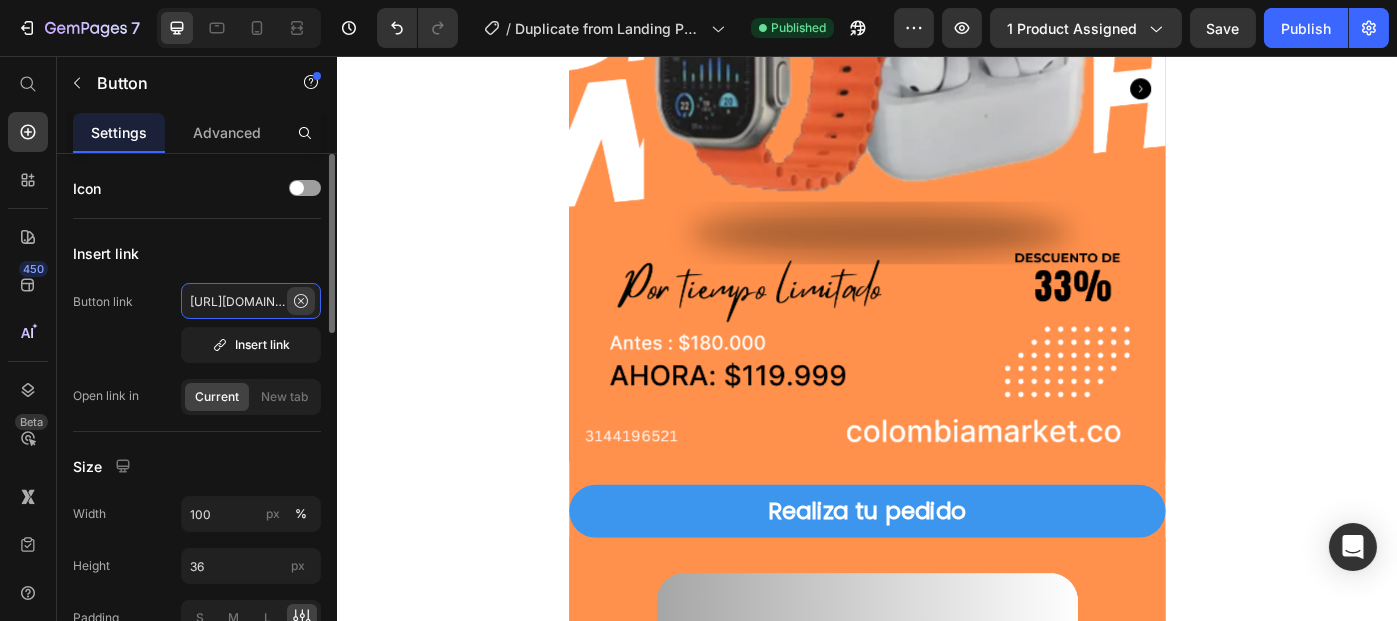 type 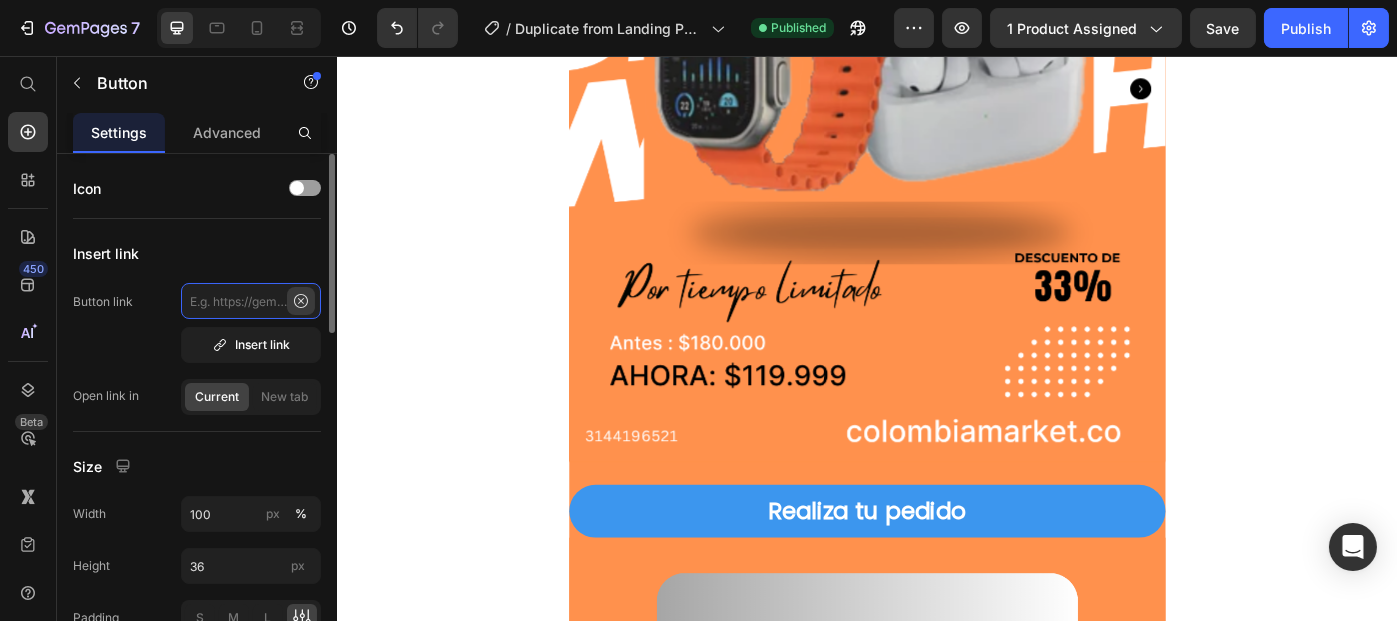 scroll, scrollTop: 0, scrollLeft: 0, axis: both 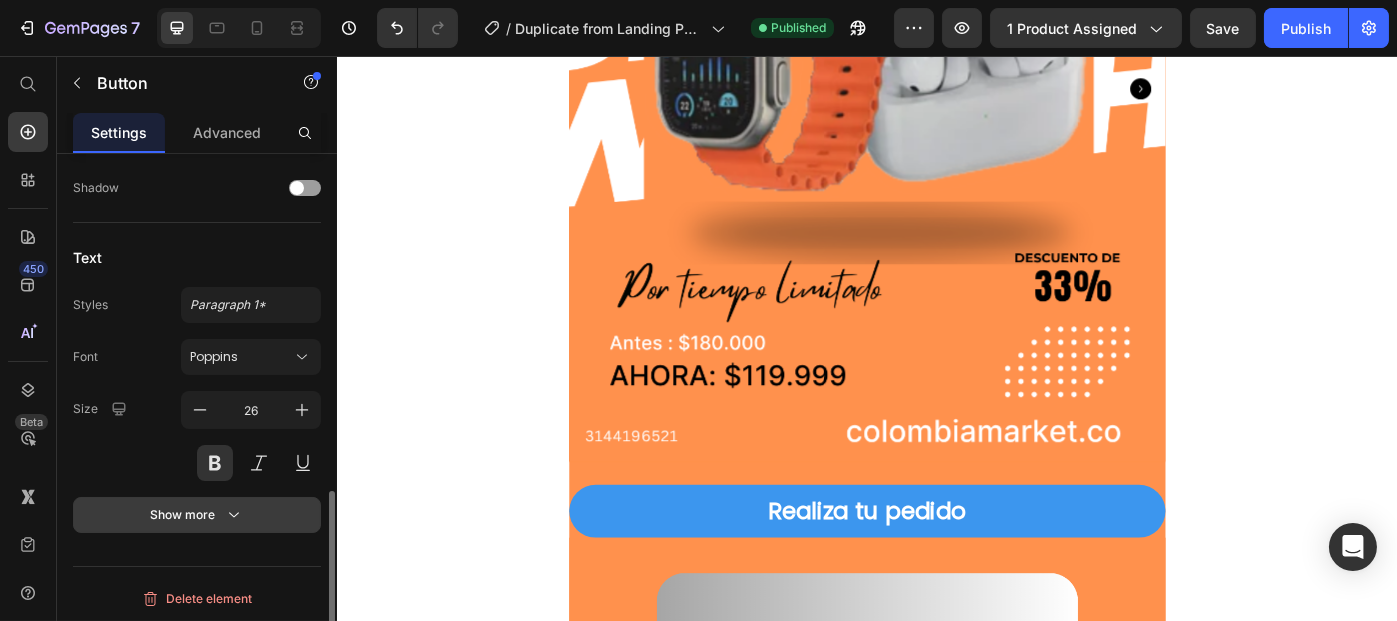 click on "Show more" at bounding box center (197, 515) 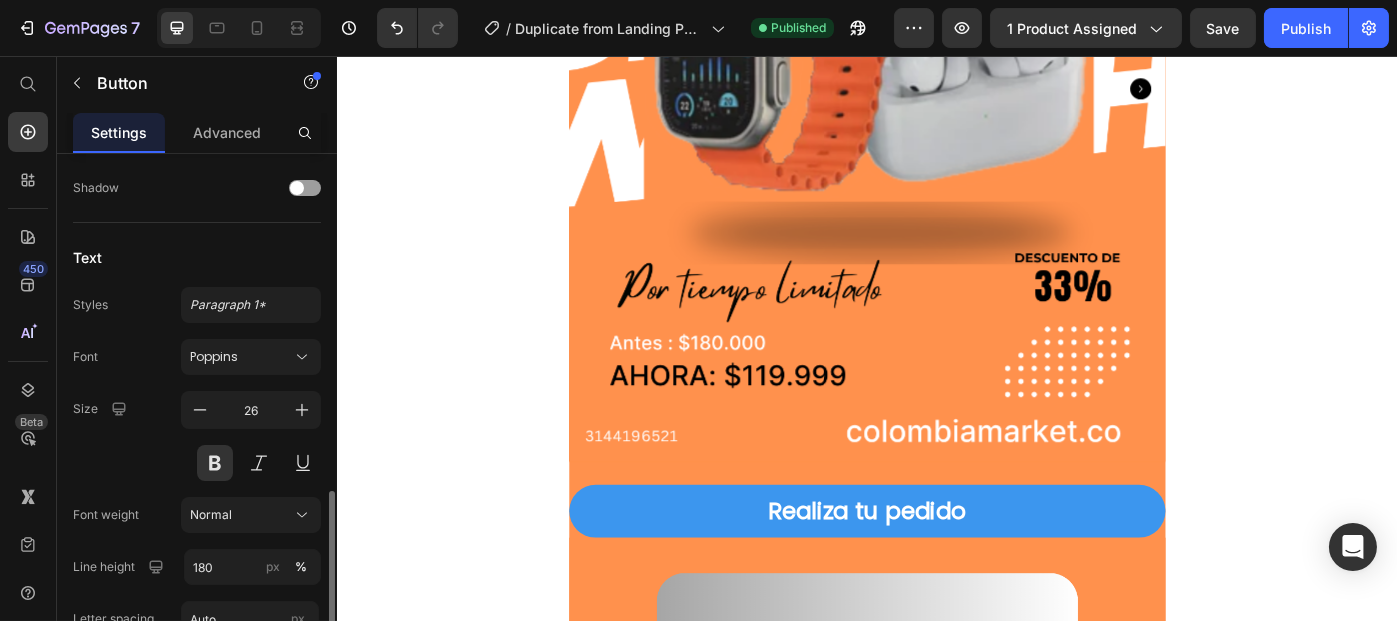 scroll, scrollTop: 1157, scrollLeft: 0, axis: vertical 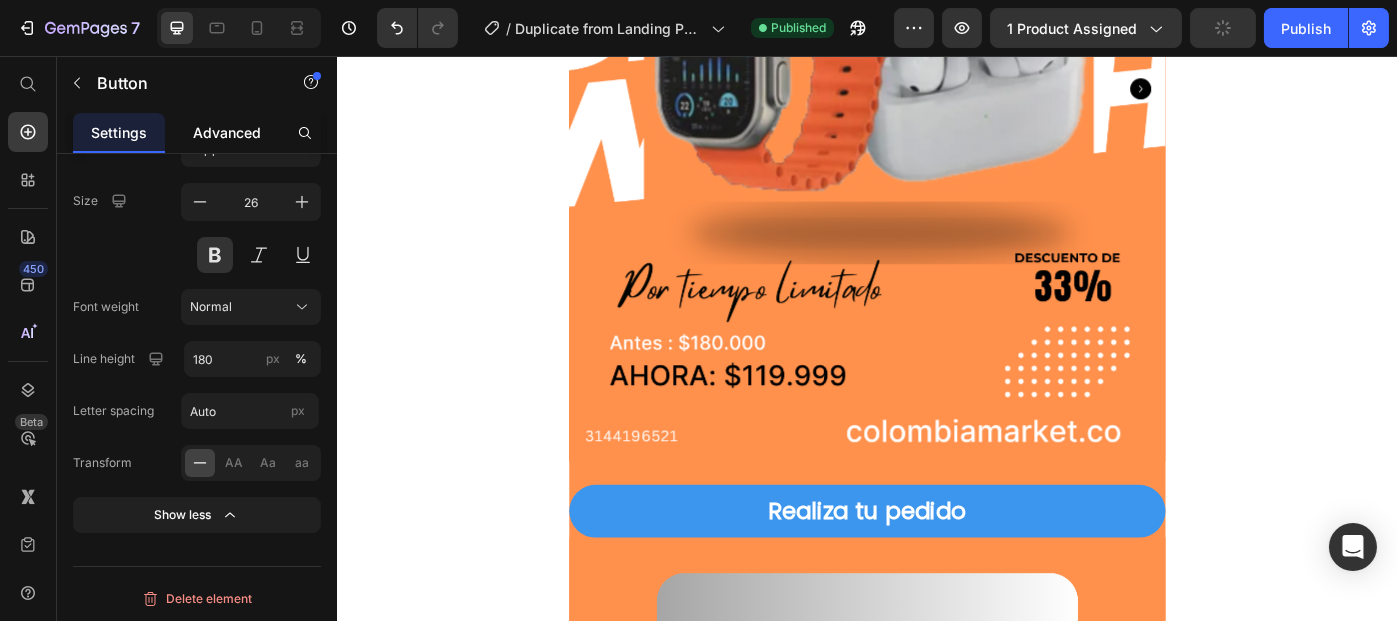 click on "Advanced" at bounding box center (227, 132) 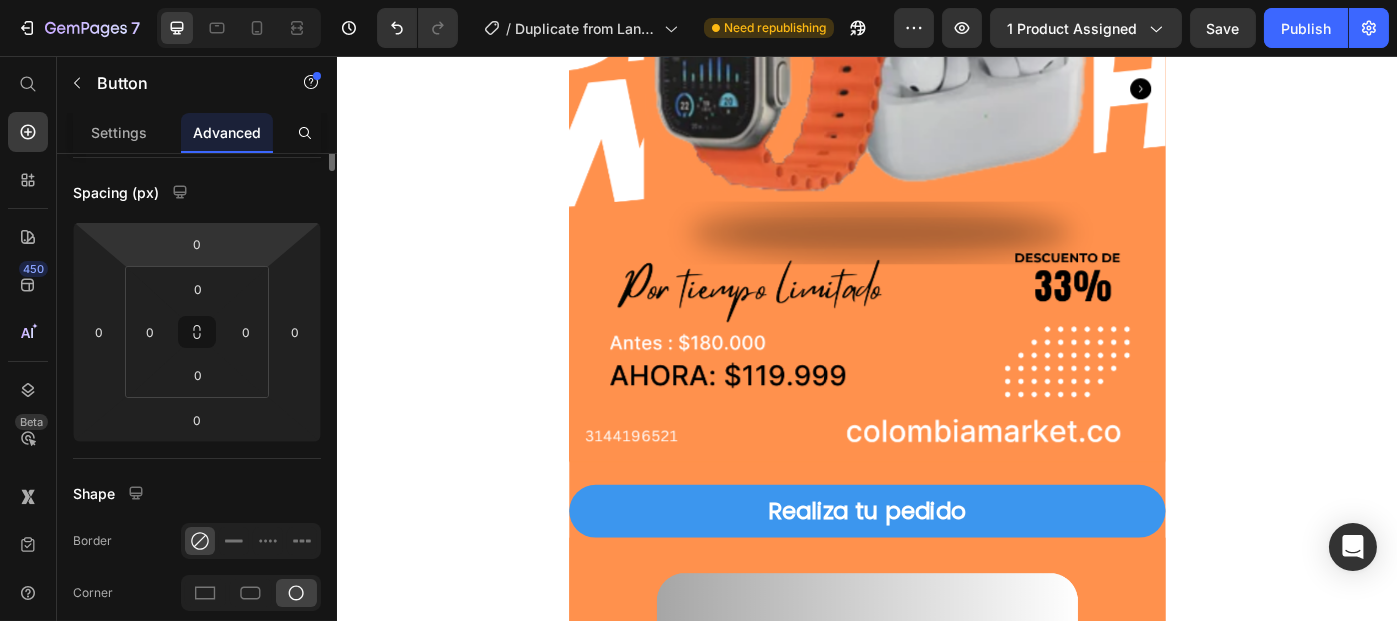 scroll, scrollTop: 0, scrollLeft: 0, axis: both 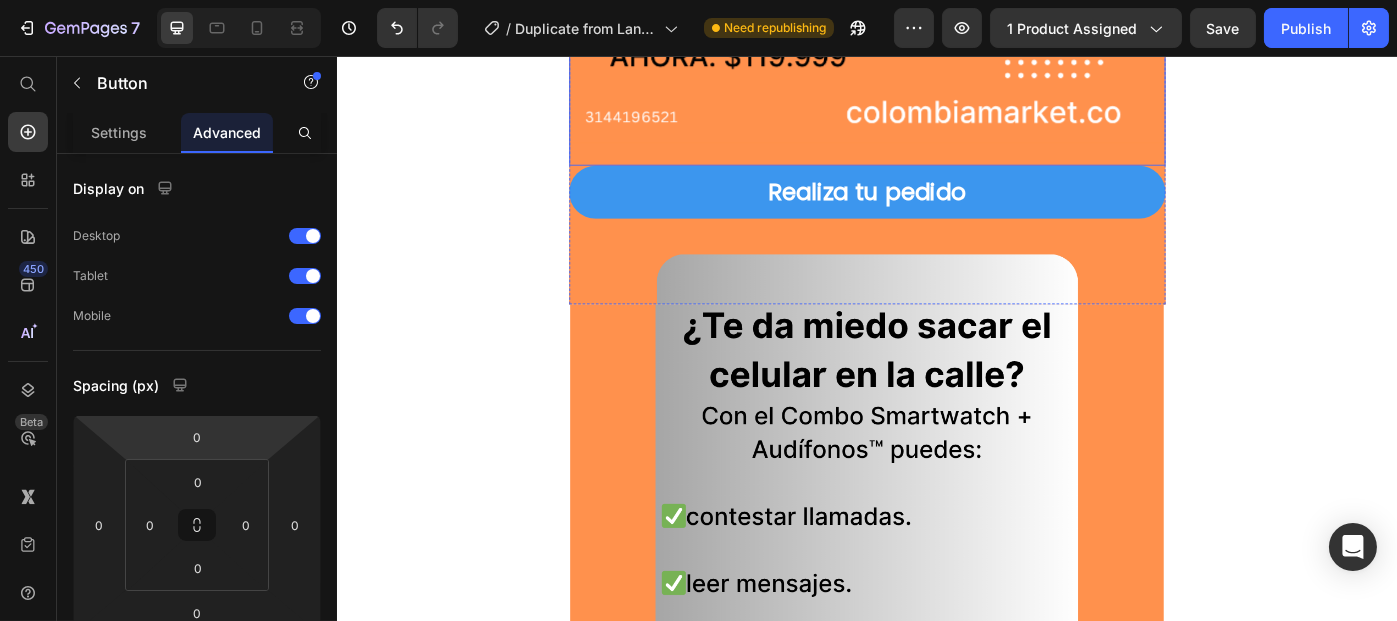 click at bounding box center [936, -268] 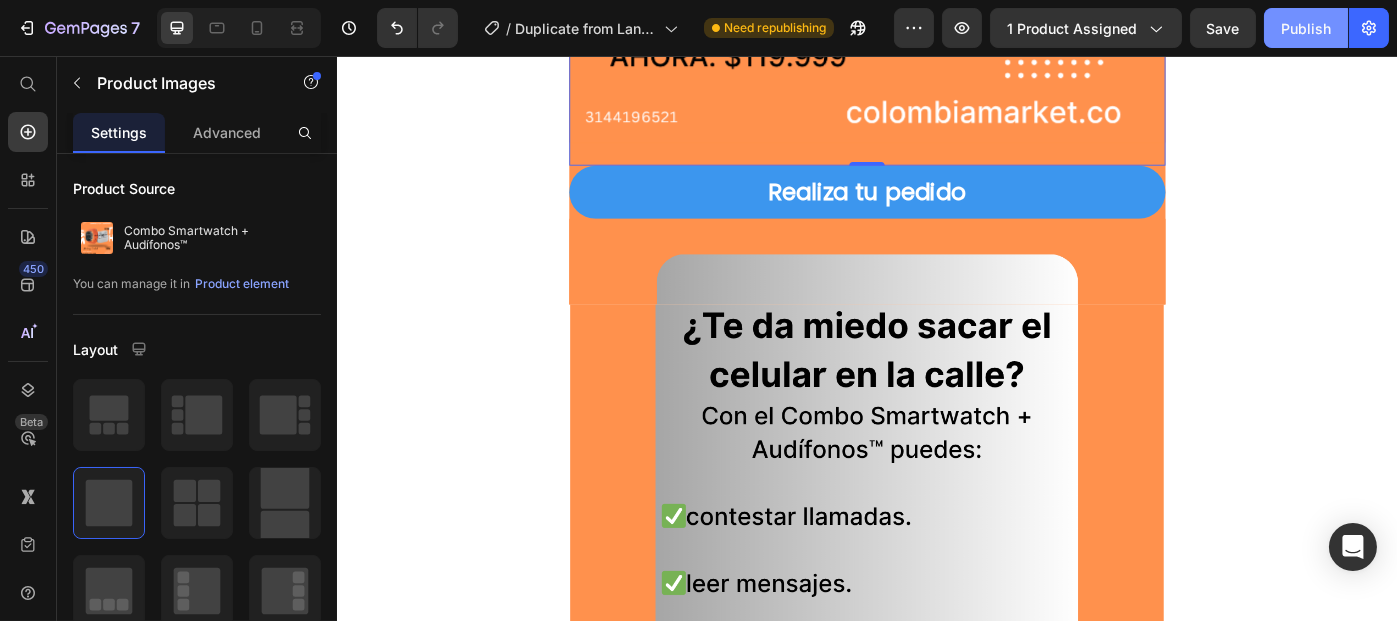 click on "Publish" 